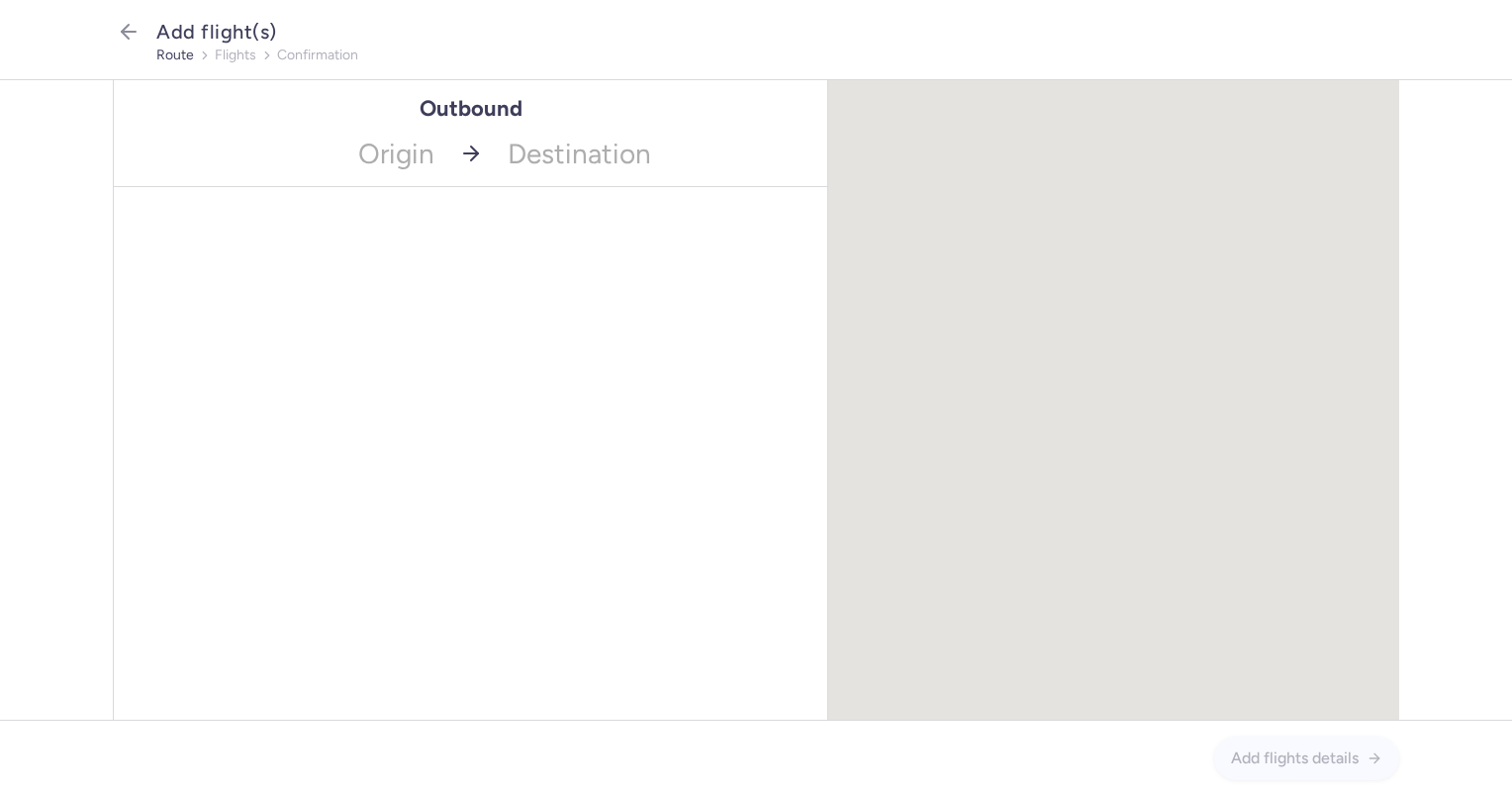 scroll, scrollTop: 0, scrollLeft: 0, axis: both 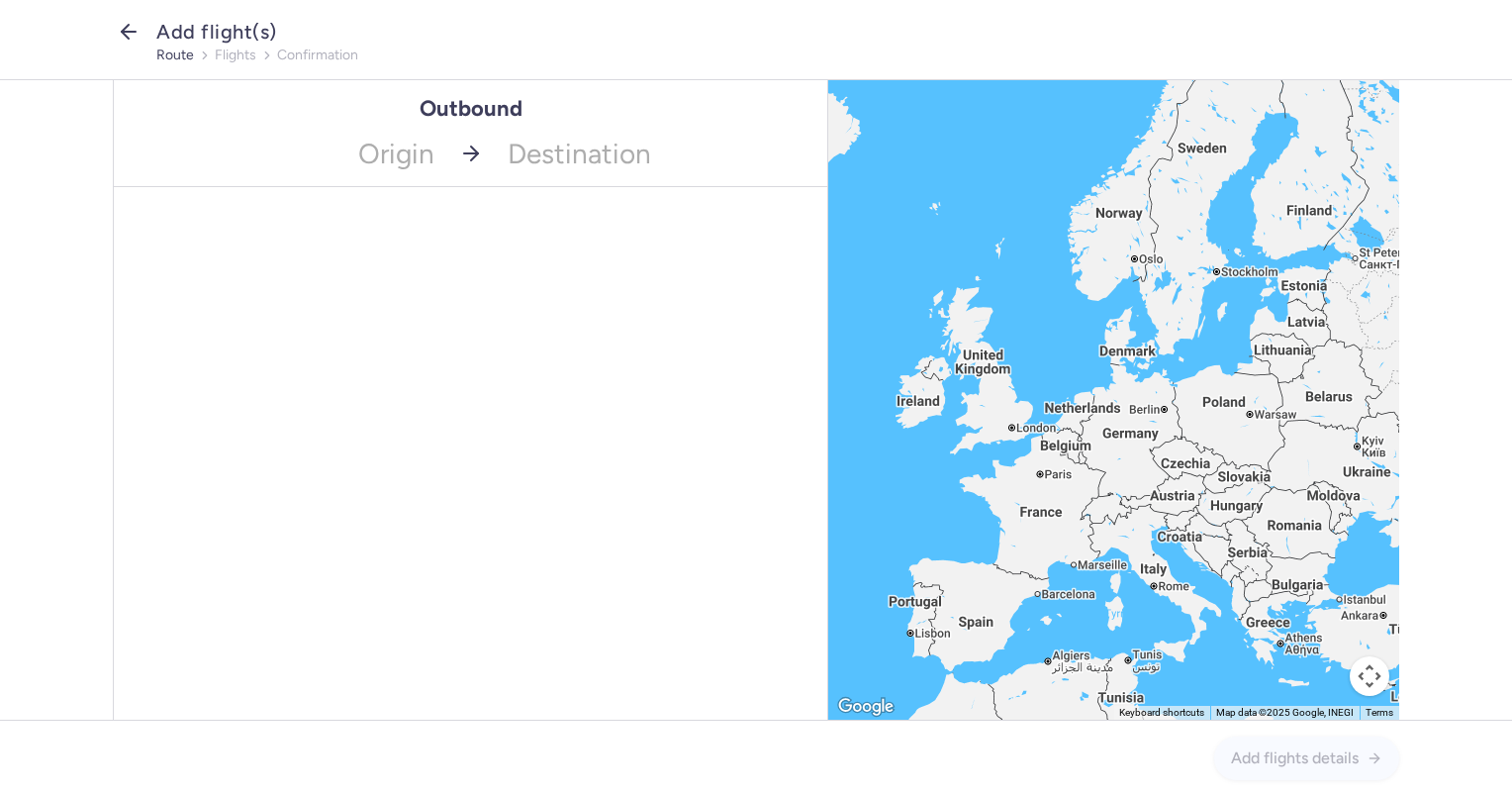 click 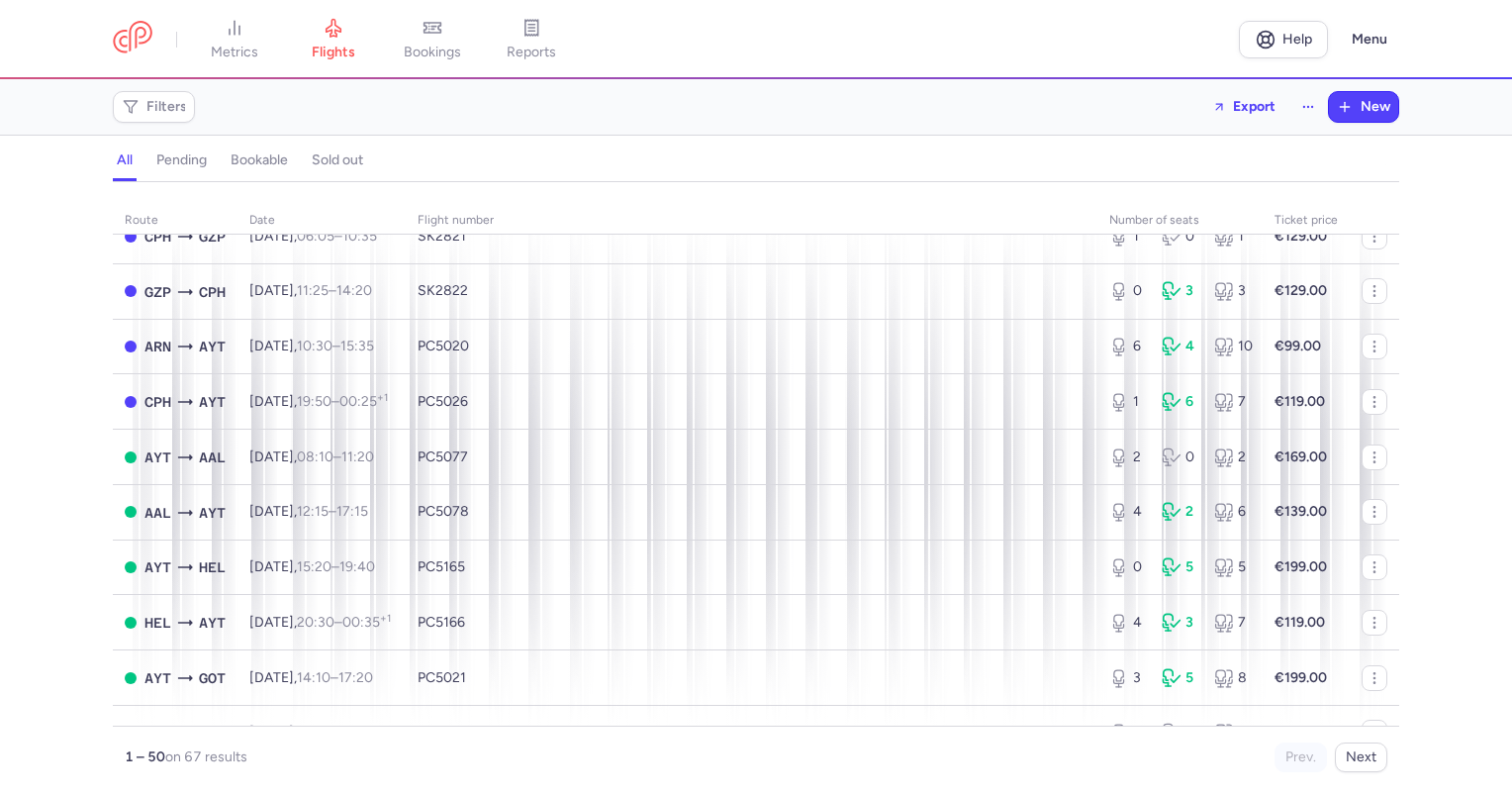 scroll, scrollTop: 115, scrollLeft: 0, axis: vertical 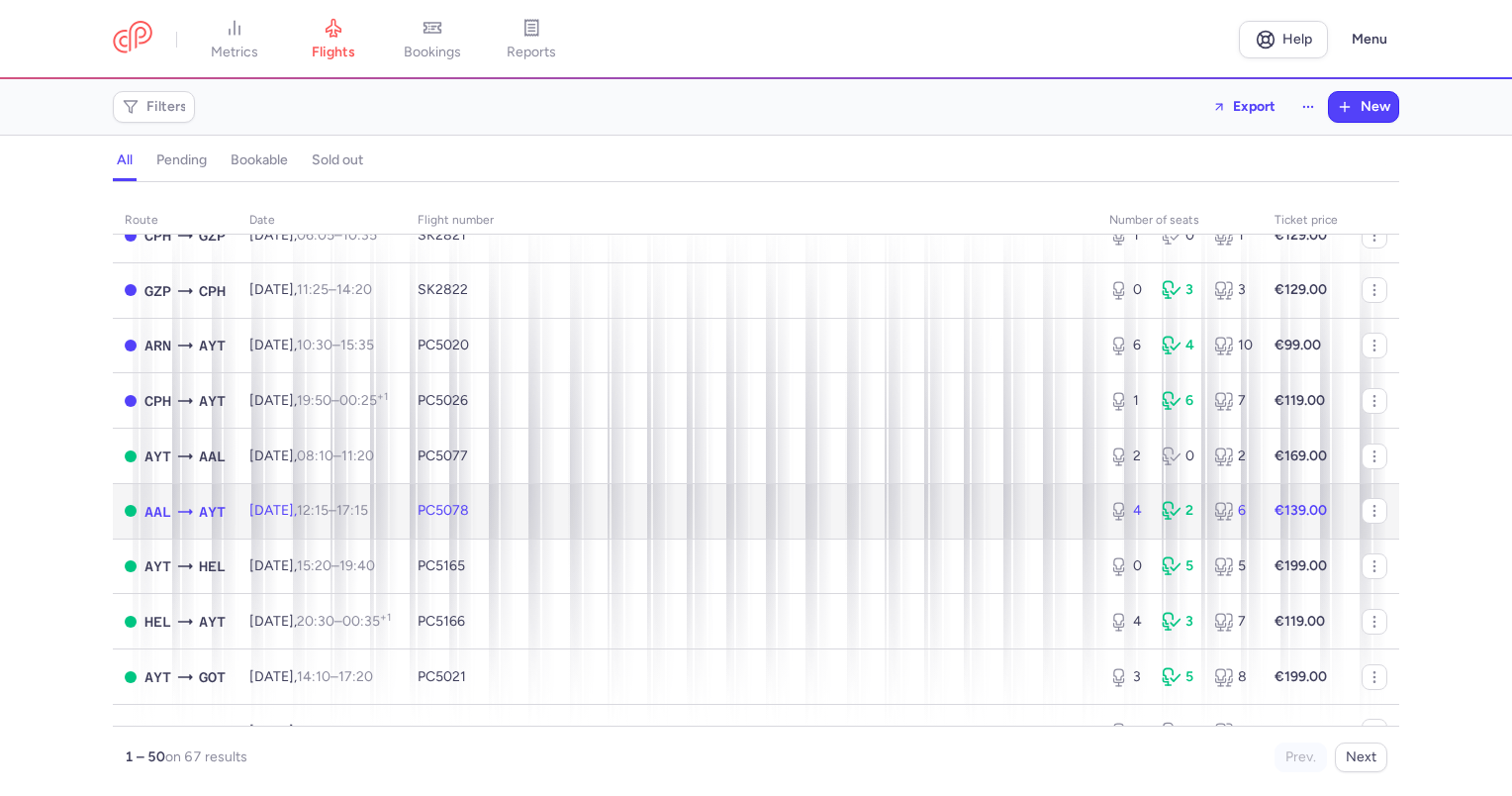 click on "[DATE]  12:15  –  17:15  +0" 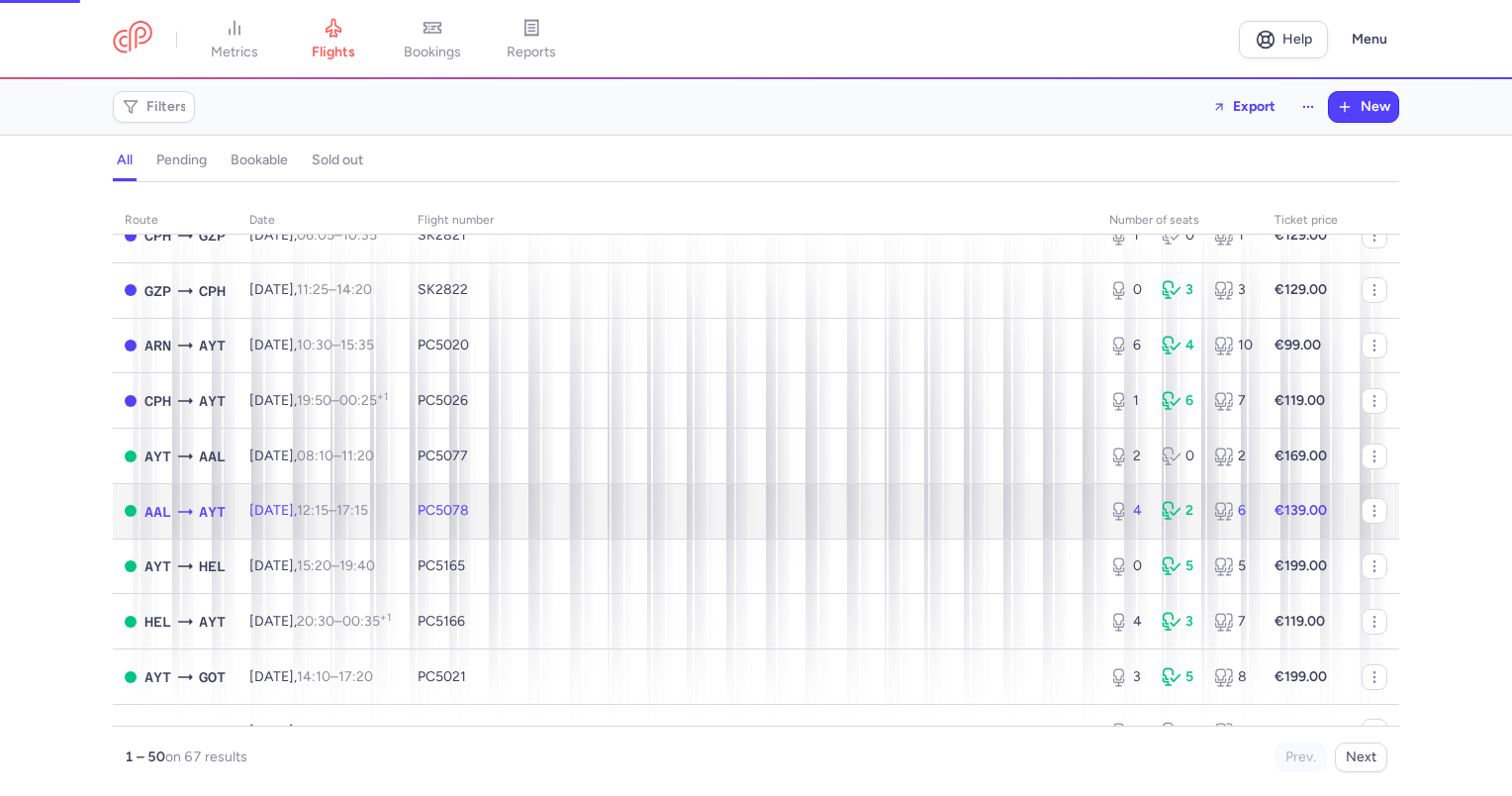 select on "days" 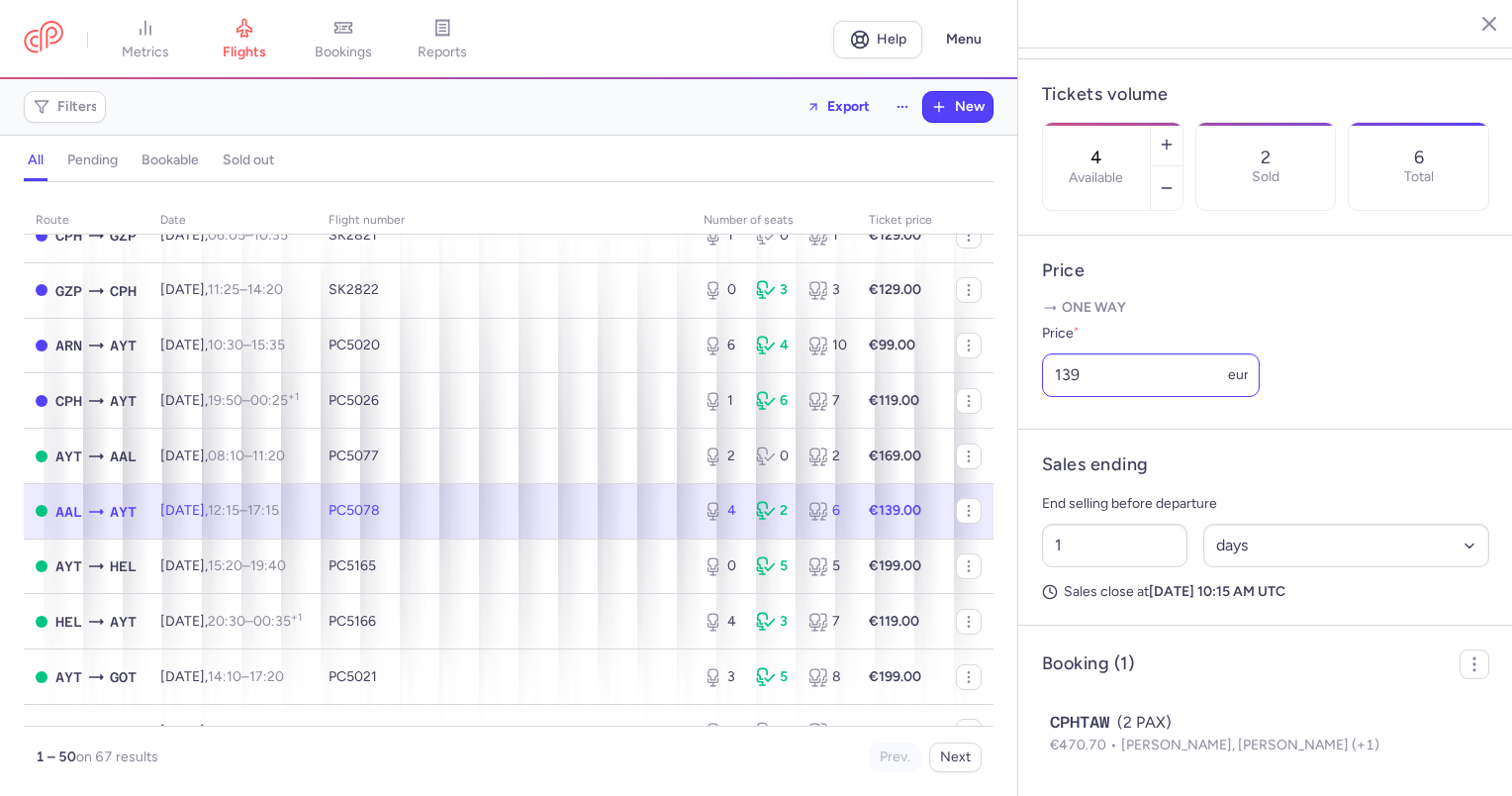 scroll, scrollTop: 620, scrollLeft: 0, axis: vertical 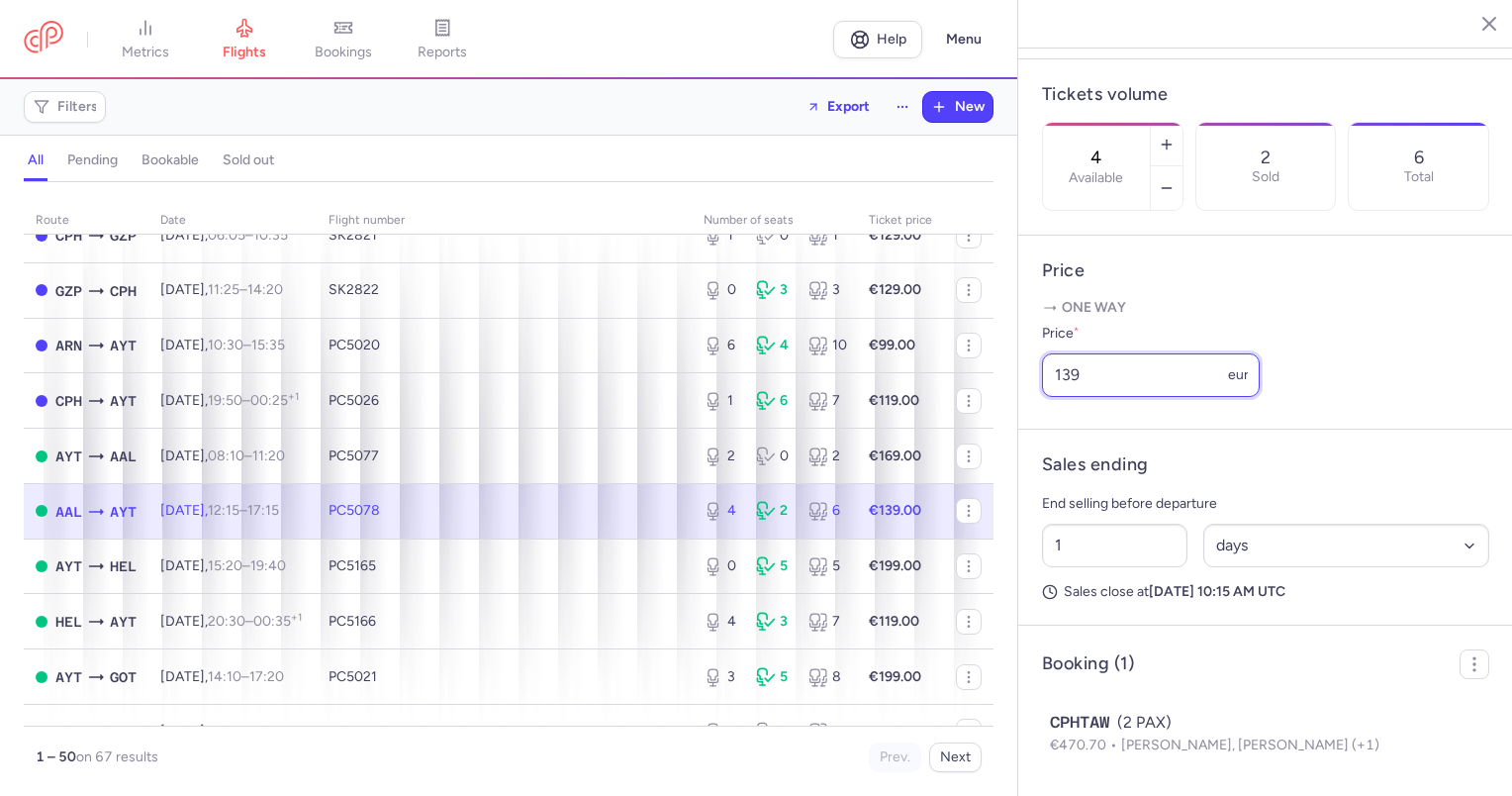 drag, startPoint x: 1132, startPoint y: 354, endPoint x: 1020, endPoint y: 368, distance: 112.87161 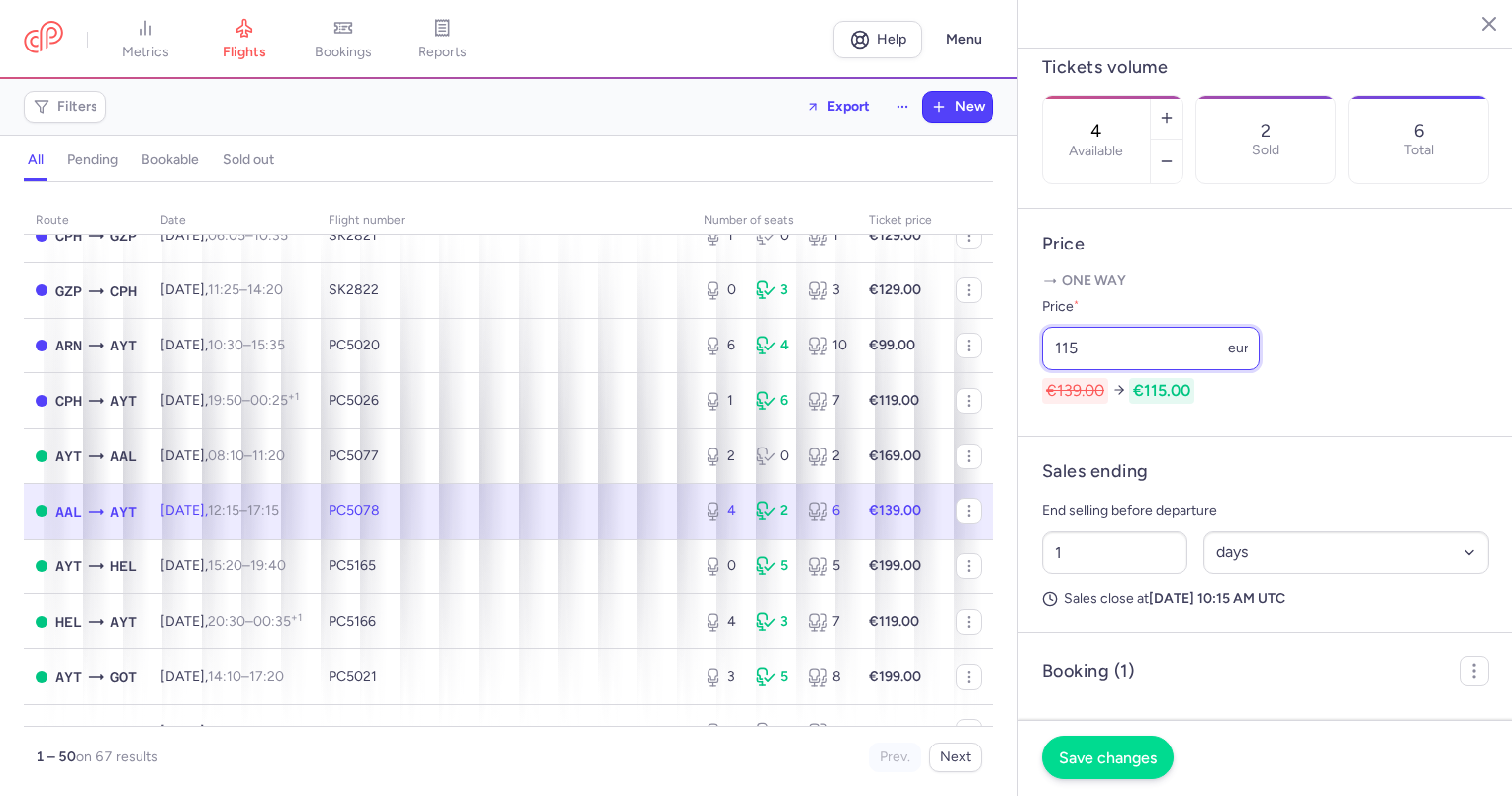 type on "115" 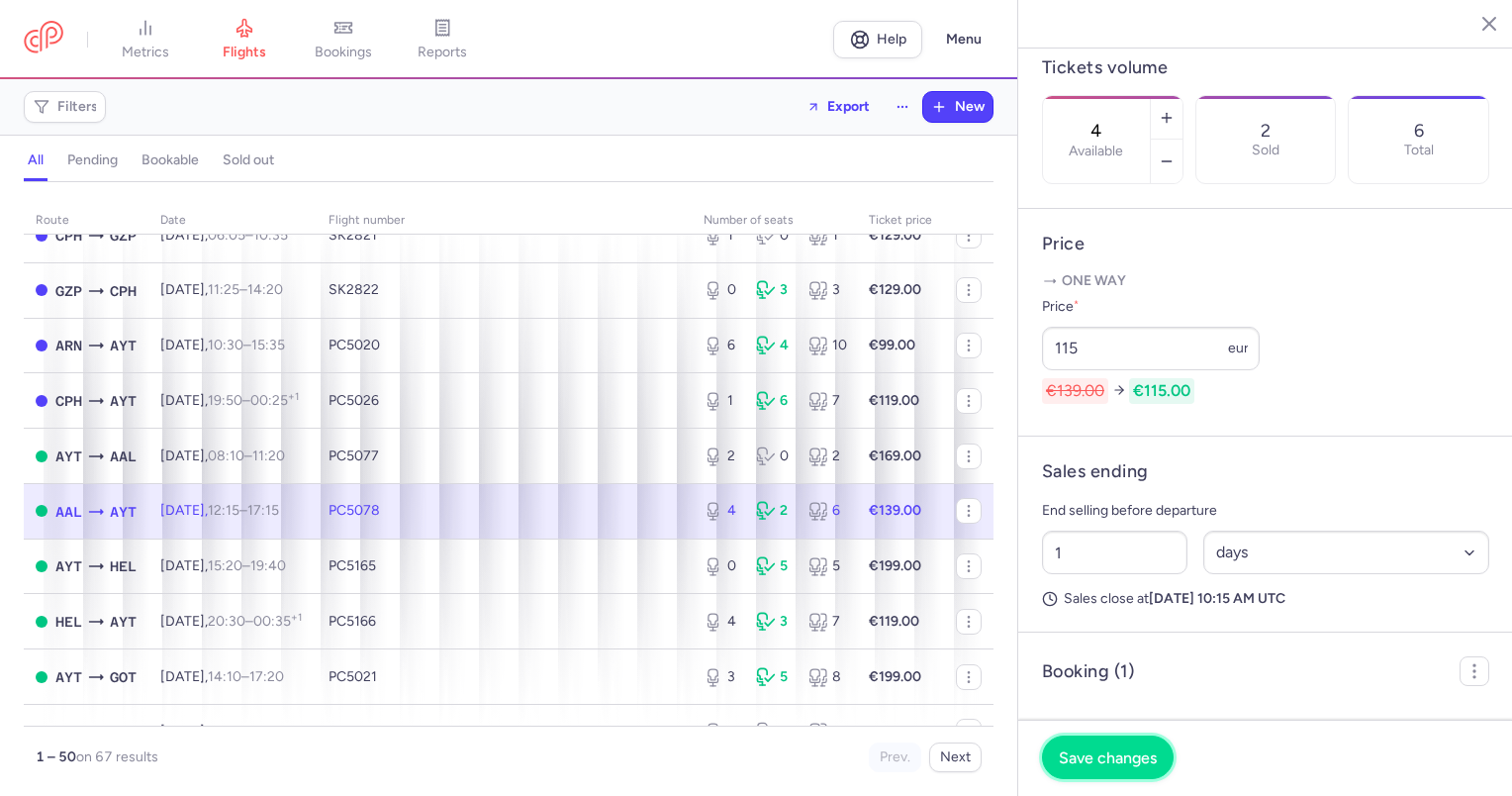 click on "Save changes" at bounding box center [1107, 757] 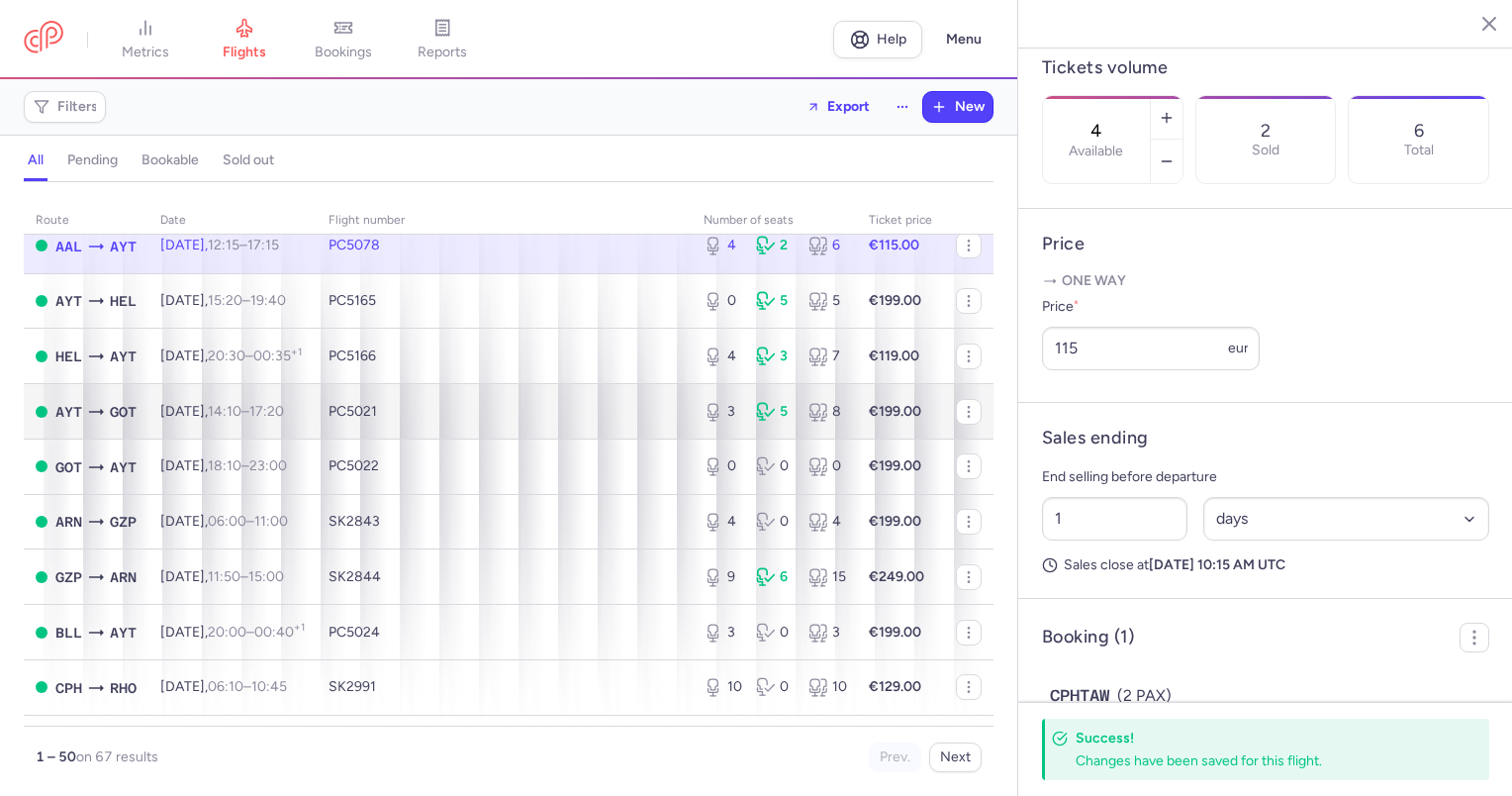 scroll, scrollTop: 388, scrollLeft: 0, axis: vertical 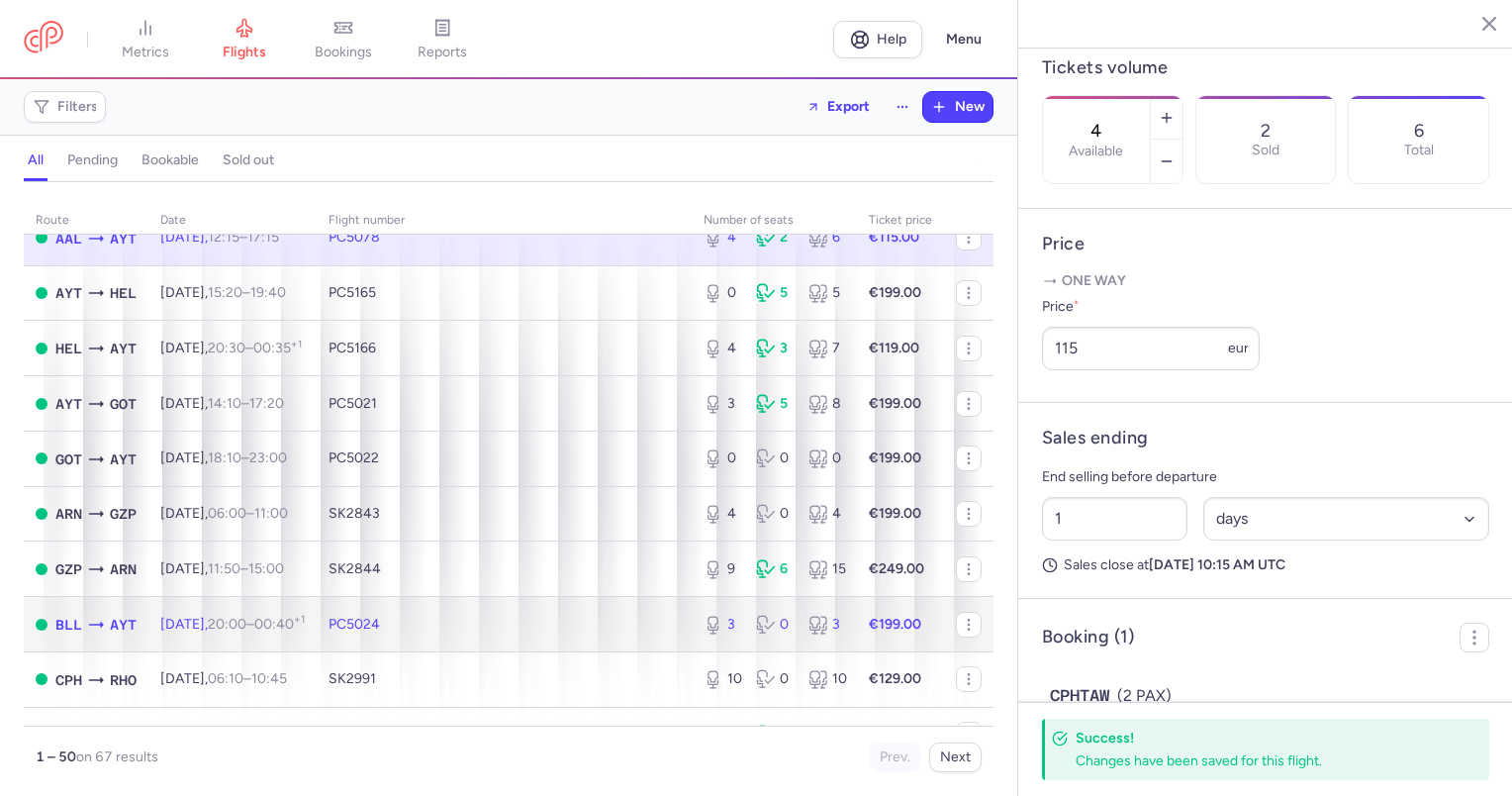 click on "20:00  –  00:40  +1" at bounding box center [256, 624] 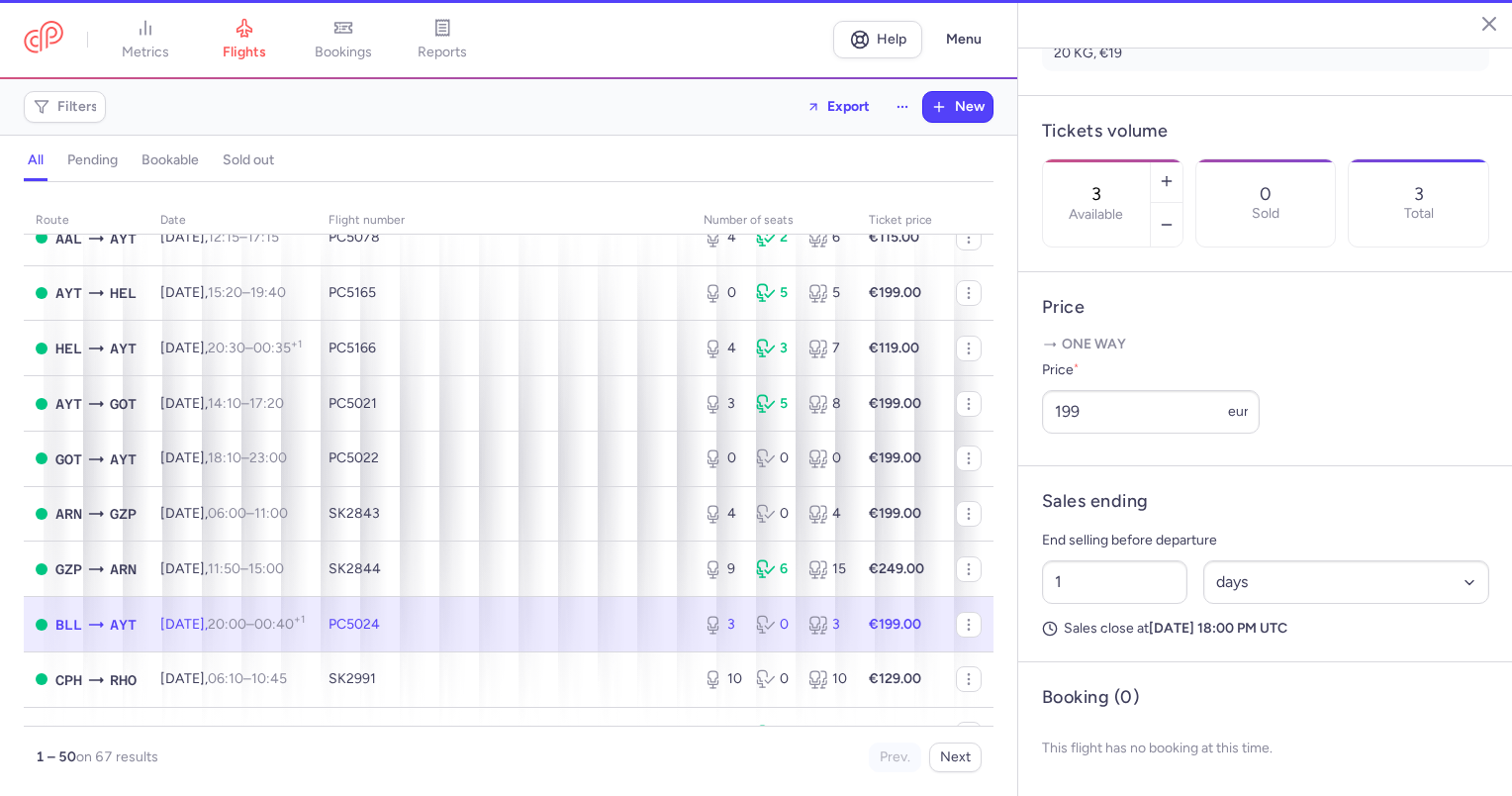 scroll, scrollTop: 568, scrollLeft: 0, axis: vertical 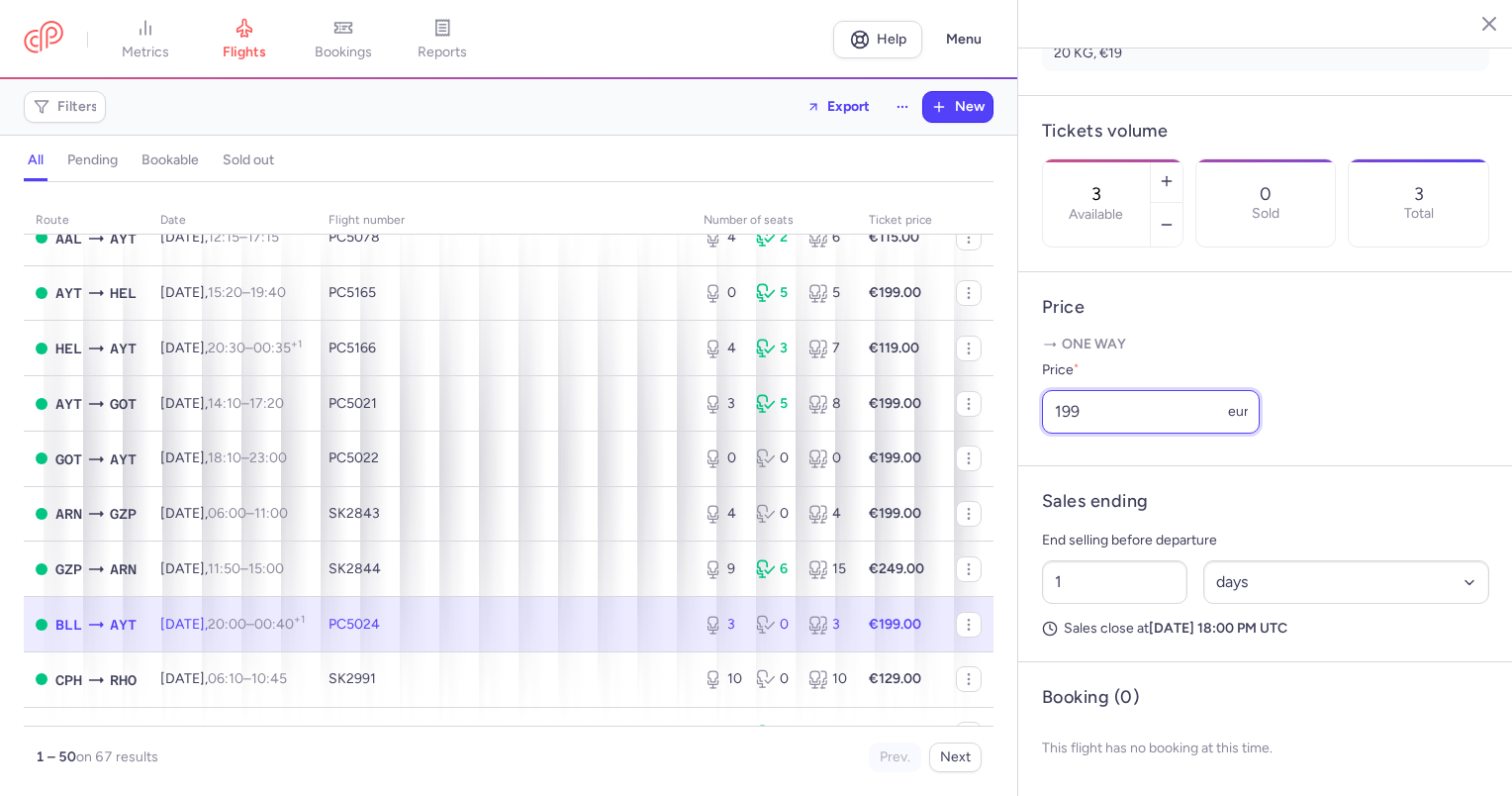 drag, startPoint x: 1099, startPoint y: 407, endPoint x: 1025, endPoint y: 416, distance: 74.54529 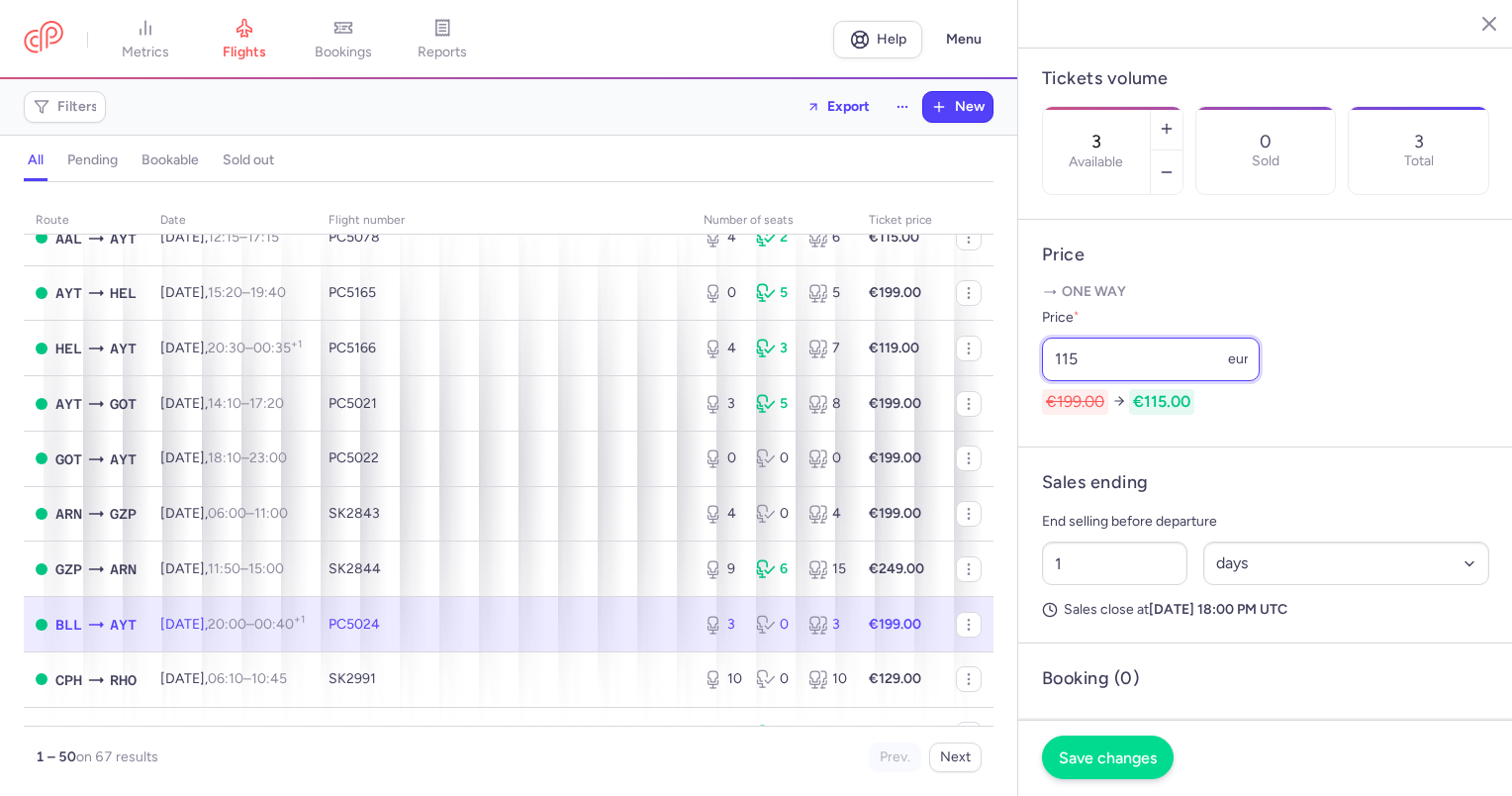 type on "115" 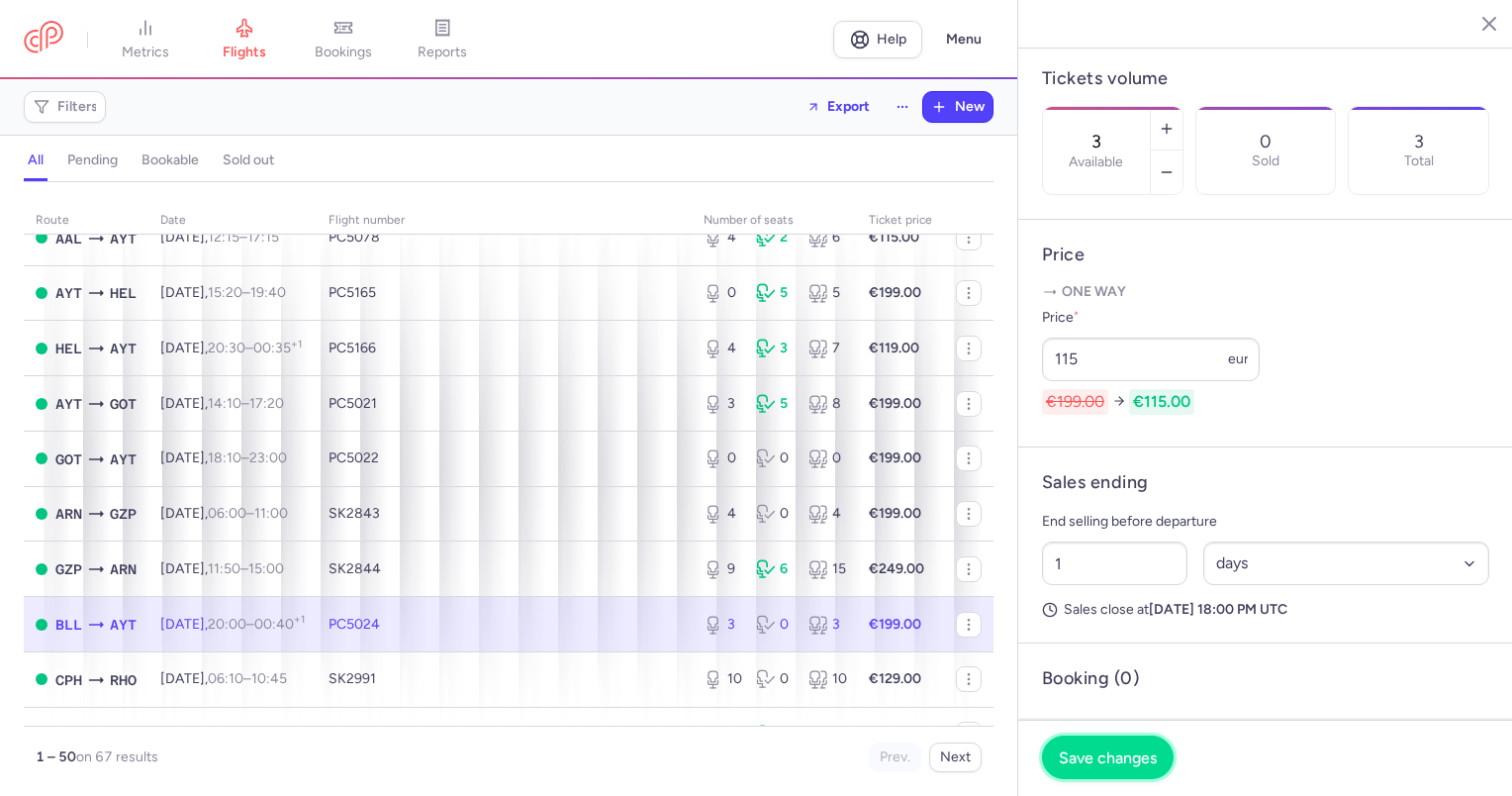 click on "Save changes" at bounding box center [1107, 757] 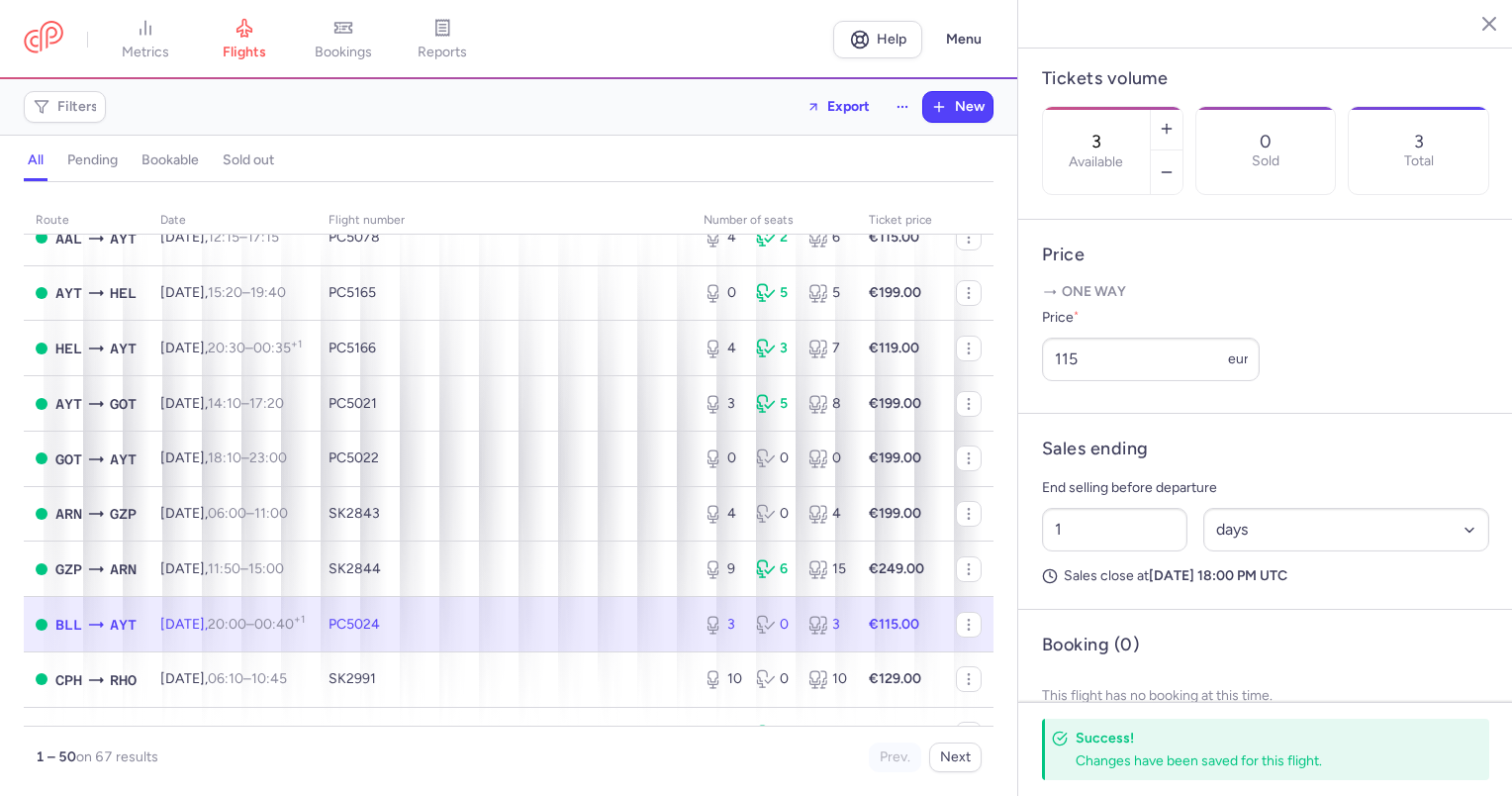 click on "Filters  Export  New" at bounding box center (509, 107) 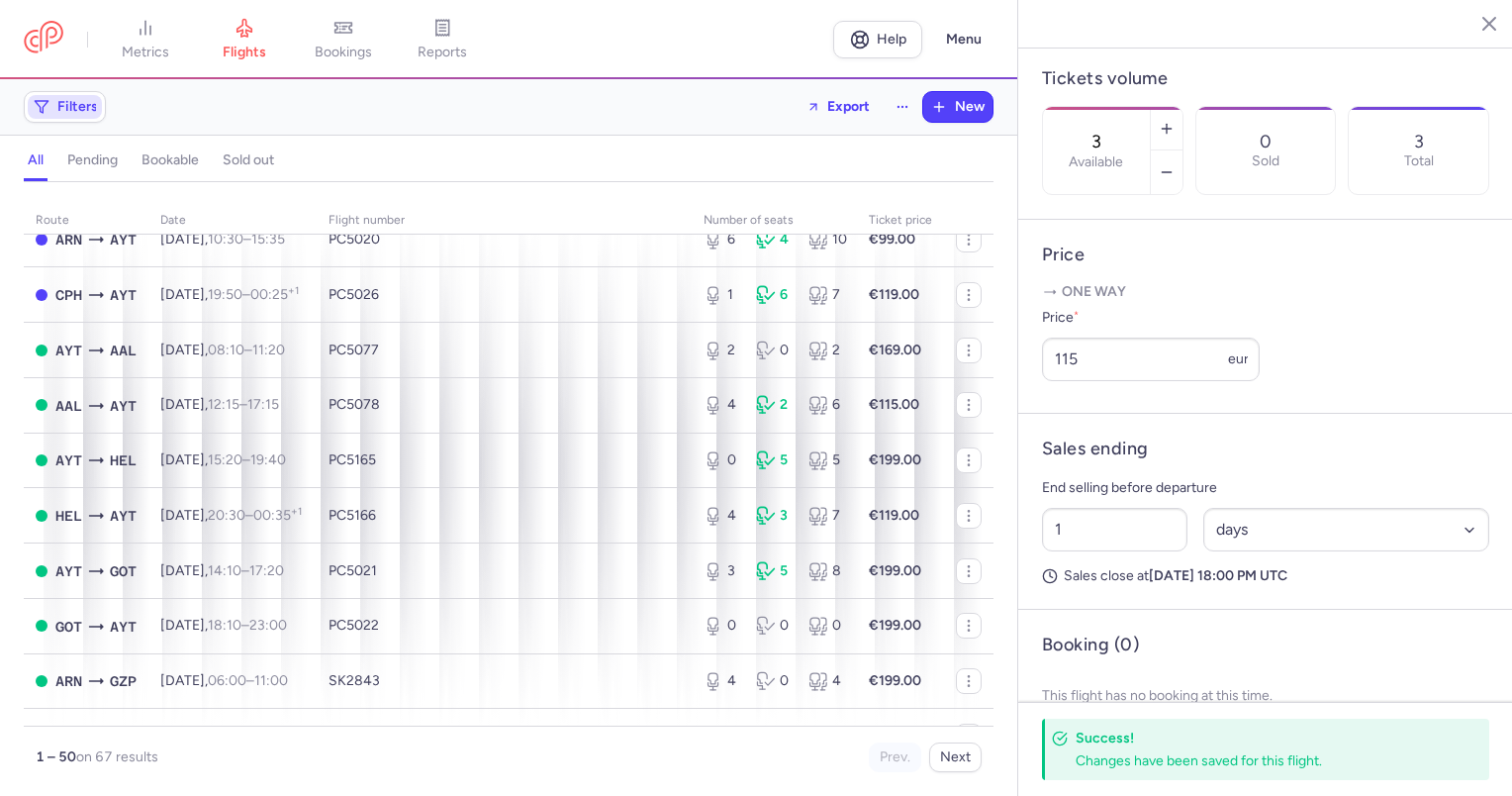 click on "Filters" 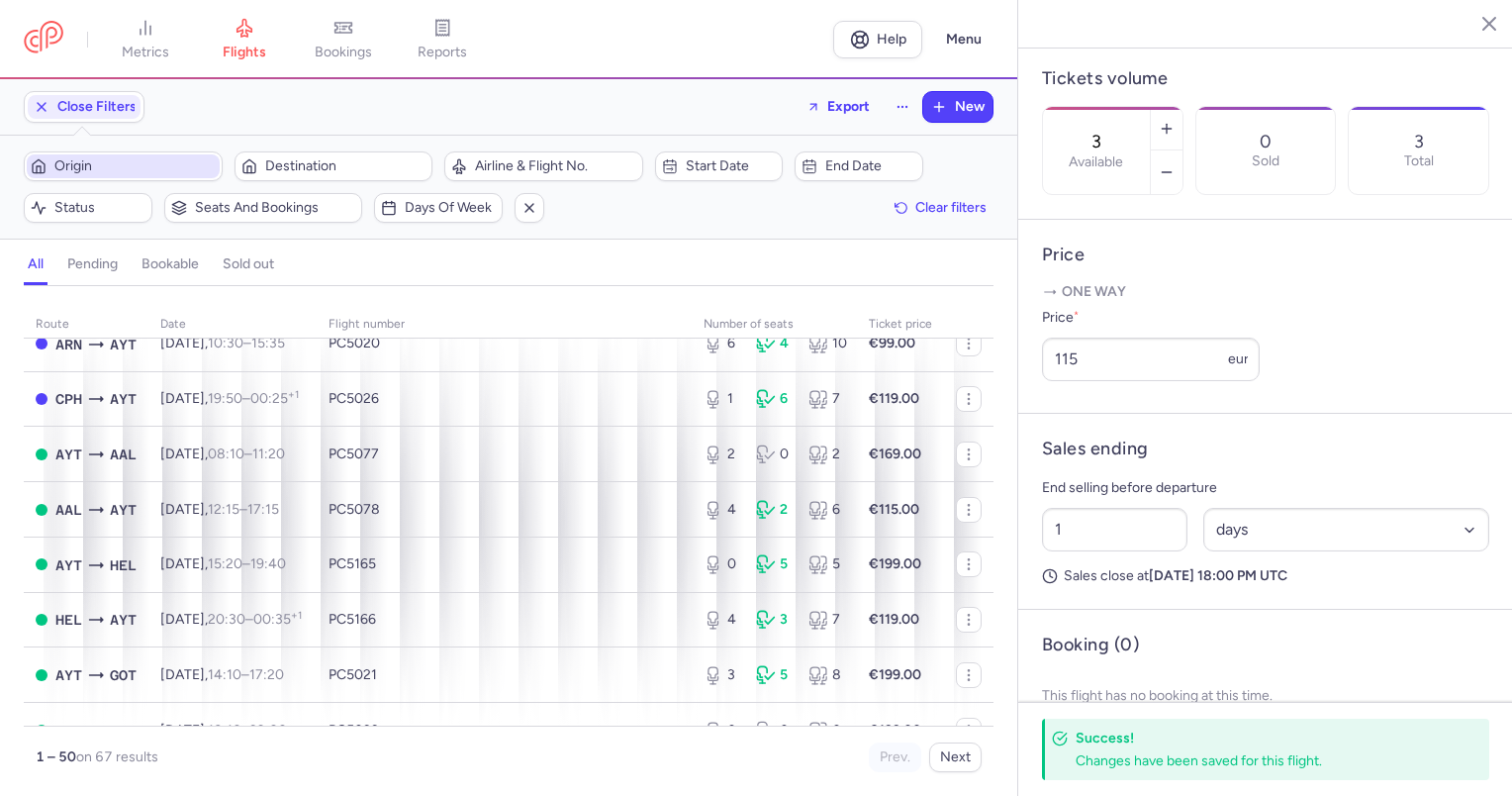scroll, scrollTop: 0, scrollLeft: 0, axis: both 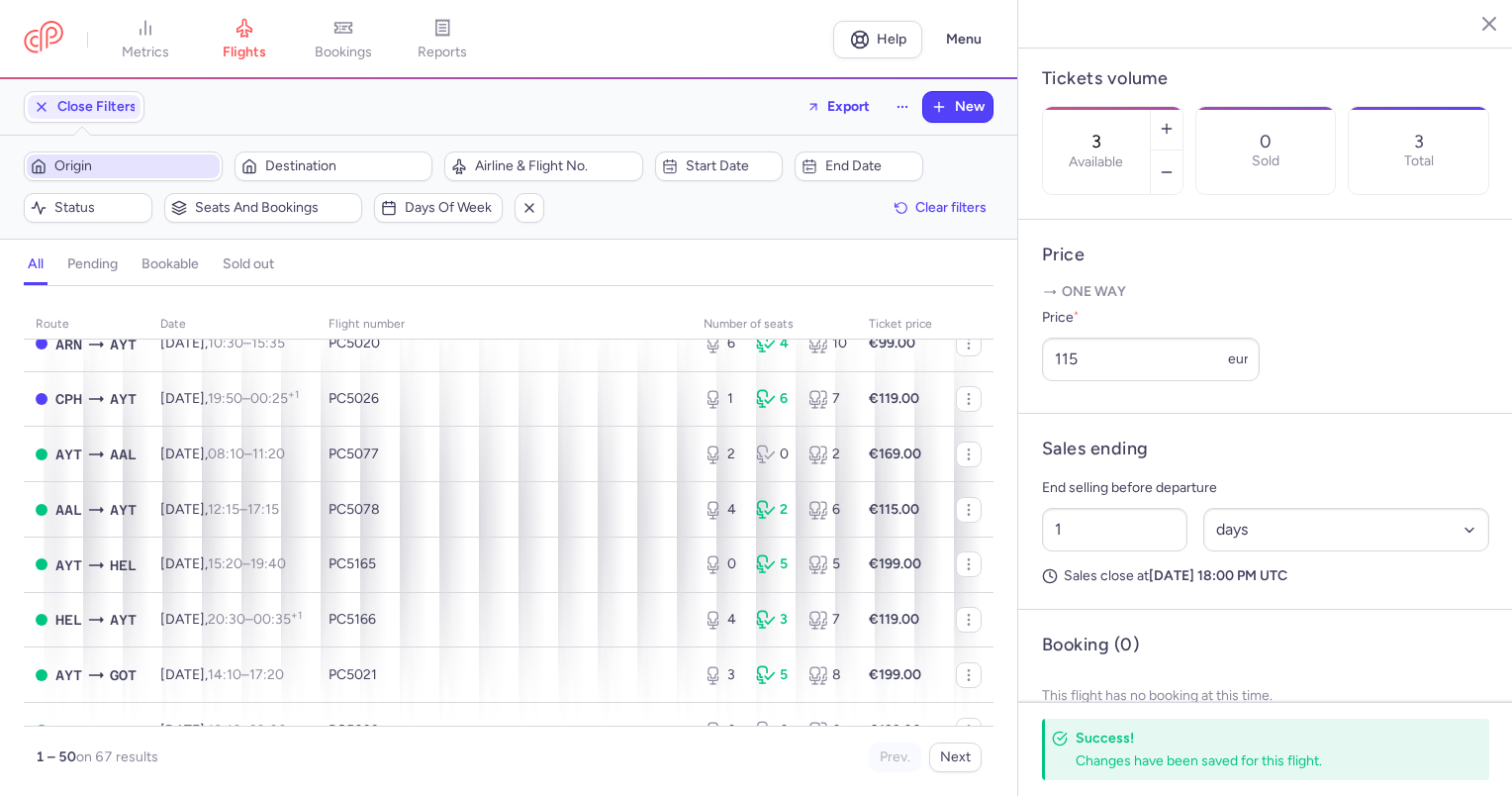 click on "Origin" at bounding box center [135, 166] 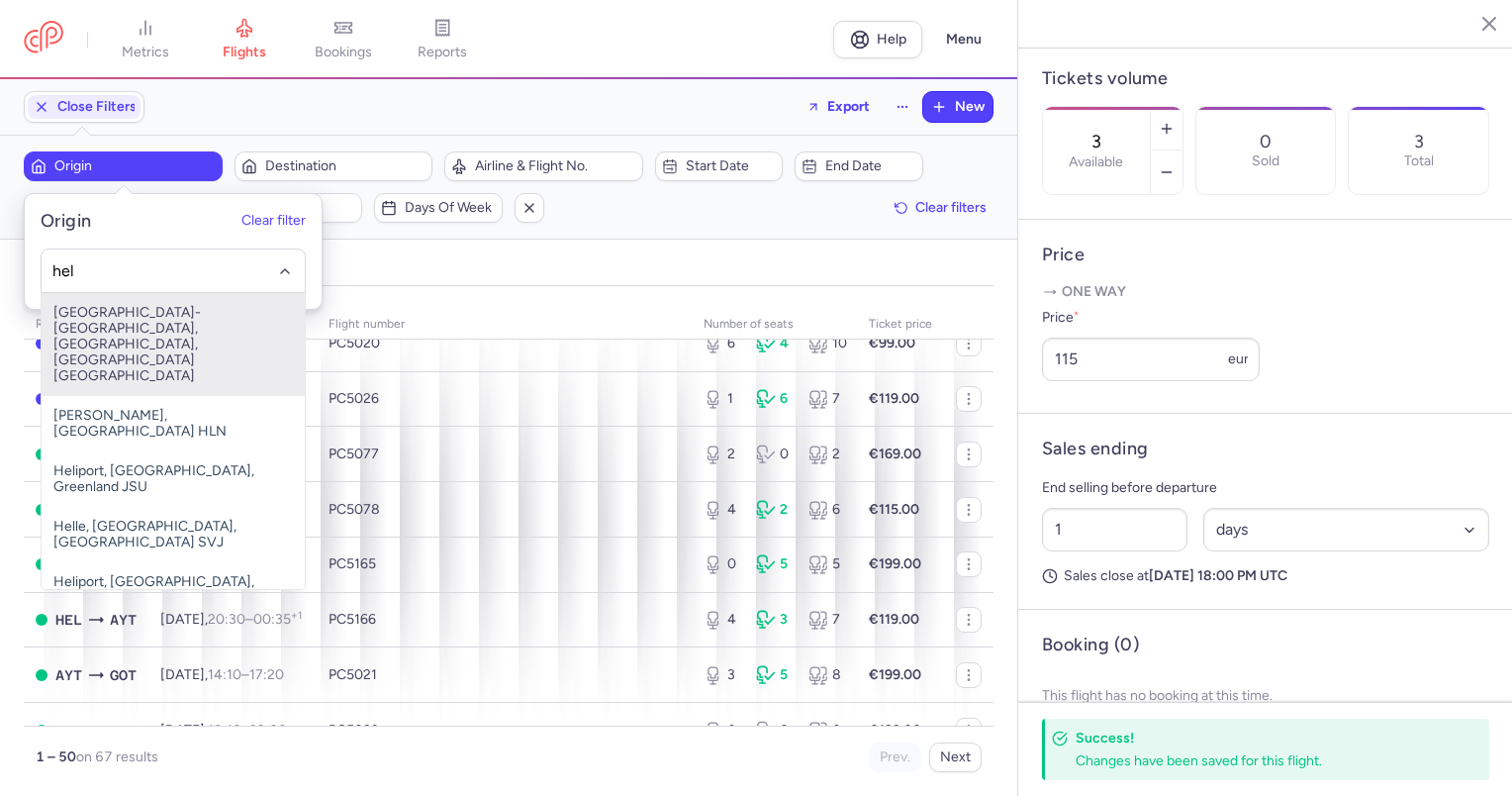 click on "[GEOGRAPHIC_DATA]-[GEOGRAPHIC_DATA], [GEOGRAPHIC_DATA], [GEOGRAPHIC_DATA] [GEOGRAPHIC_DATA]" at bounding box center (173, 345) 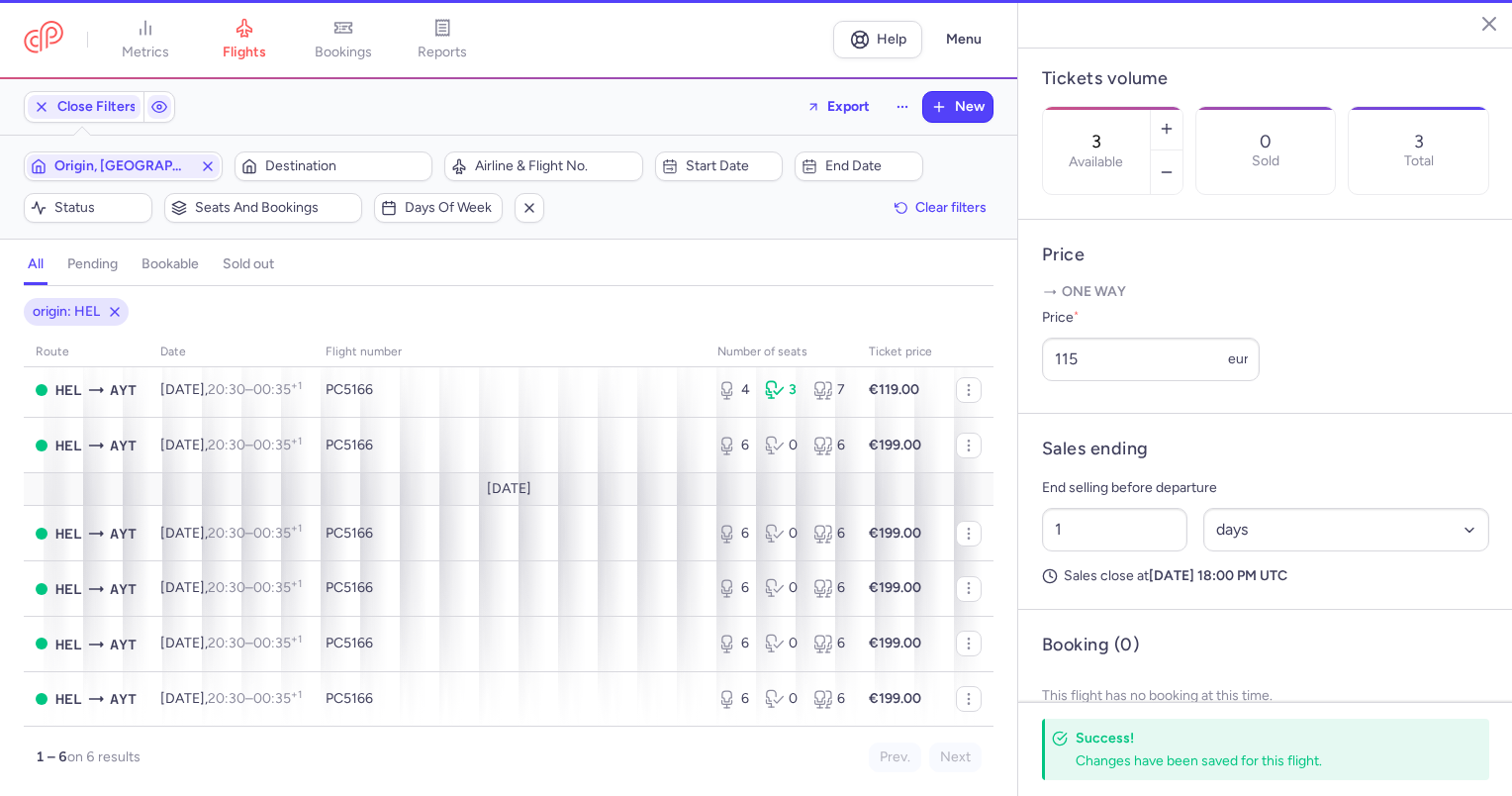 scroll, scrollTop: 42, scrollLeft: 0, axis: vertical 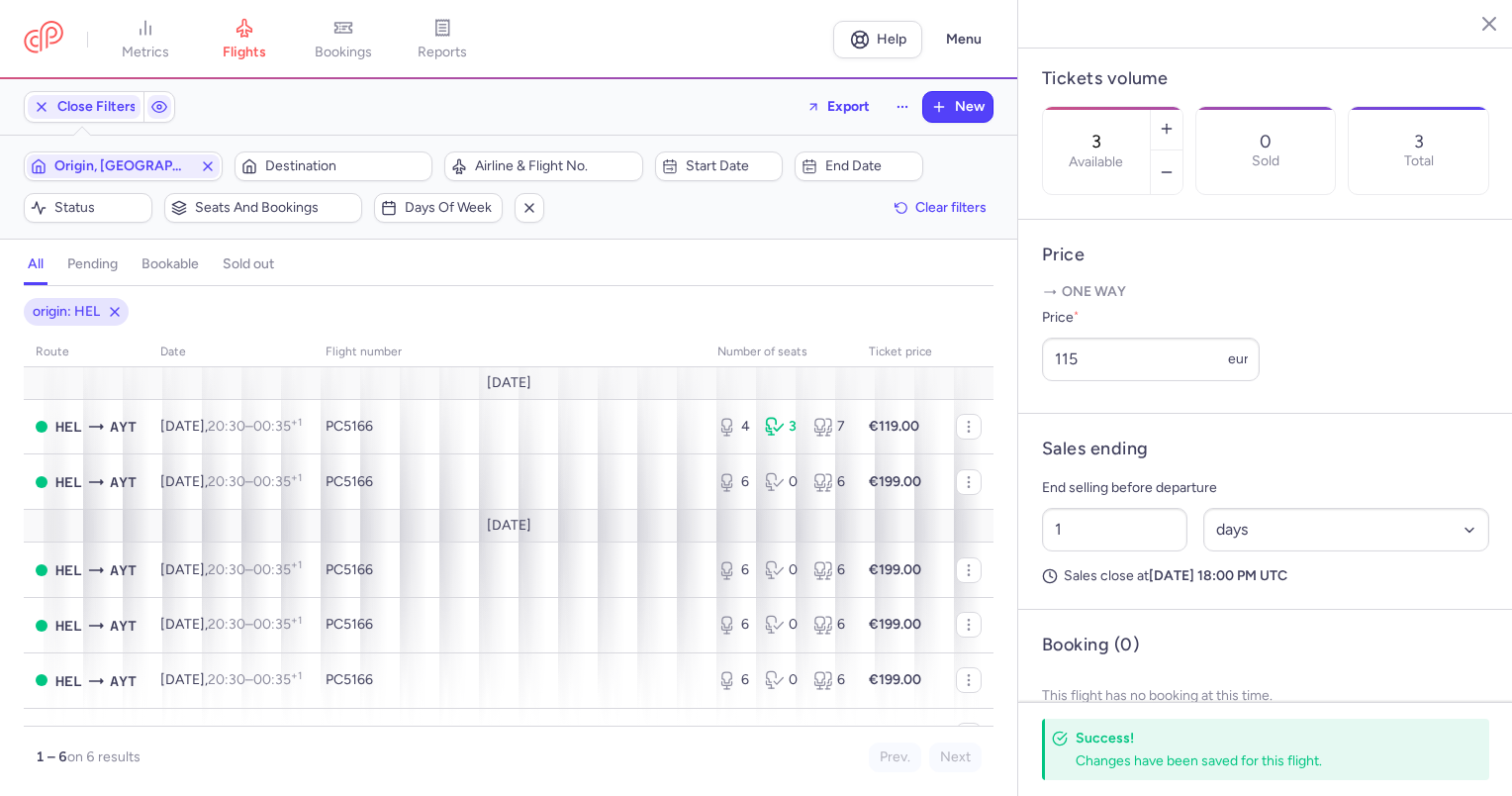 click on "Origin, [GEOGRAPHIC_DATA]  Destination  Airline & Flight No.  Start date  End date  Status  Seats and bookings  Days of week  Clear filters" 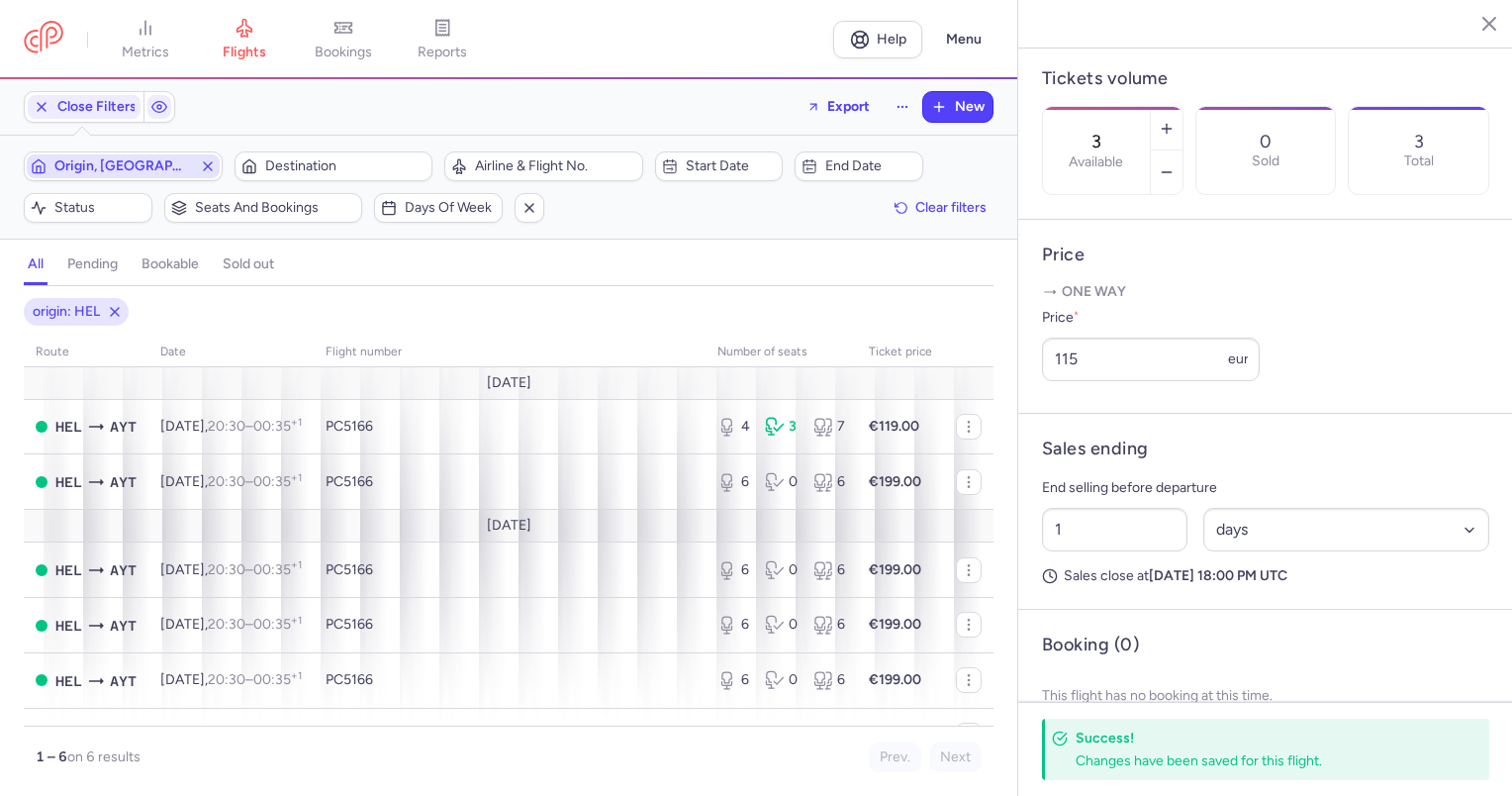 click 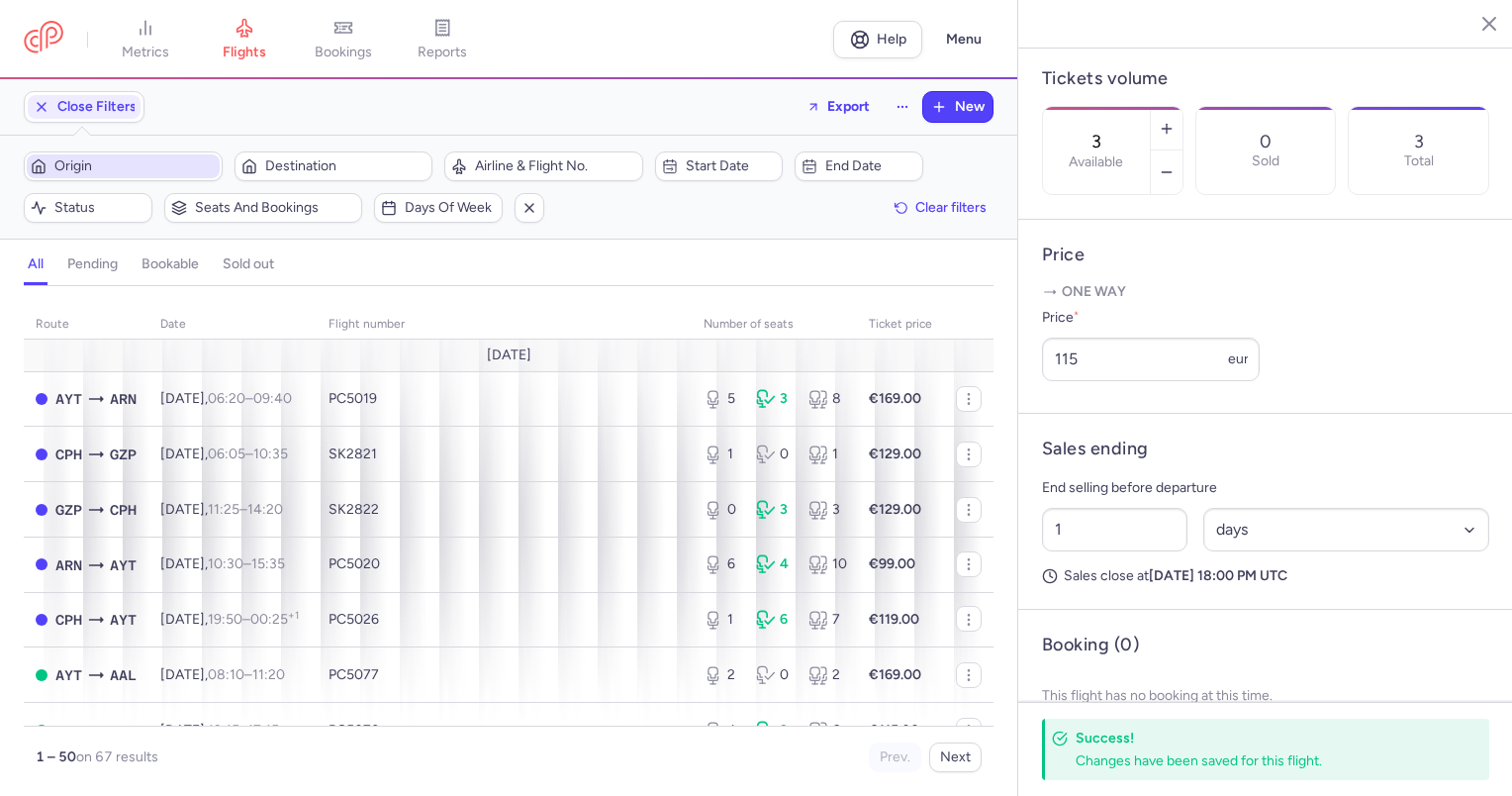 click on "Origin" at bounding box center (135, 166) 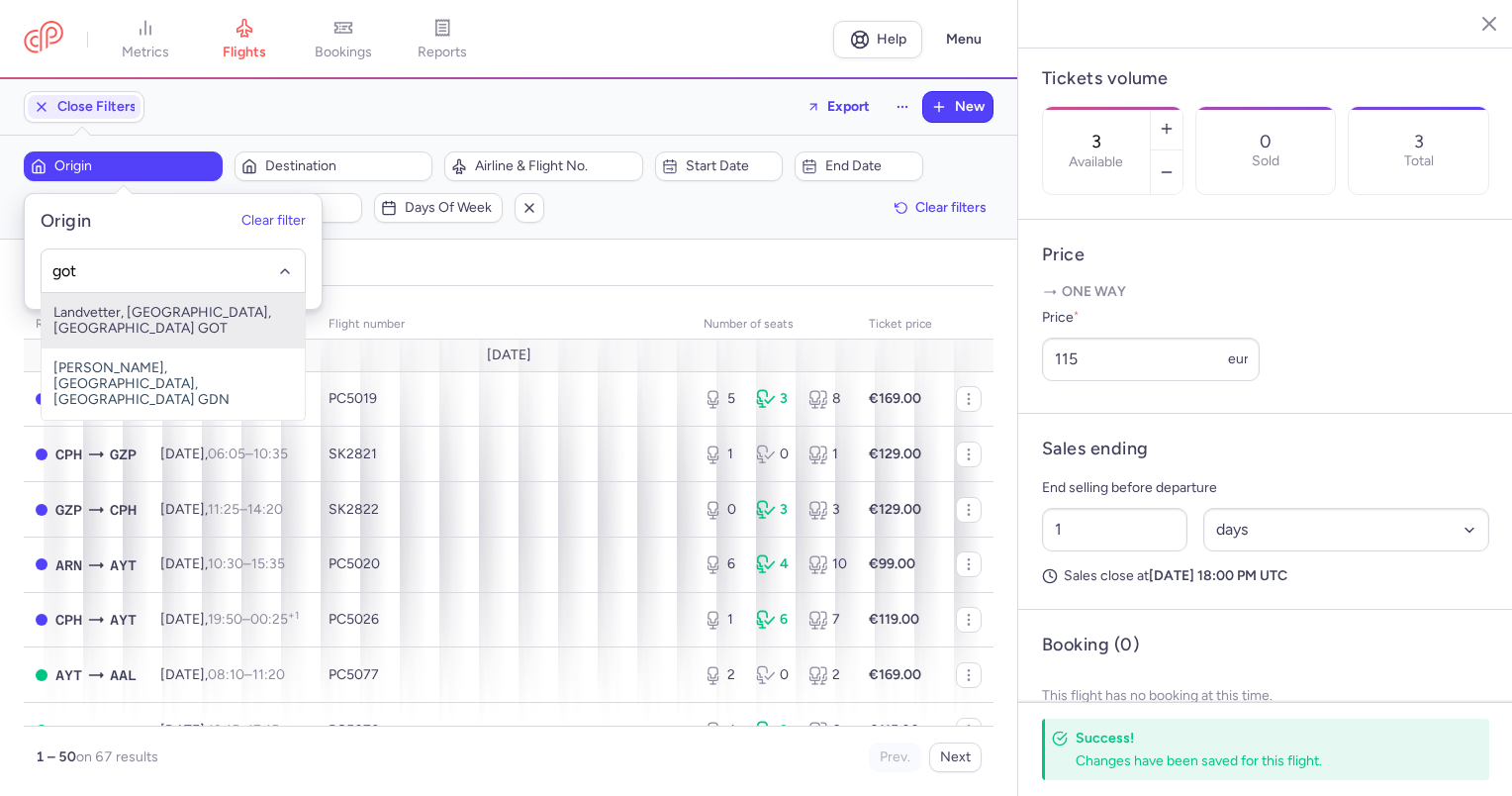 click on "Landvetter, [GEOGRAPHIC_DATA], [GEOGRAPHIC_DATA] GOT" at bounding box center [173, 321] 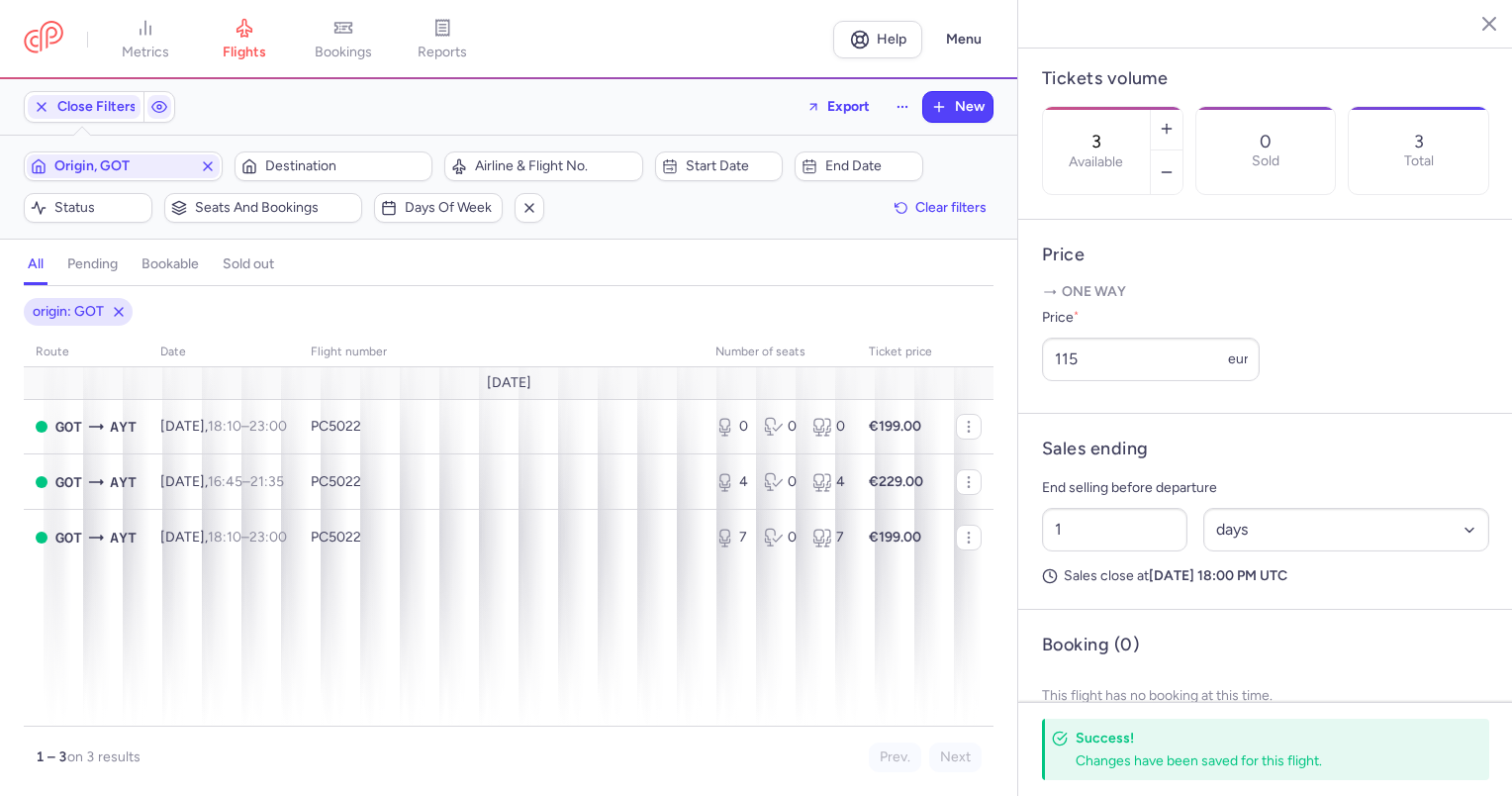 type 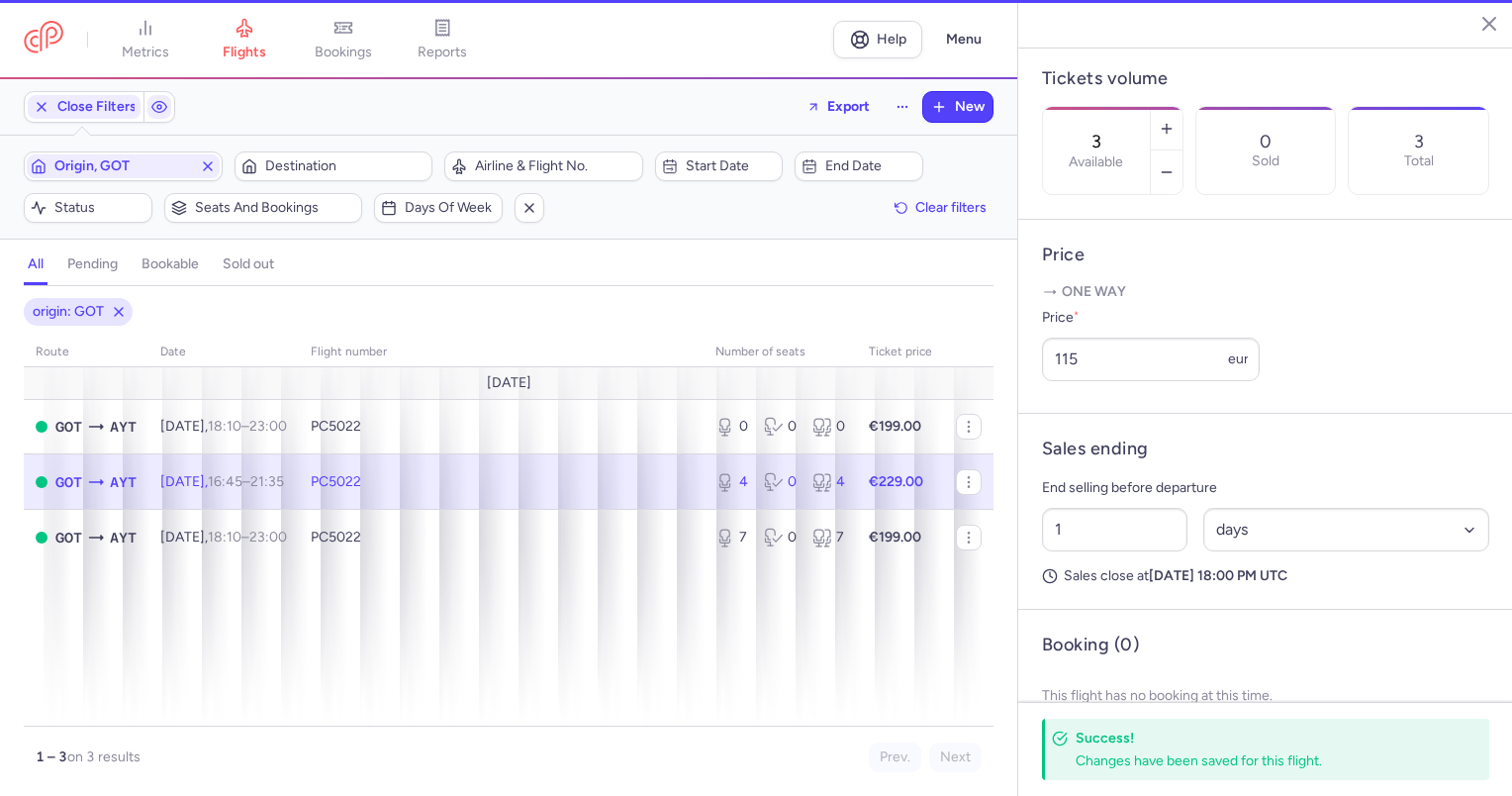 type on "4" 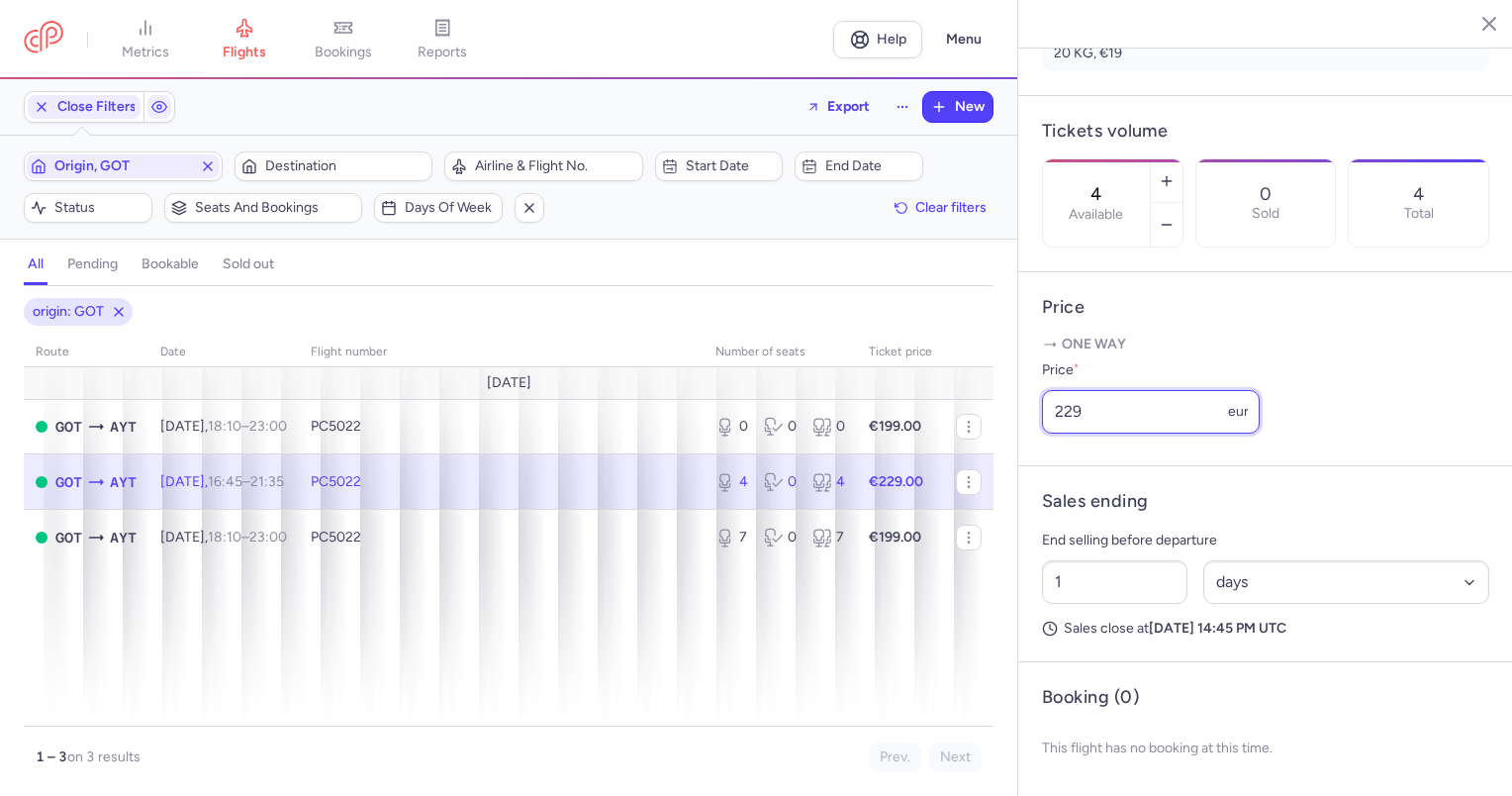drag, startPoint x: 1104, startPoint y: 412, endPoint x: 1041, endPoint y: 409, distance: 63.071388 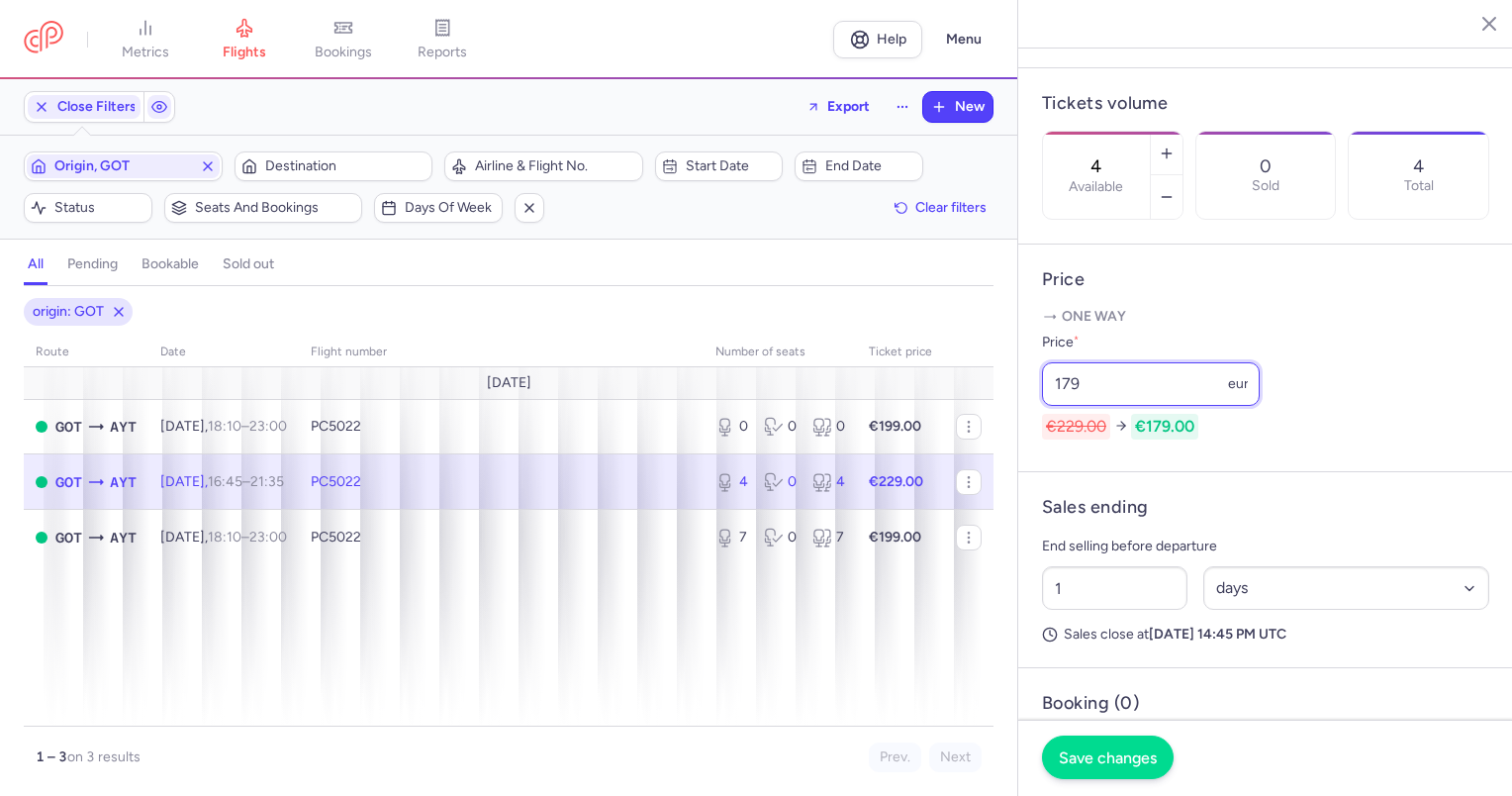 type on "179" 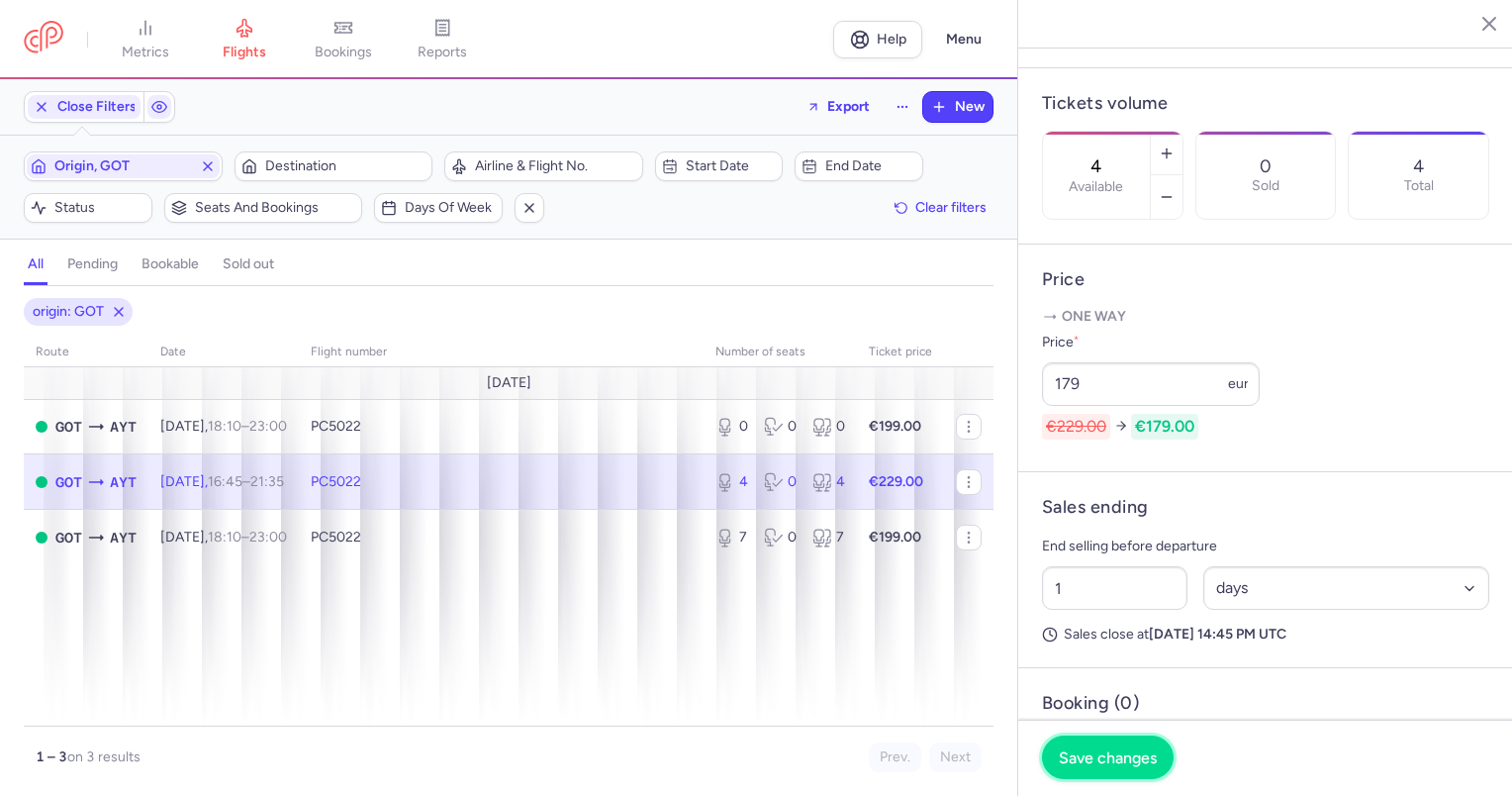 click on "Save changes" at bounding box center (1107, 757) 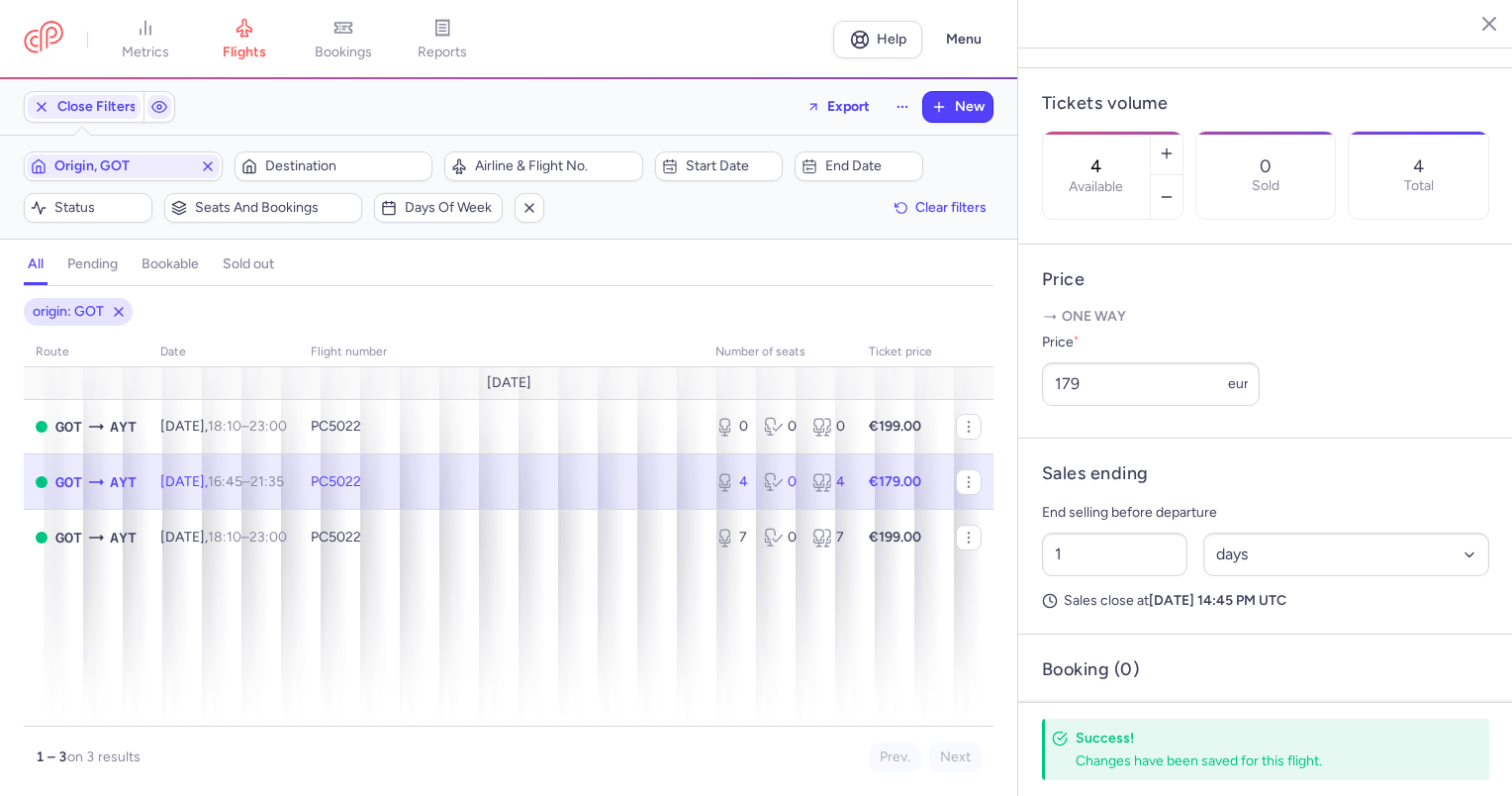 scroll, scrollTop: 661, scrollLeft: 0, axis: vertical 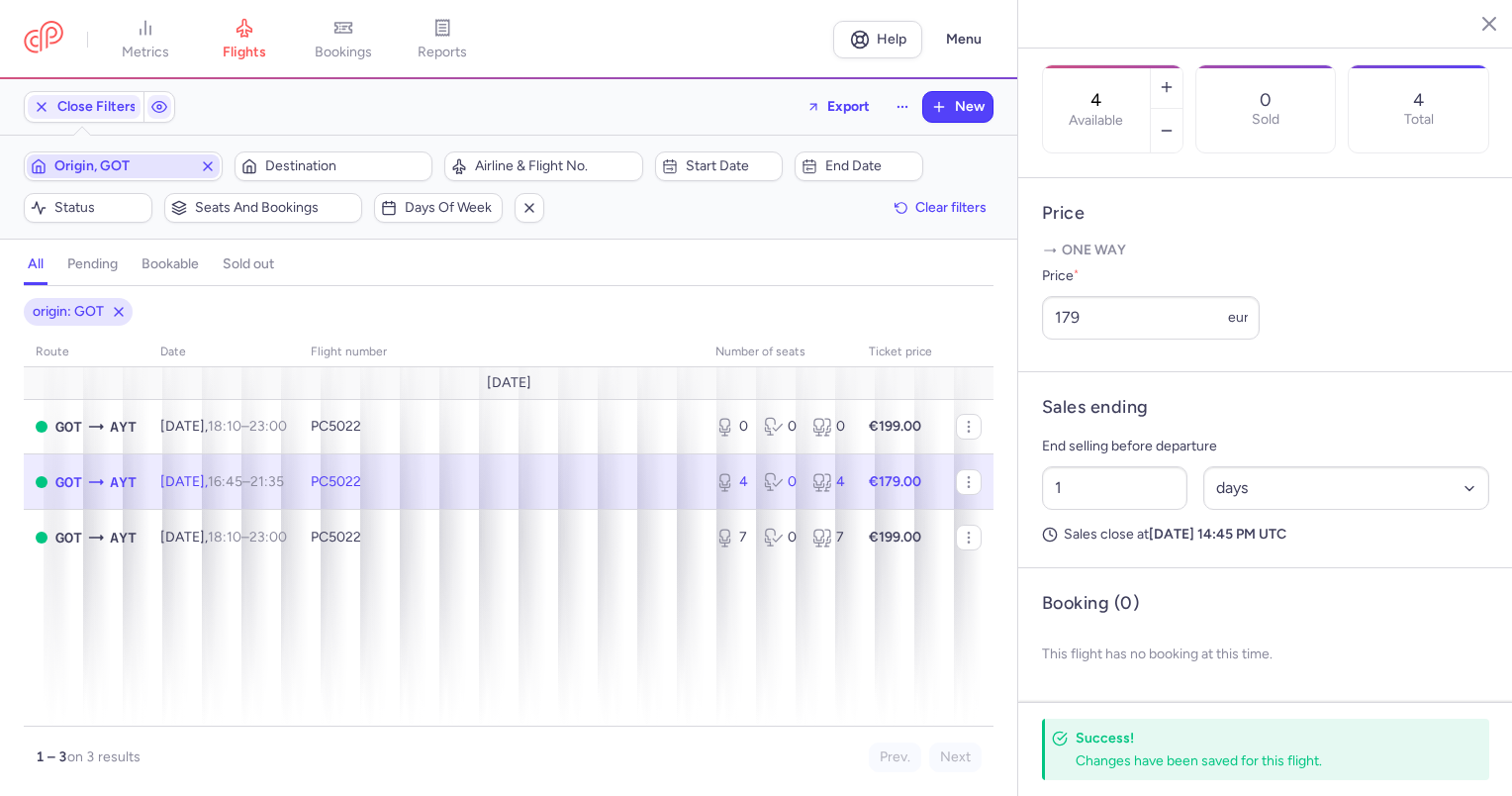 click 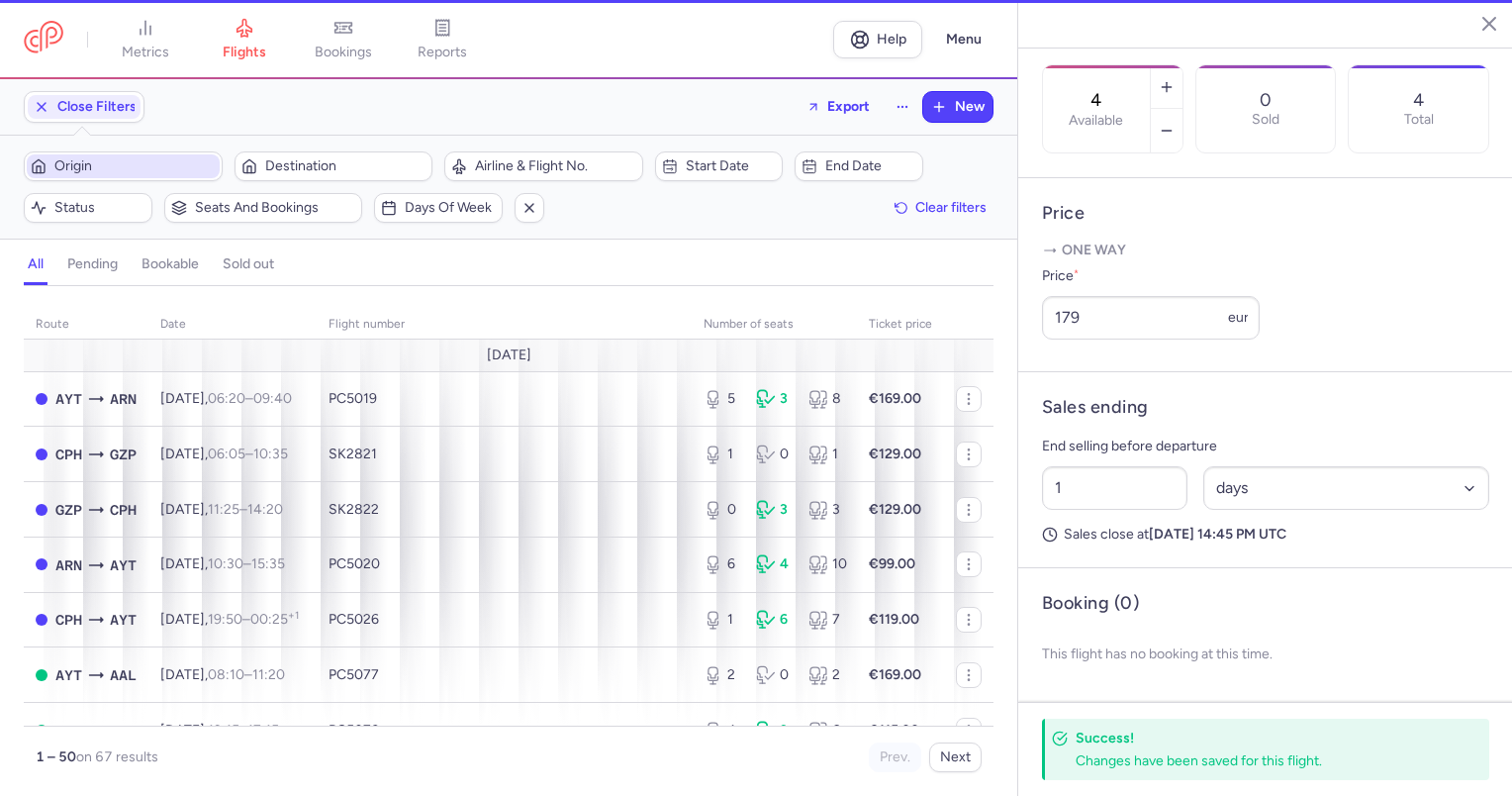 click on "Origin" at bounding box center [135, 166] 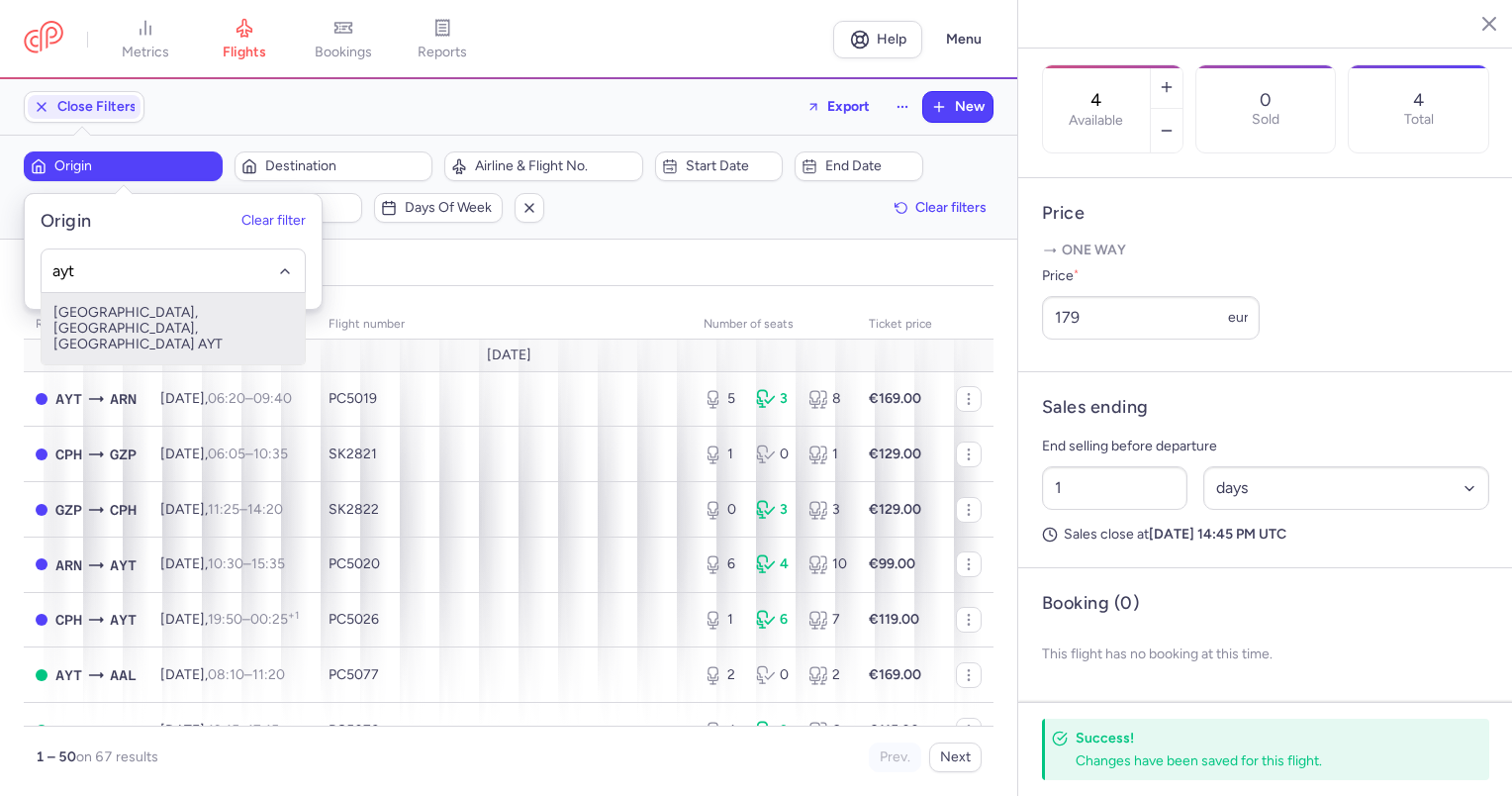 click on "[GEOGRAPHIC_DATA], [GEOGRAPHIC_DATA], [GEOGRAPHIC_DATA] AYT" at bounding box center (173, 329) 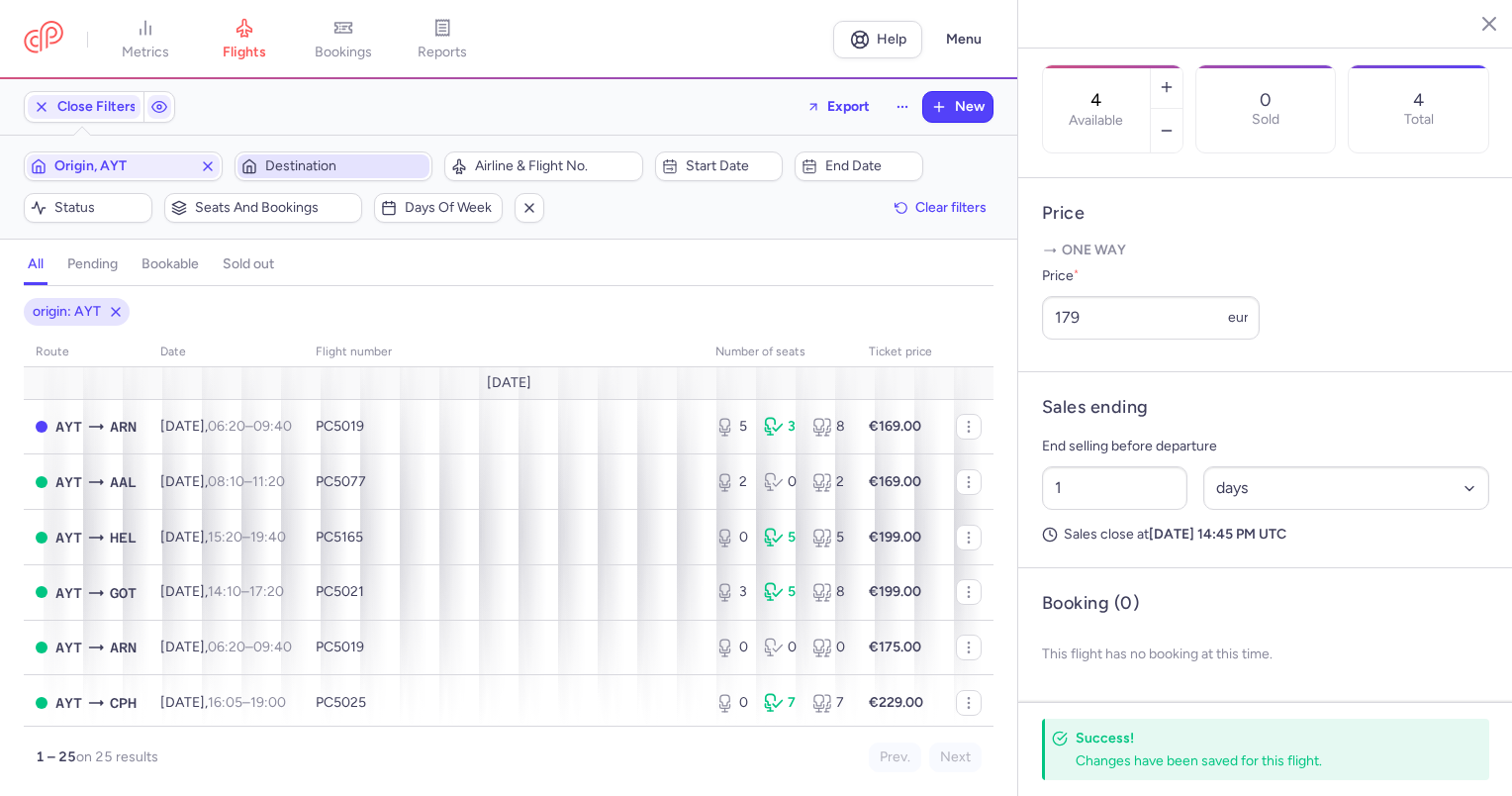 click on "Destination" at bounding box center [345, 166] 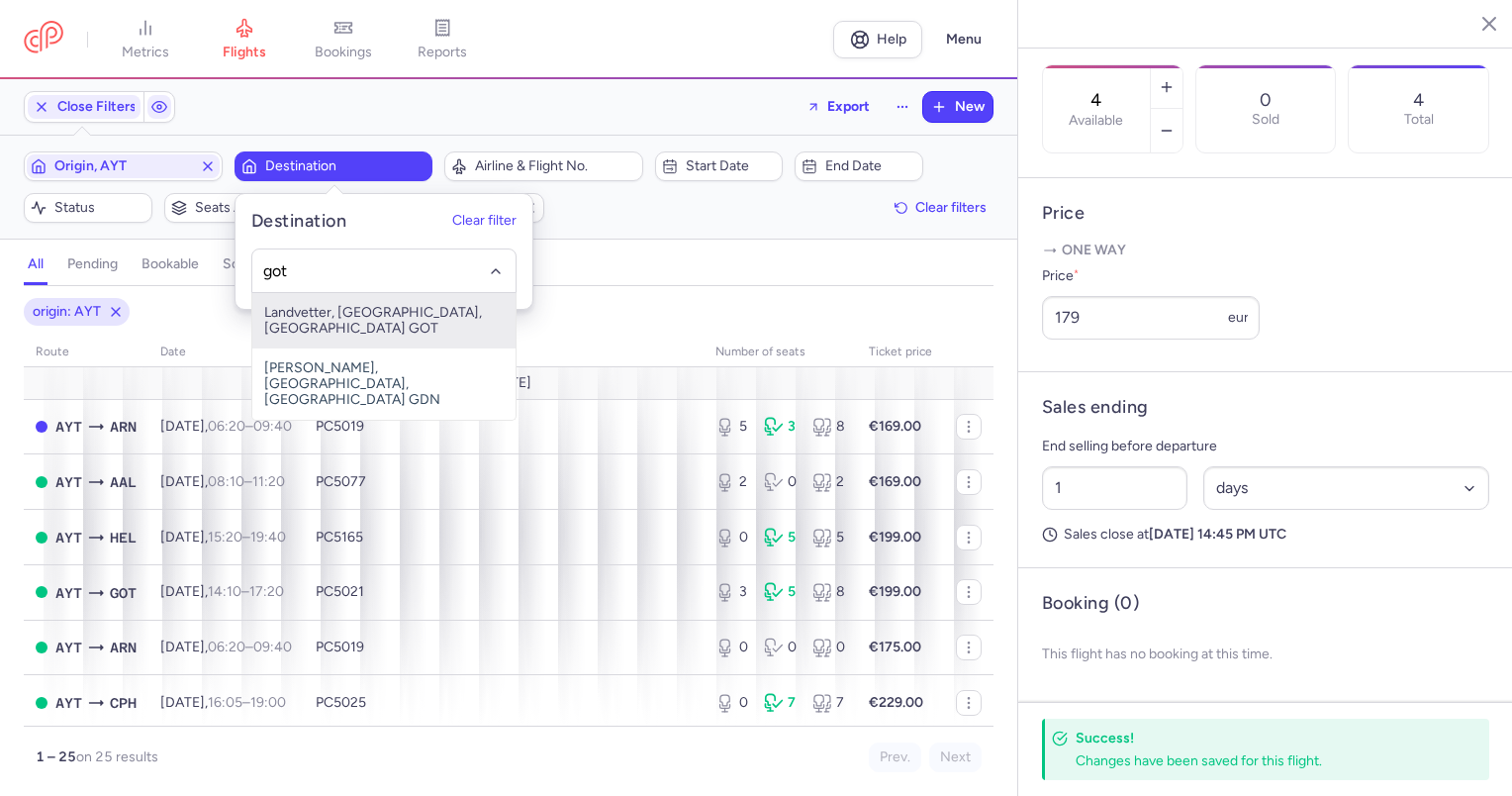 click on "Landvetter, [GEOGRAPHIC_DATA], [GEOGRAPHIC_DATA] GOT" at bounding box center [384, 321] 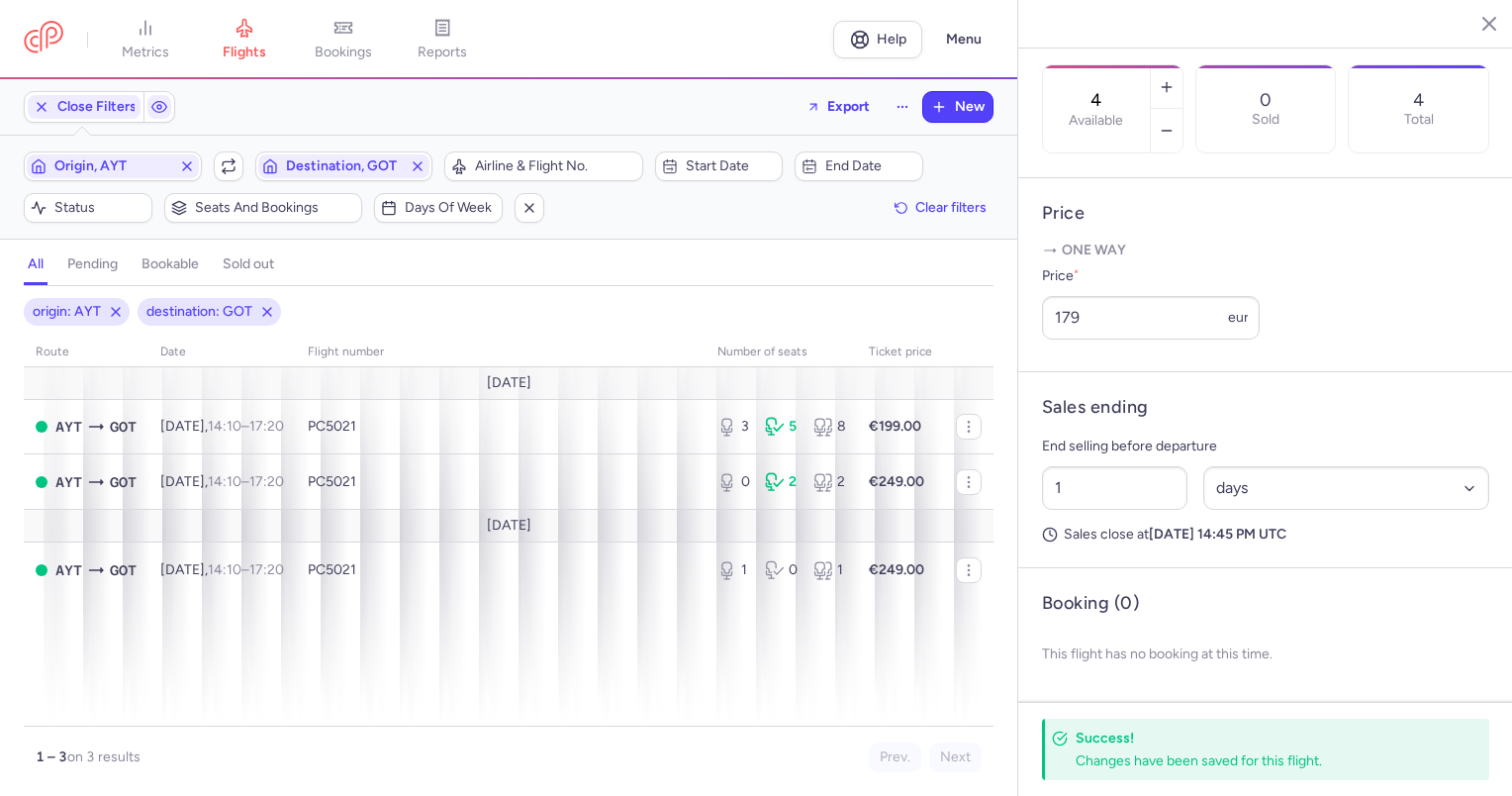 type 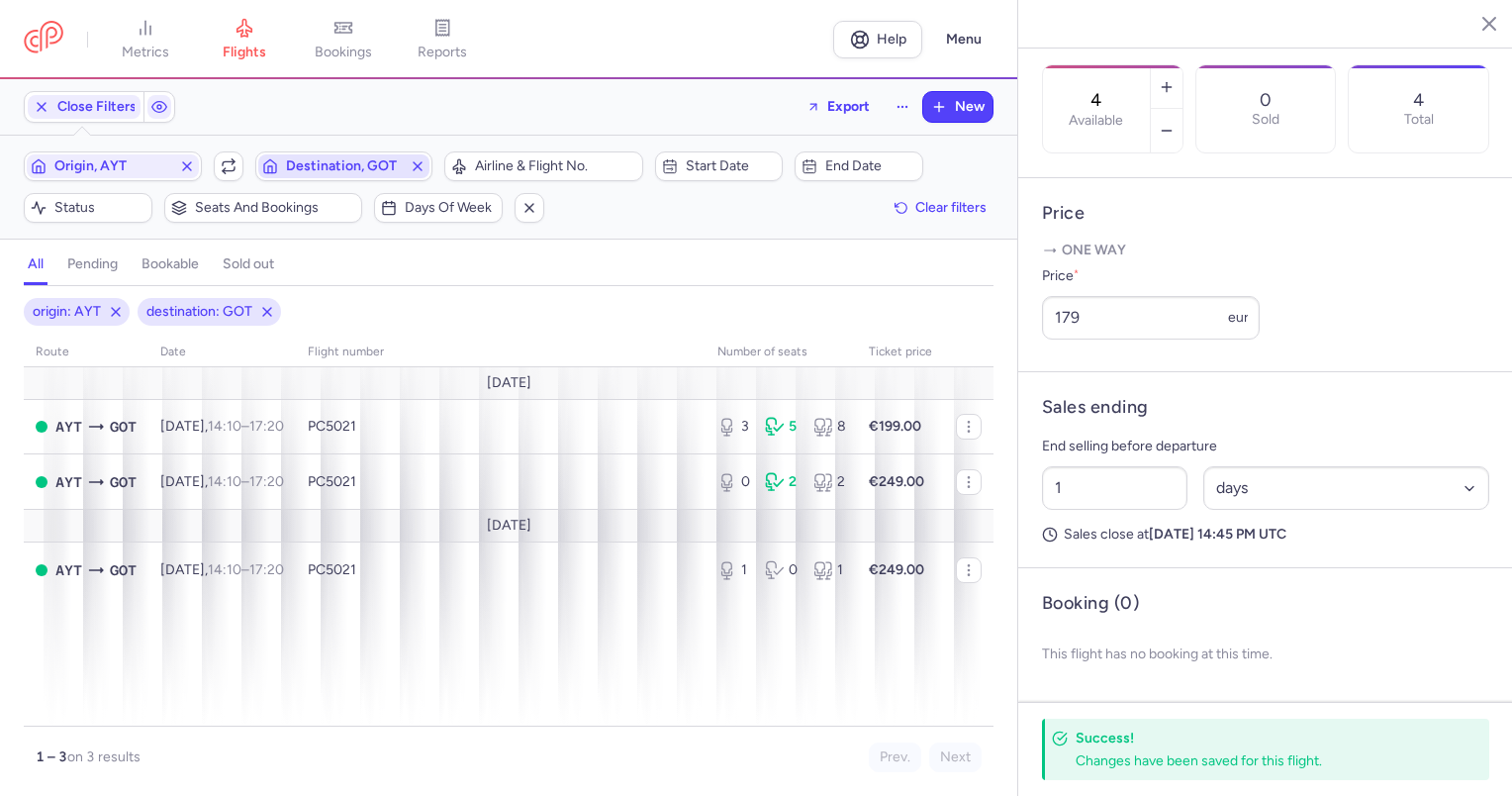 click 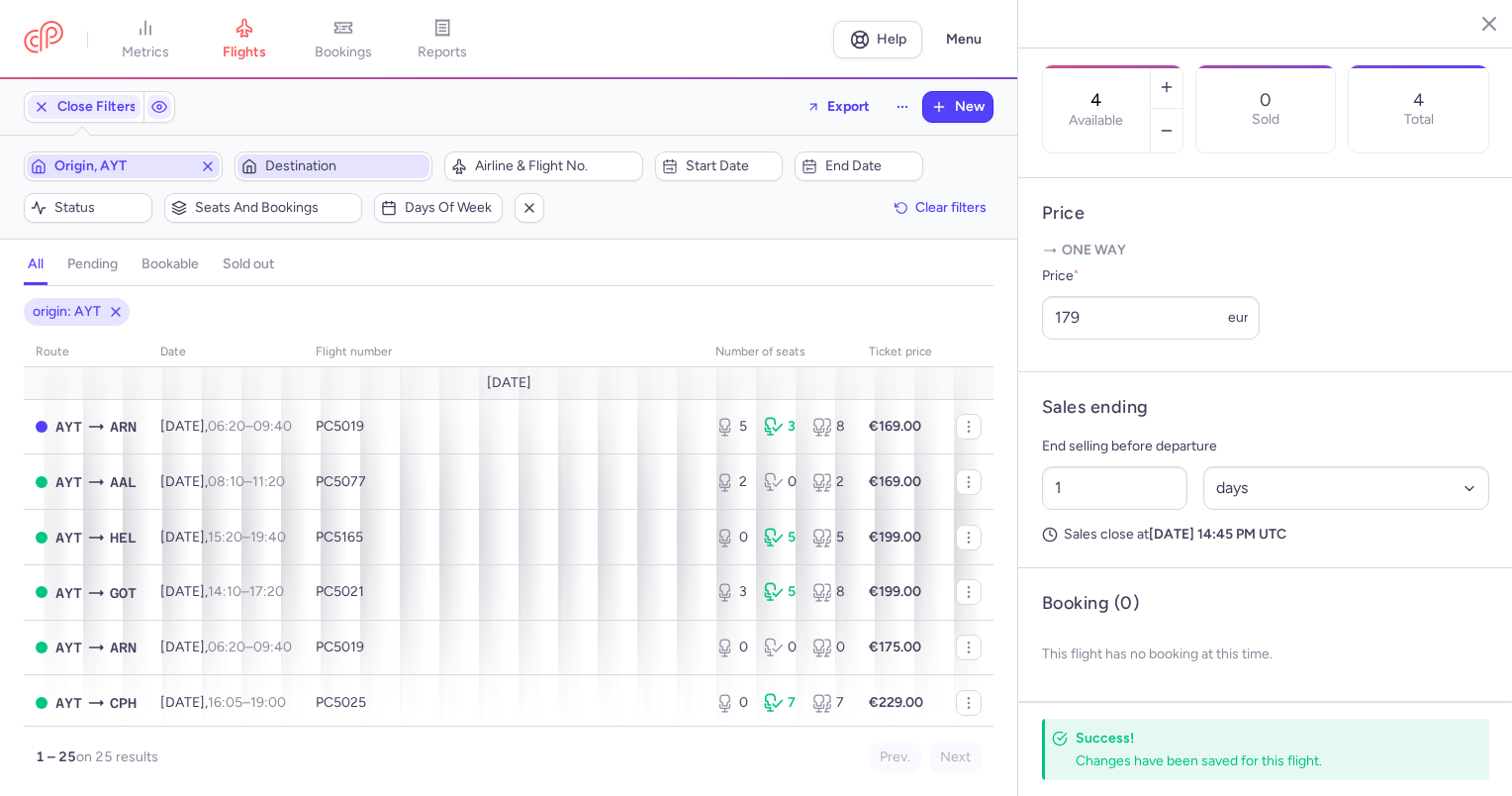 click 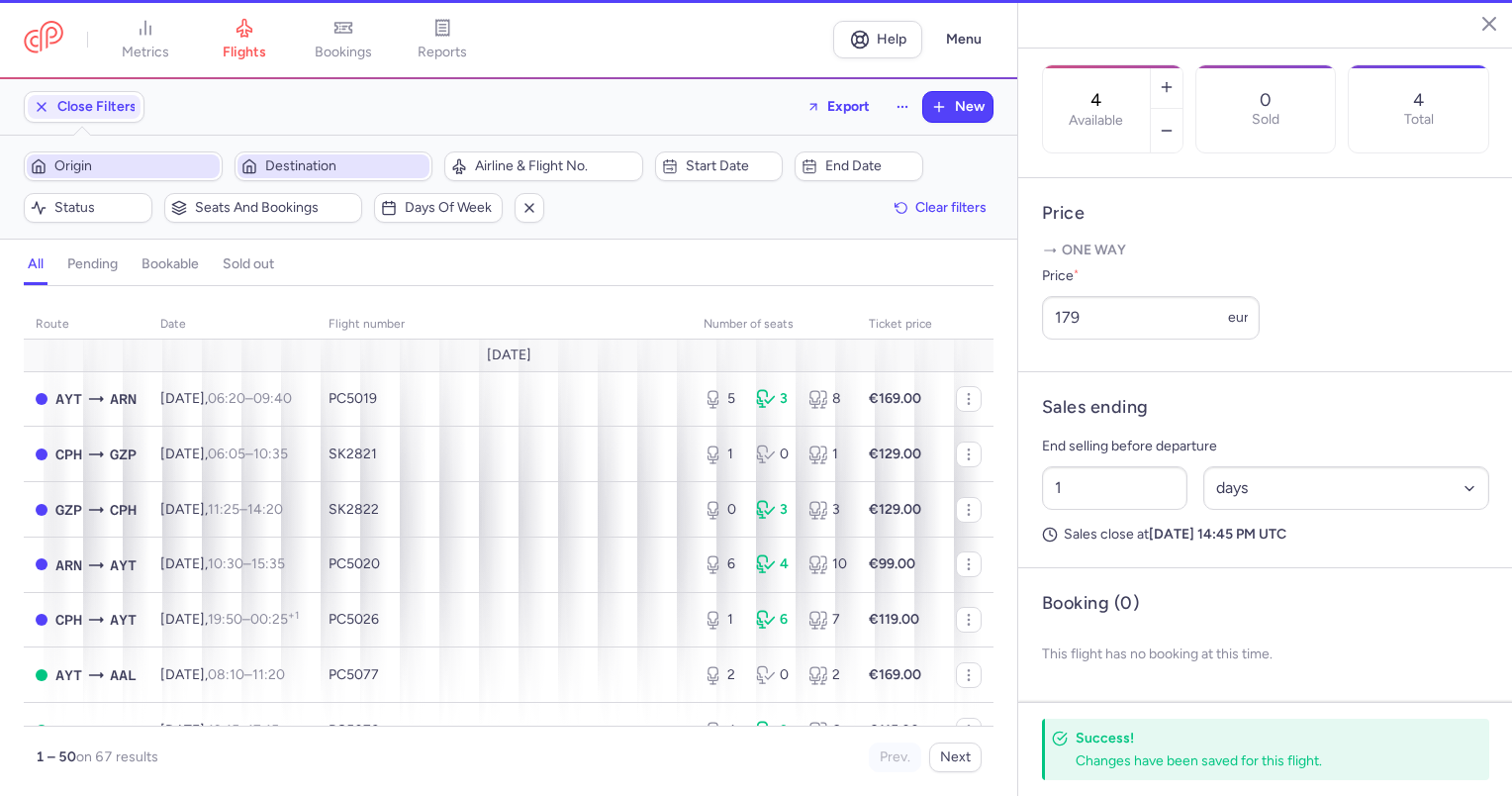 click on "Origin" at bounding box center [135, 166] 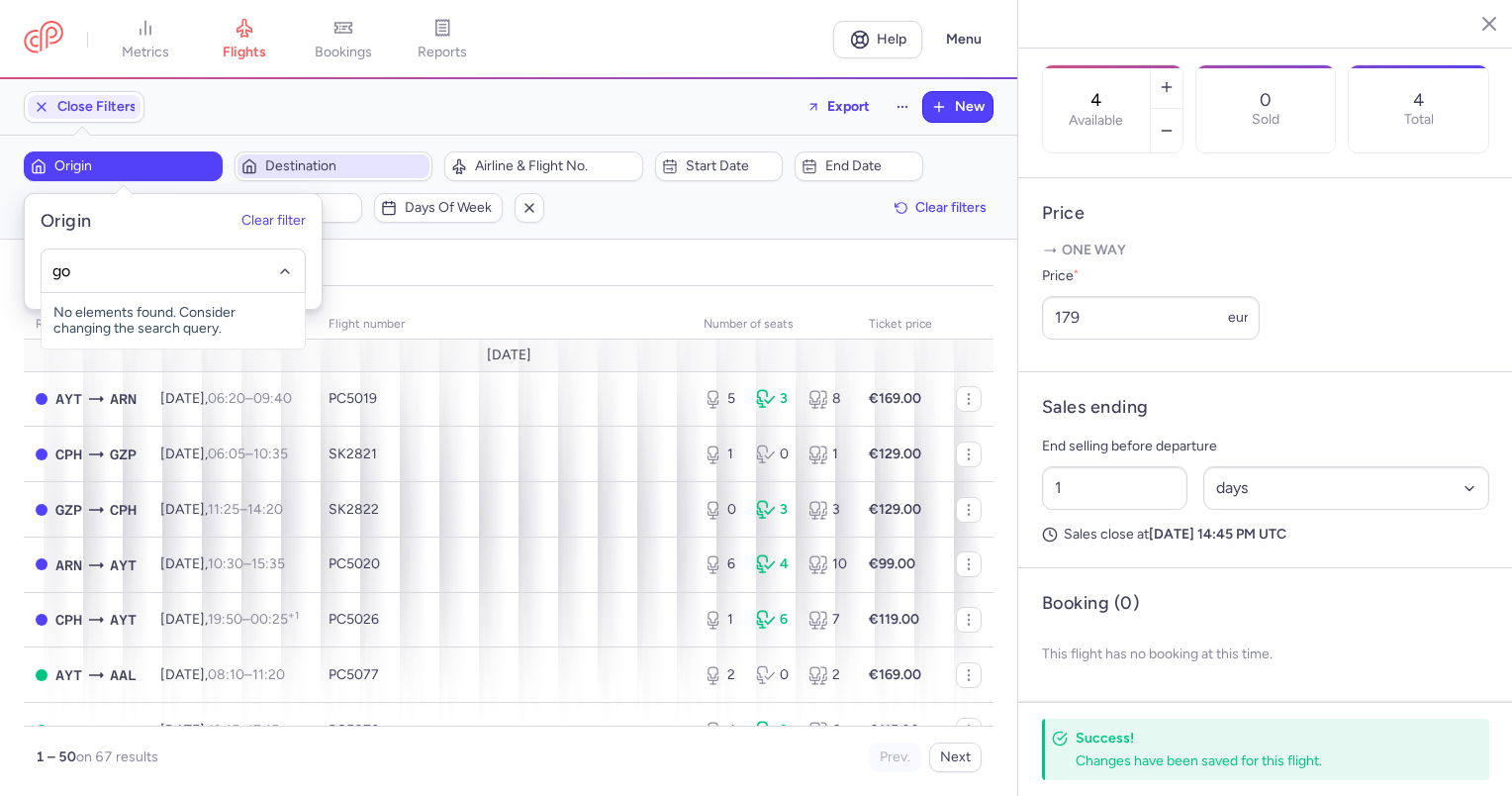 type on "got" 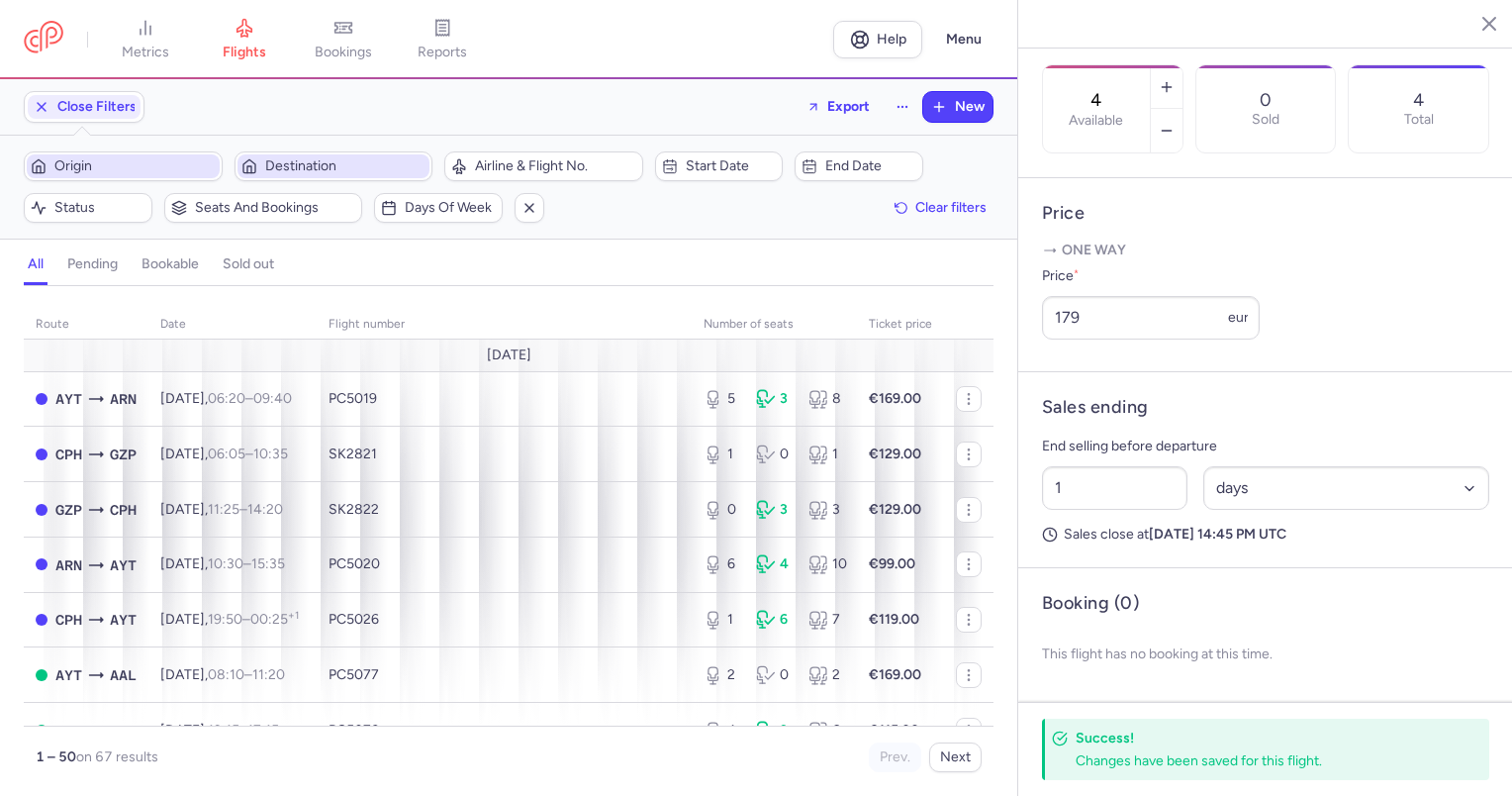 click on "Origin" at bounding box center [135, 166] 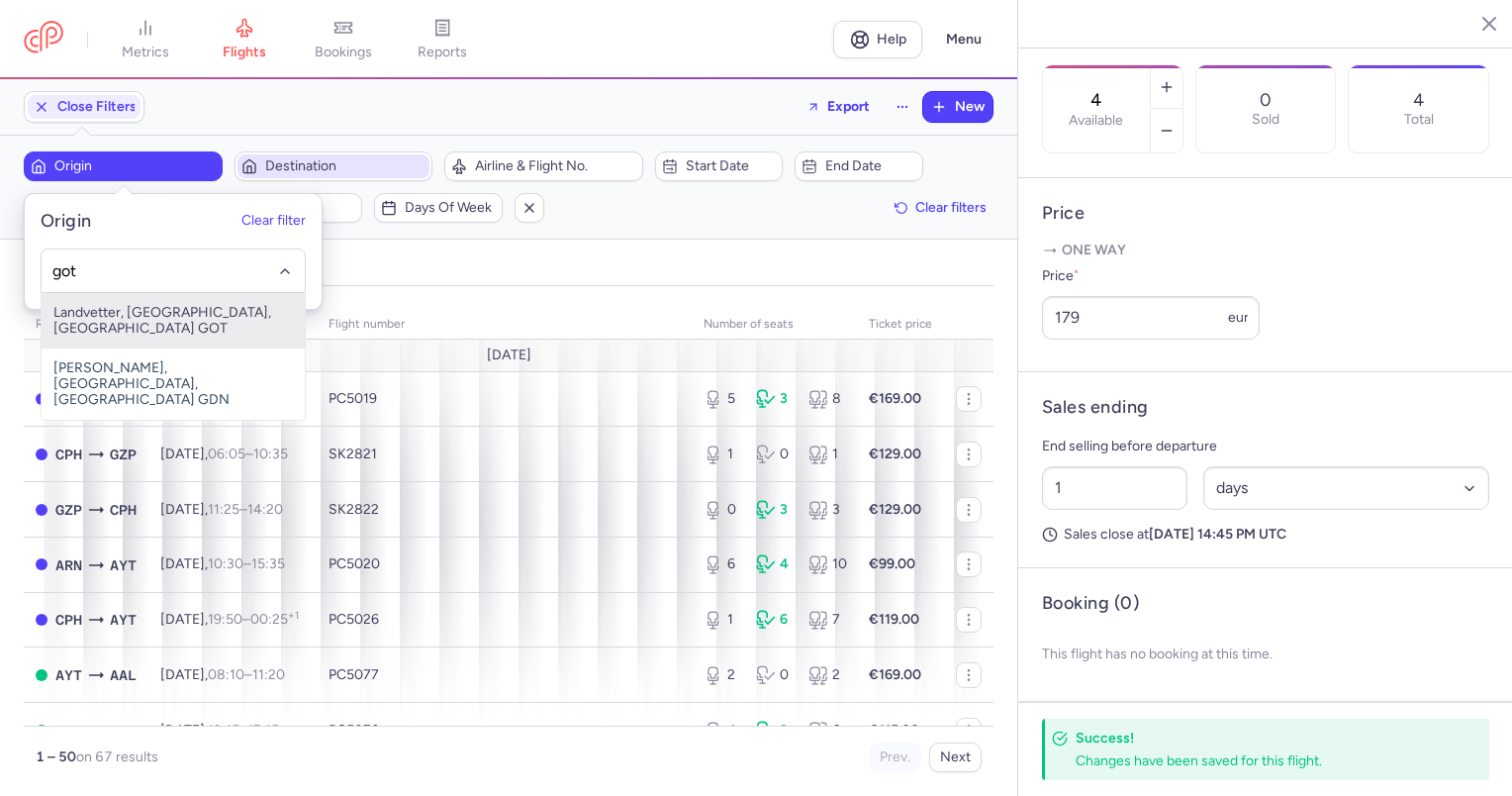 click on "Landvetter, [GEOGRAPHIC_DATA], [GEOGRAPHIC_DATA] GOT" at bounding box center (173, 321) 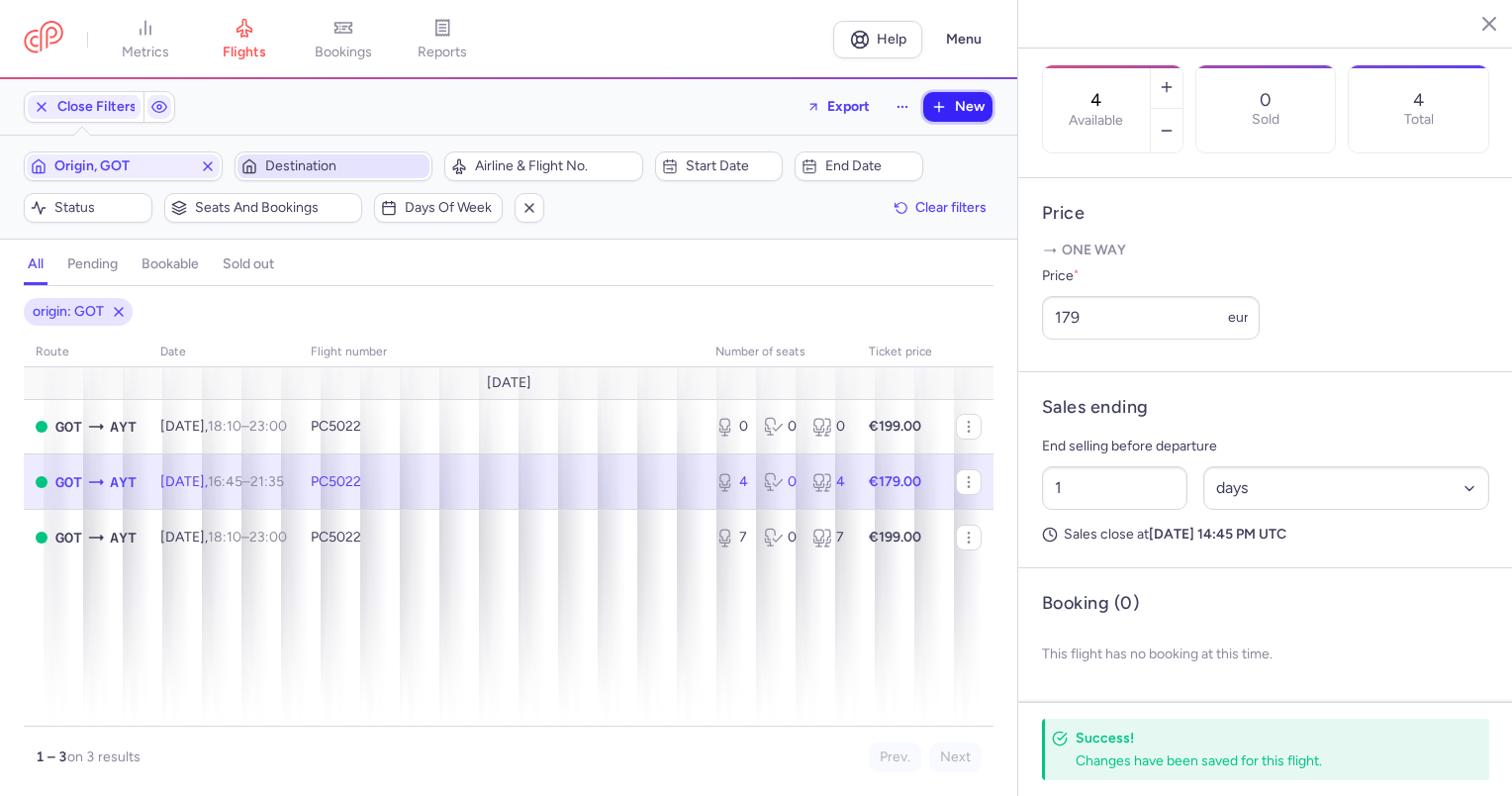 click on "New" at bounding box center [970, 107] 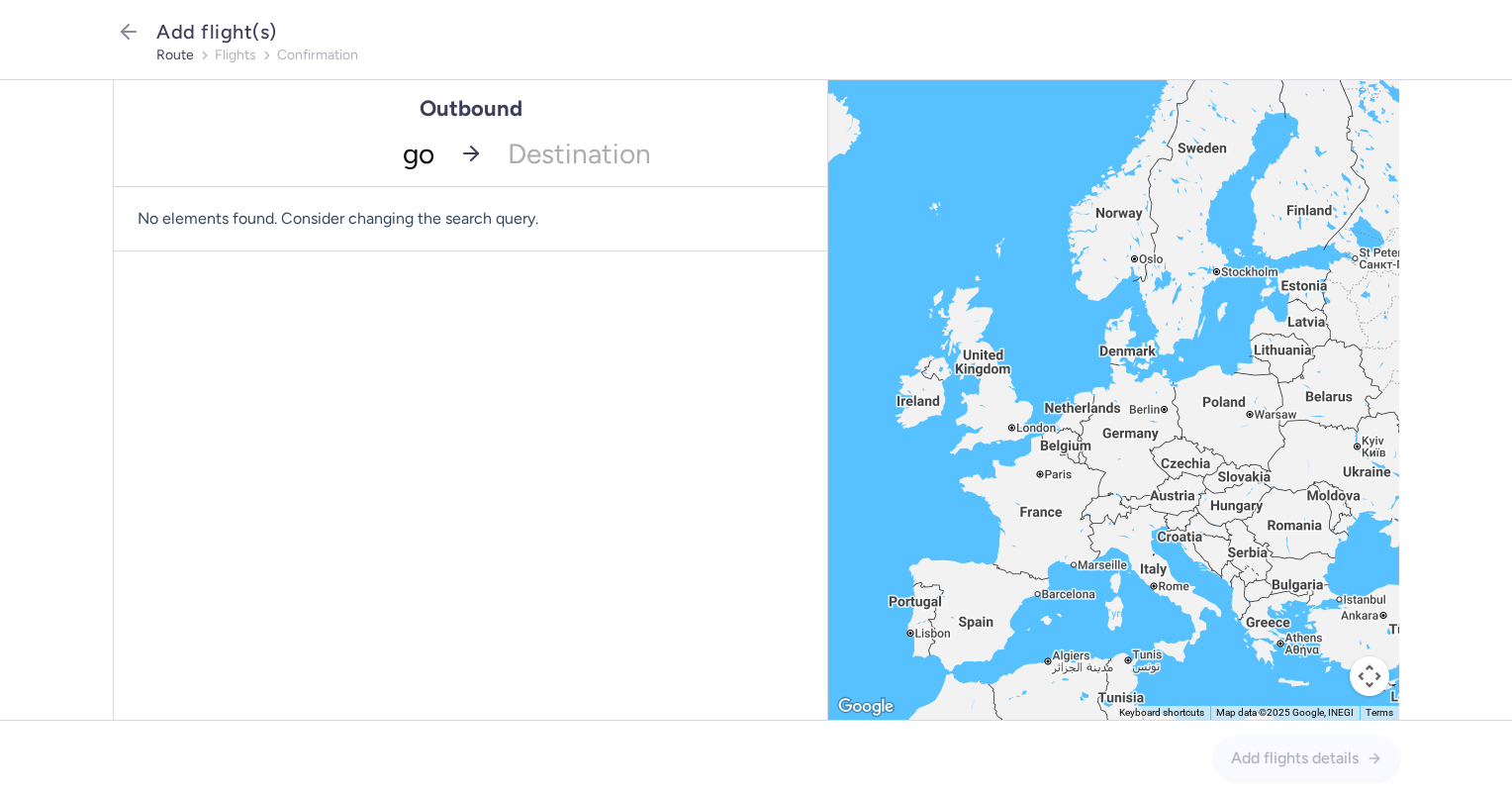 type on "got" 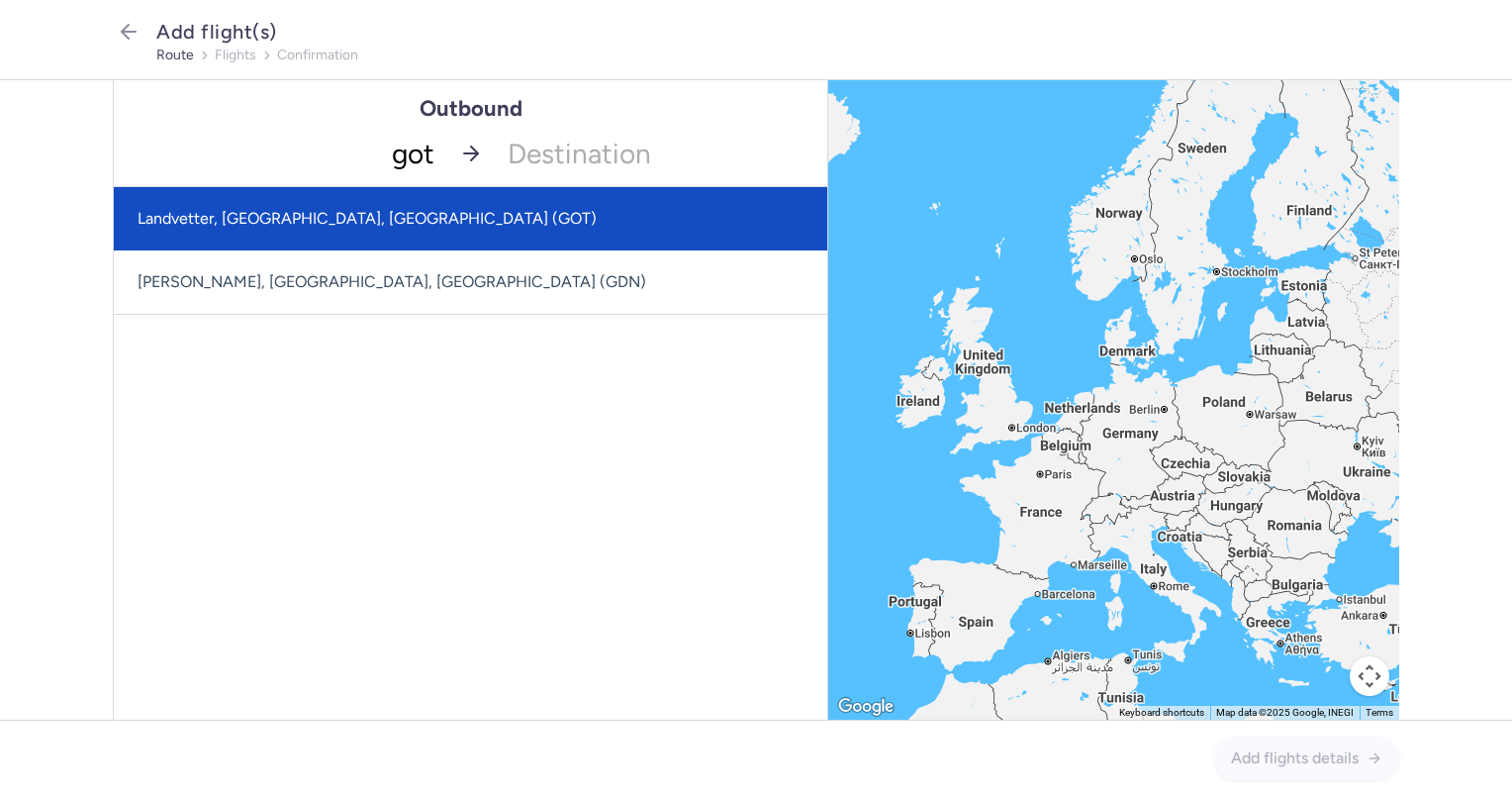 click on "Landvetter, [GEOGRAPHIC_DATA], [GEOGRAPHIC_DATA] (GOT)" 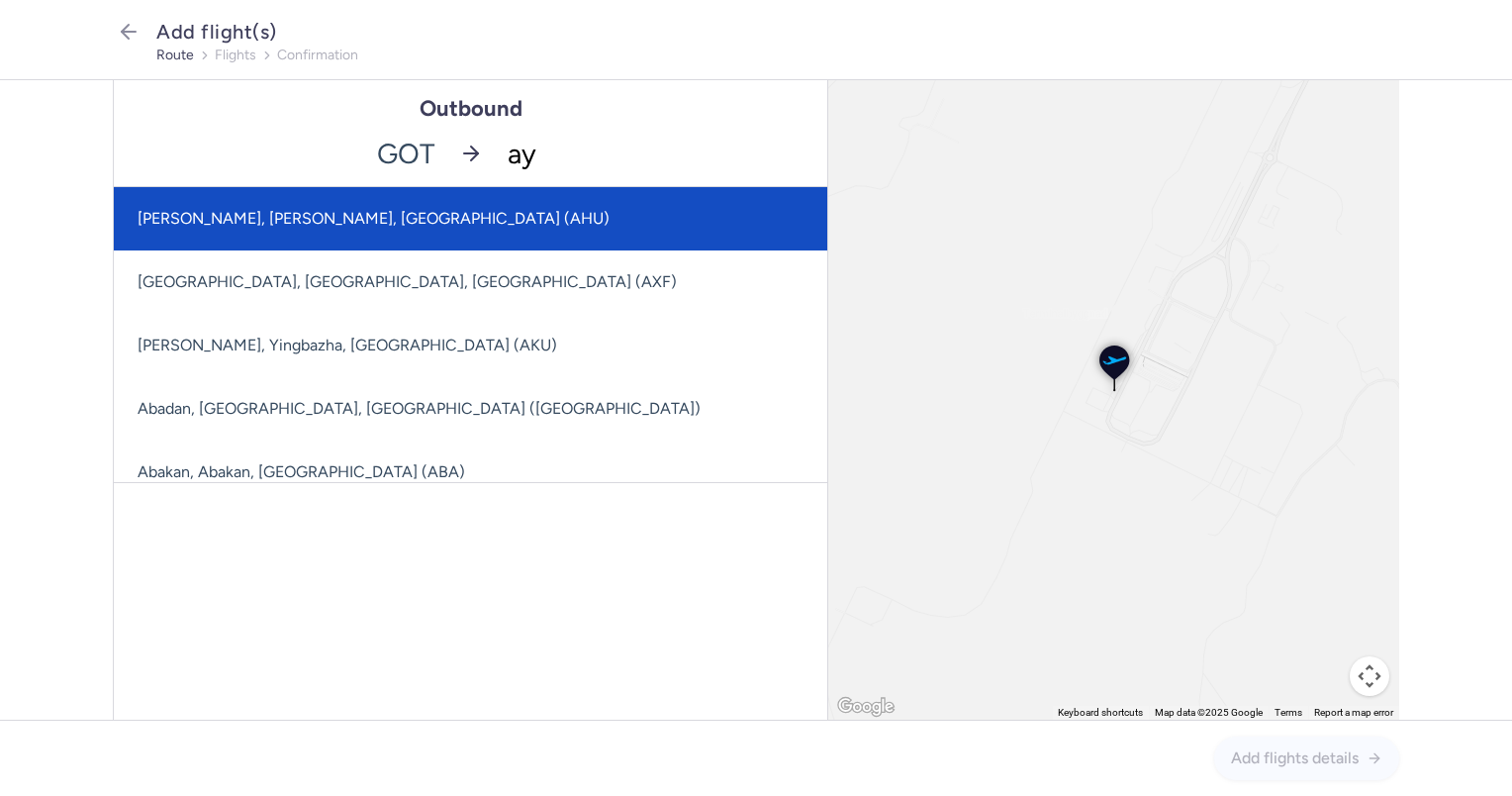 type on "ayt" 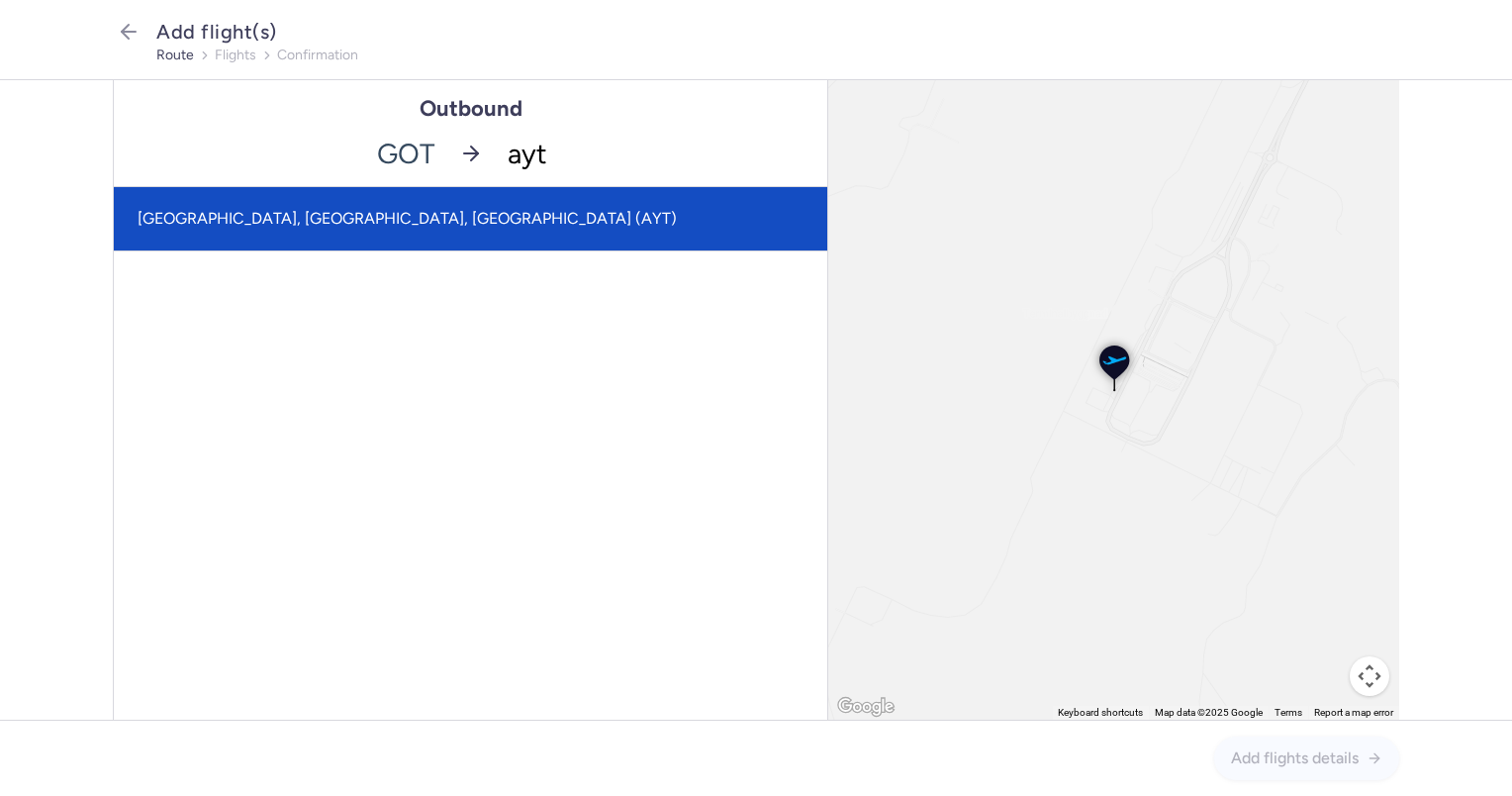 click on "[GEOGRAPHIC_DATA], [GEOGRAPHIC_DATA], [GEOGRAPHIC_DATA] (AYT)" at bounding box center [470, 219] 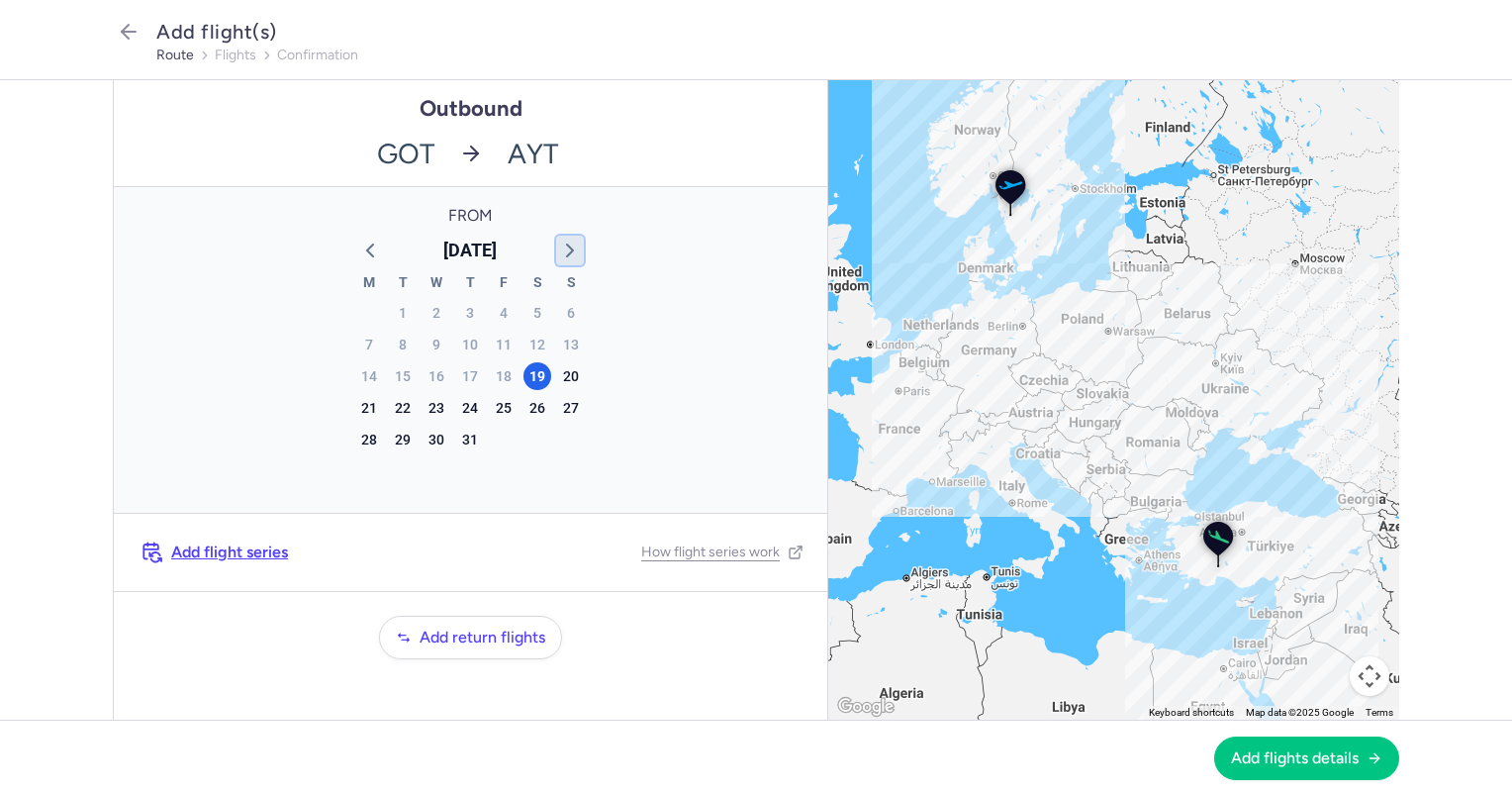 click 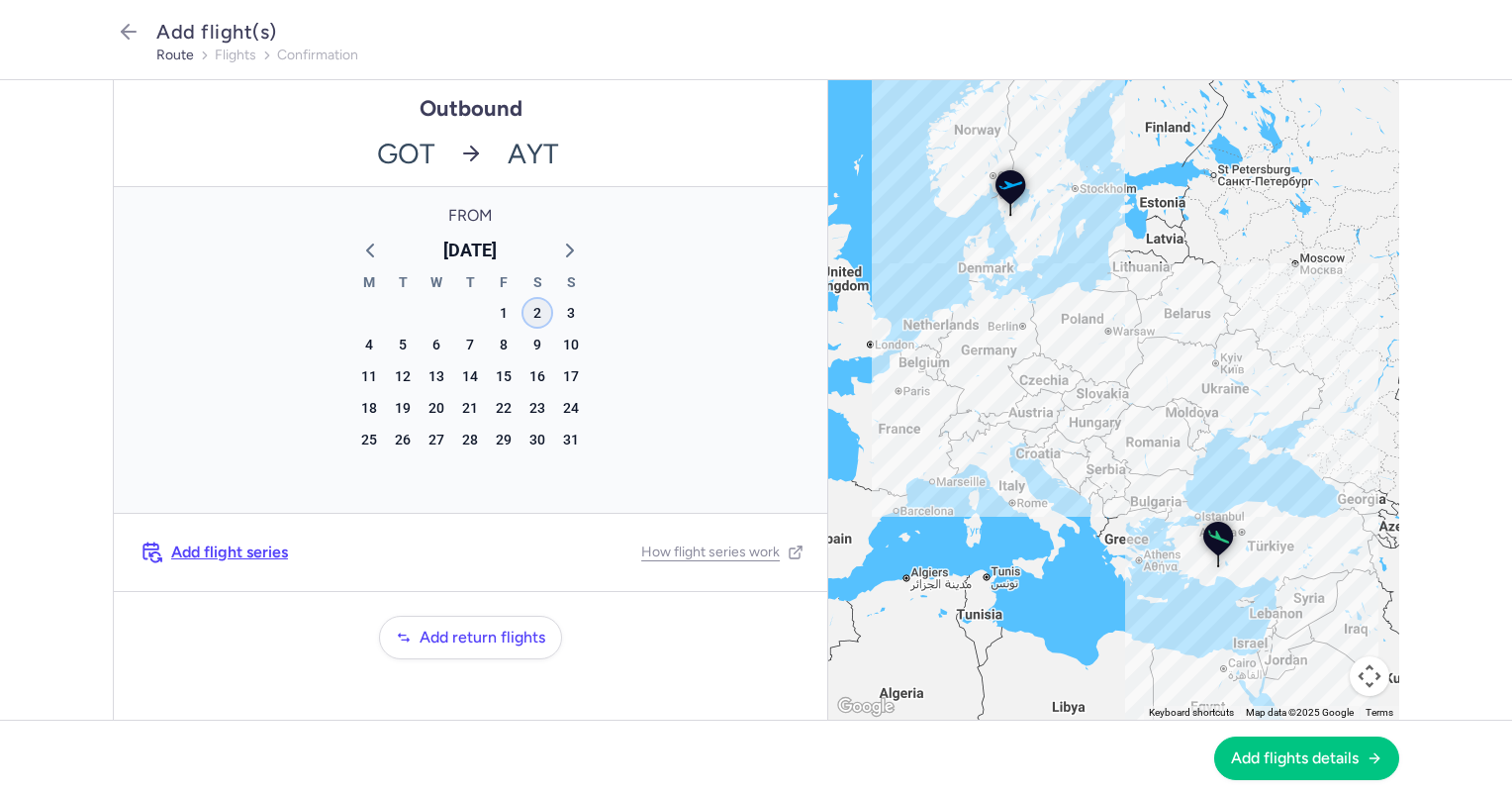 click on "2" 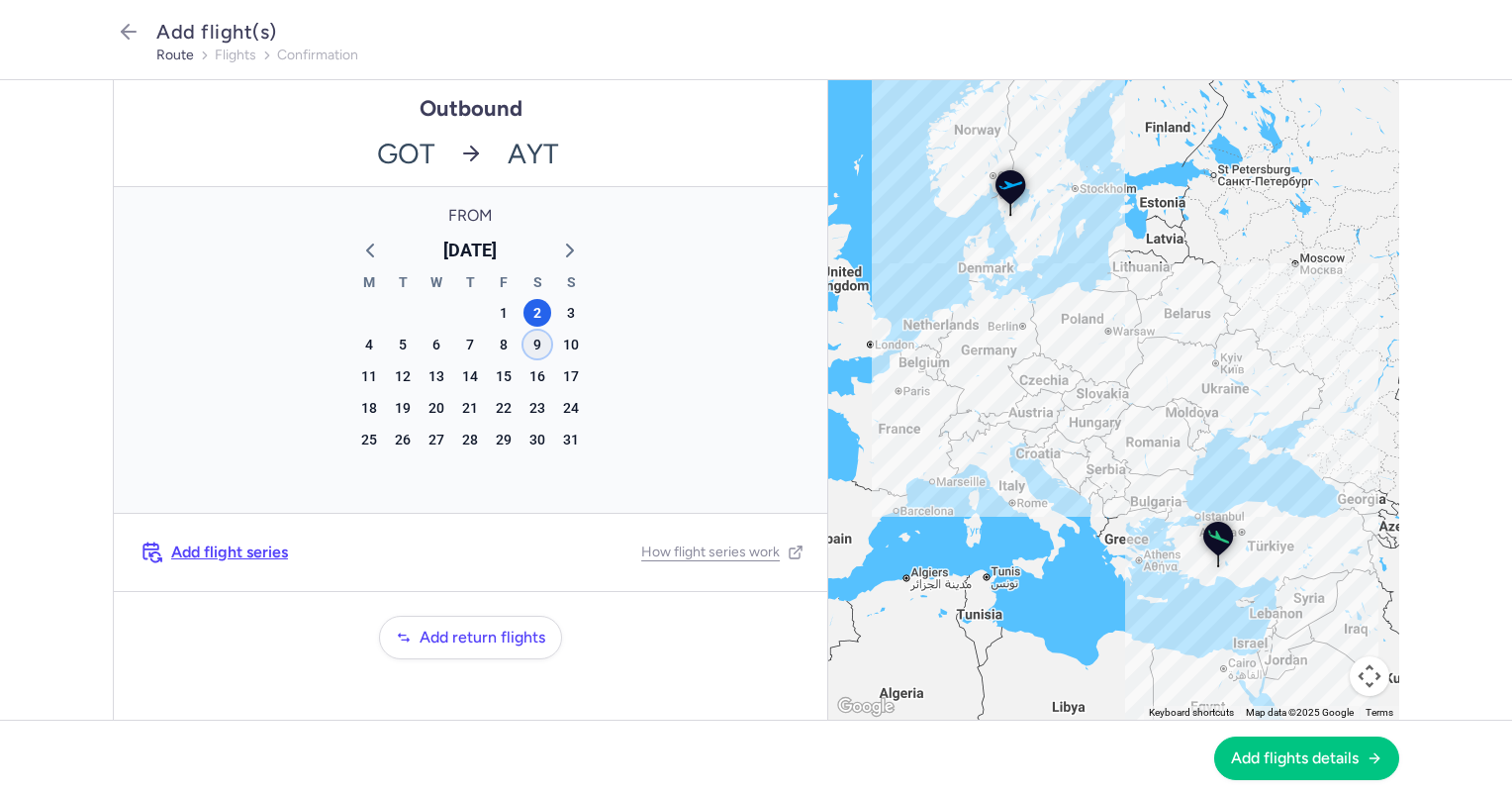 click on "9" 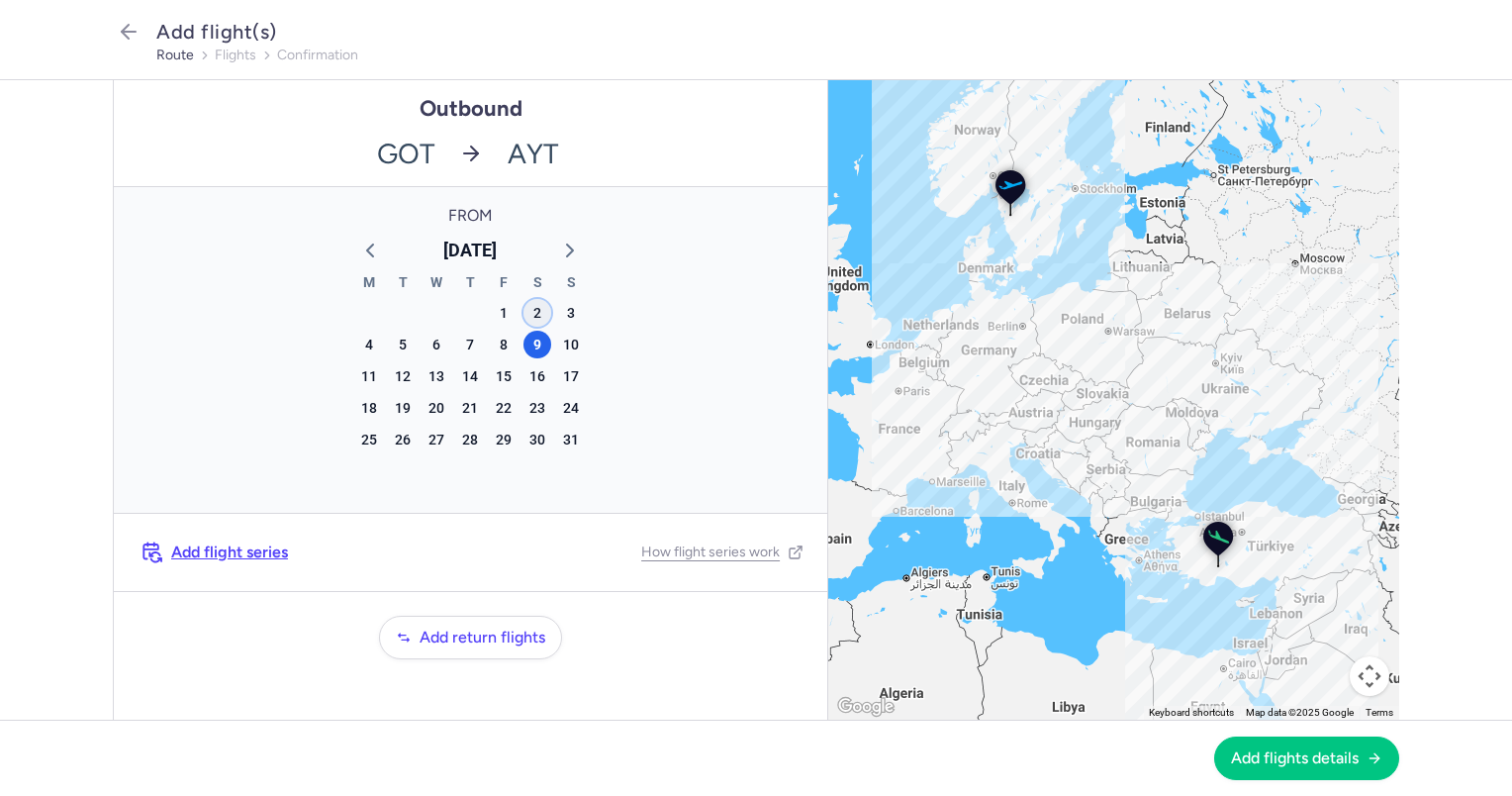 click on "2" 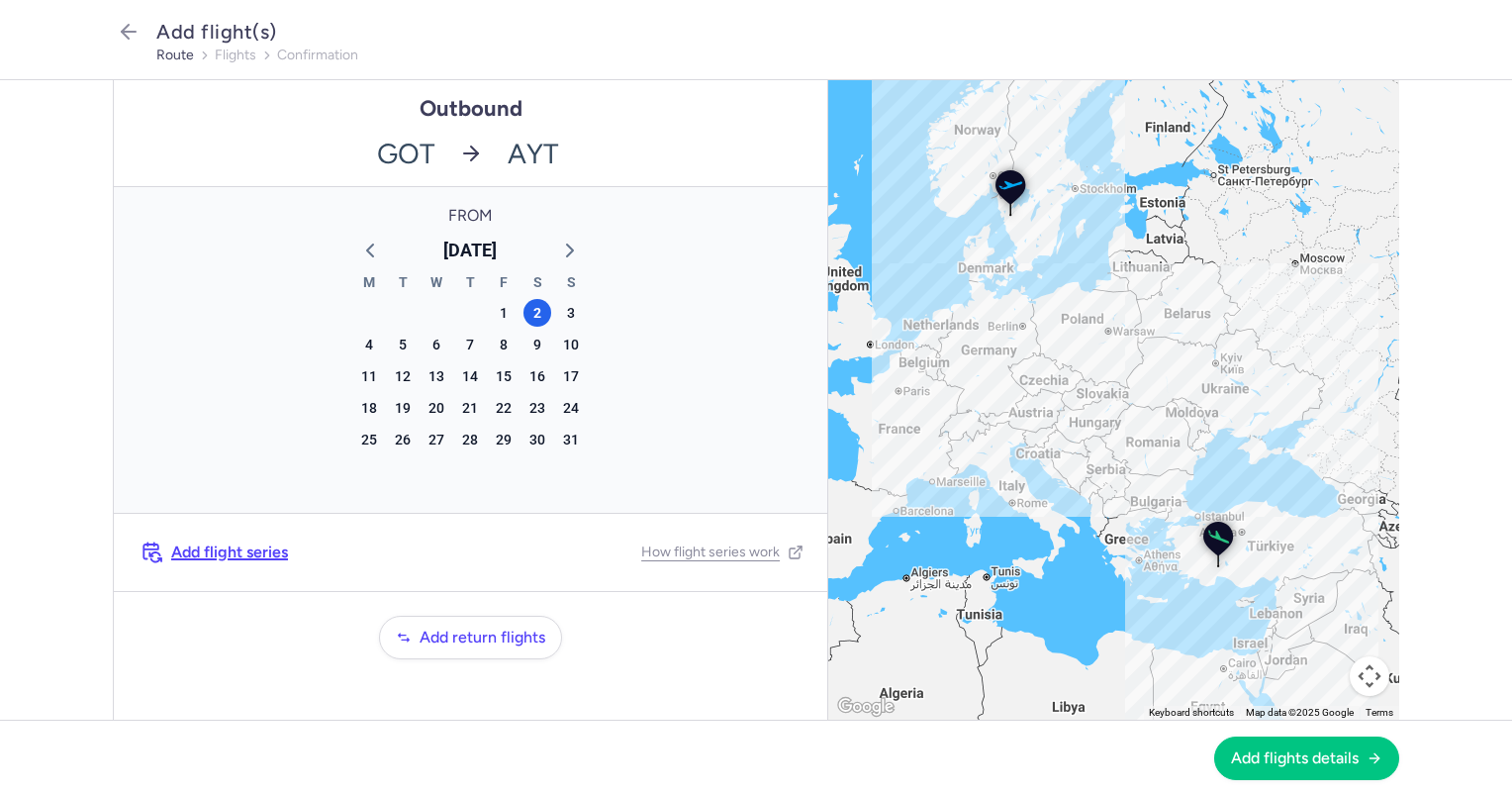 click on "Add flight series" at bounding box center (230, 552) 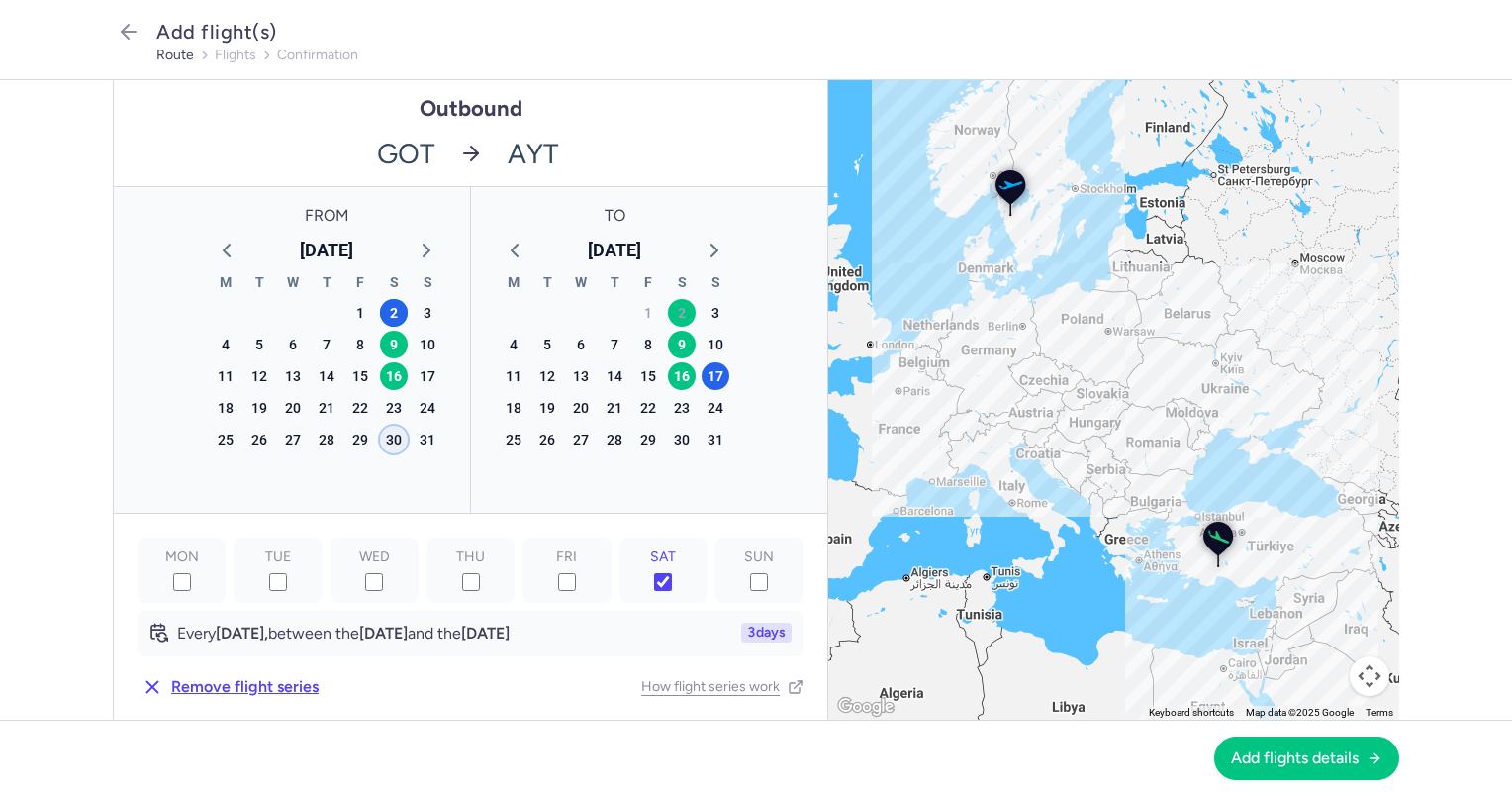 click on "30" 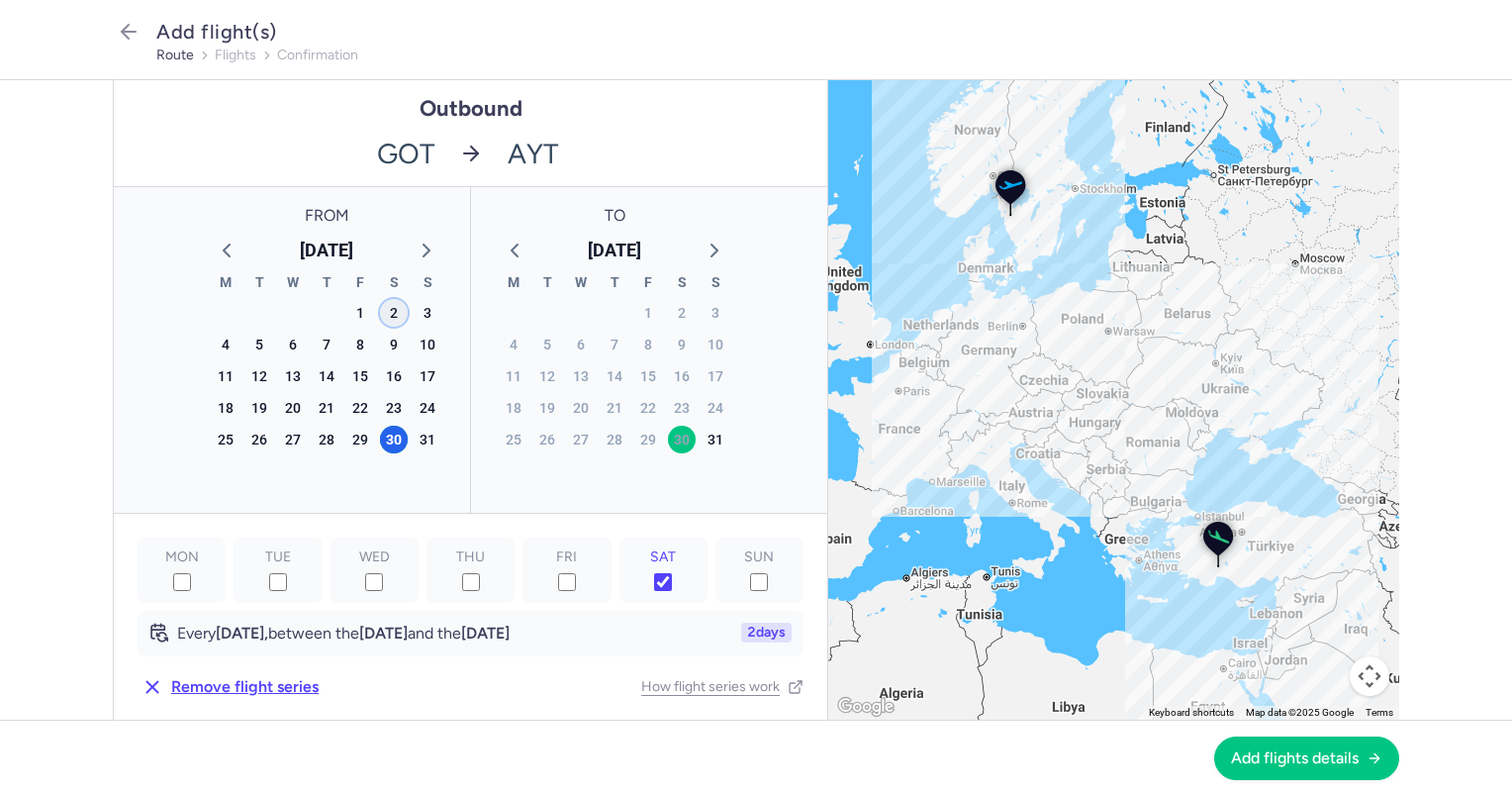 click on "2" 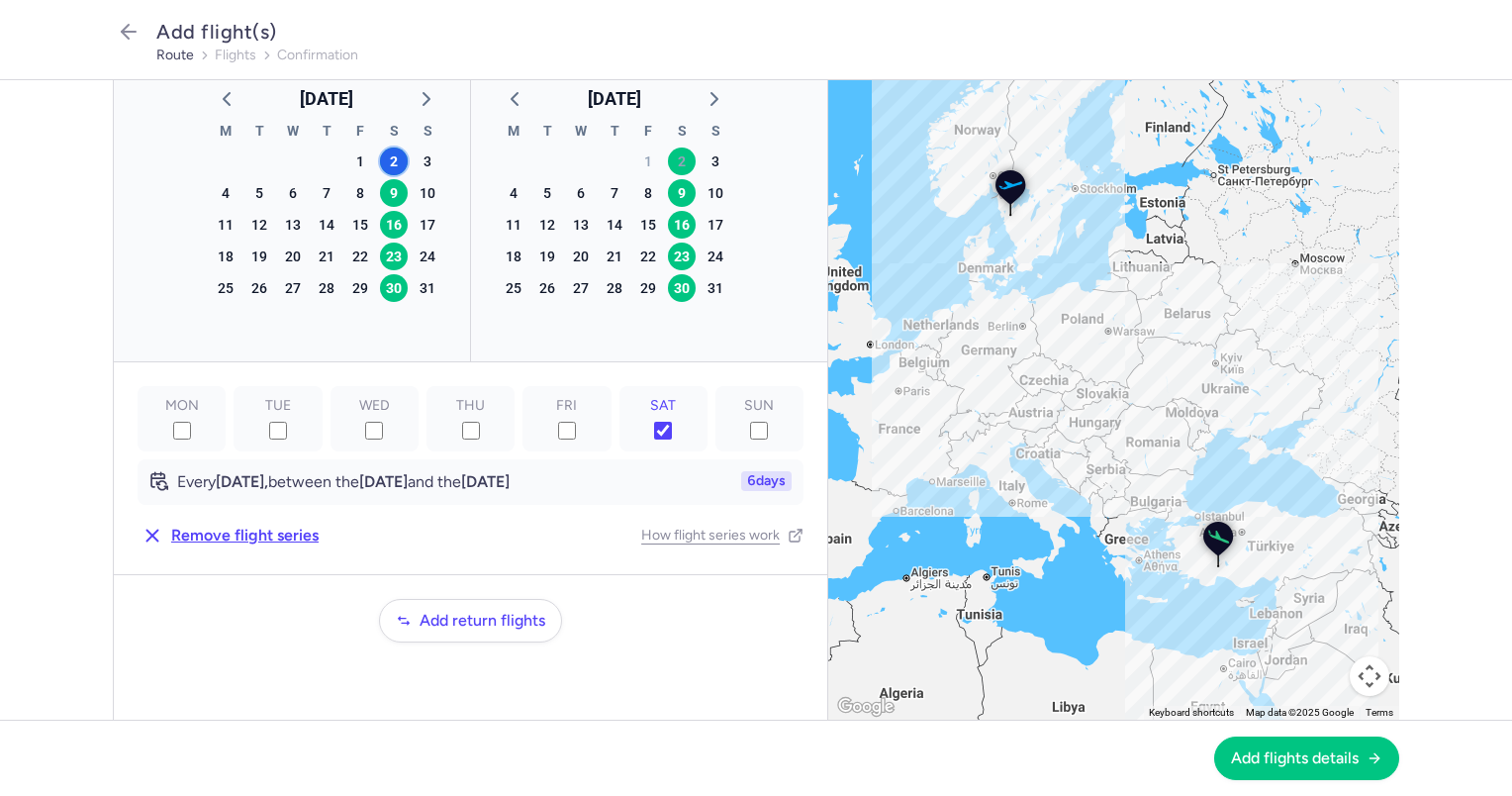 scroll, scrollTop: 0, scrollLeft: 0, axis: both 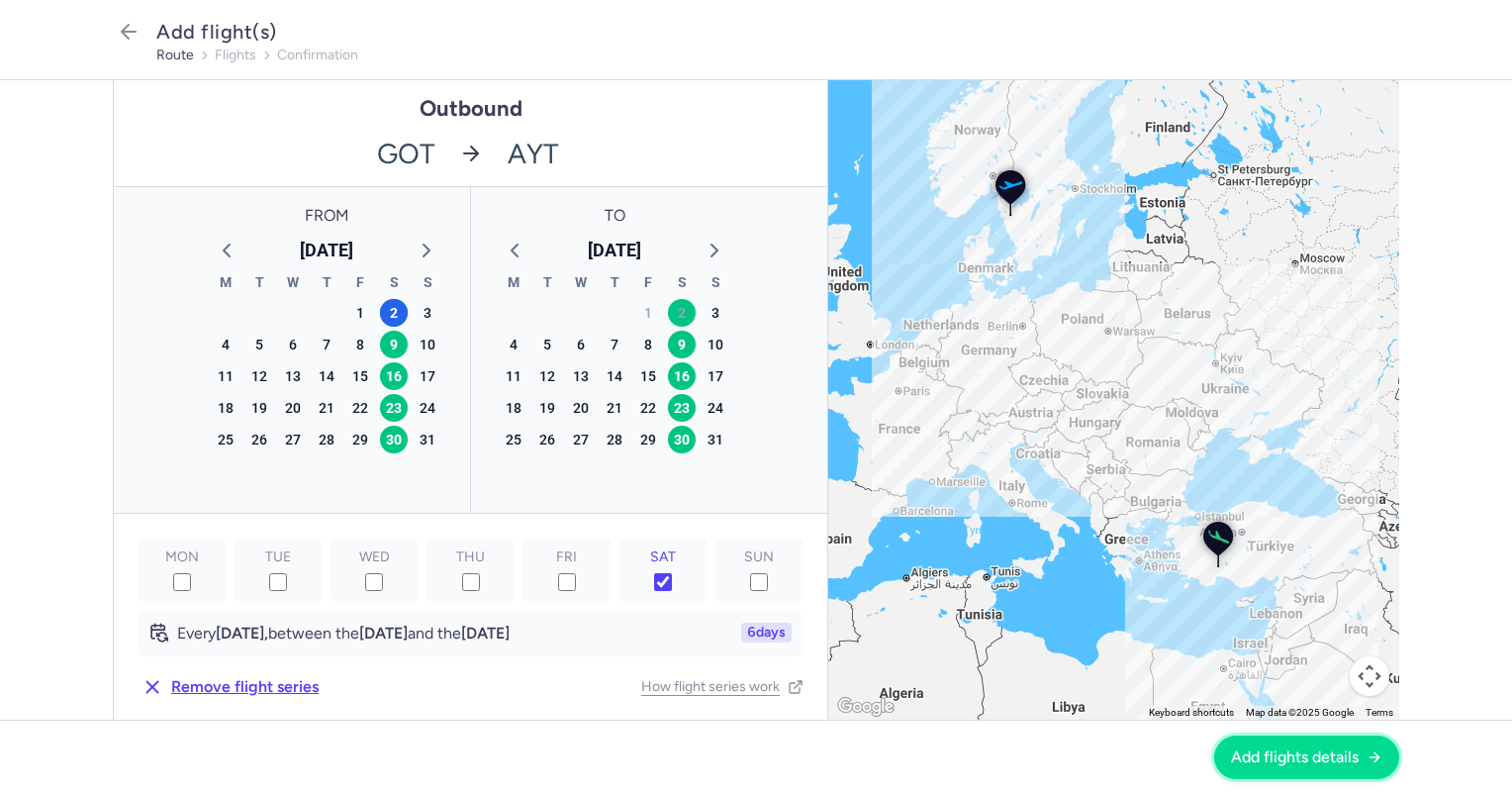 click on "Add flights details" at bounding box center (1294, 757) 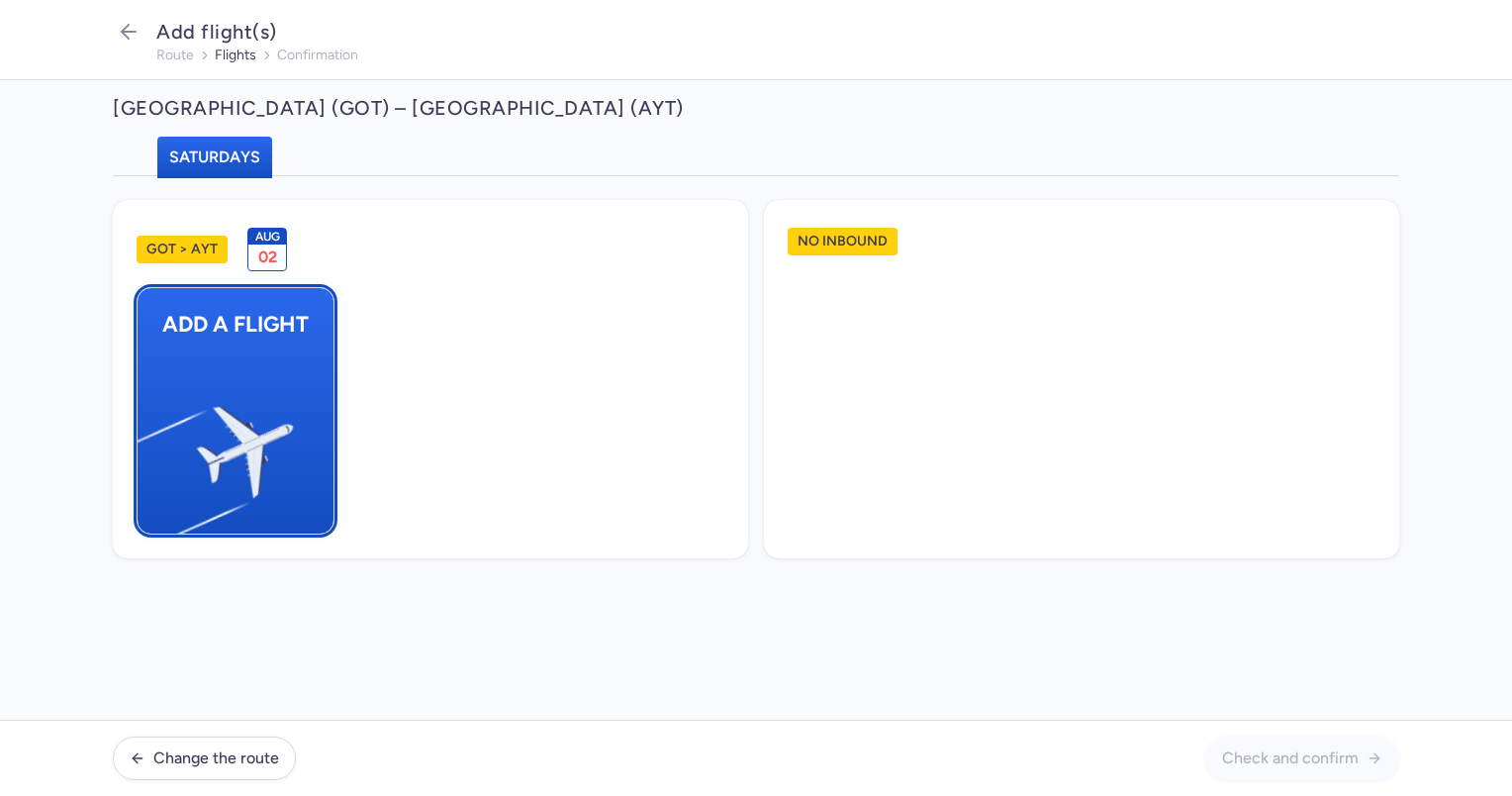 click at bounding box center (147, 444) 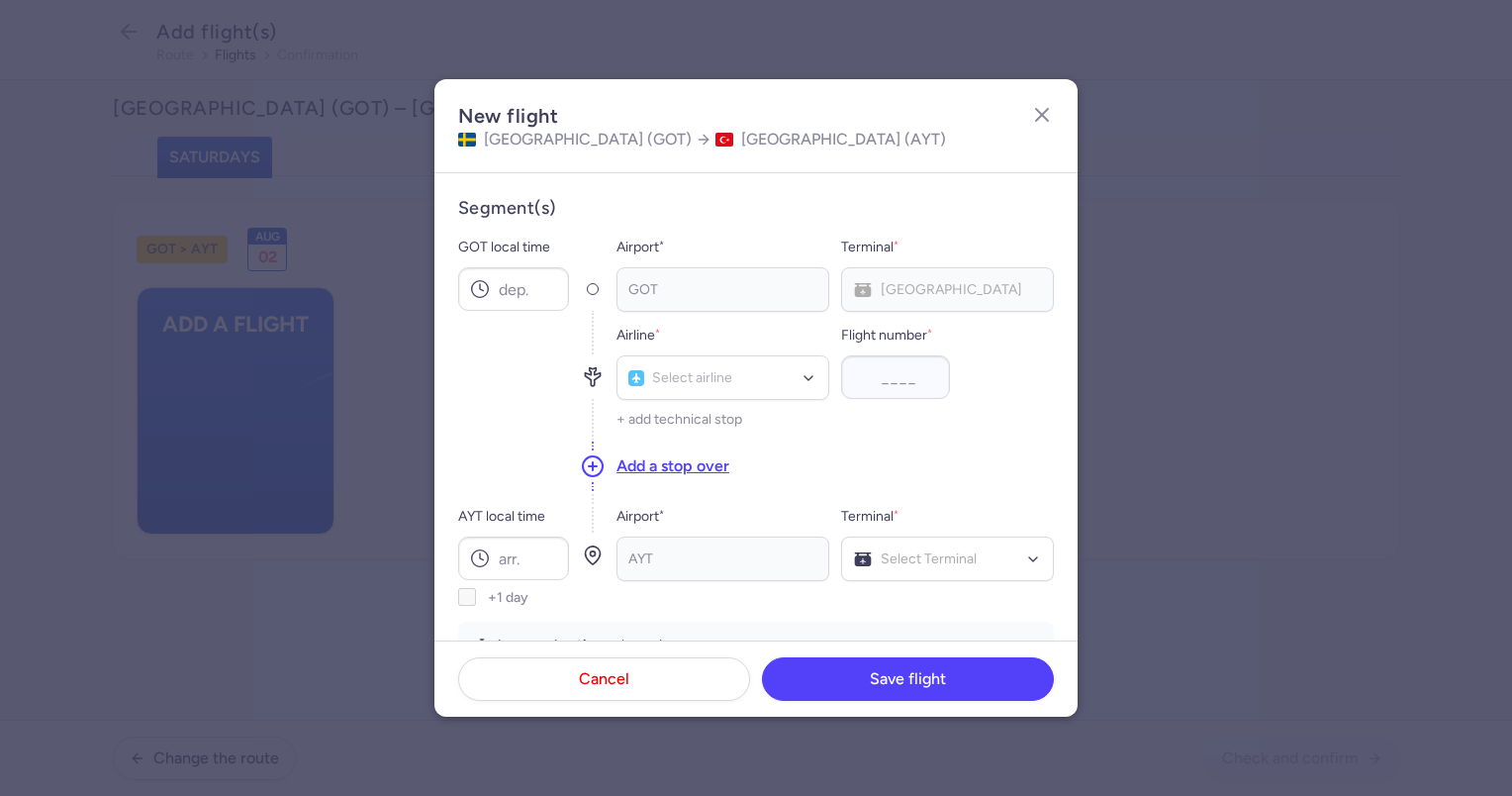 type 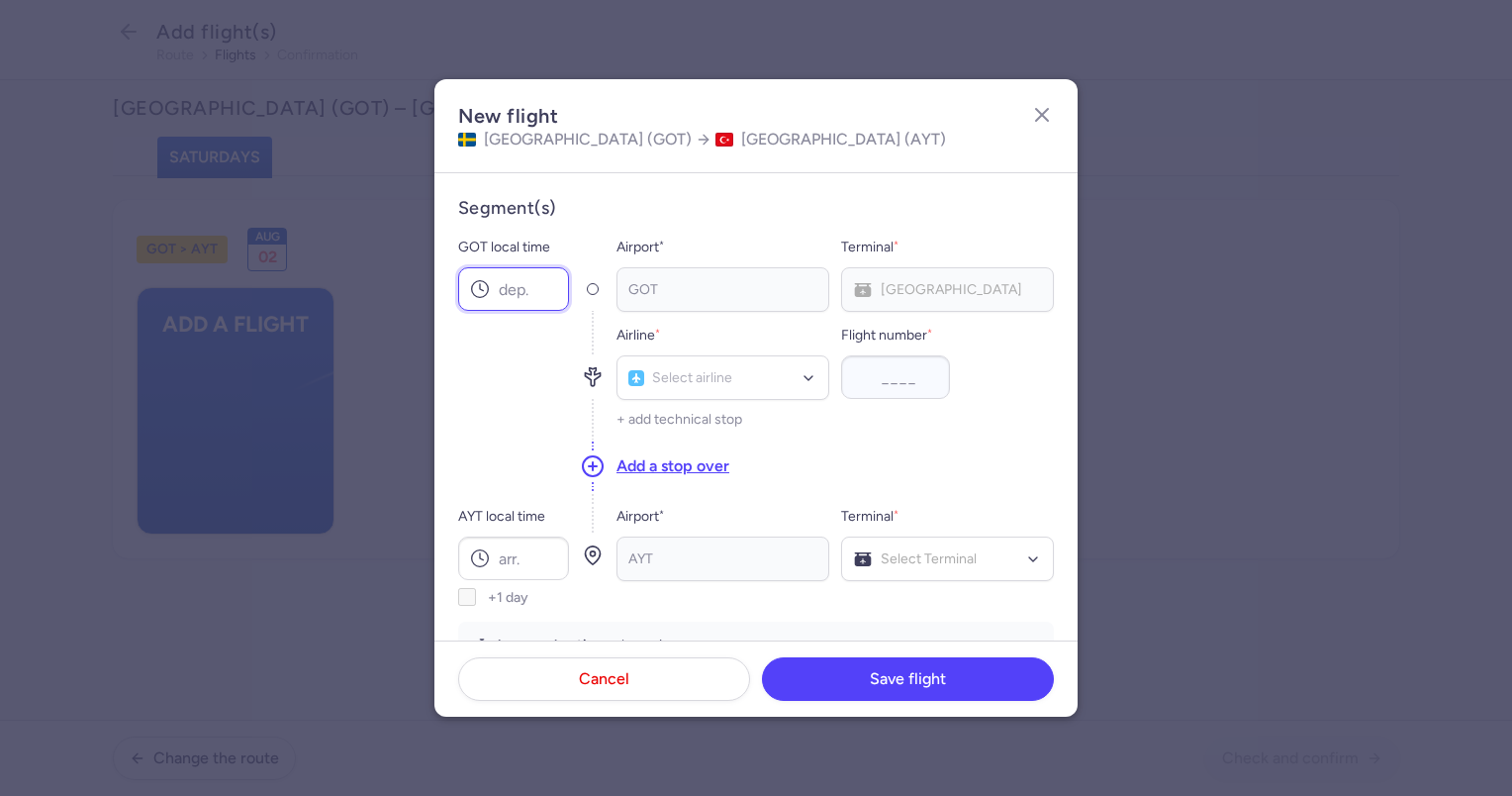 click on "GOT local time" at bounding box center [514, 289] 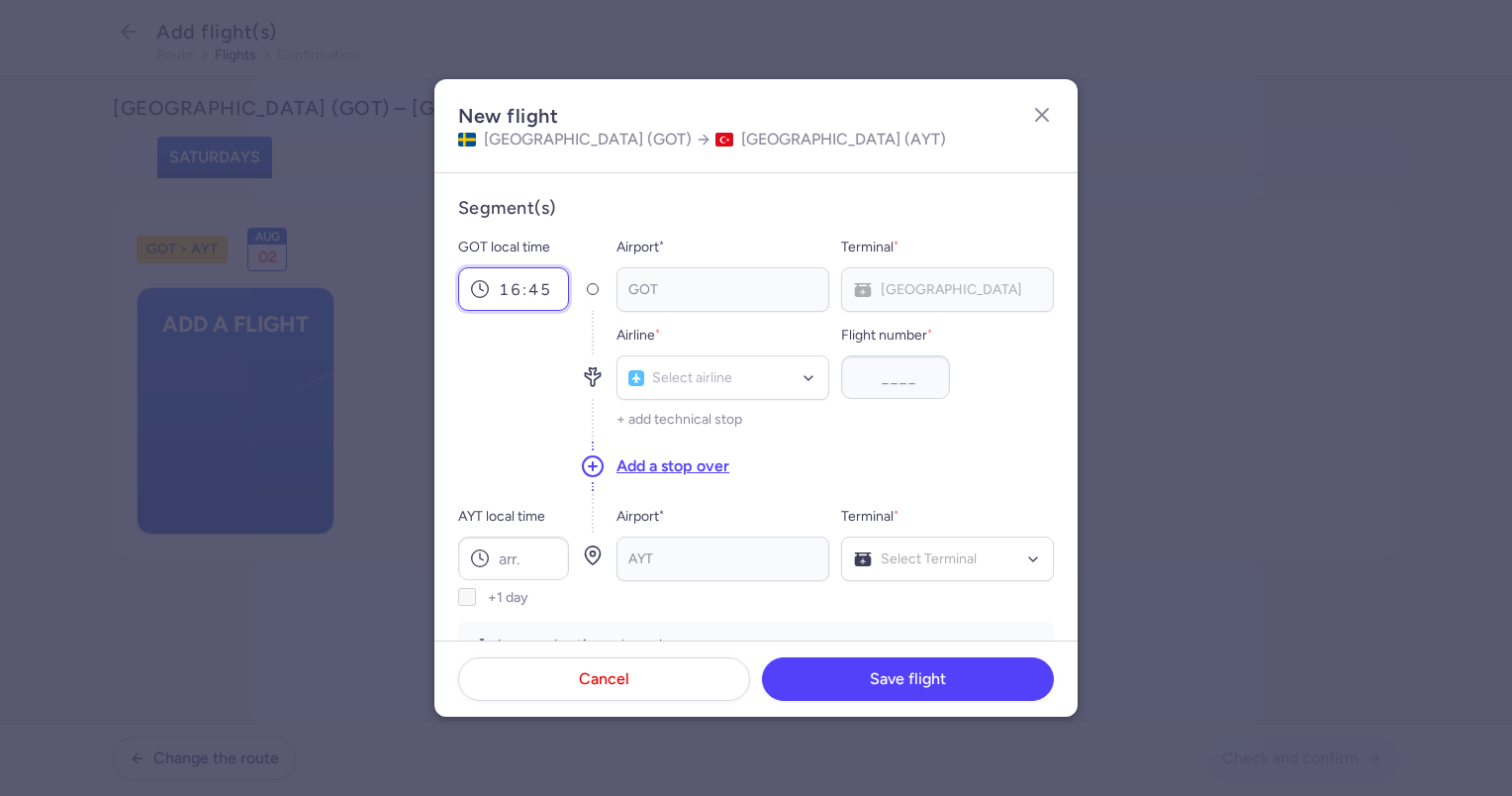 type on "16:45" 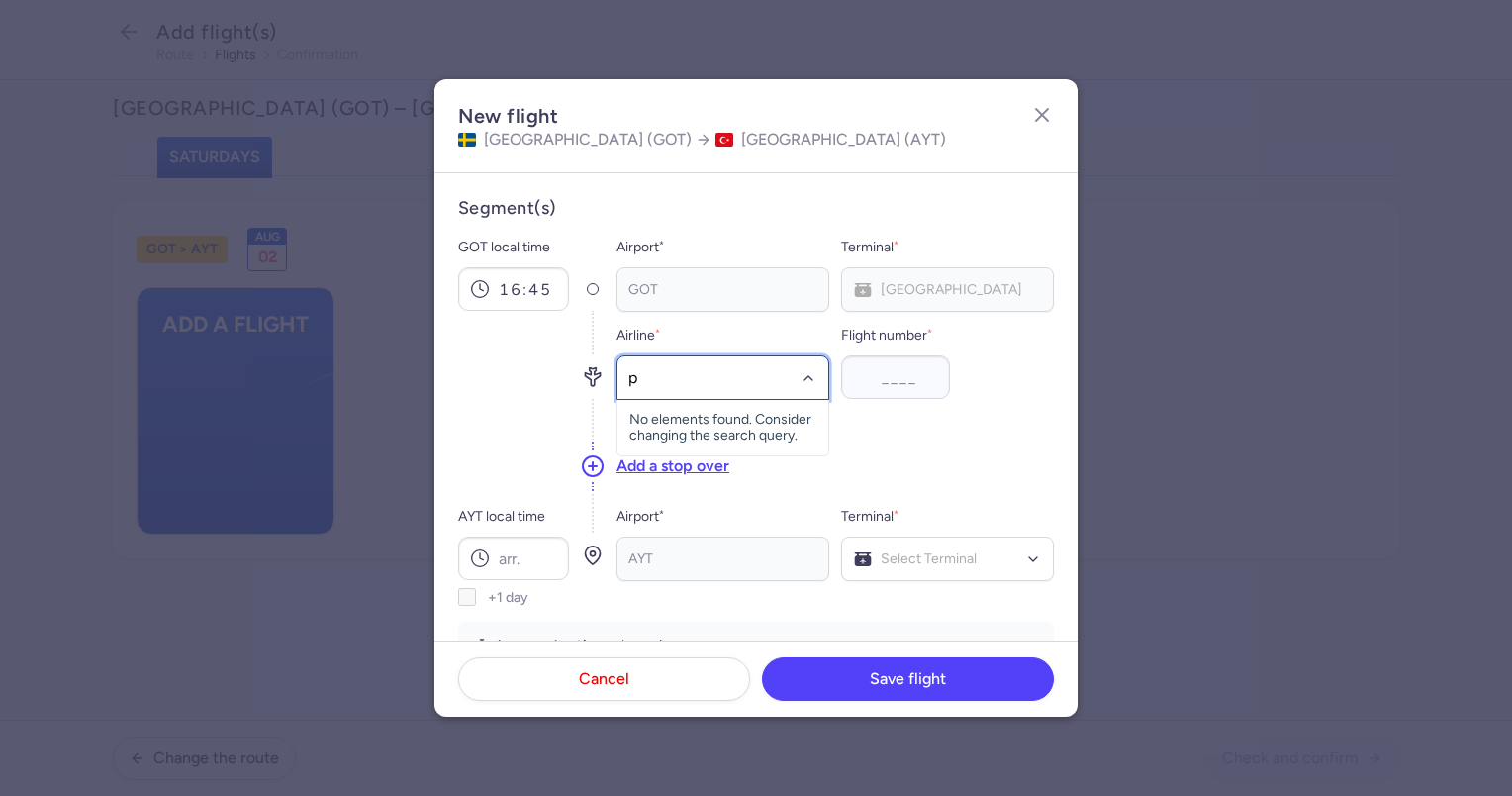 type on "pc" 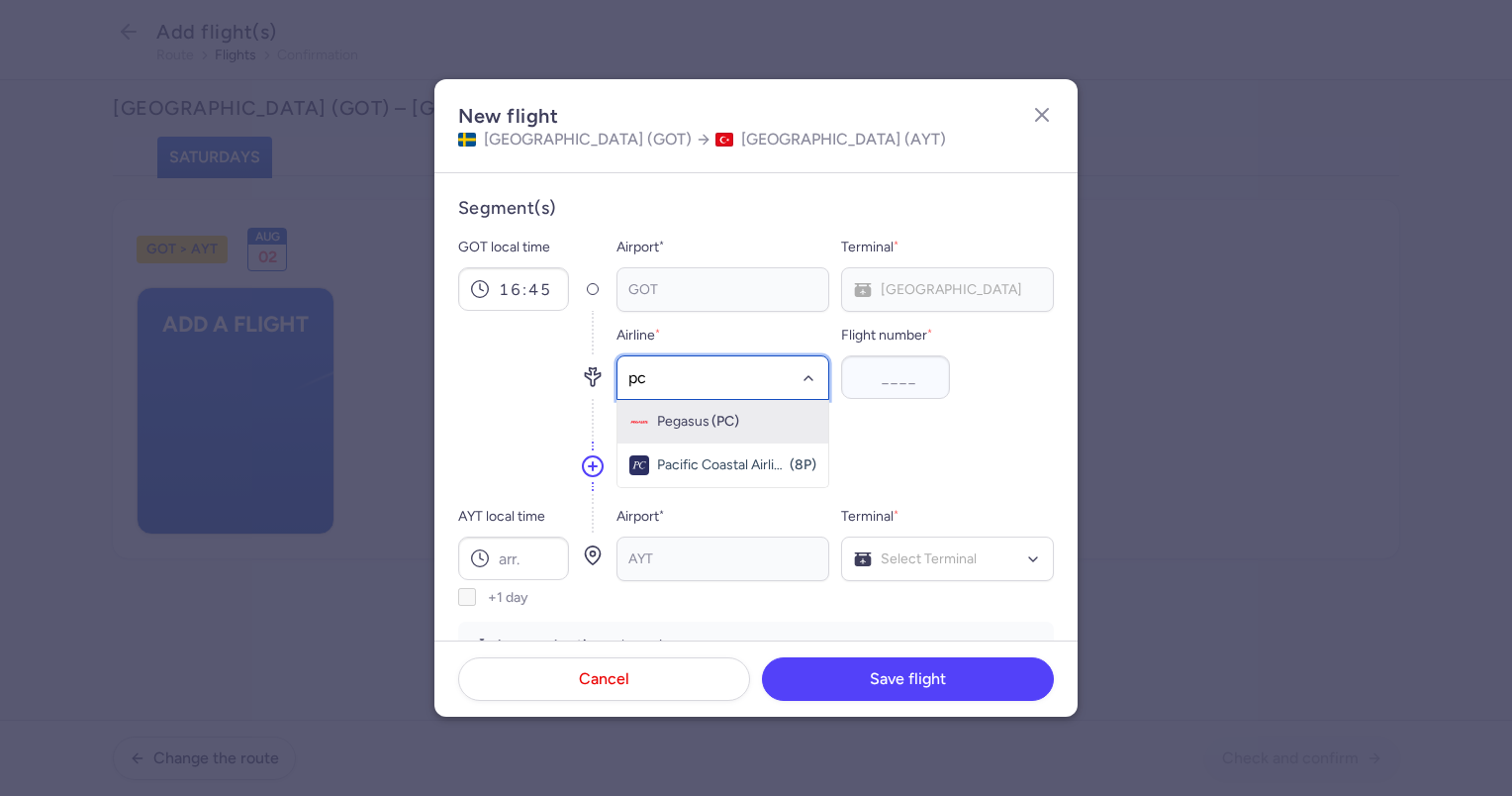 click on "(PC)" at bounding box center (725, 422) 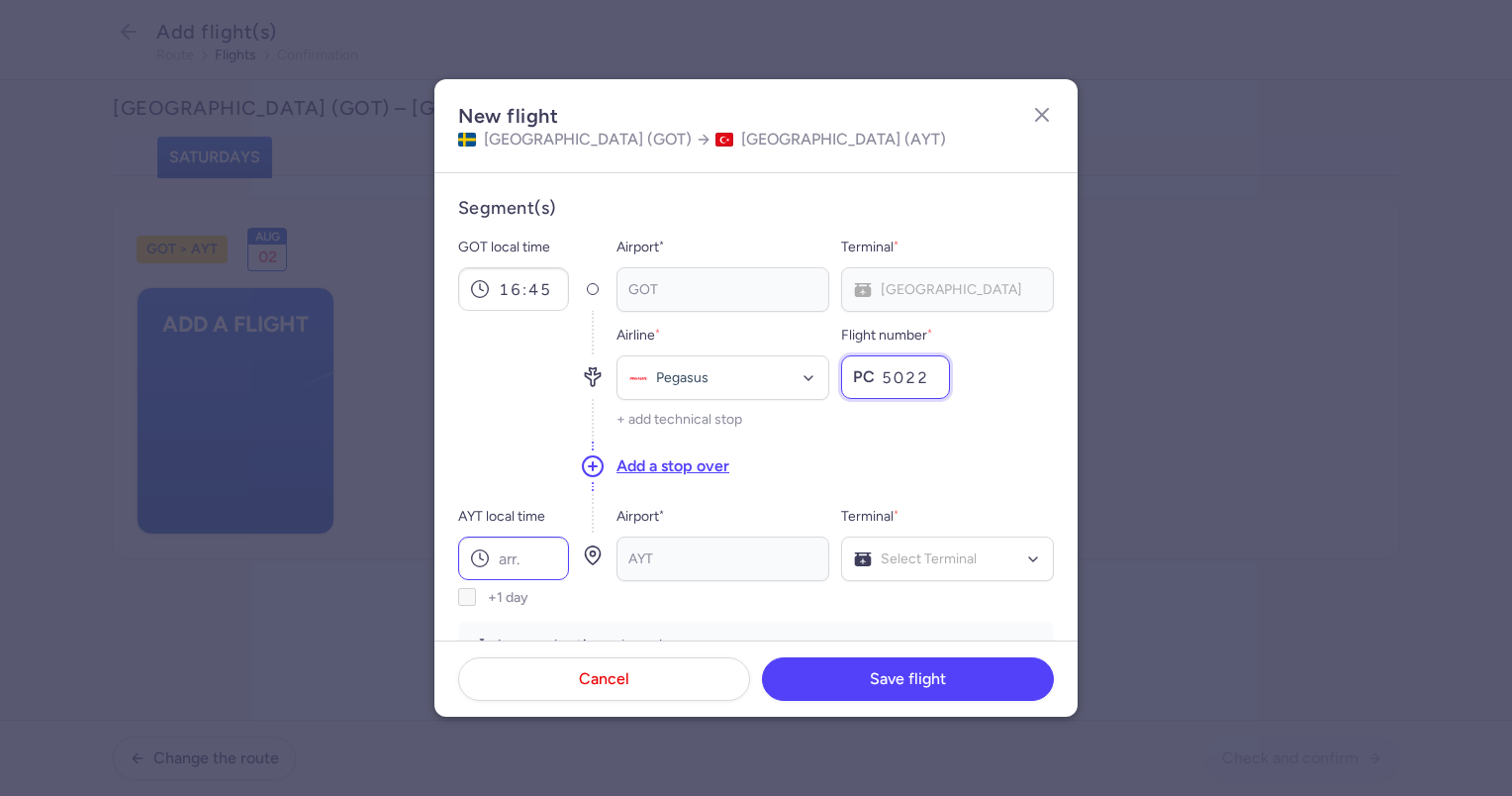 type on "5022" 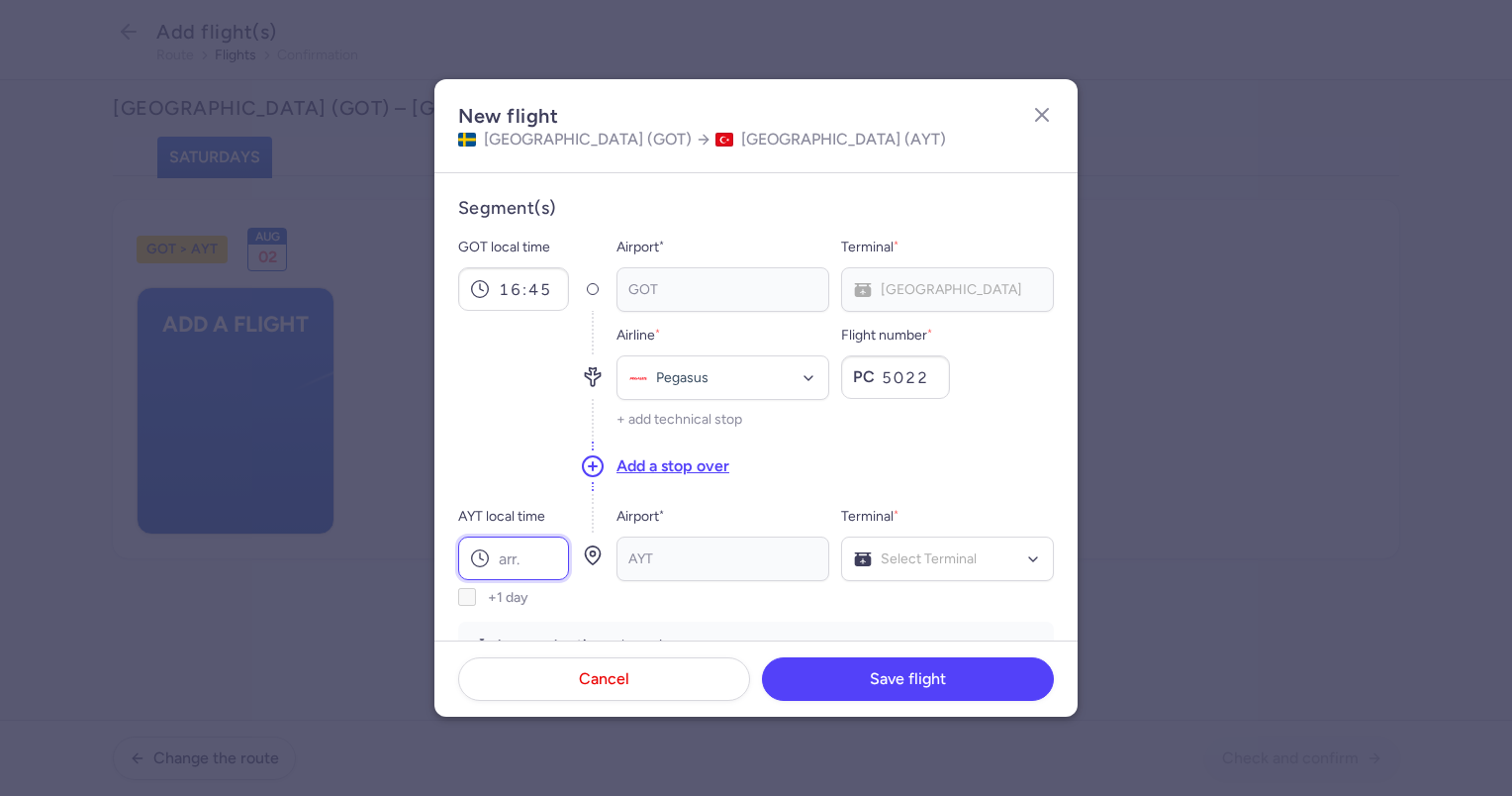 click on "AYT local time" at bounding box center (514, 558) 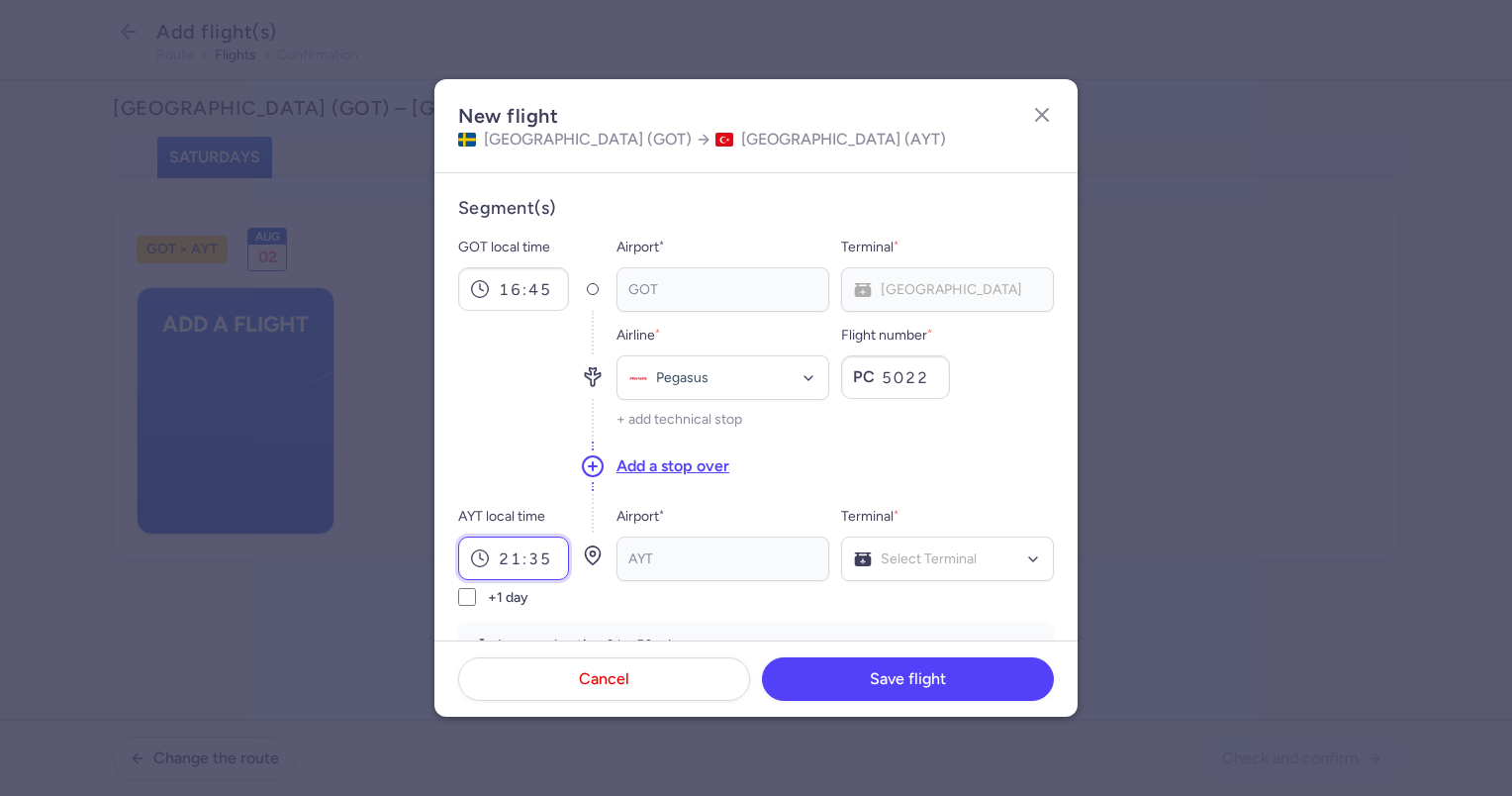type on "21:35" 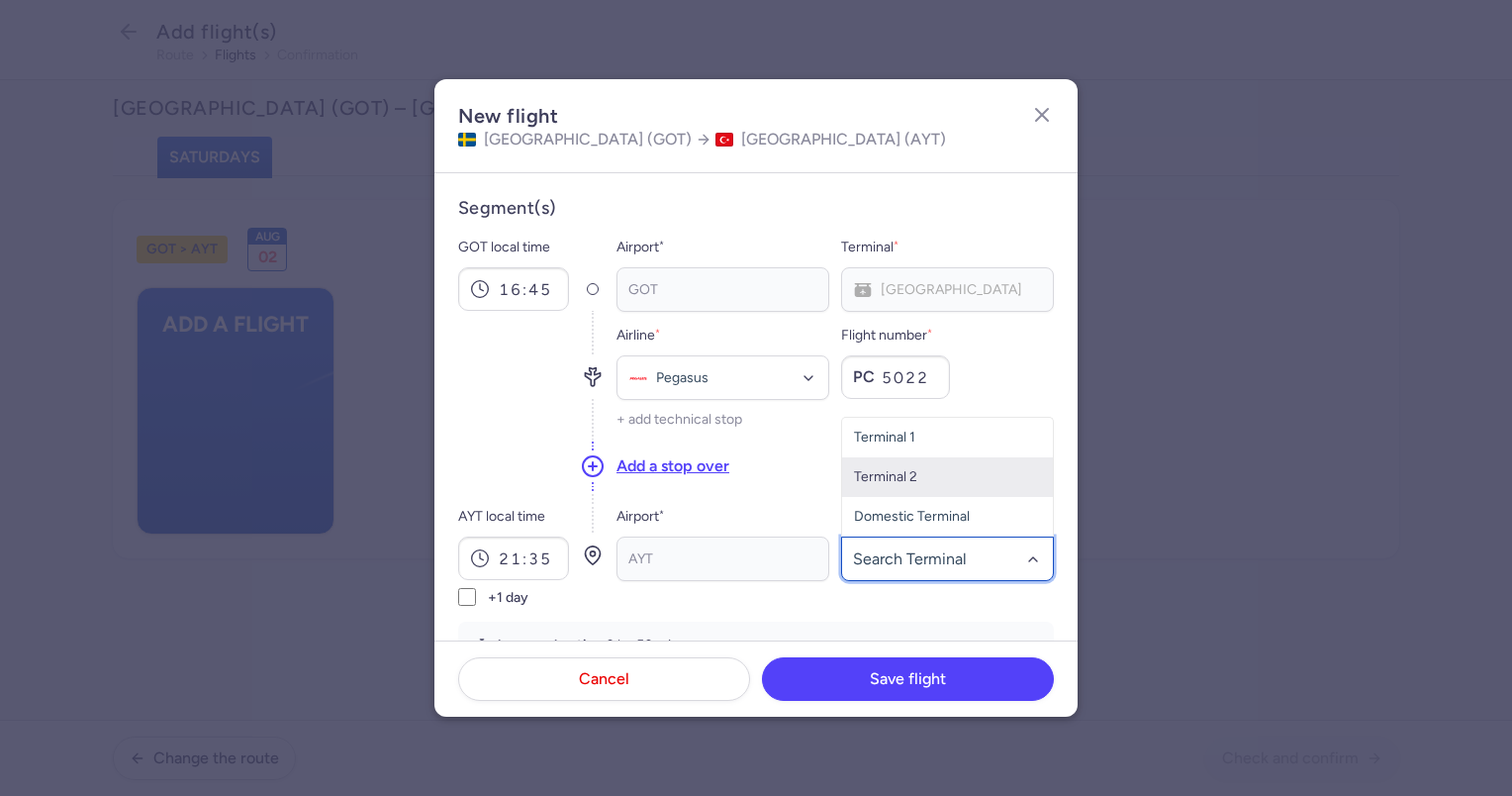 click on "Terminal 2" at bounding box center (947, 477) 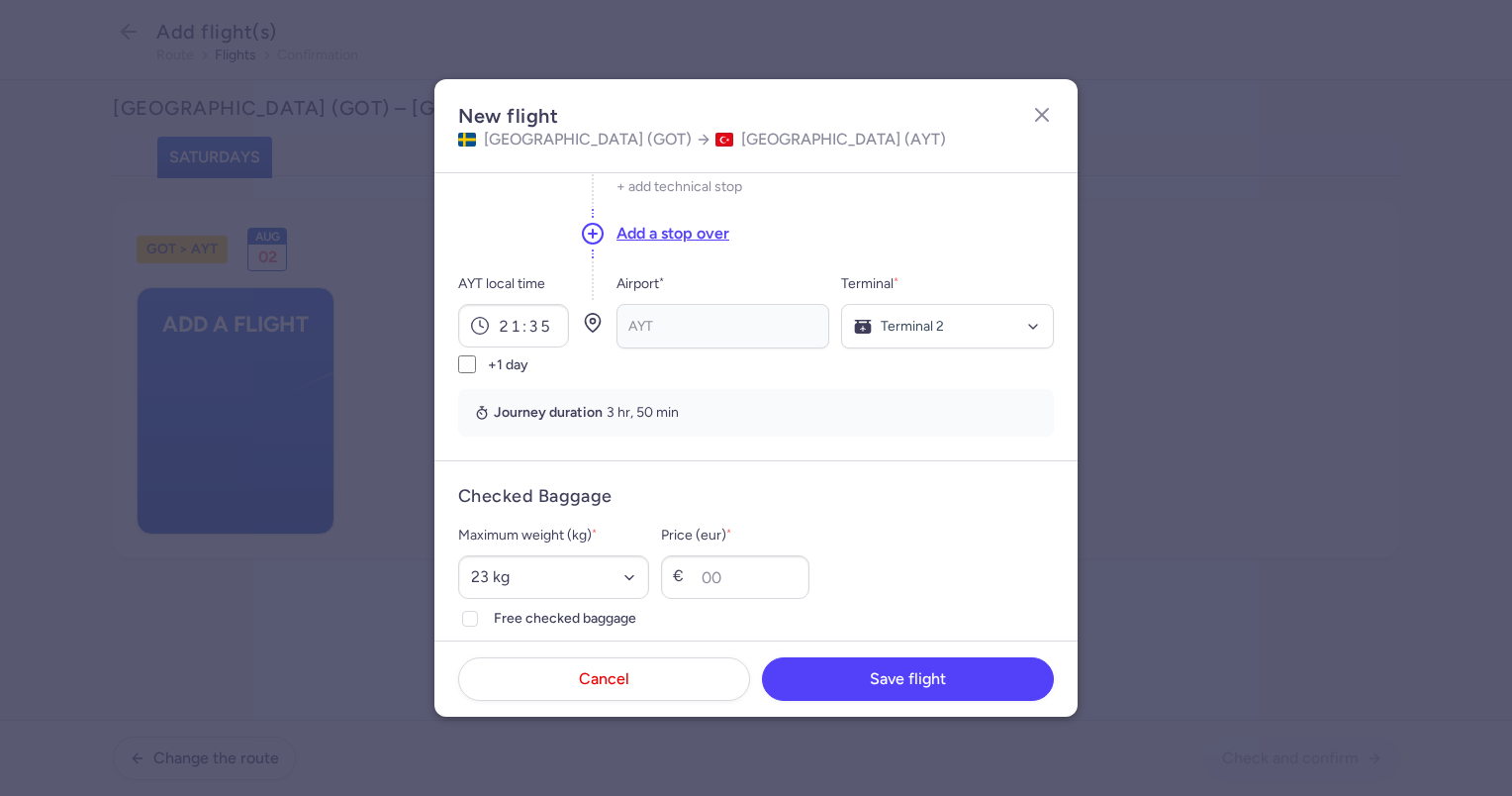 scroll, scrollTop: 234, scrollLeft: 0, axis: vertical 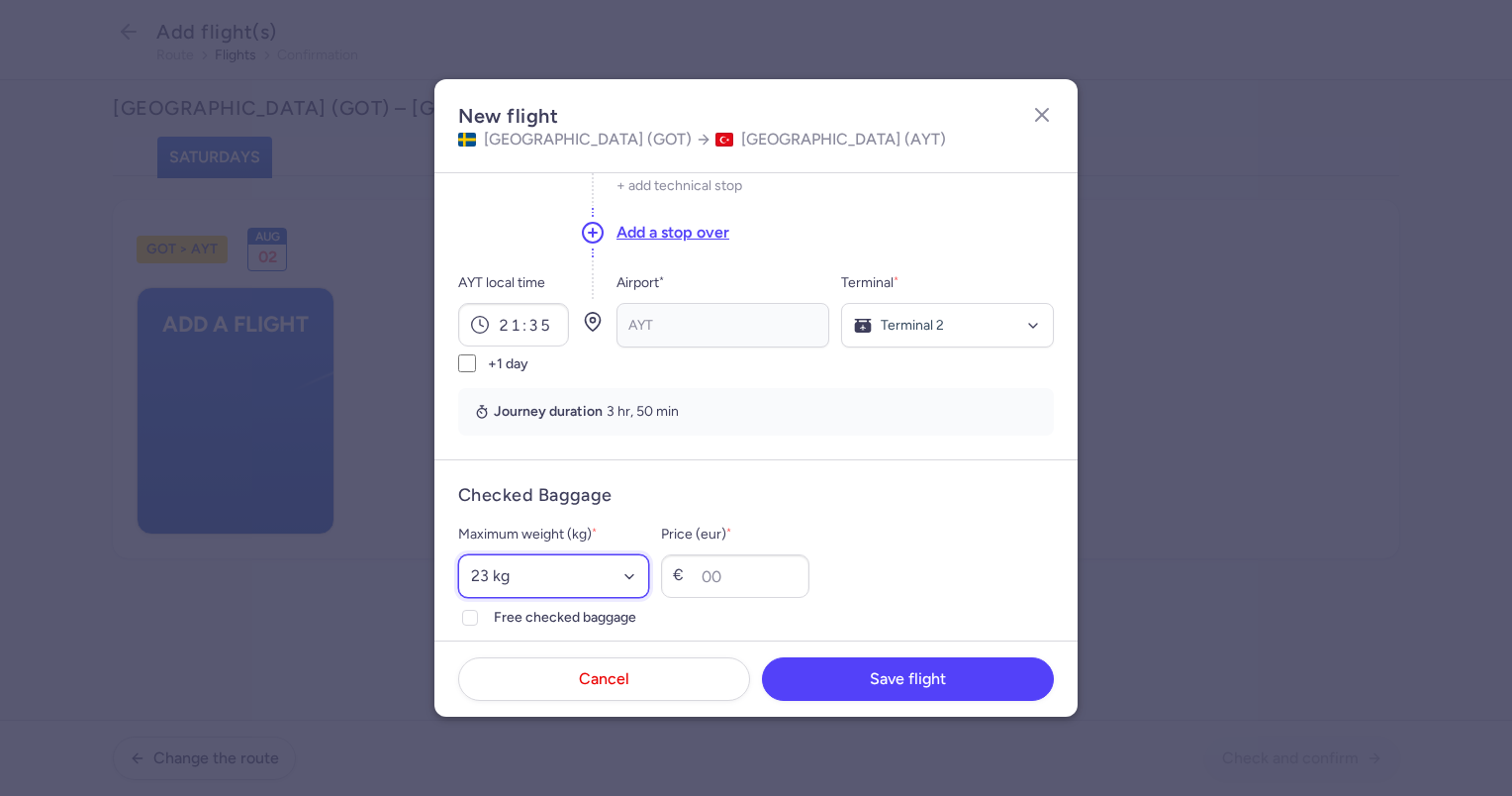 click on "Select an option 15 kg 16 kg 17 kg 18 kg 19 kg 20 kg 21 kg 22 kg 23 kg 24 kg 25 kg 26 kg 27 kg 28 kg 29 kg 30 kg 31 kg 32 kg 33 kg 34 kg 35 kg" at bounding box center [553, 576] 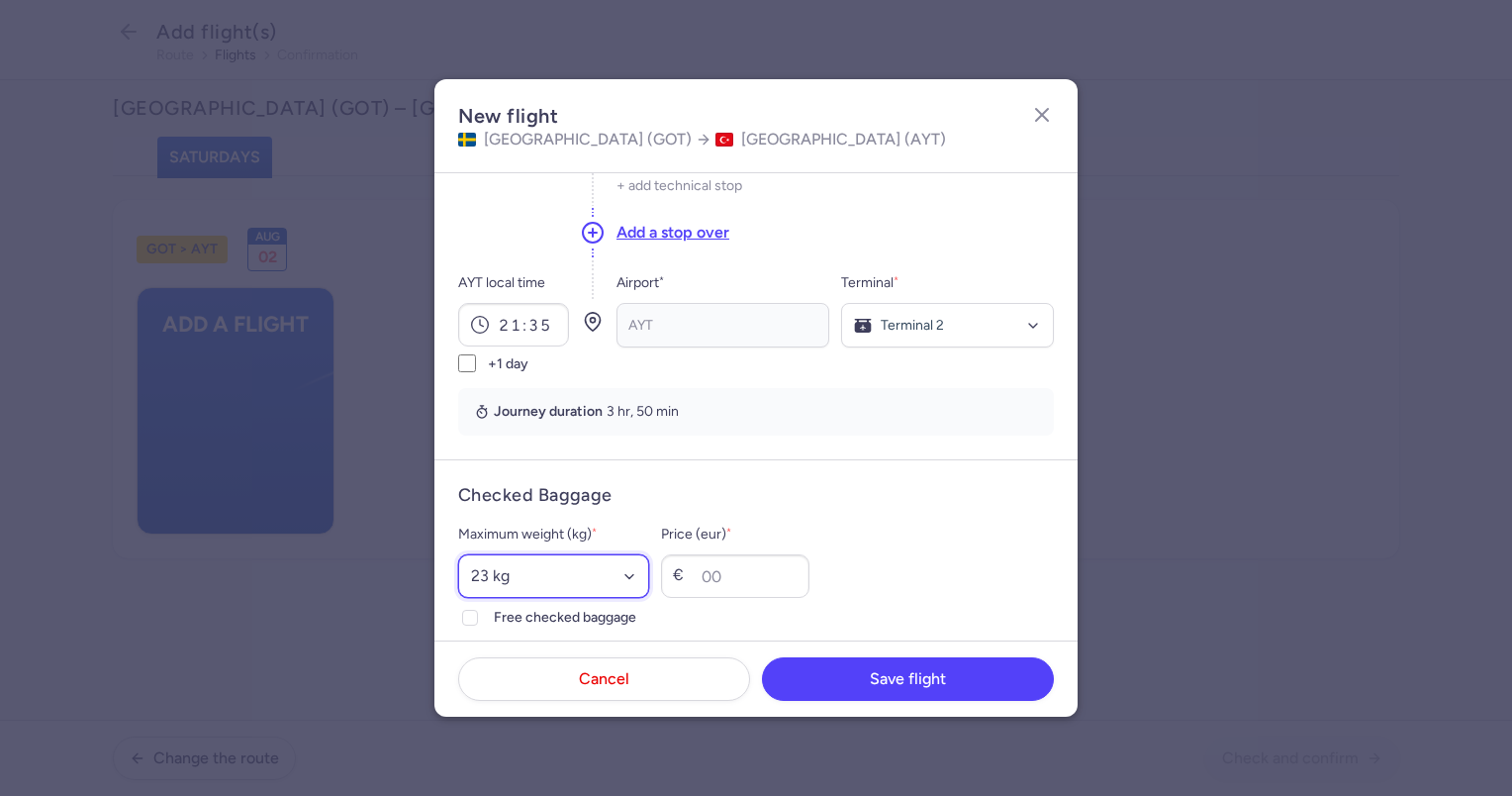 select on "20" 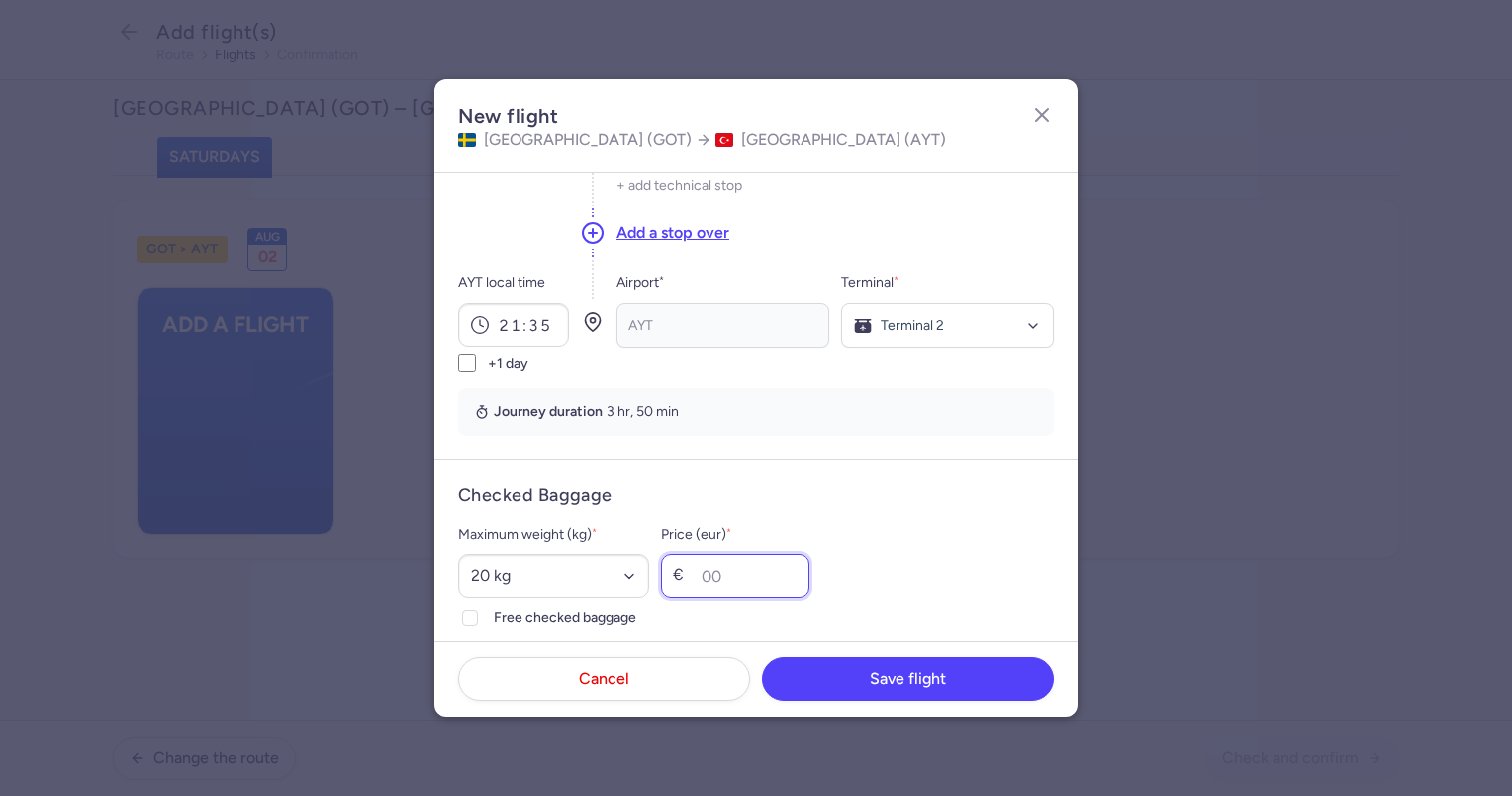 click on "Price (eur)  *" at bounding box center (735, 576) 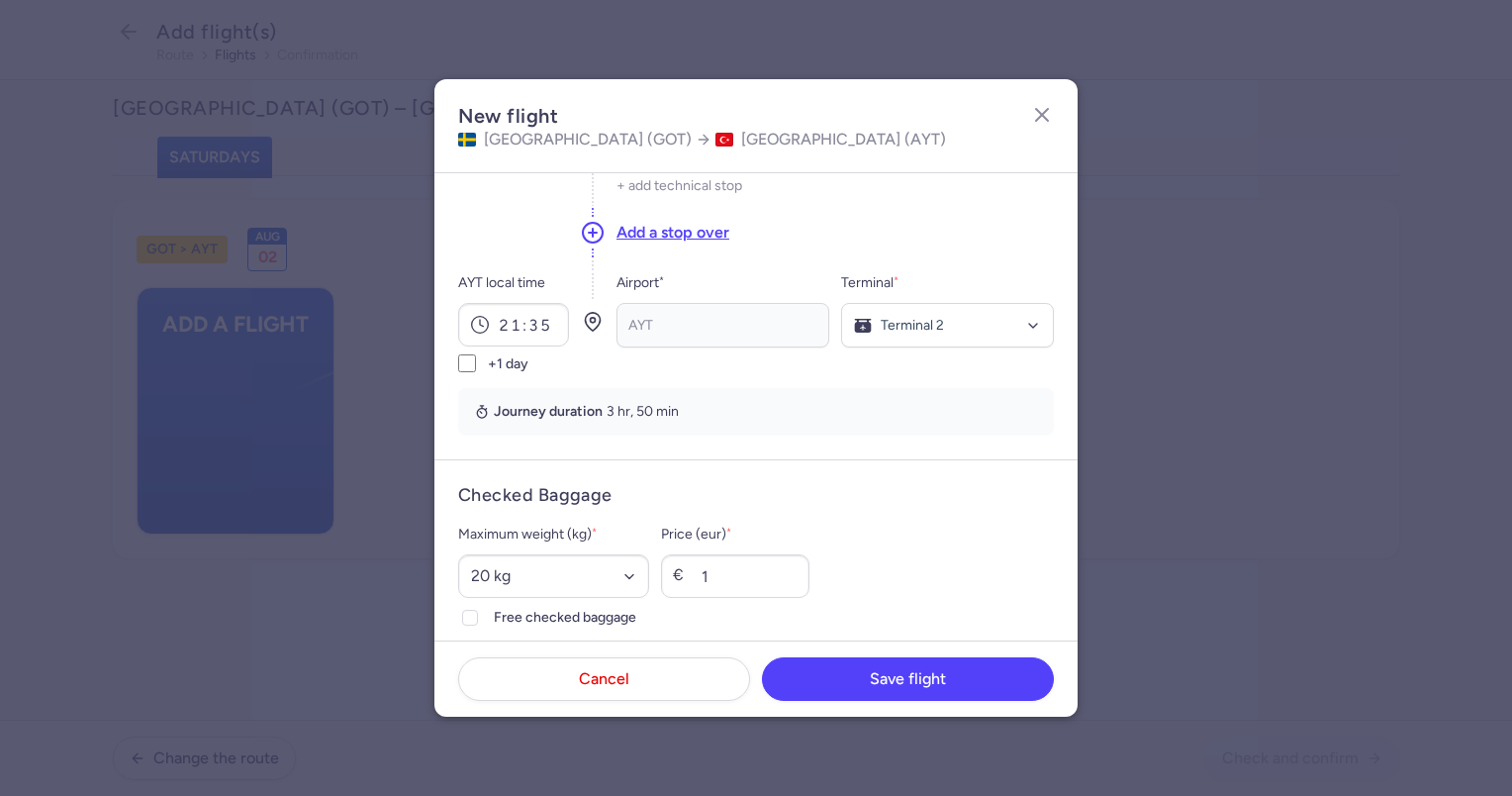 click on "Maximum weight (kg)  * Select an option 15 kg 16 kg 17 kg 18 kg 19 kg 20 kg 21 kg 22 kg 23 kg 24 kg 25 kg 26 kg 27 kg 28 kg 29 kg 30 kg 31 kg 32 kg 33 kg 34 kg 35 kg Free checked baggage Price (eur)  * € 1" at bounding box center (756, 576) 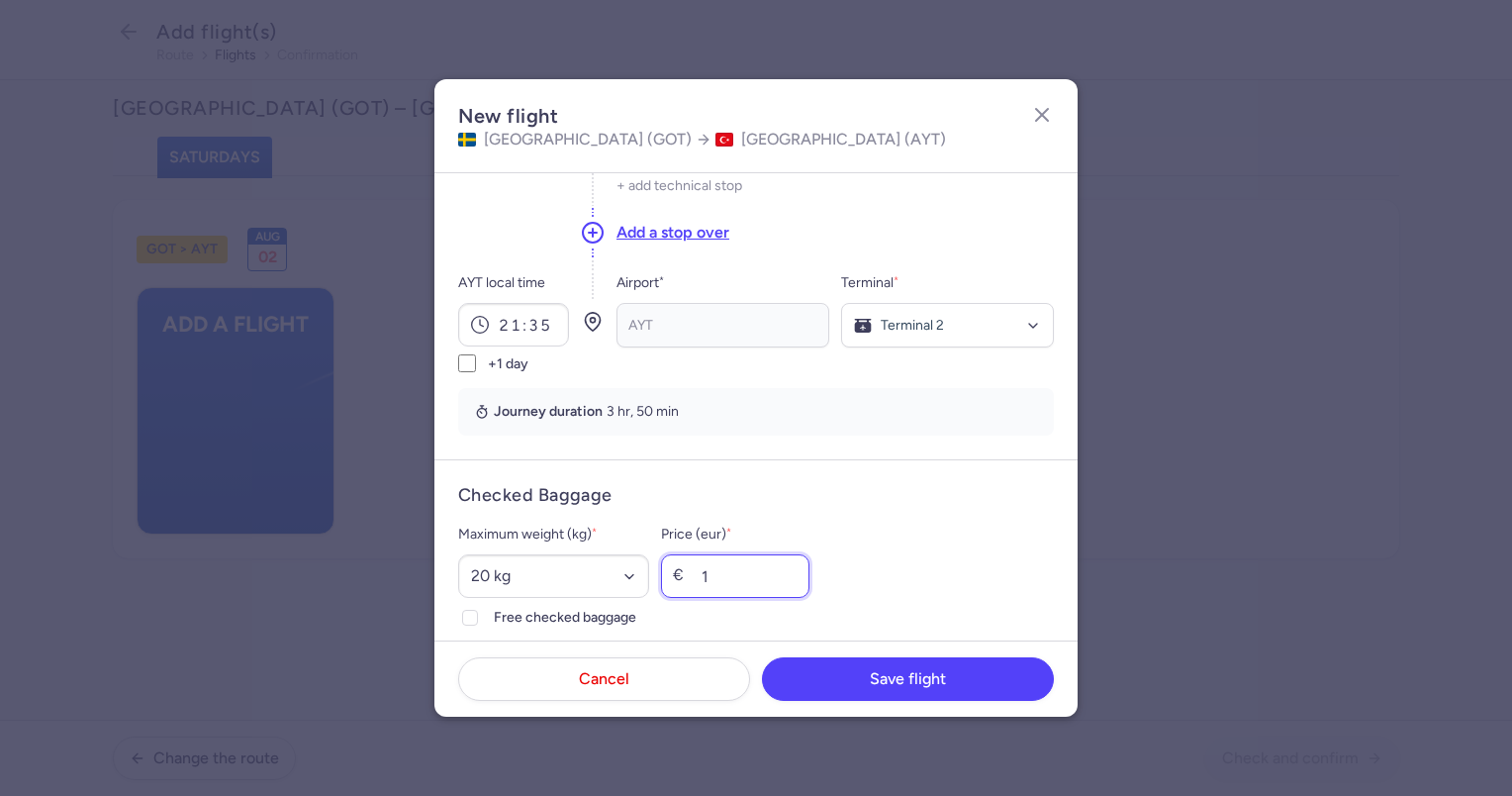 click on "1" at bounding box center [735, 576] 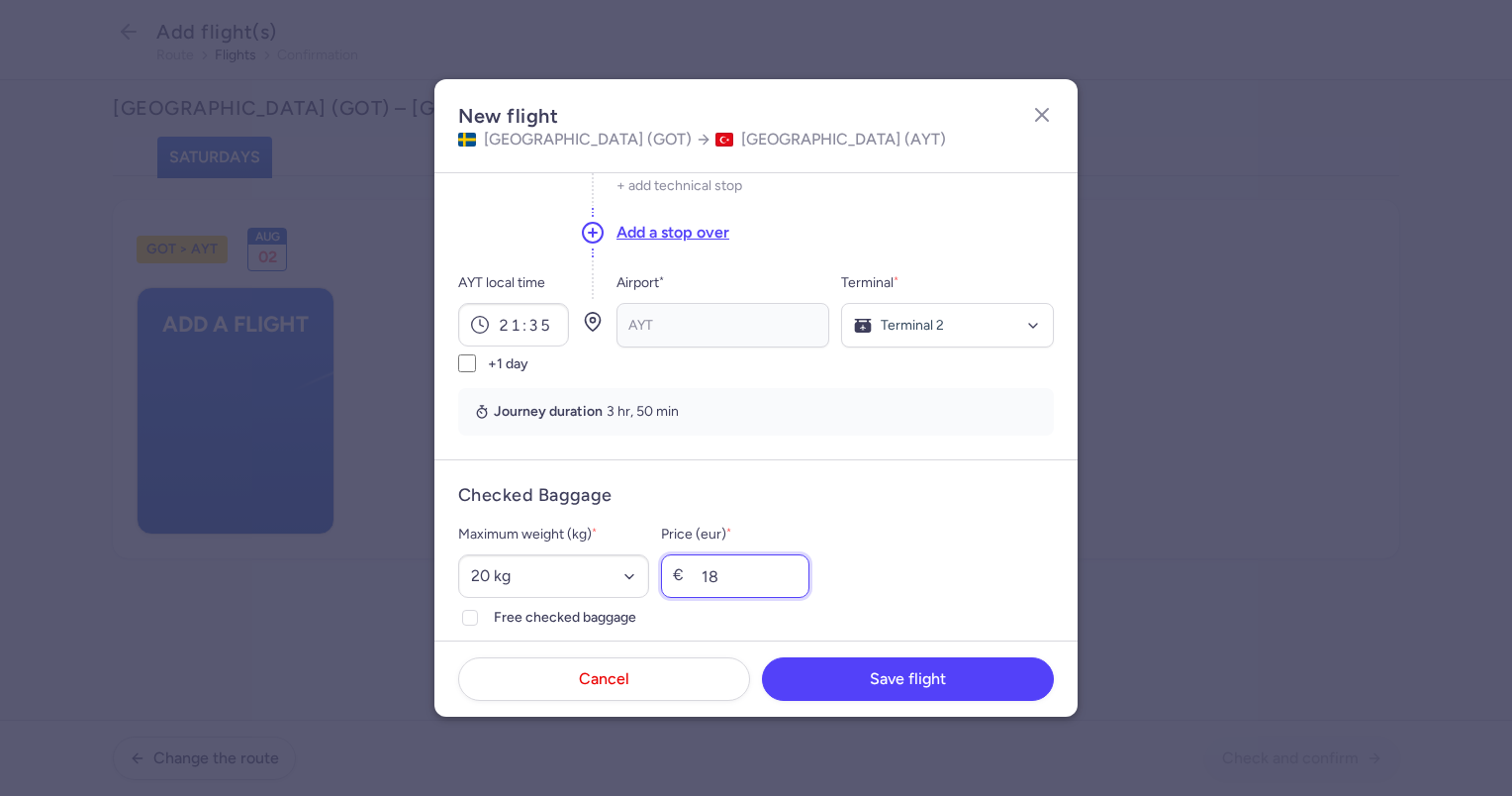type on "18" 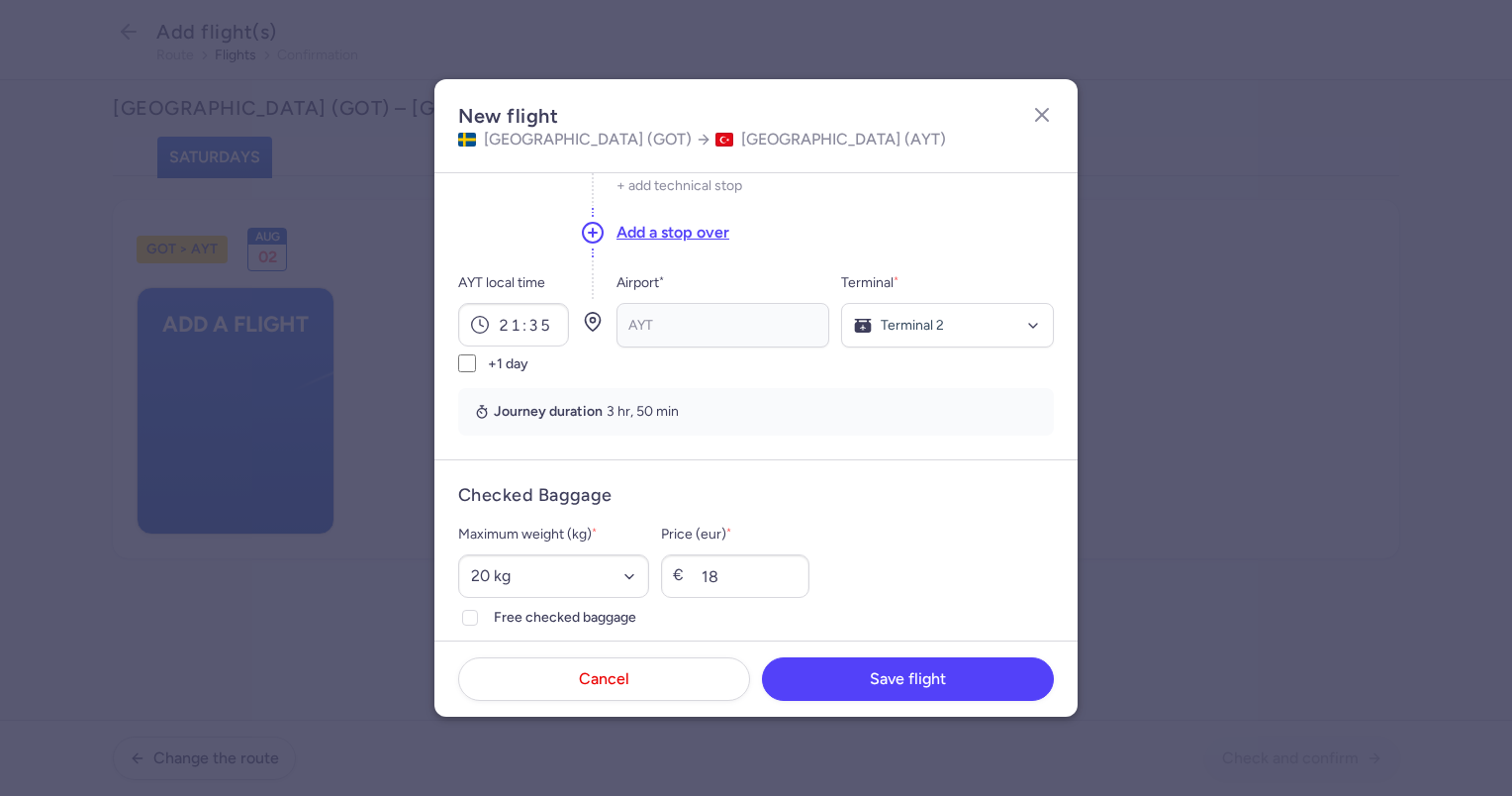 click on "Maximum weight (kg)  * Select an option 15 kg 16 kg 17 kg 18 kg 19 kg 20 kg 21 kg 22 kg 23 kg 24 kg 25 kg 26 kg 27 kg 28 kg 29 kg 30 kg 31 kg 32 kg 33 kg 34 kg 35 kg Free checked baggage Price (eur)  * € 18" at bounding box center (756, 576) 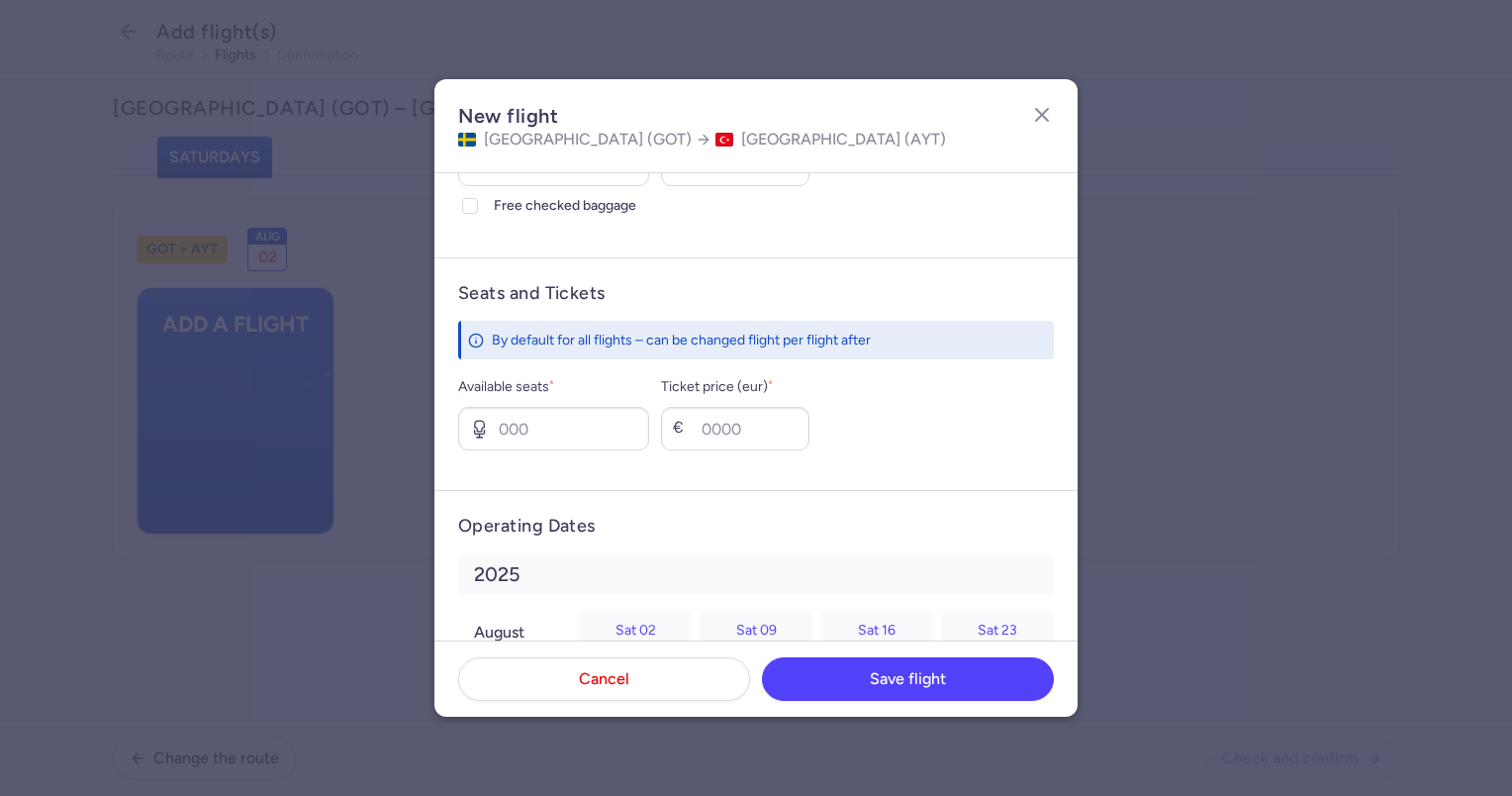 scroll, scrollTop: 647, scrollLeft: 0, axis: vertical 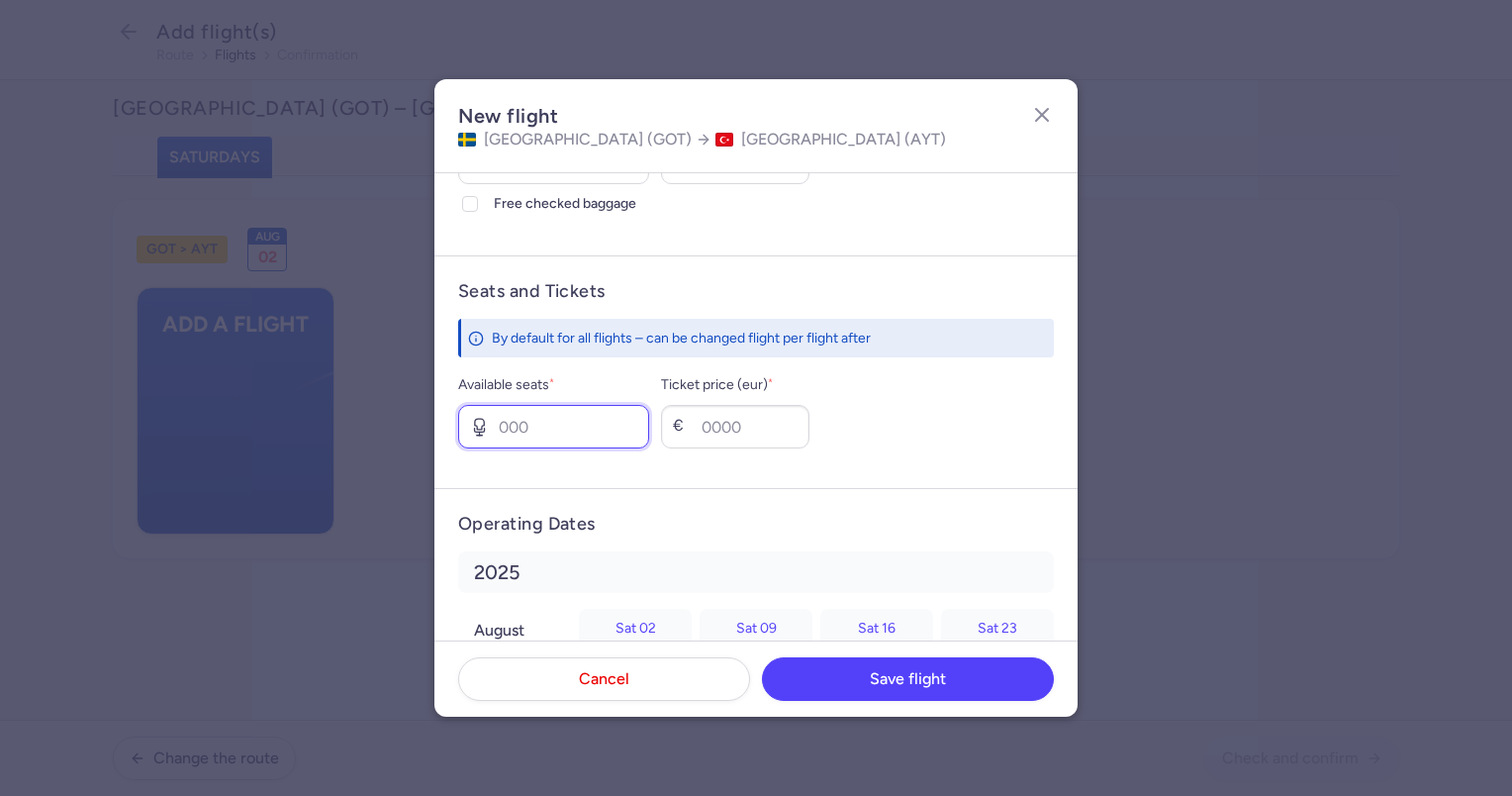 click on "Available seats  *" at bounding box center [553, 427] 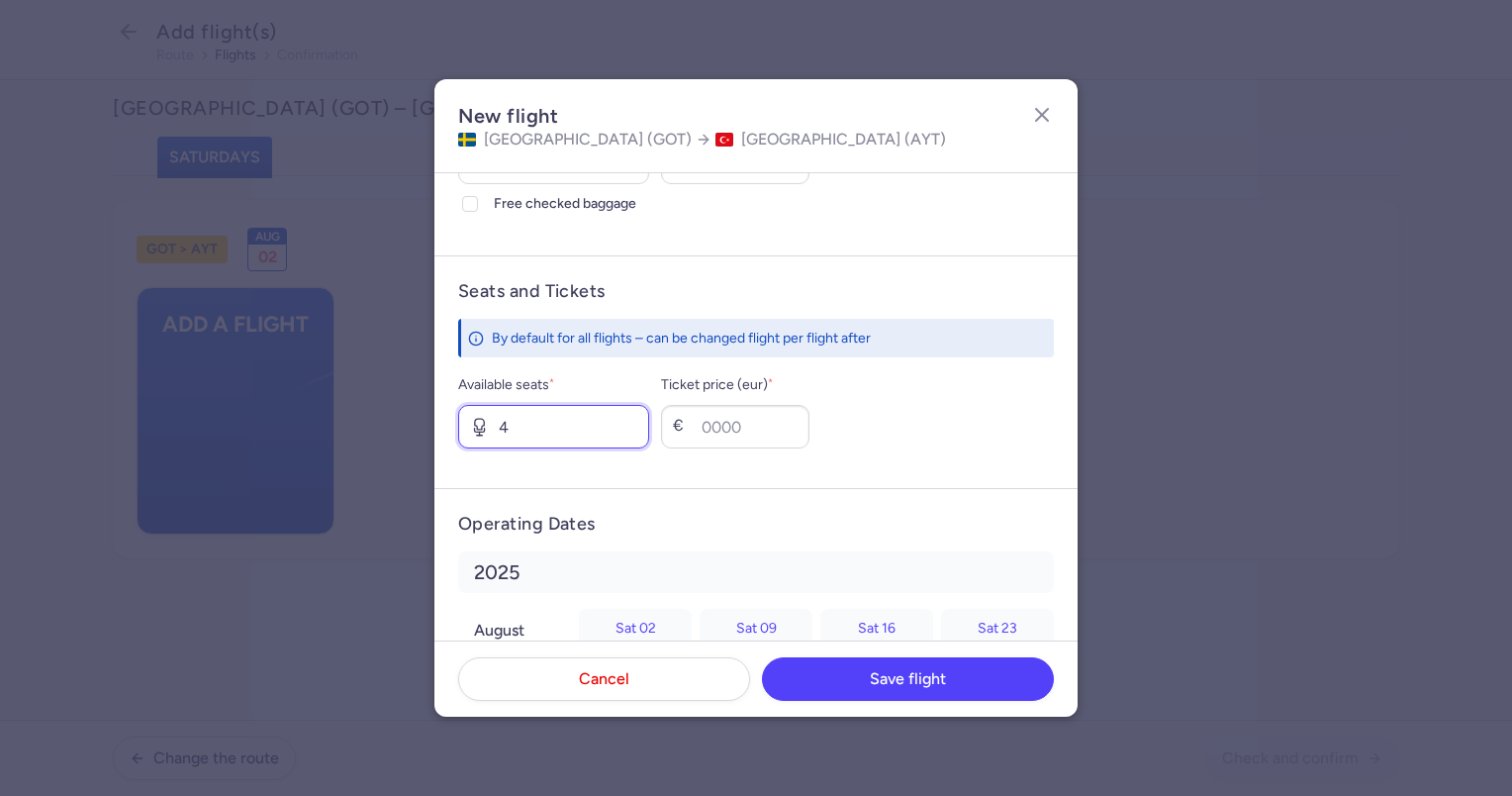 type on "4" 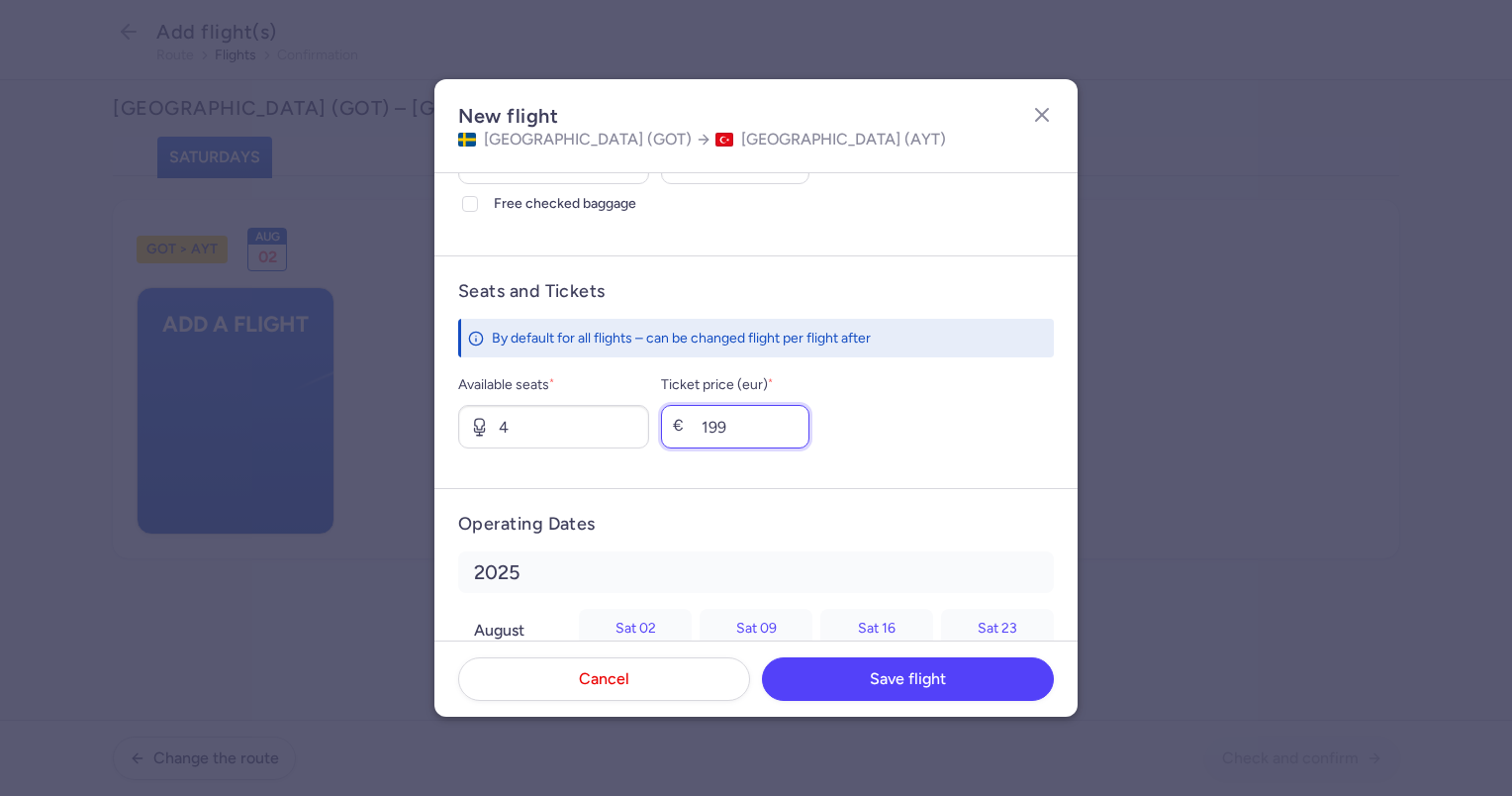 type on "199" 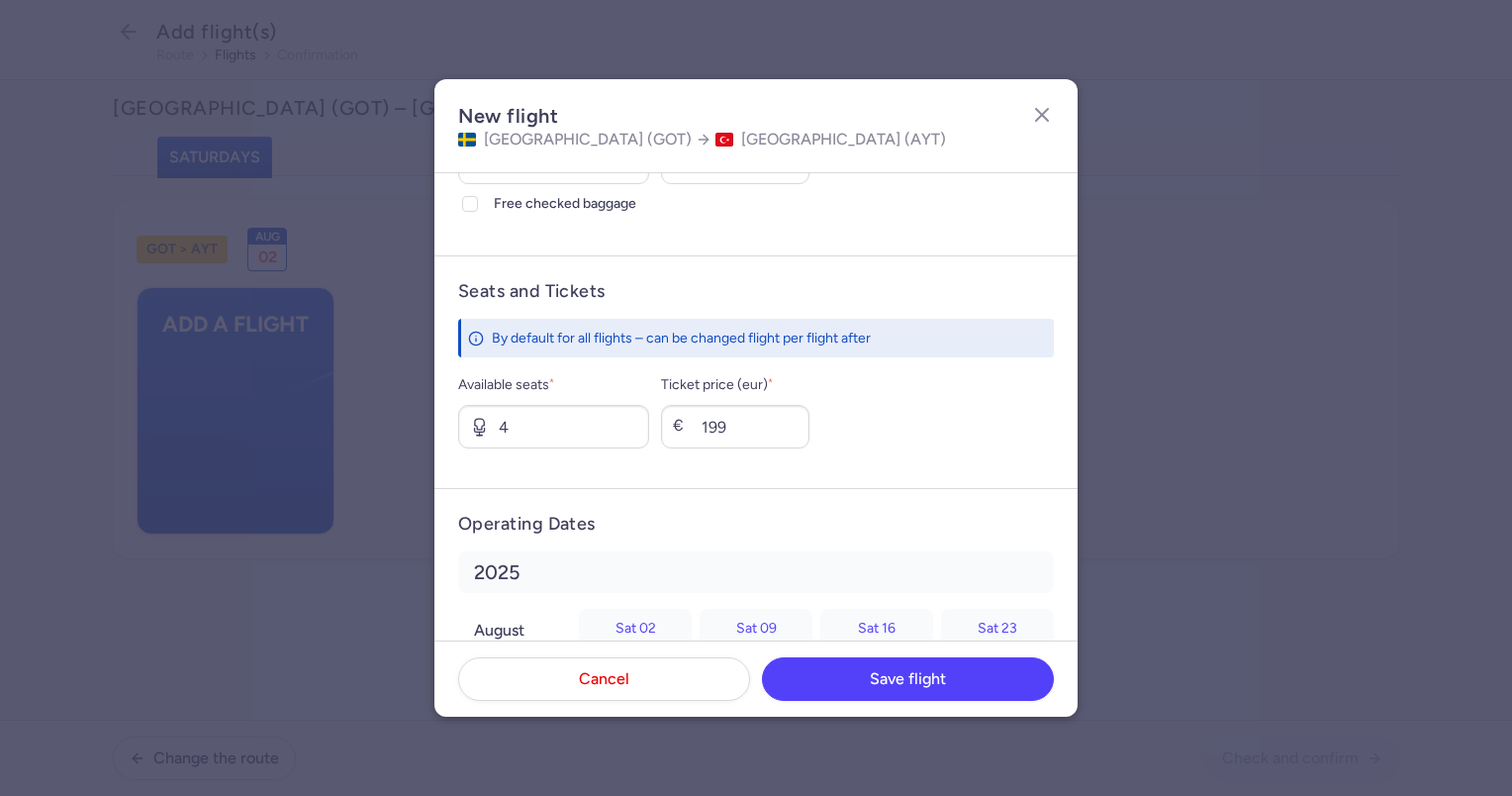 click on "Available seats  * 4 Ticket price (eur)  * € 199" at bounding box center [756, 411] 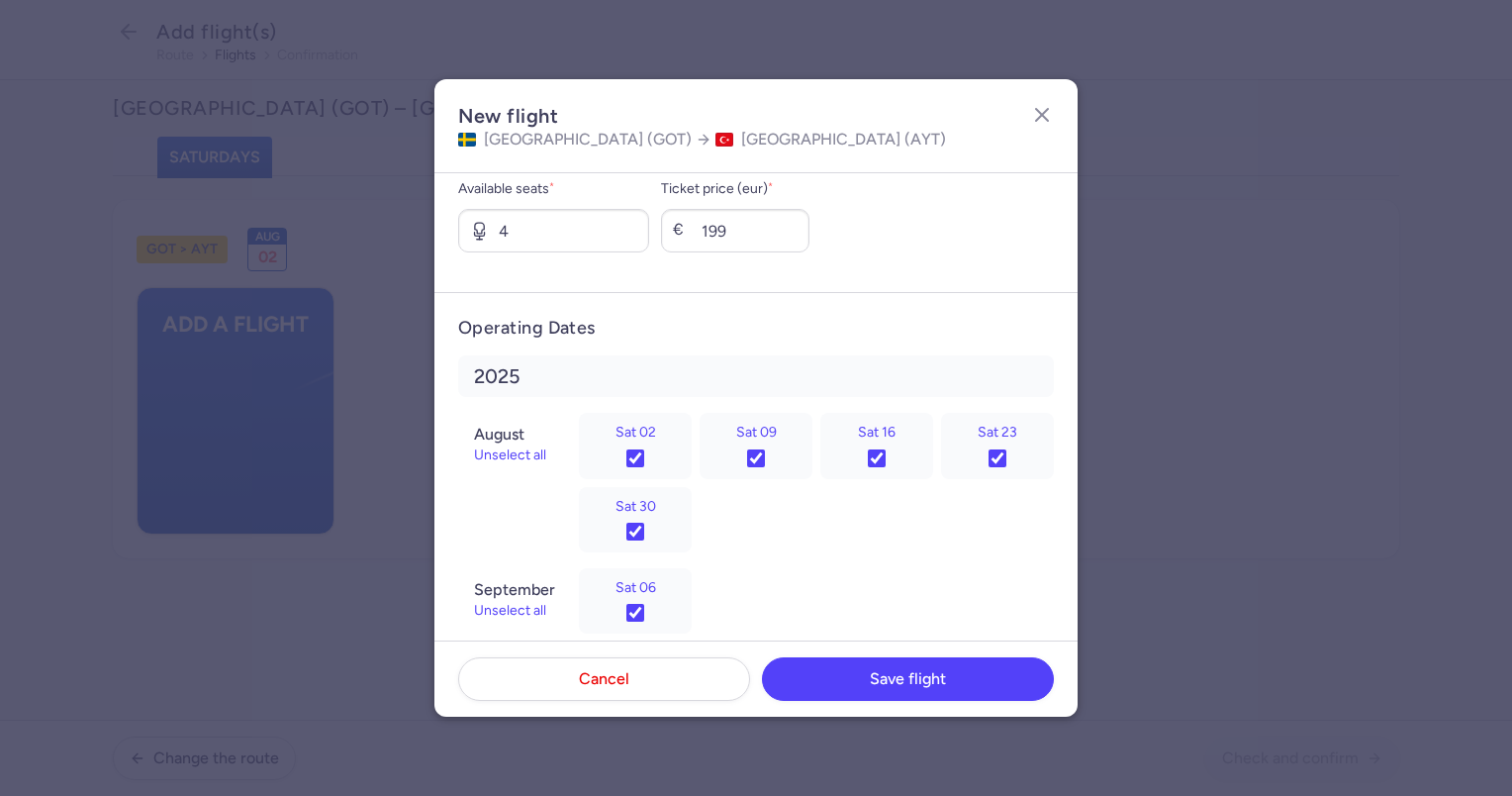 scroll, scrollTop: 874, scrollLeft: 0, axis: vertical 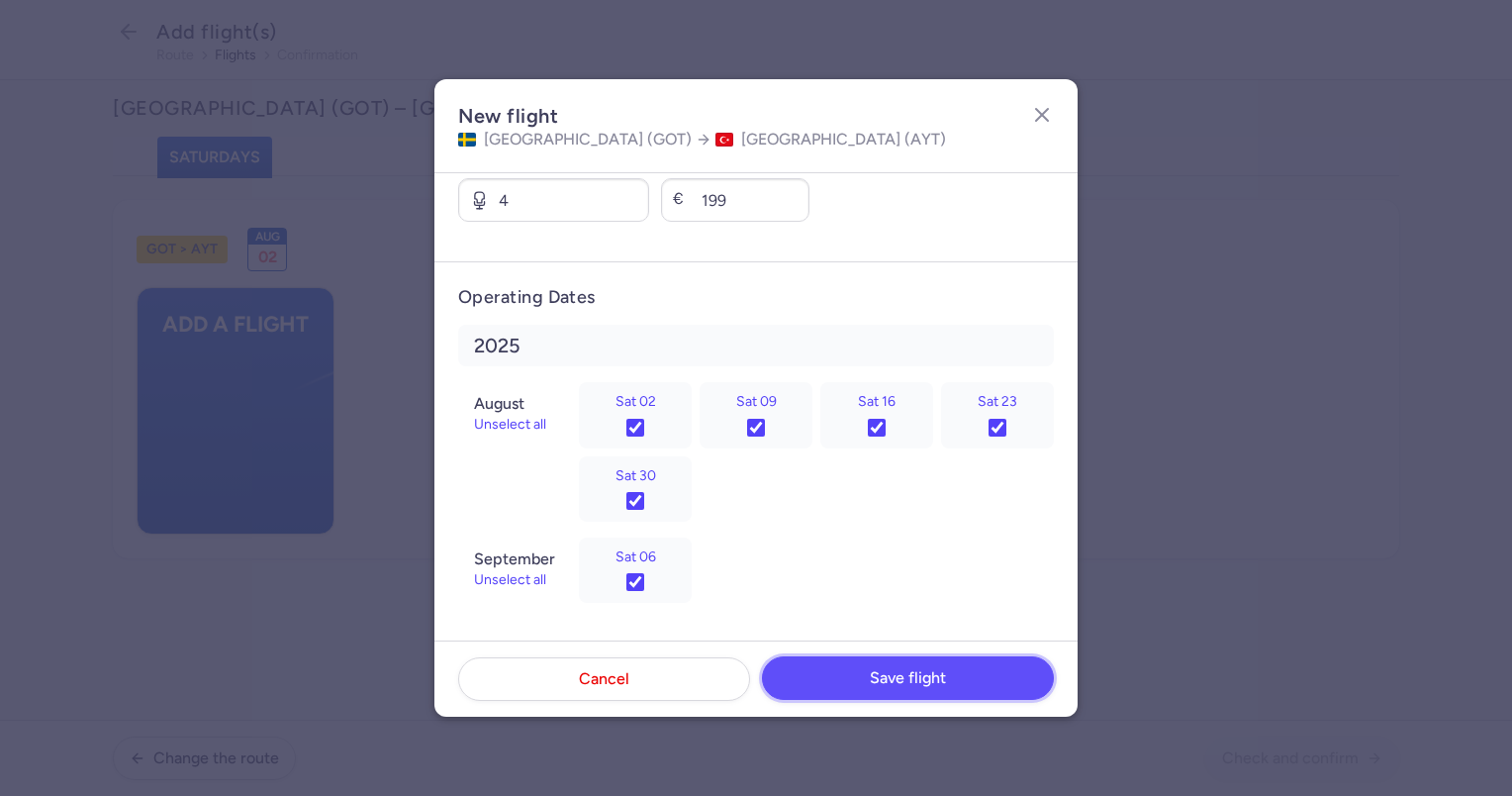 click on "Save flight" at bounding box center (907, 678) 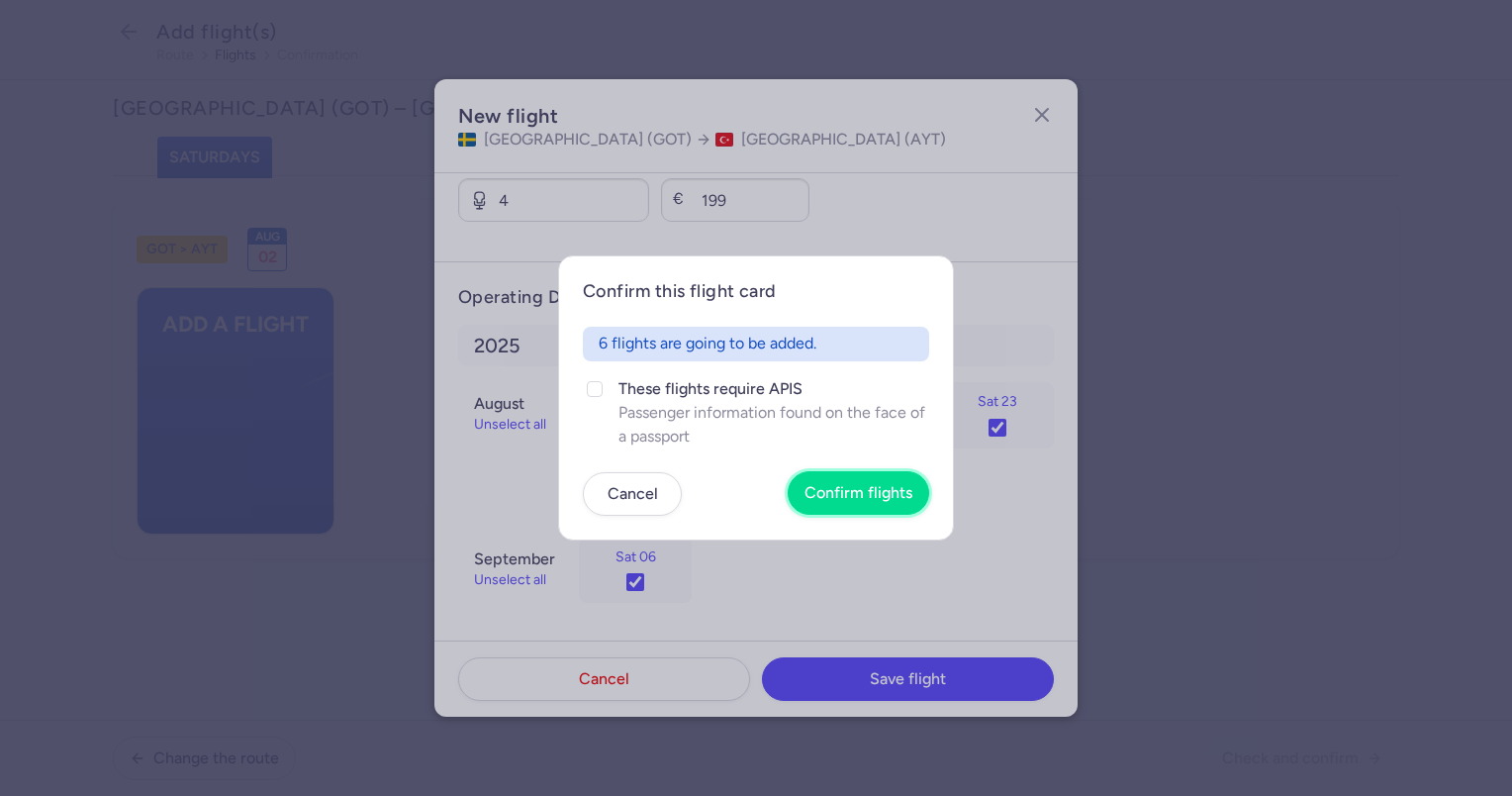 click on "Confirm flights" at bounding box center [858, 493] 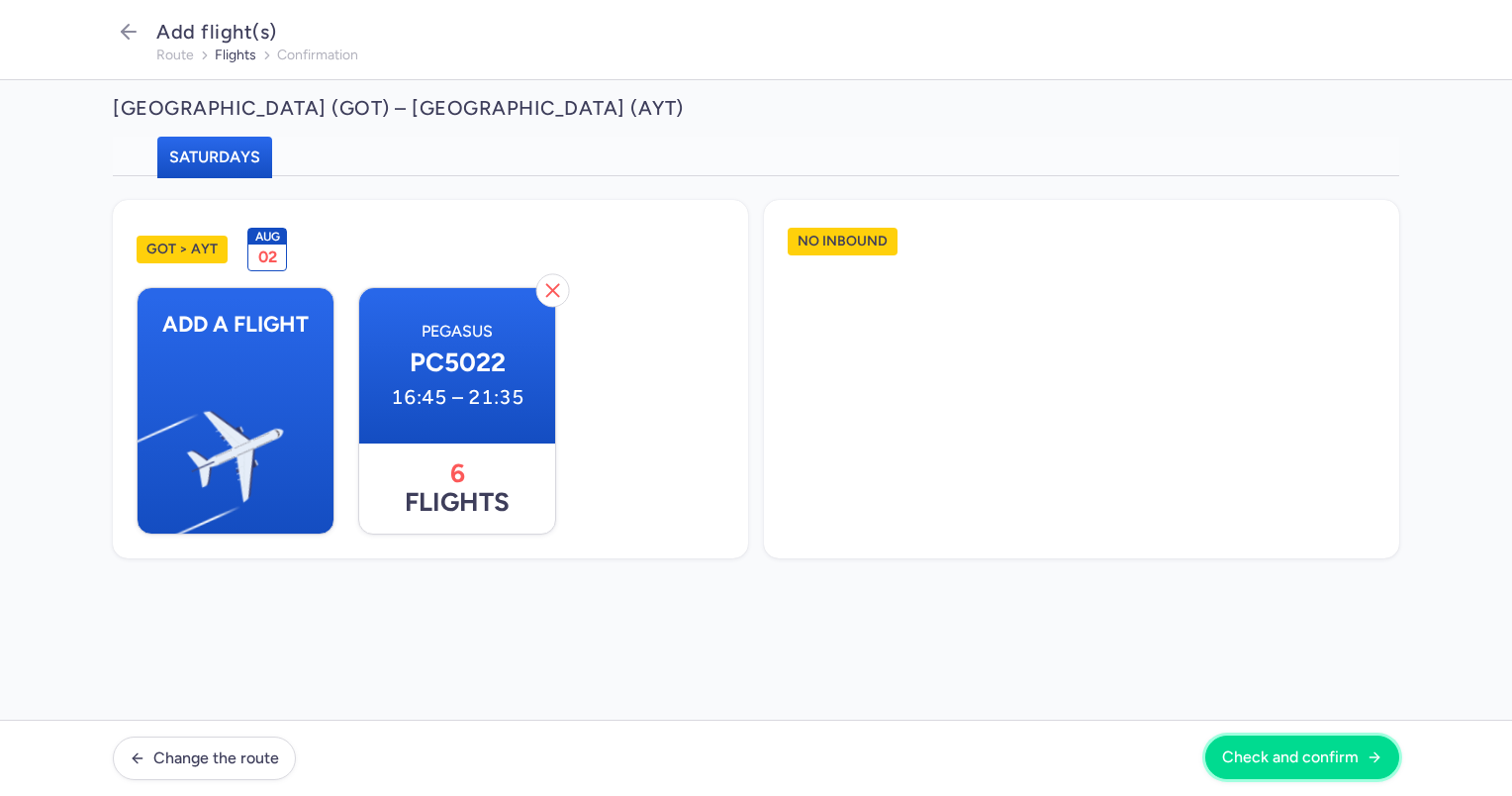 click on "Check and confirm" at bounding box center (1290, 757) 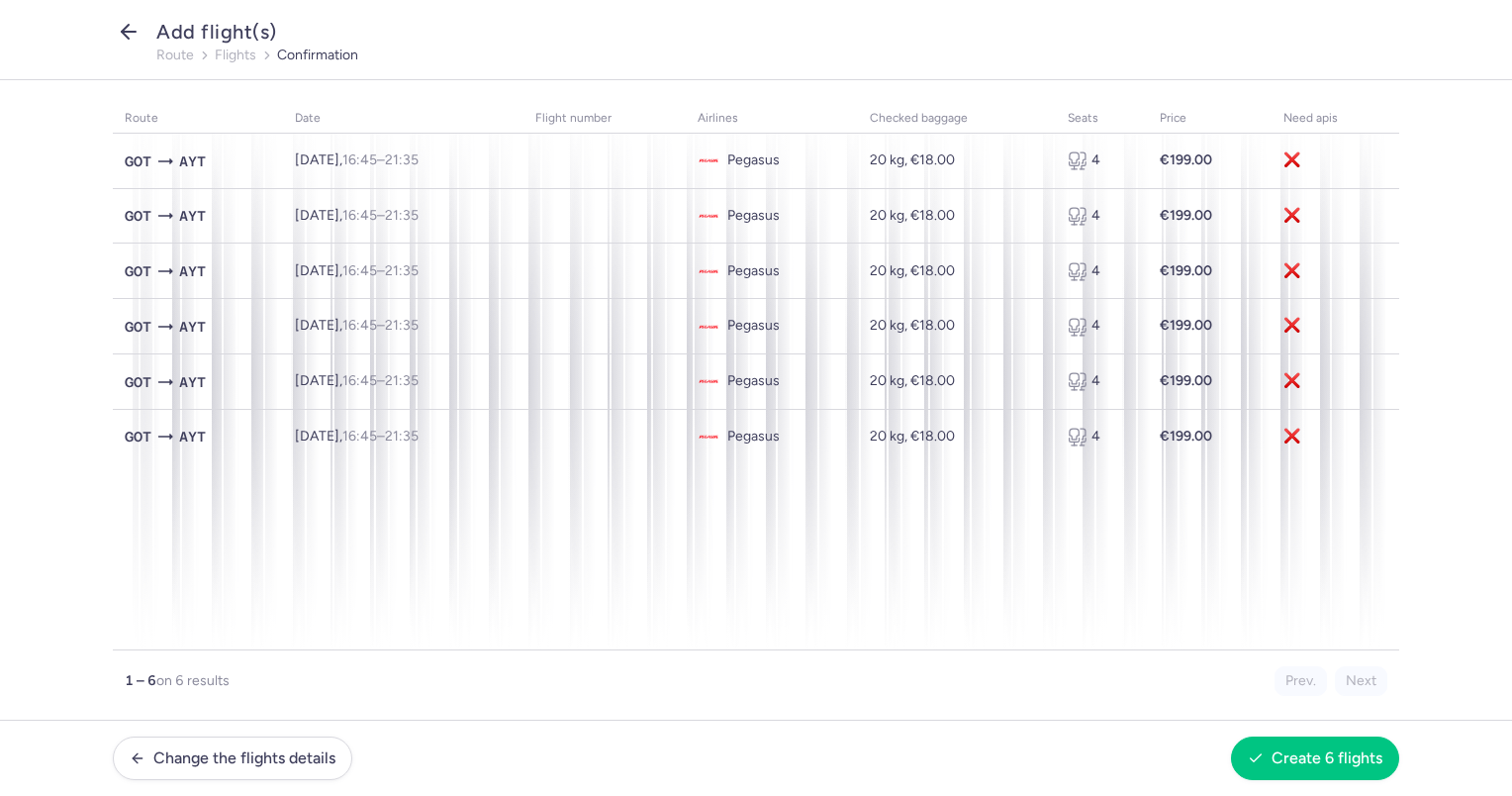 click 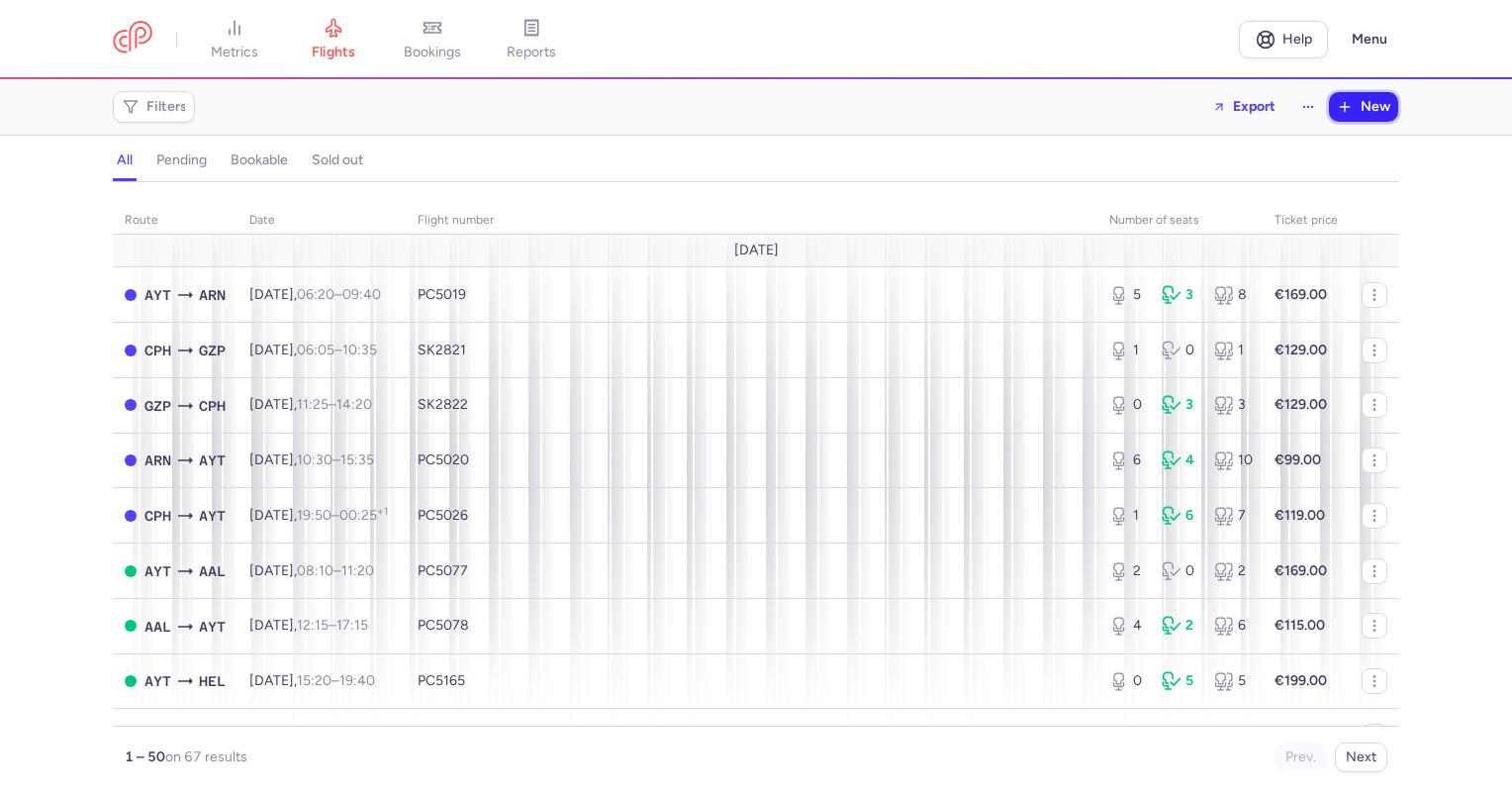 click on "New" at bounding box center (1375, 107) 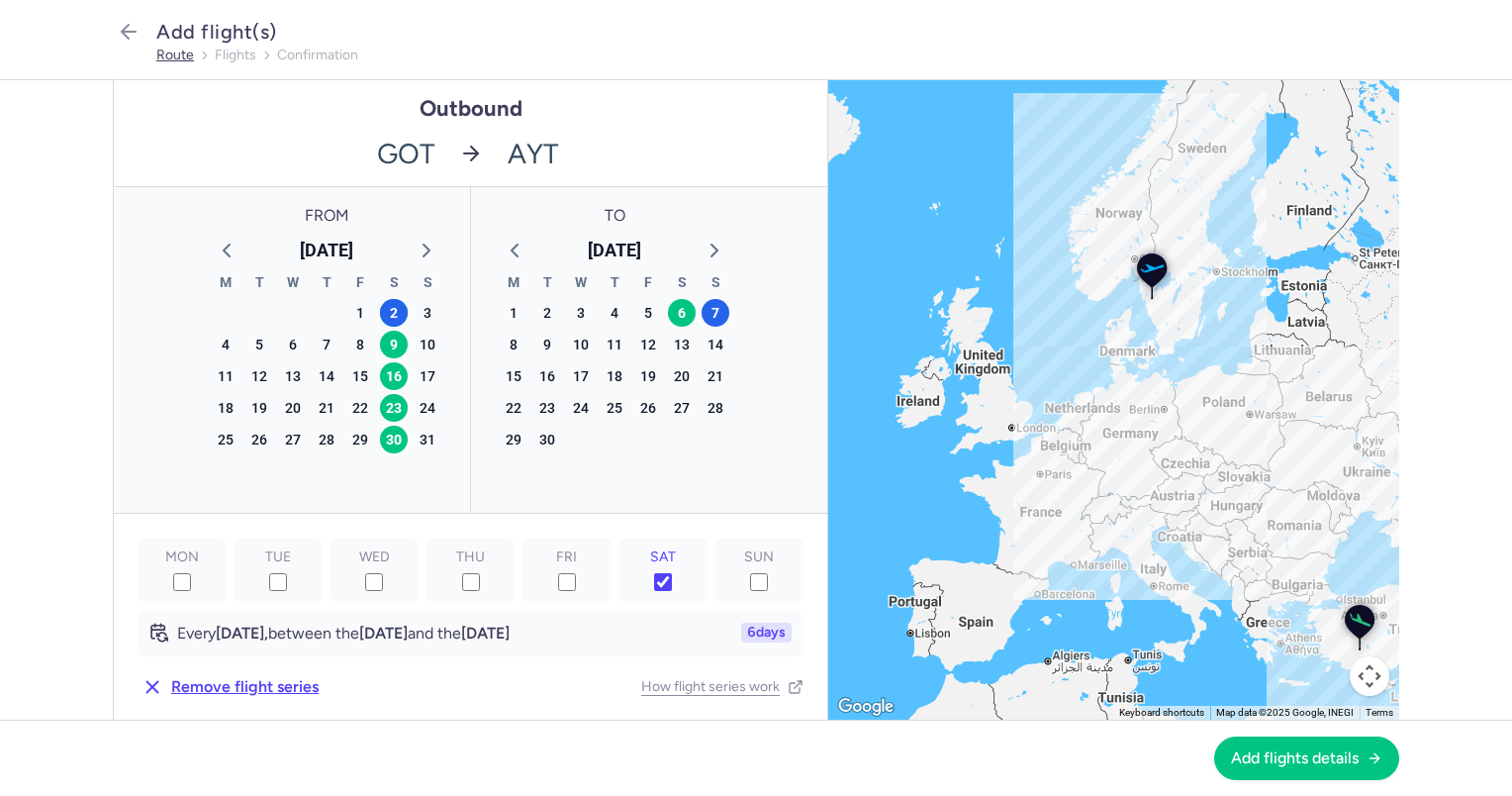 click on "route" at bounding box center [175, 55] 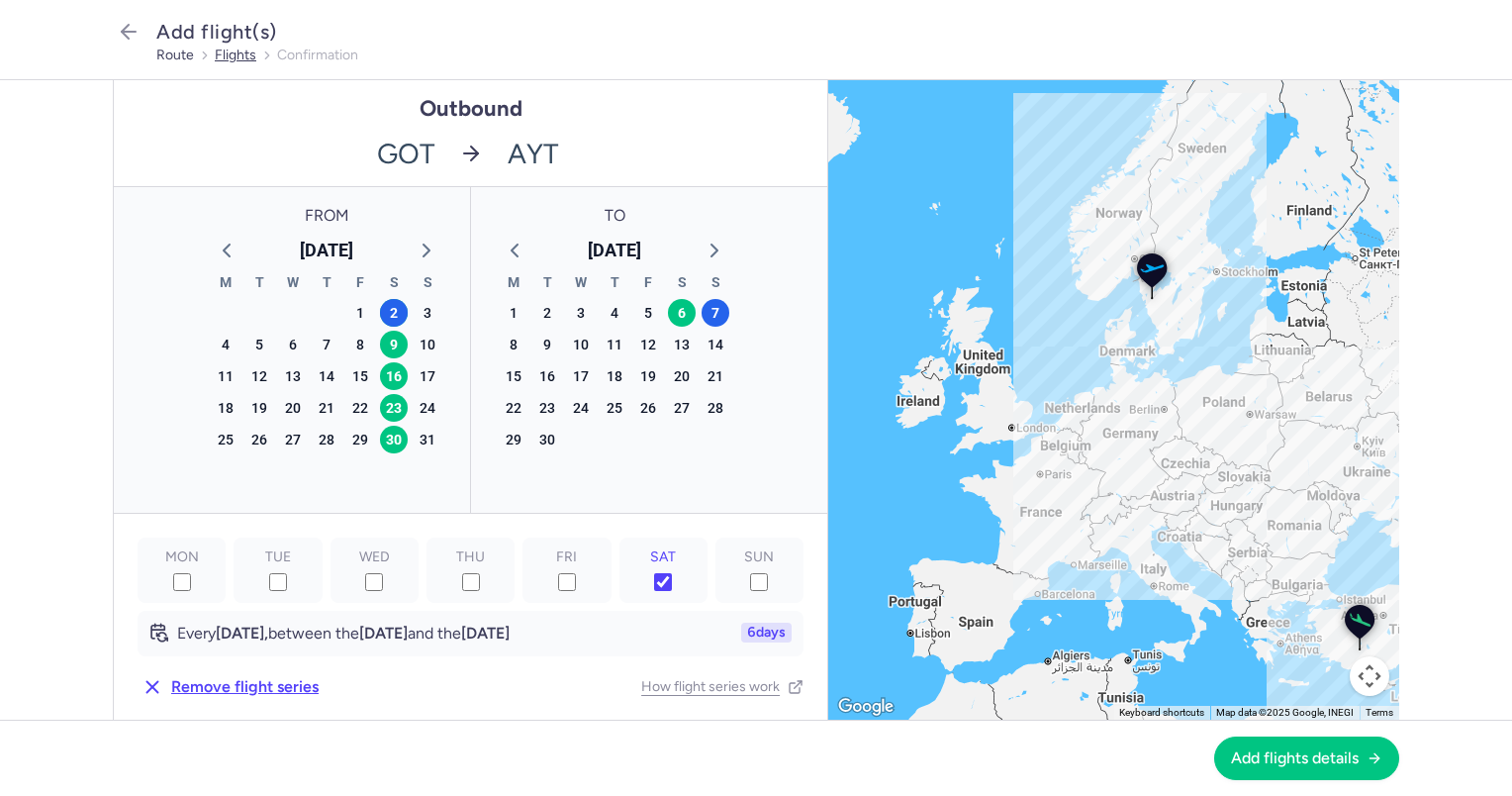 click on "flights" at bounding box center (236, 55) 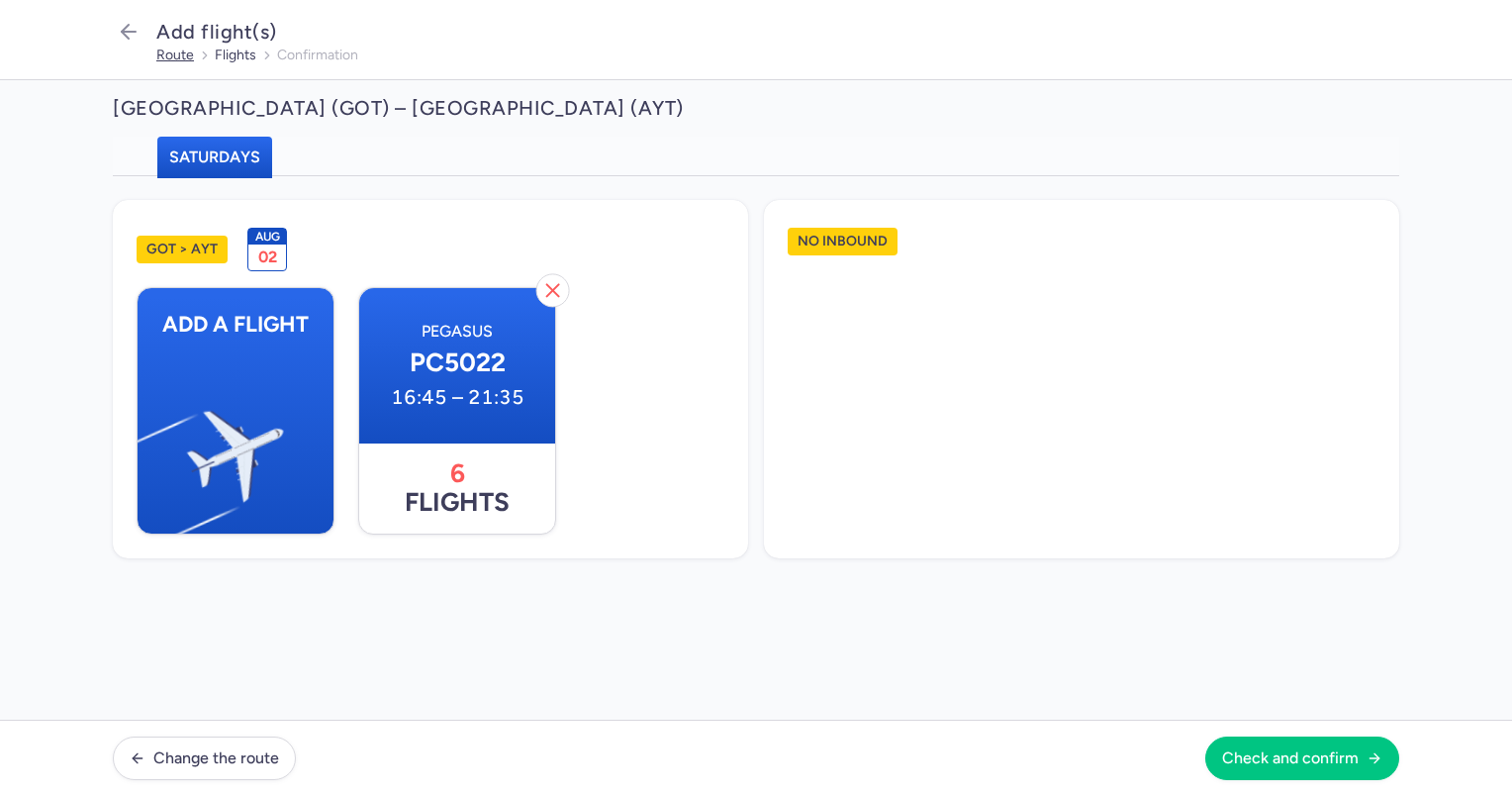 click on "route" at bounding box center [175, 55] 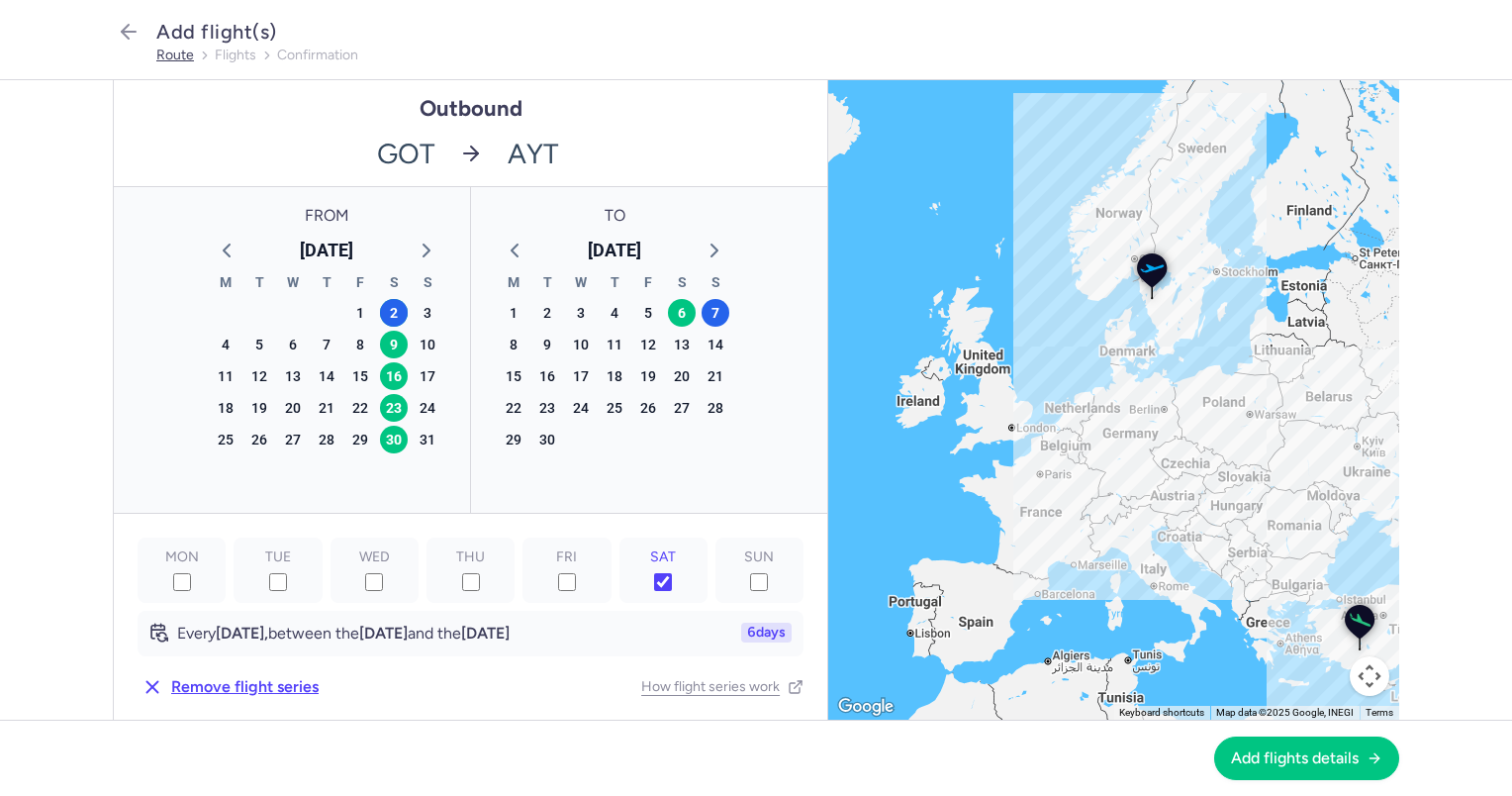 click on "route" at bounding box center [175, 55] 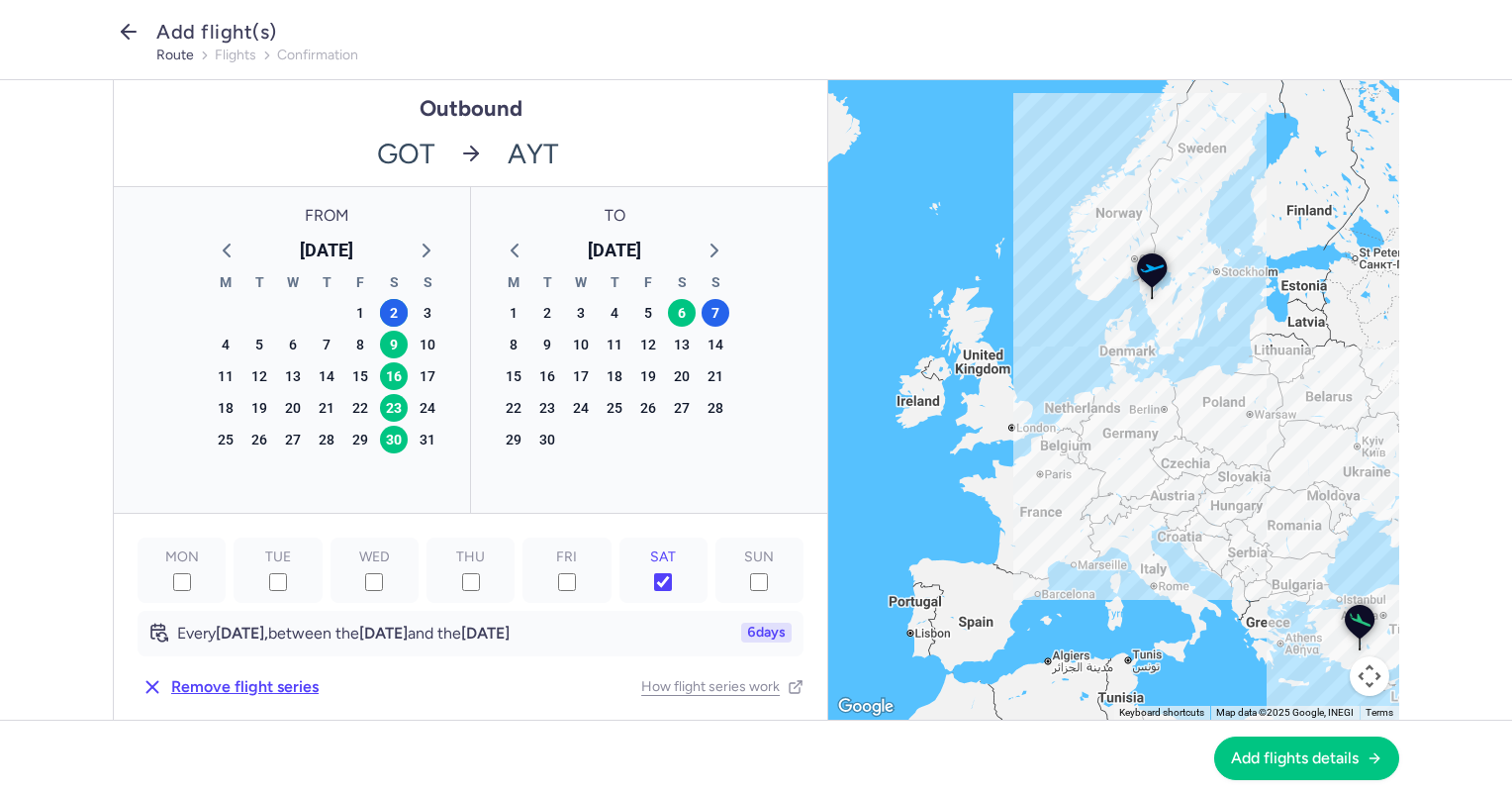 click 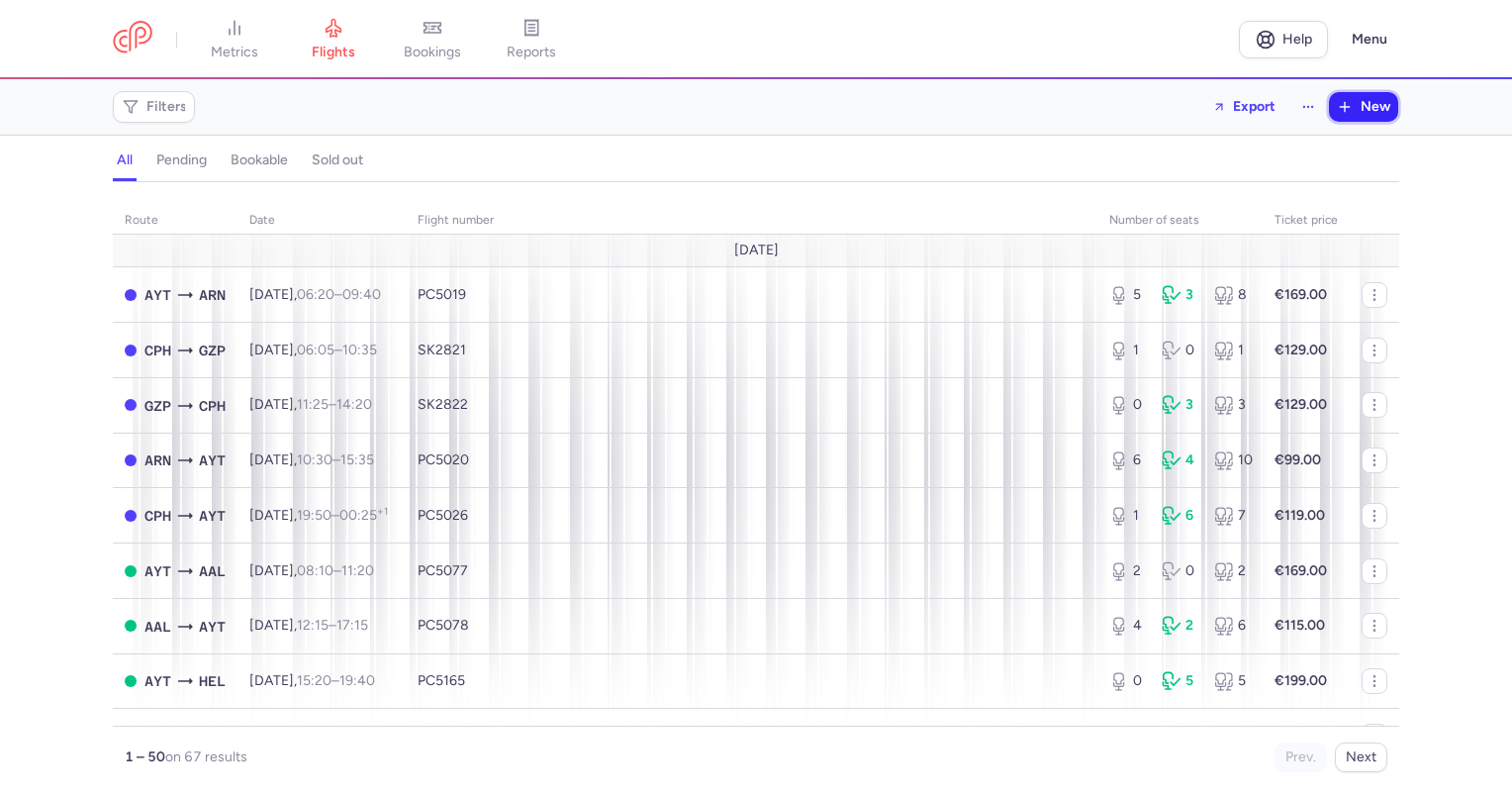 click on "New" at bounding box center [1375, 107] 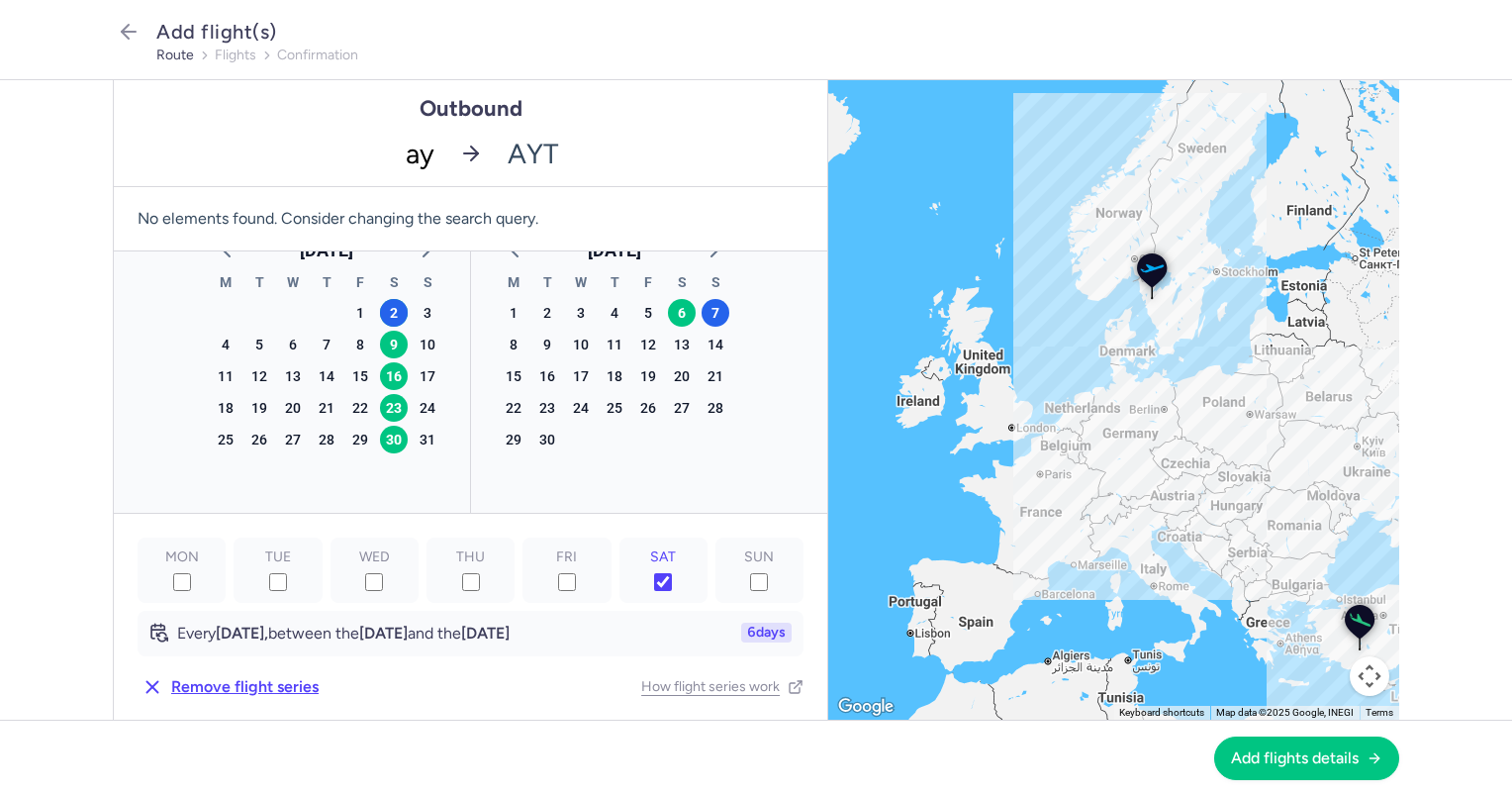 type on "ayt" 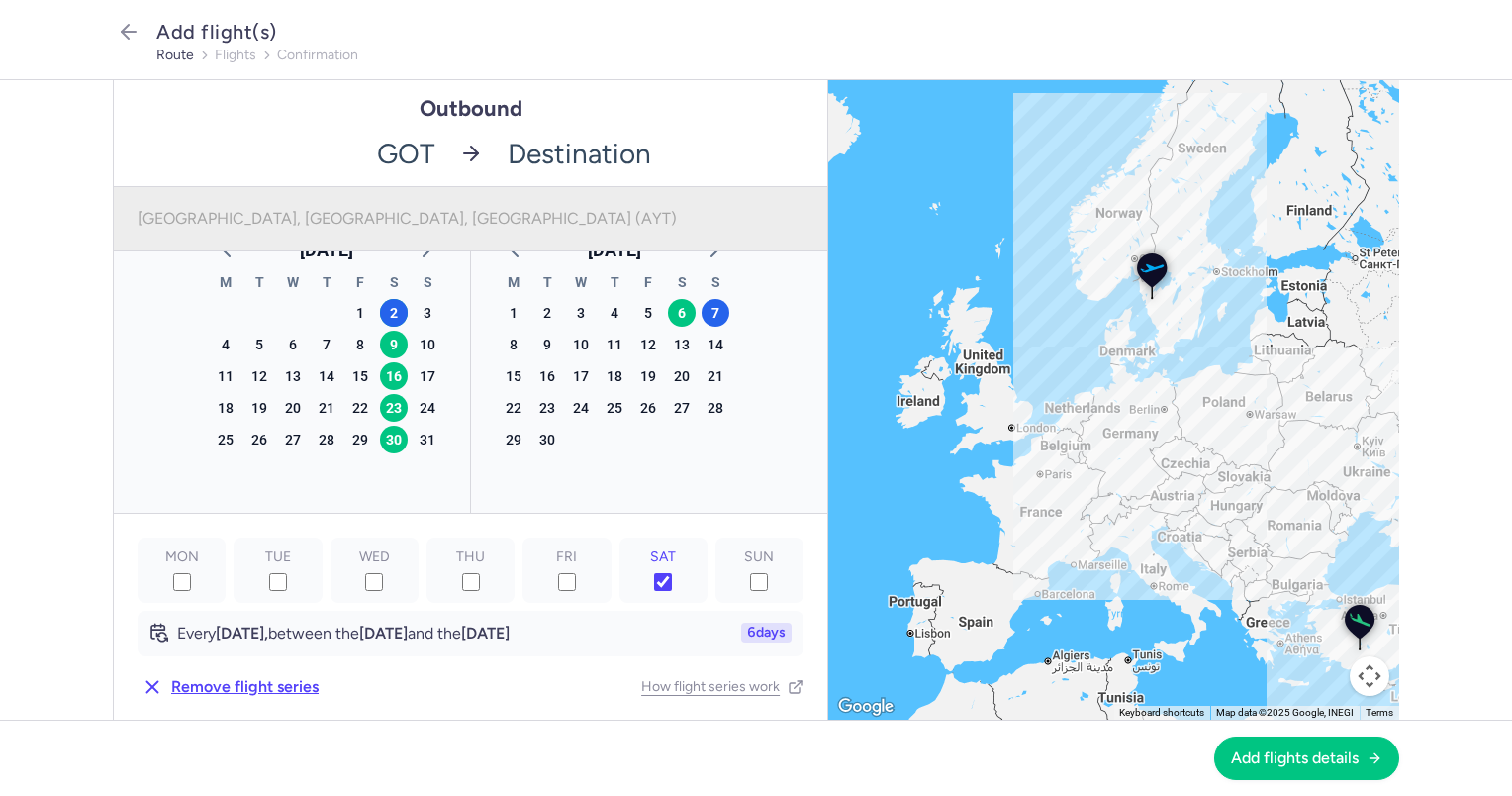 type 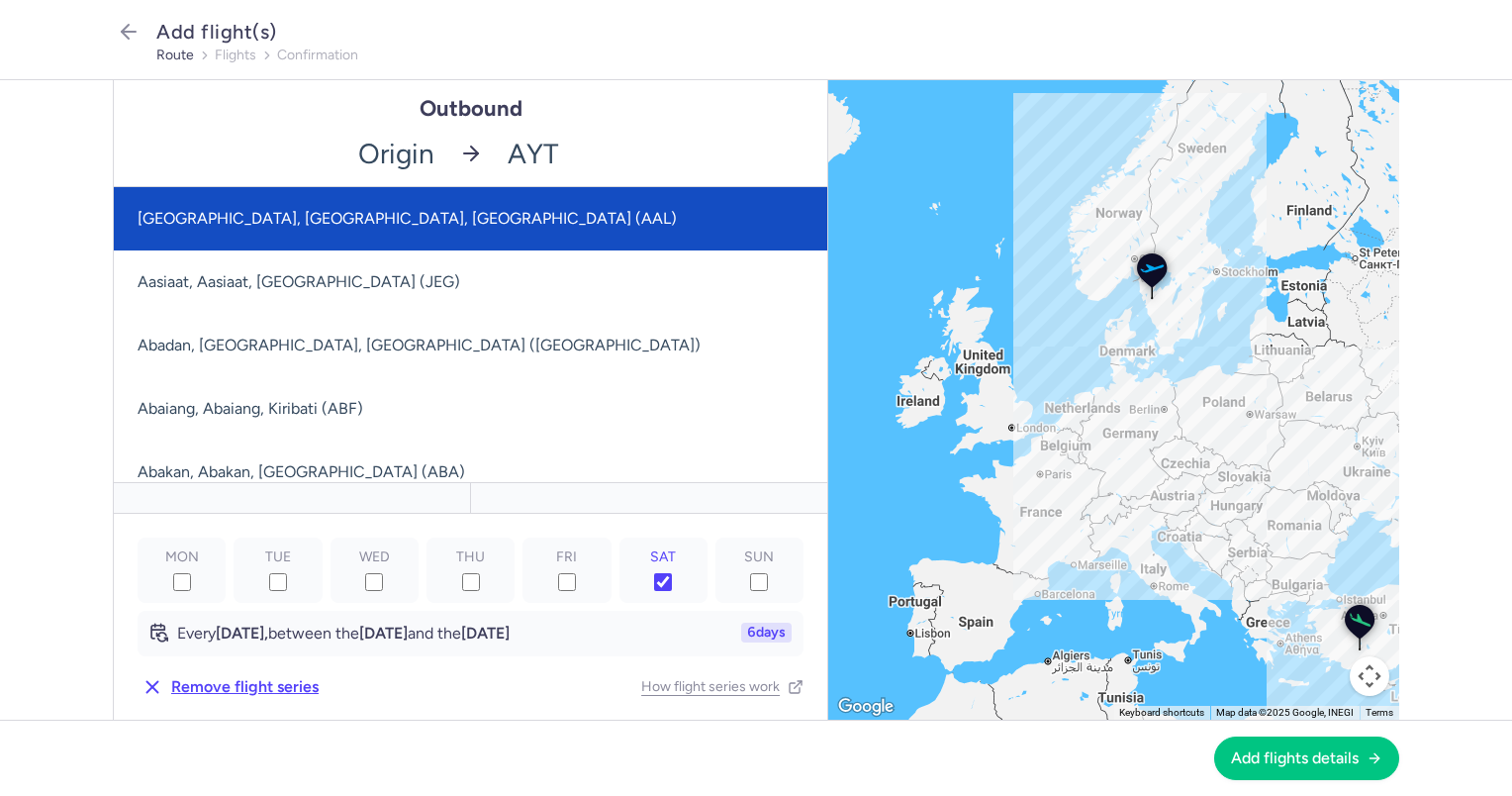 click 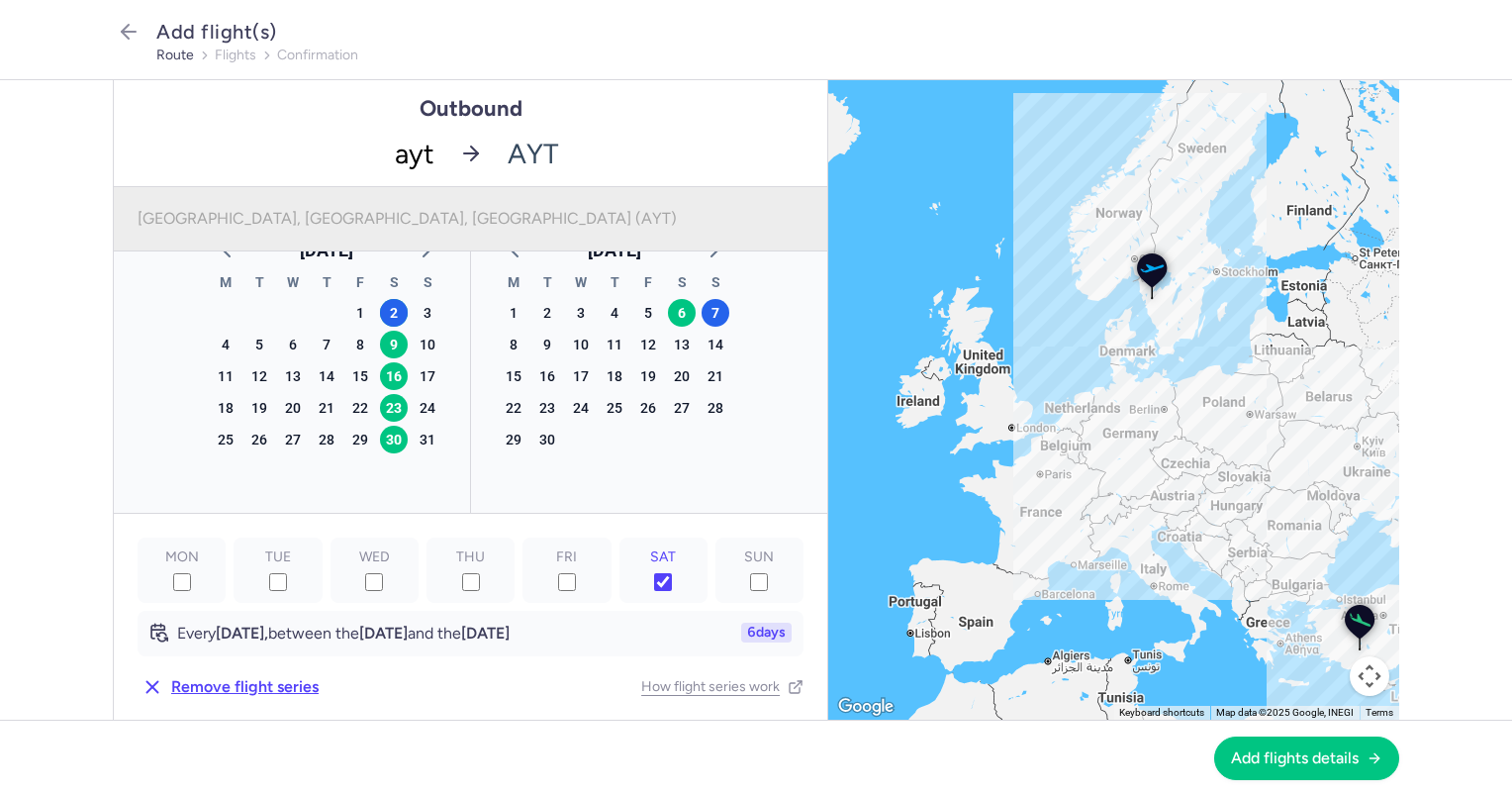 click on "[GEOGRAPHIC_DATA], [GEOGRAPHIC_DATA], [GEOGRAPHIC_DATA] (AYT)" 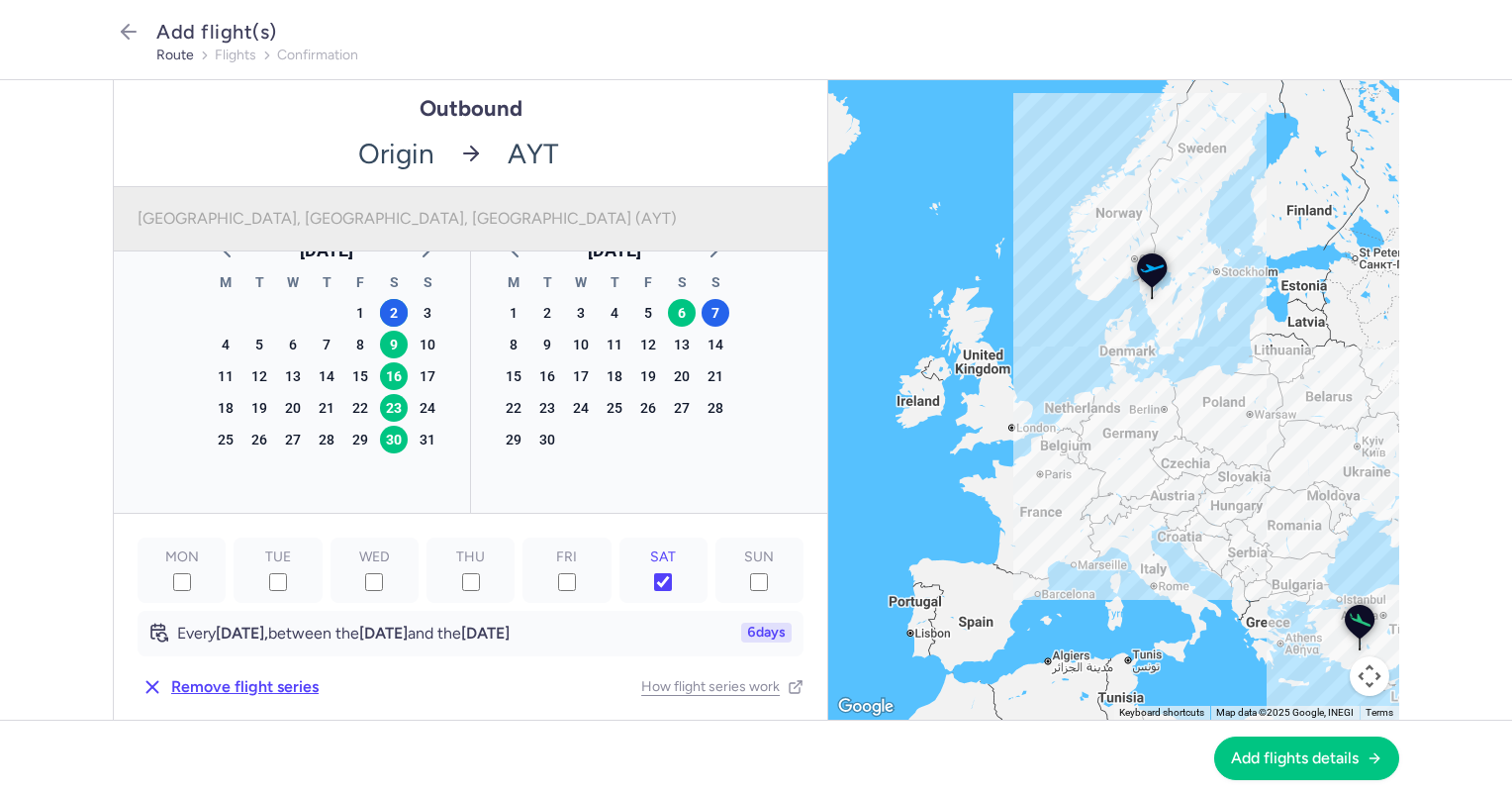 click on "route flights confirmation" at bounding box center (778, 55) 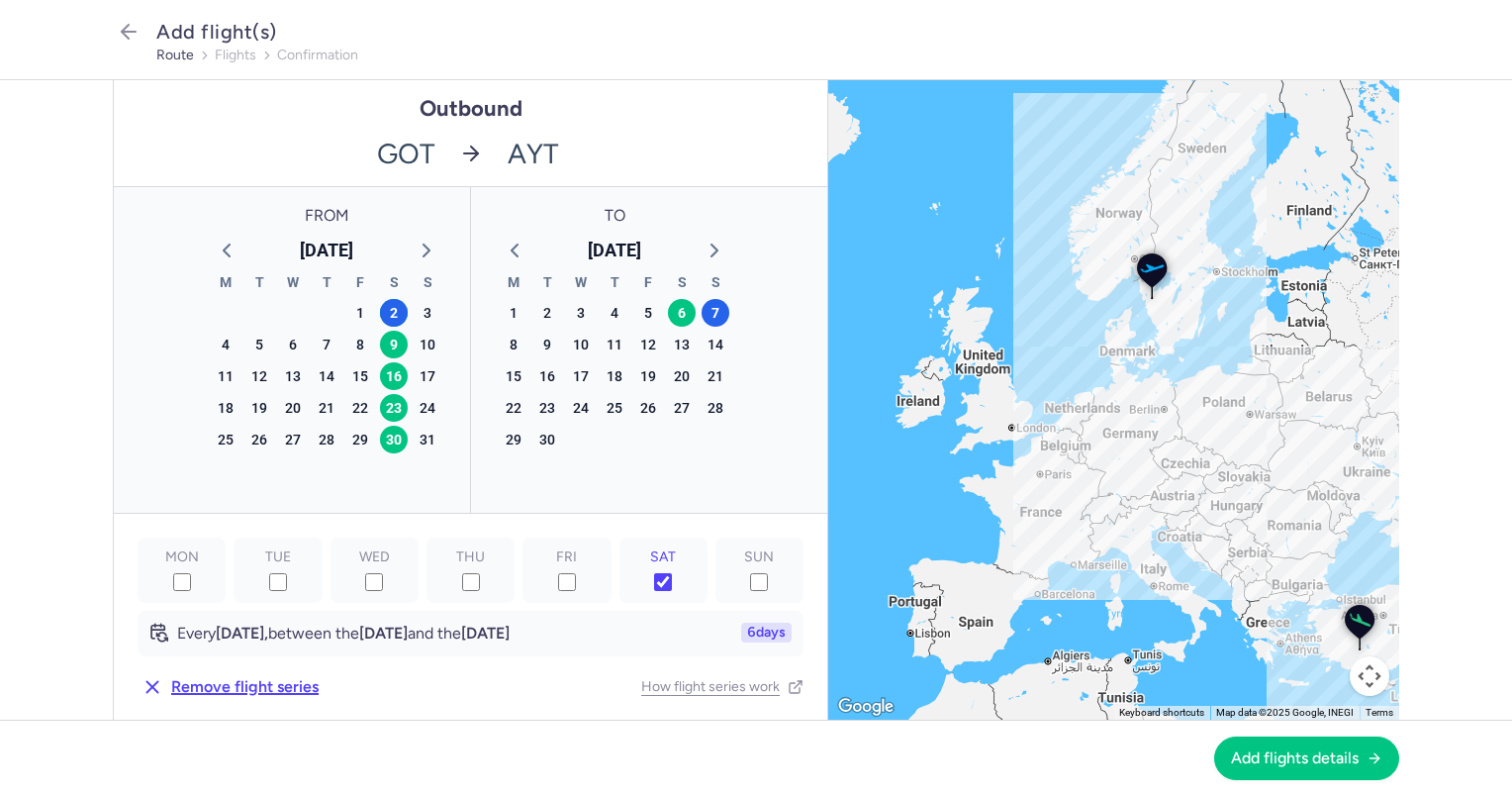click on "Remove flight series" at bounding box center [244, 687] 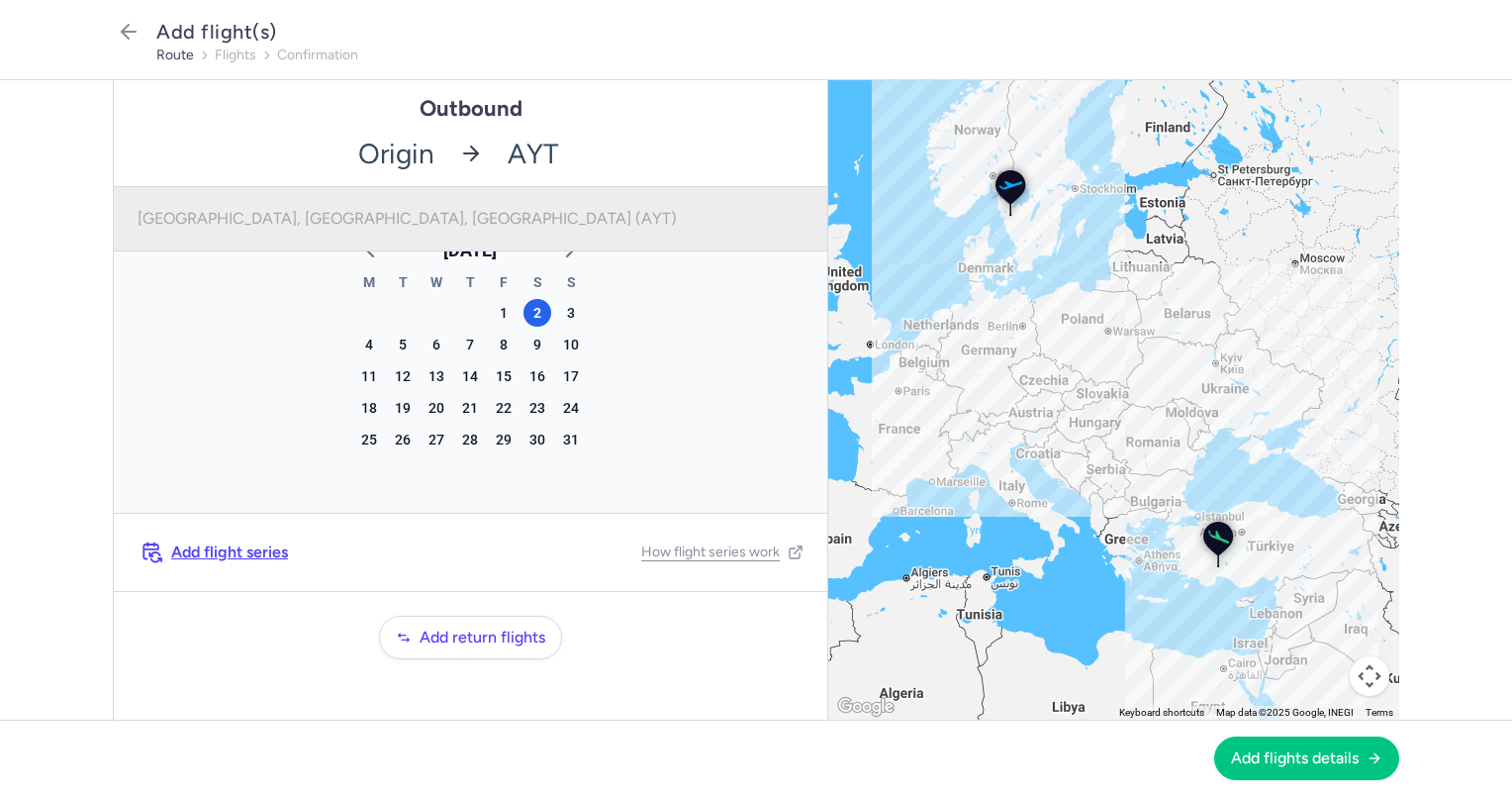 click 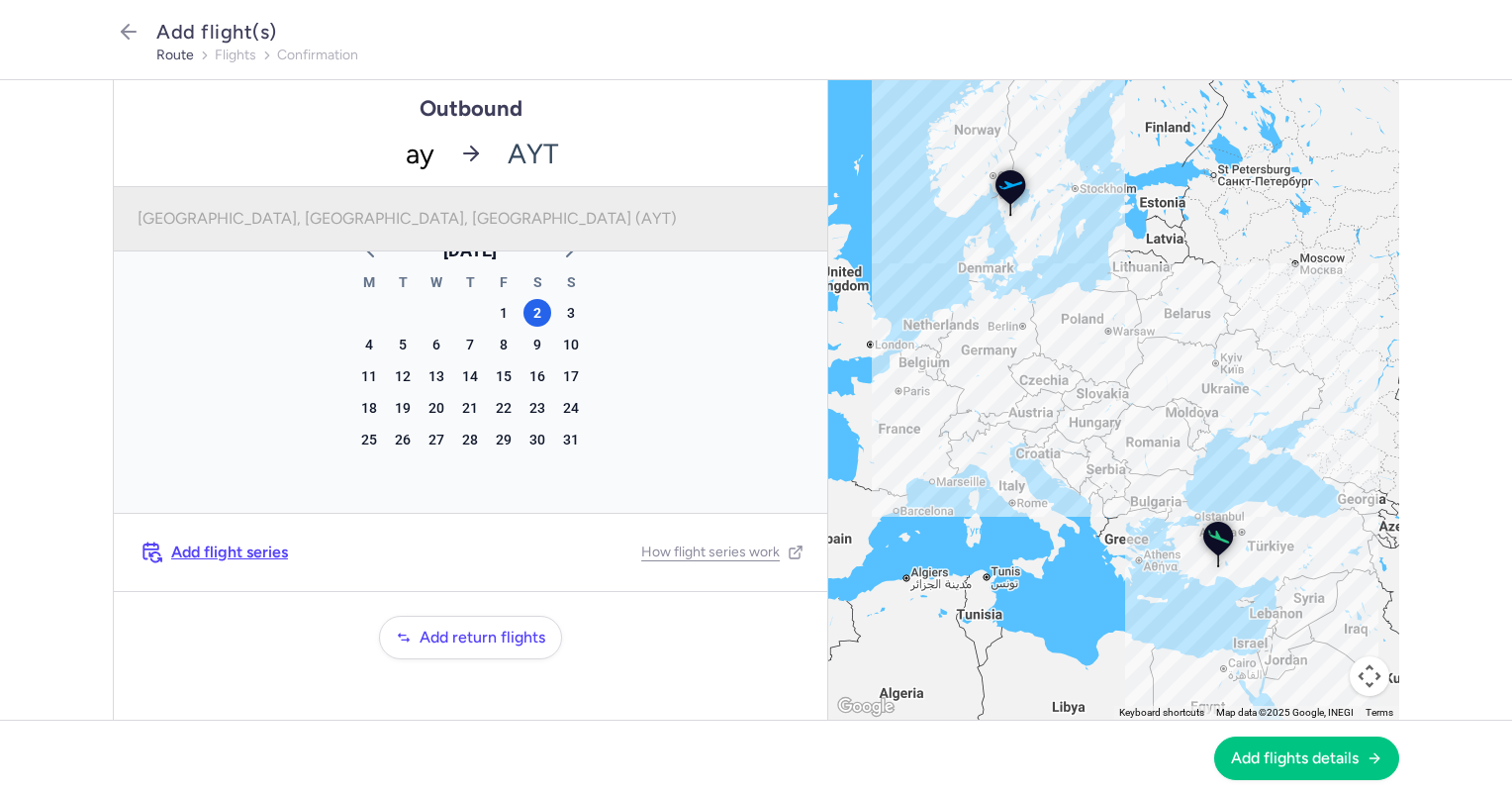 type on "ayt" 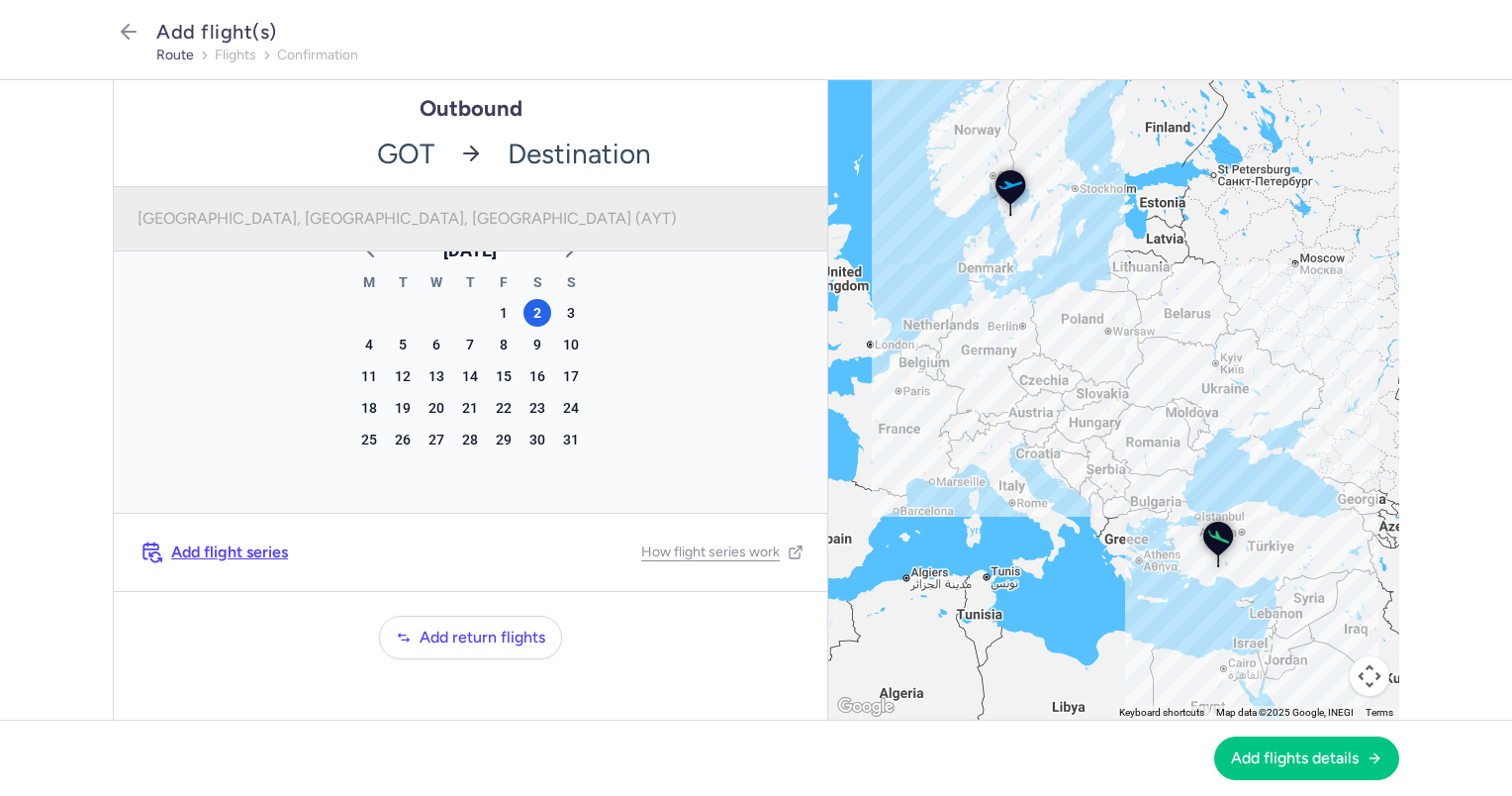 click on "Add flight(s)" at bounding box center [778, 32] 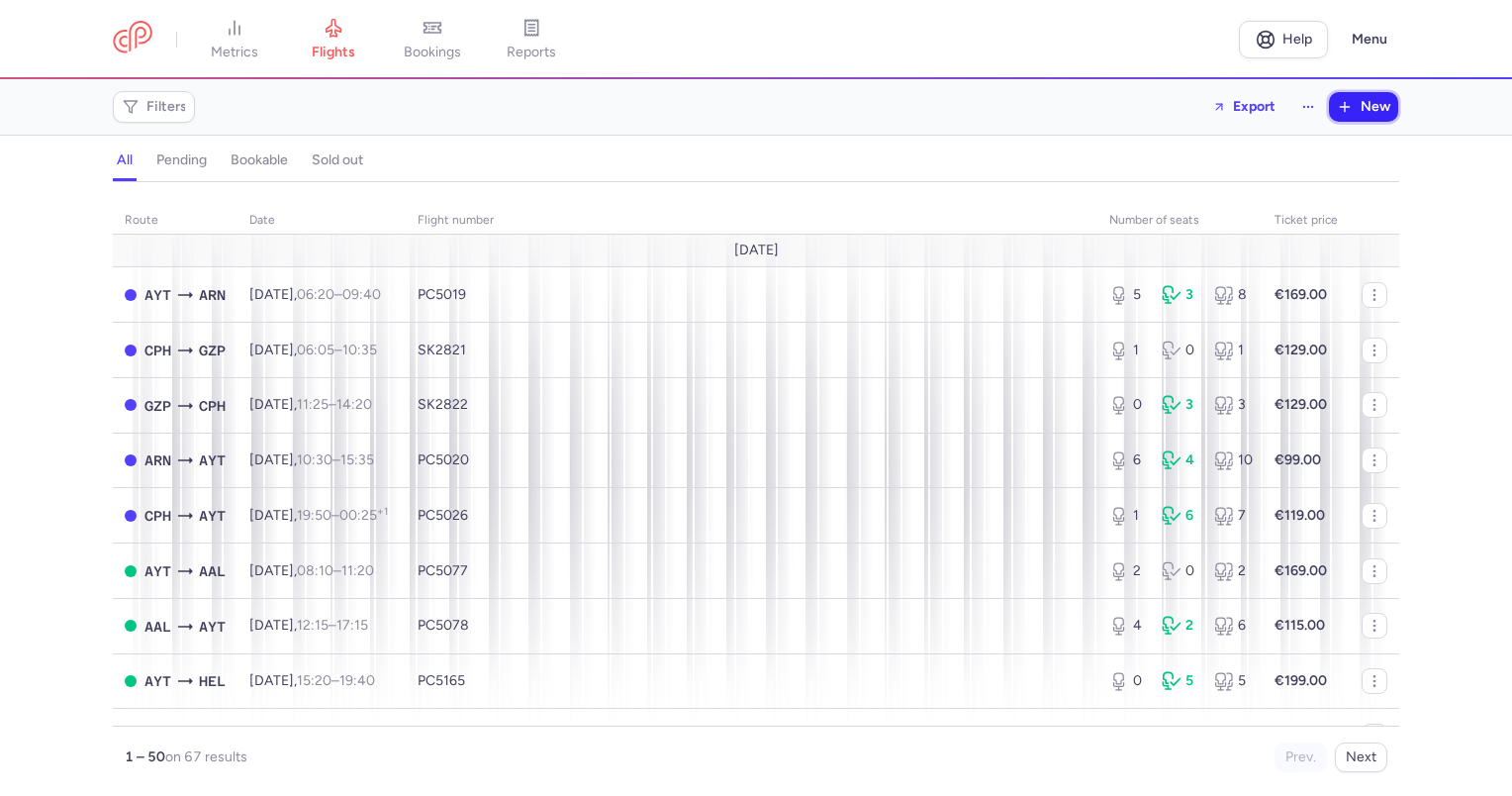 click on "New" at bounding box center (1375, 107) 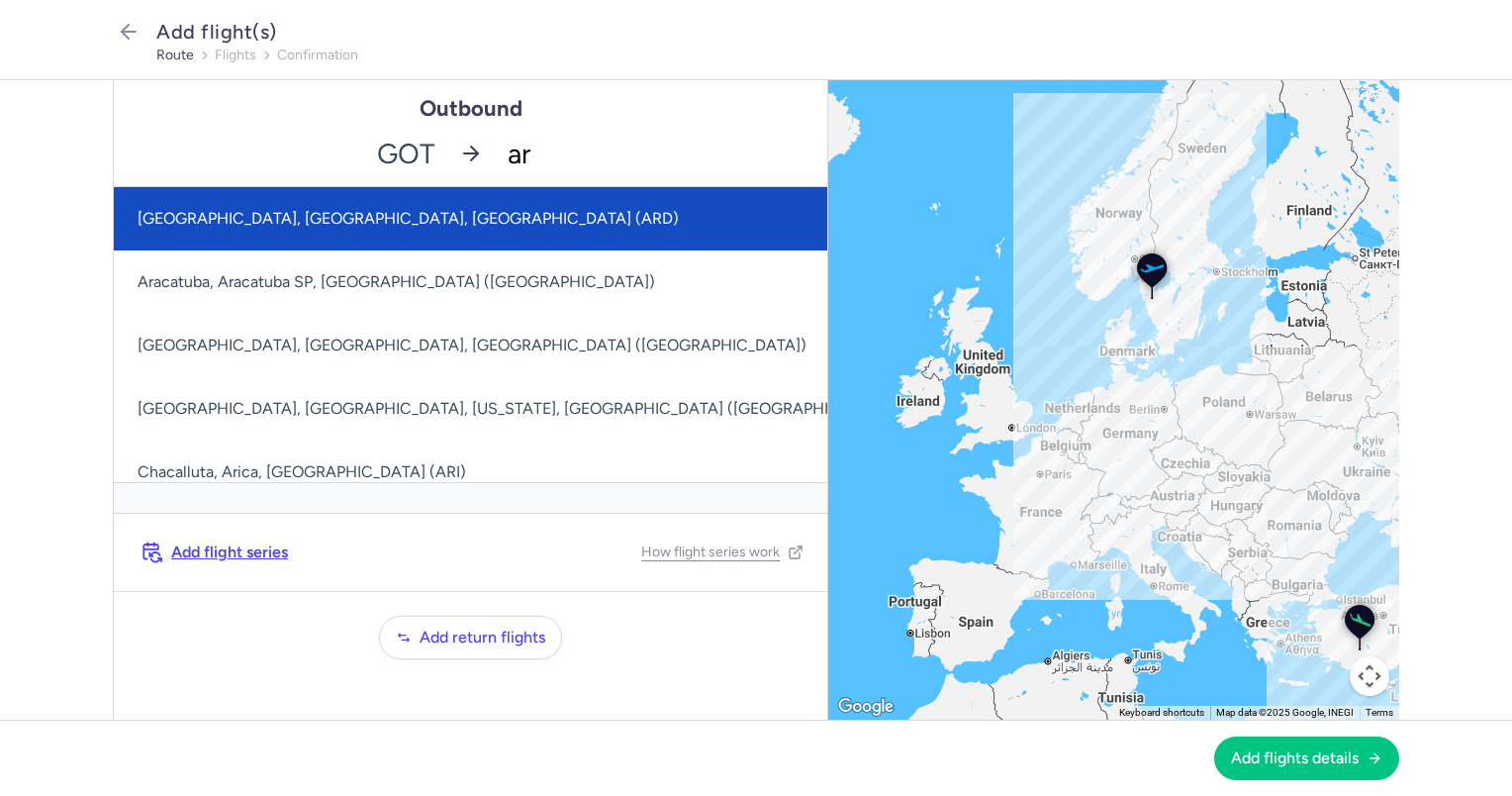 type on "arn" 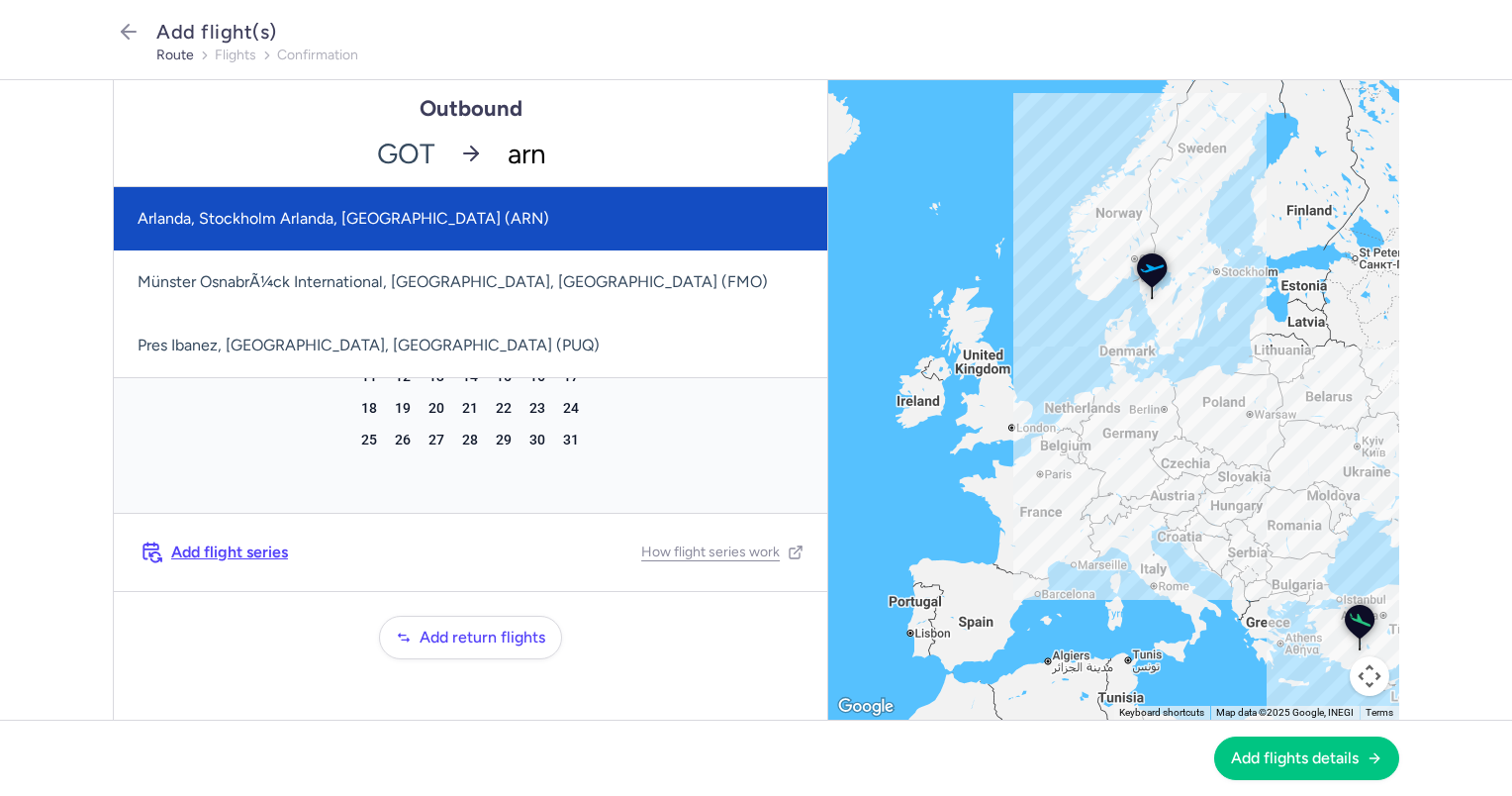 click on "Arlanda, Stockholm Arlanda, [GEOGRAPHIC_DATA] (ARN)" at bounding box center (470, 219) 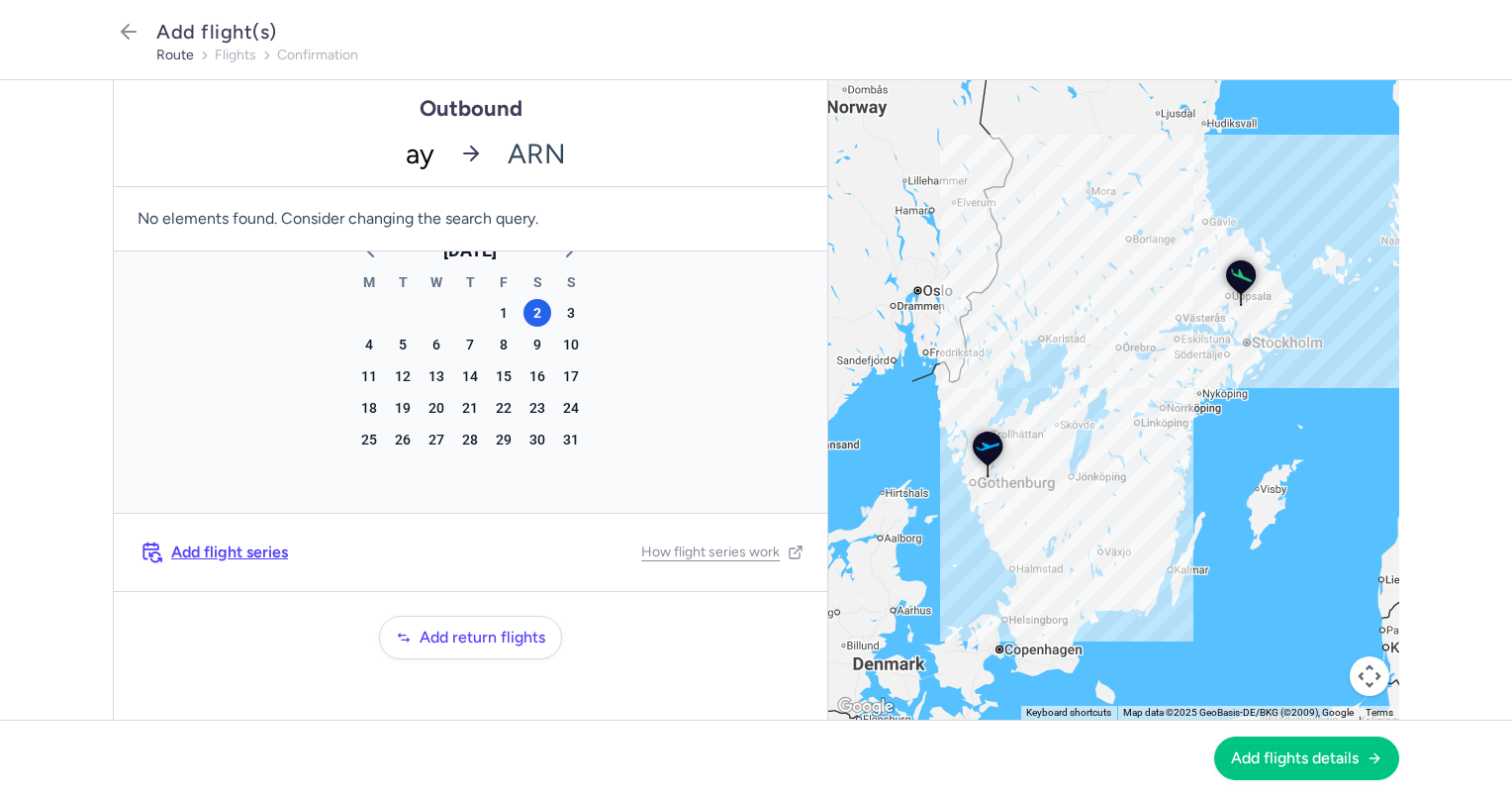 type on "ayt" 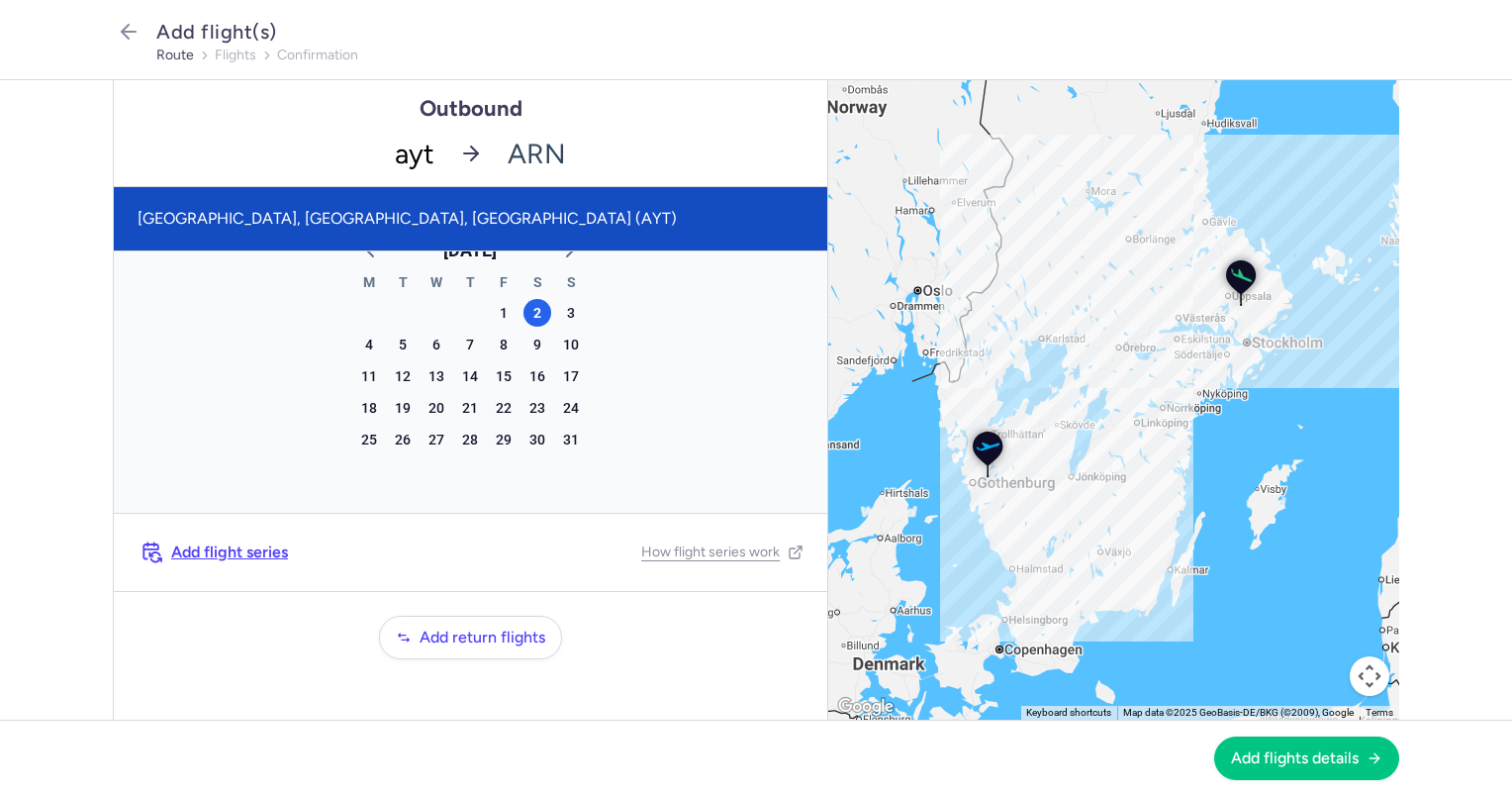 click on "[GEOGRAPHIC_DATA], [GEOGRAPHIC_DATA], [GEOGRAPHIC_DATA] (AYT)" 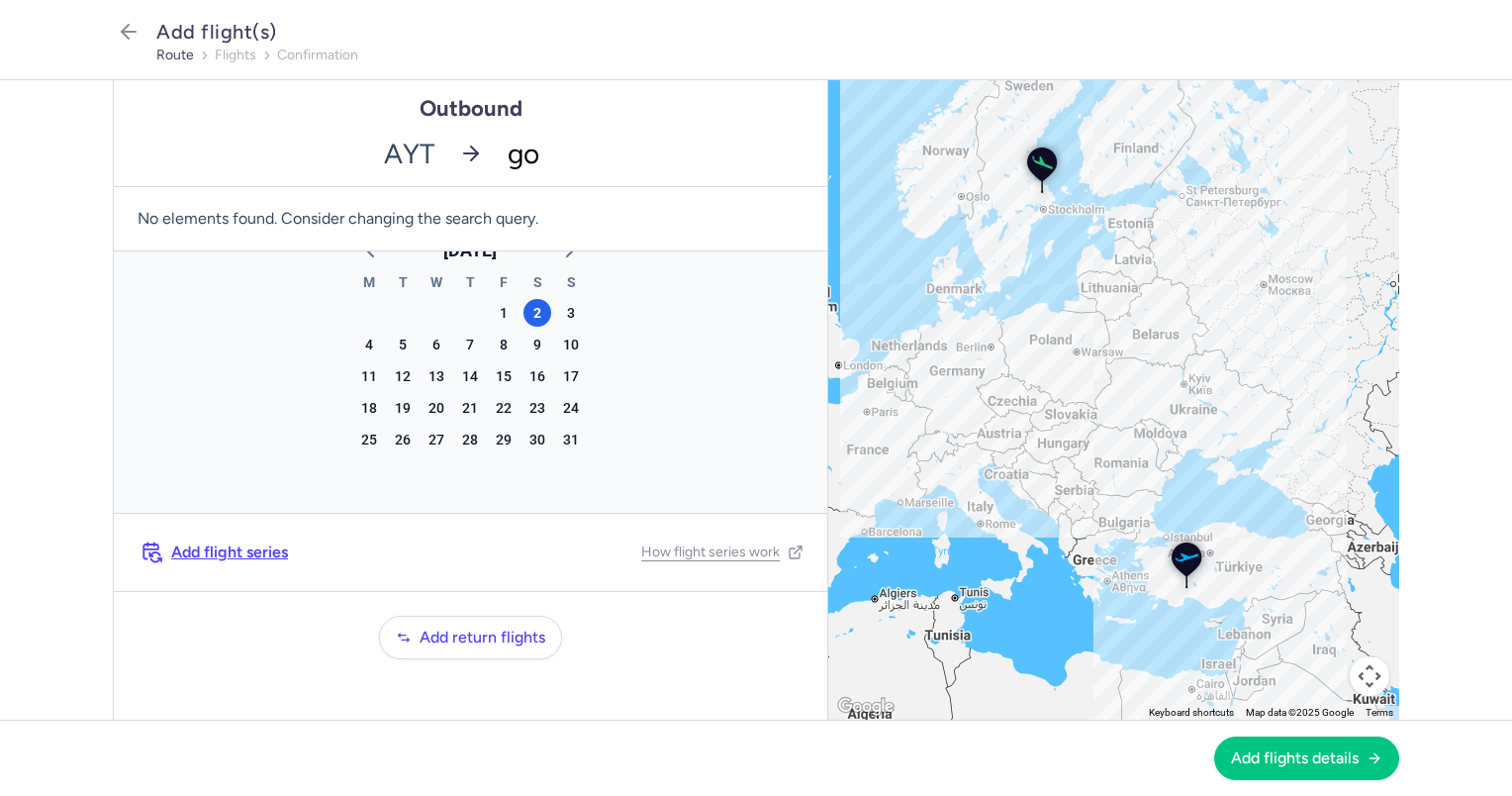 type on "got" 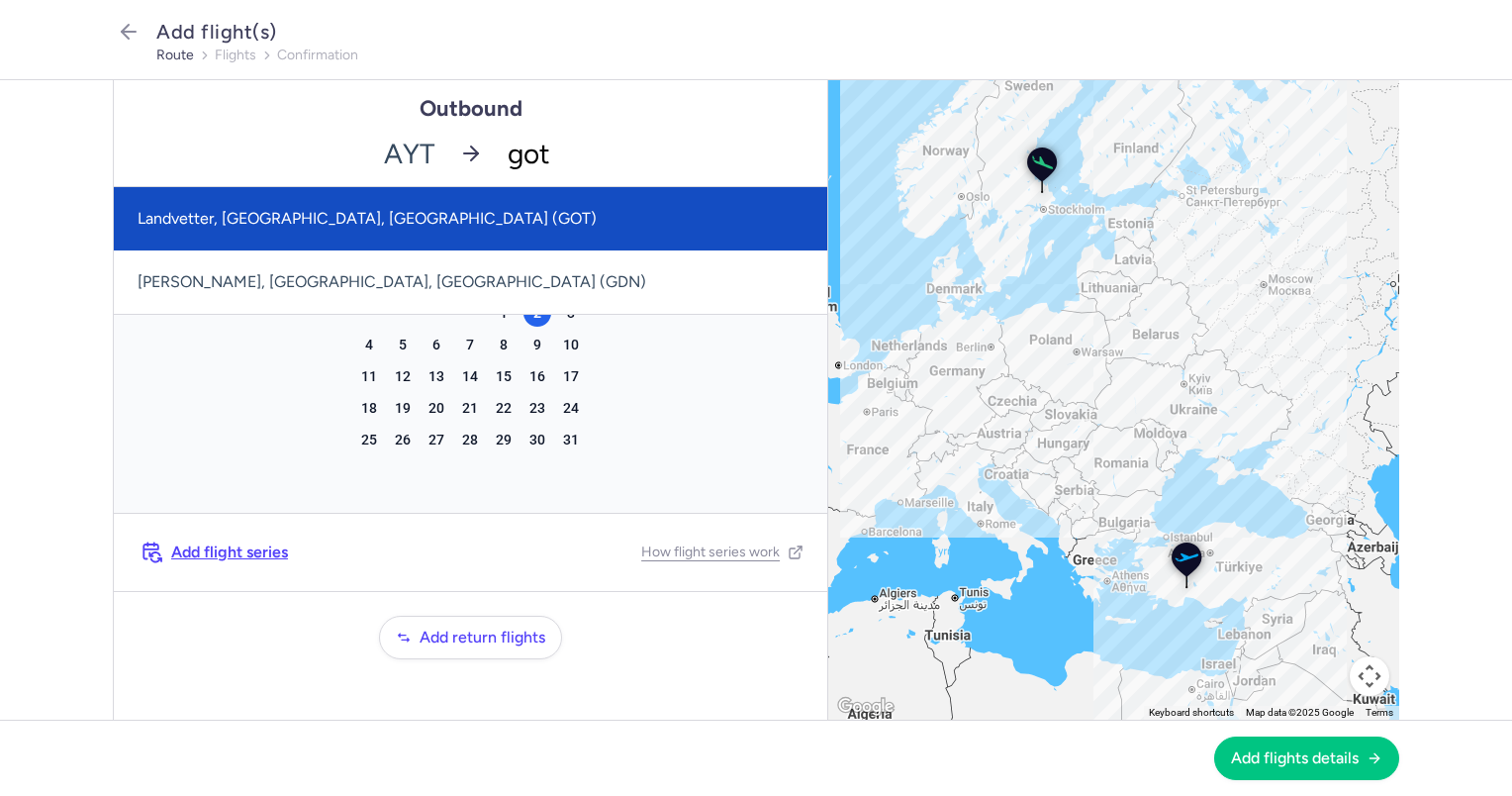 click on "Landvetter, [GEOGRAPHIC_DATA], [GEOGRAPHIC_DATA] (GOT)" at bounding box center (470, 219) 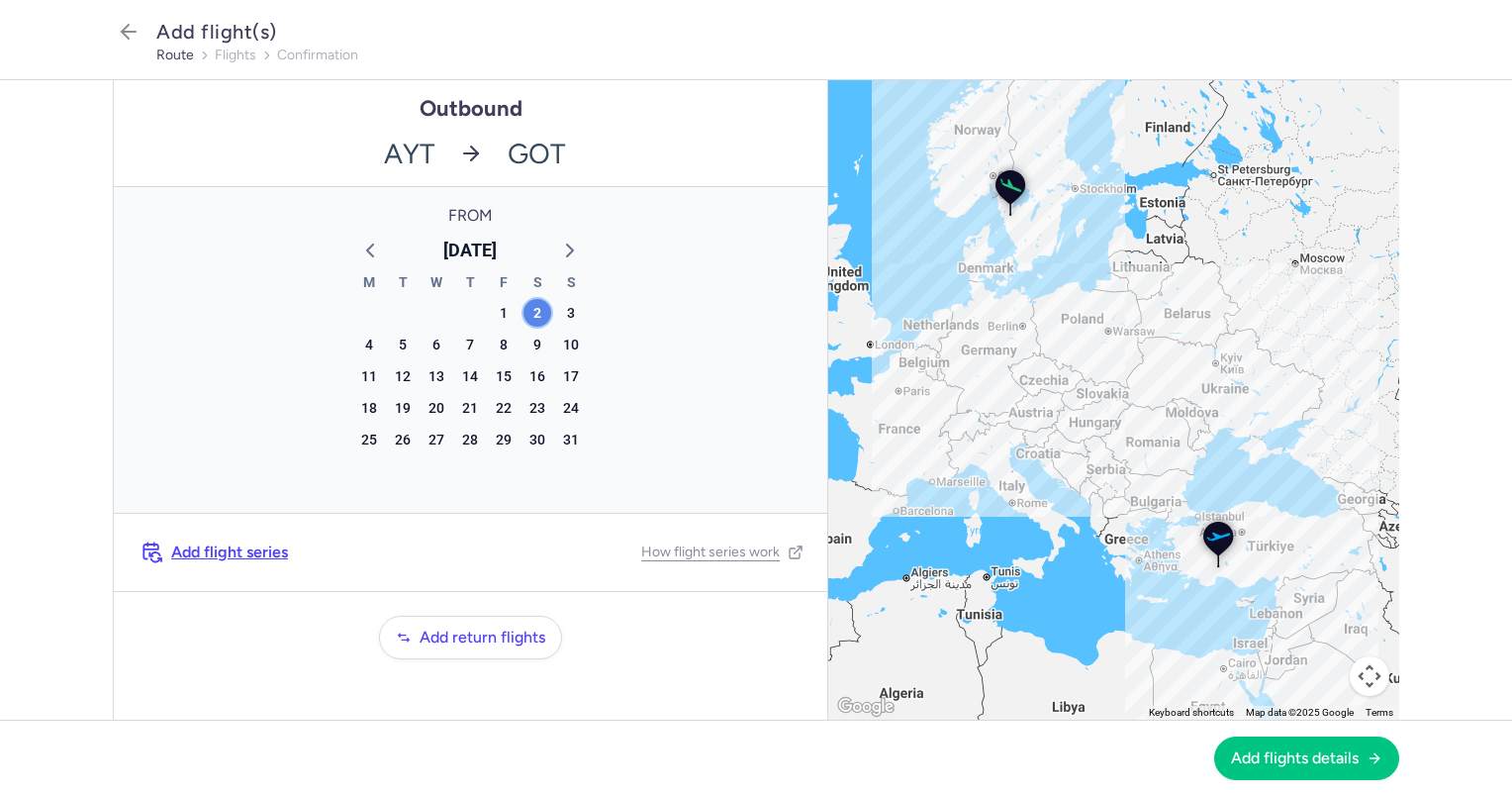 click on "2" 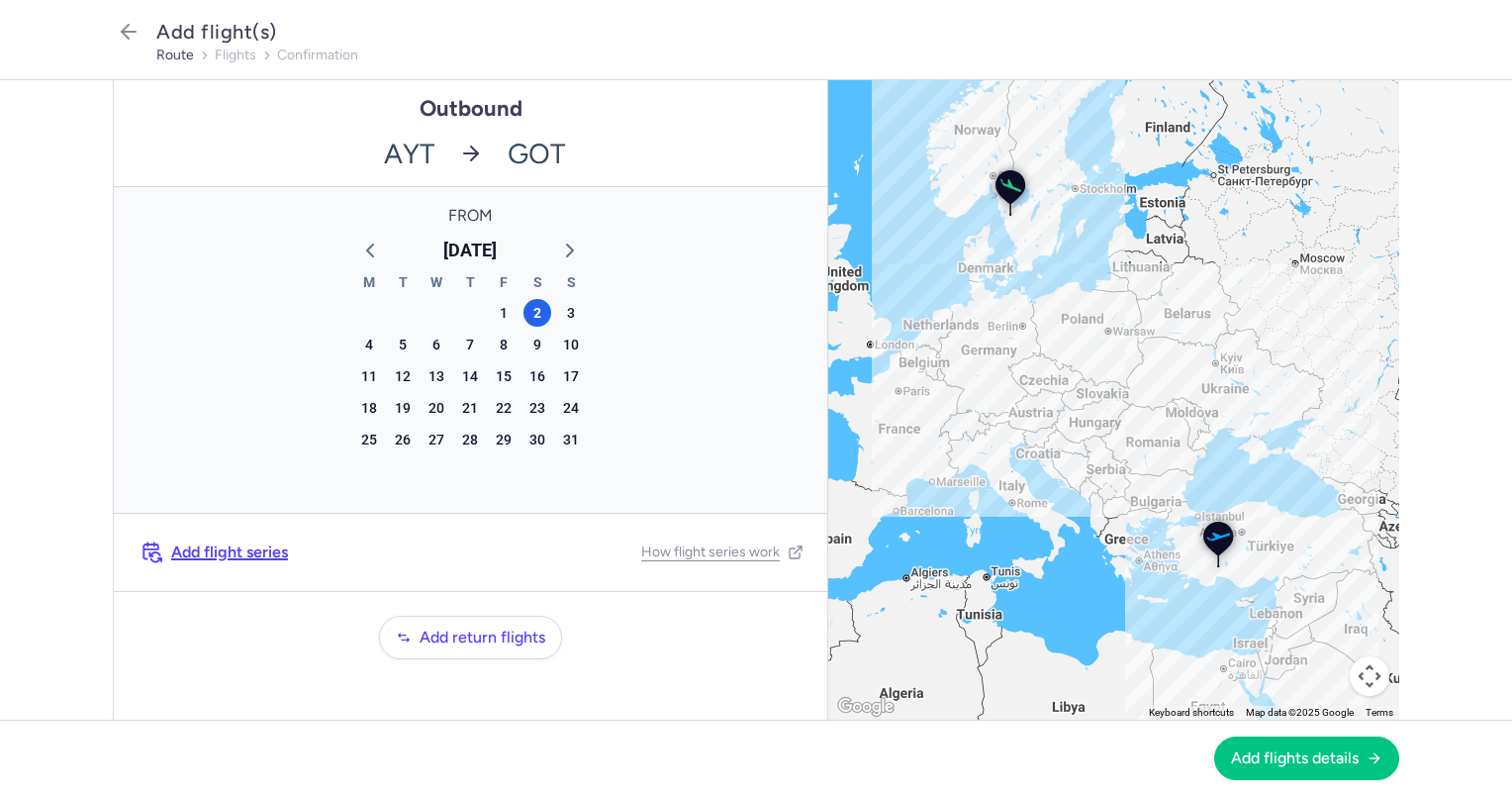 click on "Add flight series" at bounding box center (230, 552) 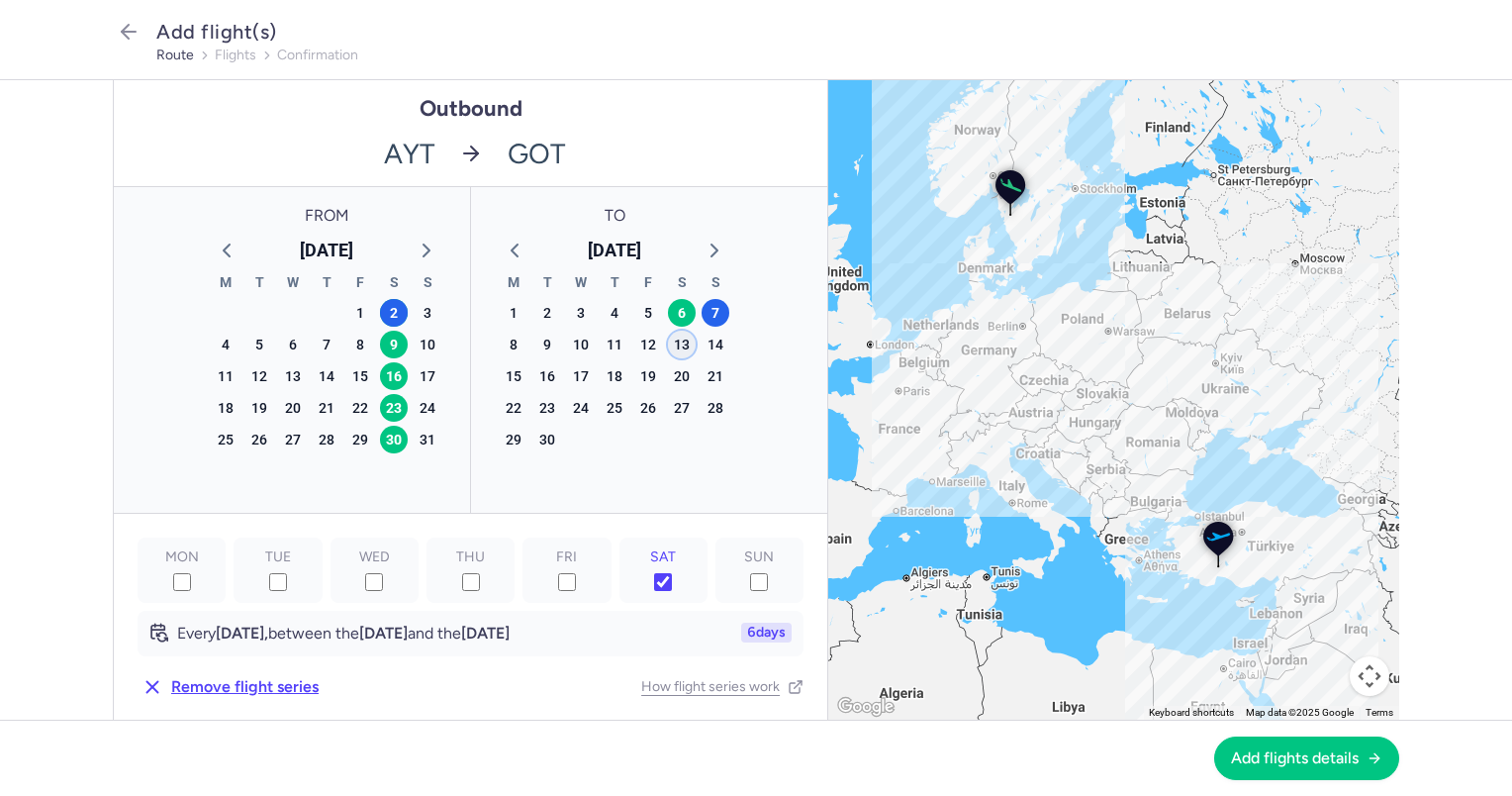 click on "13" 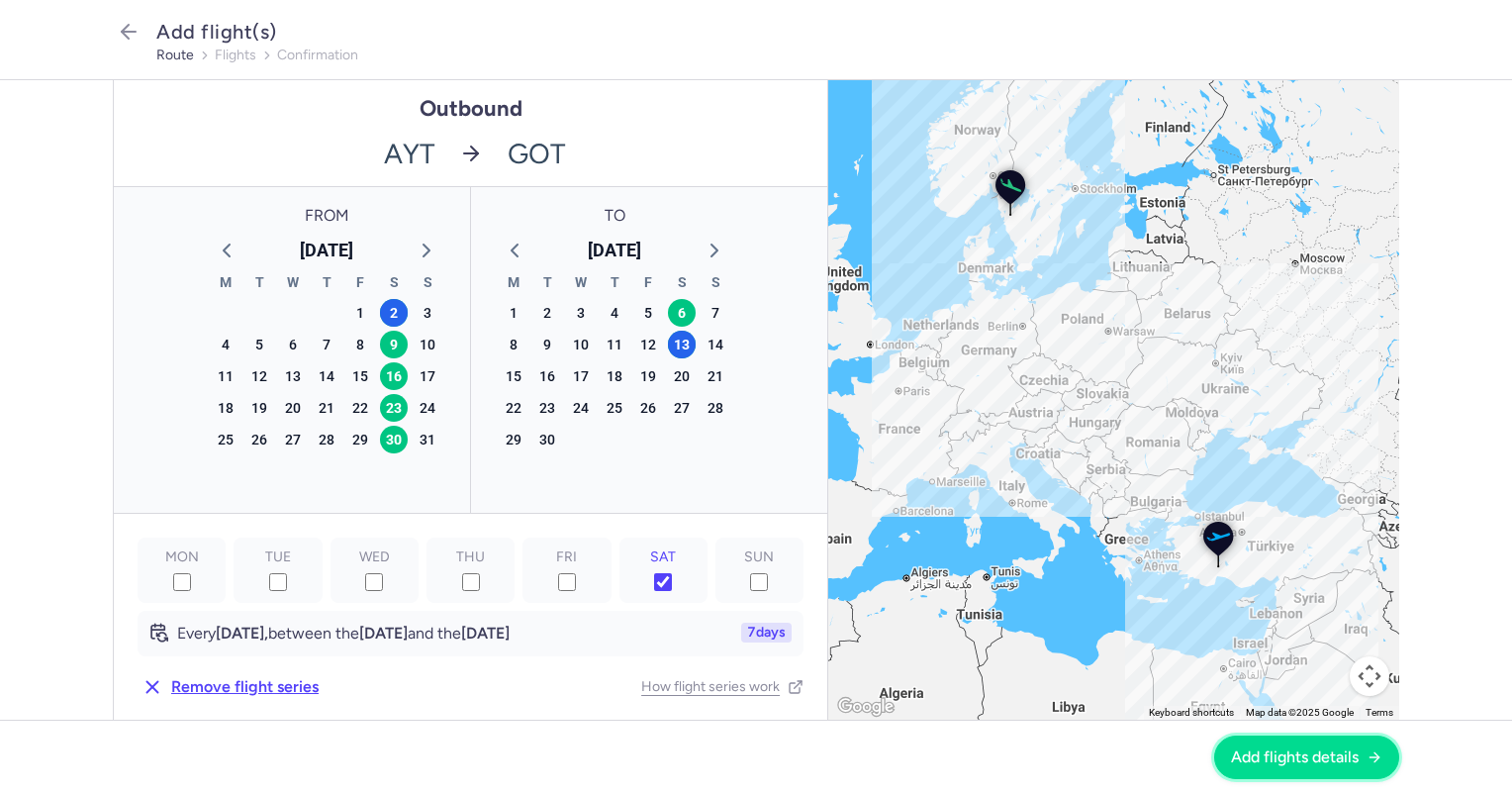 click on "Add flights details" at bounding box center [1294, 757] 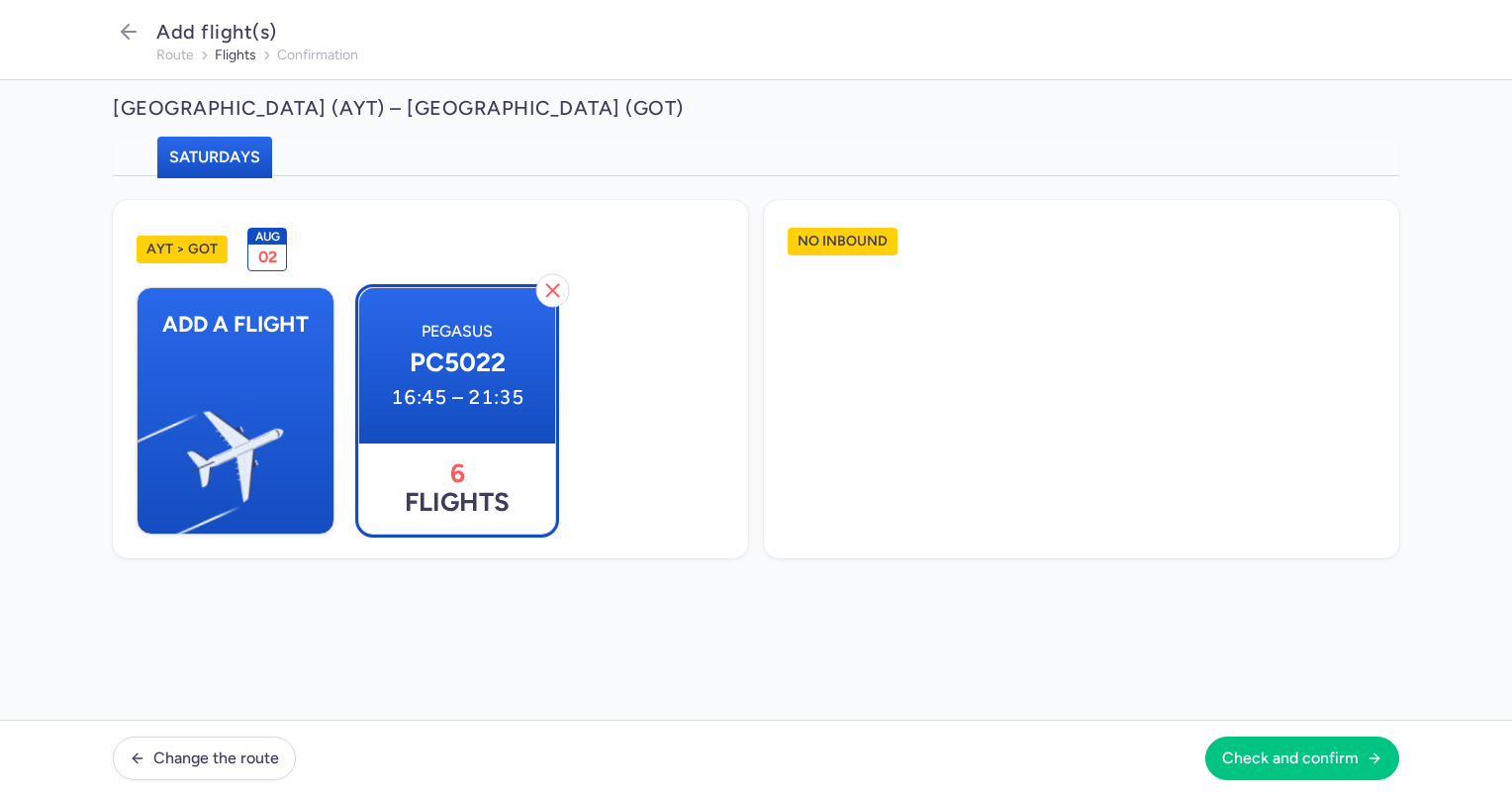 click on "16:45 – 21:35" at bounding box center (457, 397) 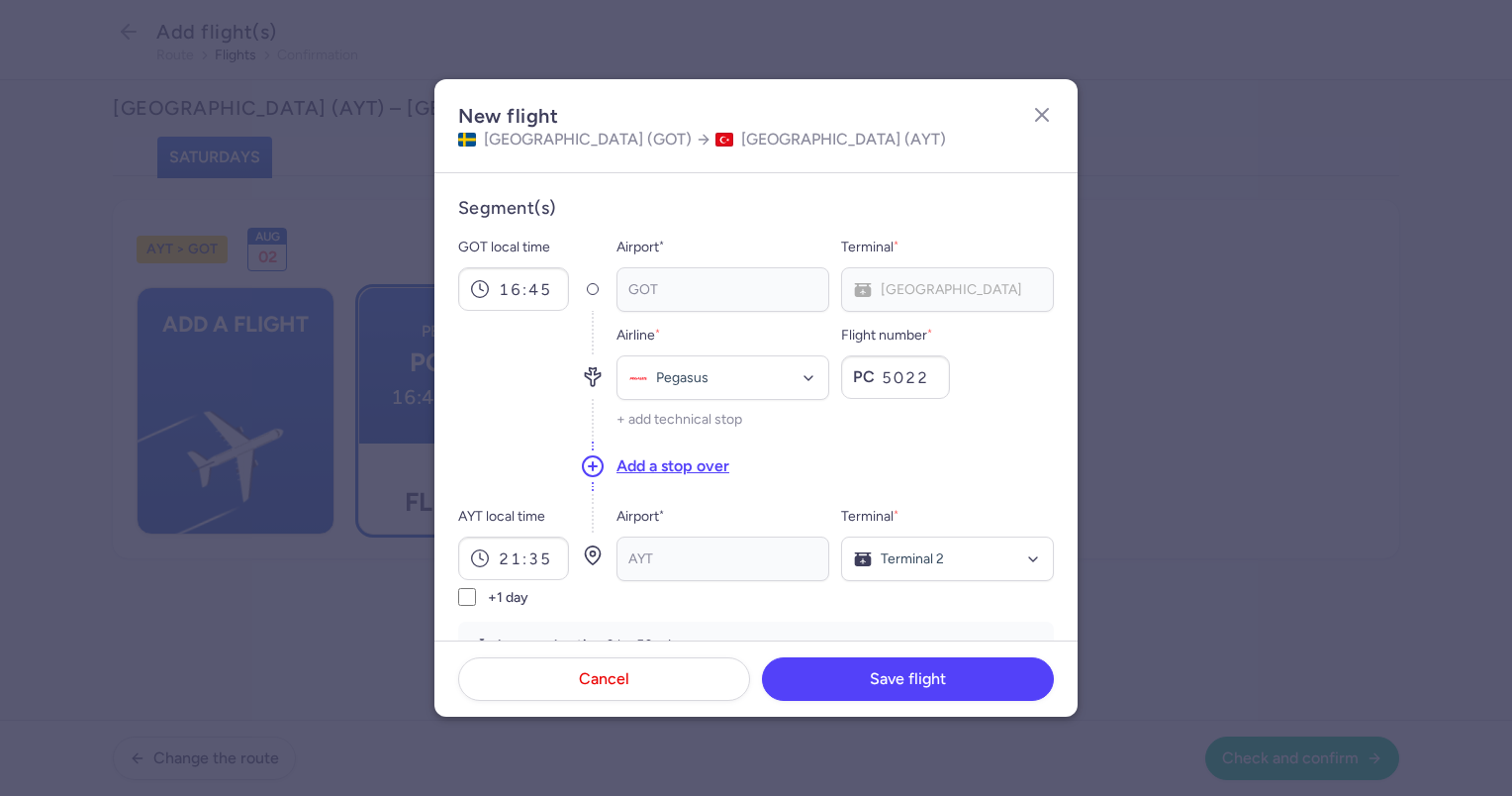 type 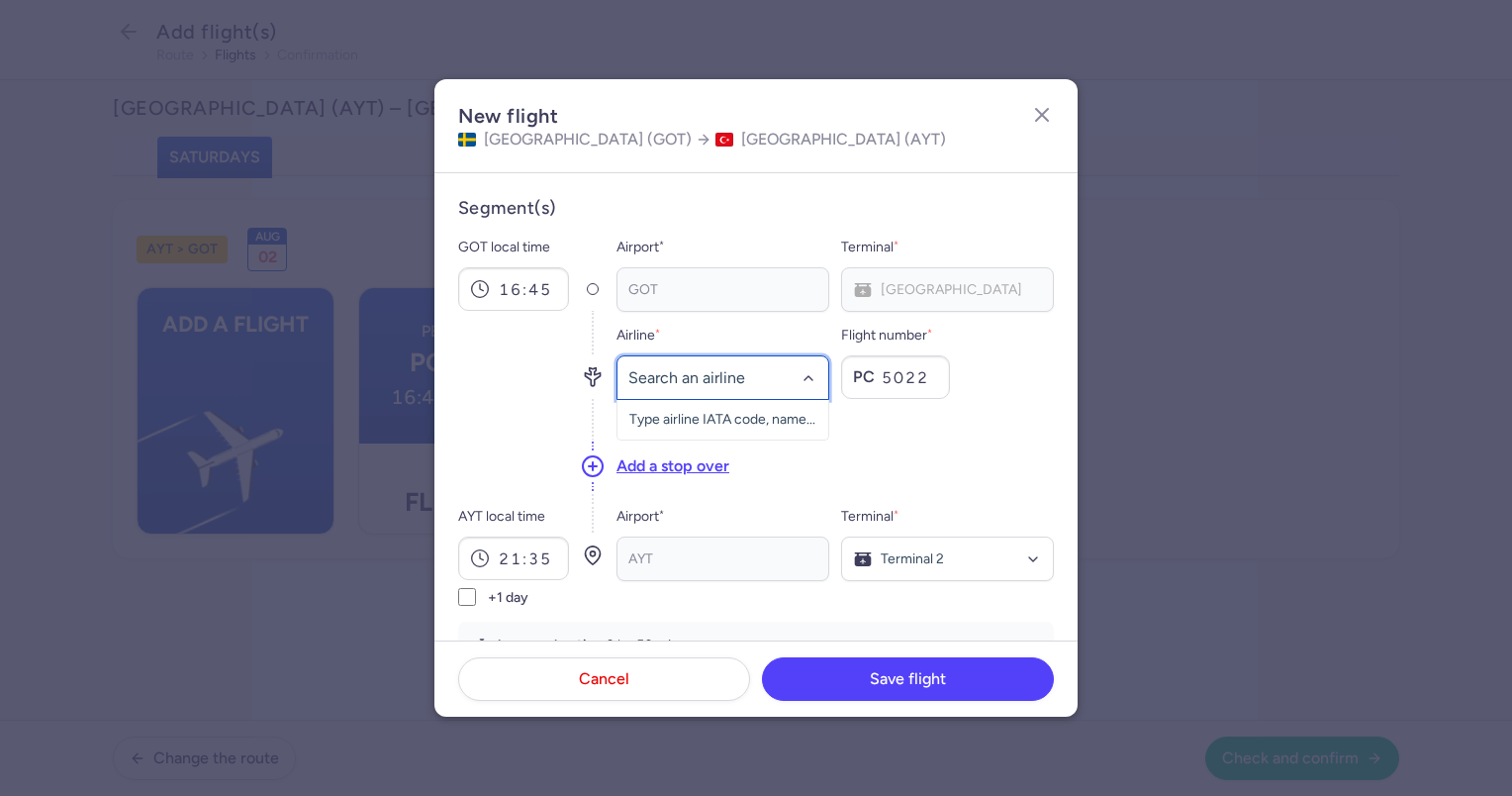click 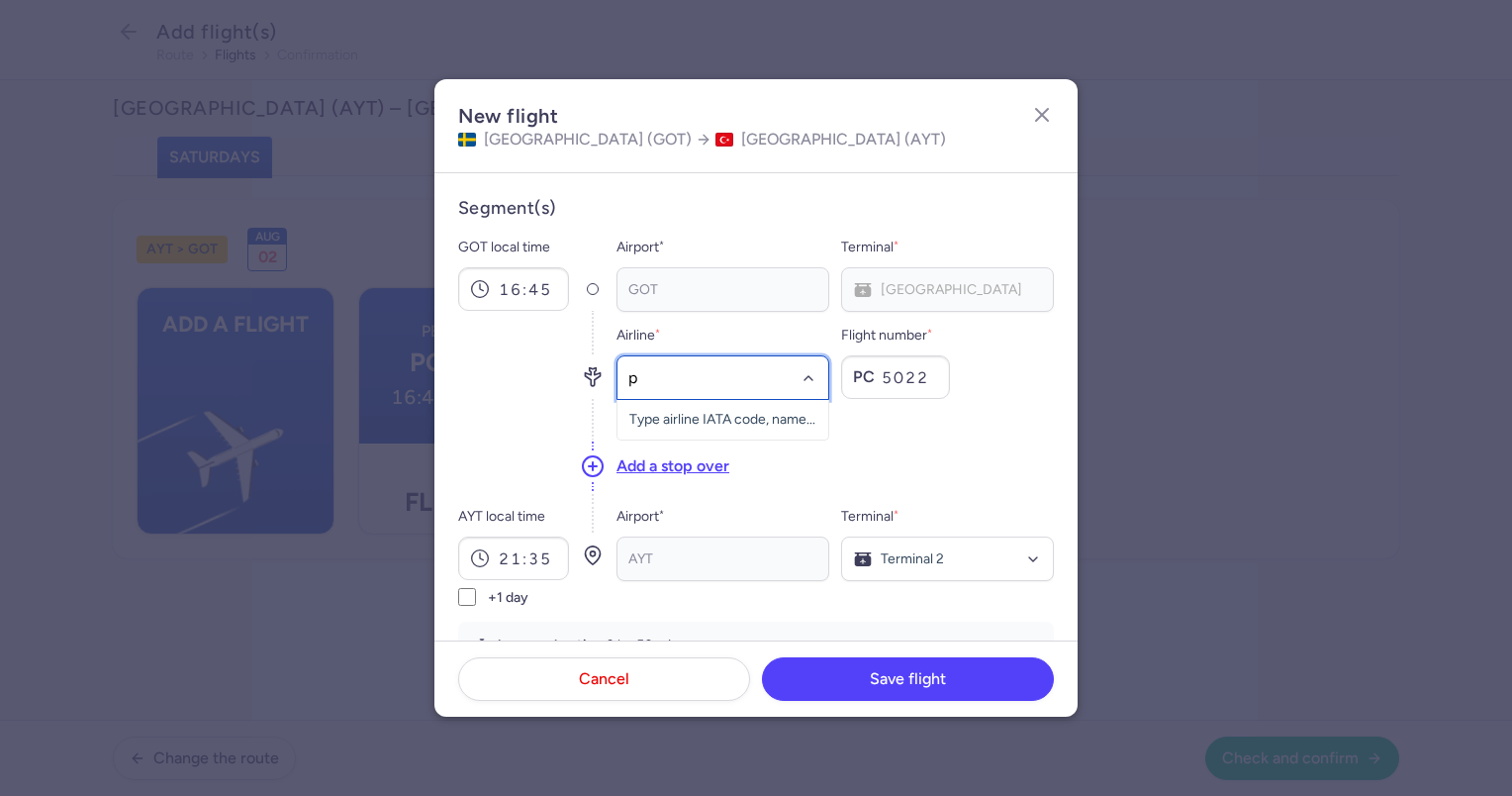 type on "pc" 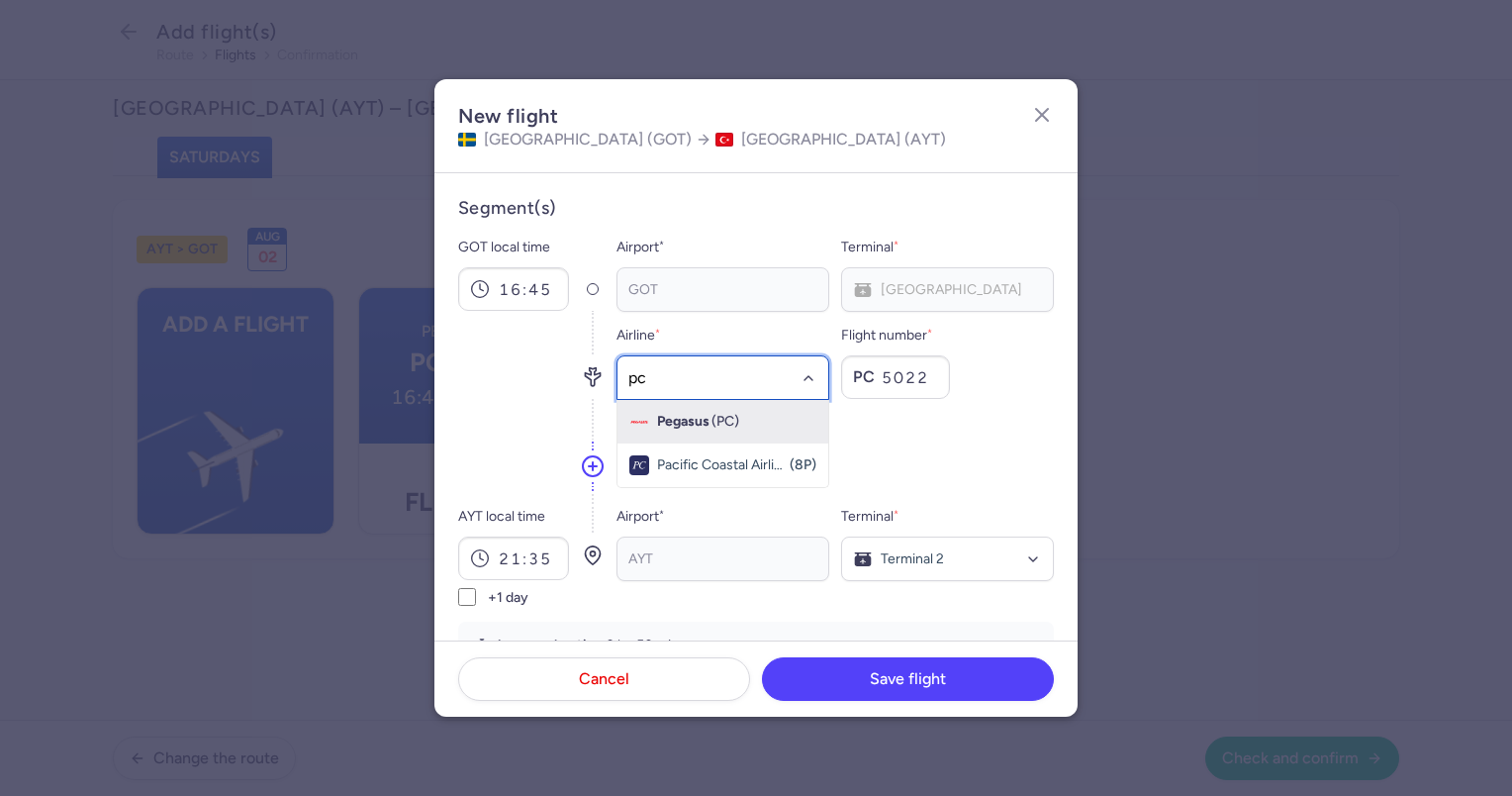 click on "(PC)" at bounding box center (725, 422) 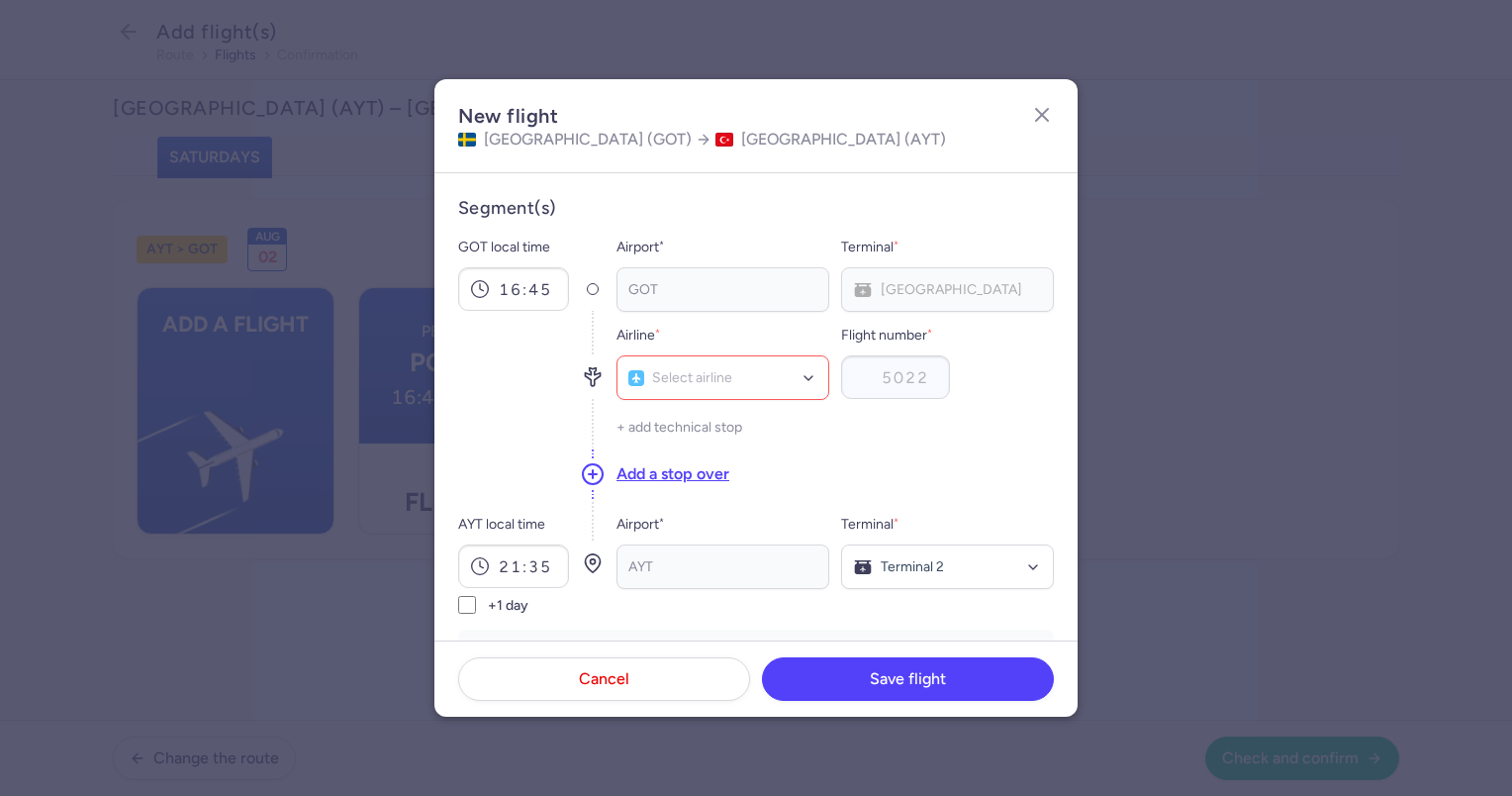 click on "Add a stop over" 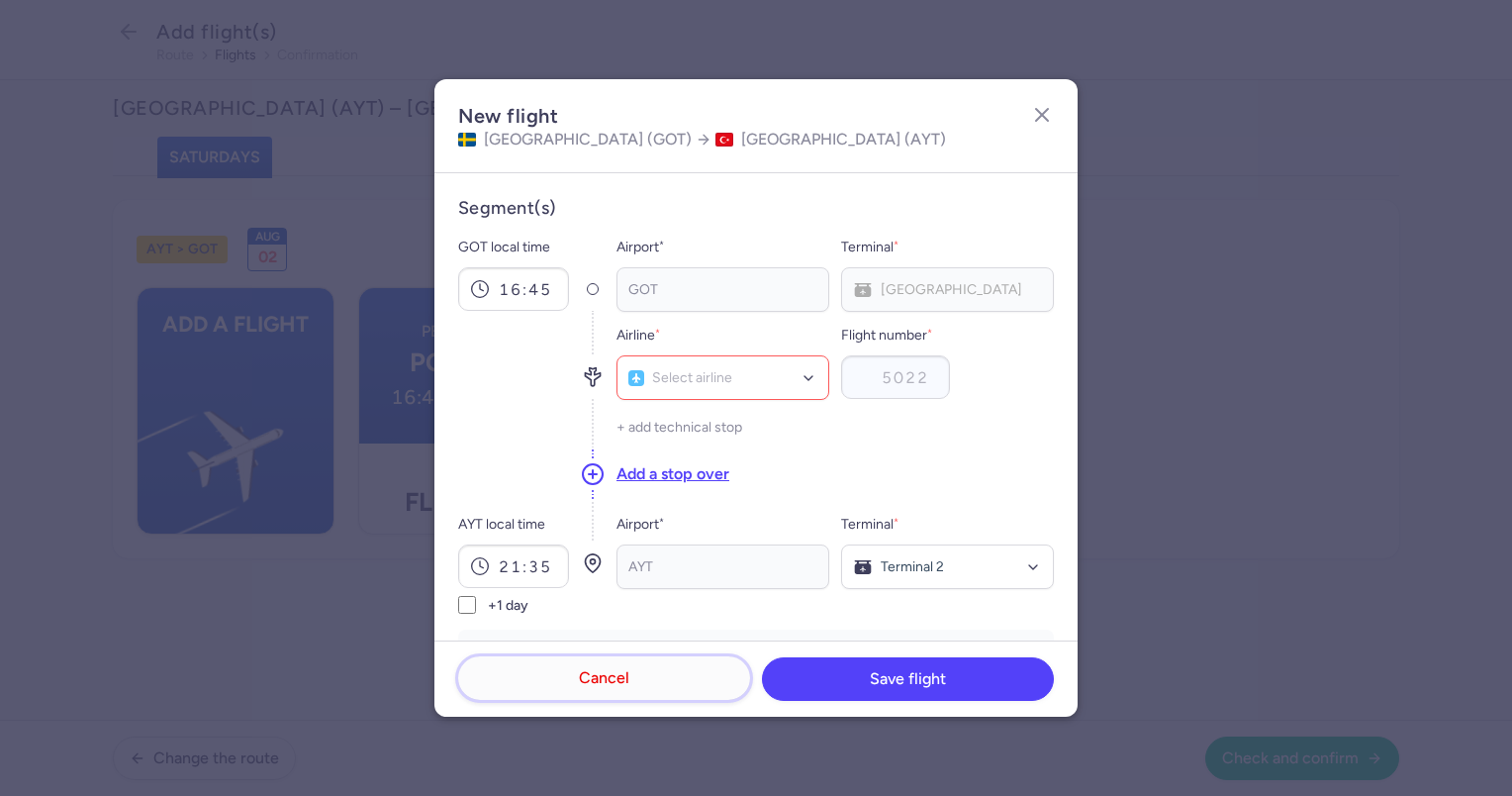 click on "Cancel" at bounding box center (604, 678) 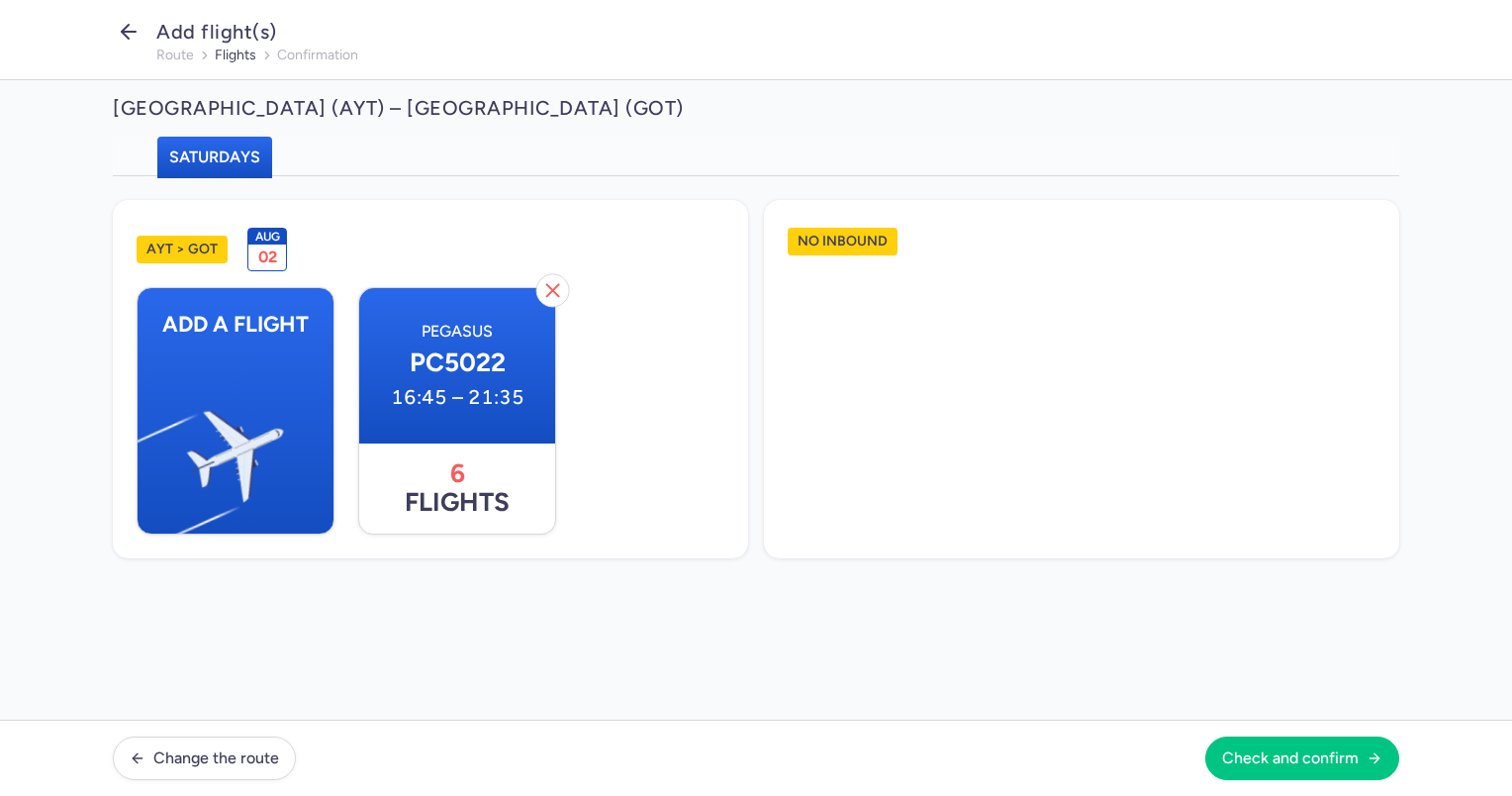 click 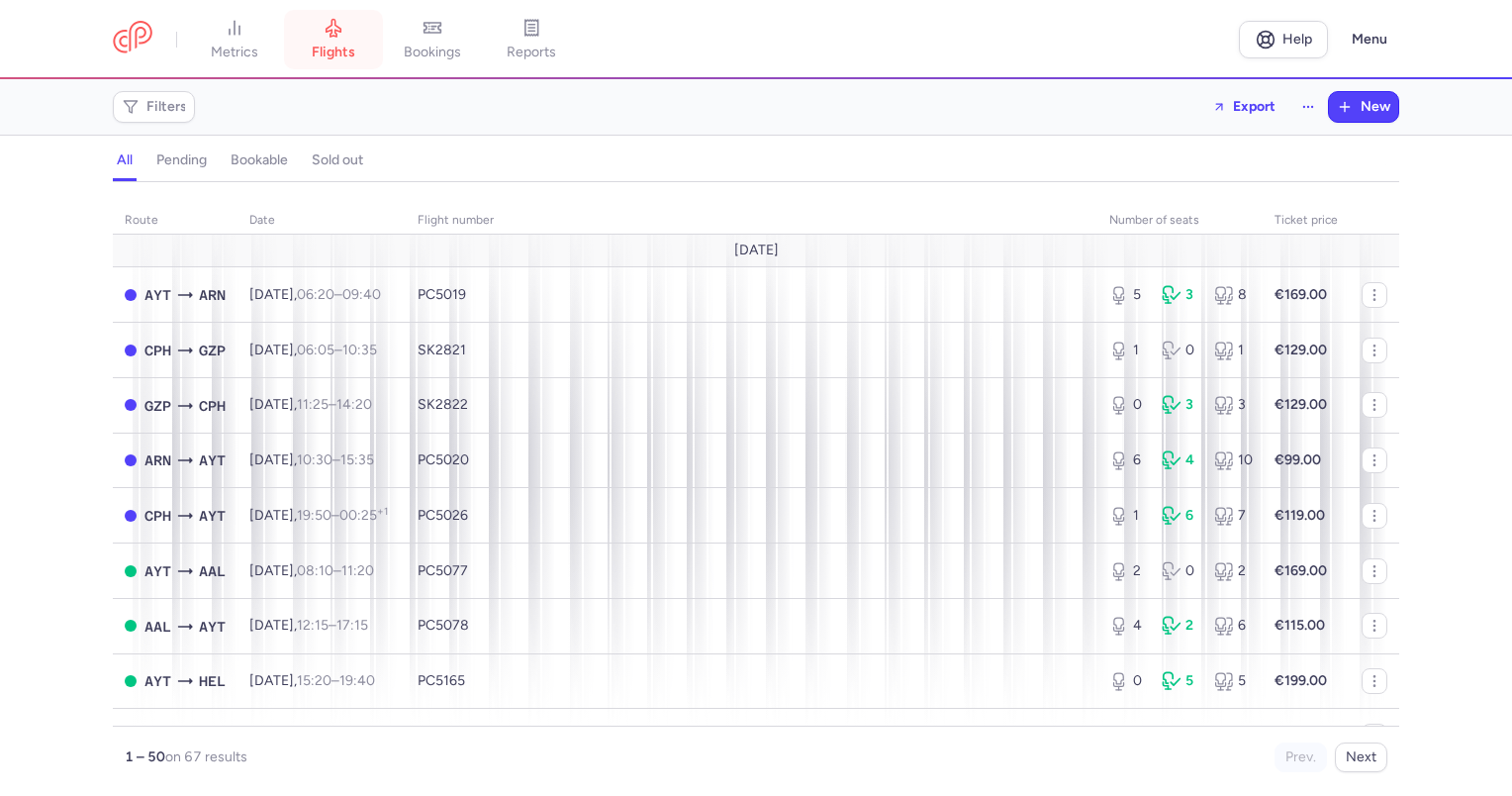 click on "flights" at bounding box center (333, 40) 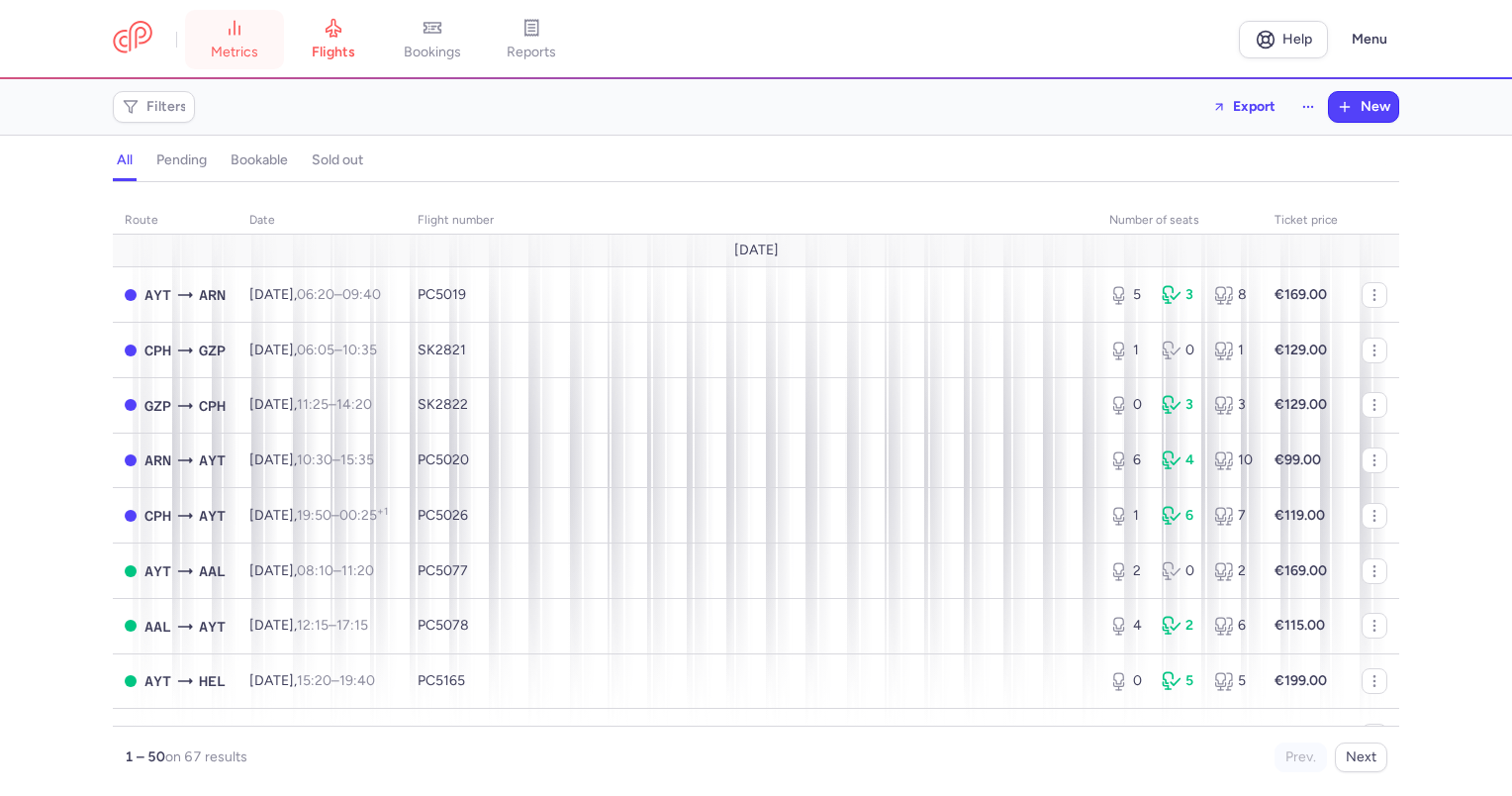 click 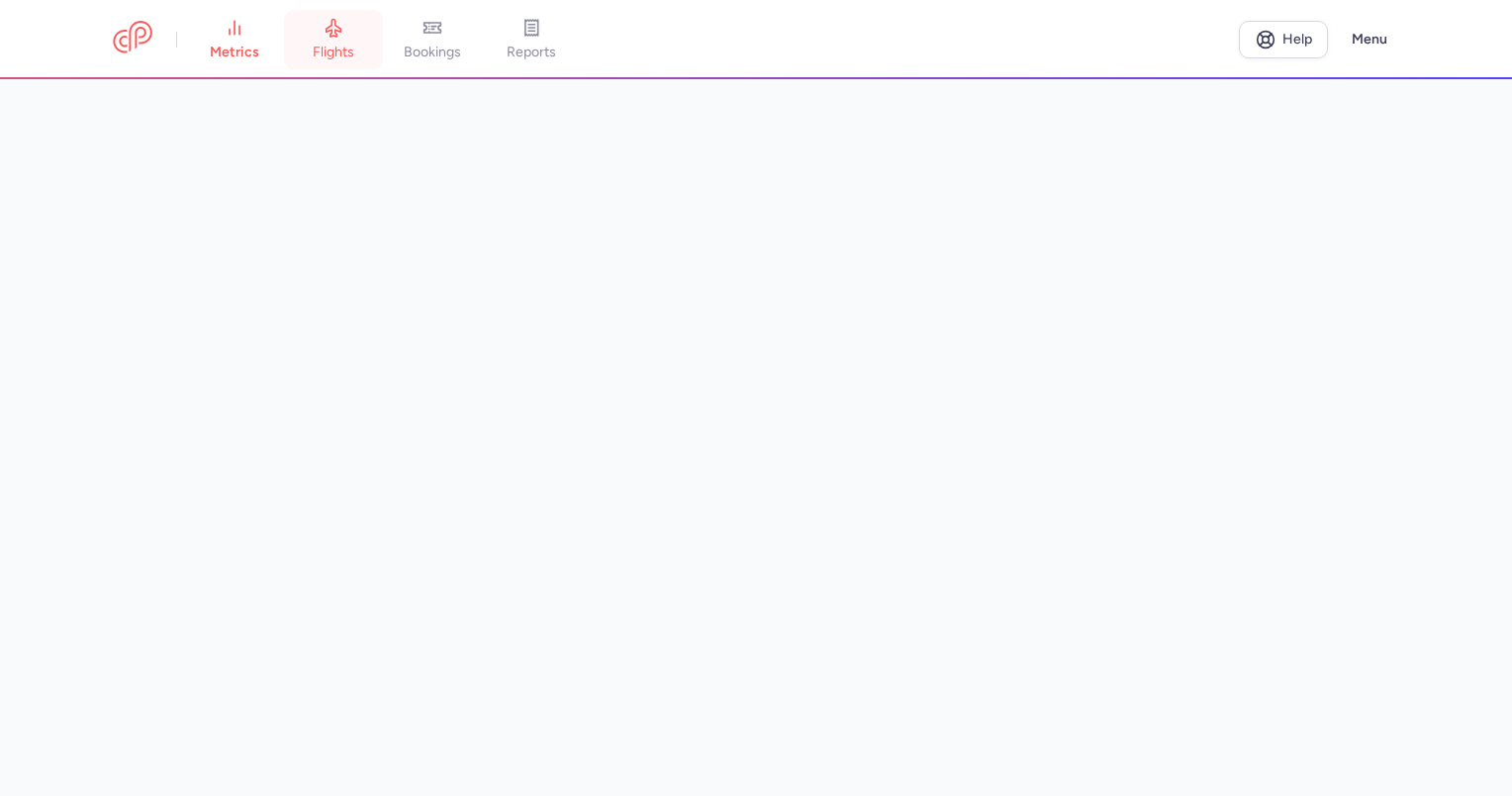 click 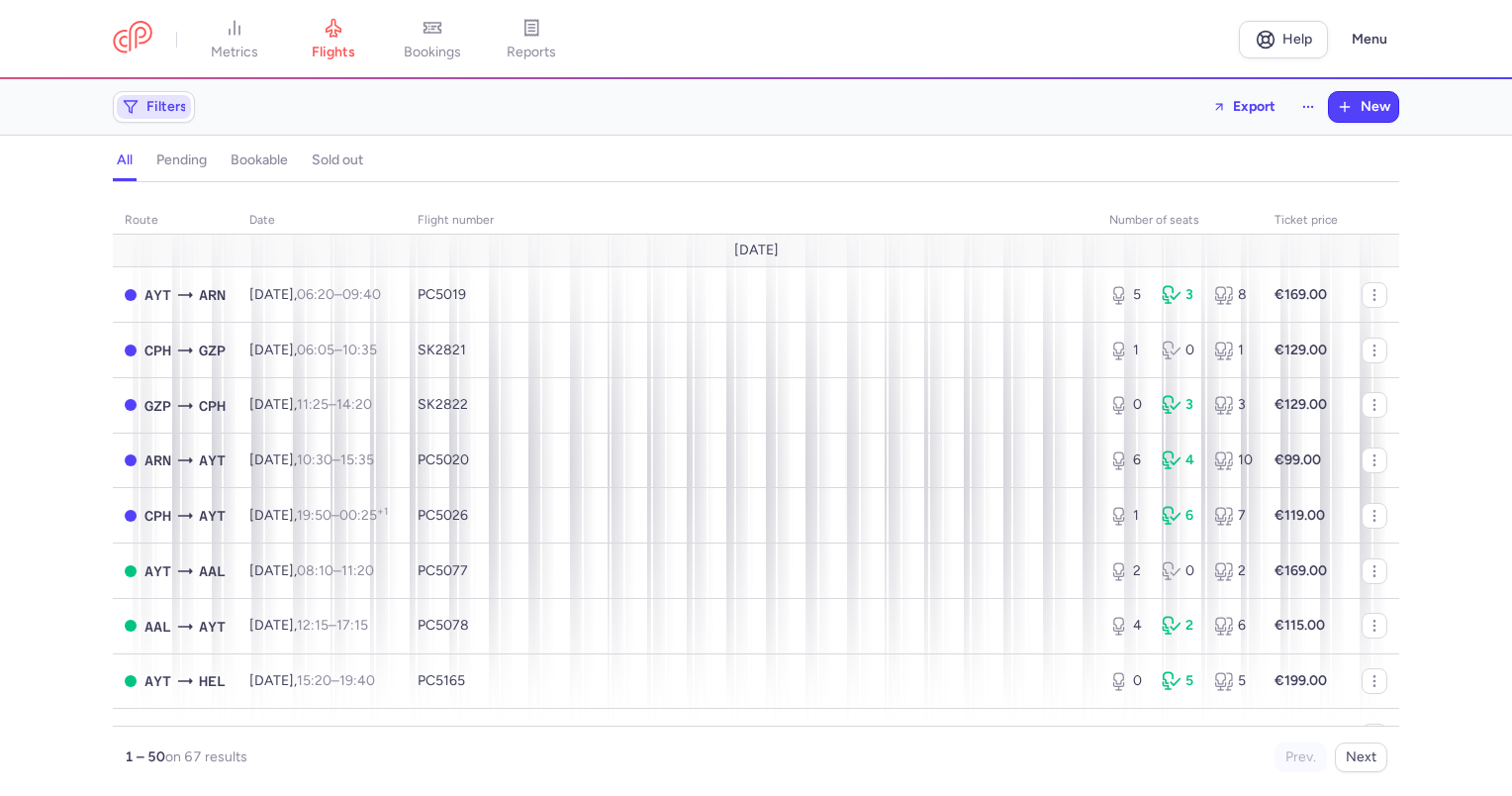 click on "Filters" 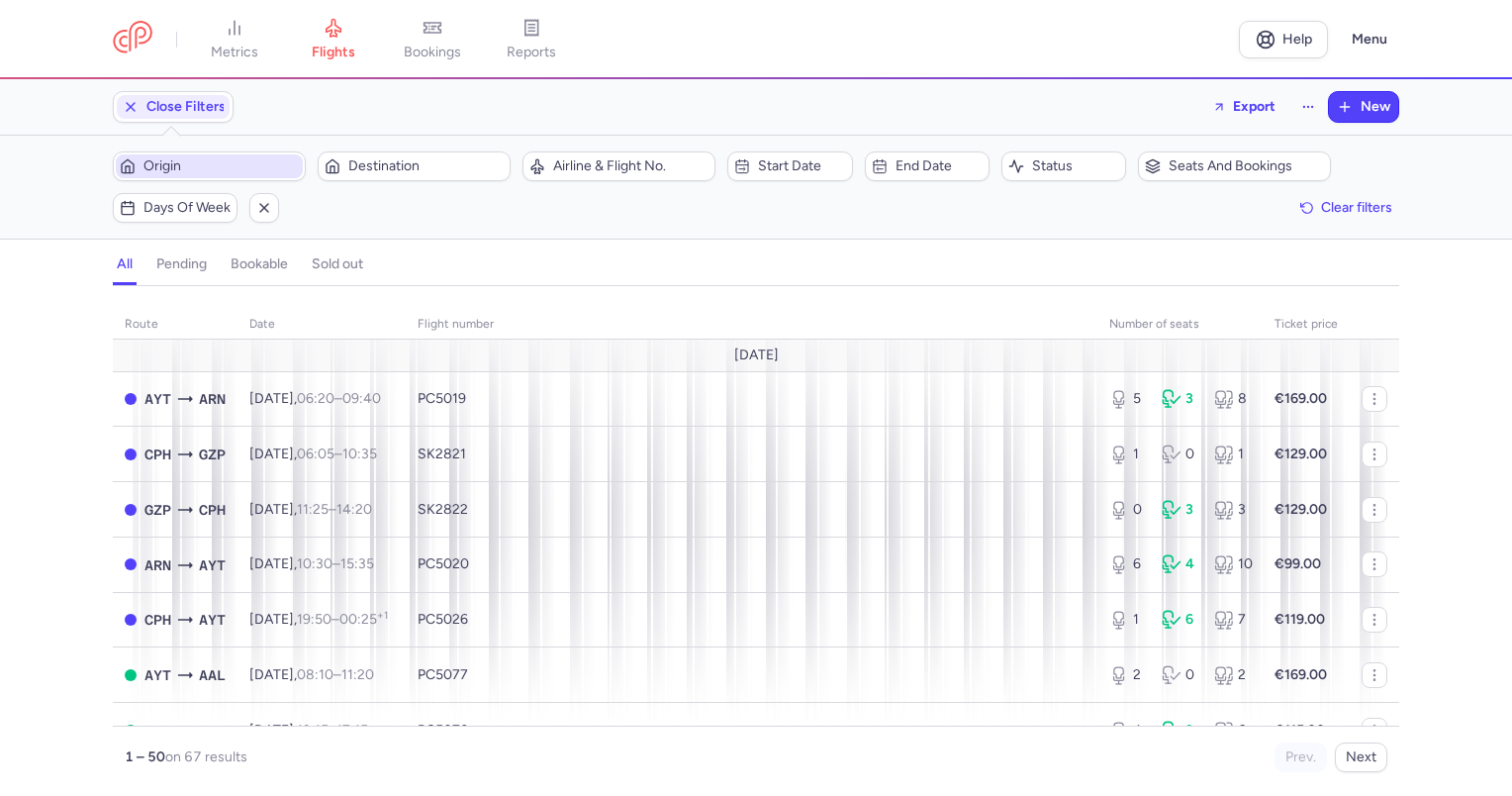 click on "Origin" at bounding box center [221, 166] 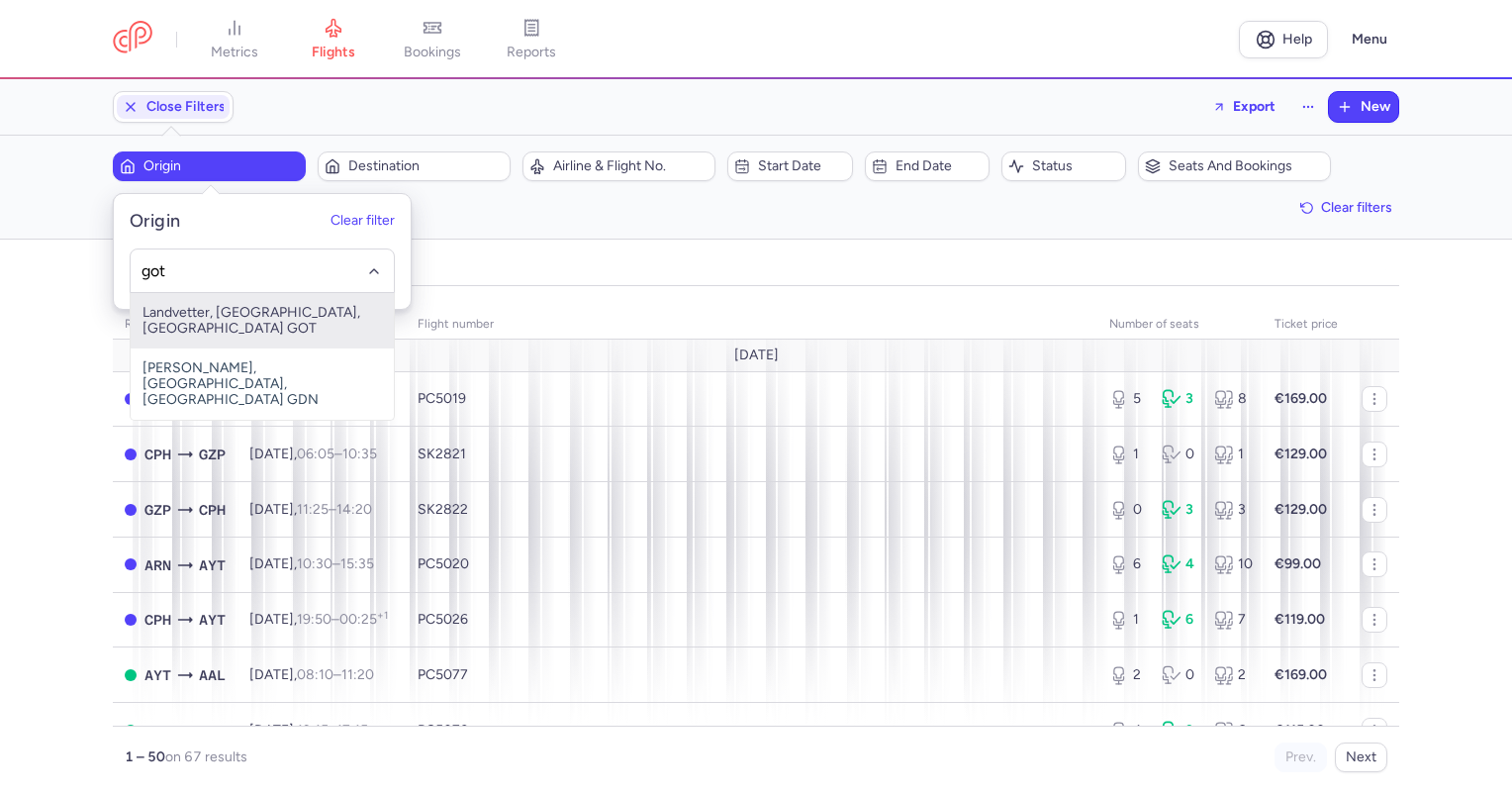 click on "Landvetter, [GEOGRAPHIC_DATA], [GEOGRAPHIC_DATA] GOT" at bounding box center [262, 321] 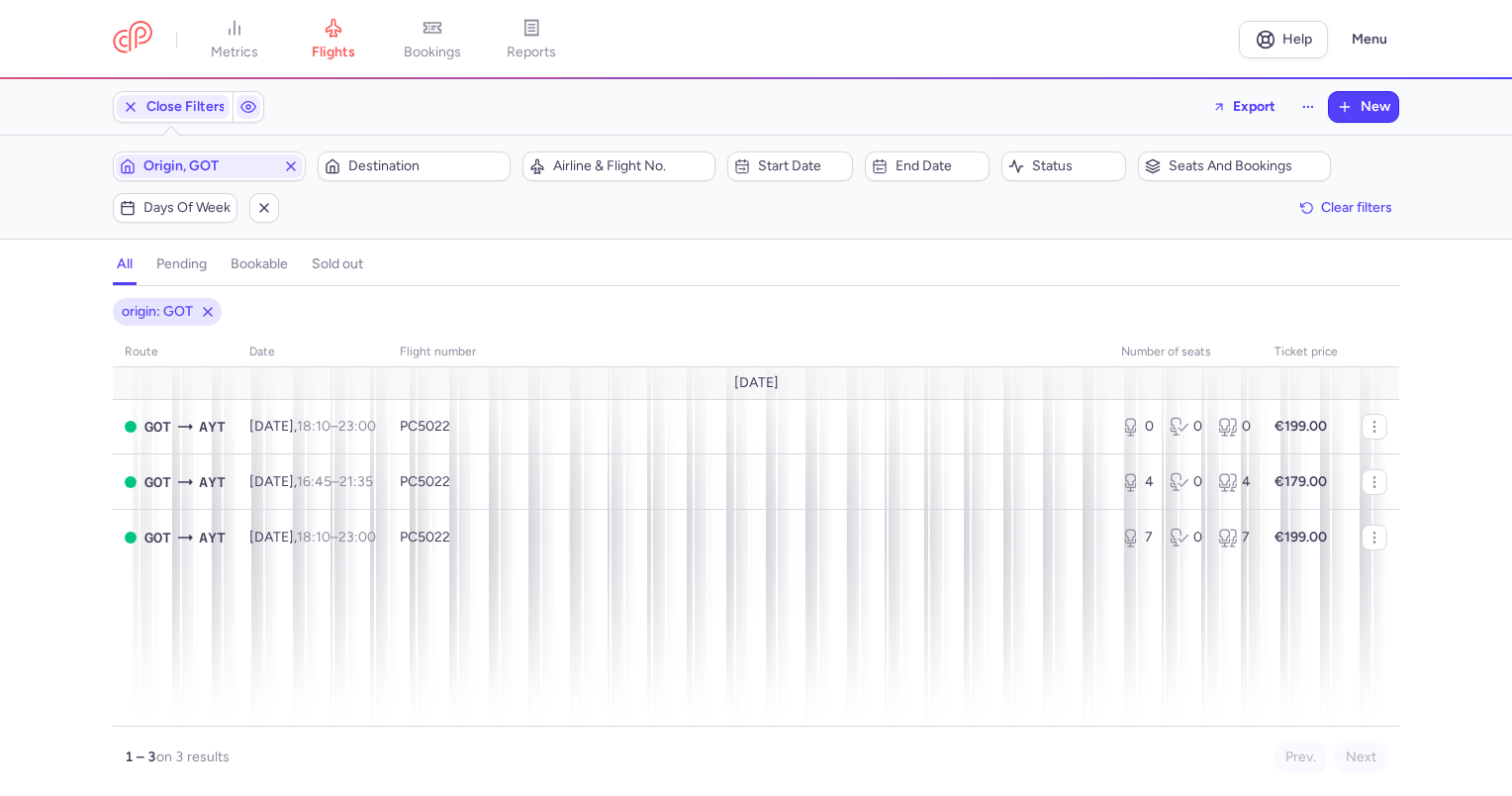 click on "pending" at bounding box center [181, 264] 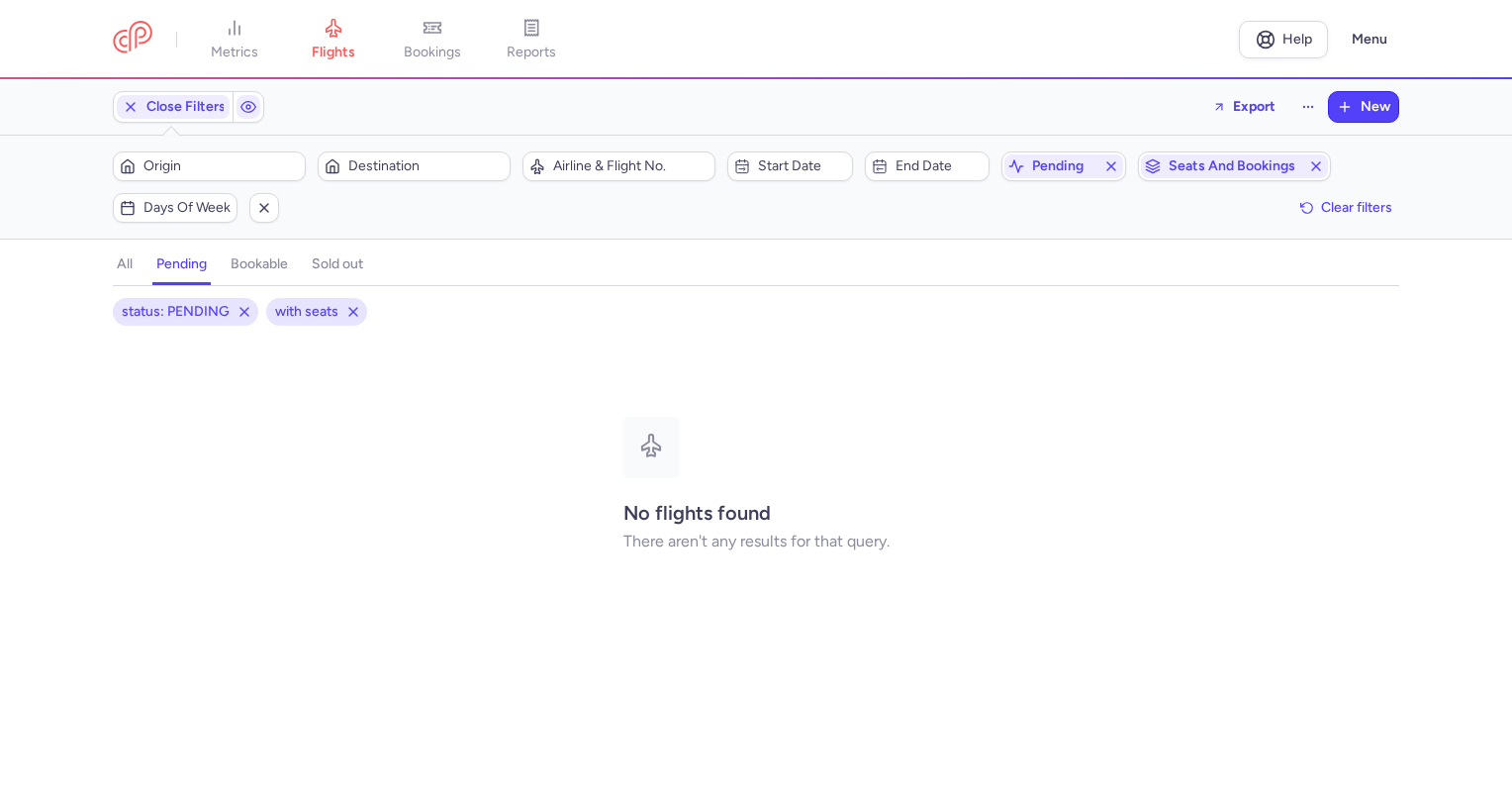 click on "bookable" at bounding box center (259, 264) 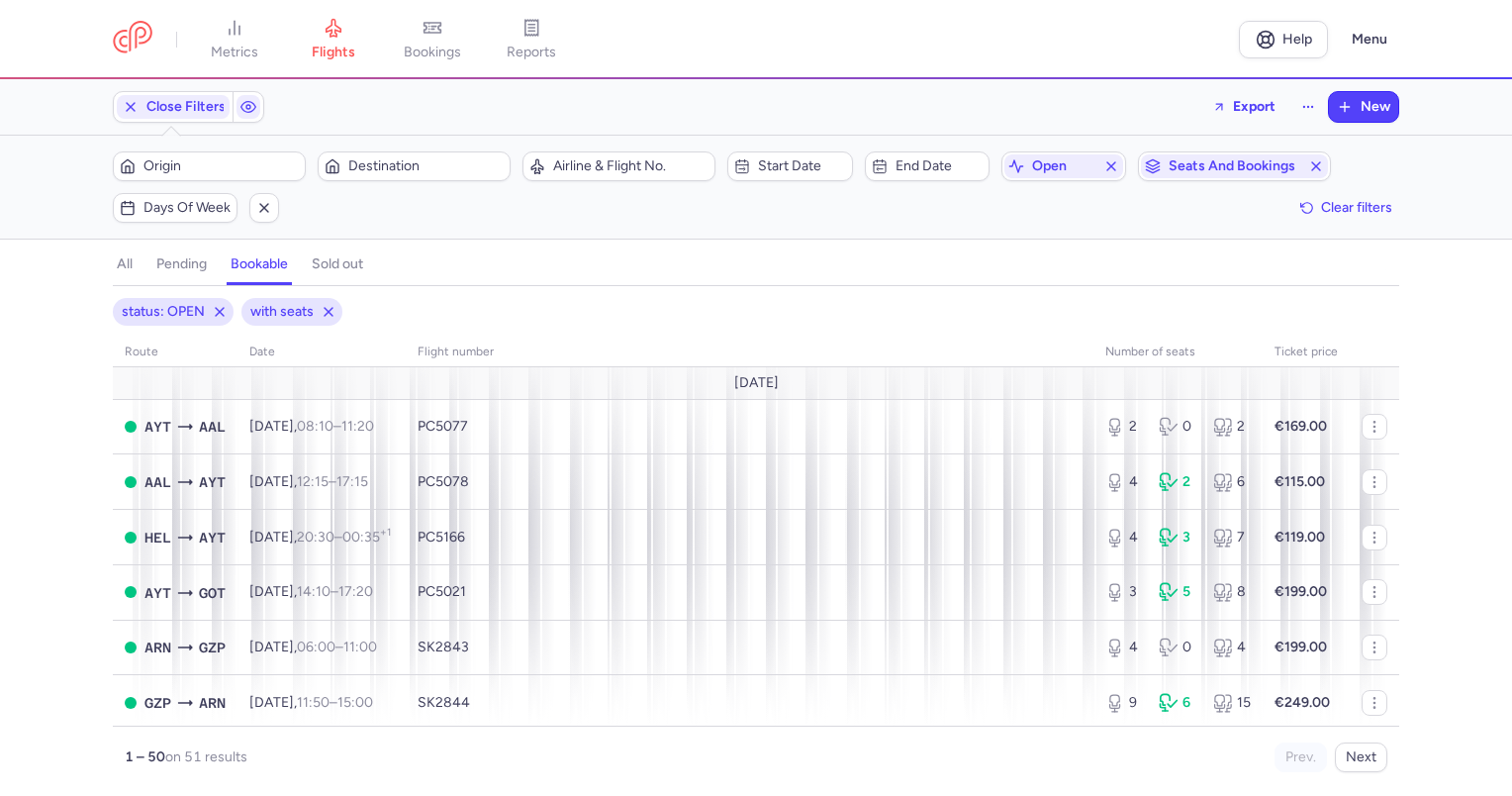 click on "all" at bounding box center (125, 264) 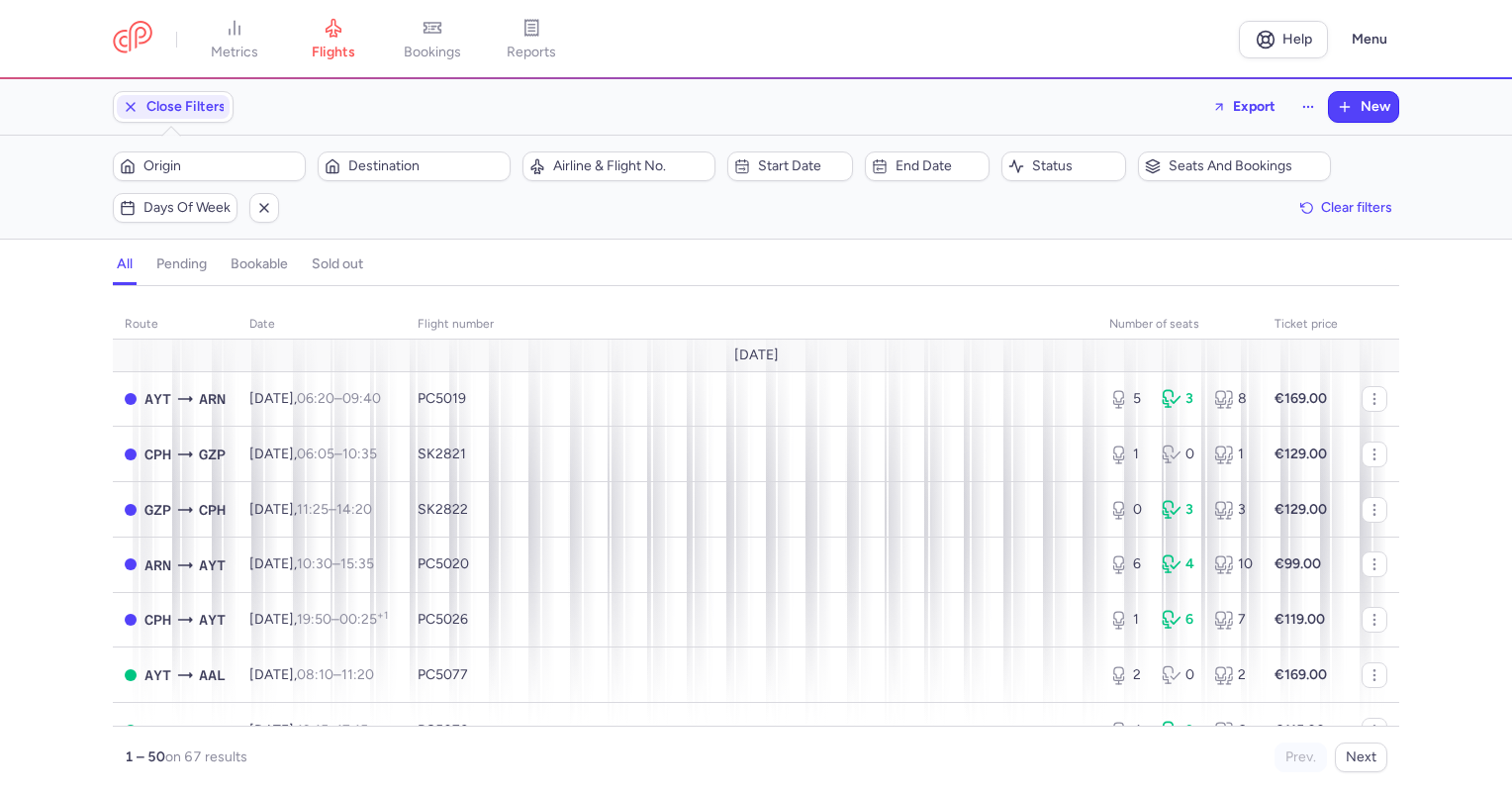 click on "Origin  Destination  Airline & Flight No.  Start date  End date  Status  Seats and bookings  Days of week  Clear filters" 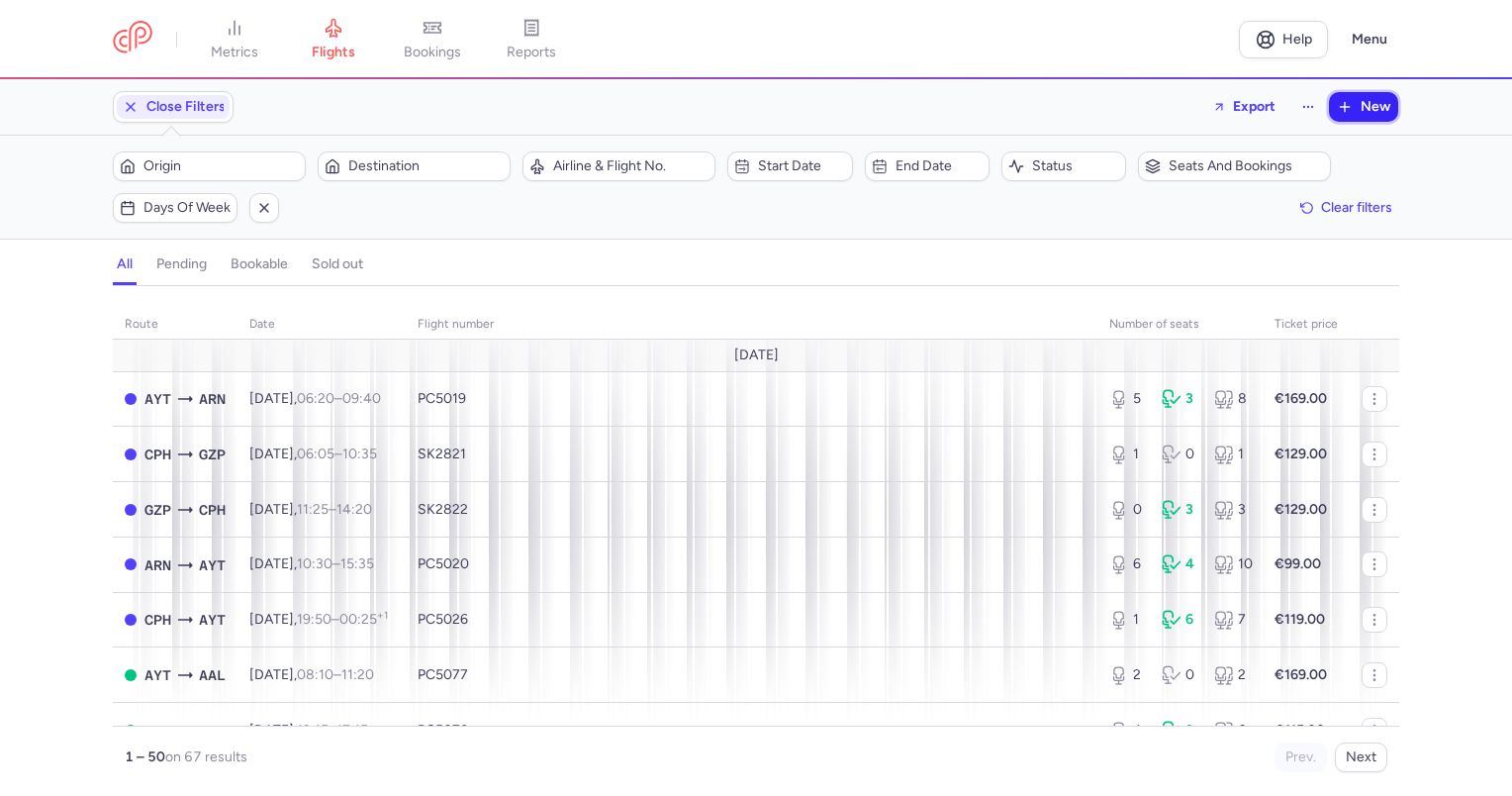 click on "New" at bounding box center [1375, 107] 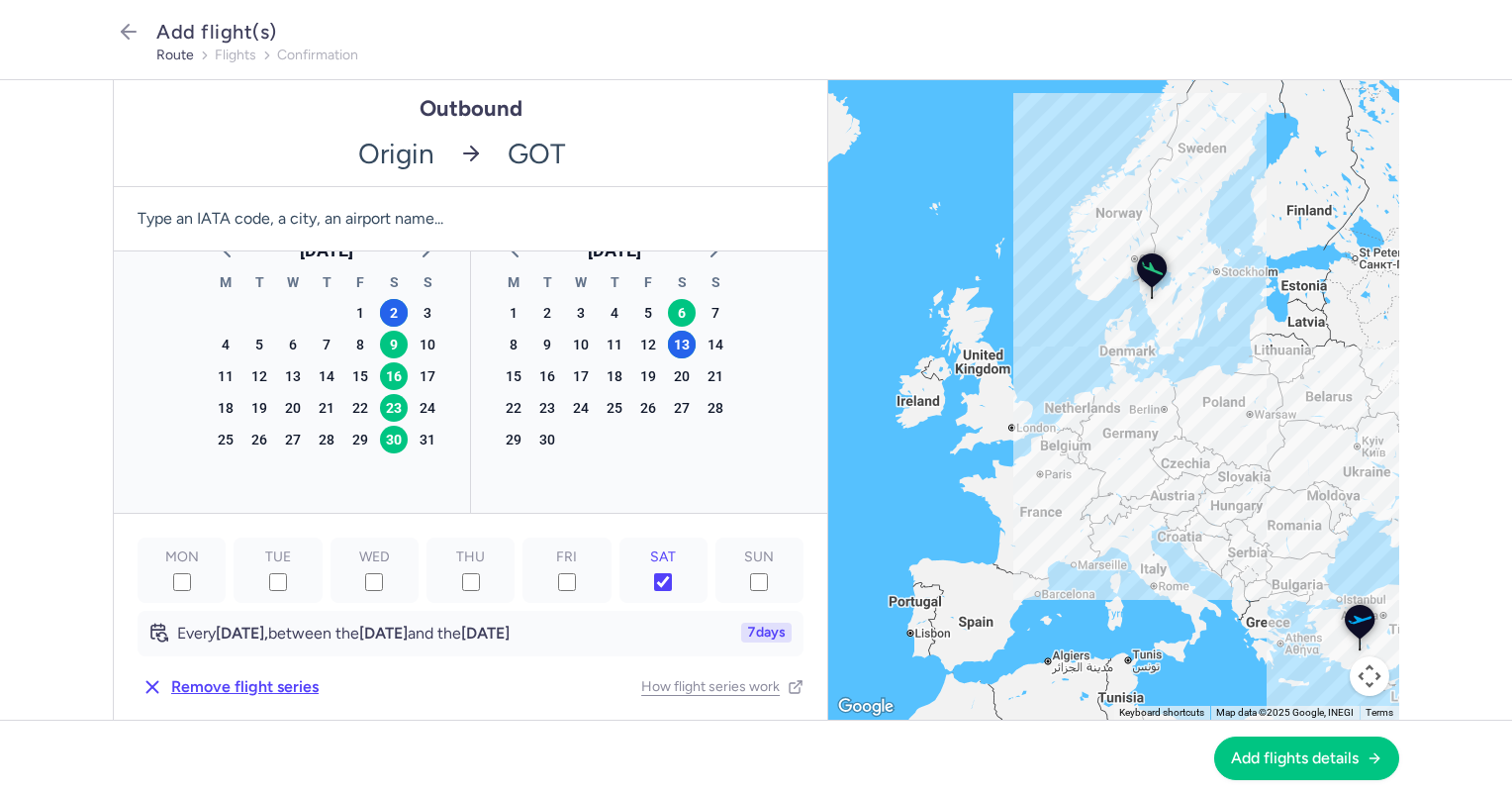 click 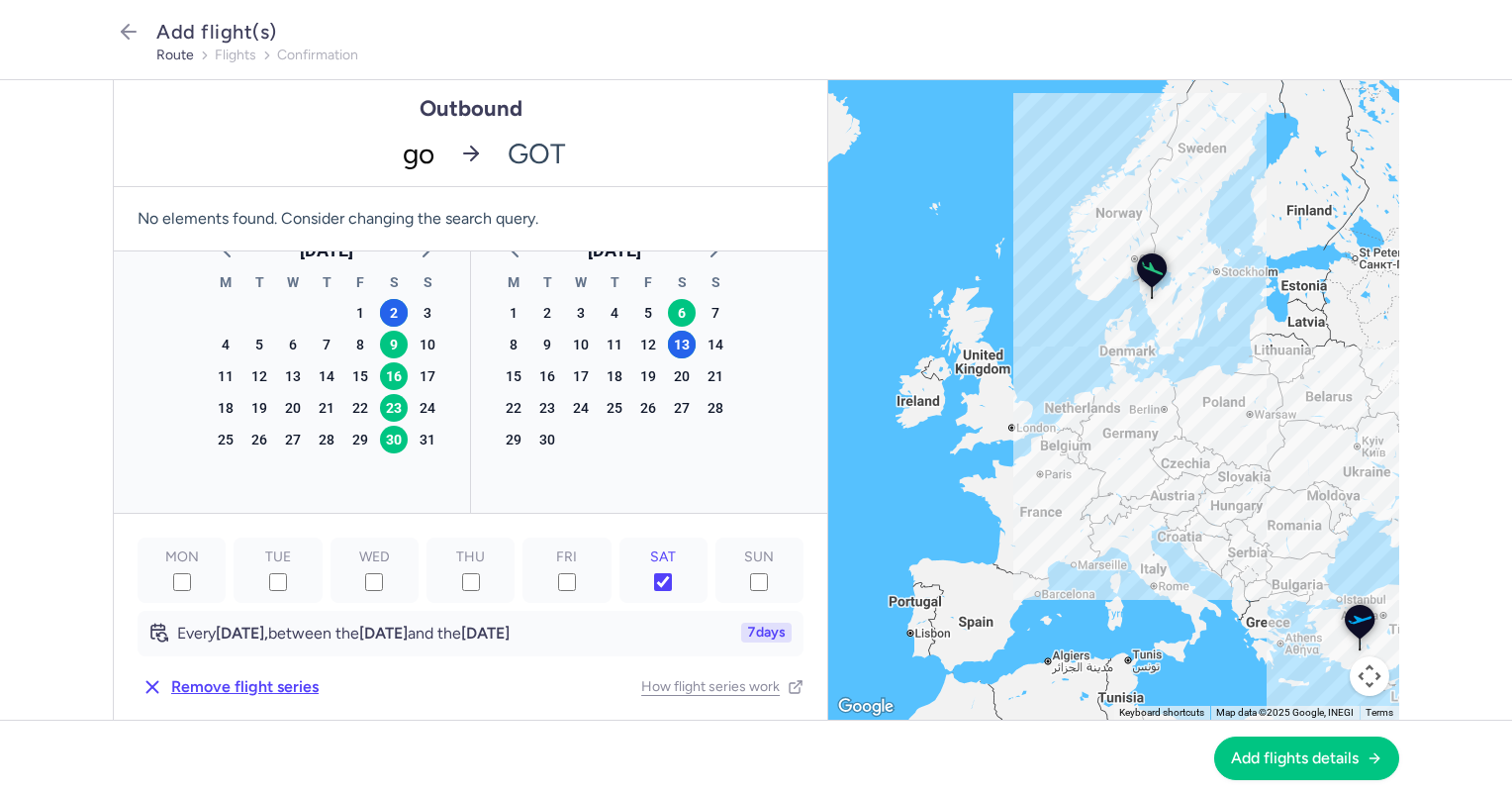 type on "got" 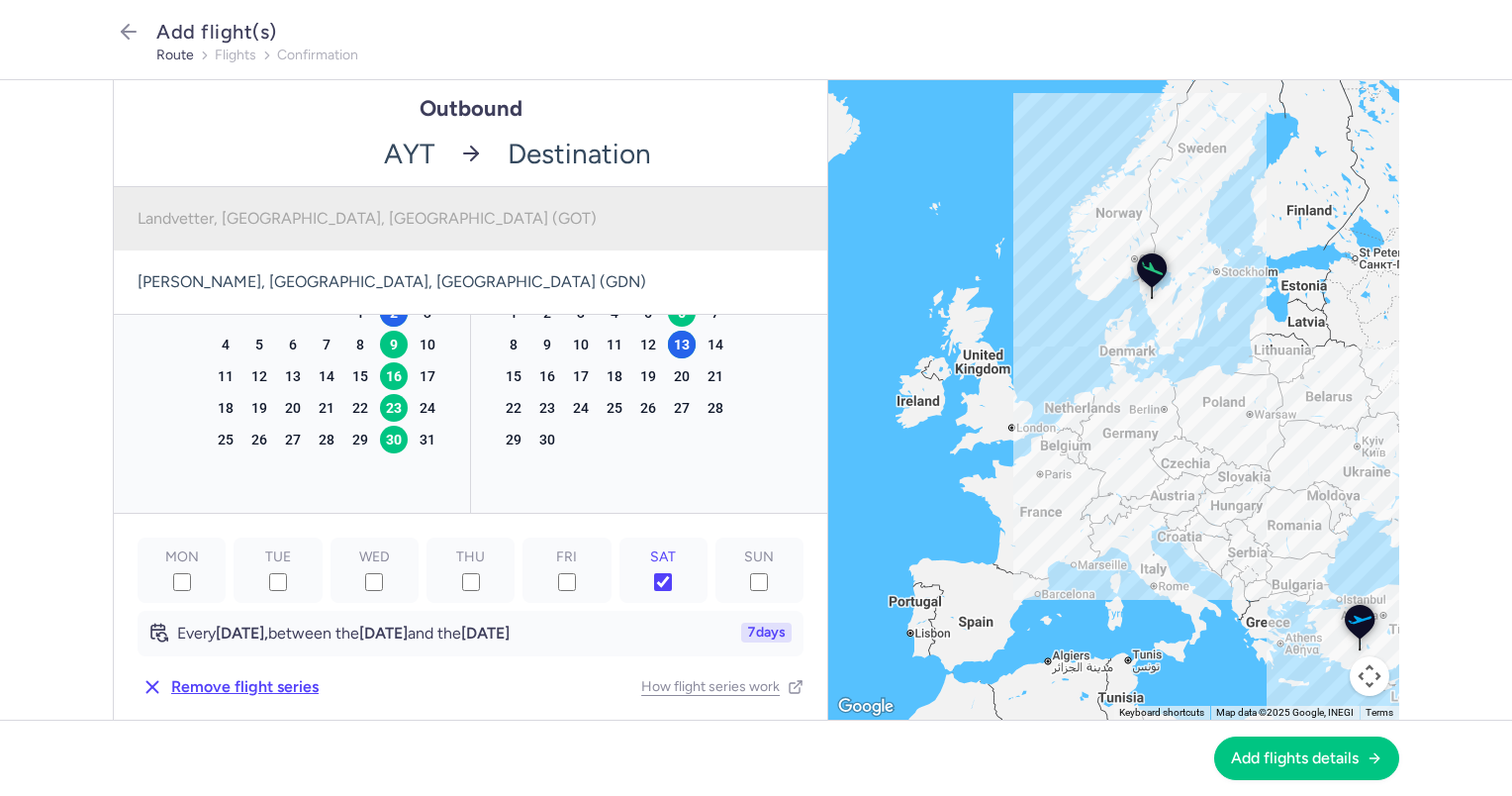 click 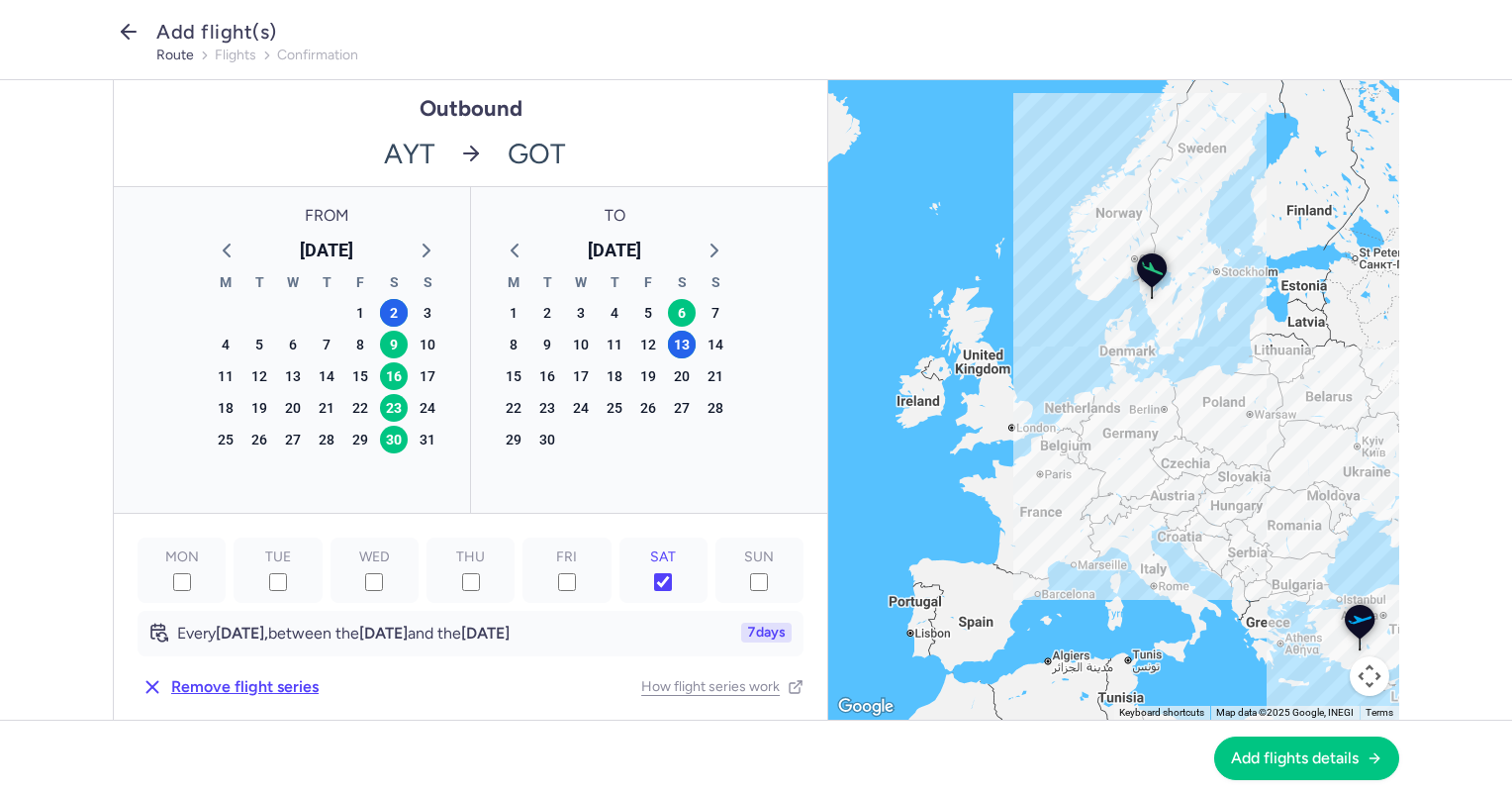 click 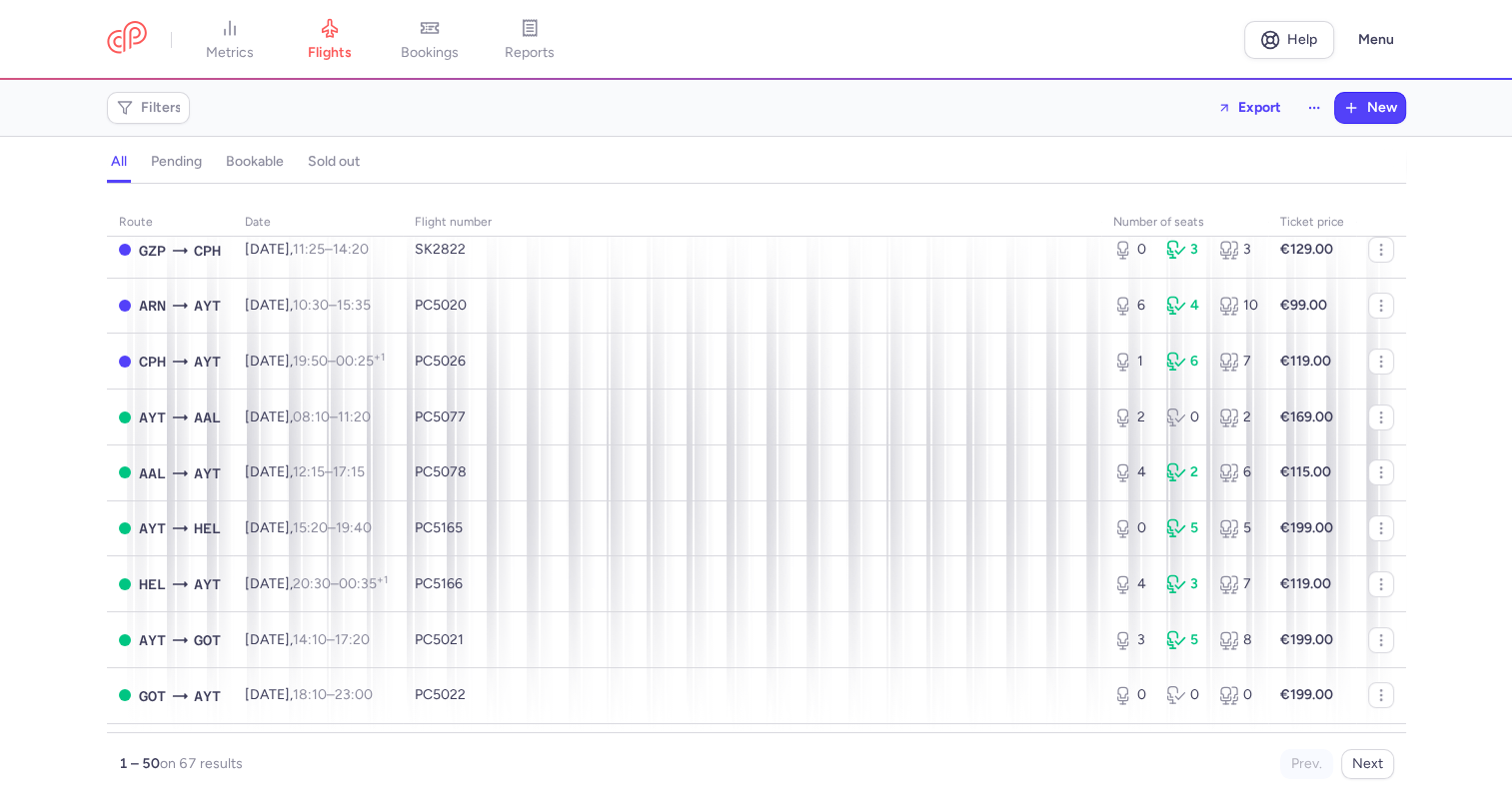 scroll, scrollTop: 0, scrollLeft: 0, axis: both 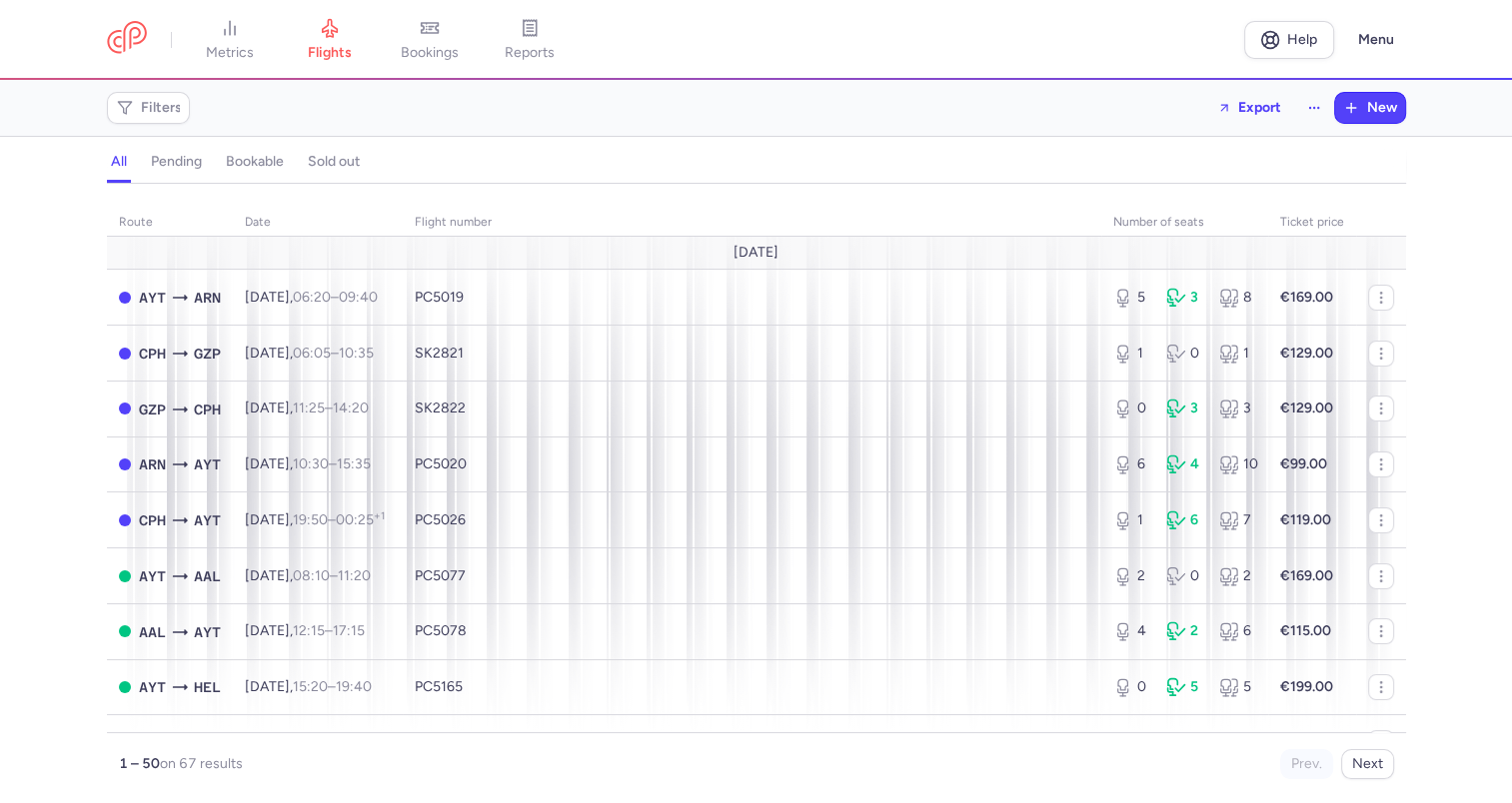 click on "Filters  Export  New" at bounding box center (756, 108) 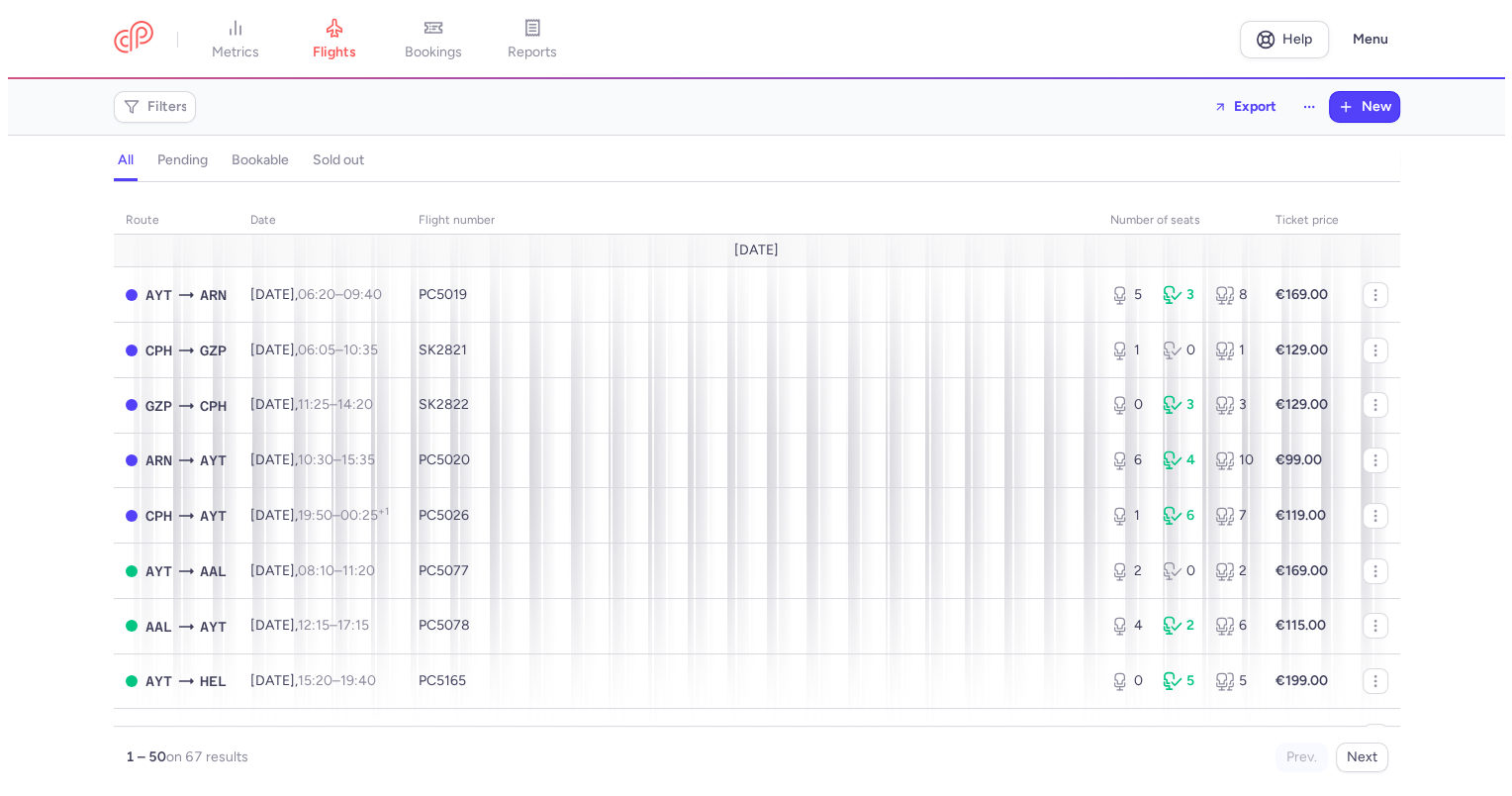 scroll, scrollTop: 0, scrollLeft: 0, axis: both 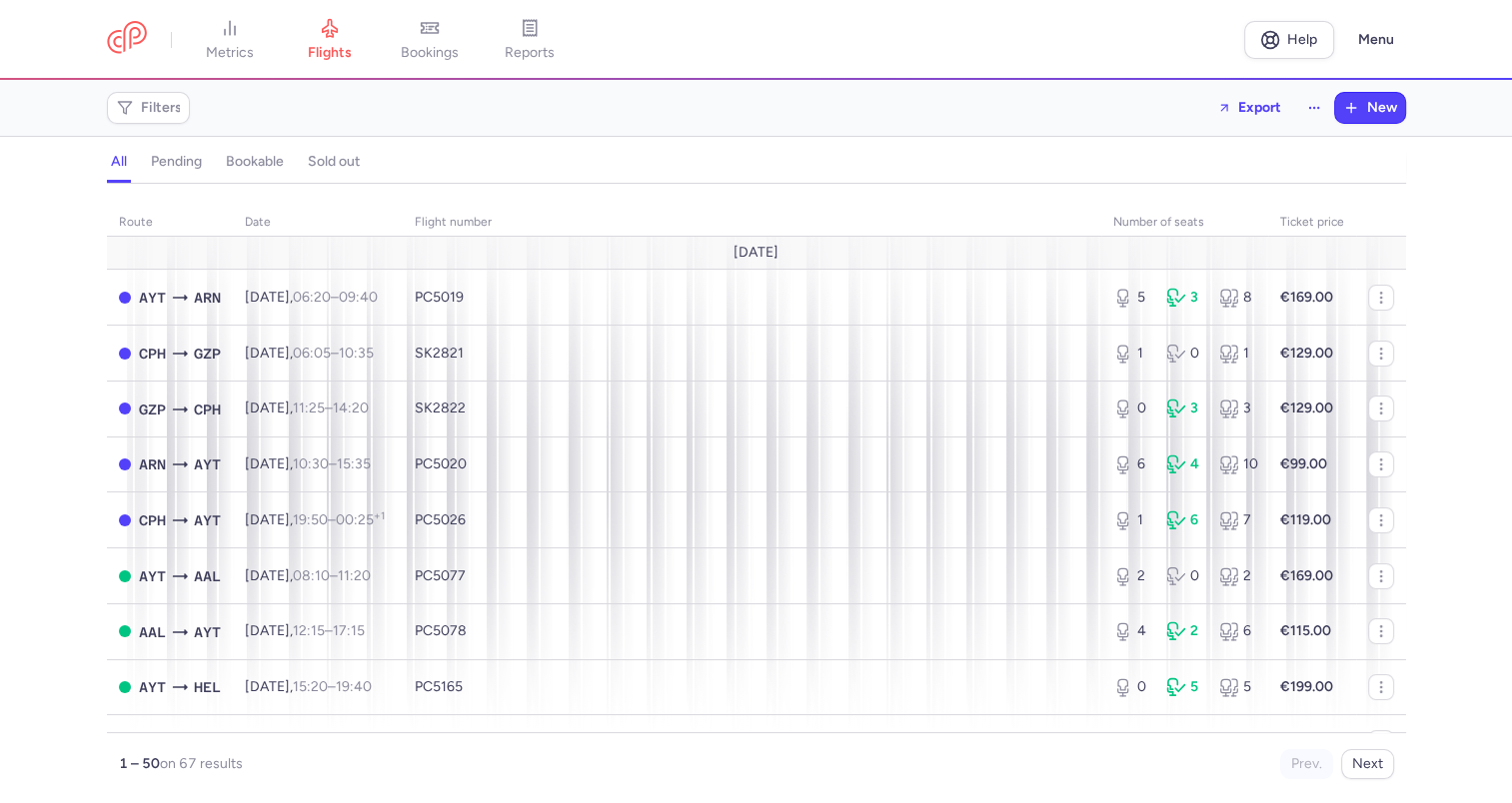 click on "Filters  Export  New" at bounding box center (756, 108) 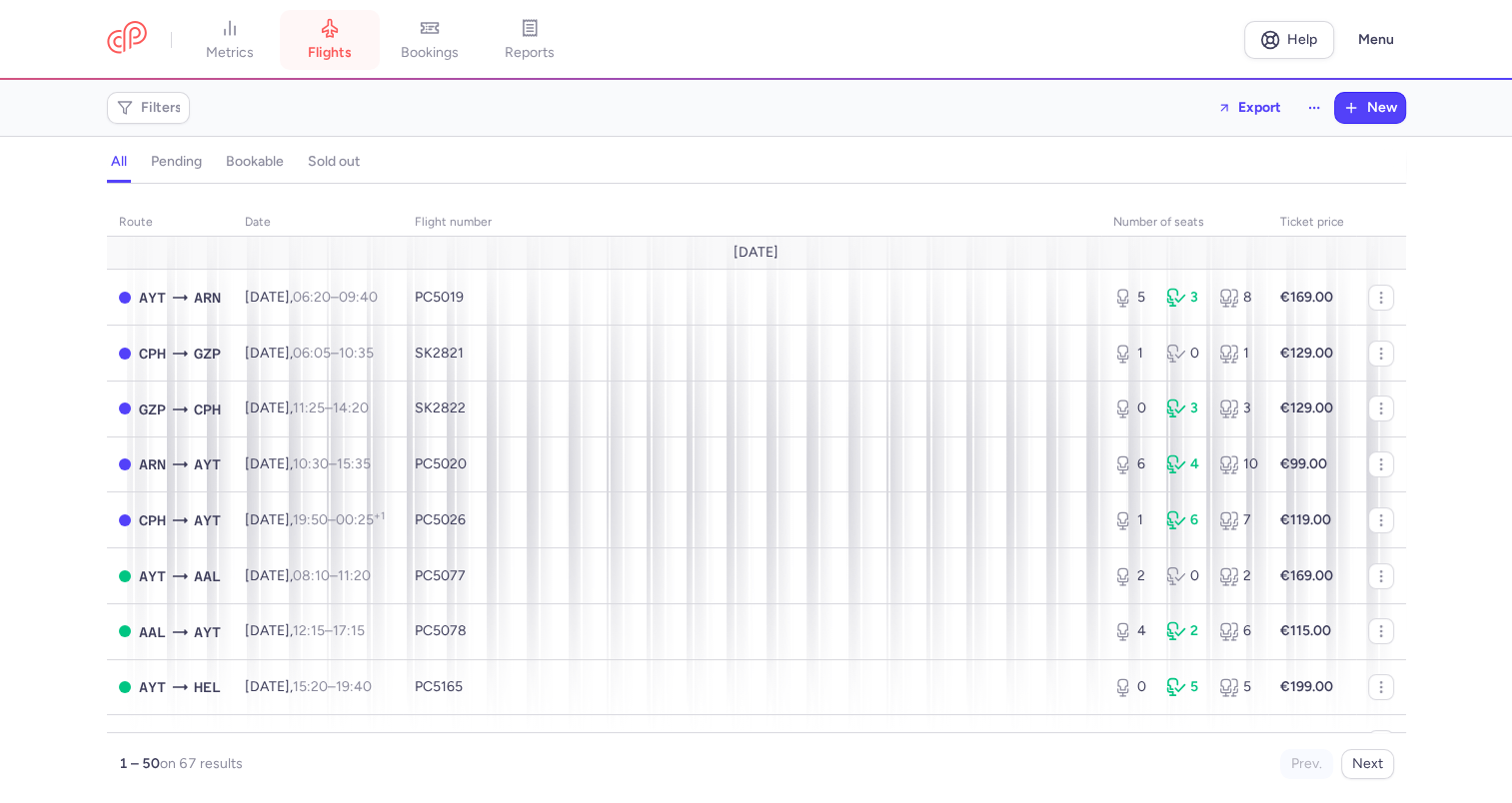 click 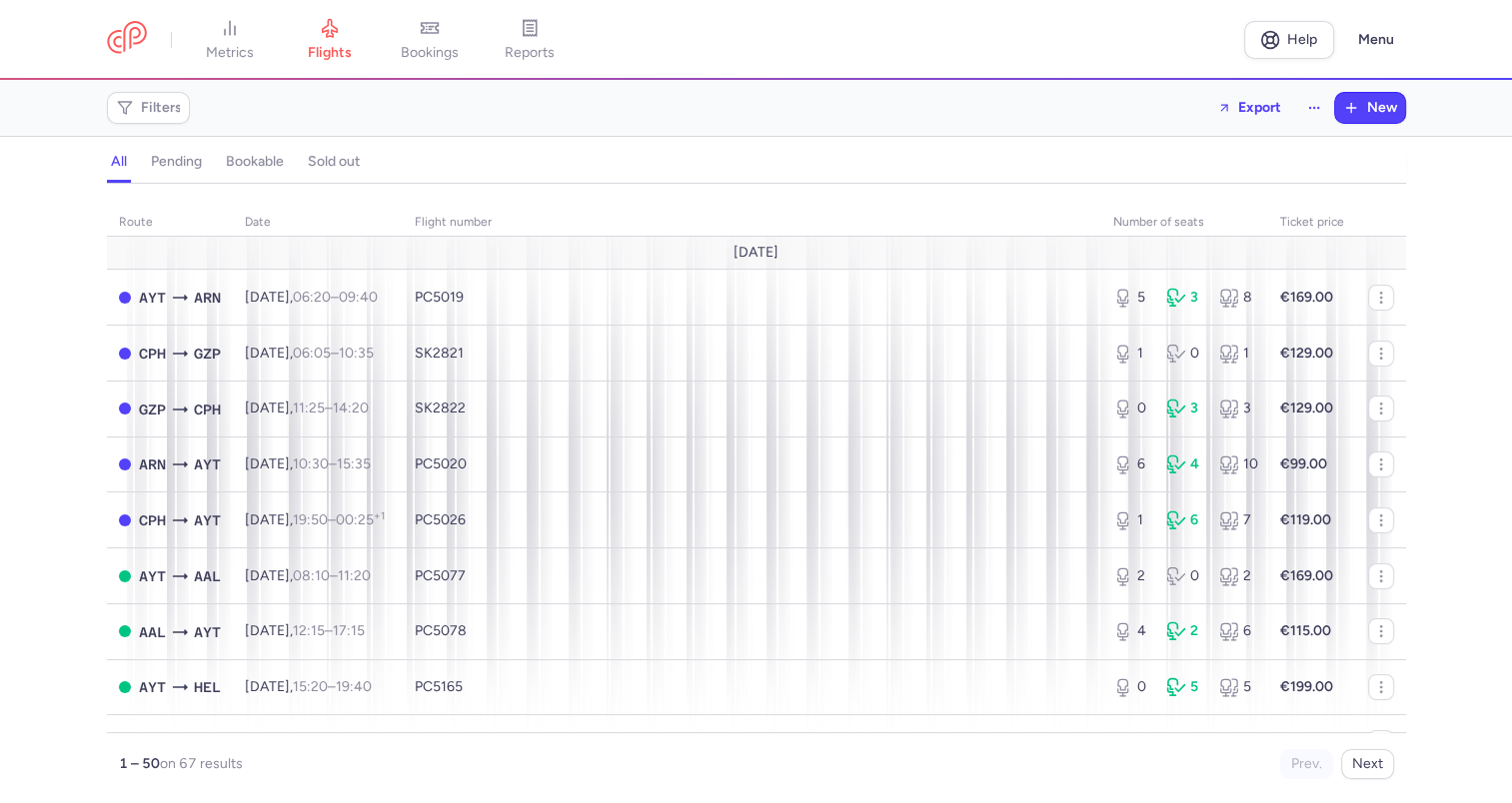 click on "Filters  Export  New" at bounding box center [756, 108] 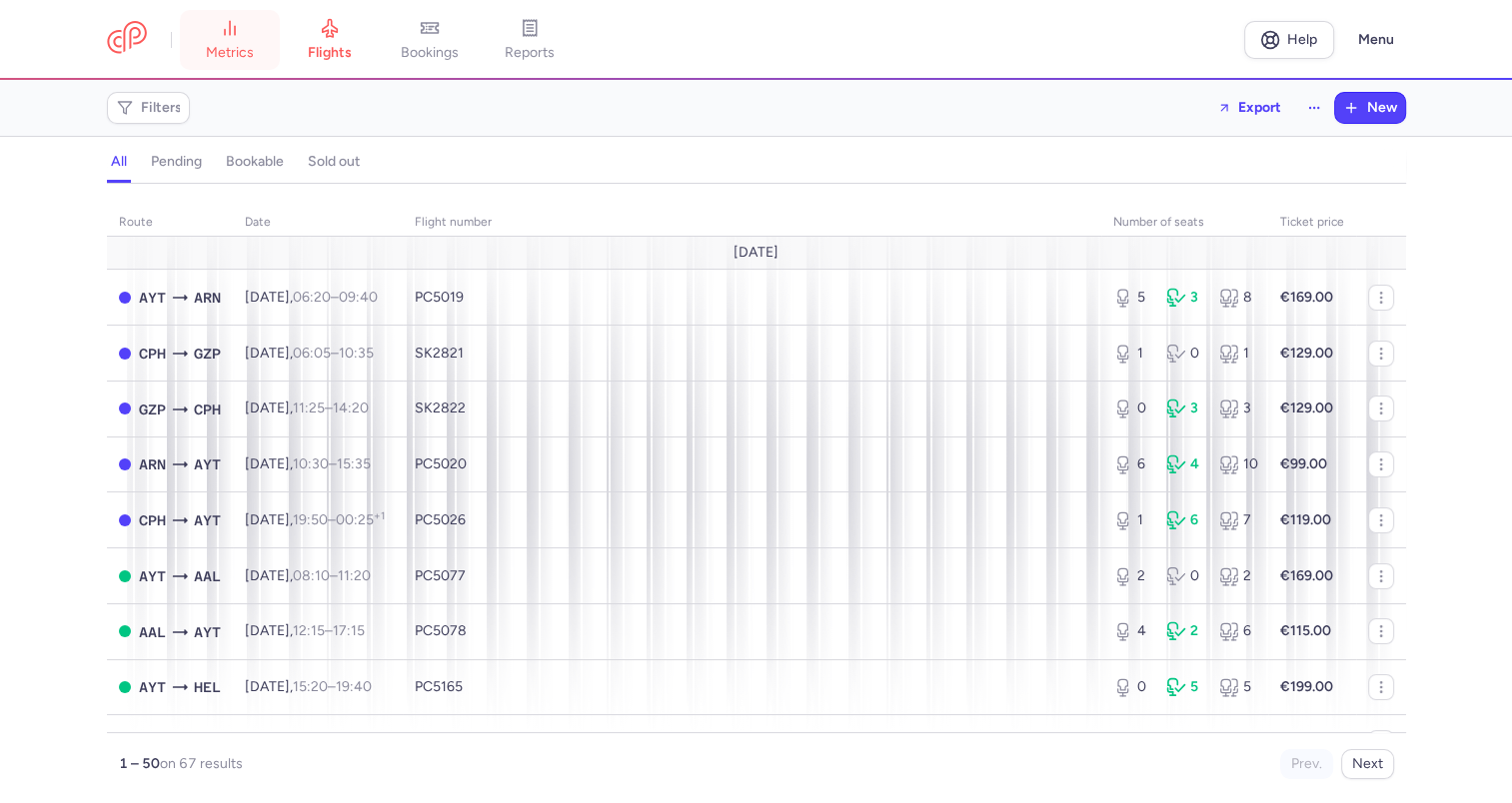 click on "metrics" at bounding box center [230, 40] 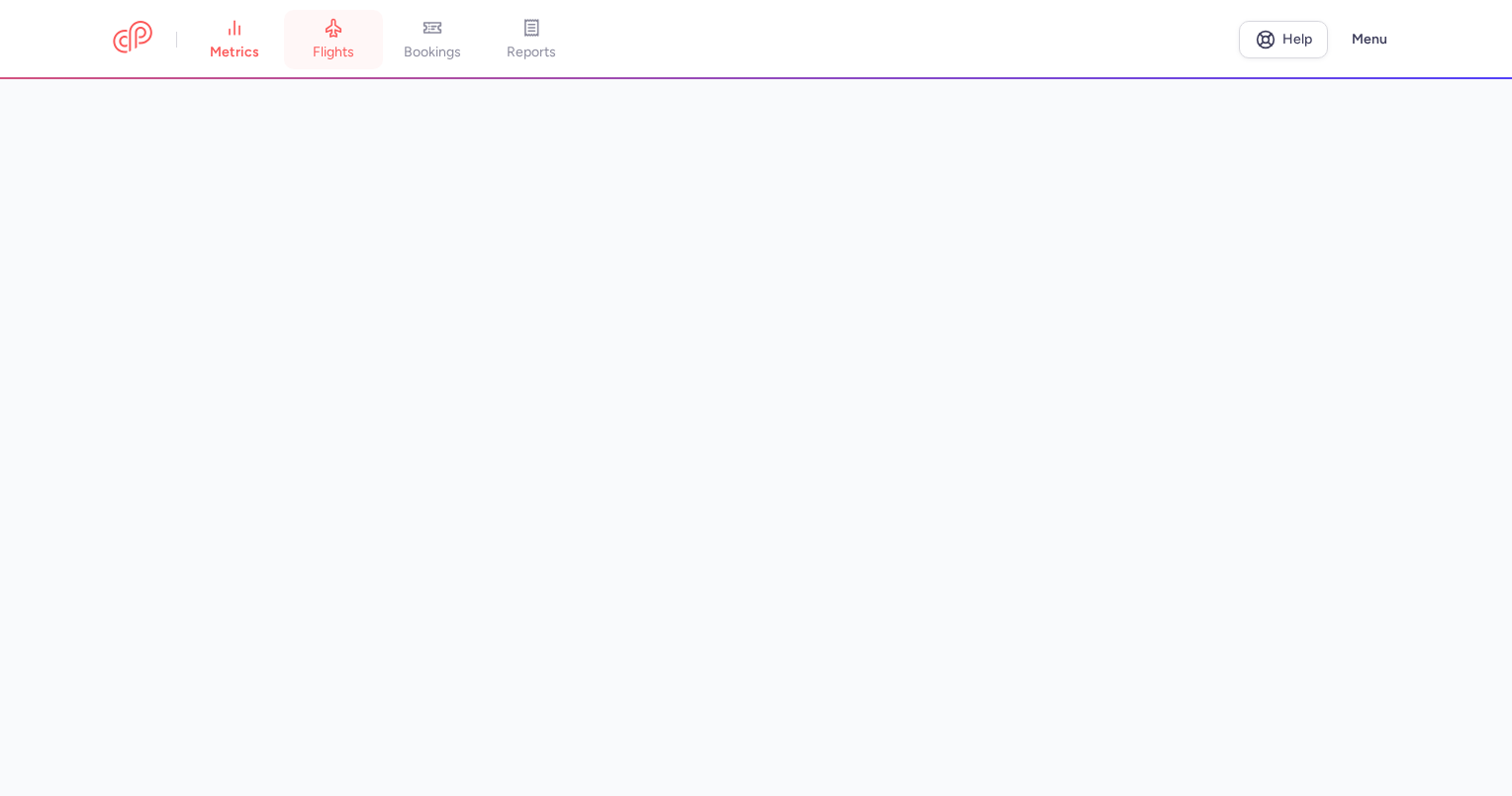 click on "flights" at bounding box center [333, 52] 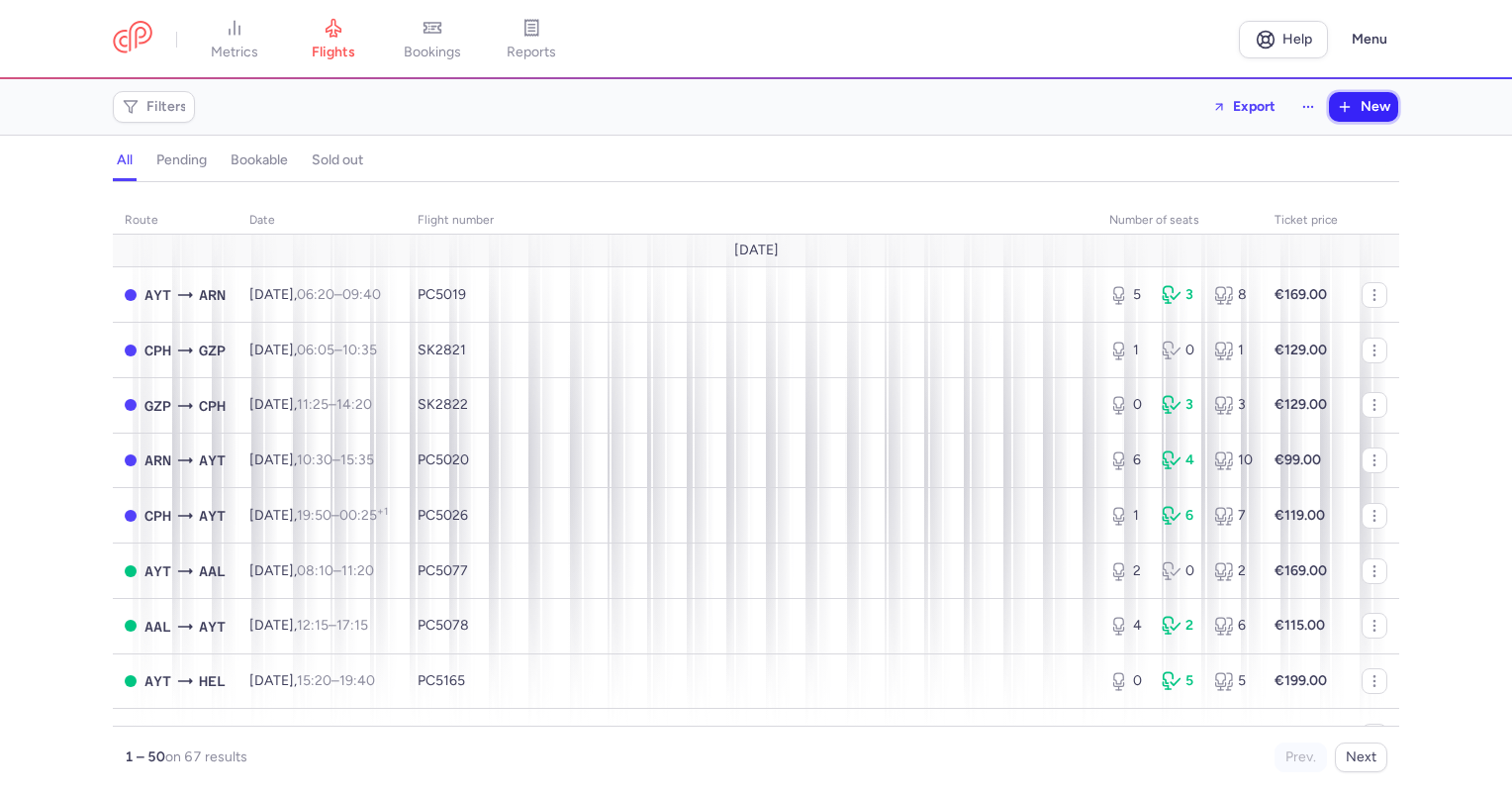 click on "New" at bounding box center [1364, 107] 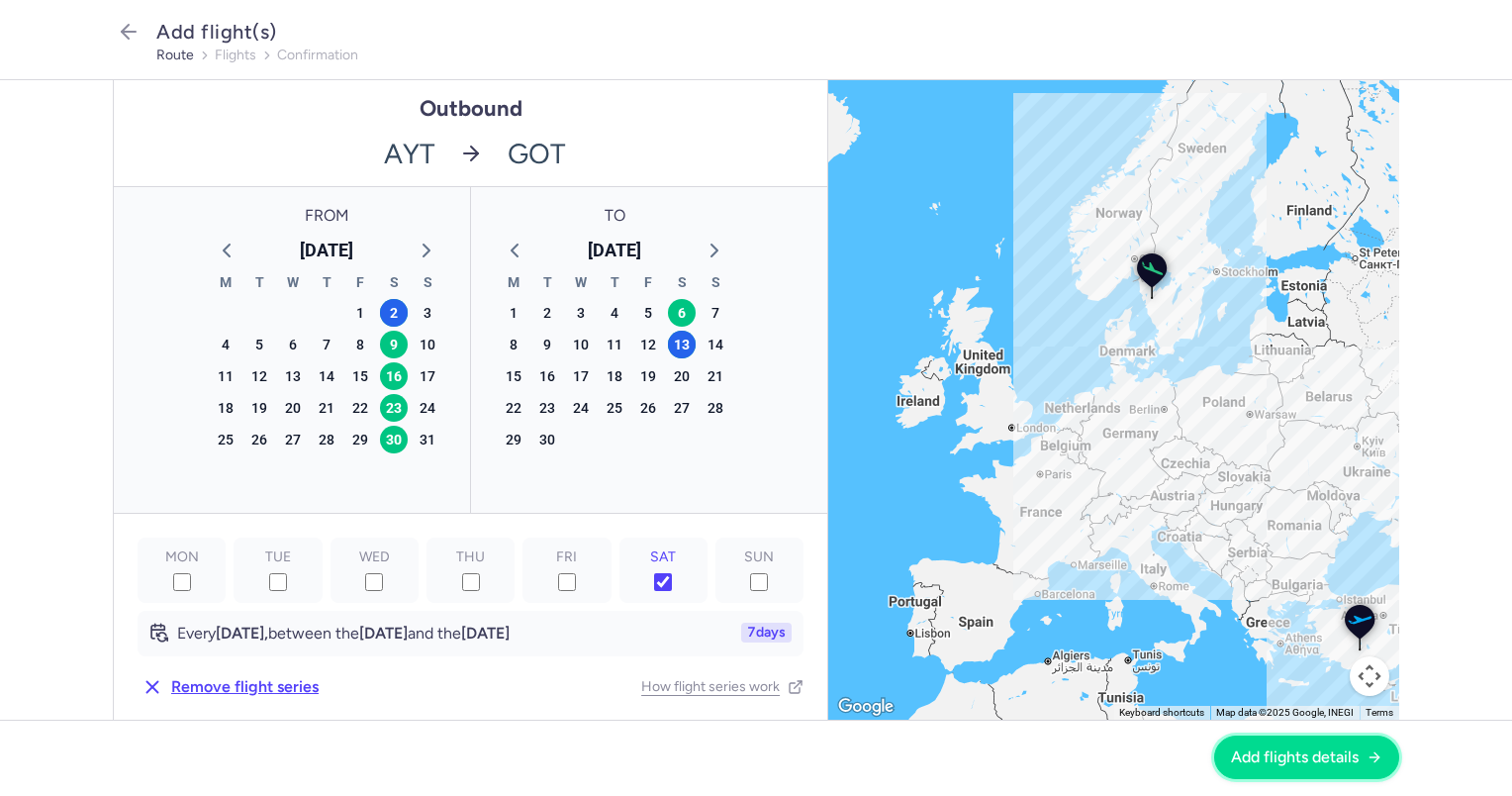 click on "Add flights details" at bounding box center [1294, 757] 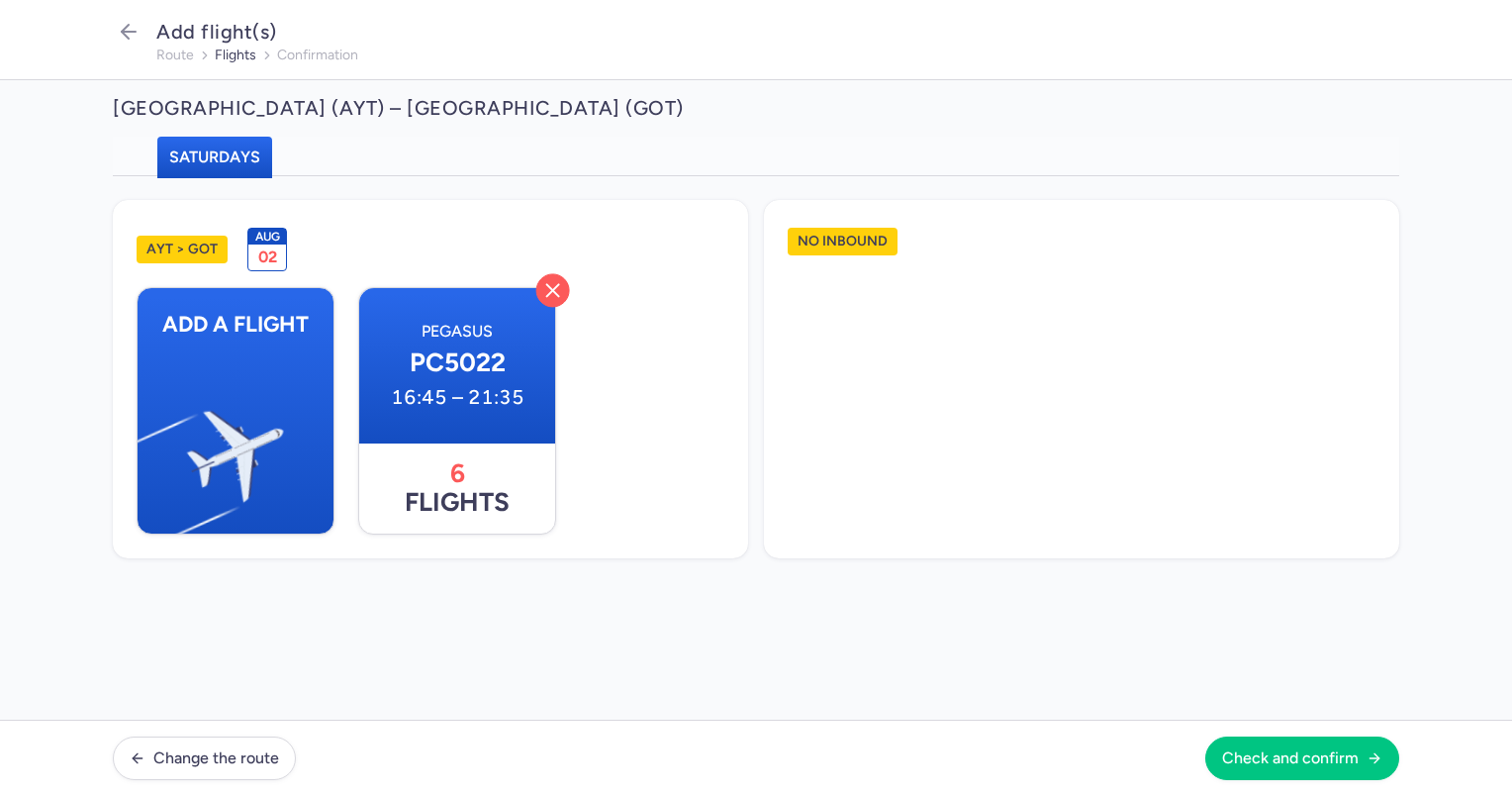 click 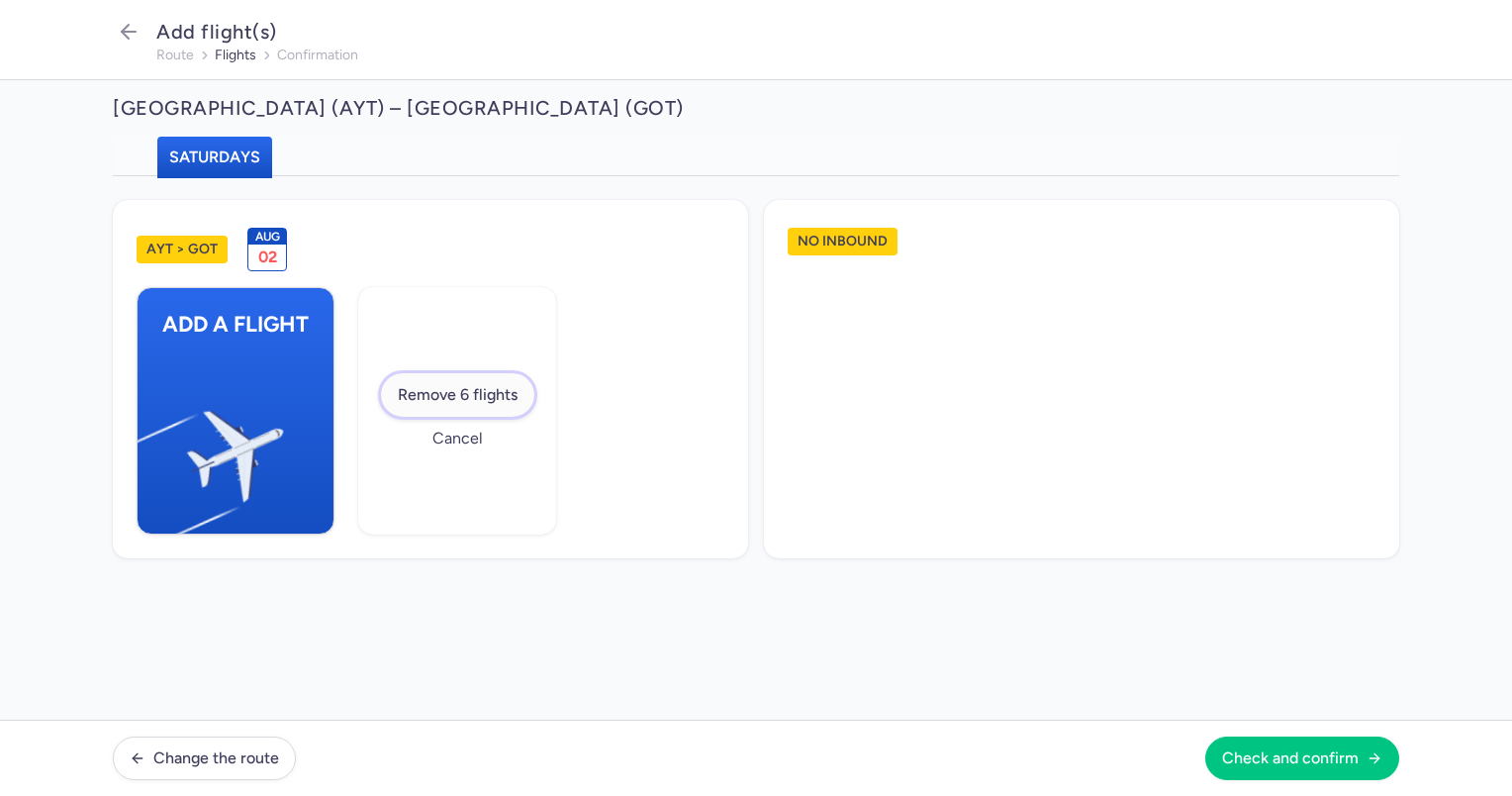 click on "Remove 6 flights" at bounding box center (457, 395) 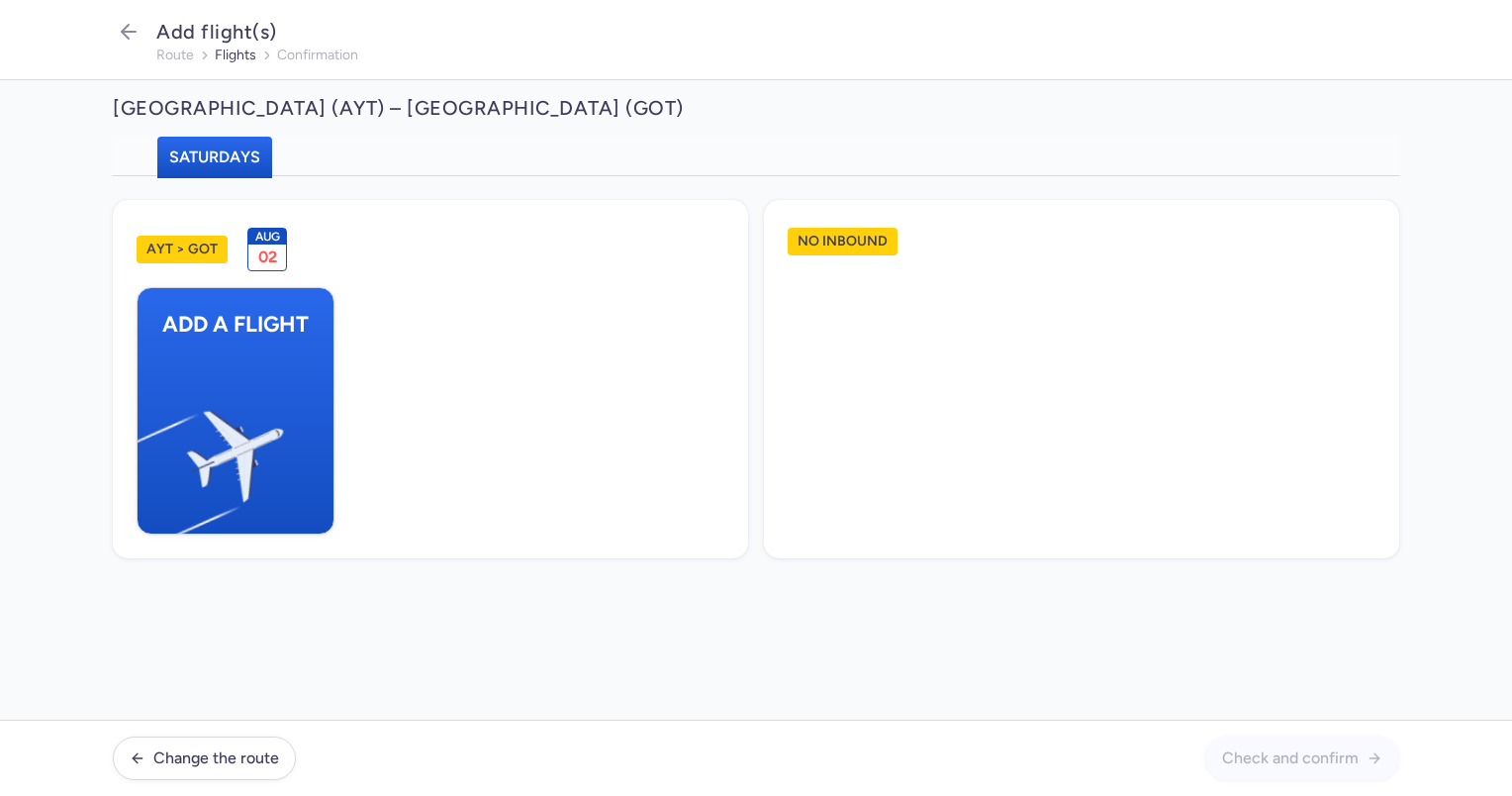 click on "Saturdays" at bounding box center (215, 156) 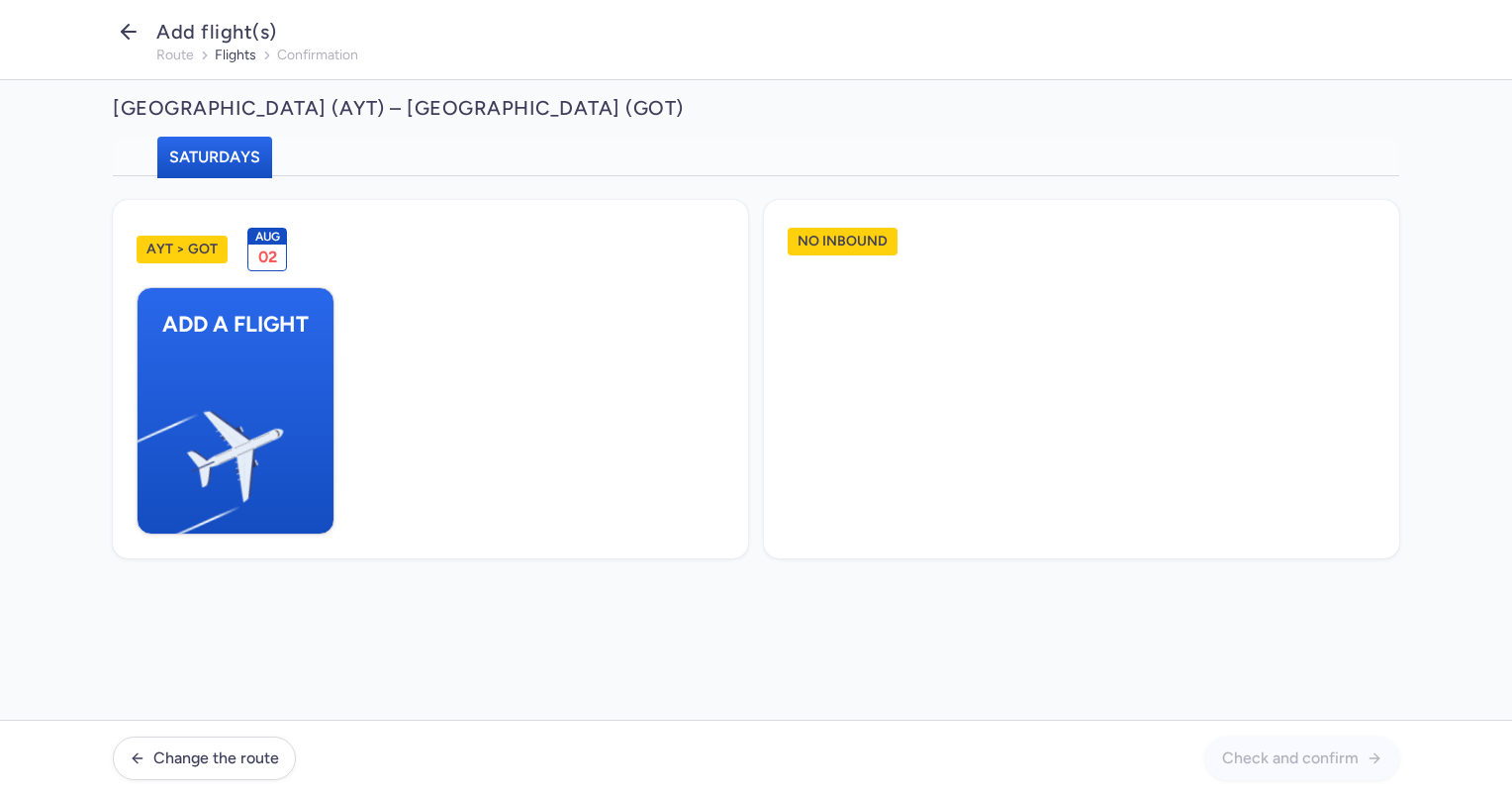 click 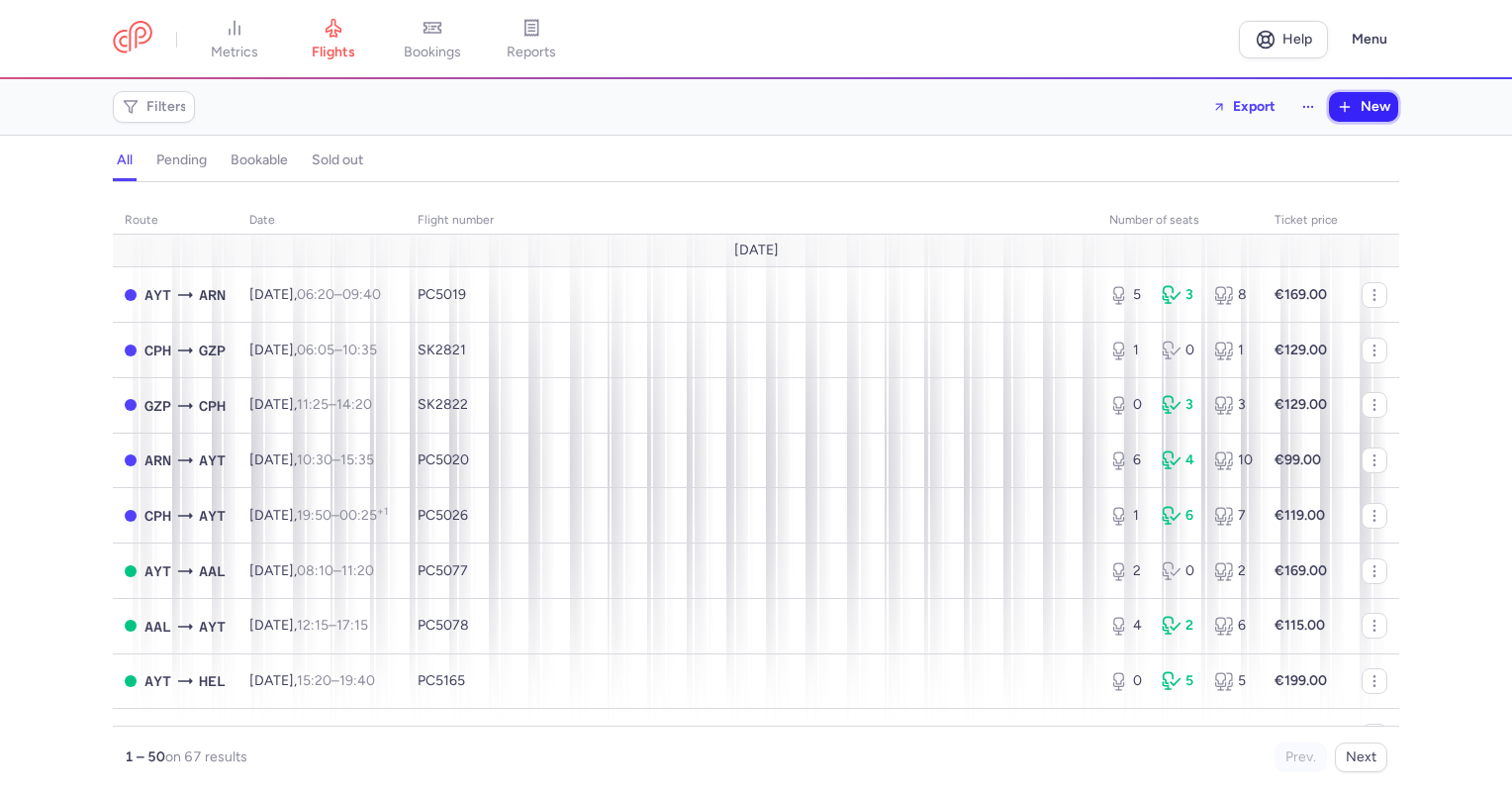 click on "New" at bounding box center (1364, 107) 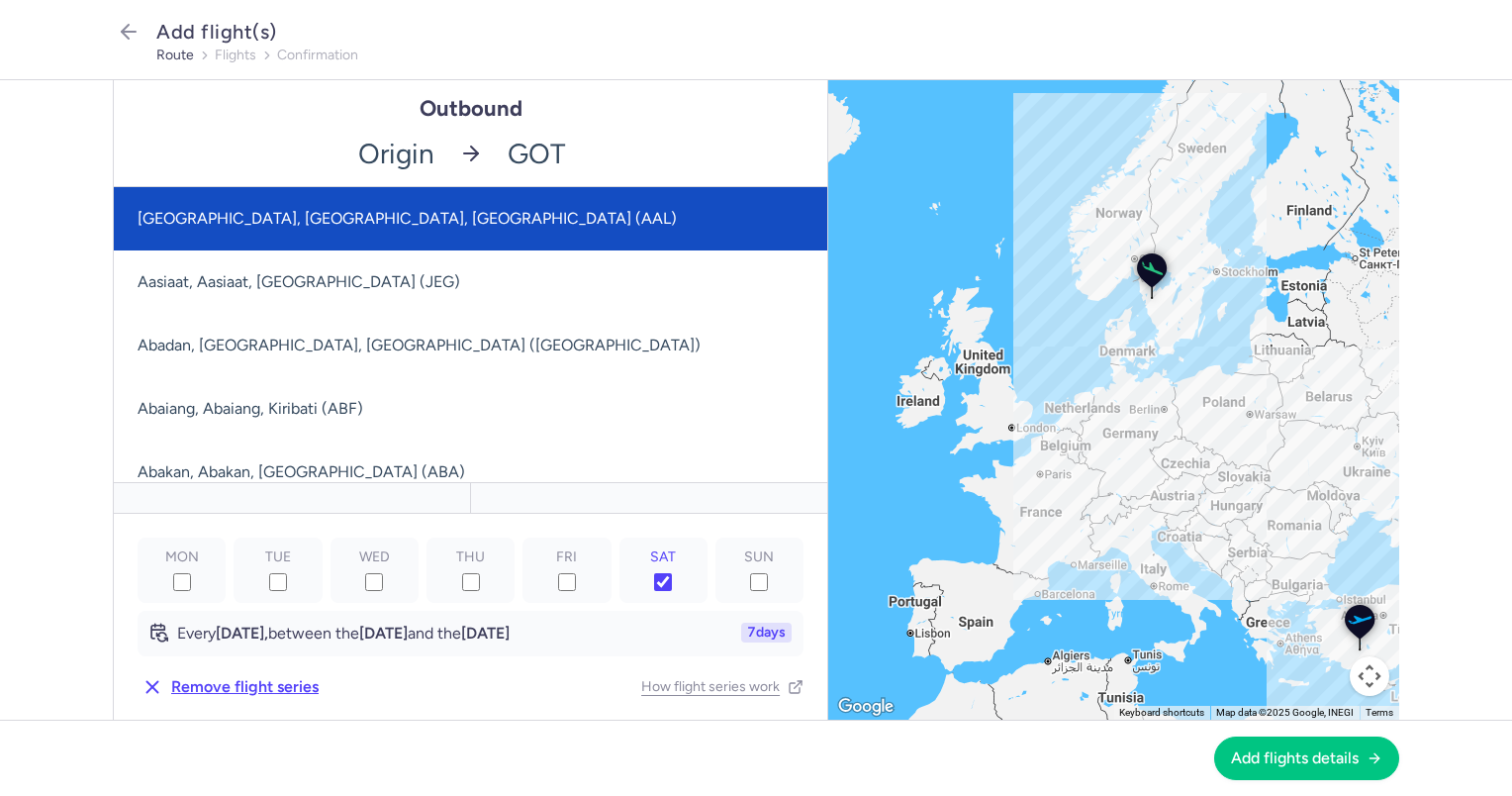click 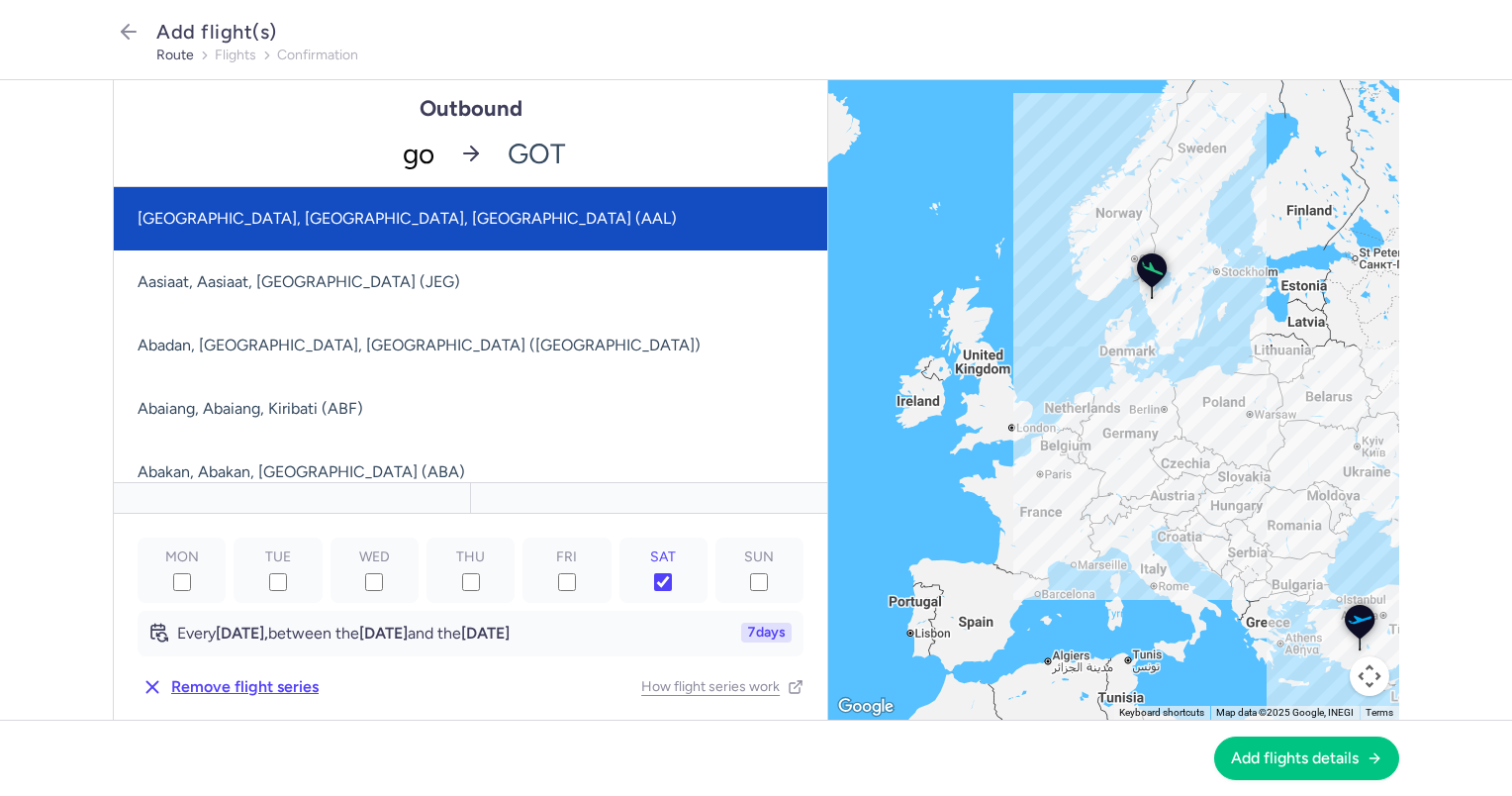 type on "got" 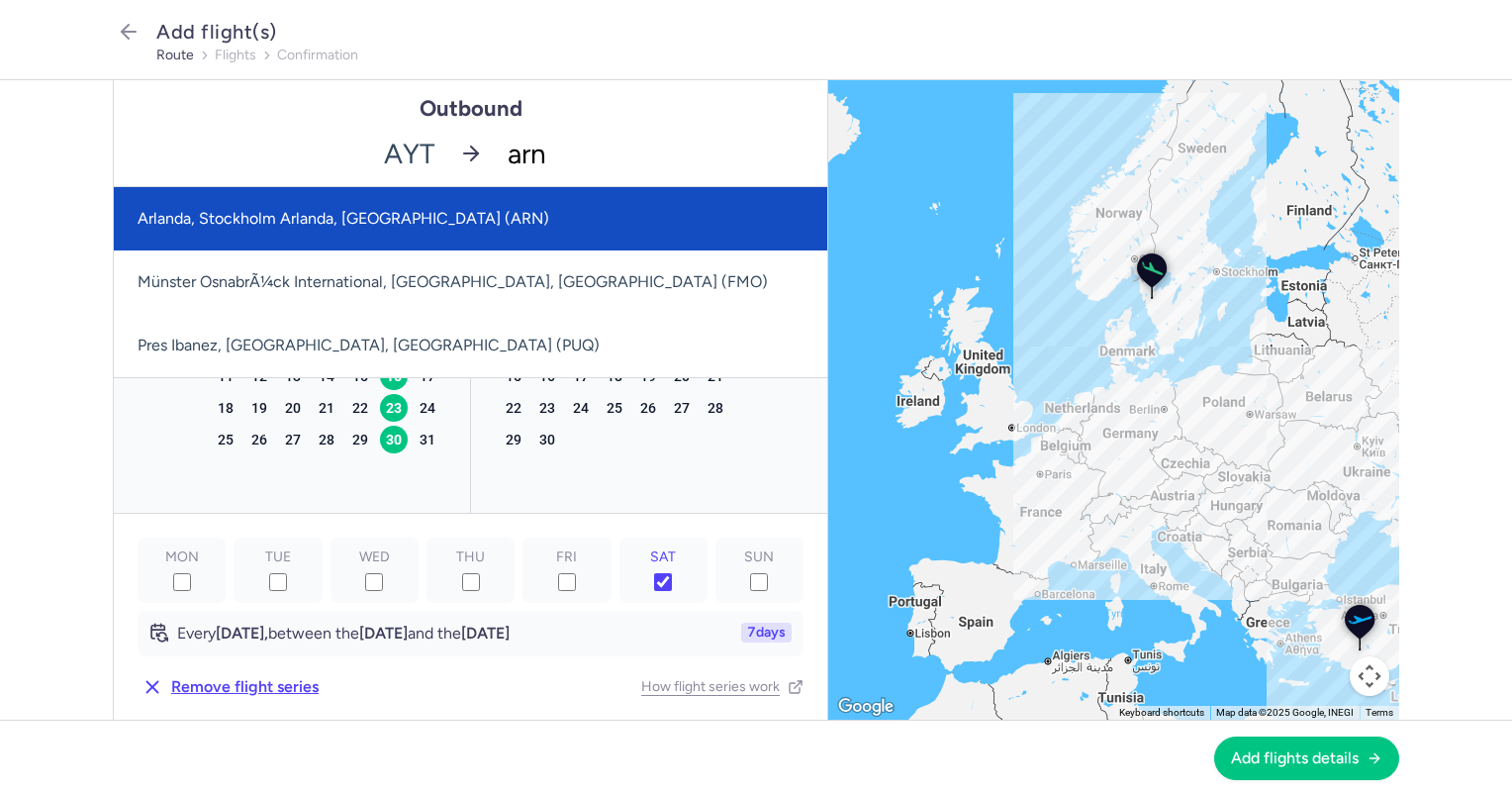 type on "arn" 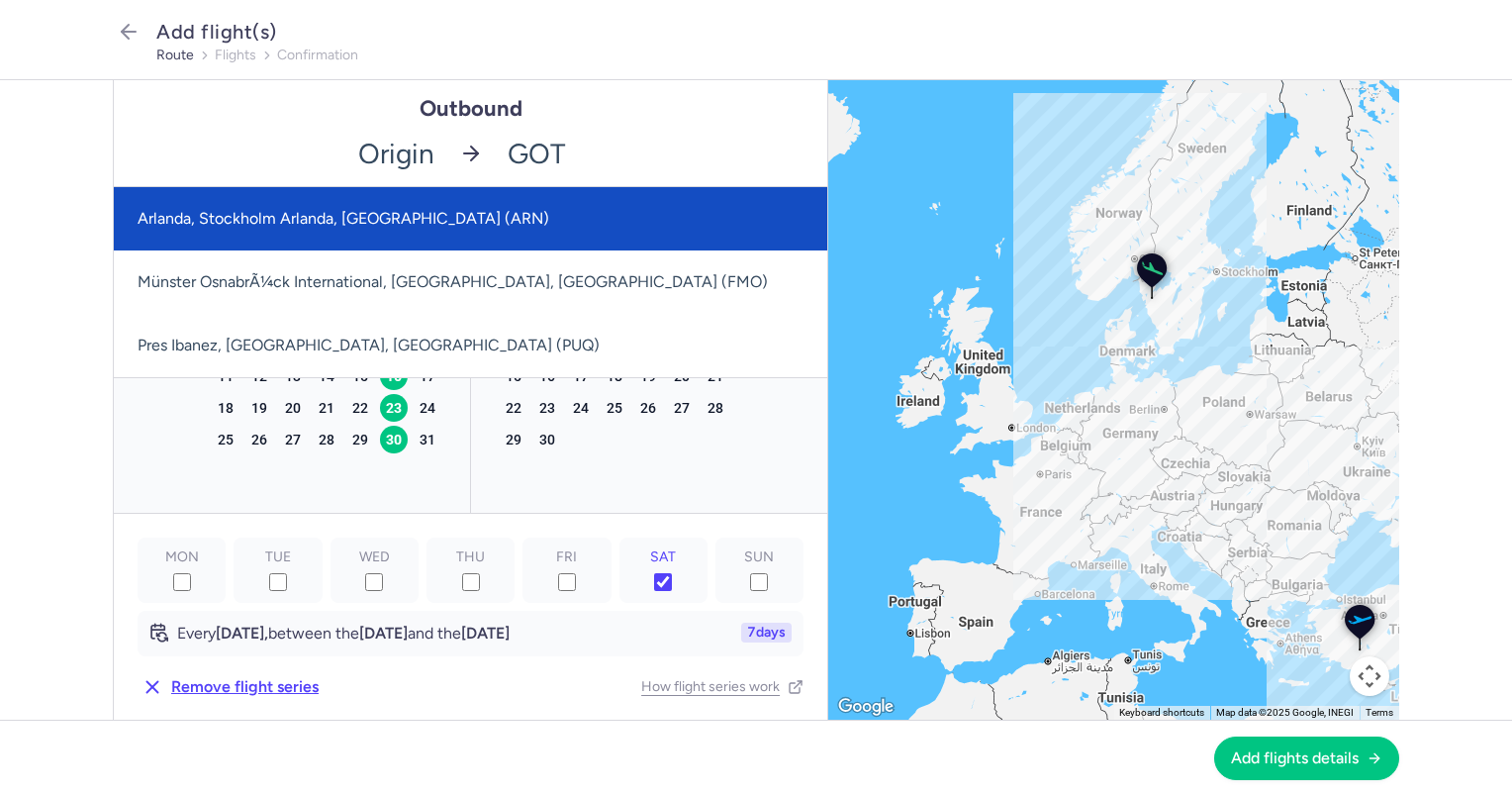 click 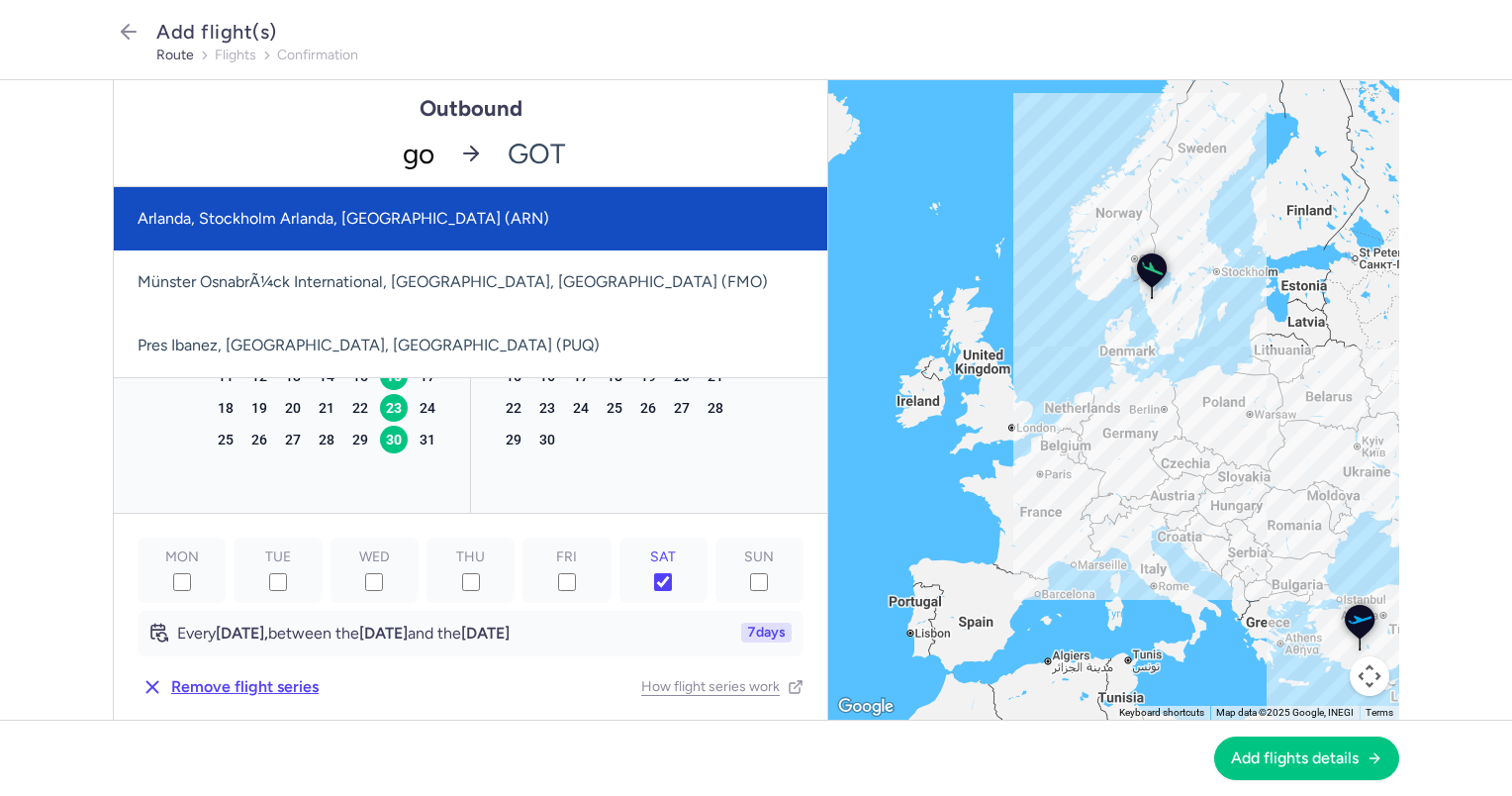 type on "got" 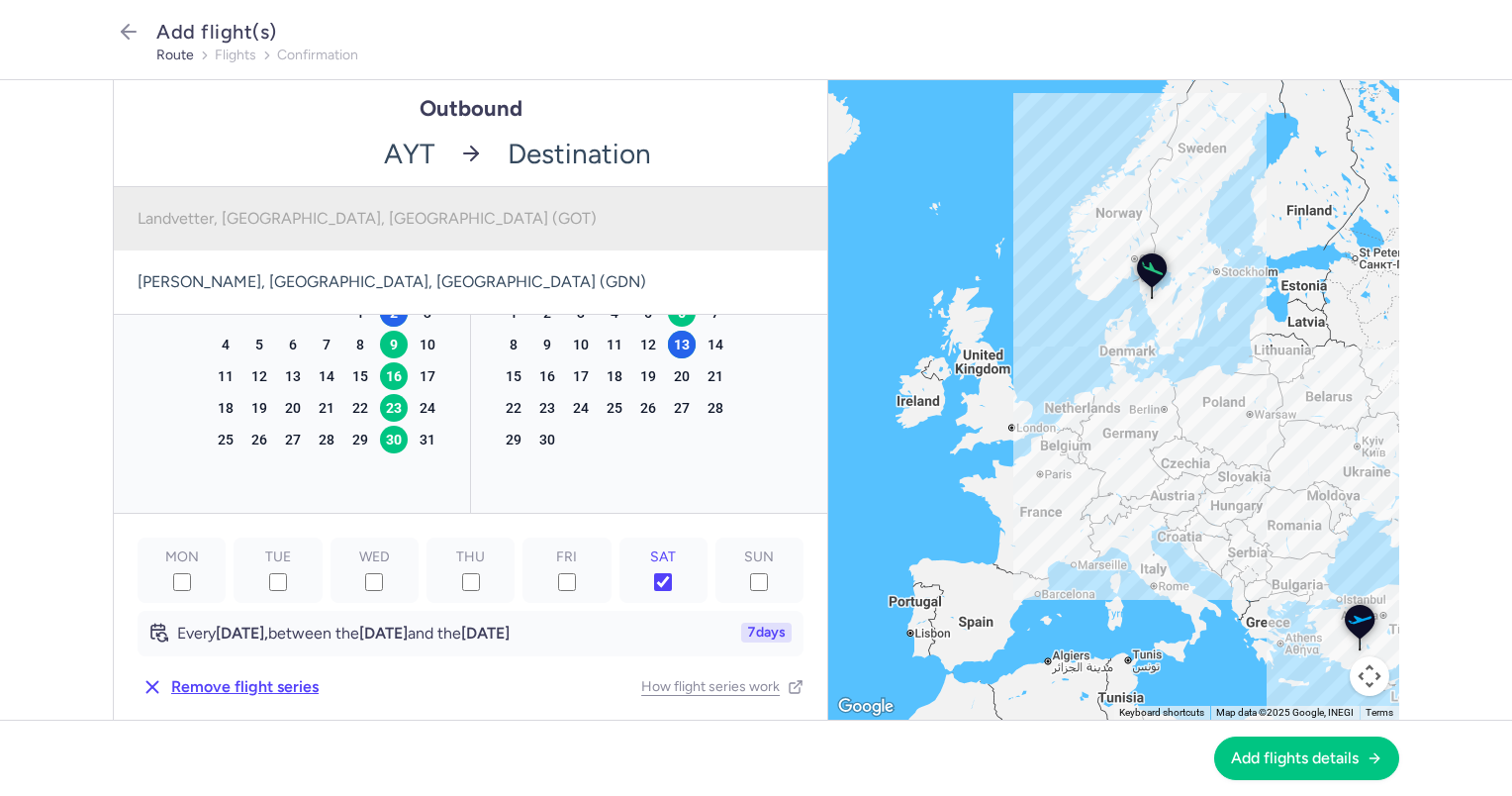 click 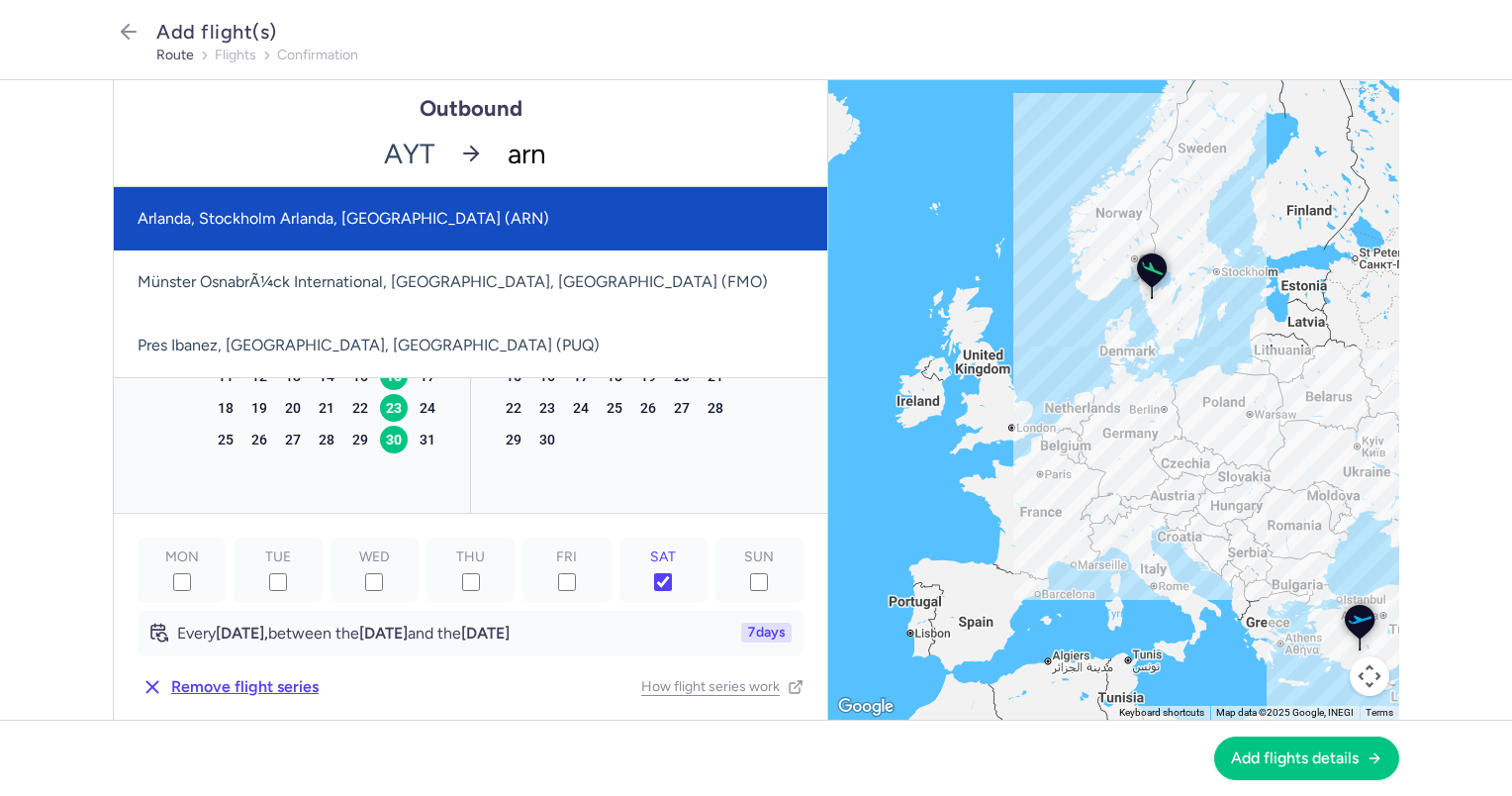 click on "Arlanda, Stockholm Arlanda, [GEOGRAPHIC_DATA] (ARN)" at bounding box center (470, 219) 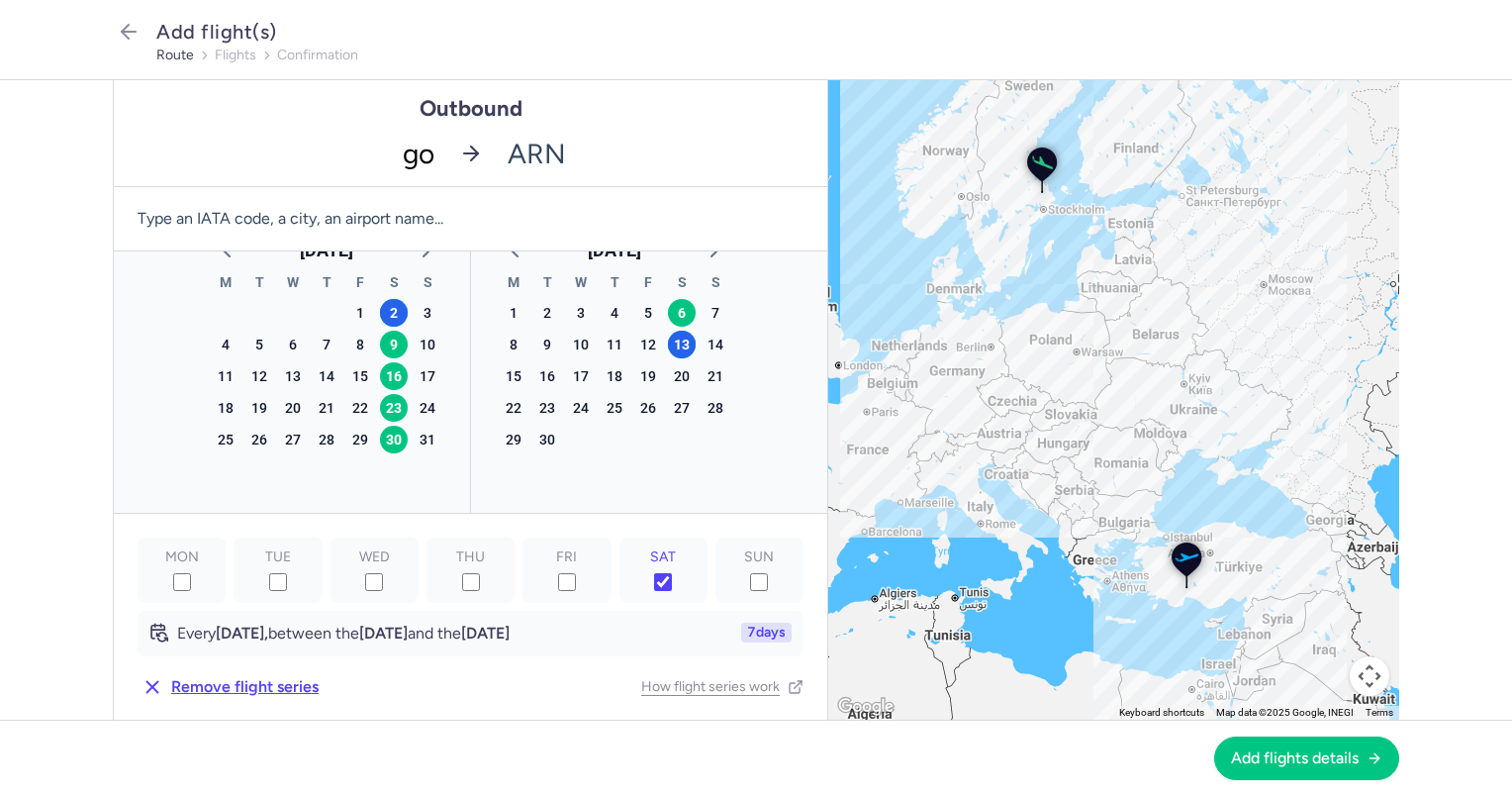 type on "got" 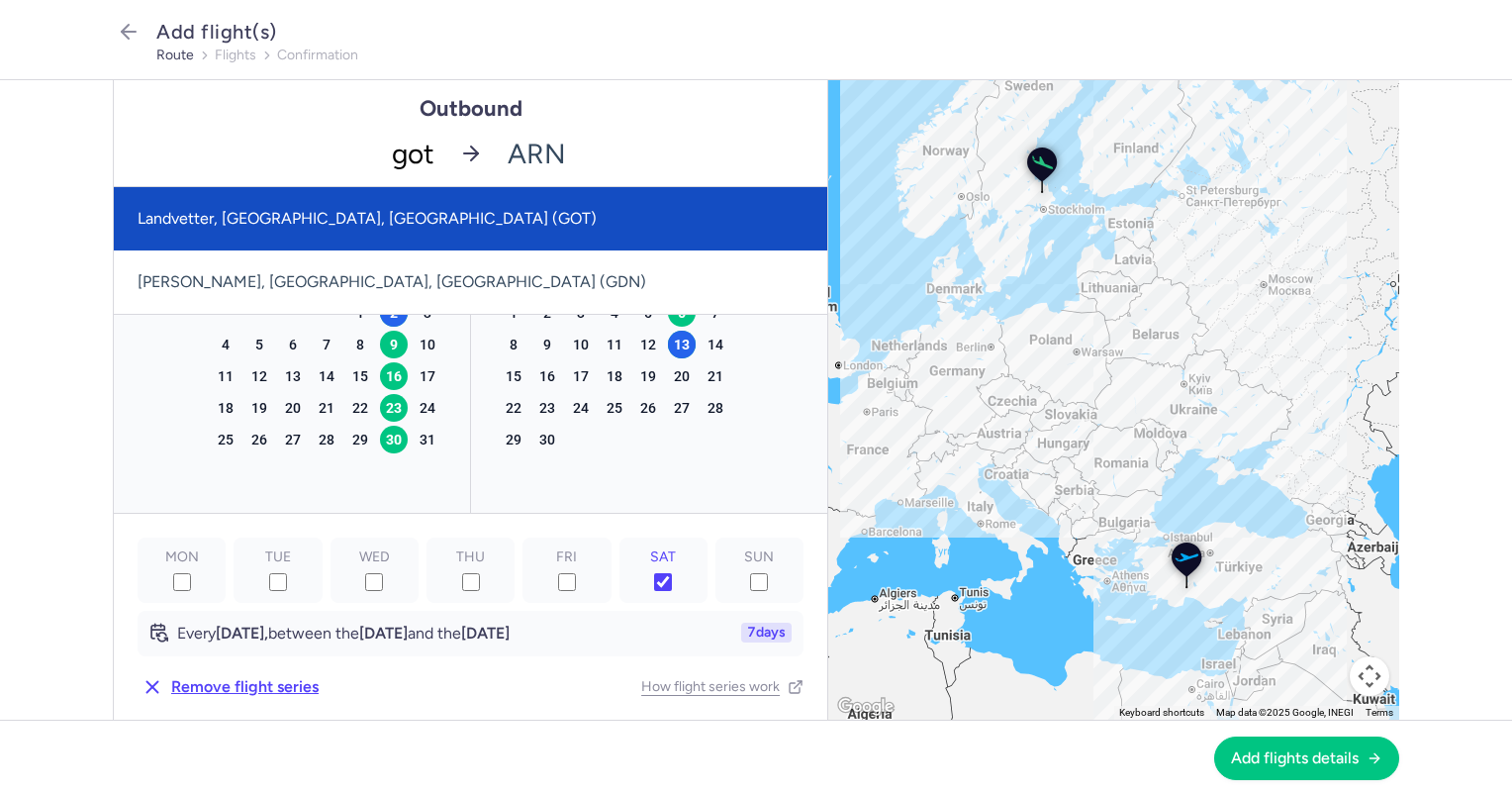click on "Landvetter, [GEOGRAPHIC_DATA], [GEOGRAPHIC_DATA] (GOT)" at bounding box center (470, 219) 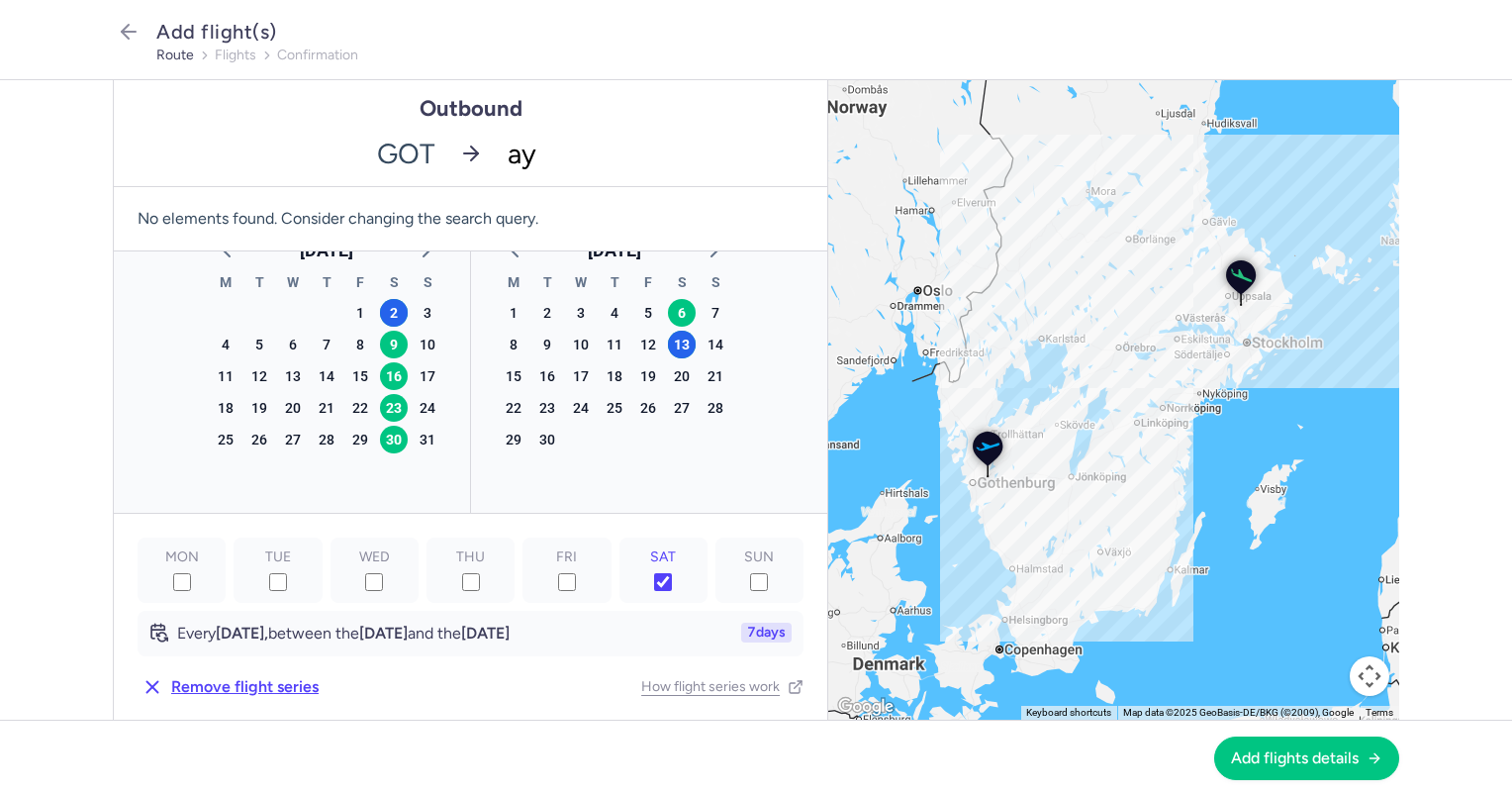 type on "ayt" 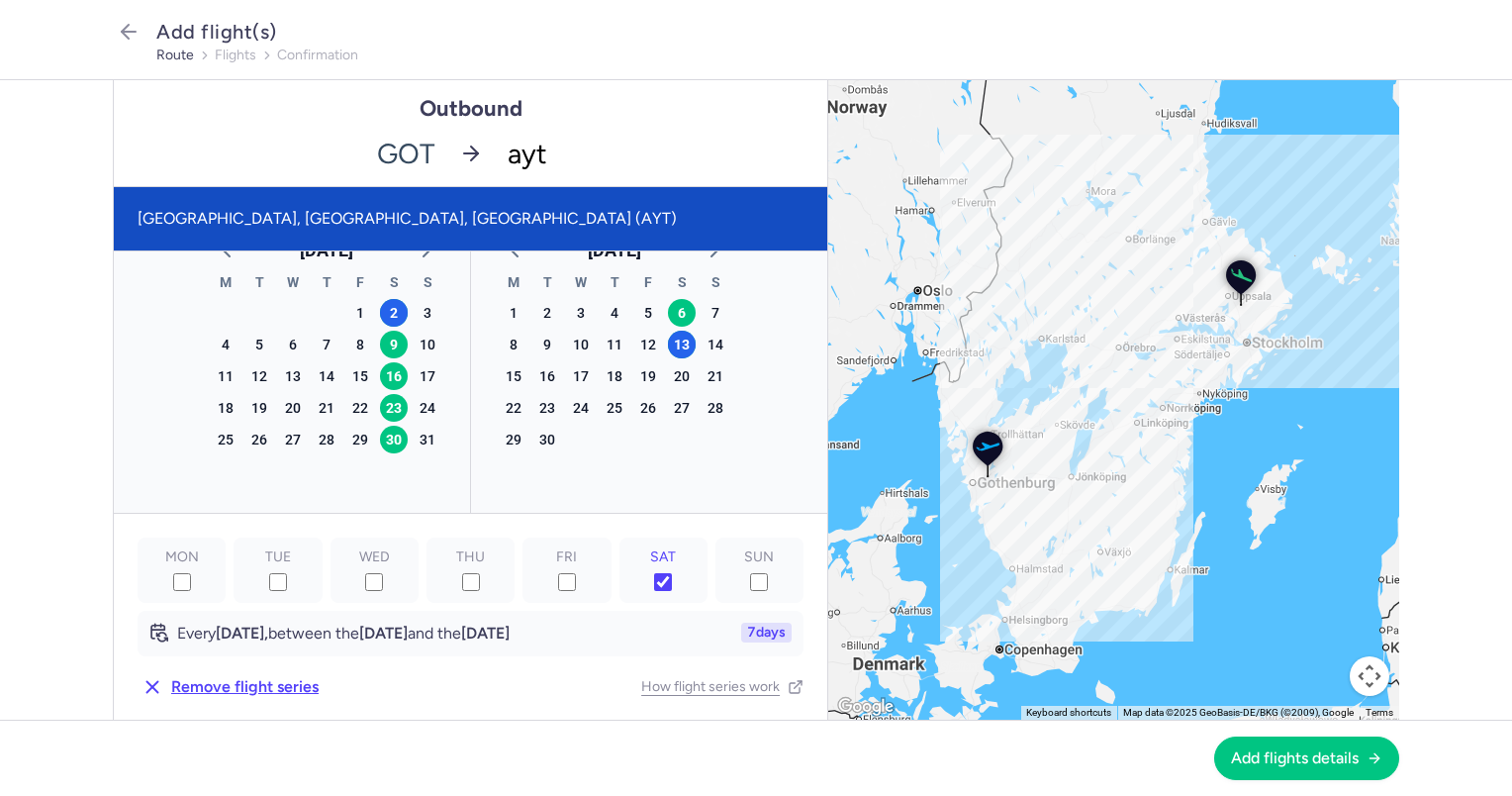 click on "[GEOGRAPHIC_DATA], [GEOGRAPHIC_DATA], [GEOGRAPHIC_DATA] (AYT)" at bounding box center (470, 219) 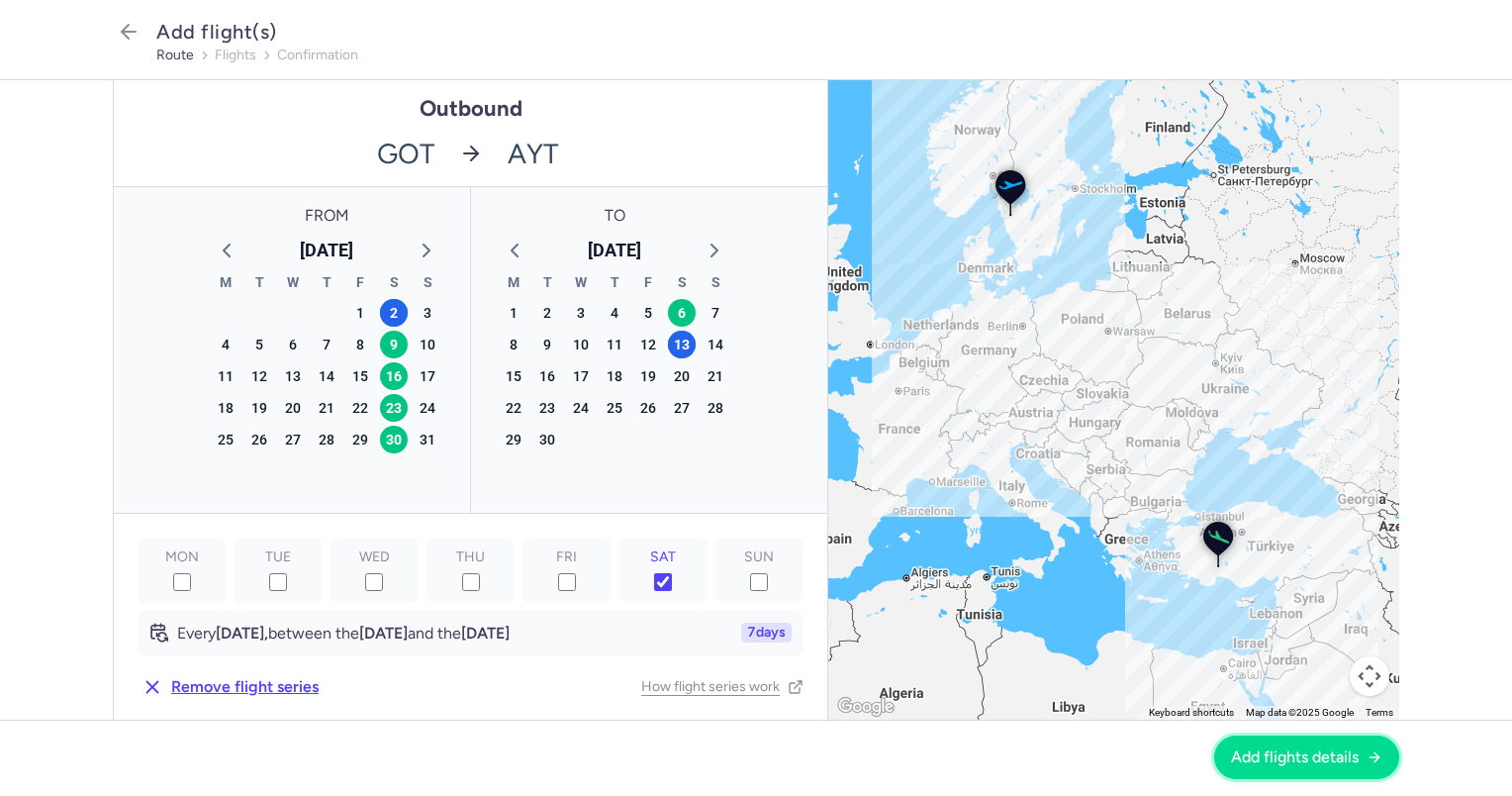 click on "Add flights details" at bounding box center [1294, 757] 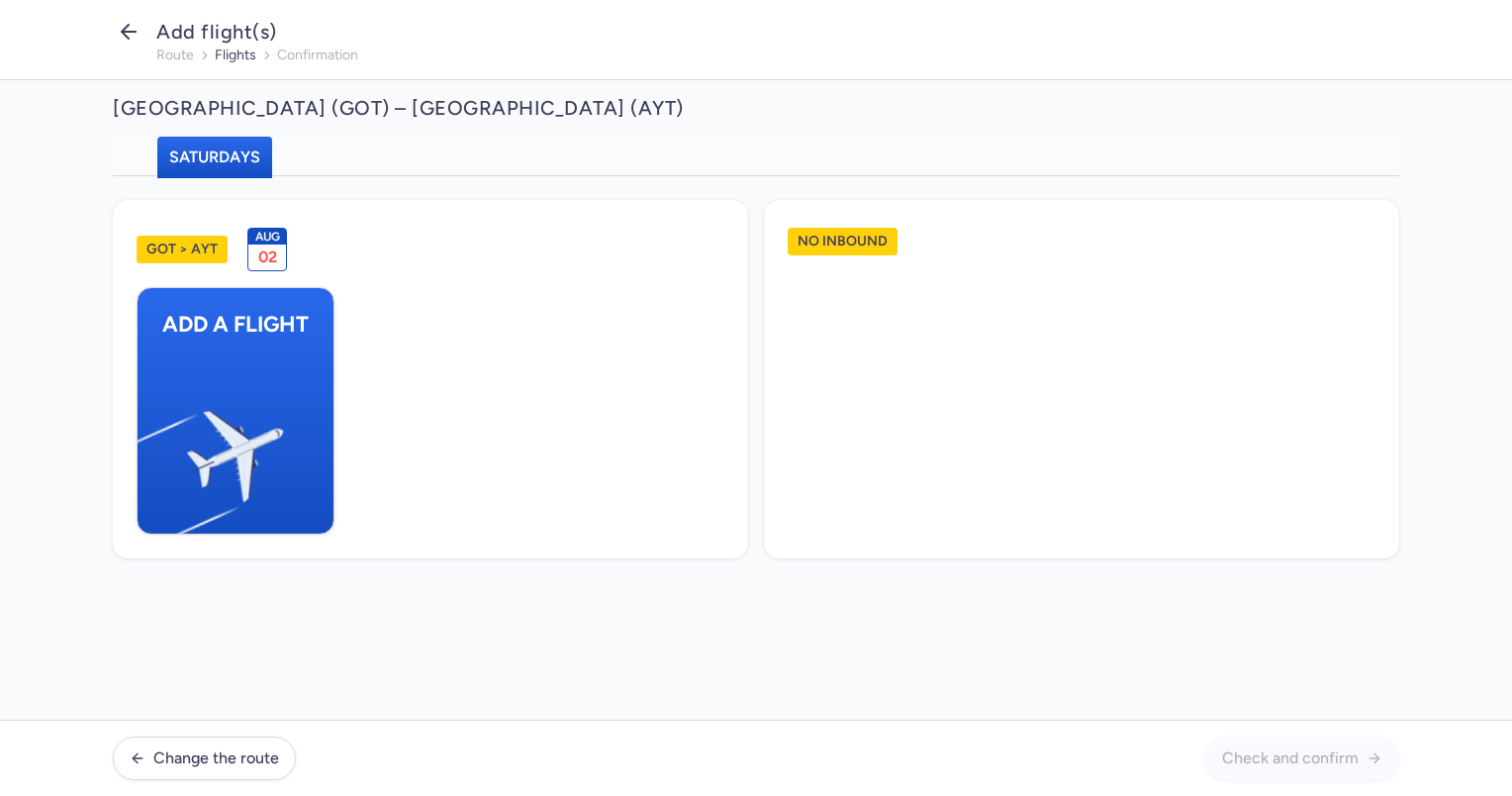 click 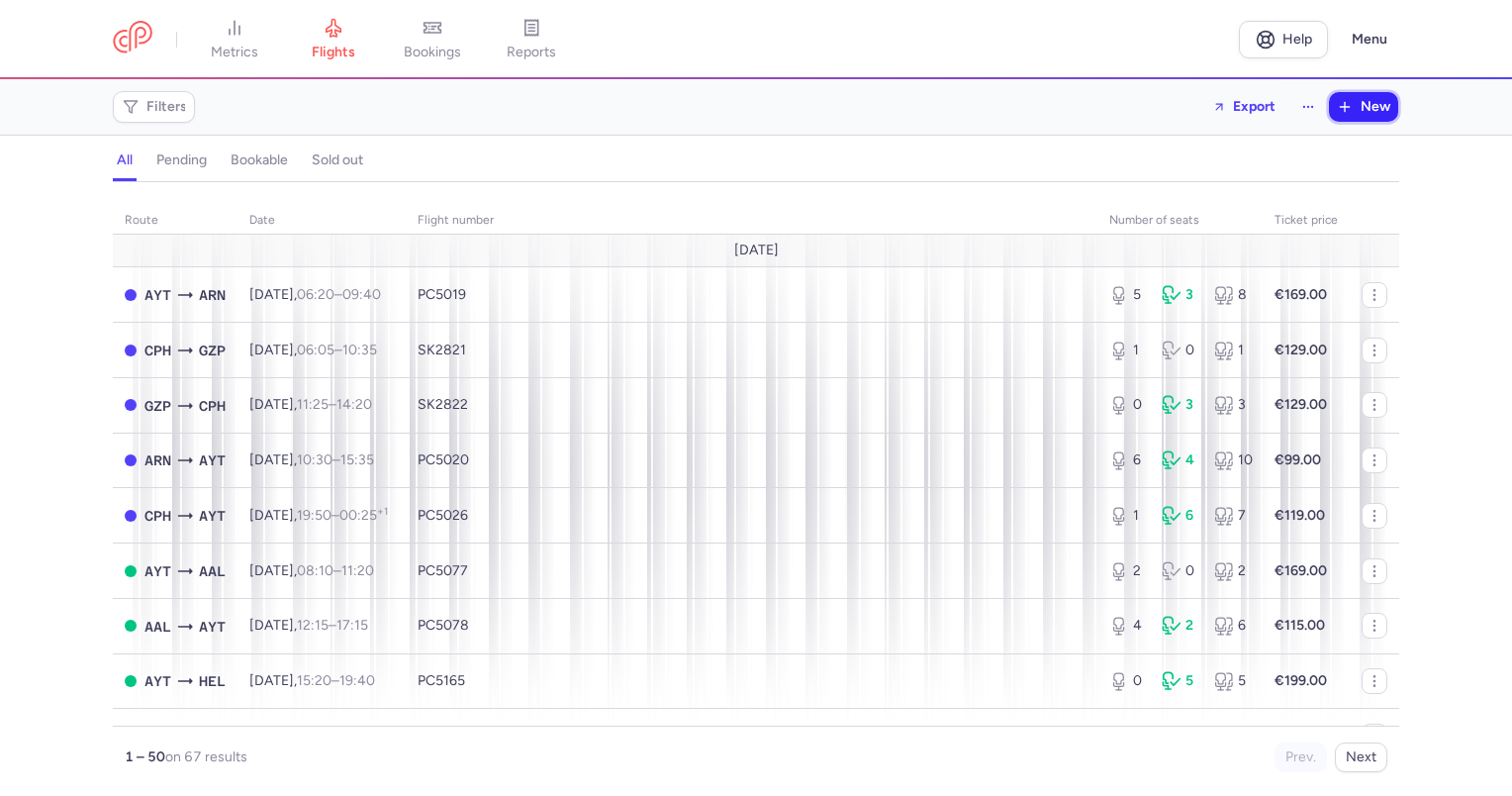 click on "New" at bounding box center [1364, 107] 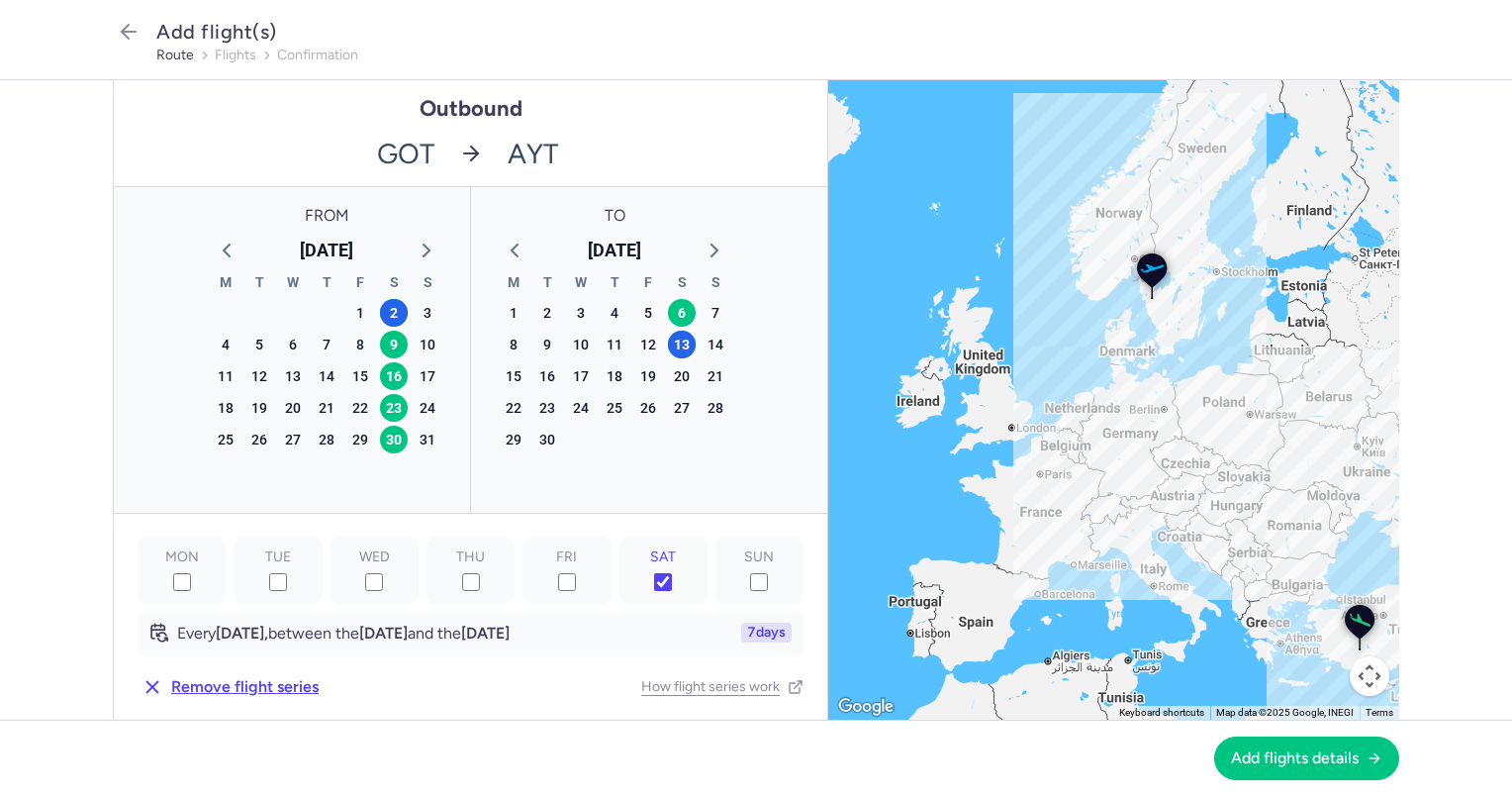 scroll, scrollTop: 151, scrollLeft: 0, axis: vertical 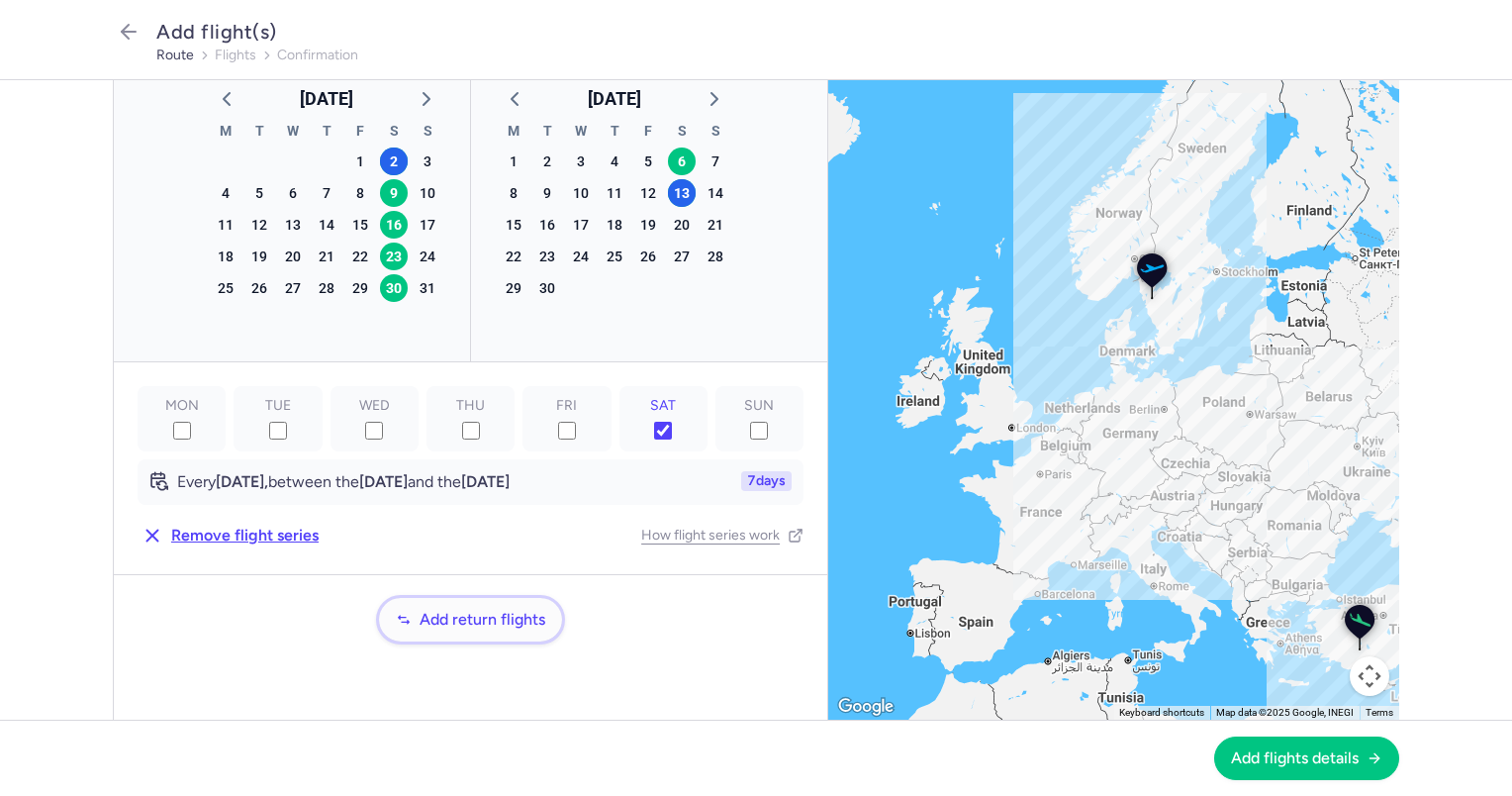 click on "Add return flights" at bounding box center [482, 620] 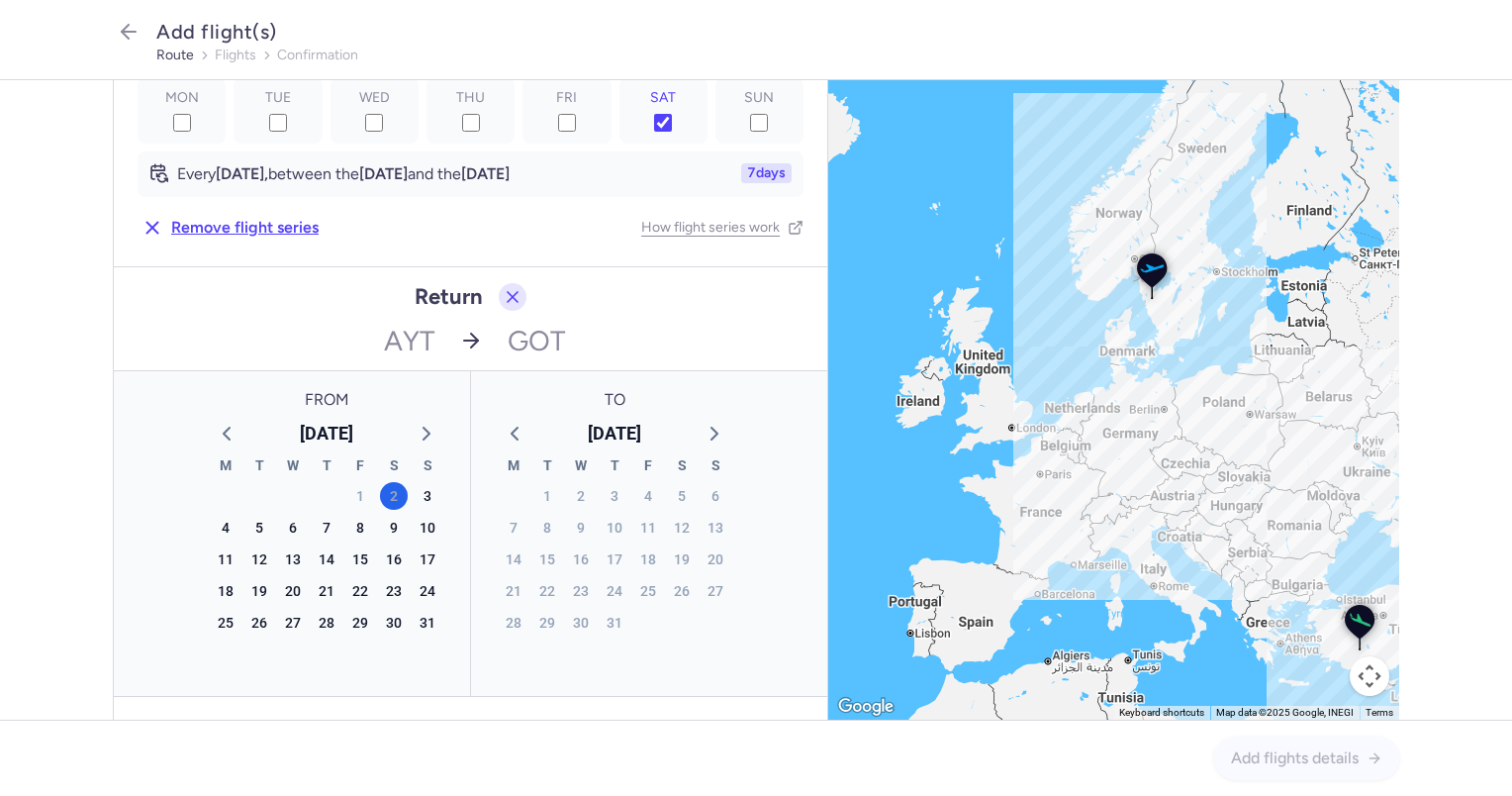 scroll, scrollTop: 459, scrollLeft: 0, axis: vertical 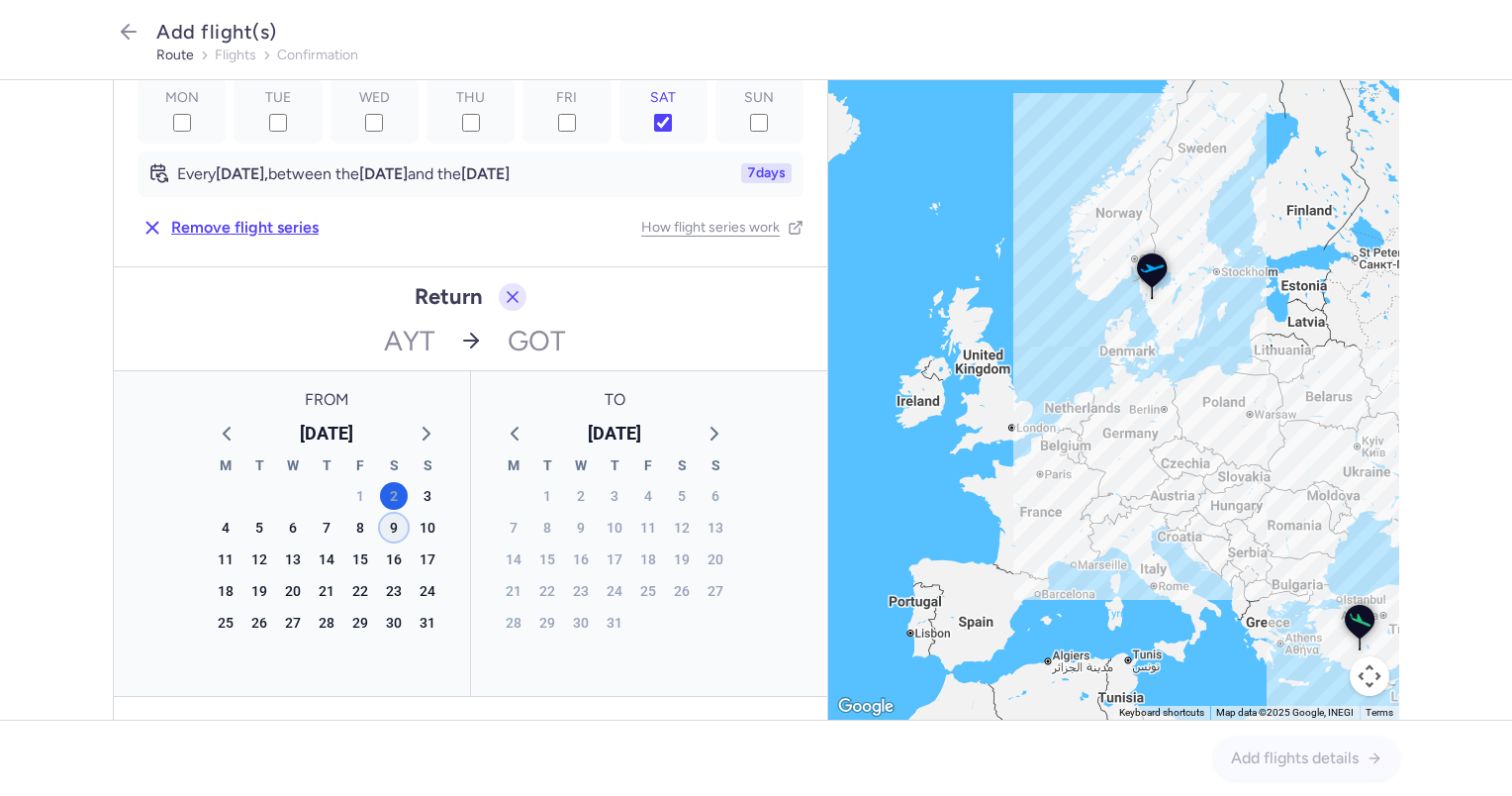 click on "9" 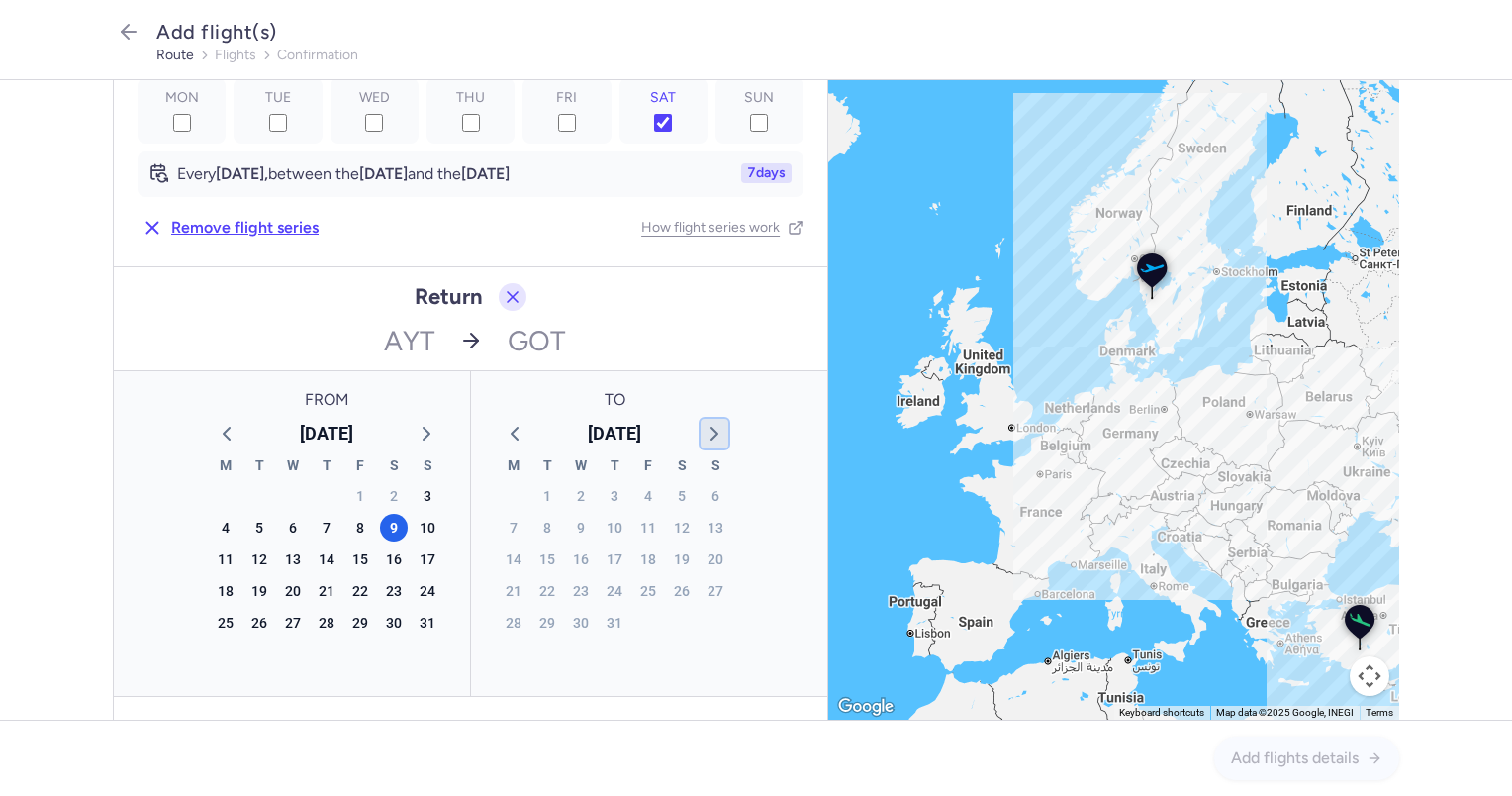 click 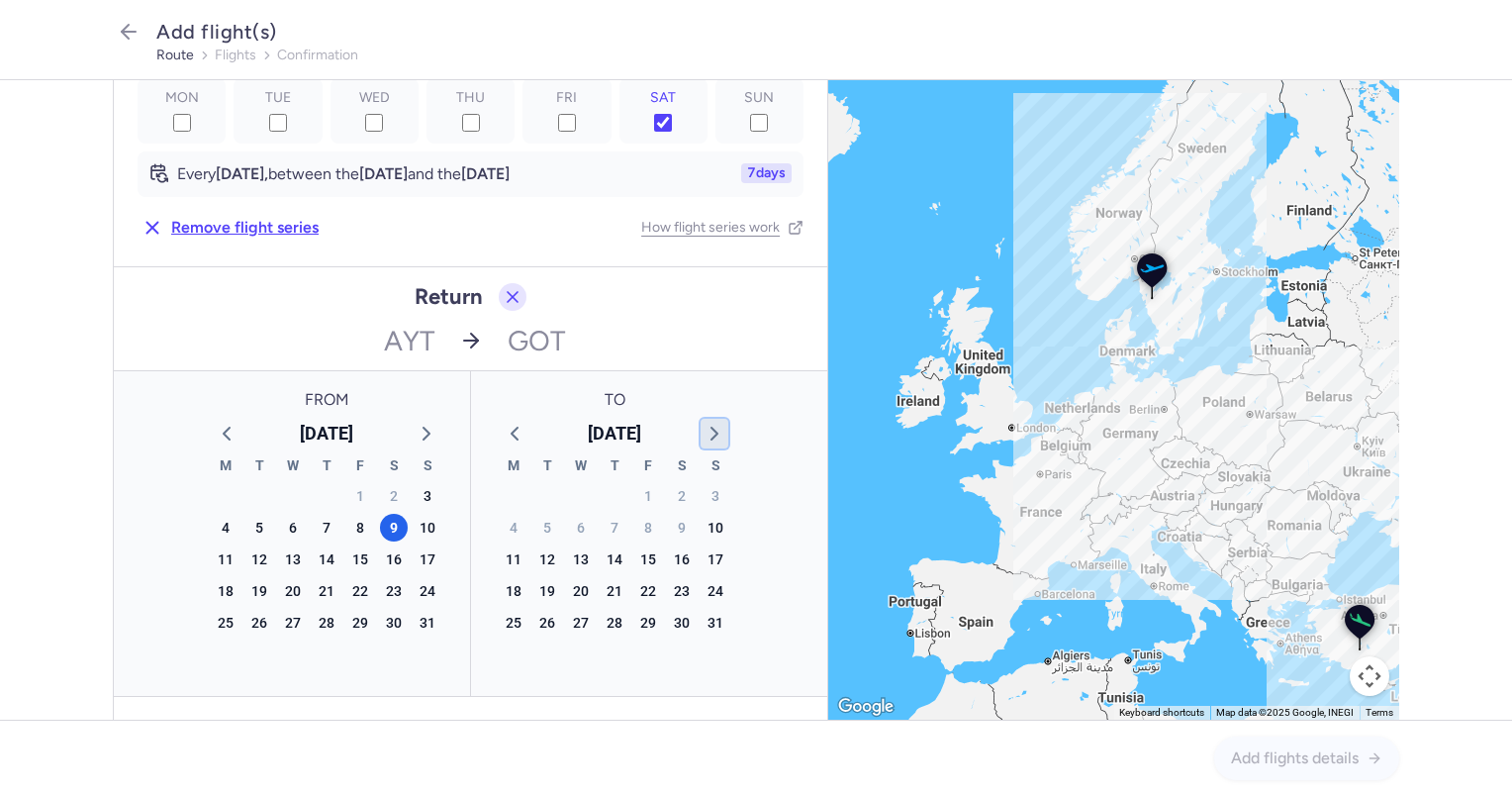 click 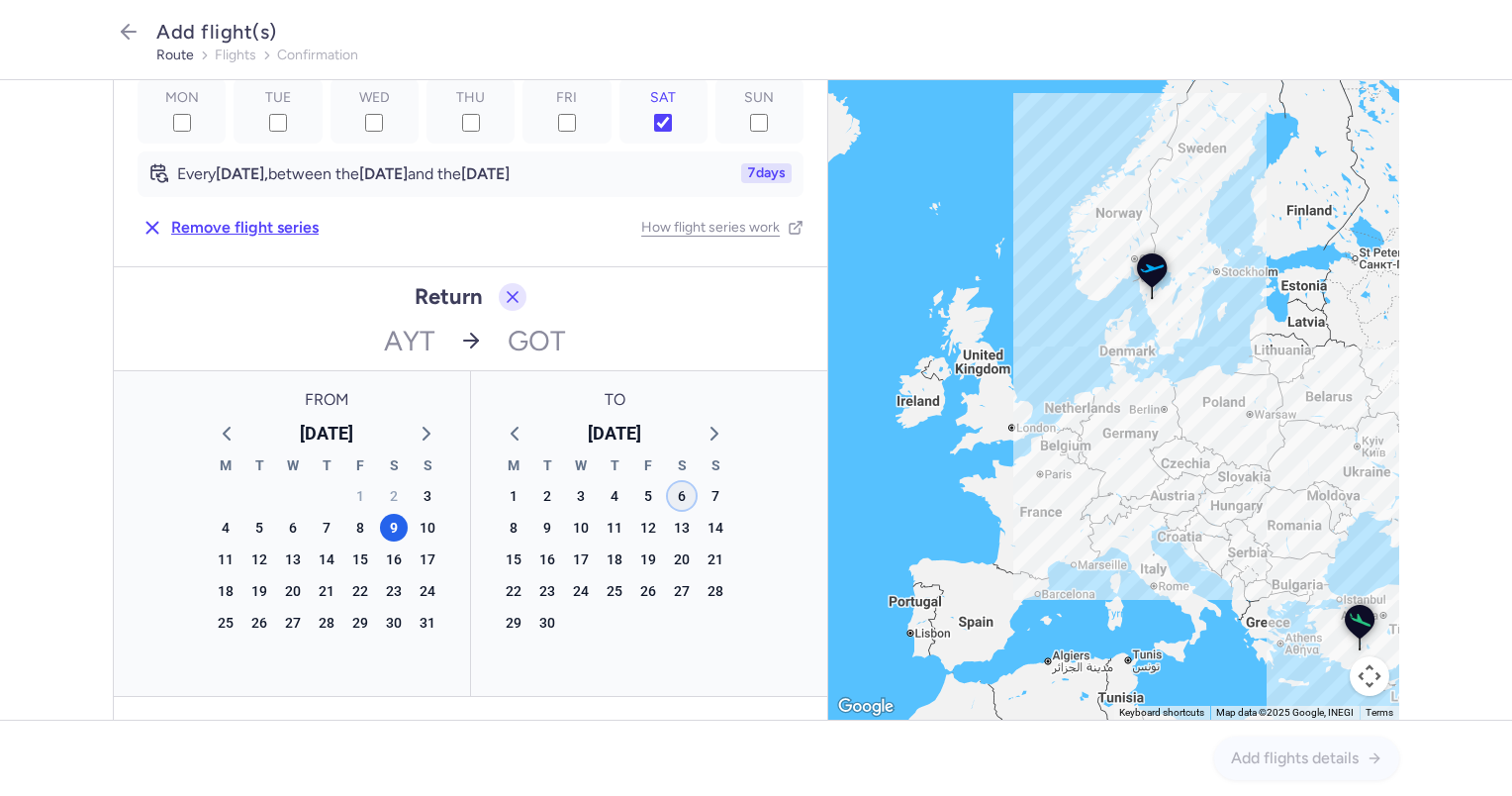 click on "6" 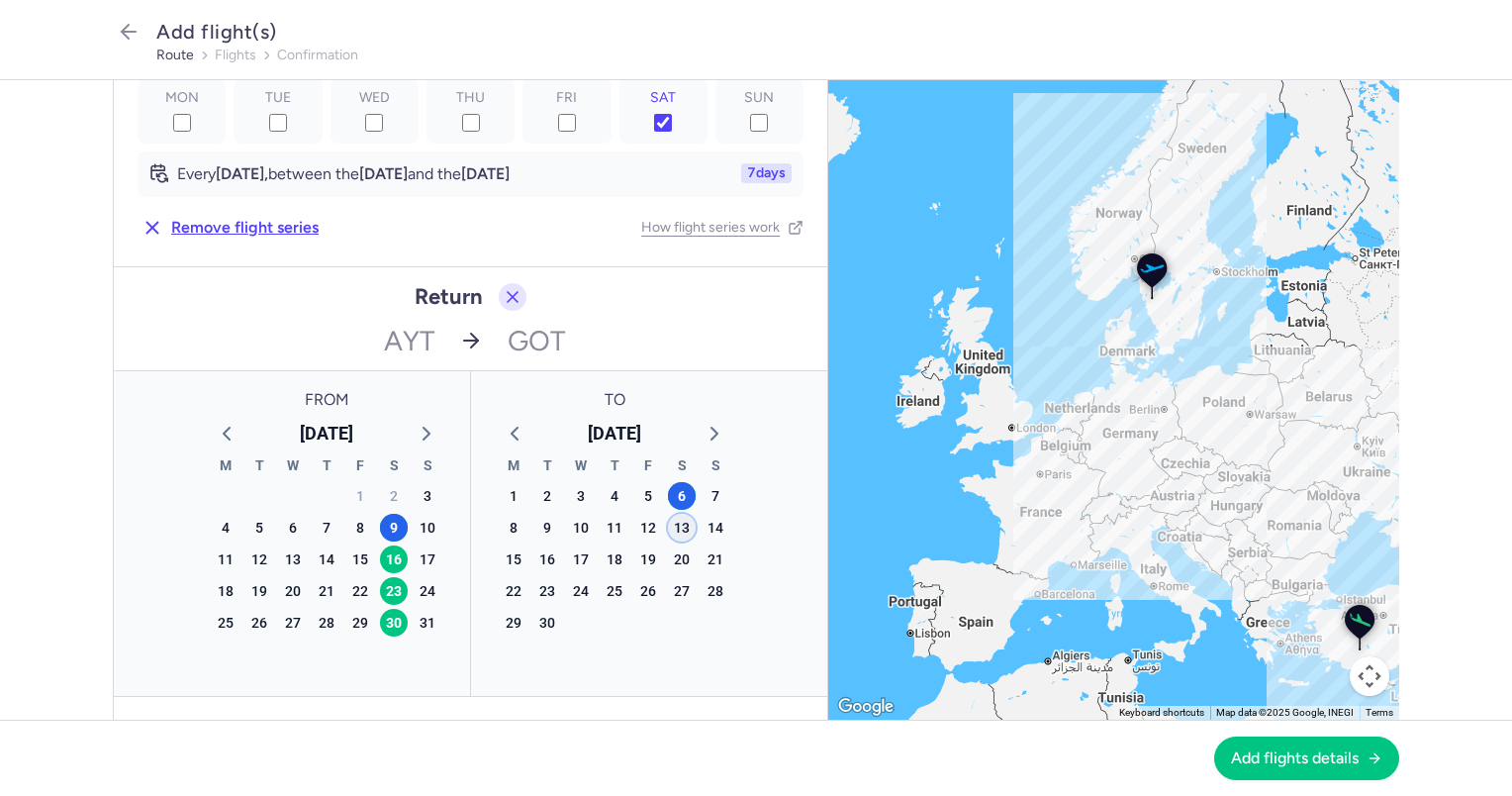 click on "13" 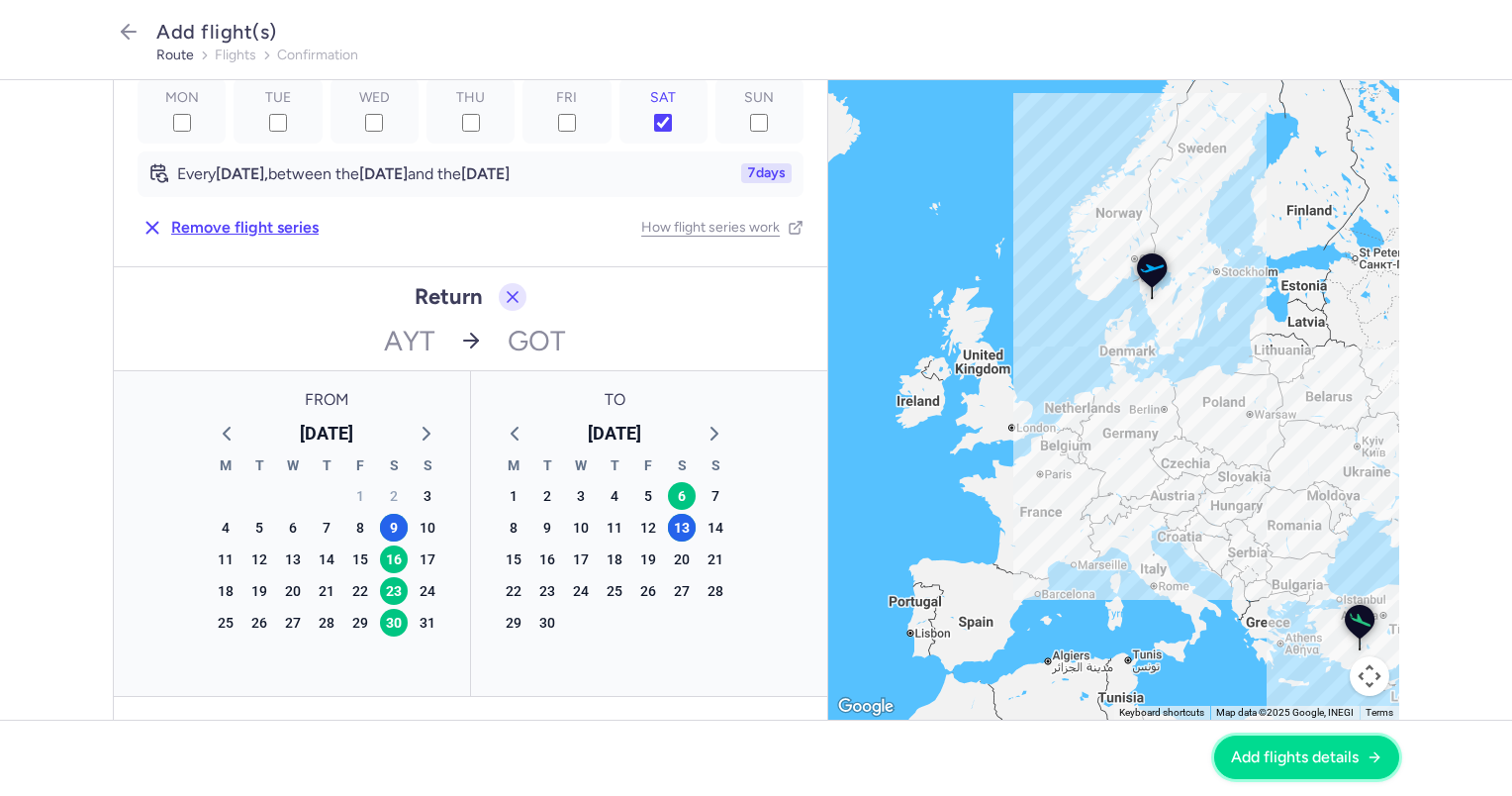 click on "Add flights details" at bounding box center [1294, 757] 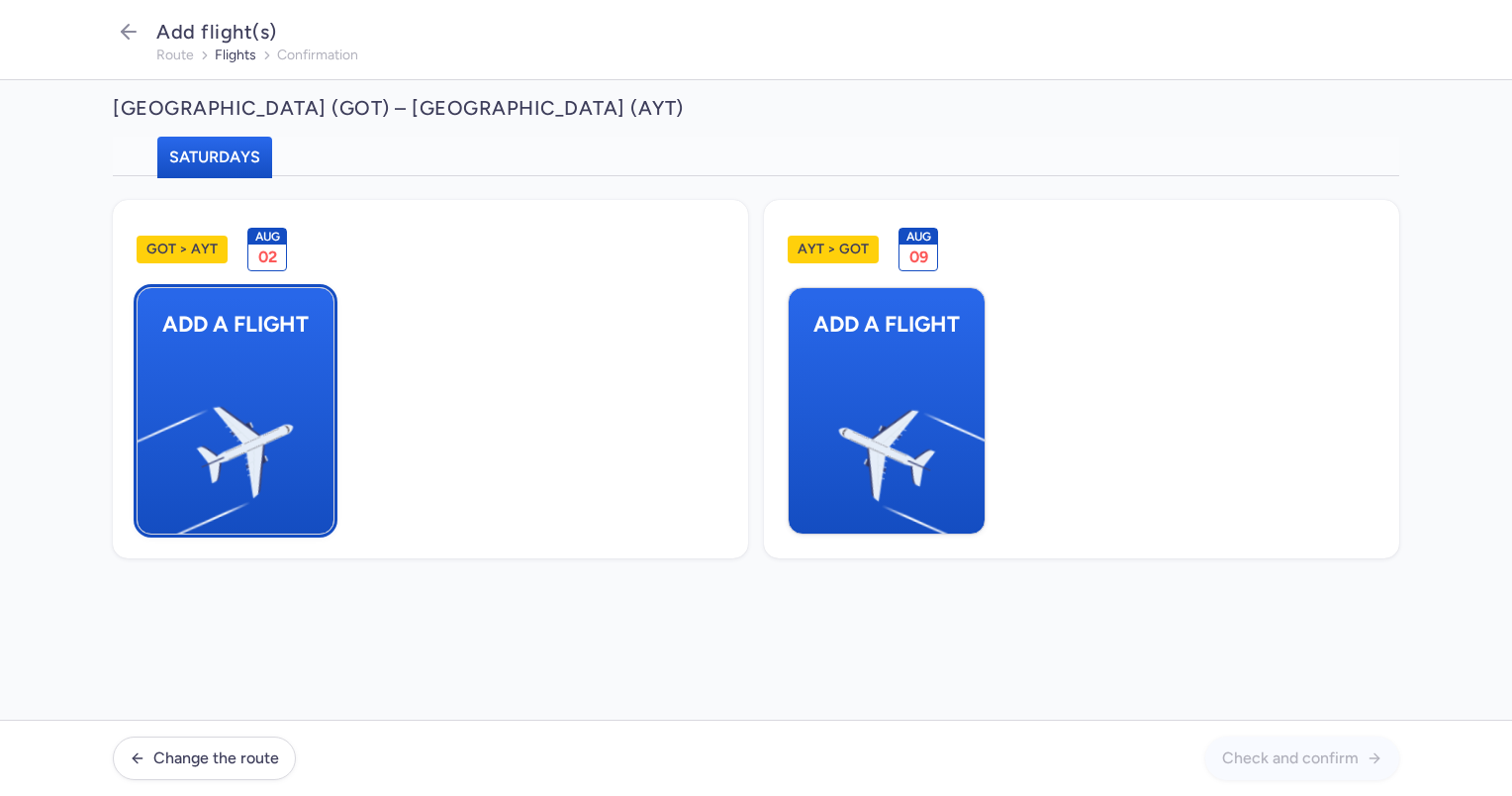 click at bounding box center (147, 444) 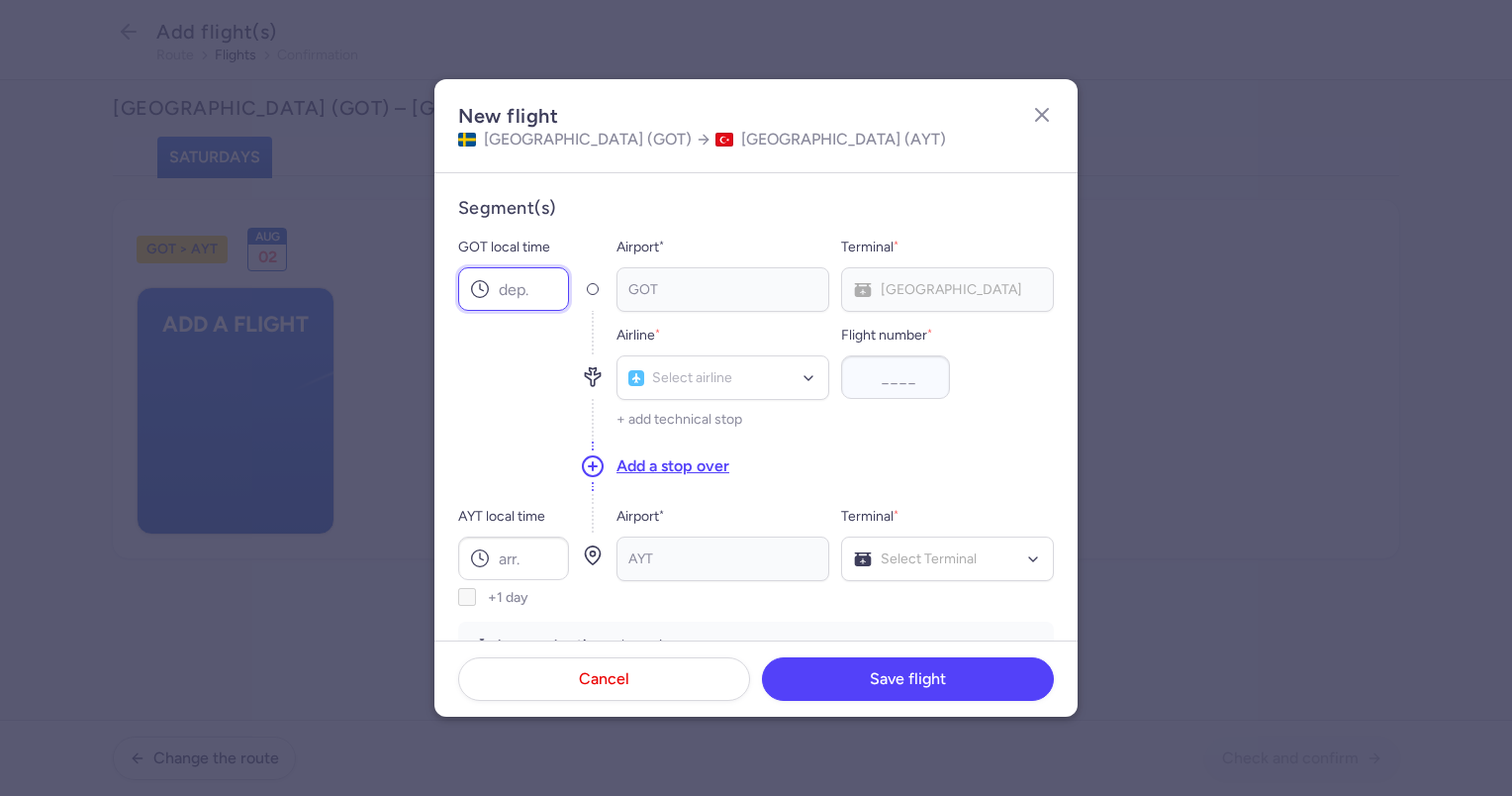 click on "GOT local time" at bounding box center (514, 289) 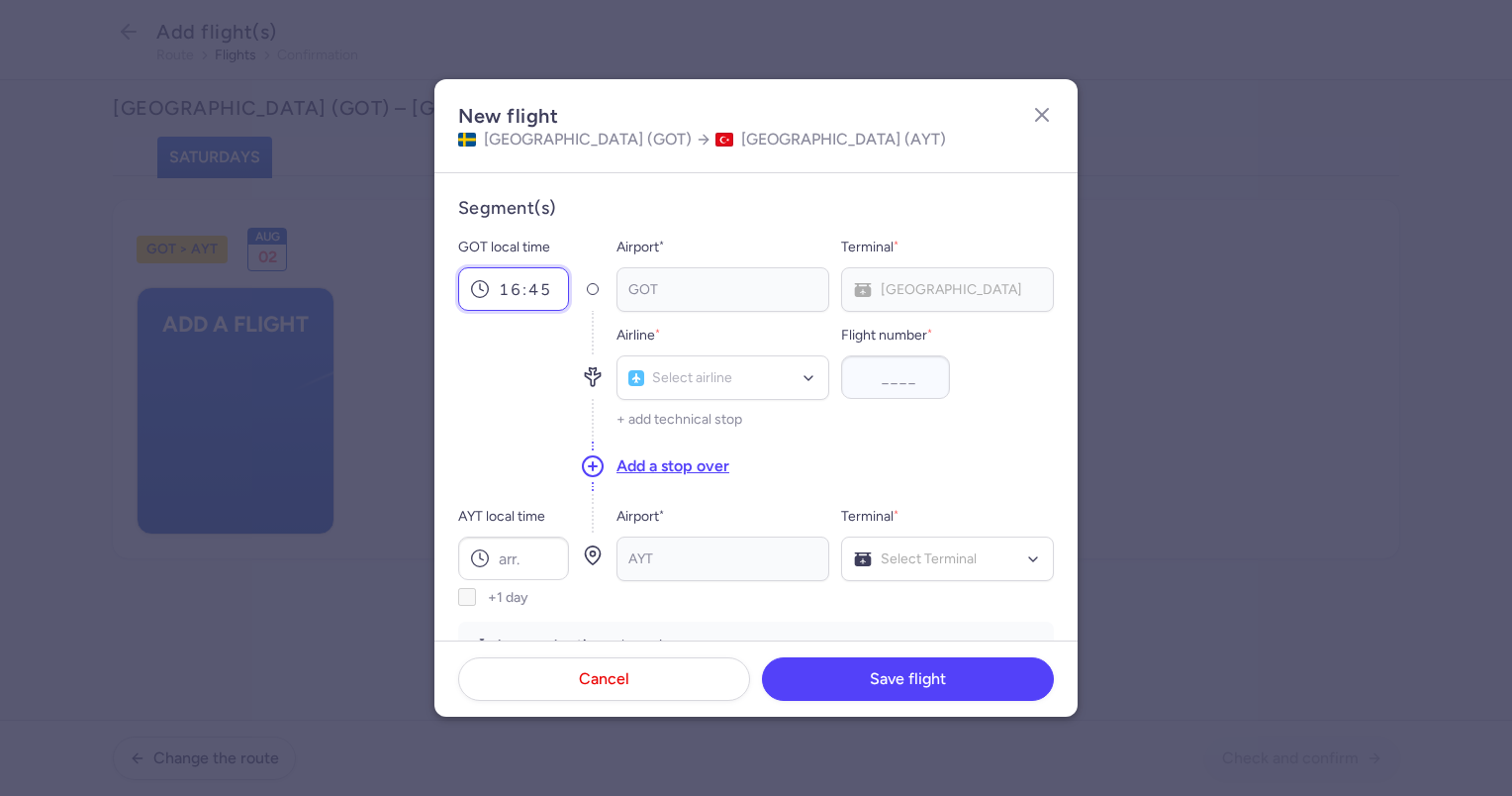 type on "16:45" 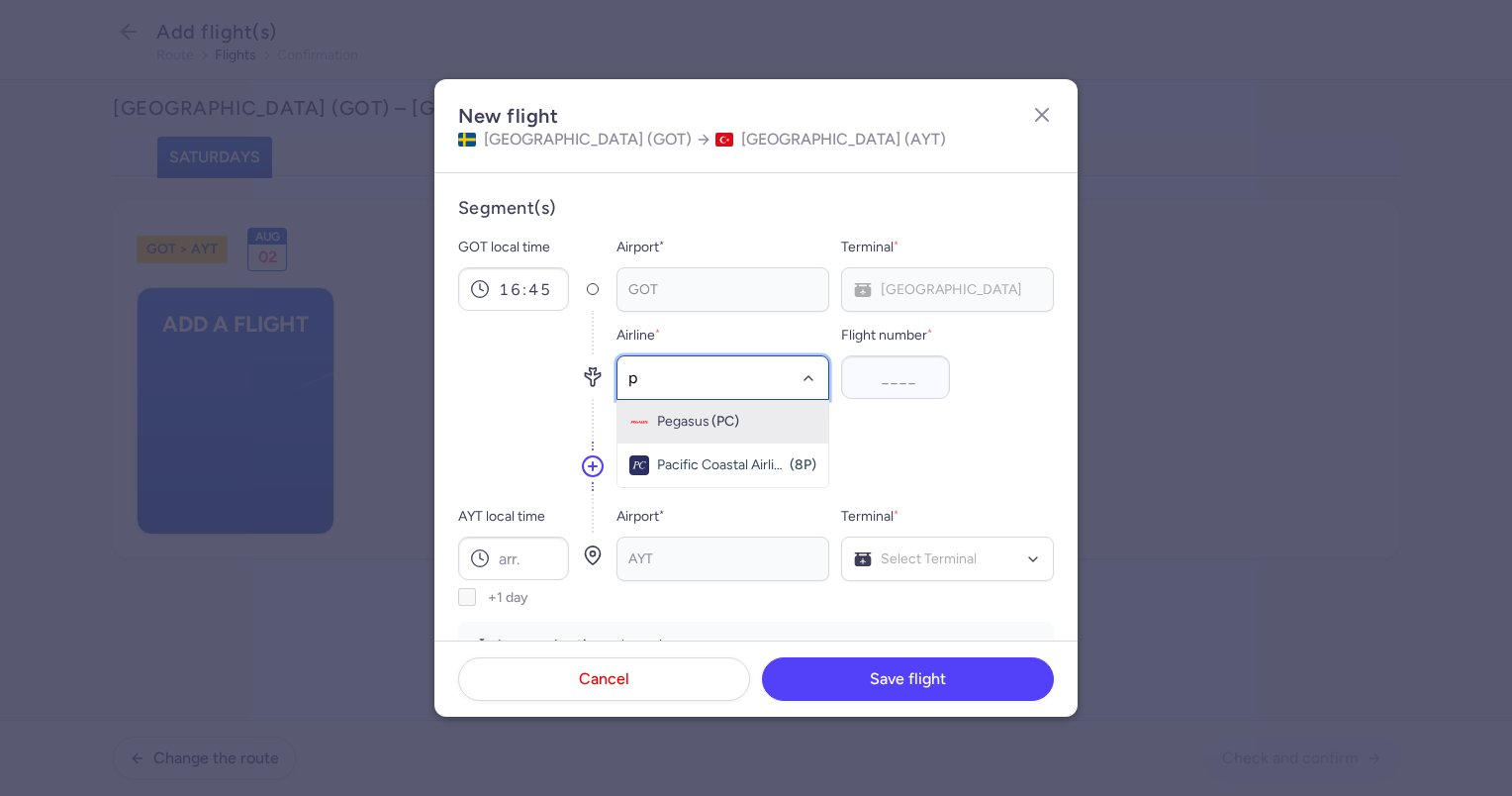 type on "pc" 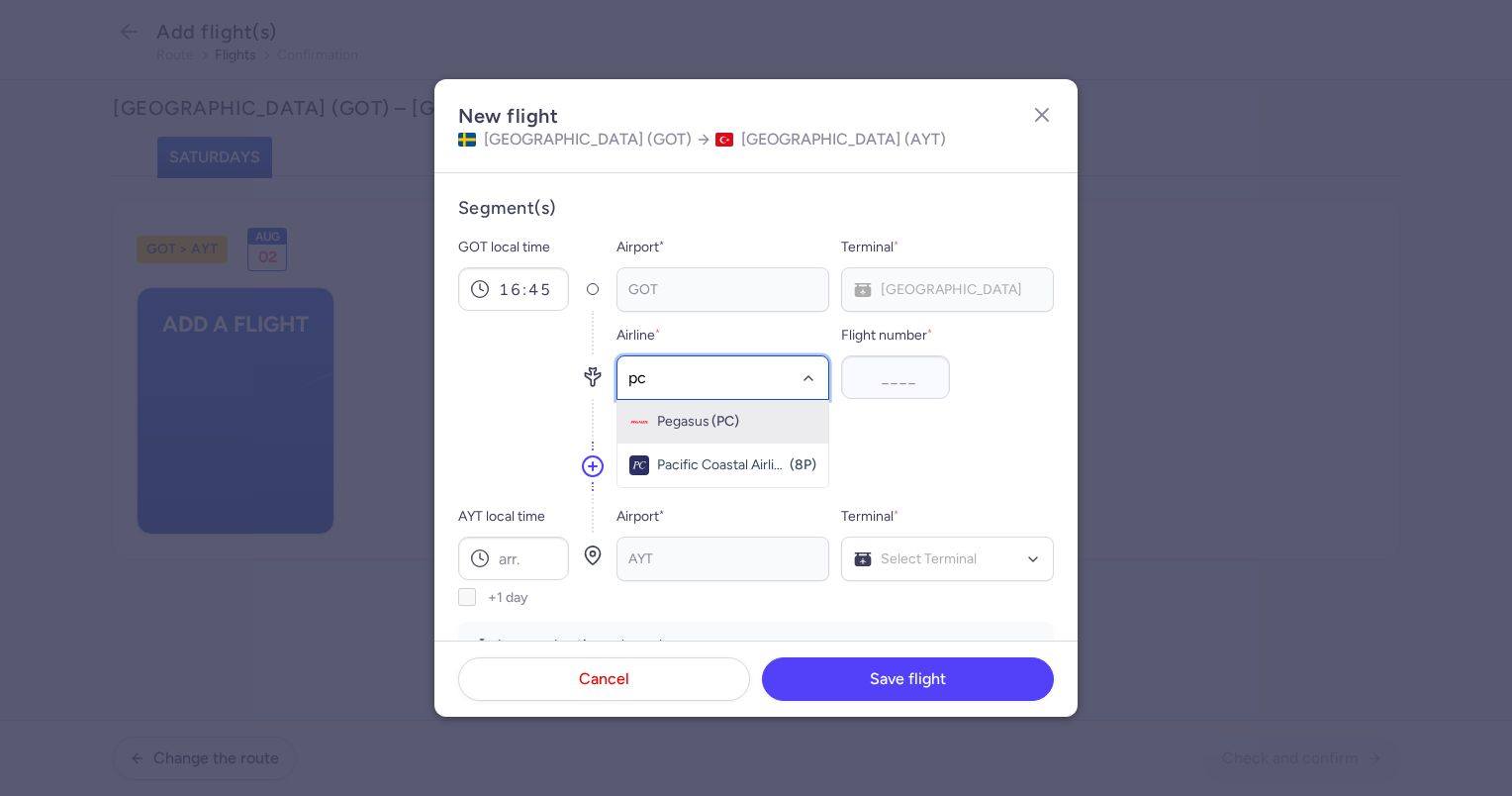click on "(PC)" at bounding box center (725, 422) 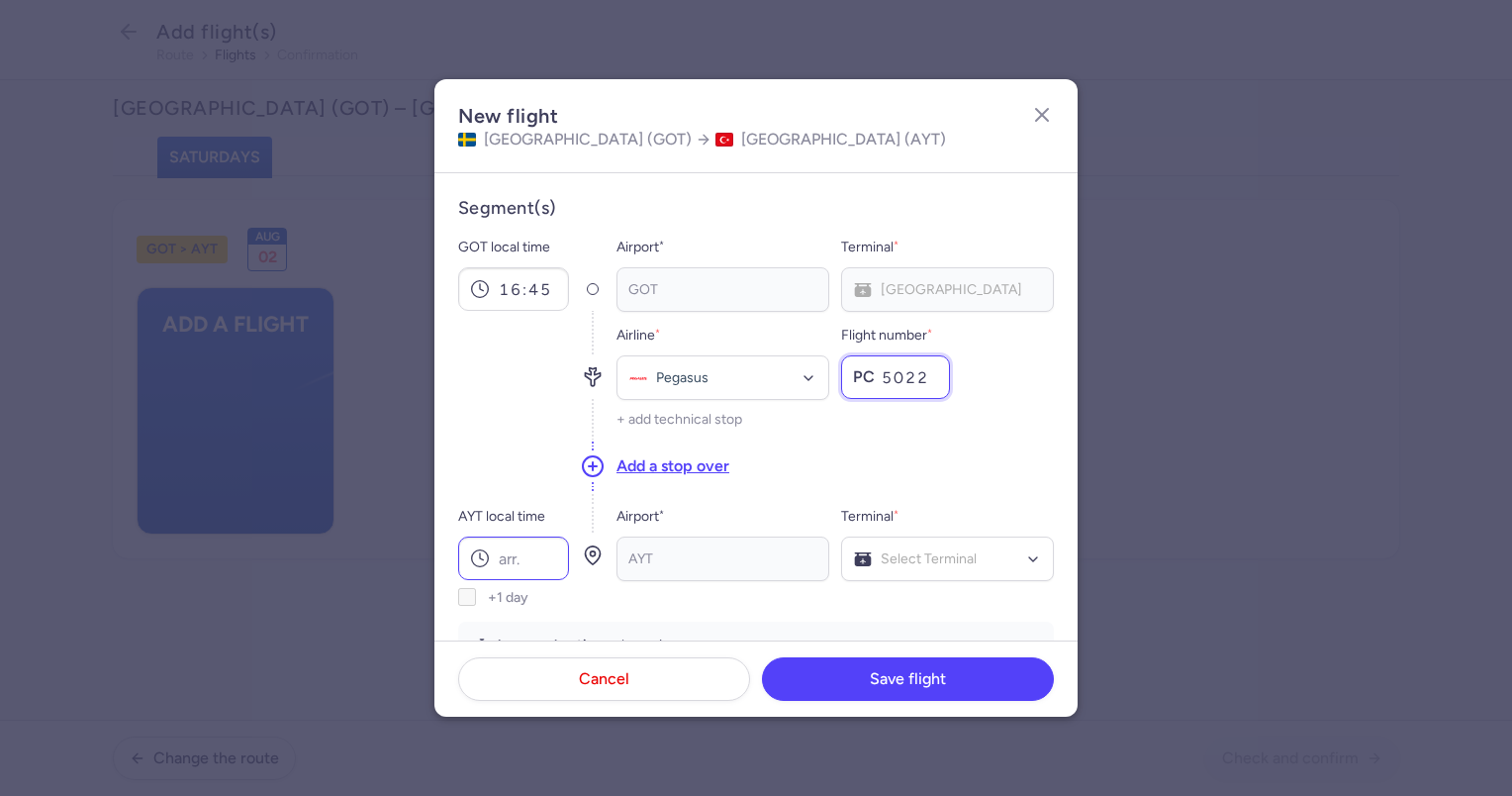 type on "5022" 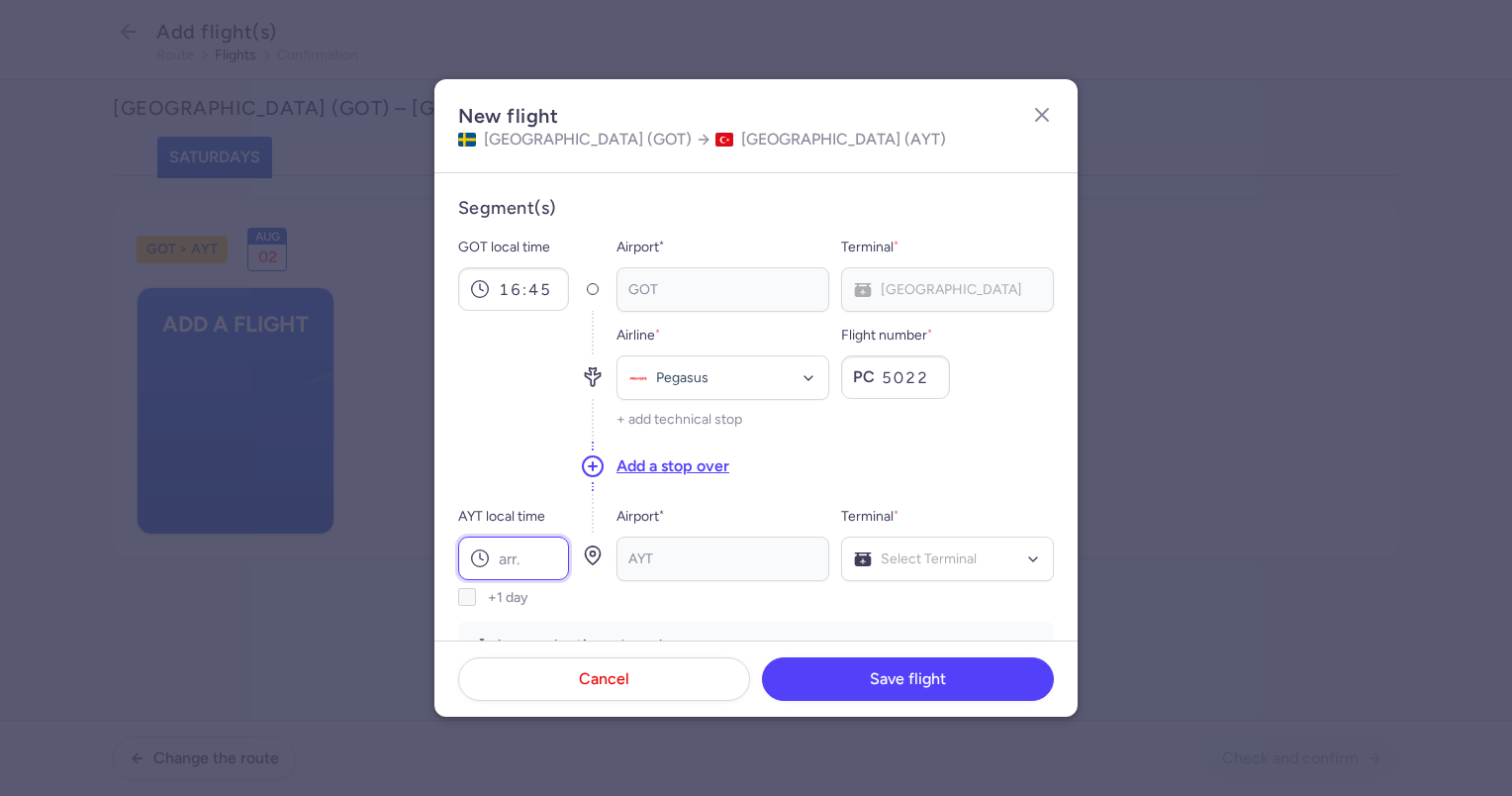 click on "AYT local time" at bounding box center (514, 558) 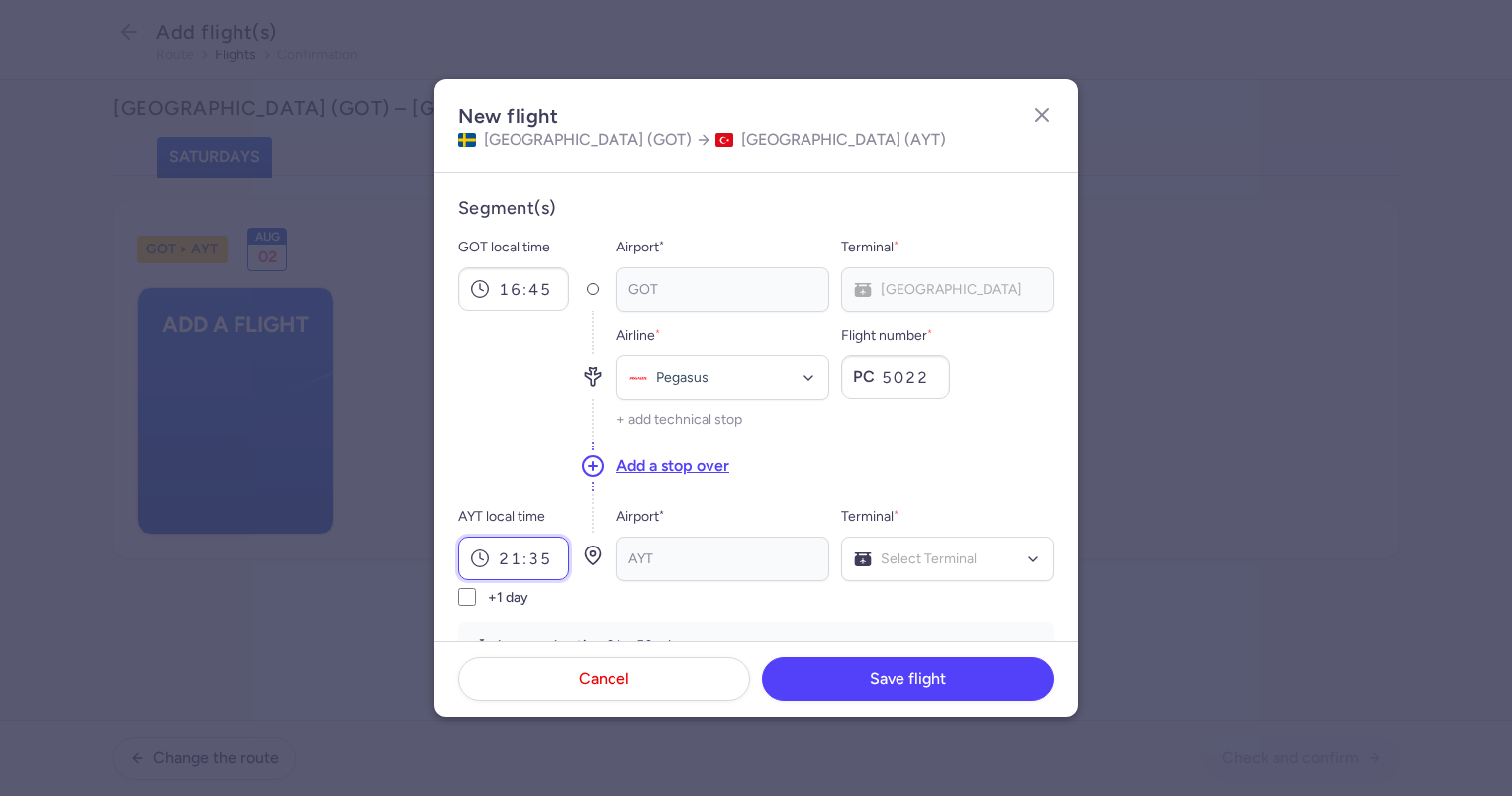 type on "21:35" 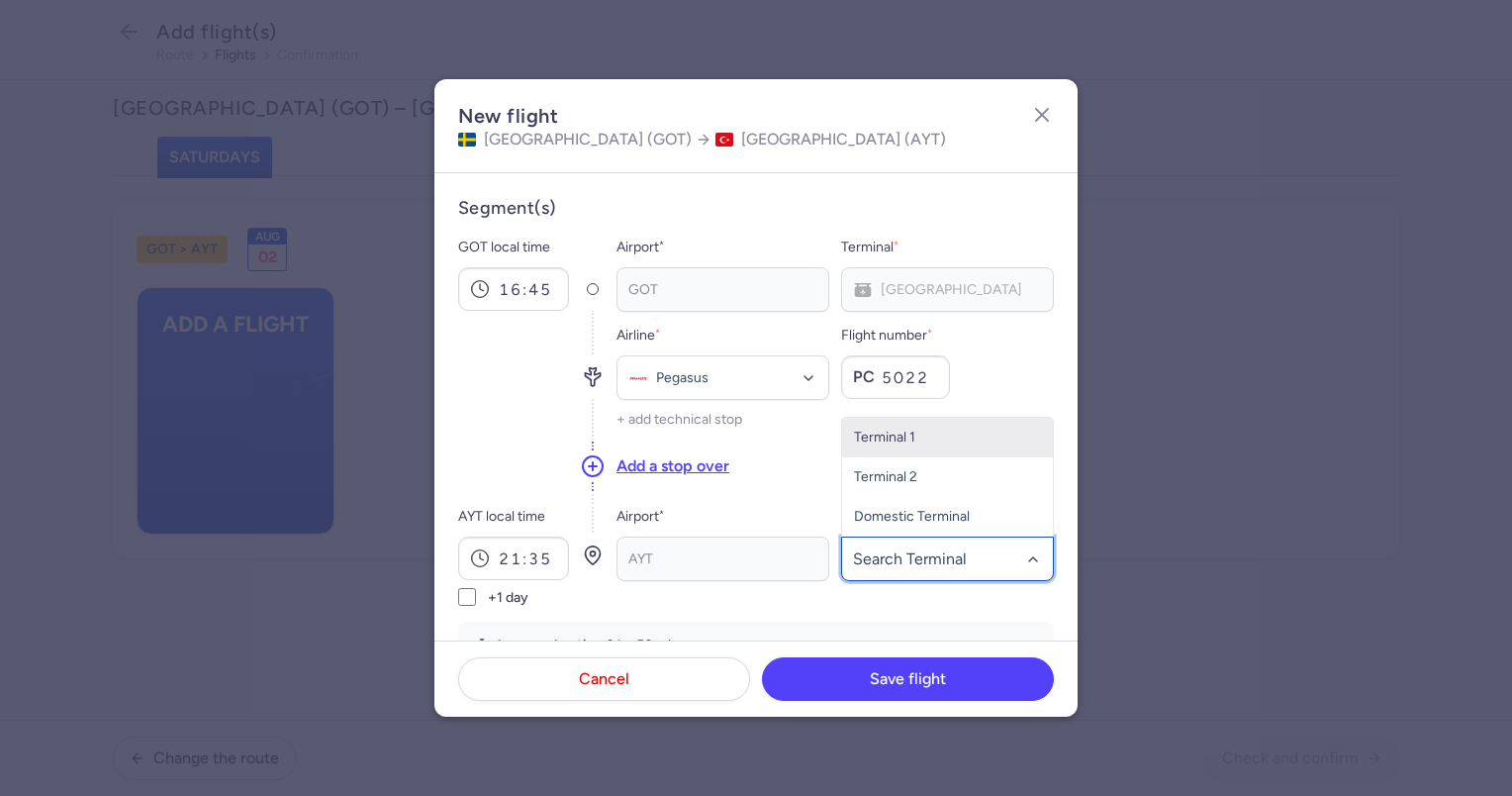 scroll, scrollTop: 101, scrollLeft: 0, axis: vertical 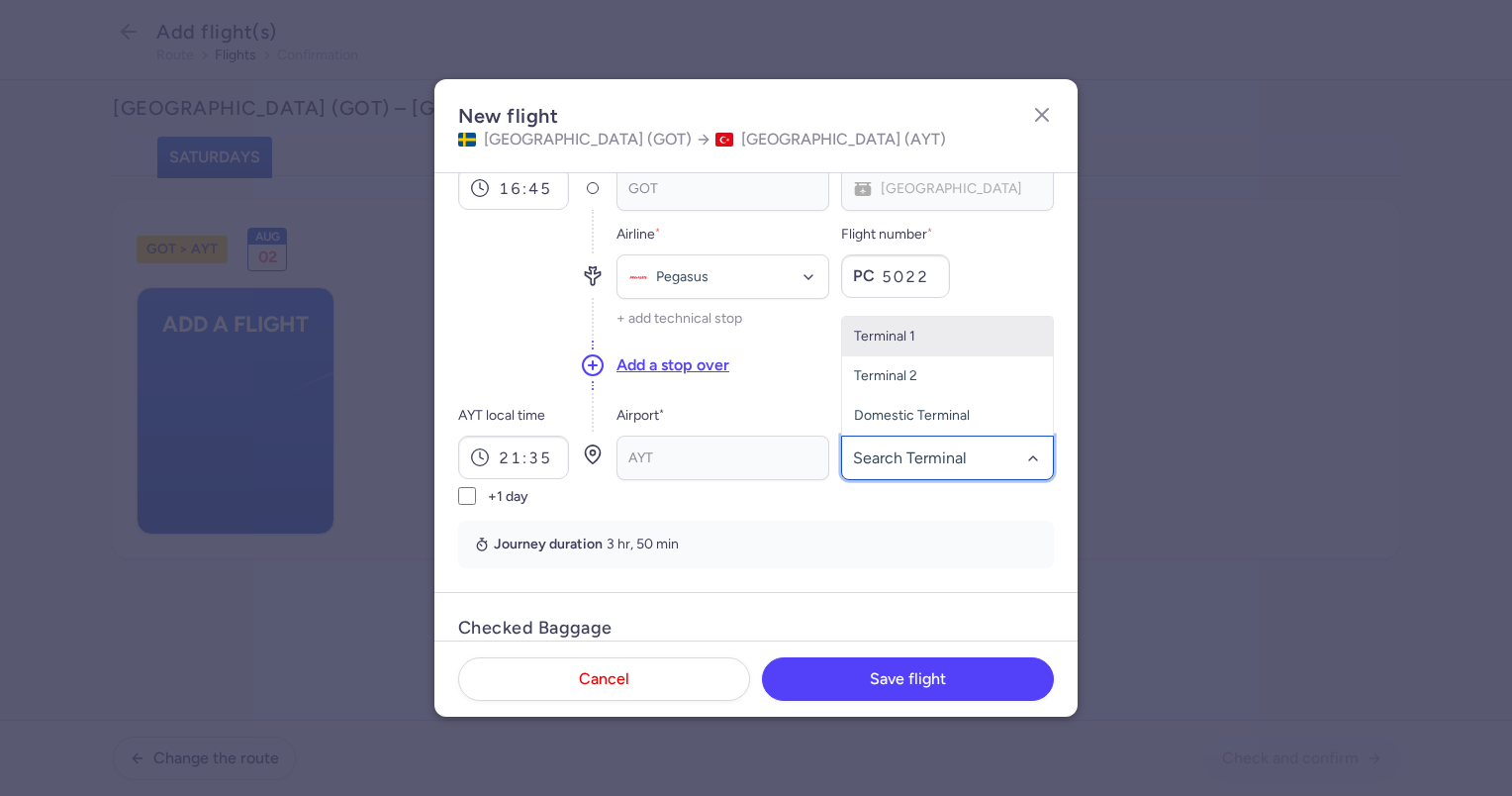 click 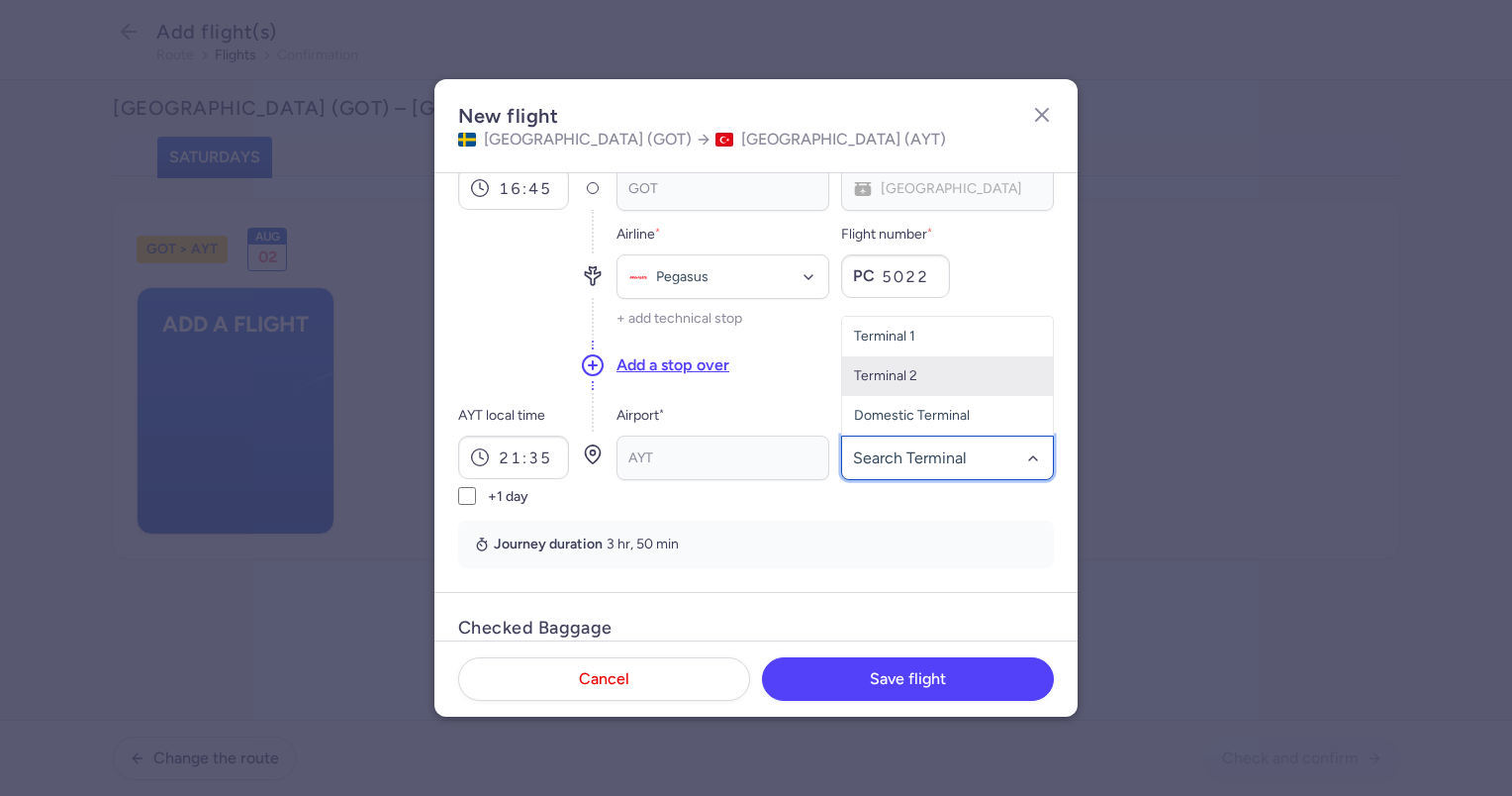 click on "Terminal 2" 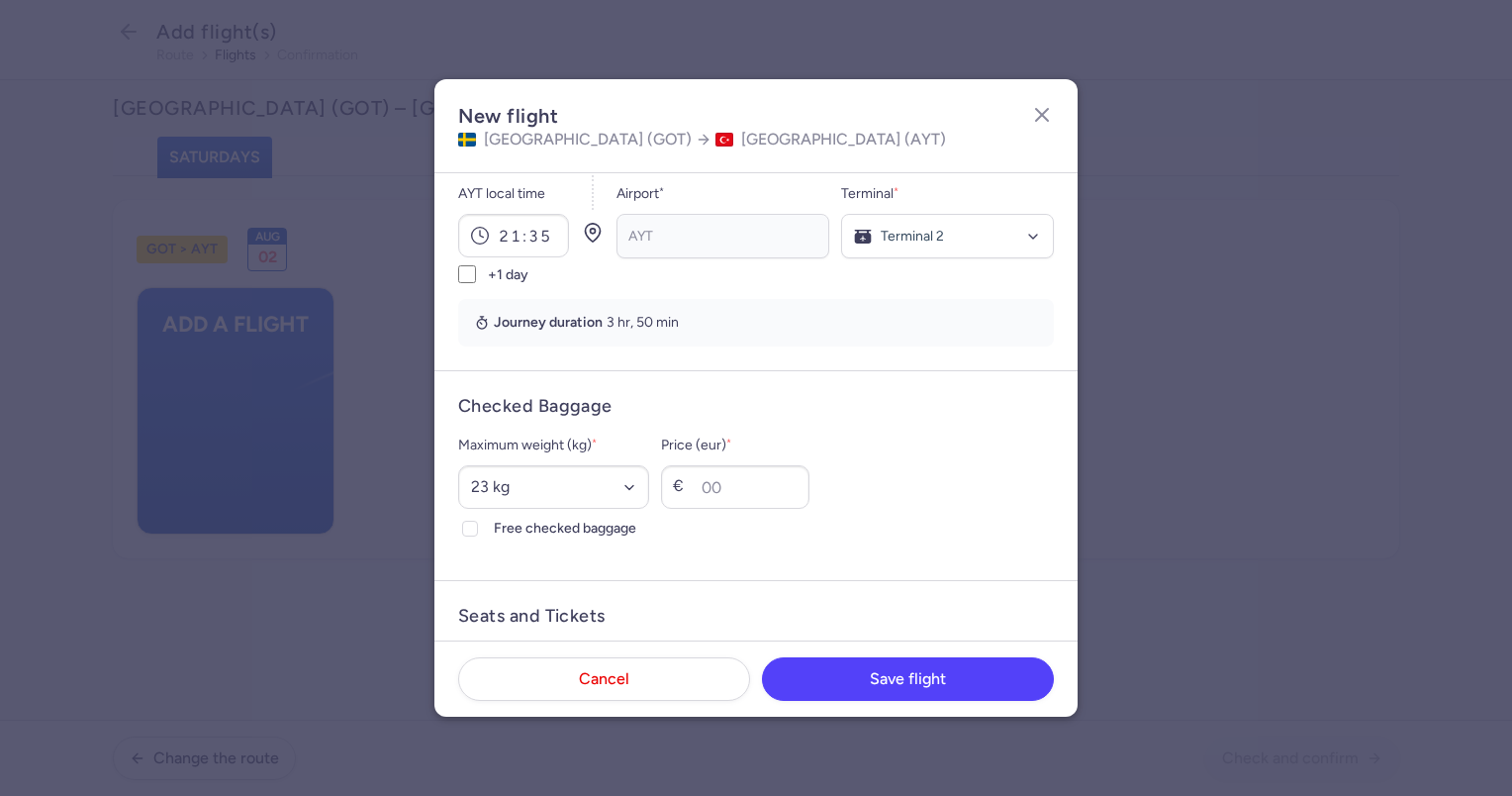scroll, scrollTop: 324, scrollLeft: 0, axis: vertical 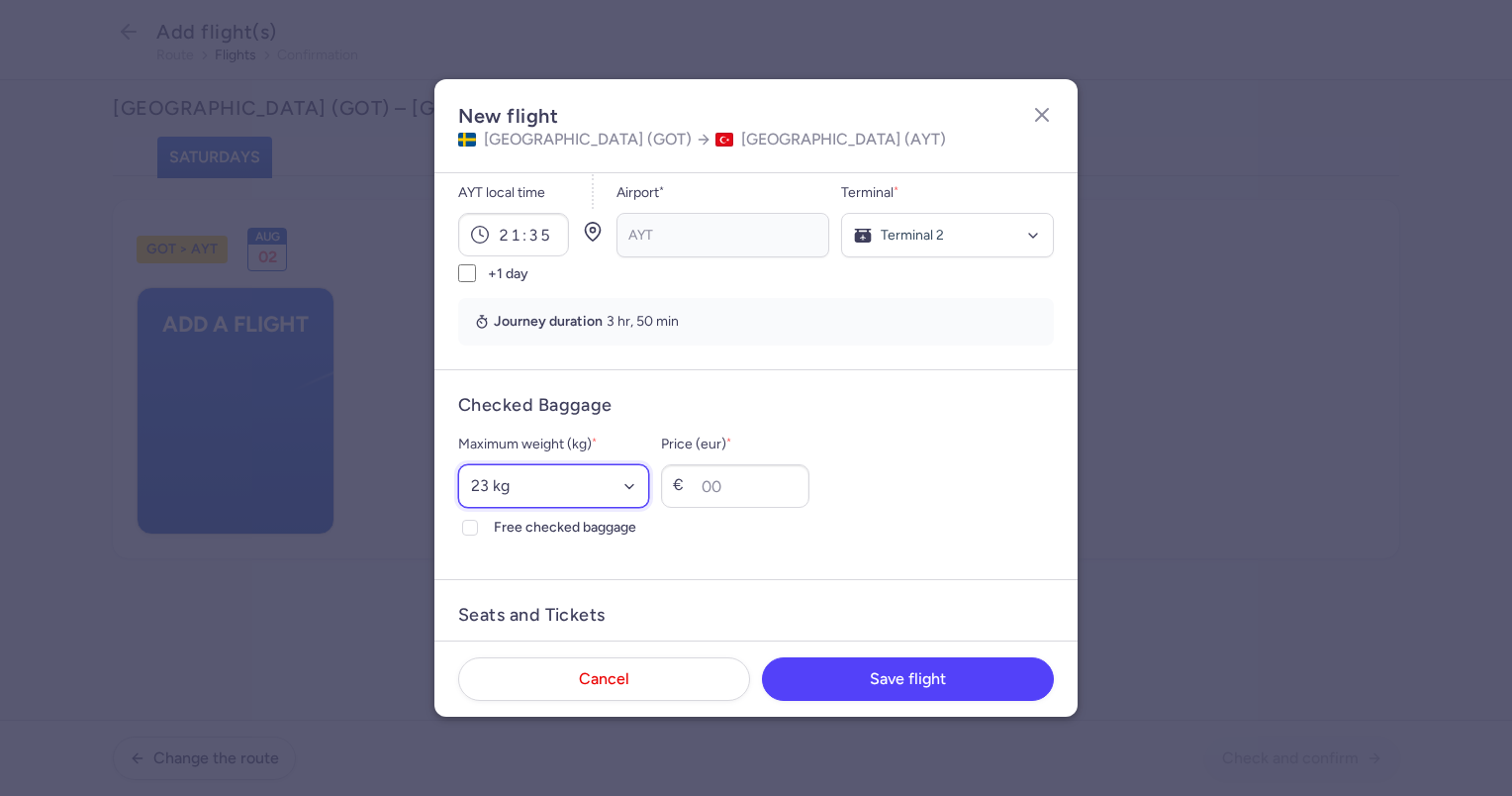 click on "Select an option 15 kg 16 kg 17 kg 18 kg 19 kg 20 kg 21 kg 22 kg 23 kg 24 kg 25 kg 26 kg 27 kg 28 kg 29 kg 30 kg 31 kg 32 kg 33 kg 34 kg 35 kg" at bounding box center (553, 486) 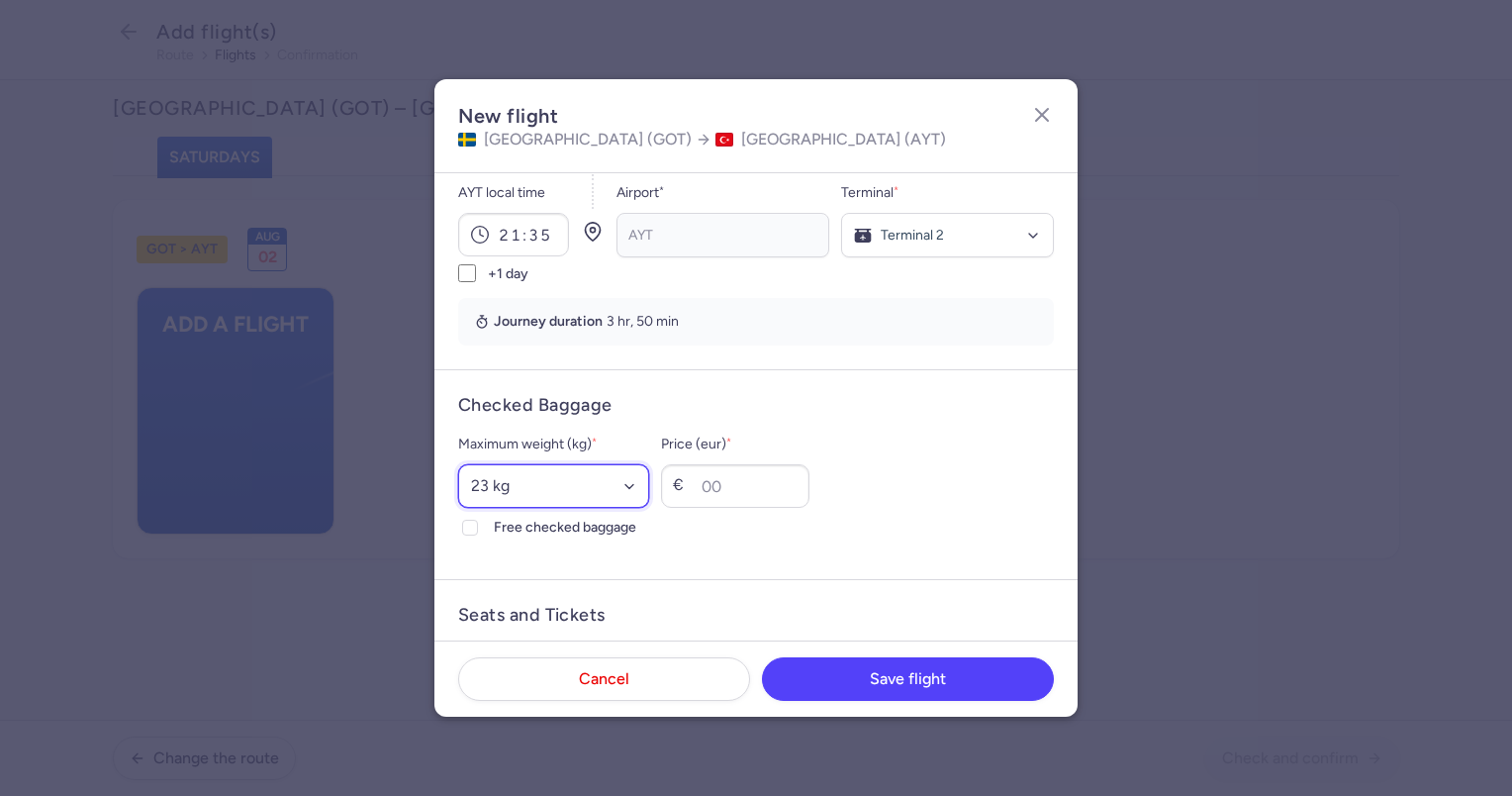 select on "20" 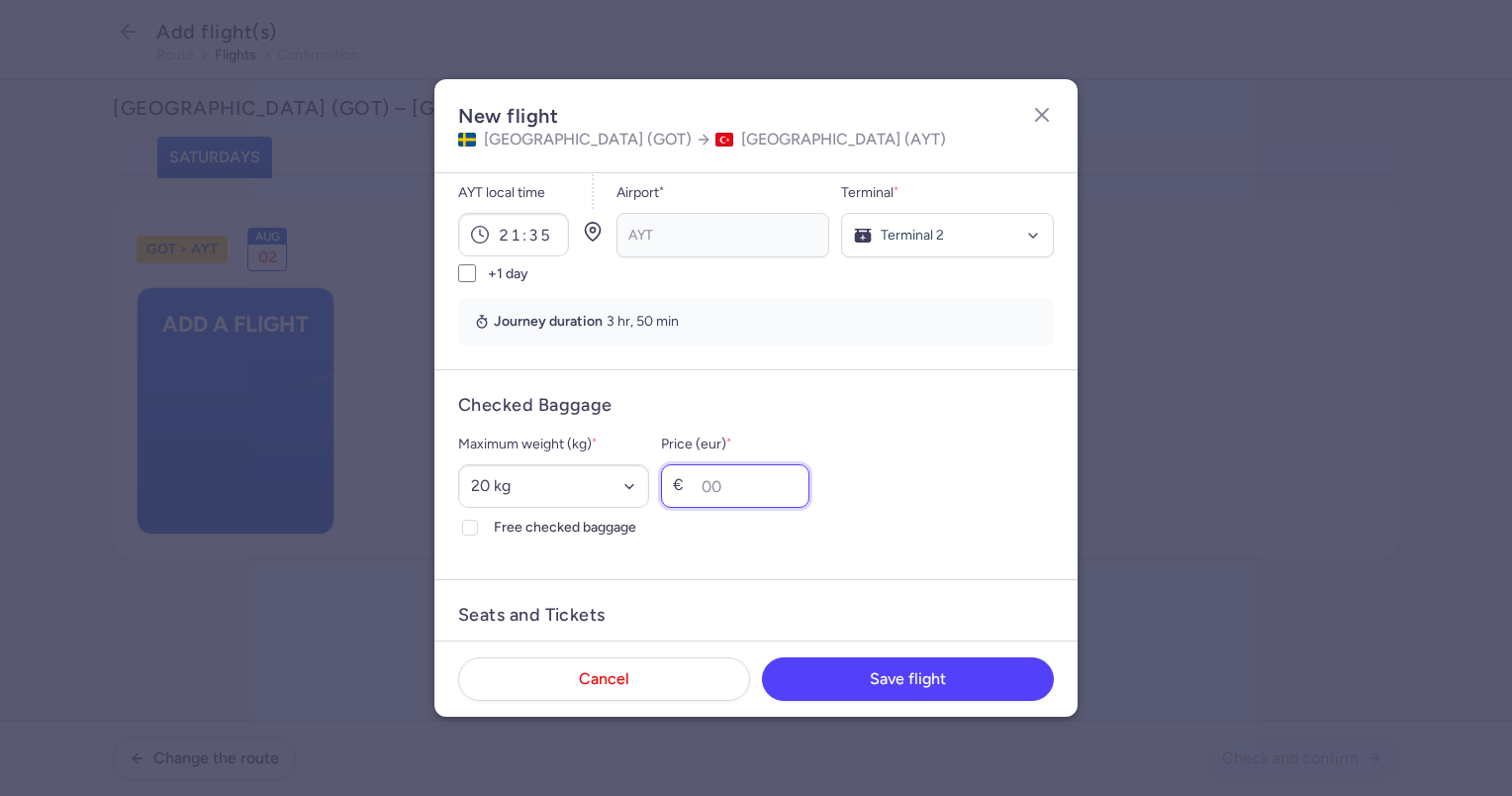 click on "Price (eur)  *" at bounding box center (735, 486) 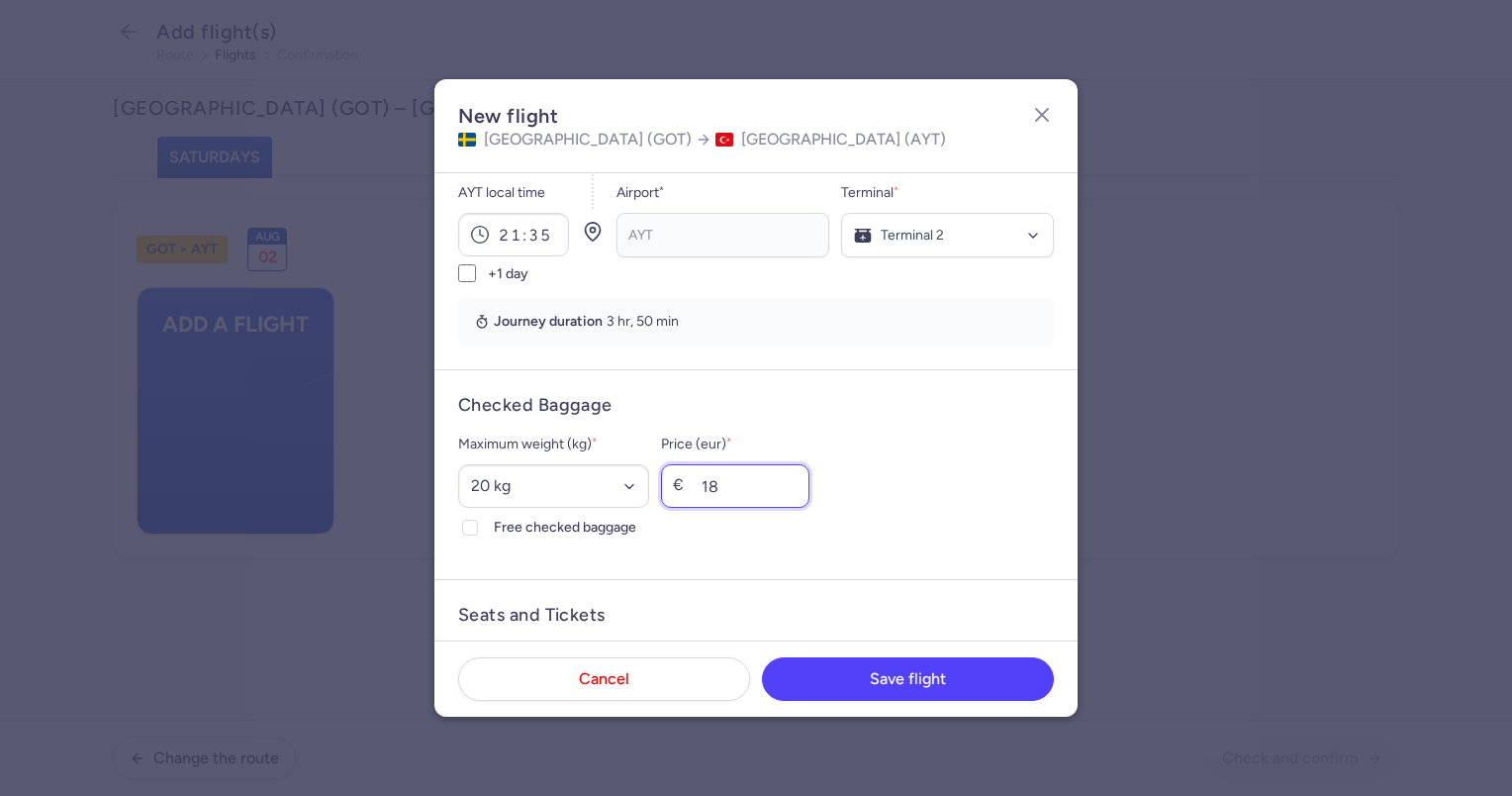 type on "18" 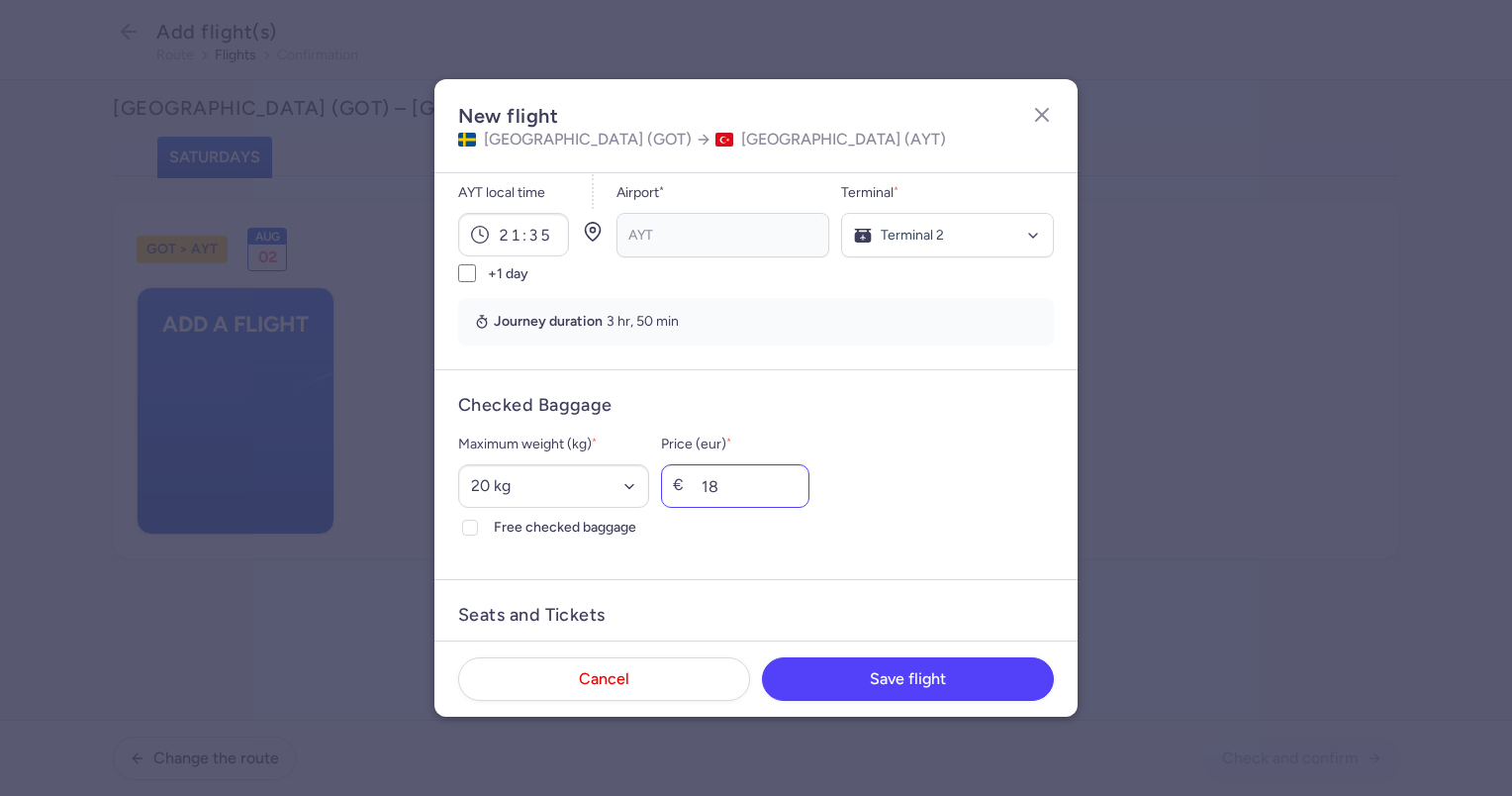 scroll, scrollTop: 665, scrollLeft: 0, axis: vertical 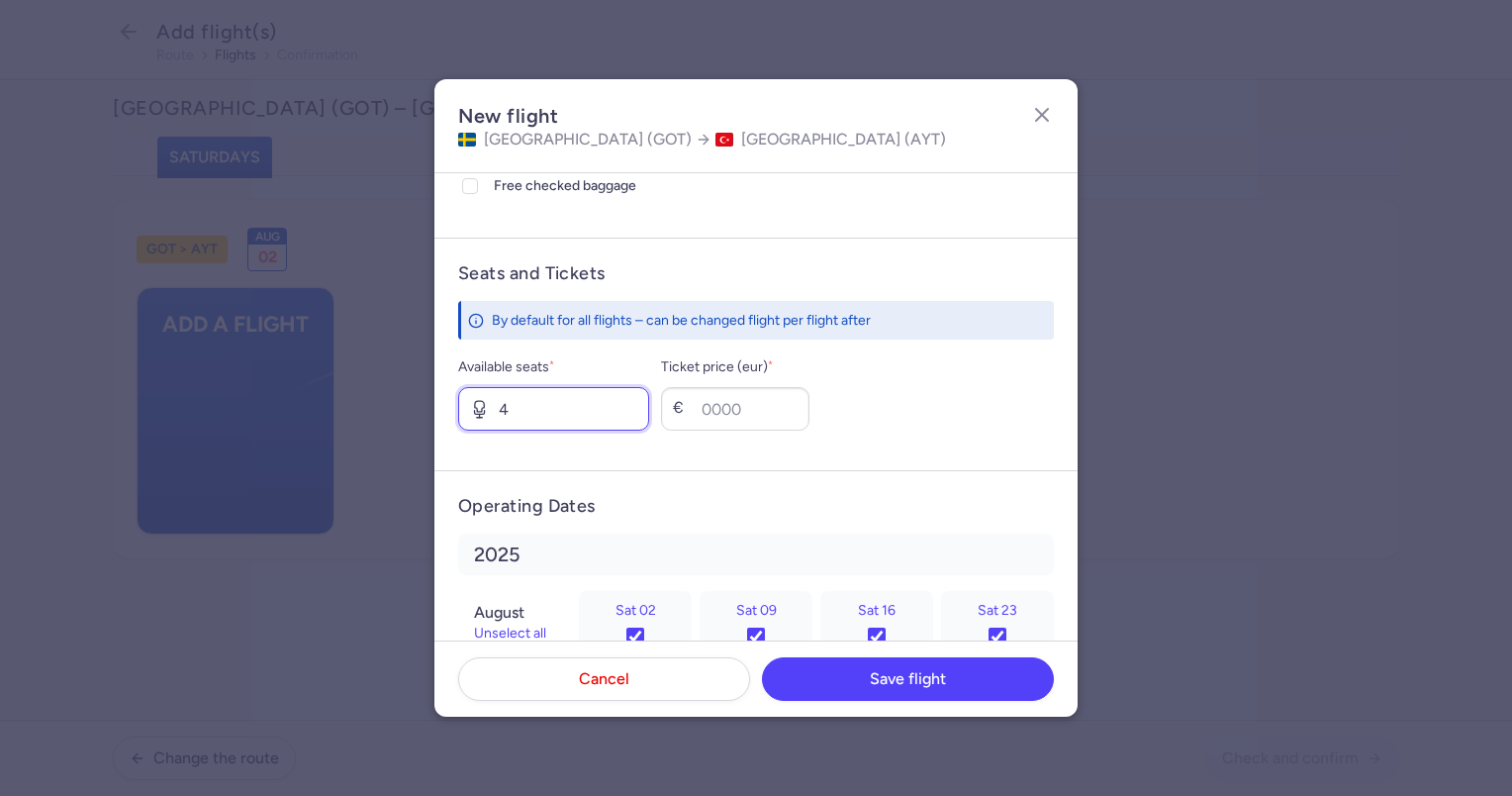 type on "4" 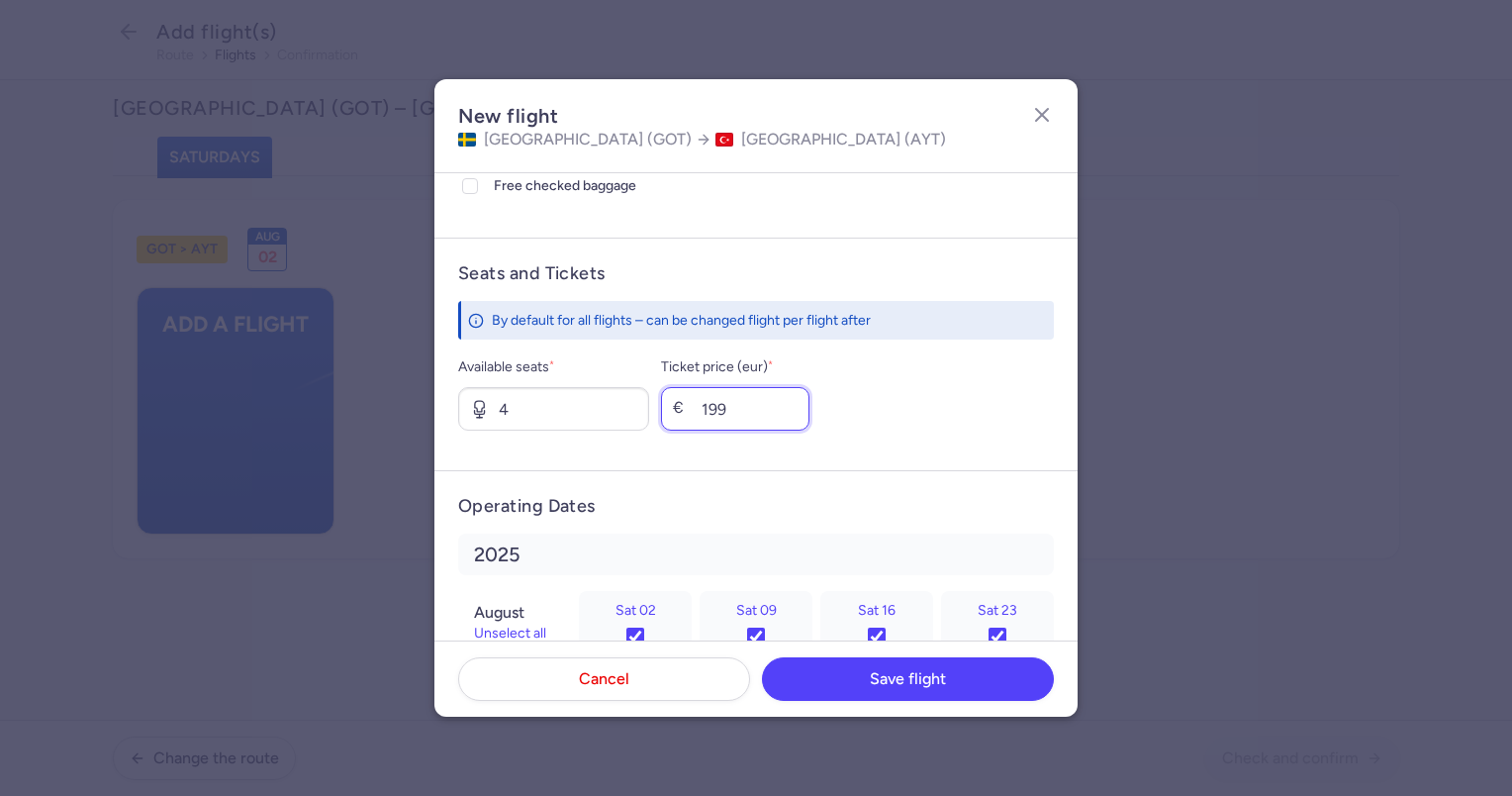type on "199" 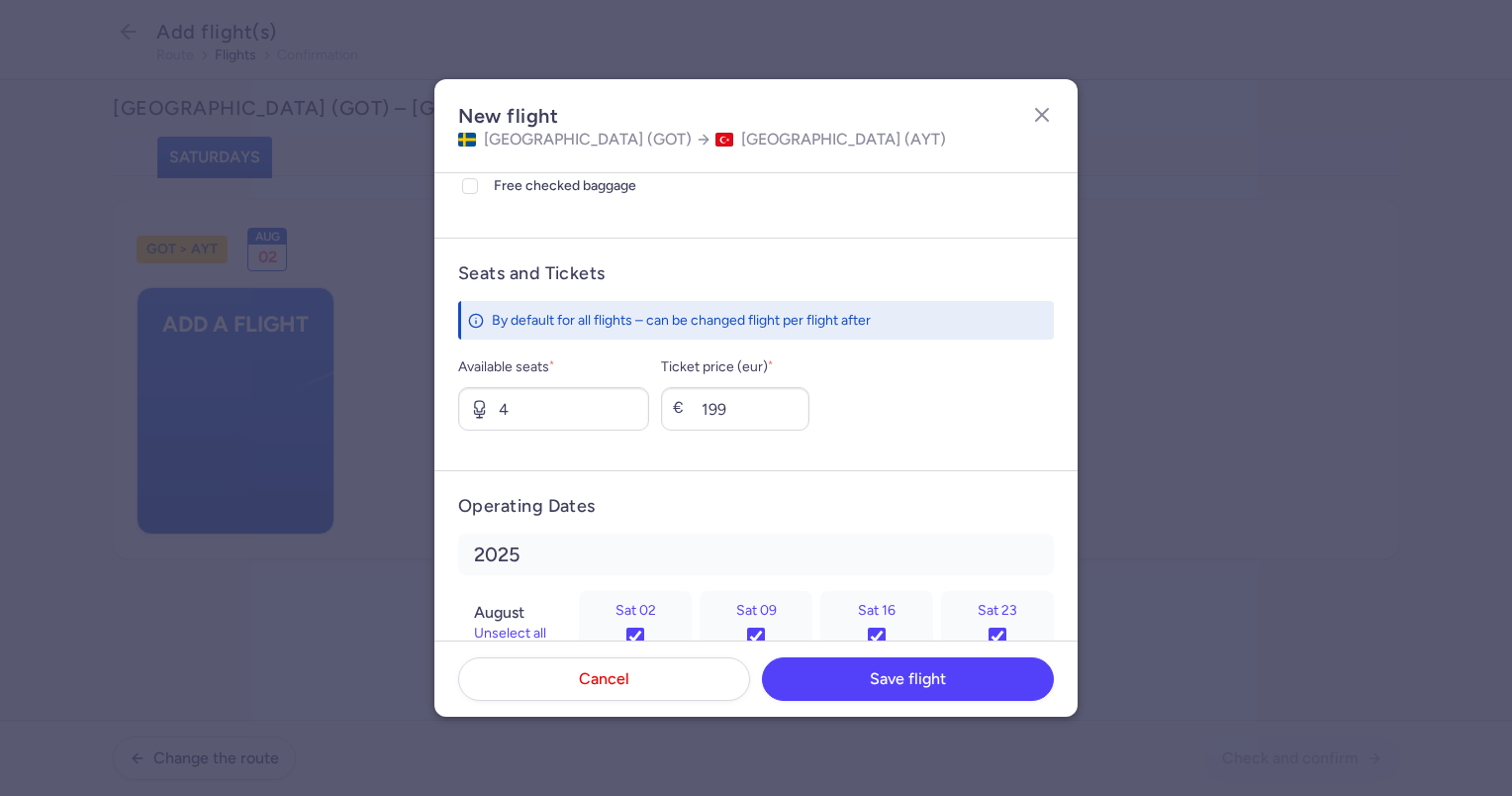 type 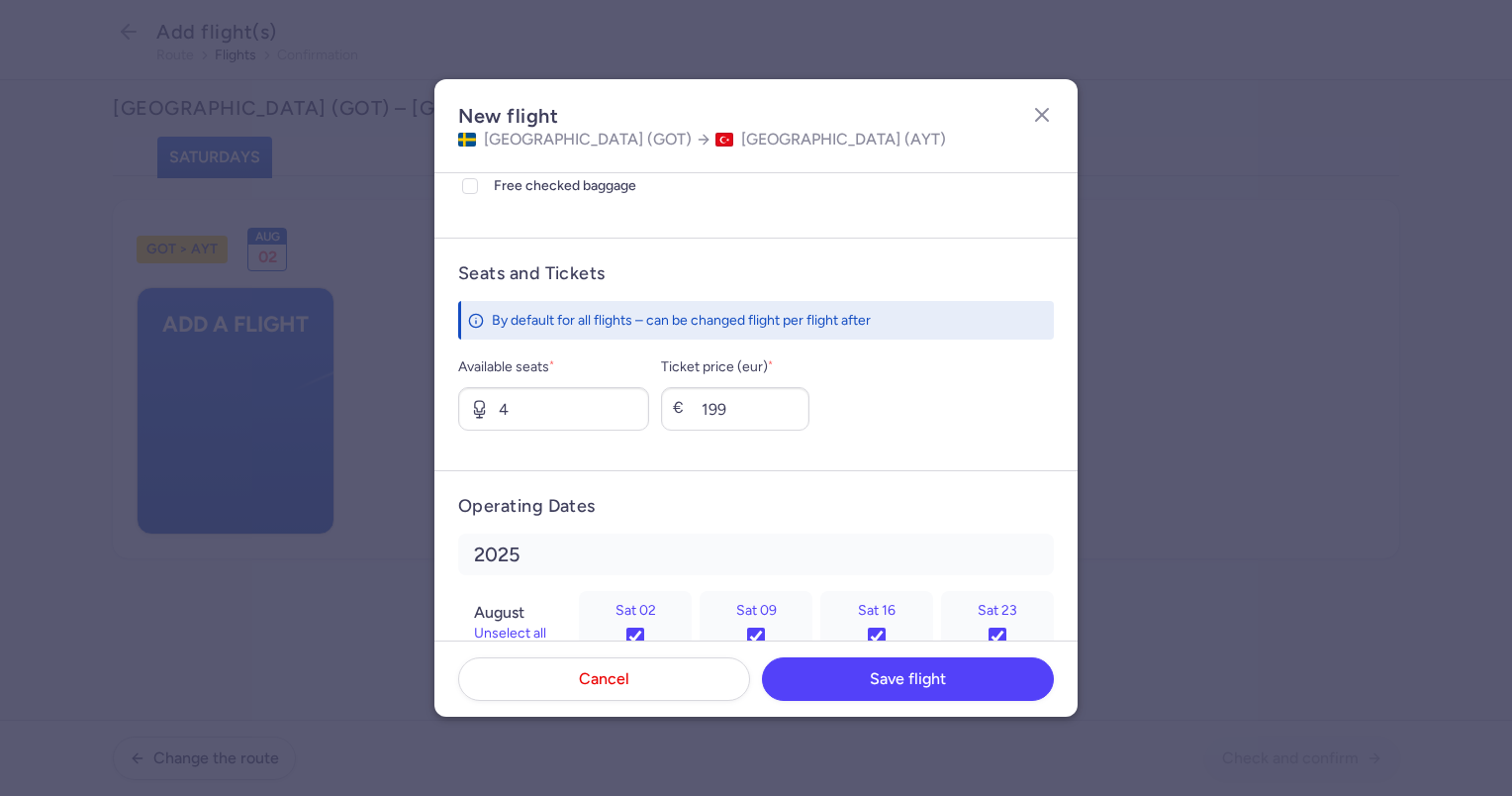 click on "Available seats  * 4 Ticket price (eur)  * € 199" at bounding box center [756, 393] 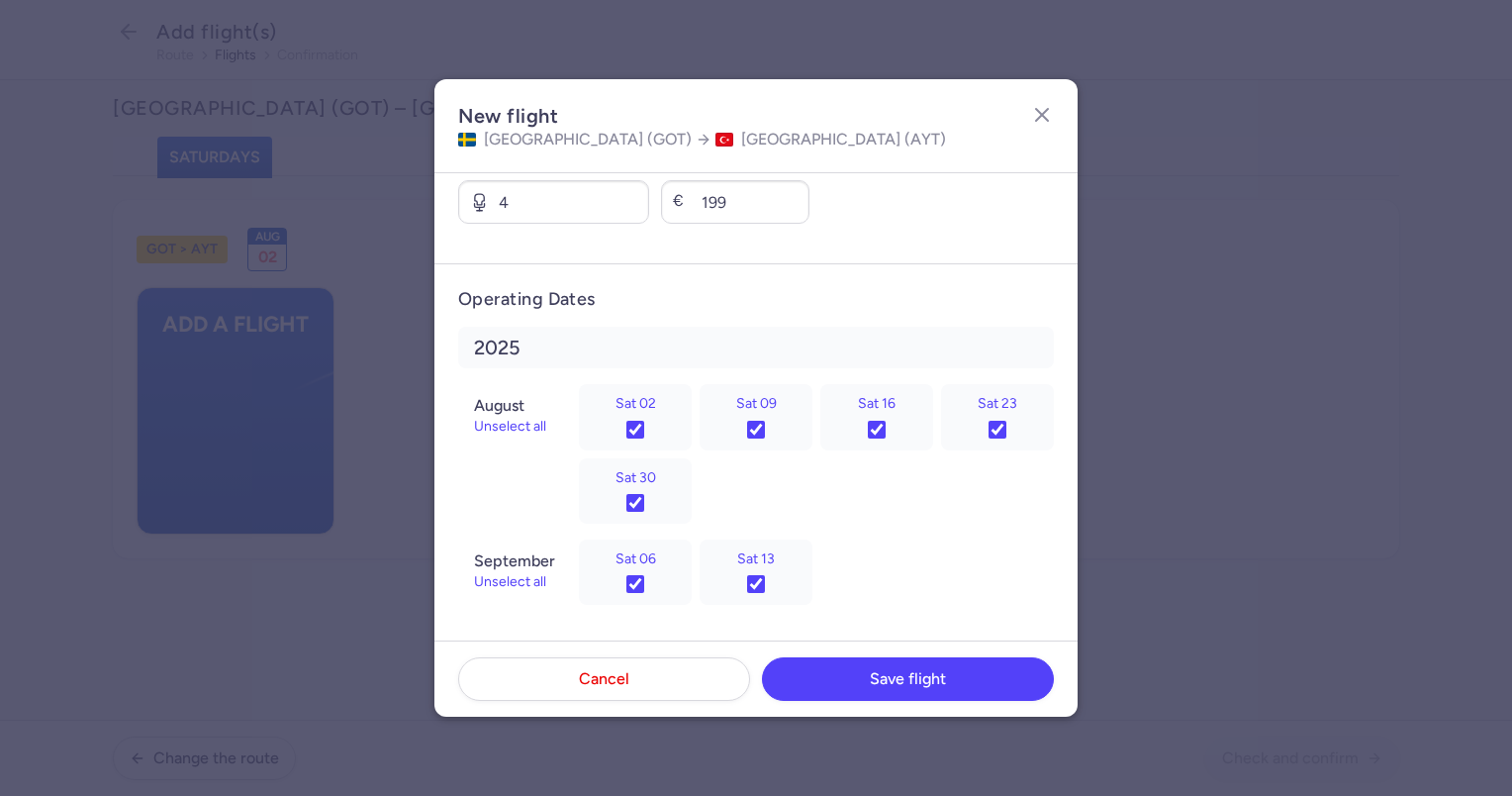 scroll, scrollTop: 874, scrollLeft: 0, axis: vertical 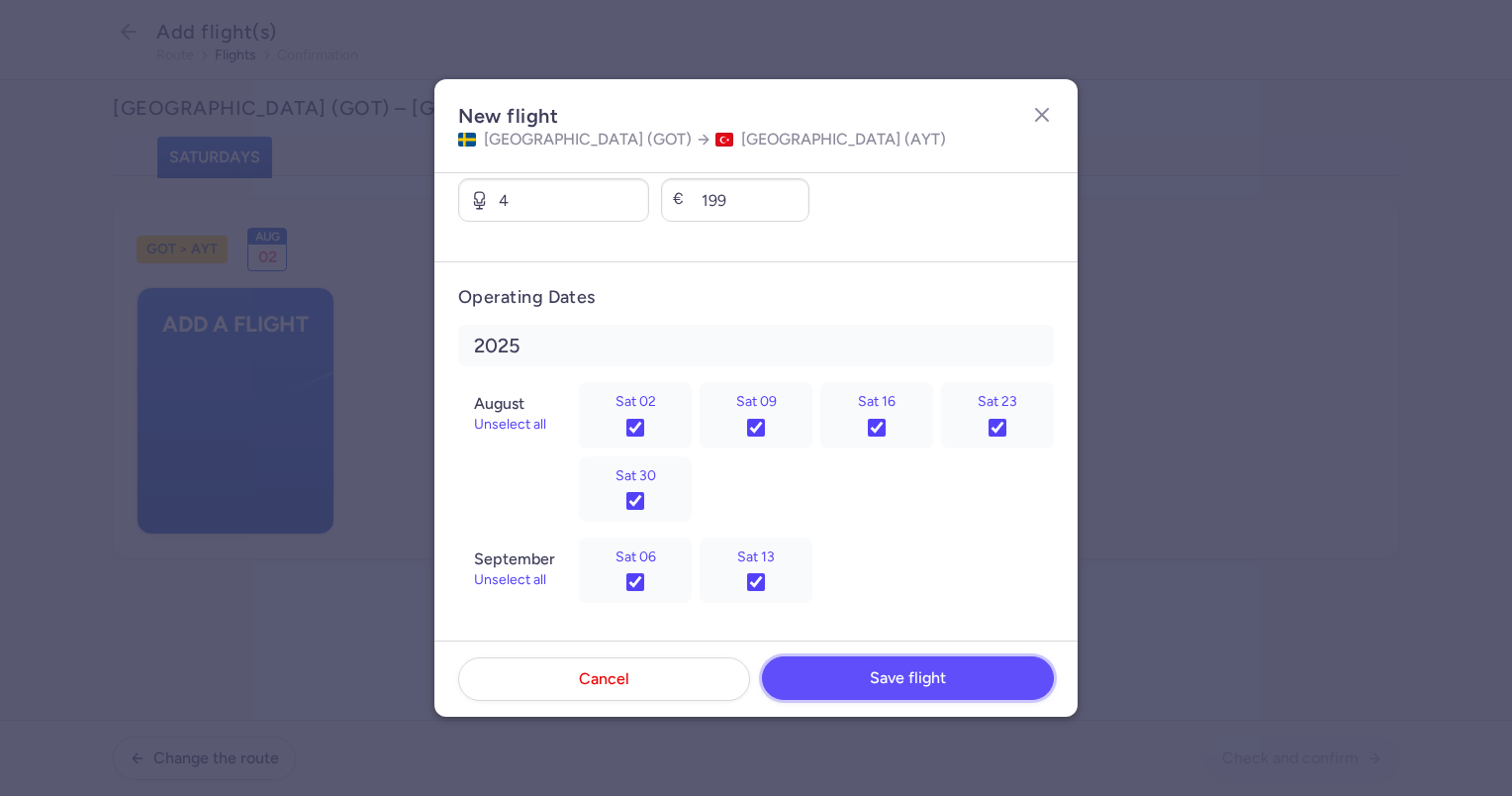 click on "Save flight" at bounding box center [907, 678] 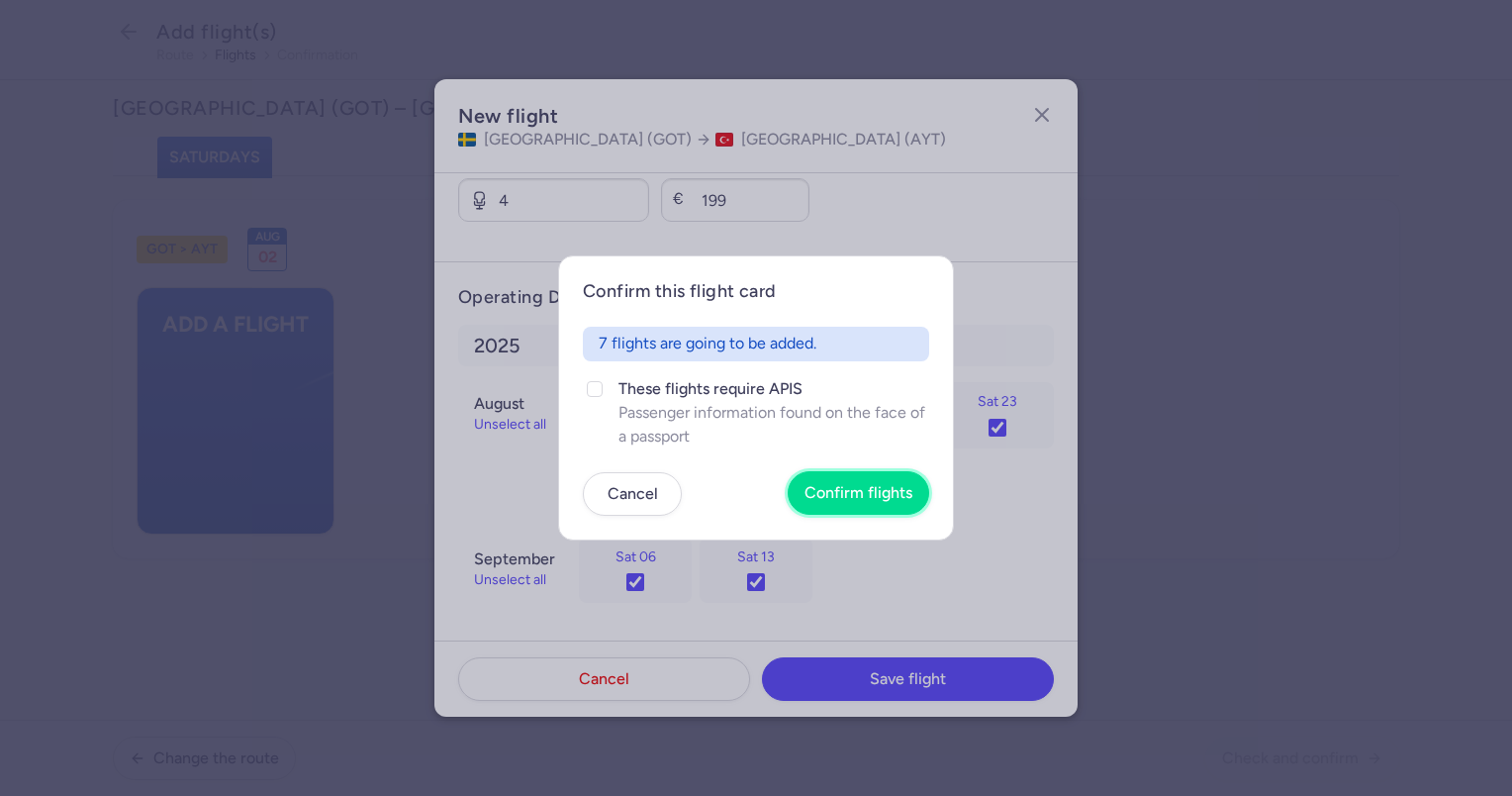 click on "Confirm flights" at bounding box center (858, 493) 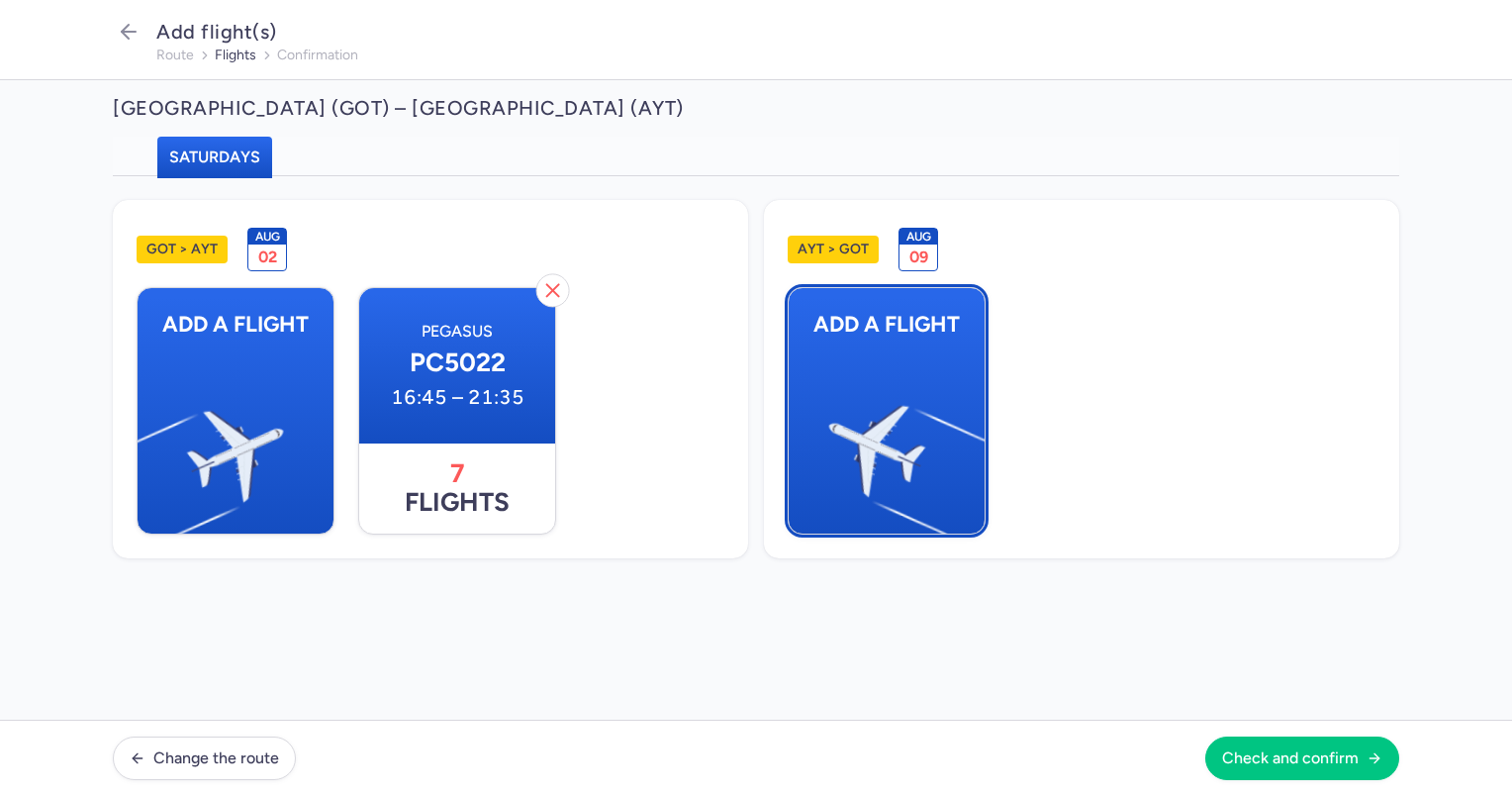 click at bounding box center (975, 444) 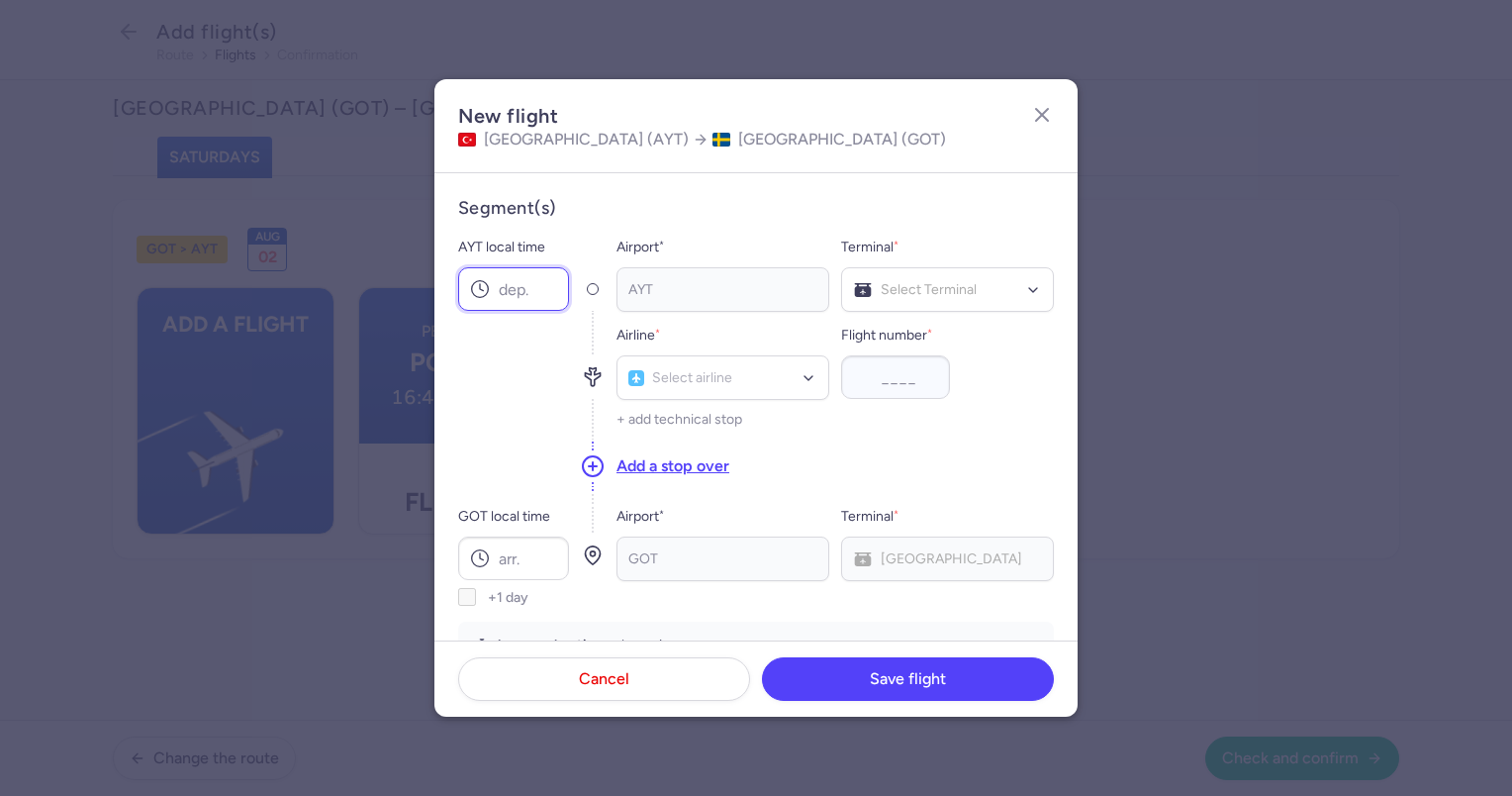 click on "AYT local time" at bounding box center (514, 289) 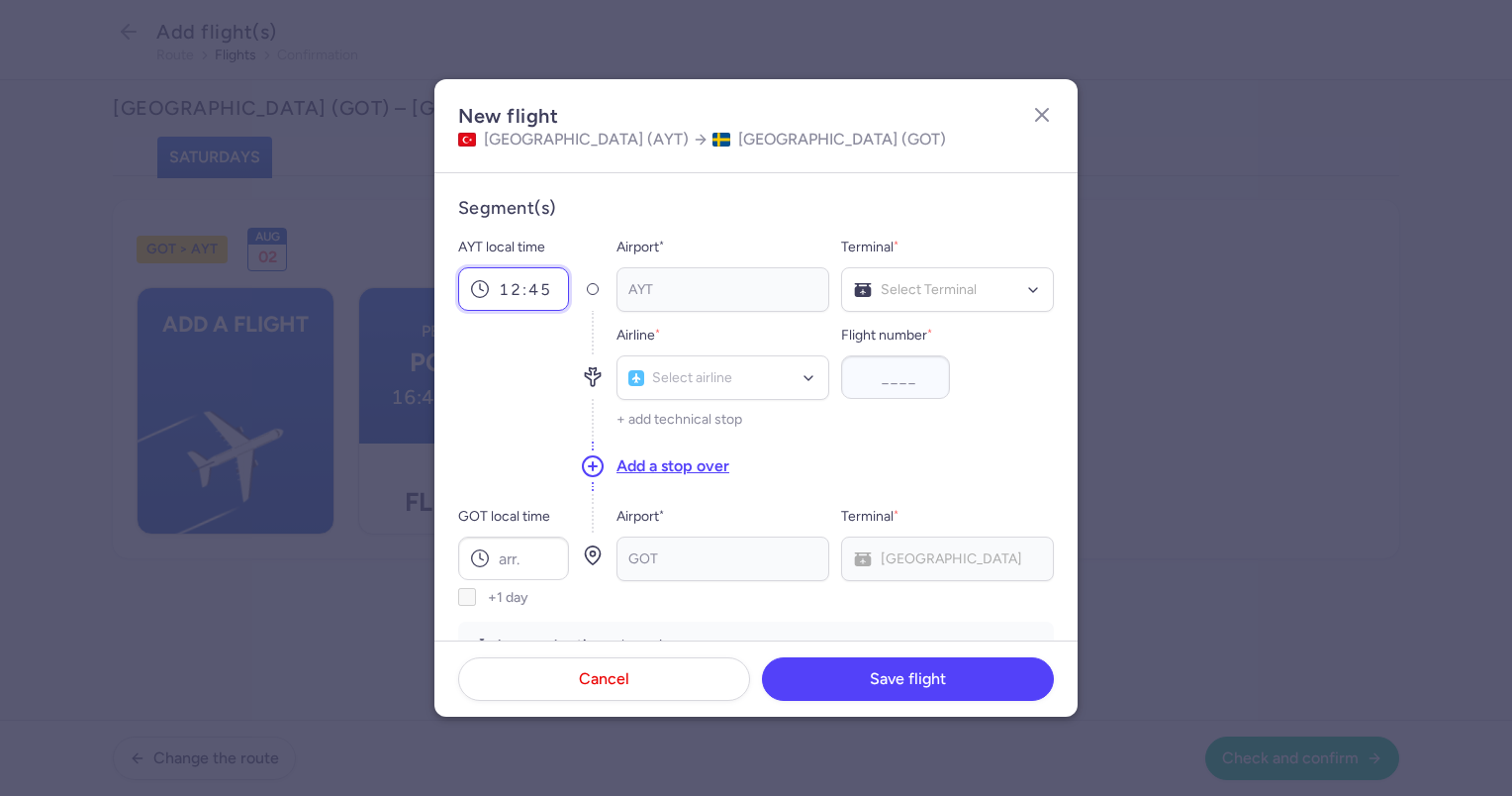 type on "12:45" 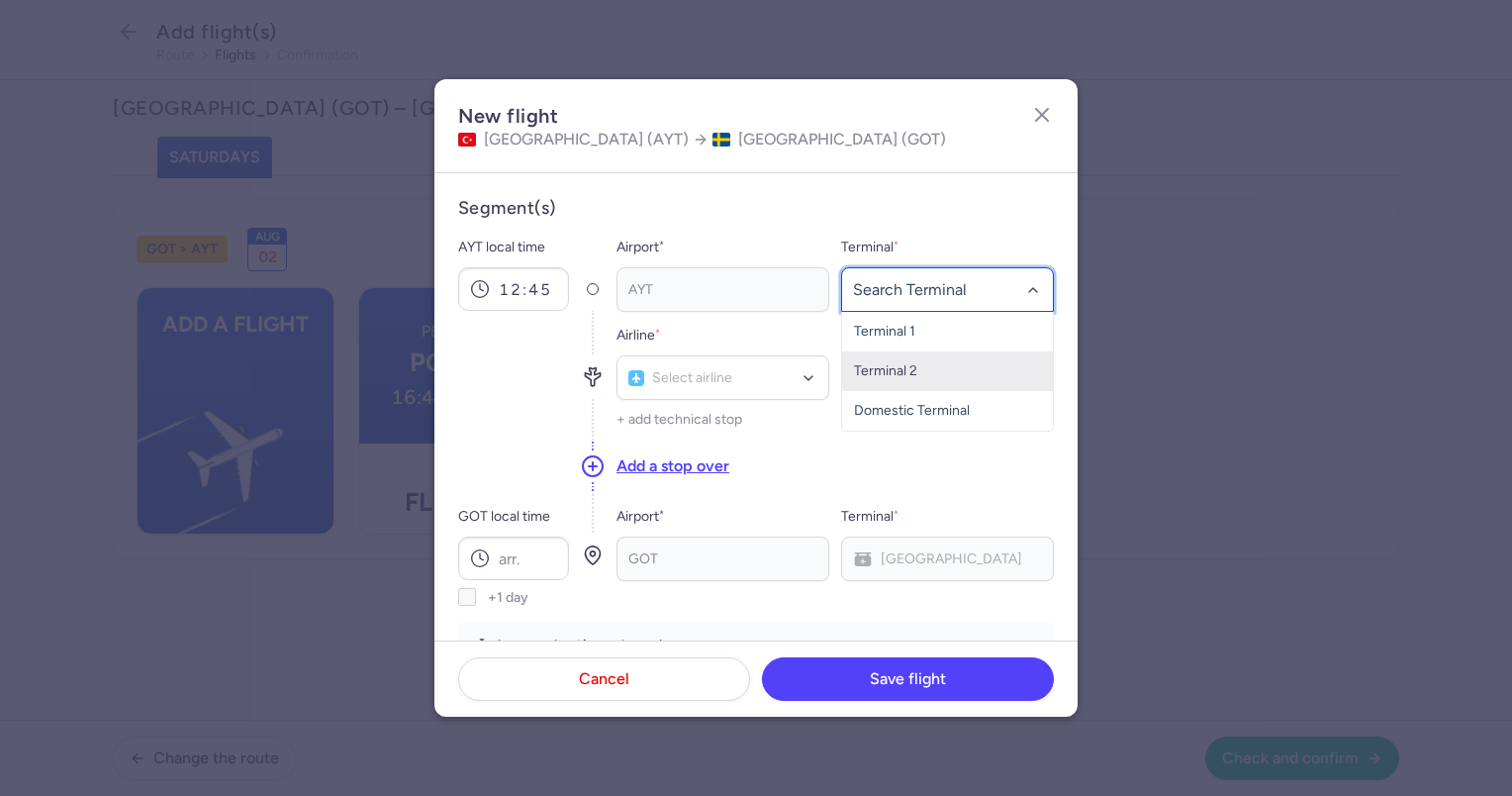 click on "Terminal 2" at bounding box center [947, 371] 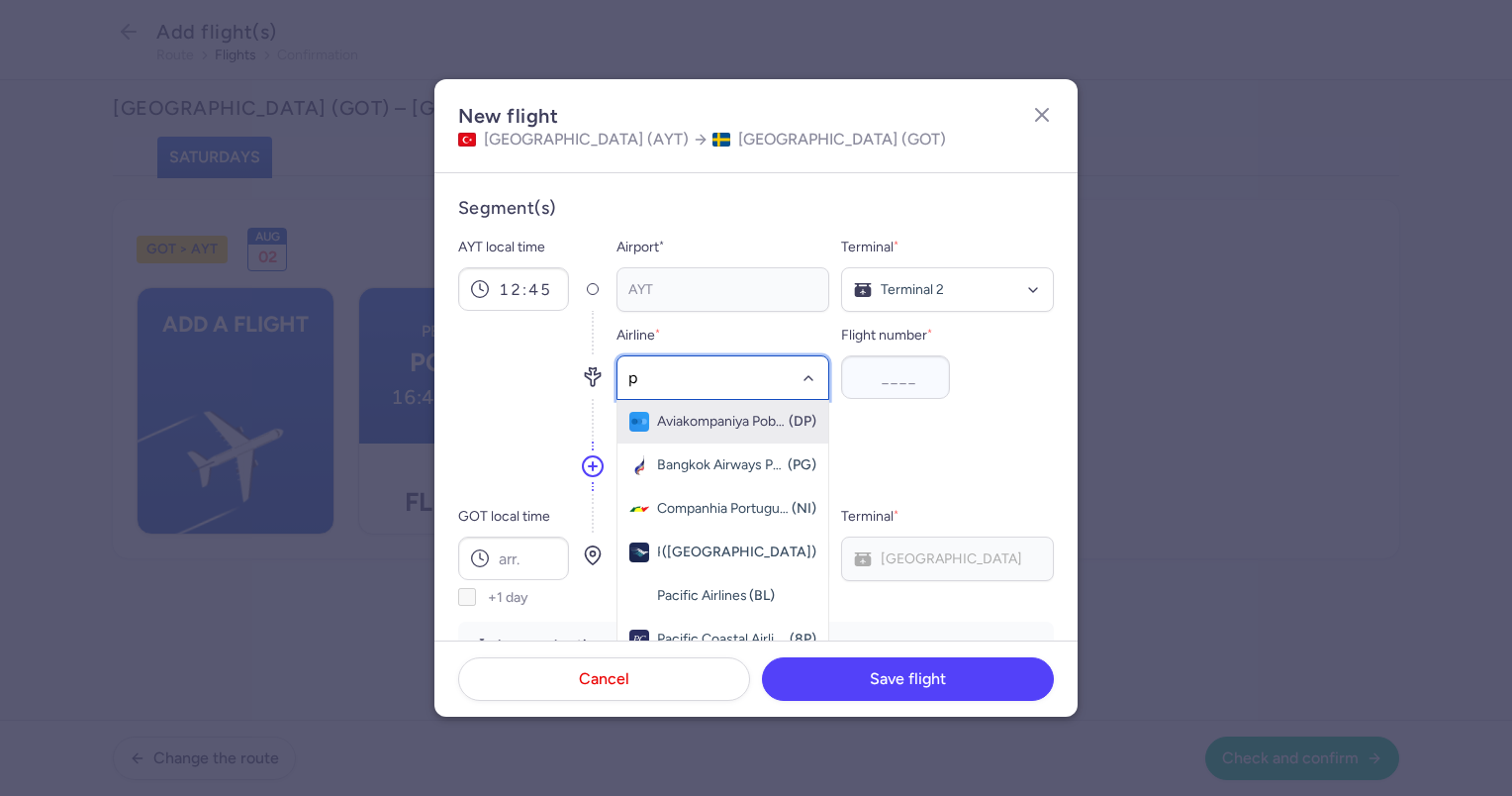 type on "pc" 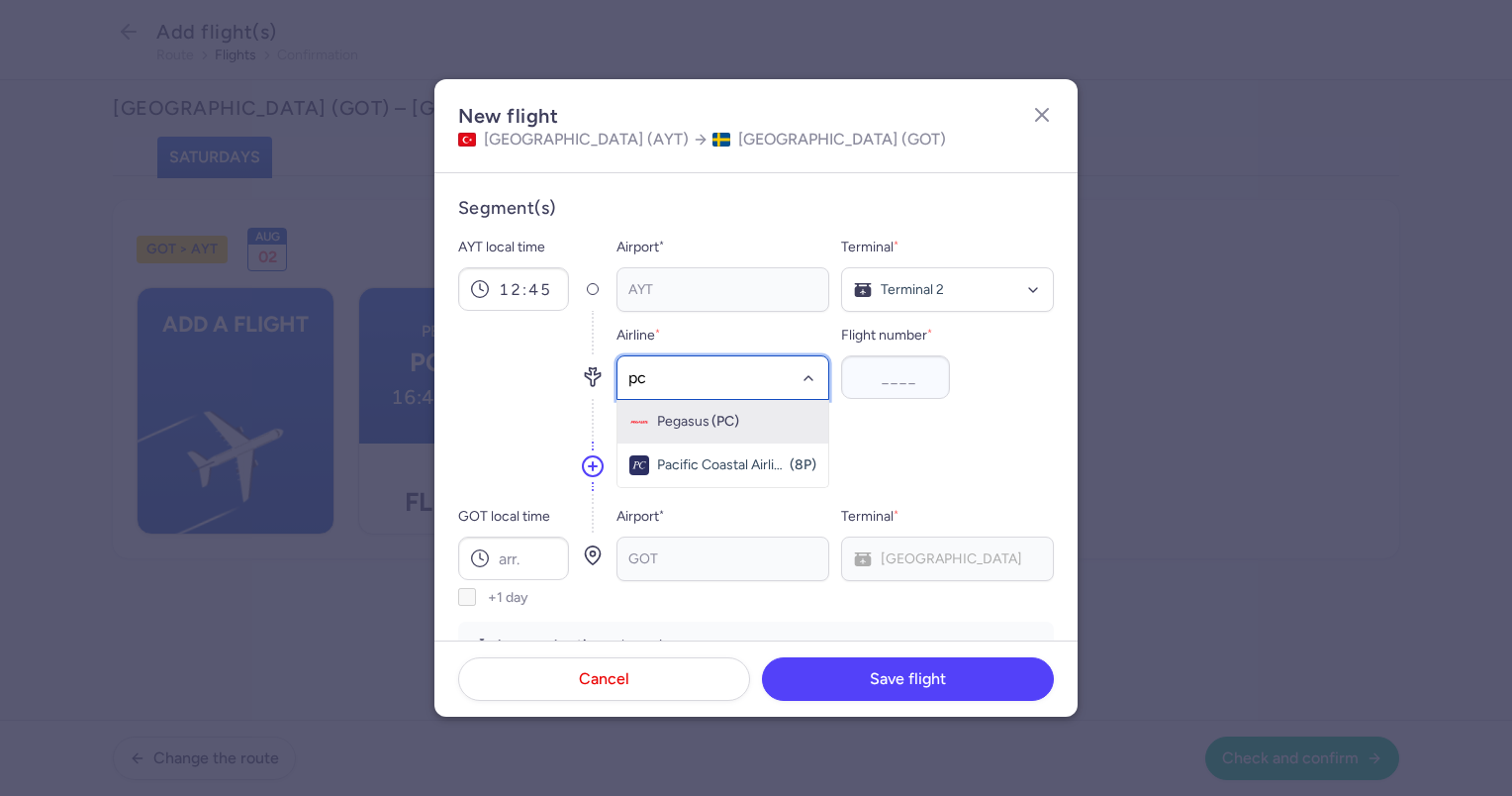 click on "(PC)" at bounding box center (725, 422) 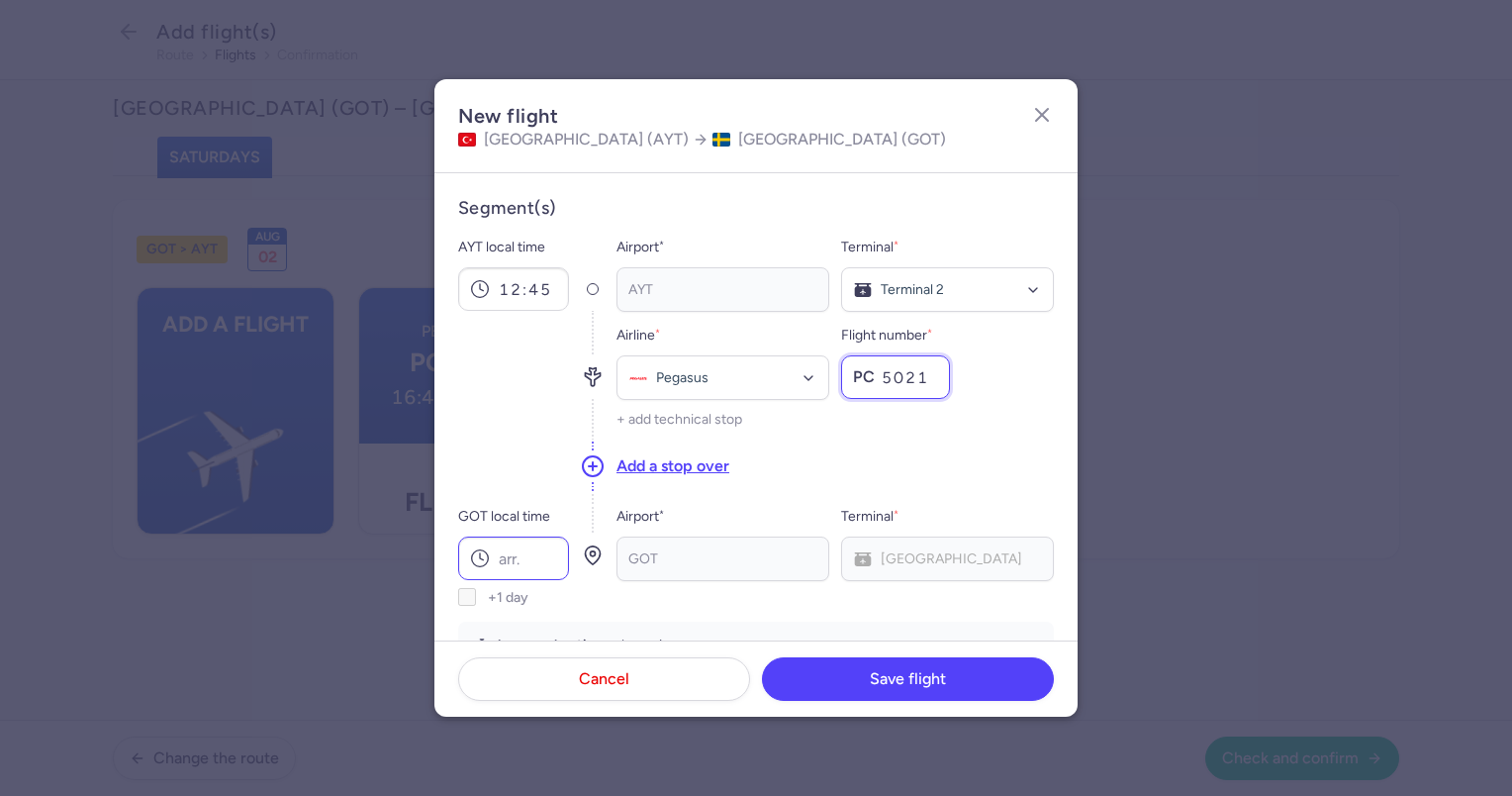 type on "5021" 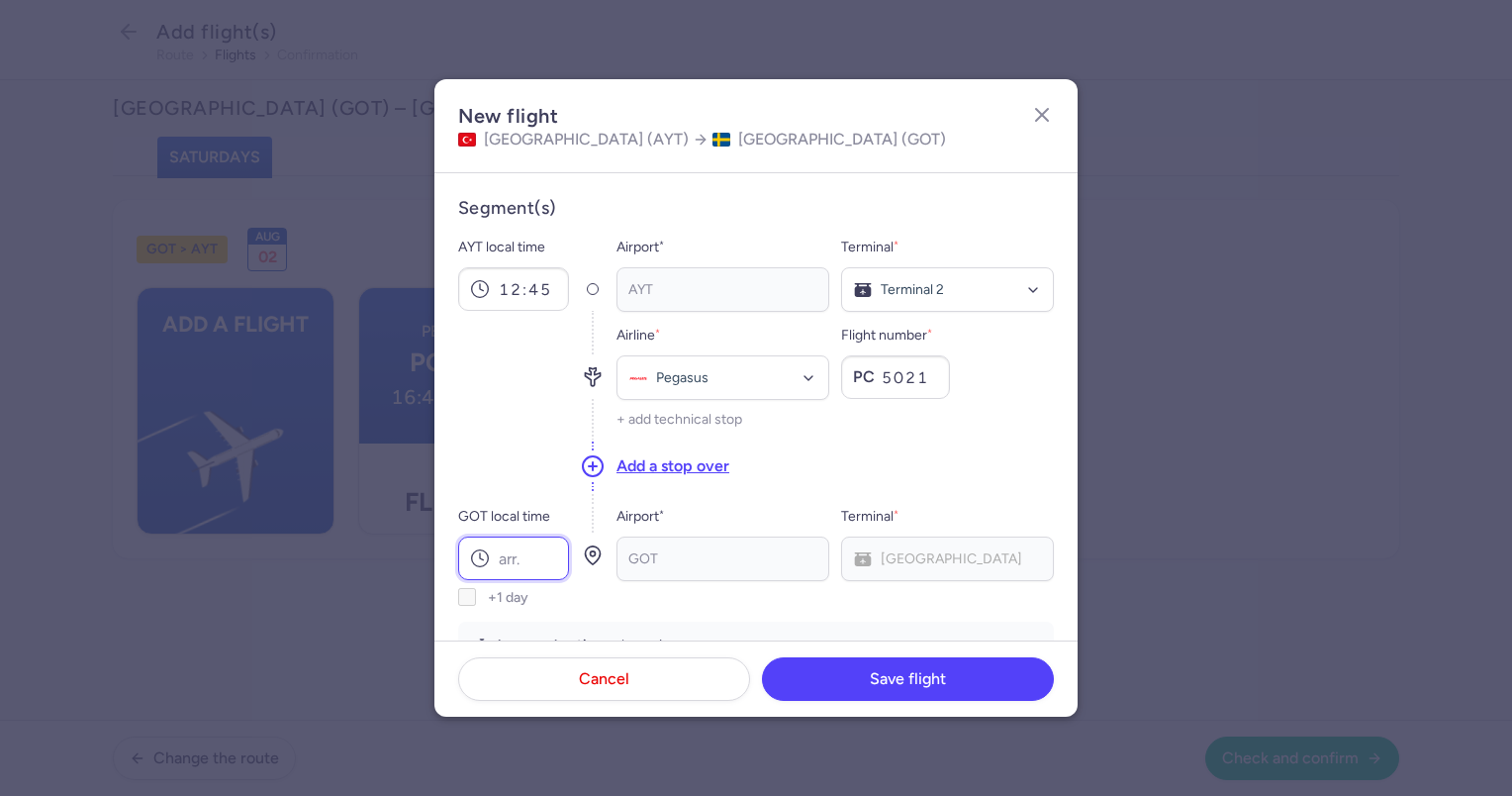 click on "GOT local time" at bounding box center (514, 558) 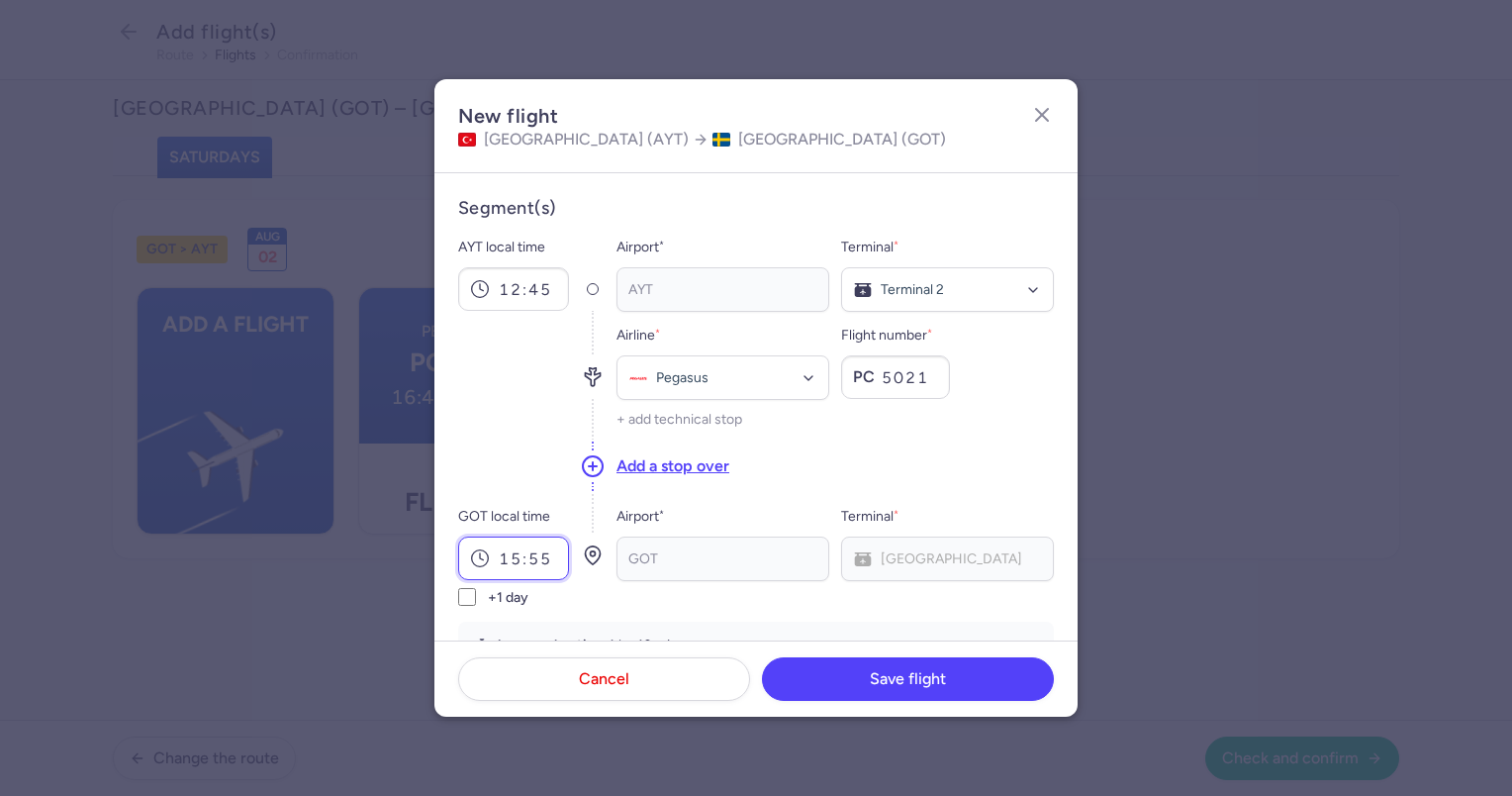 type on "15:55" 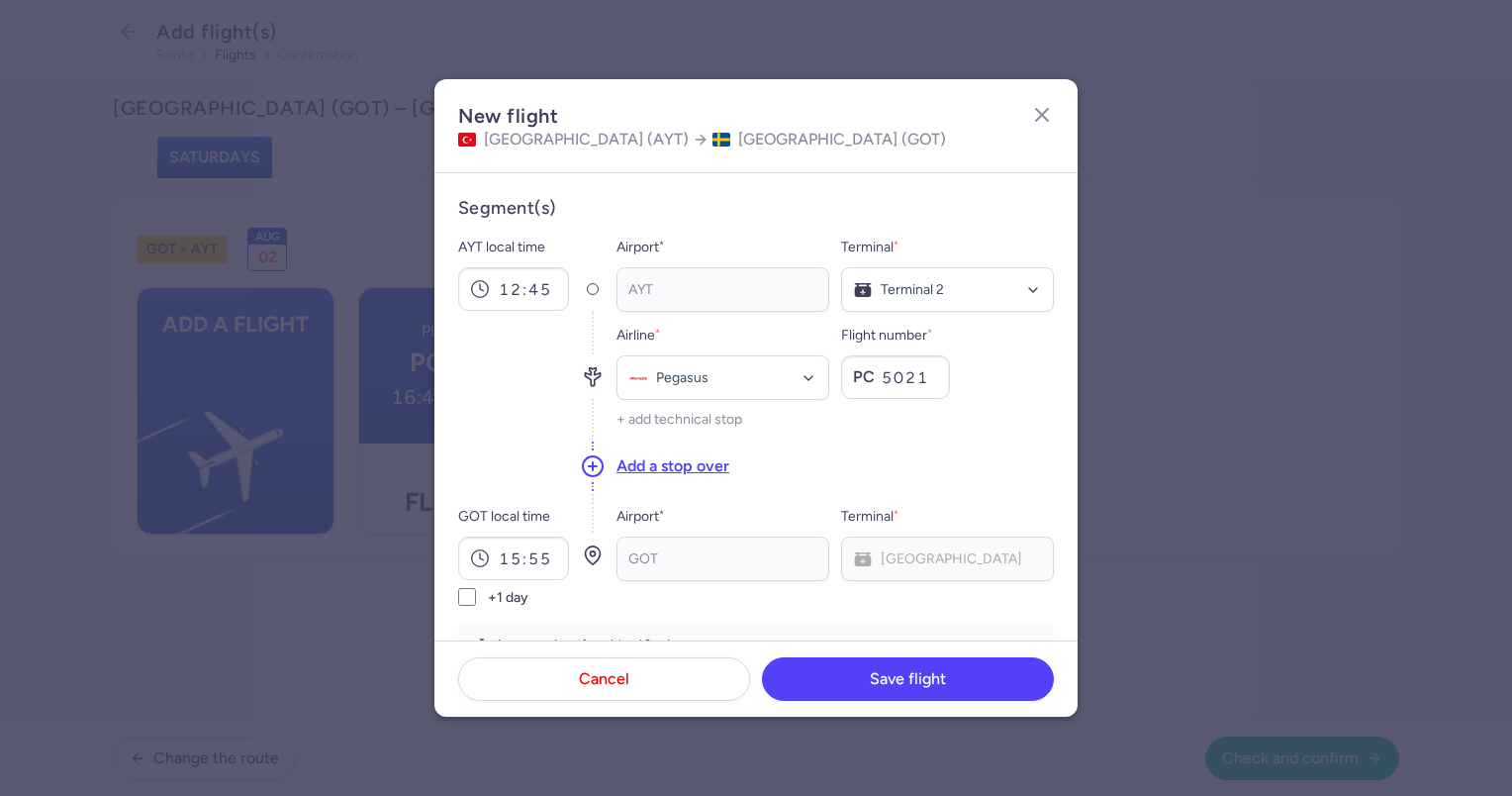 click on "Add a stop over" 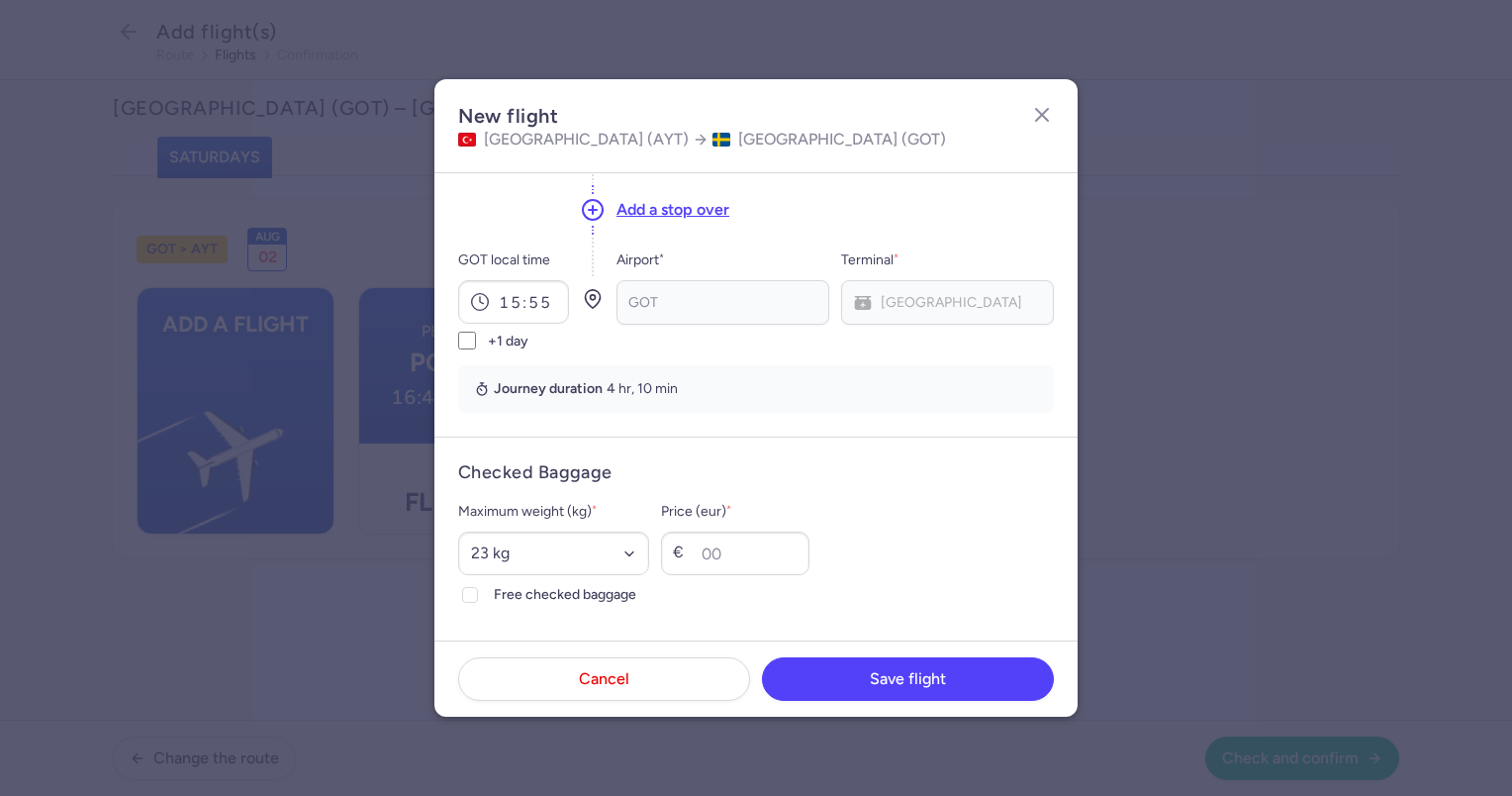 scroll, scrollTop: 260, scrollLeft: 0, axis: vertical 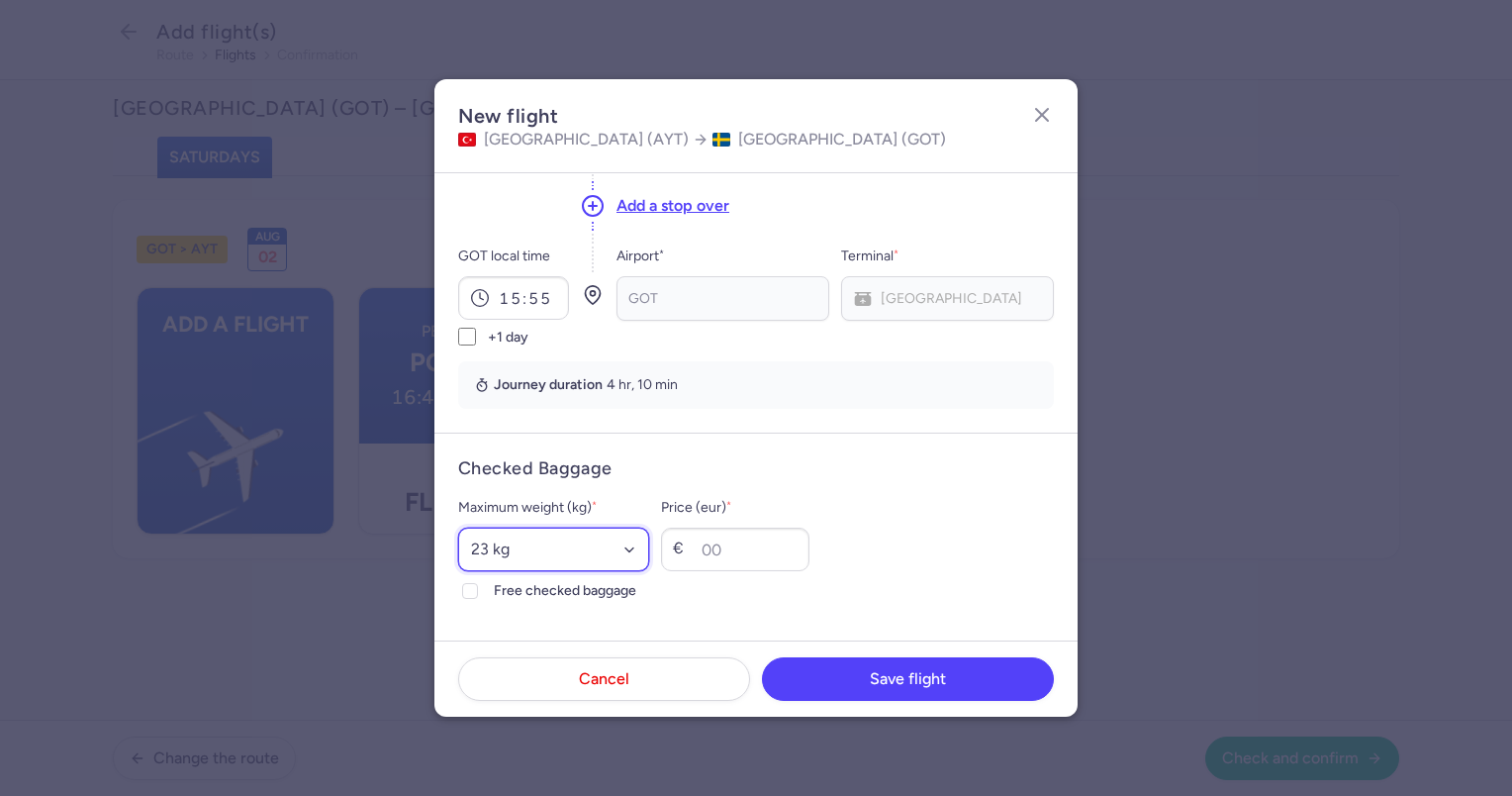 click on "Select an option 15 kg 16 kg 17 kg 18 kg 19 kg 20 kg 21 kg 22 kg 23 kg 24 kg 25 kg 26 kg 27 kg 28 kg 29 kg 30 kg 31 kg 32 kg 33 kg 34 kg 35 kg" at bounding box center [553, 549] 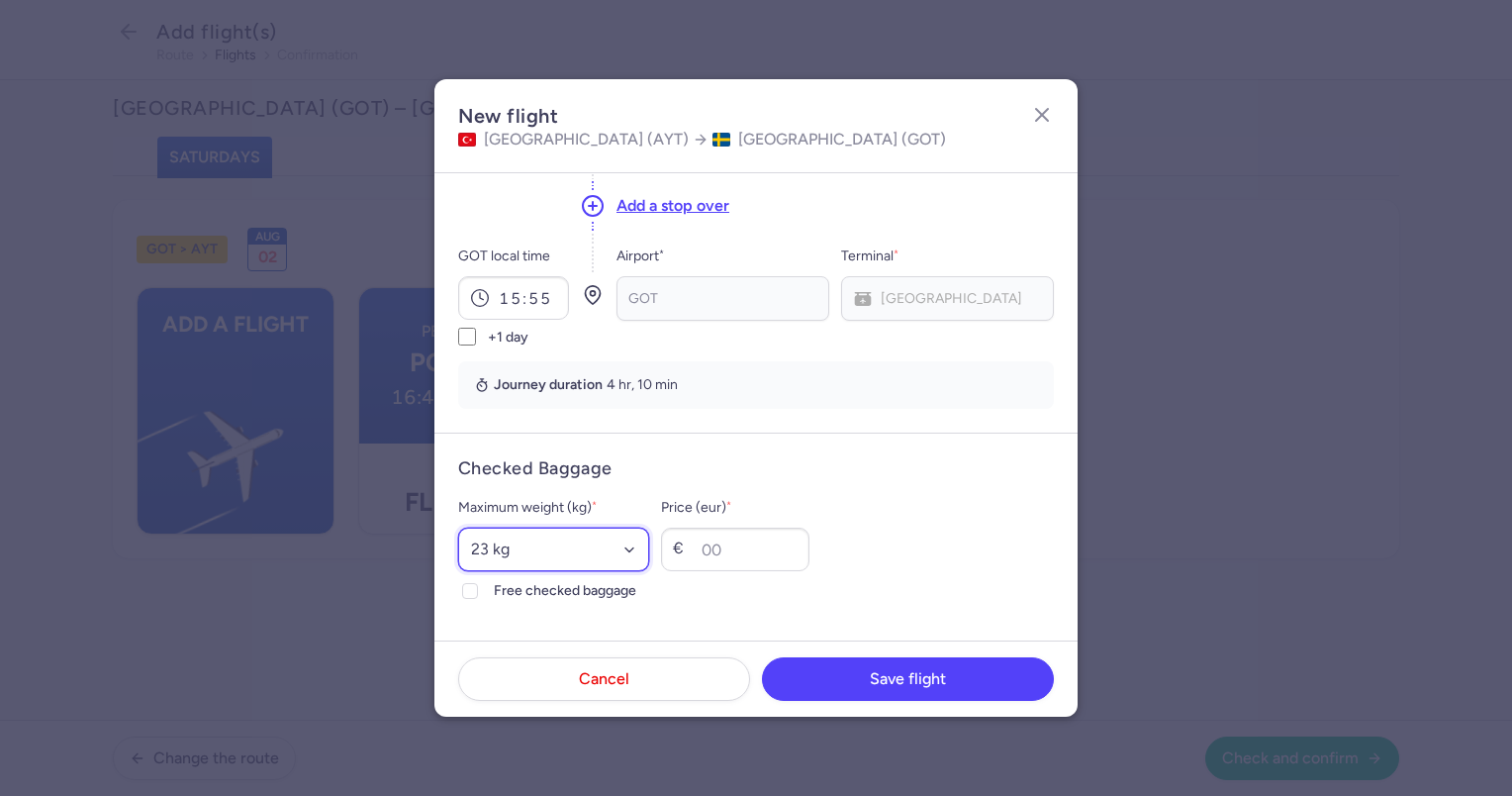 select on "20" 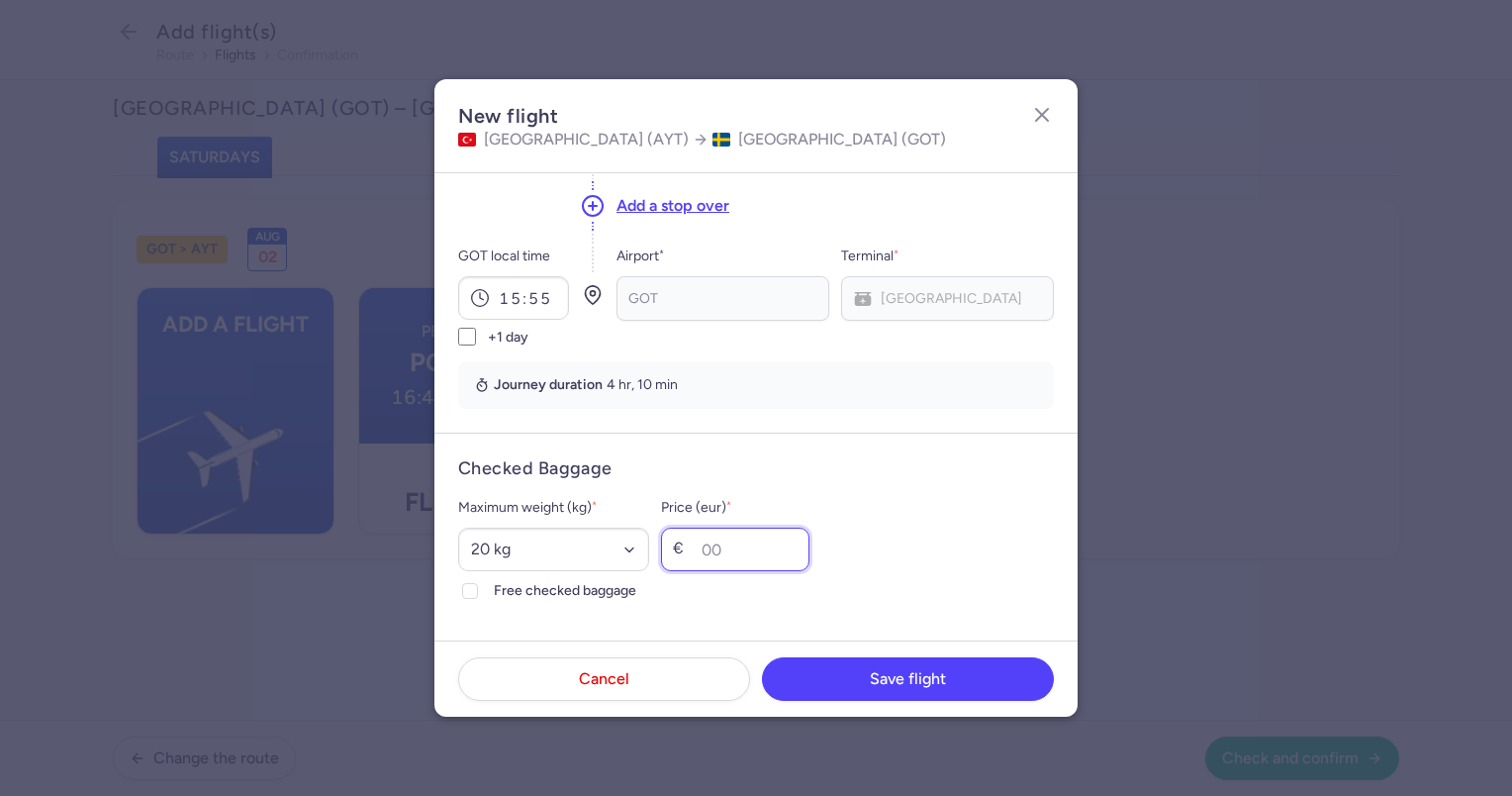 click on "Price (eur)  *" at bounding box center [735, 549] 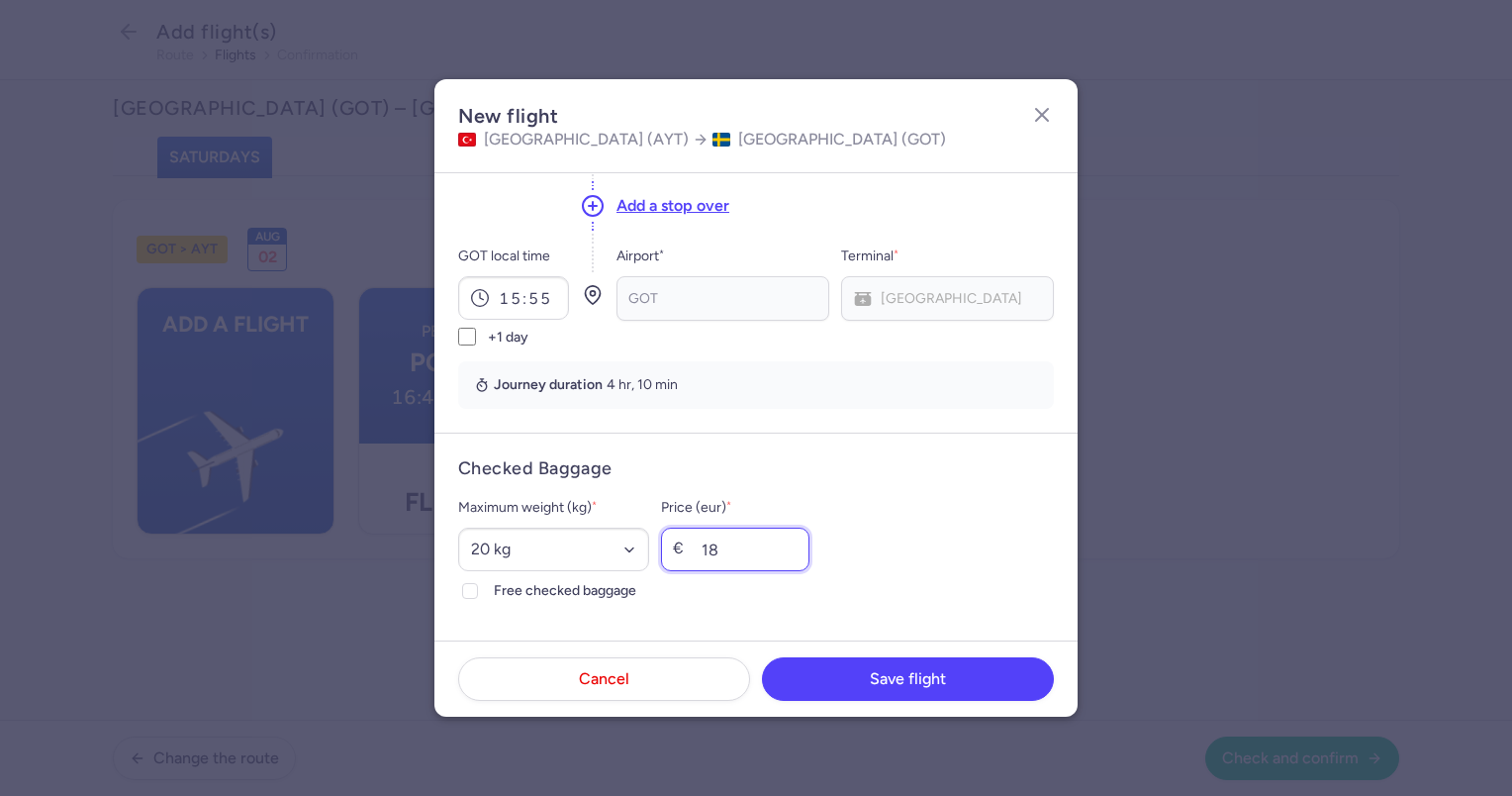 type on "18" 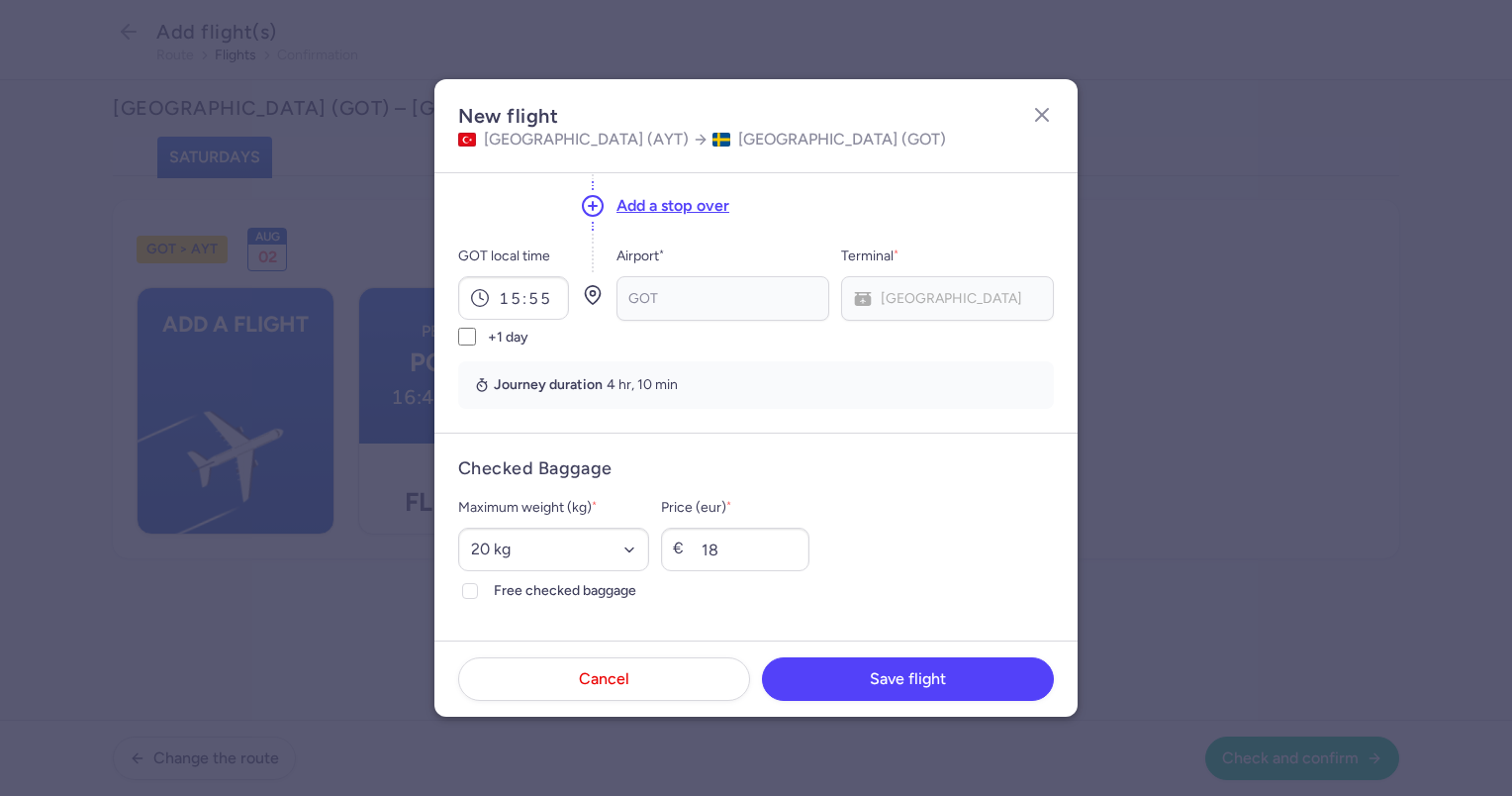 click on "Maximum weight (kg)  * Select an option 15 kg 16 kg 17 kg 18 kg 19 kg 20 kg 21 kg 22 kg 23 kg 24 kg 25 kg 26 kg 27 kg 28 kg 29 kg 30 kg 31 kg 32 kg 33 kg 34 kg 35 kg Free checked baggage Price (eur)  * € 18" at bounding box center [756, 549] 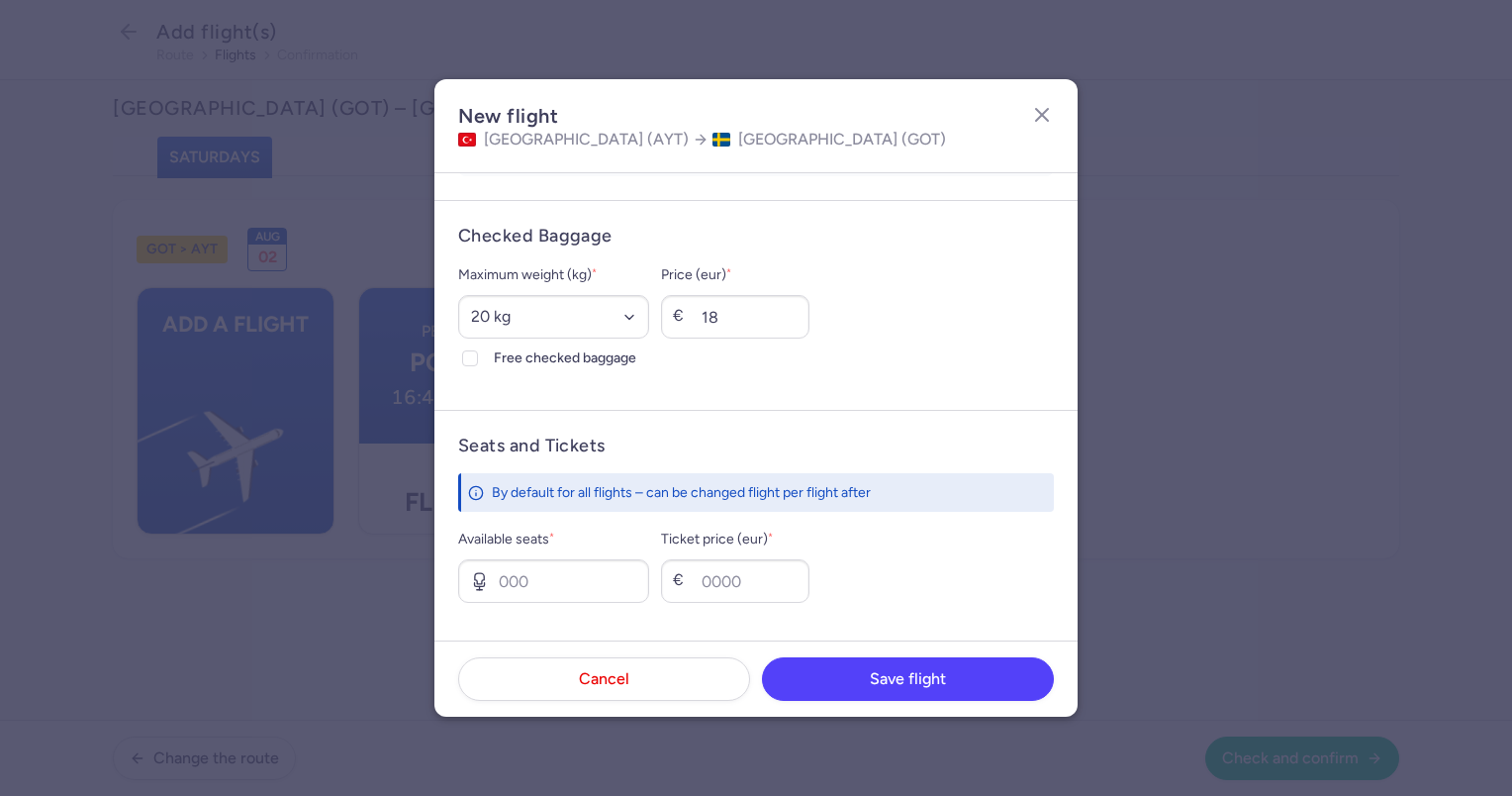 scroll, scrollTop: 495, scrollLeft: 0, axis: vertical 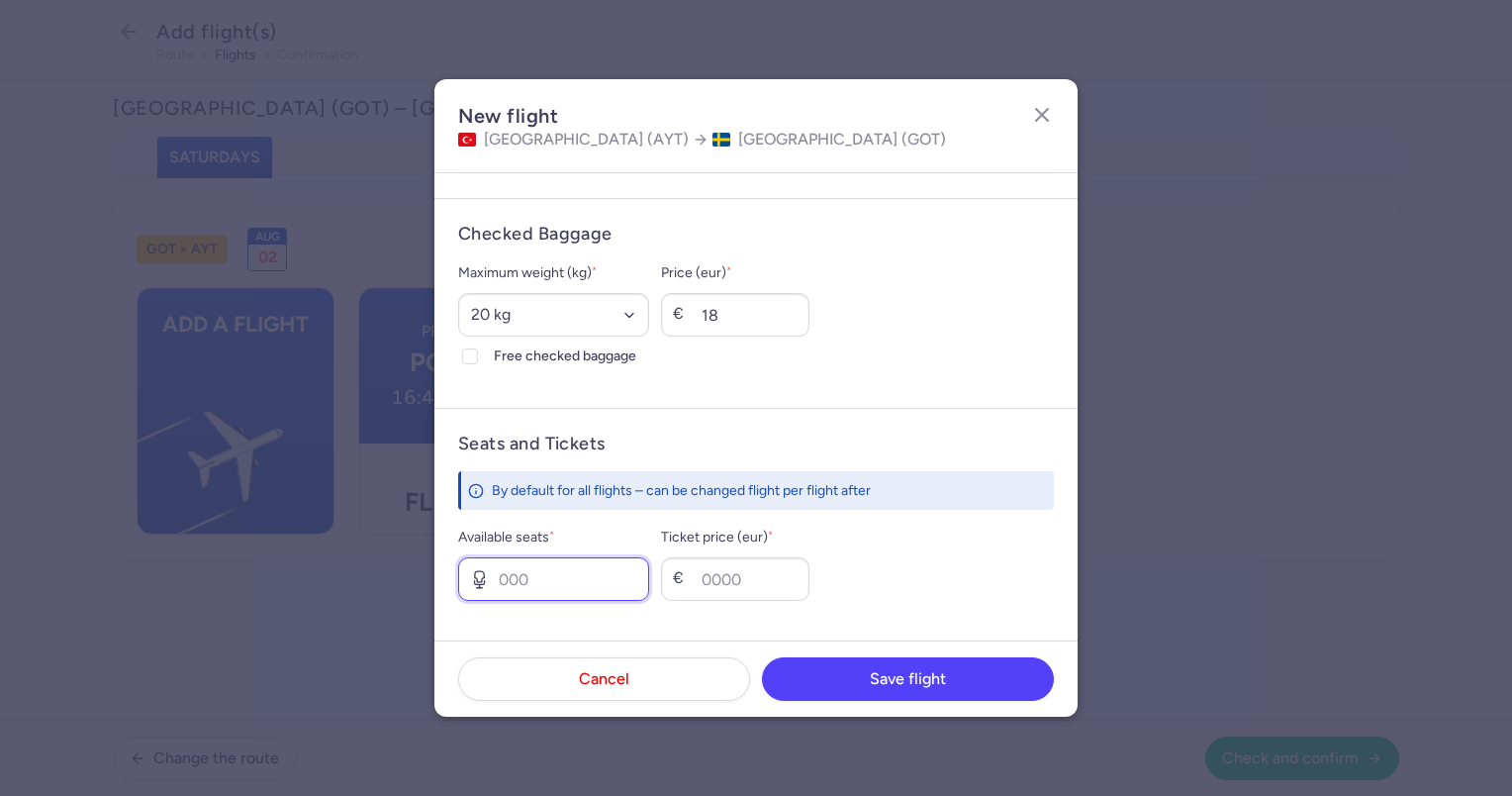 click on "Available seats  *" at bounding box center [553, 579] 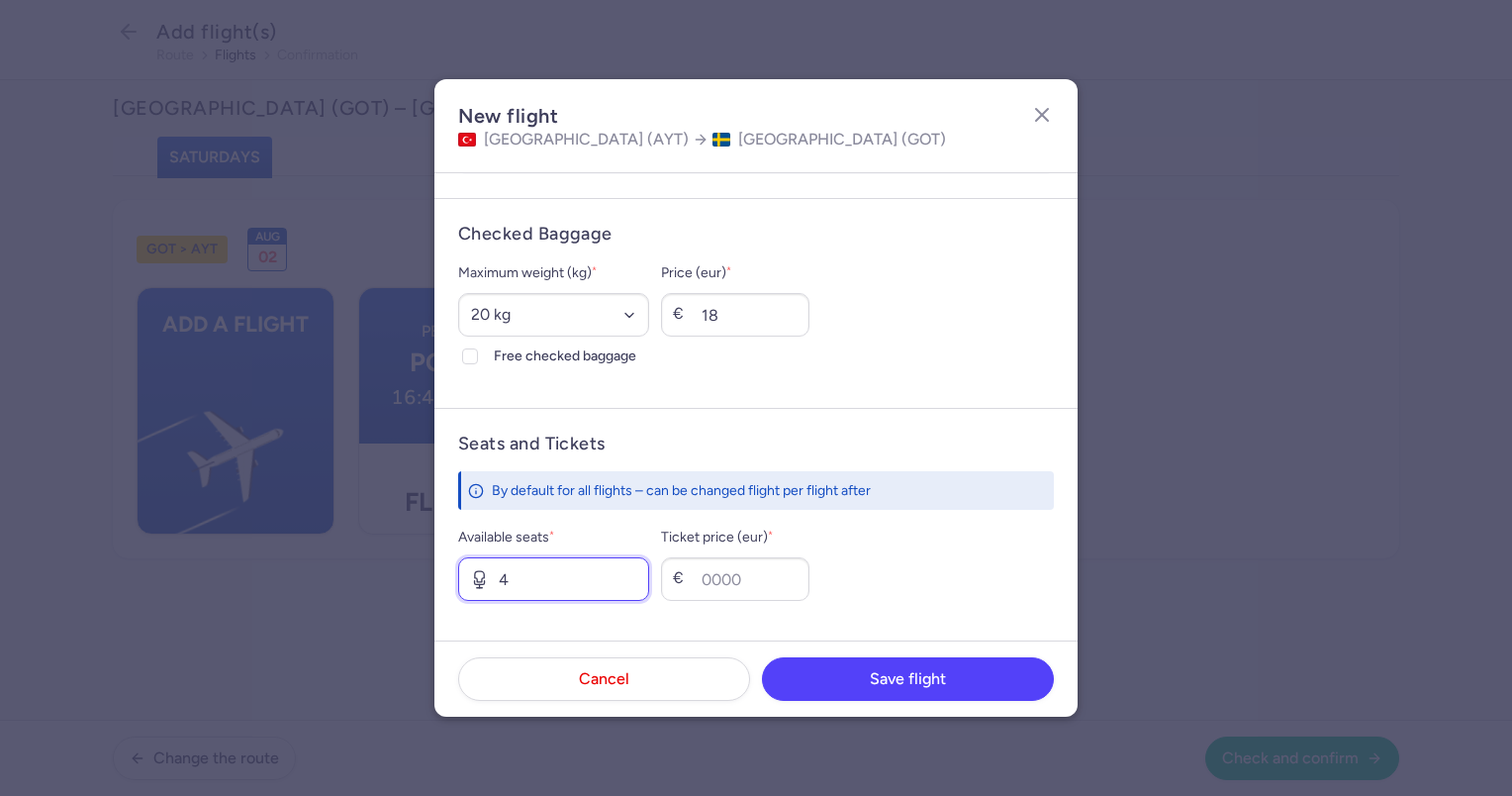 type on "4" 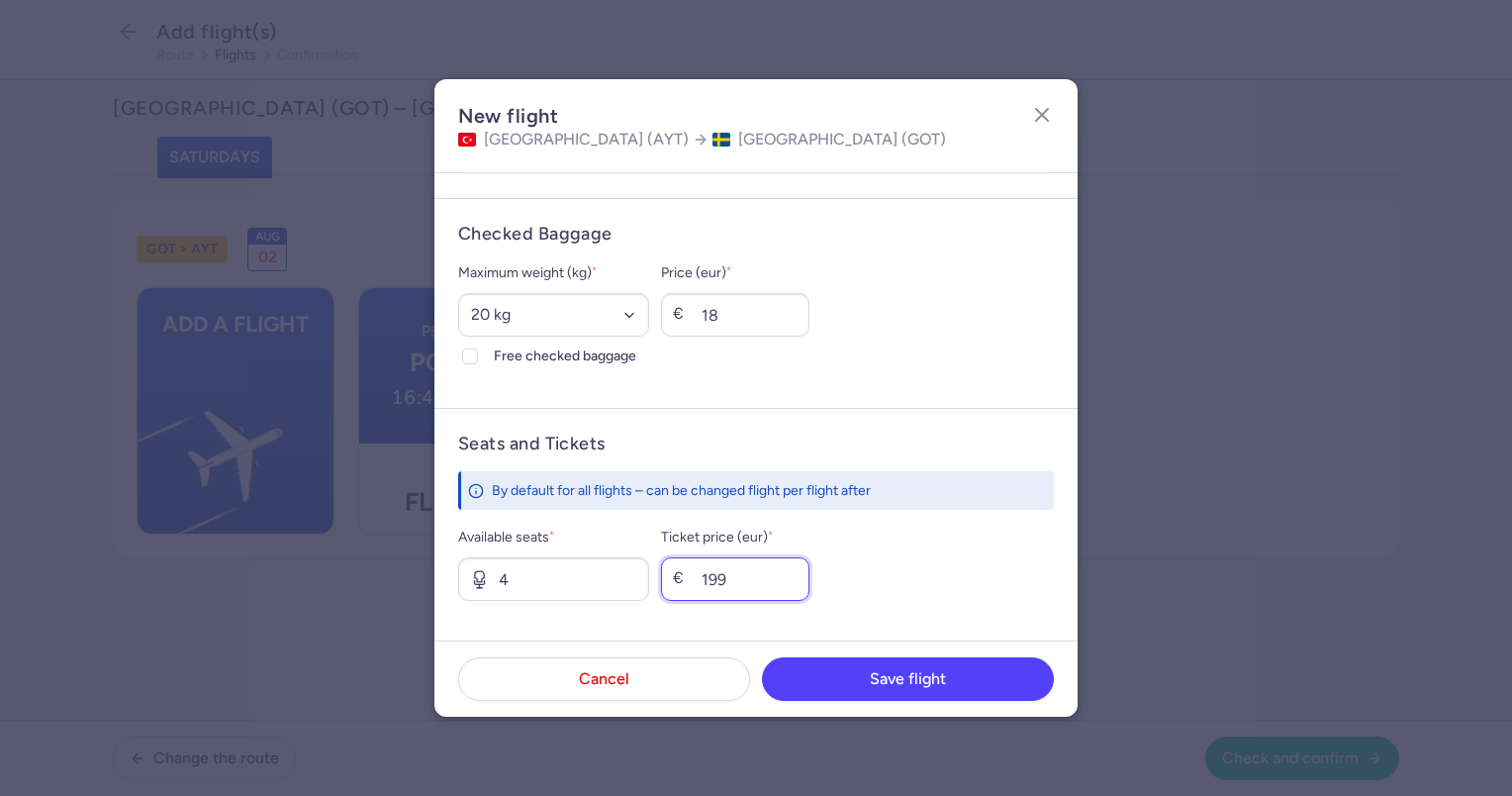 type on "199" 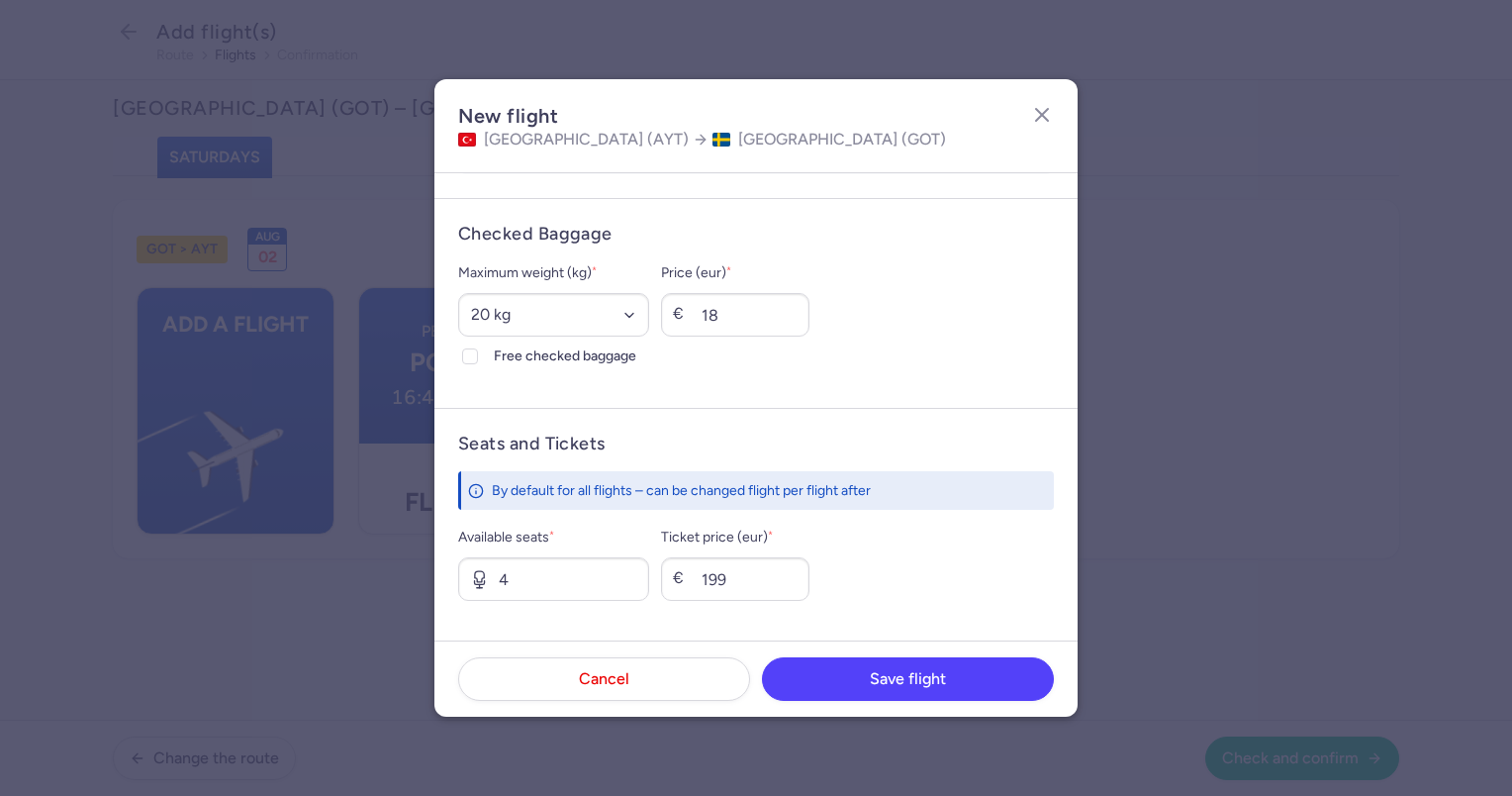 click on "Available seats  * 4 Ticket price (eur)  * € 199" at bounding box center (756, 563) 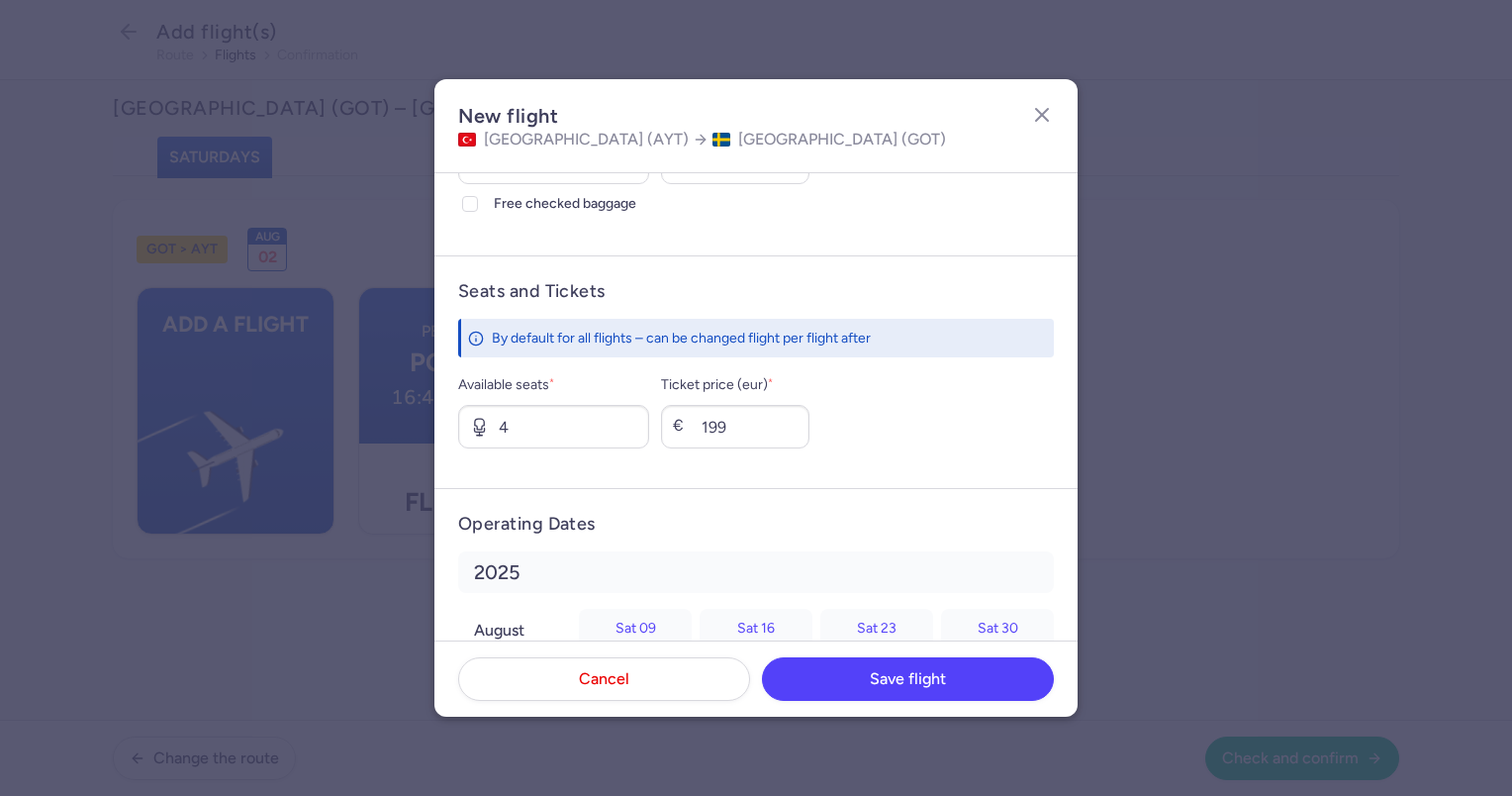 scroll, scrollTop: 648, scrollLeft: 0, axis: vertical 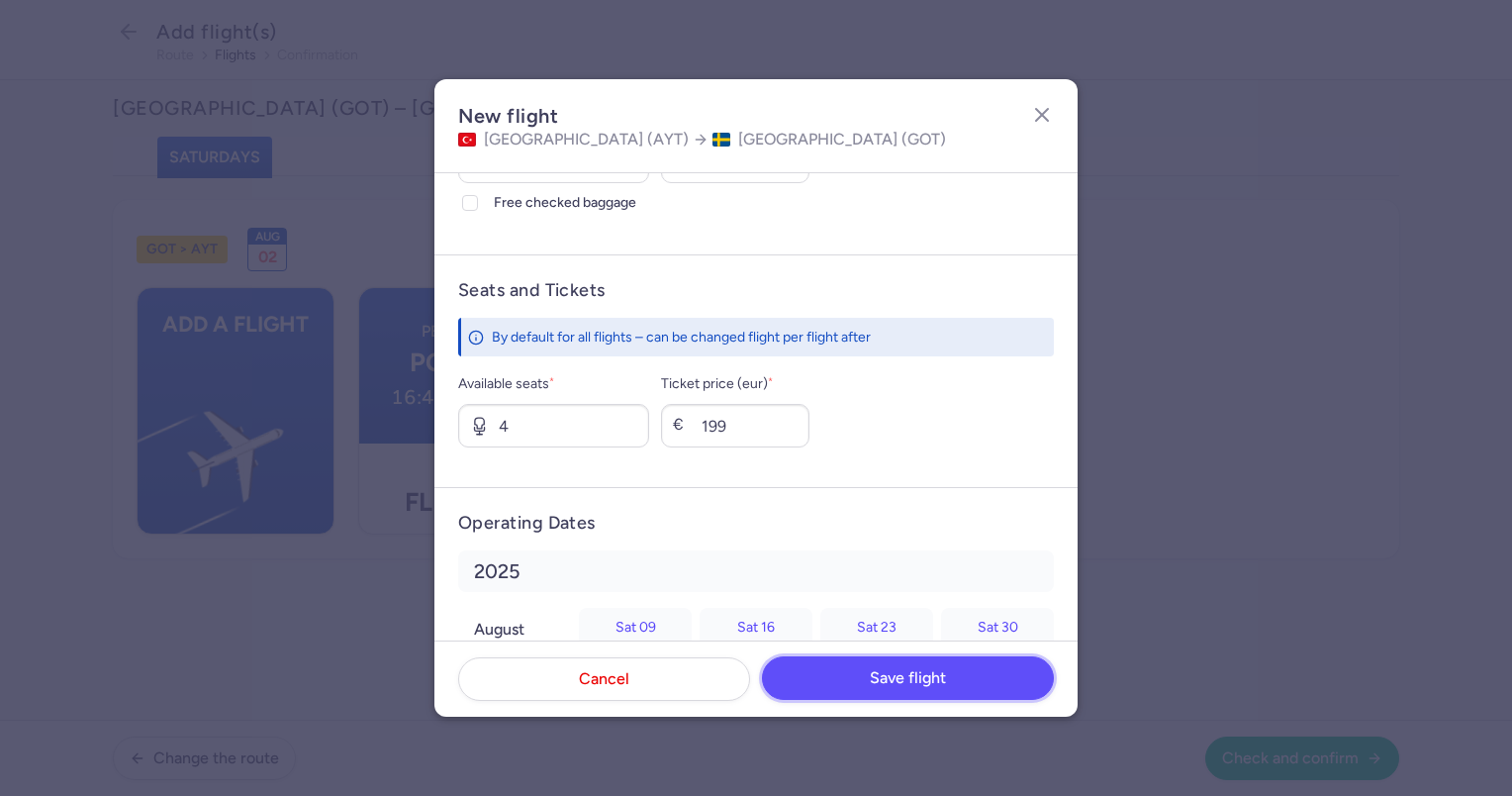 click on "Save flight" at bounding box center [907, 678] 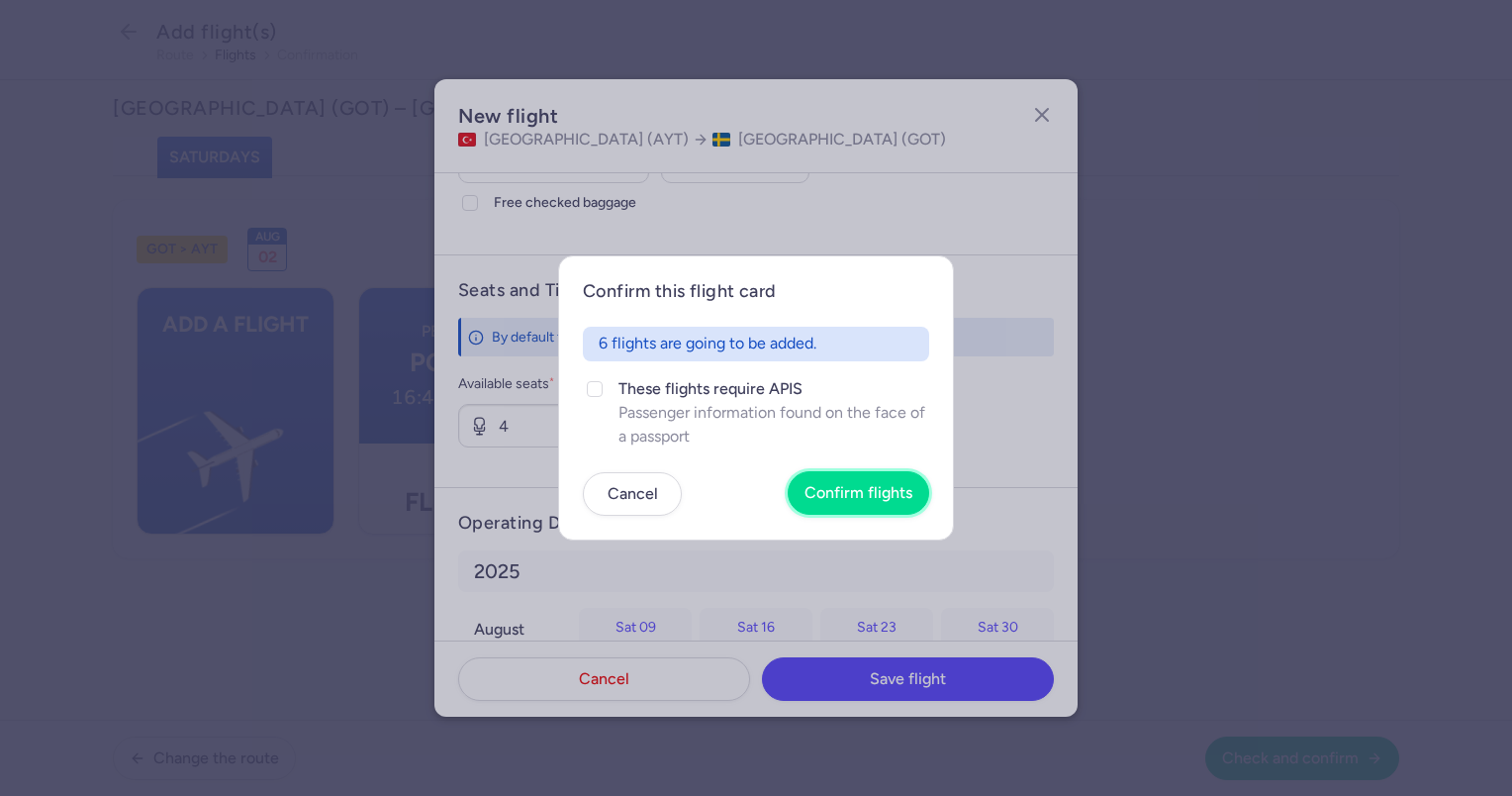 click on "Confirm flights" at bounding box center [858, 493] 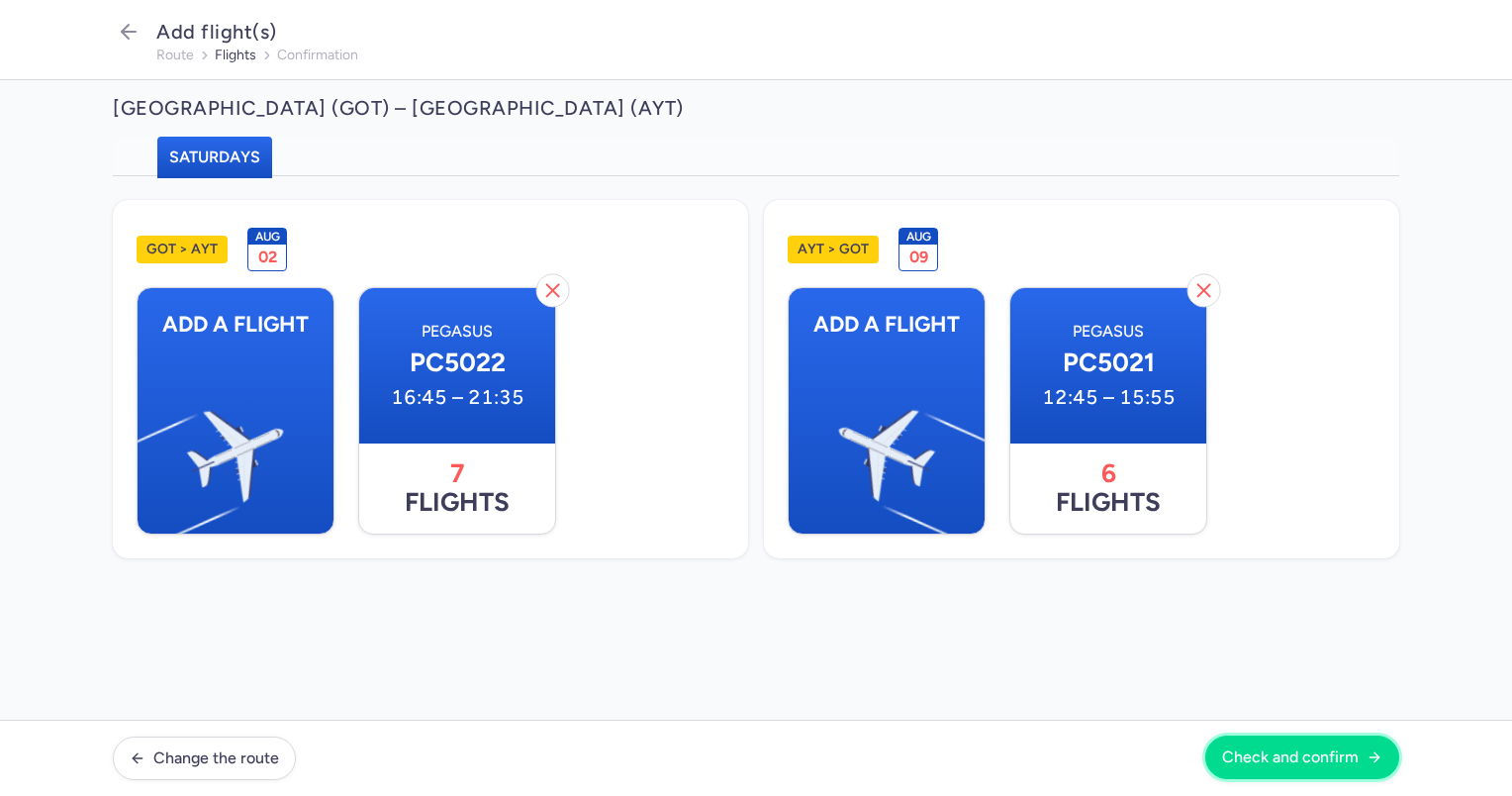 click on "Check and confirm" at bounding box center (1290, 757) 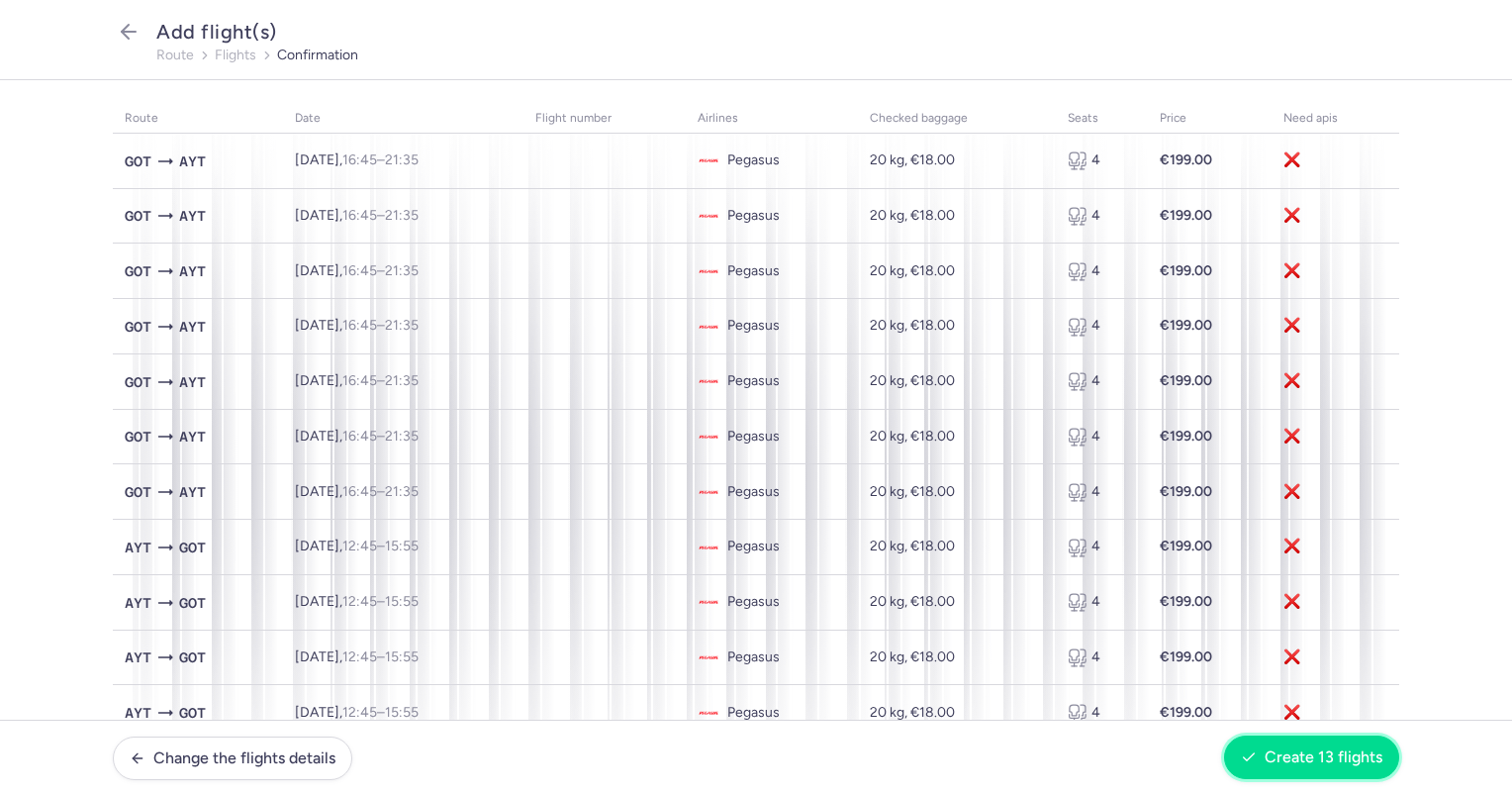 click on "Create 13 flights" at bounding box center (1323, 757) 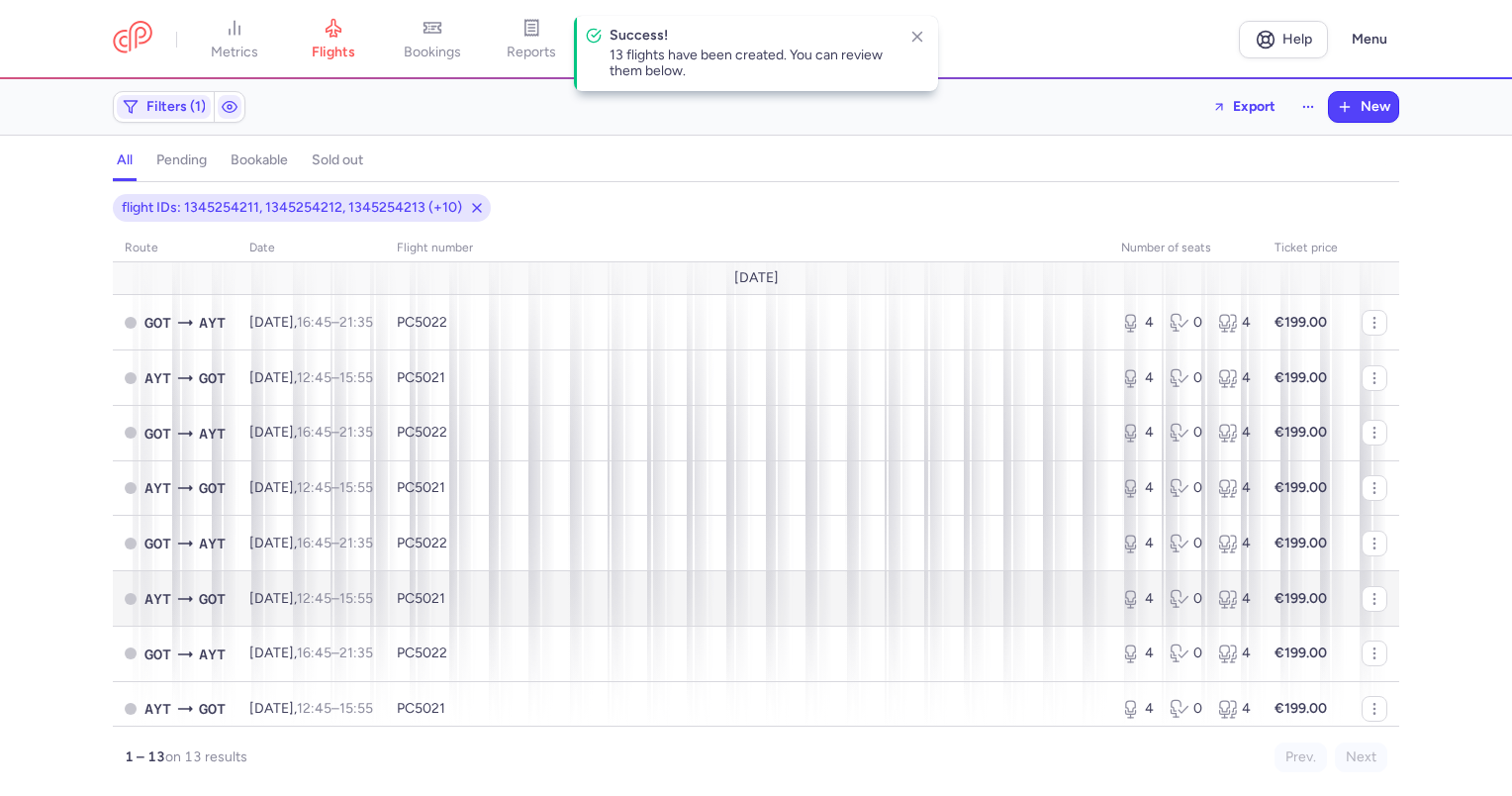 scroll, scrollTop: 334, scrollLeft: 0, axis: vertical 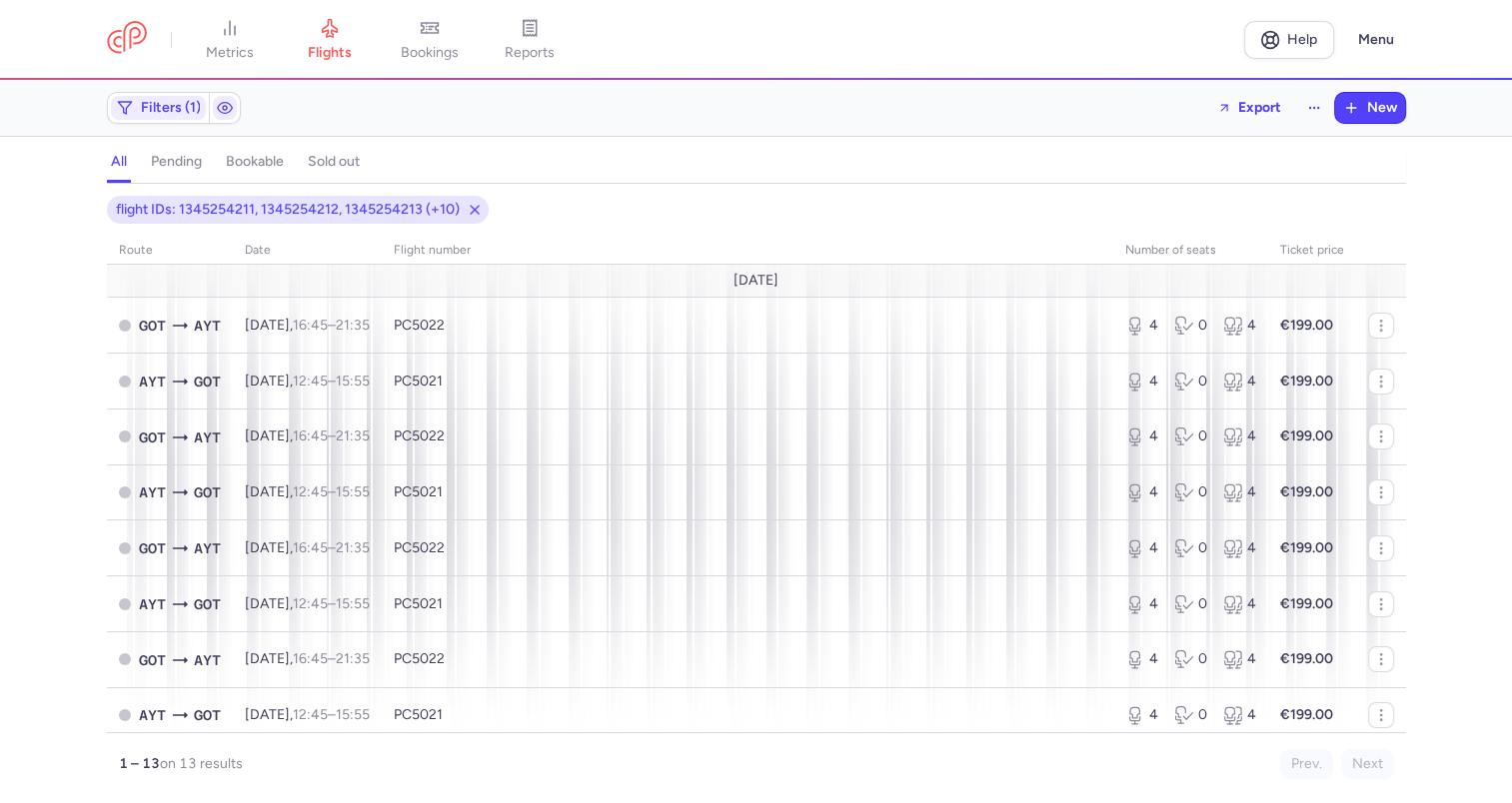 click on "Filters (1)  Export  New" at bounding box center (756, 108) 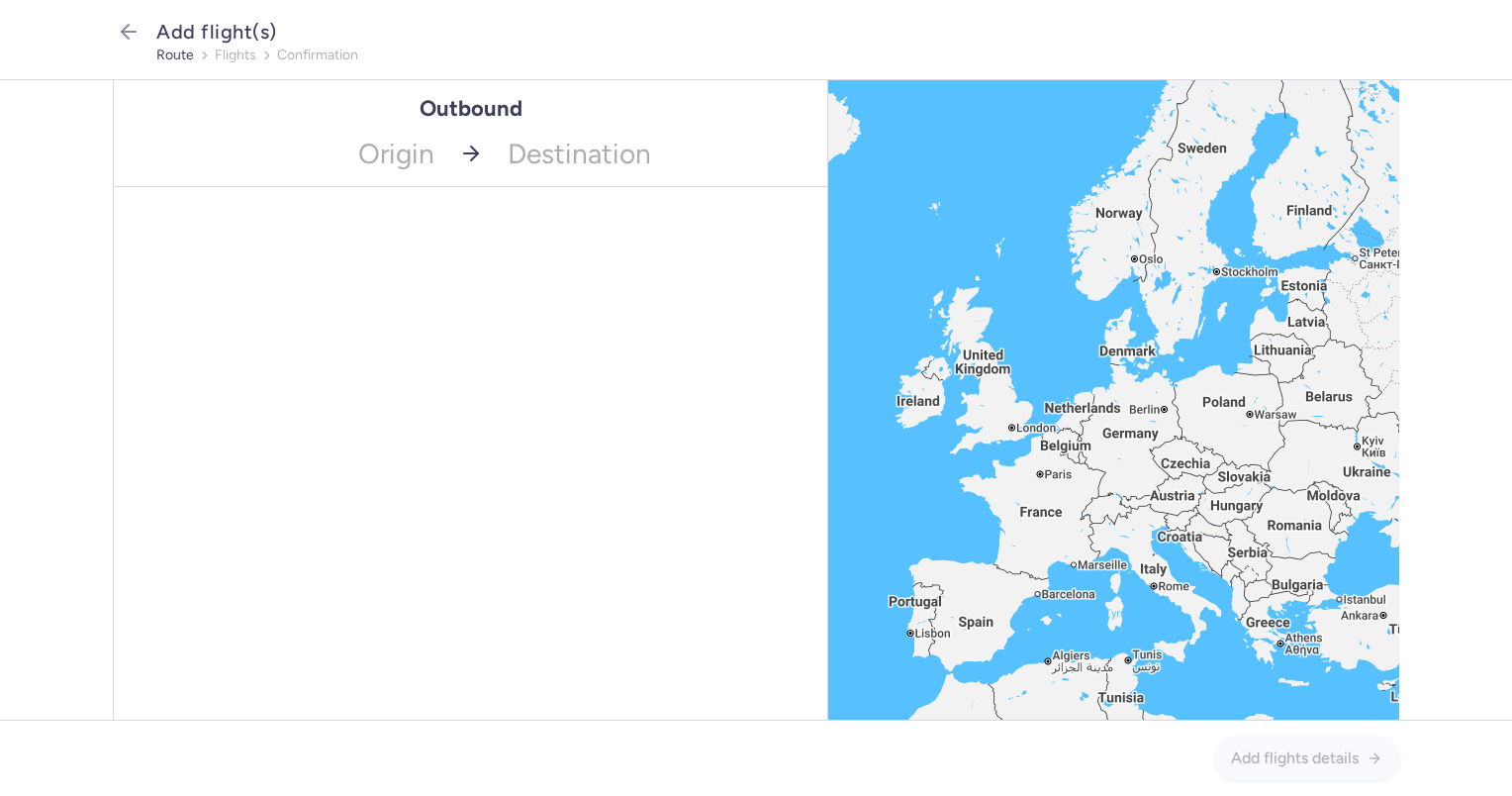 scroll, scrollTop: 0, scrollLeft: 0, axis: both 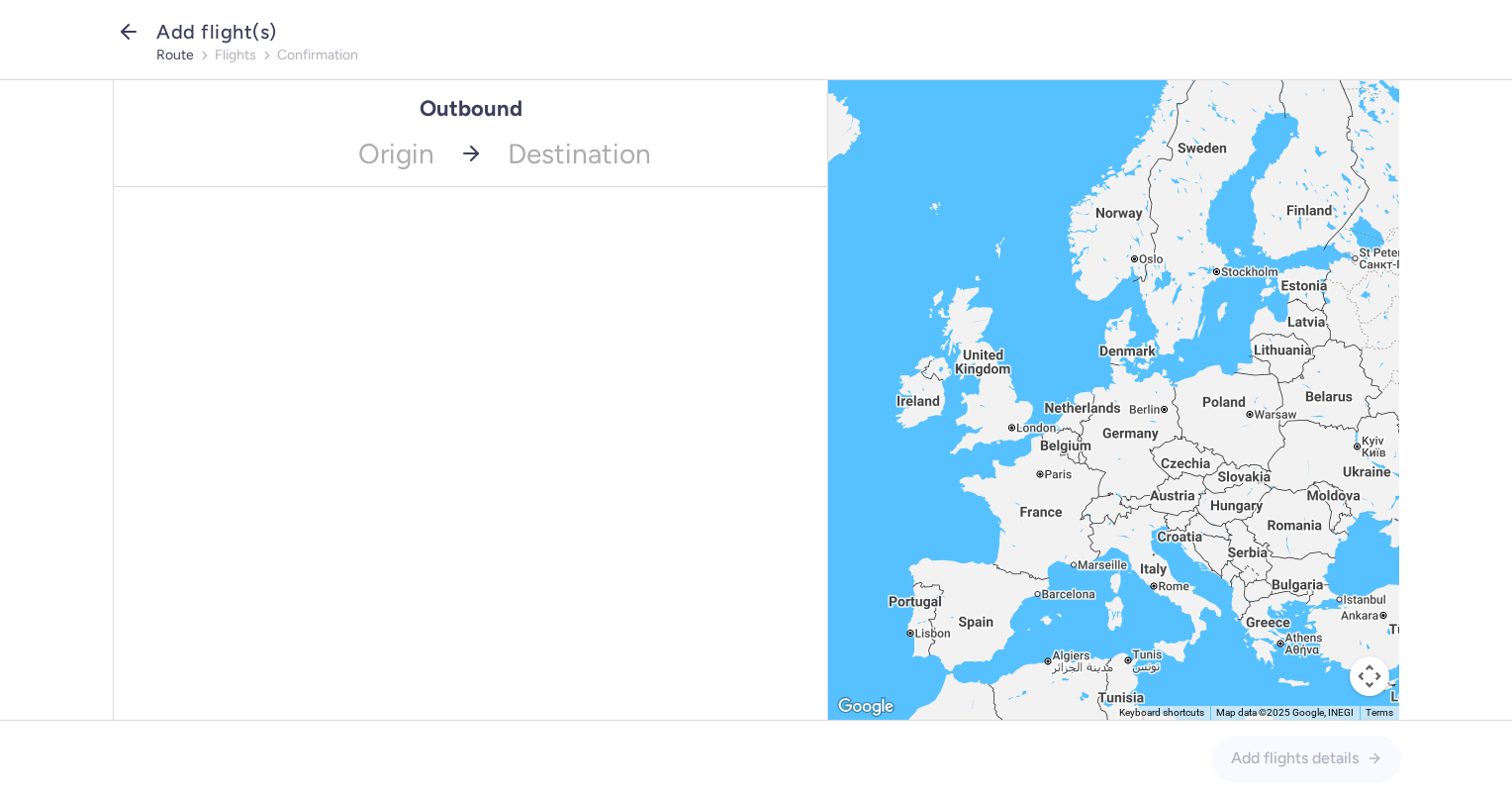 click 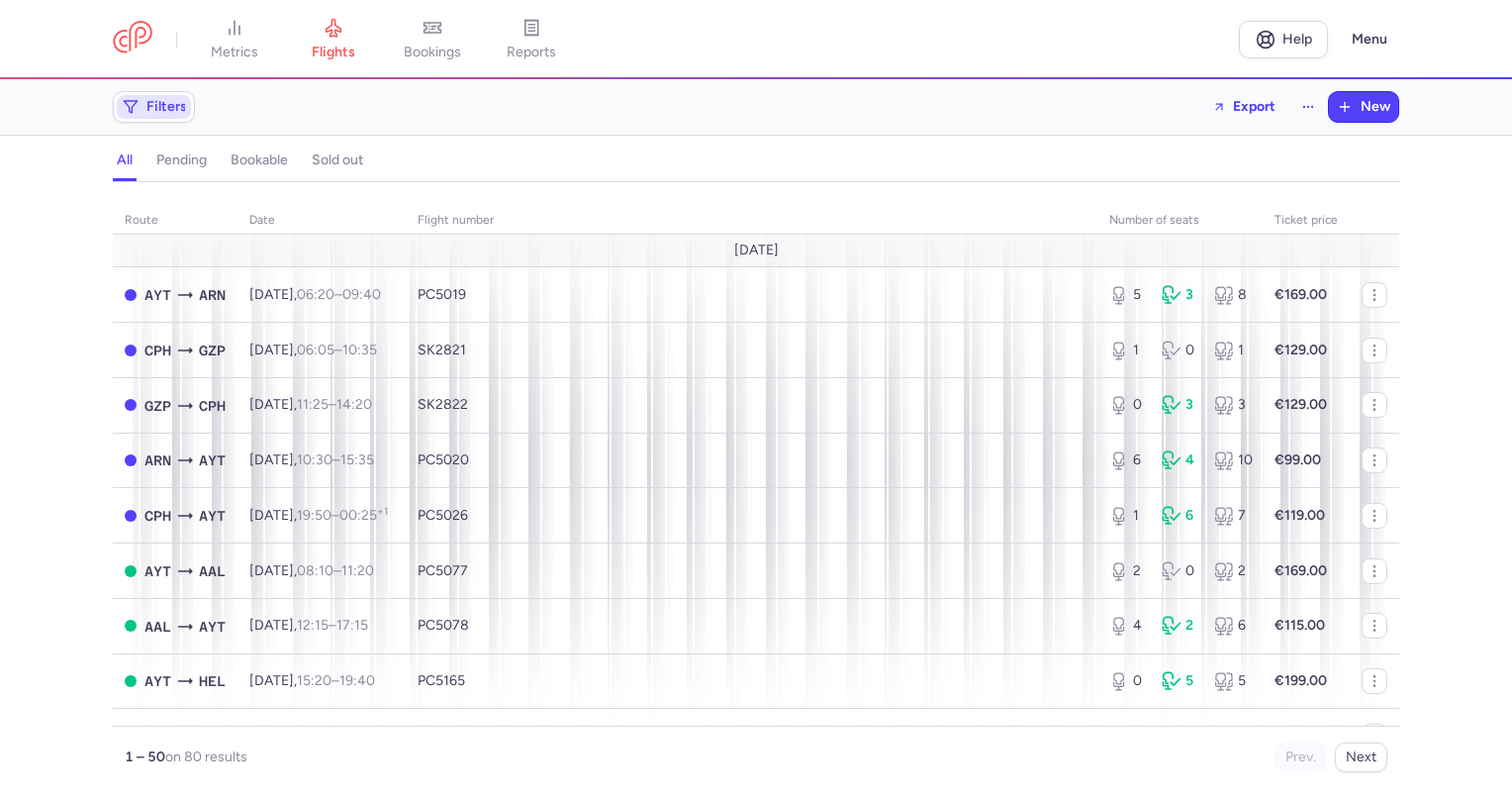 click on "Filters" 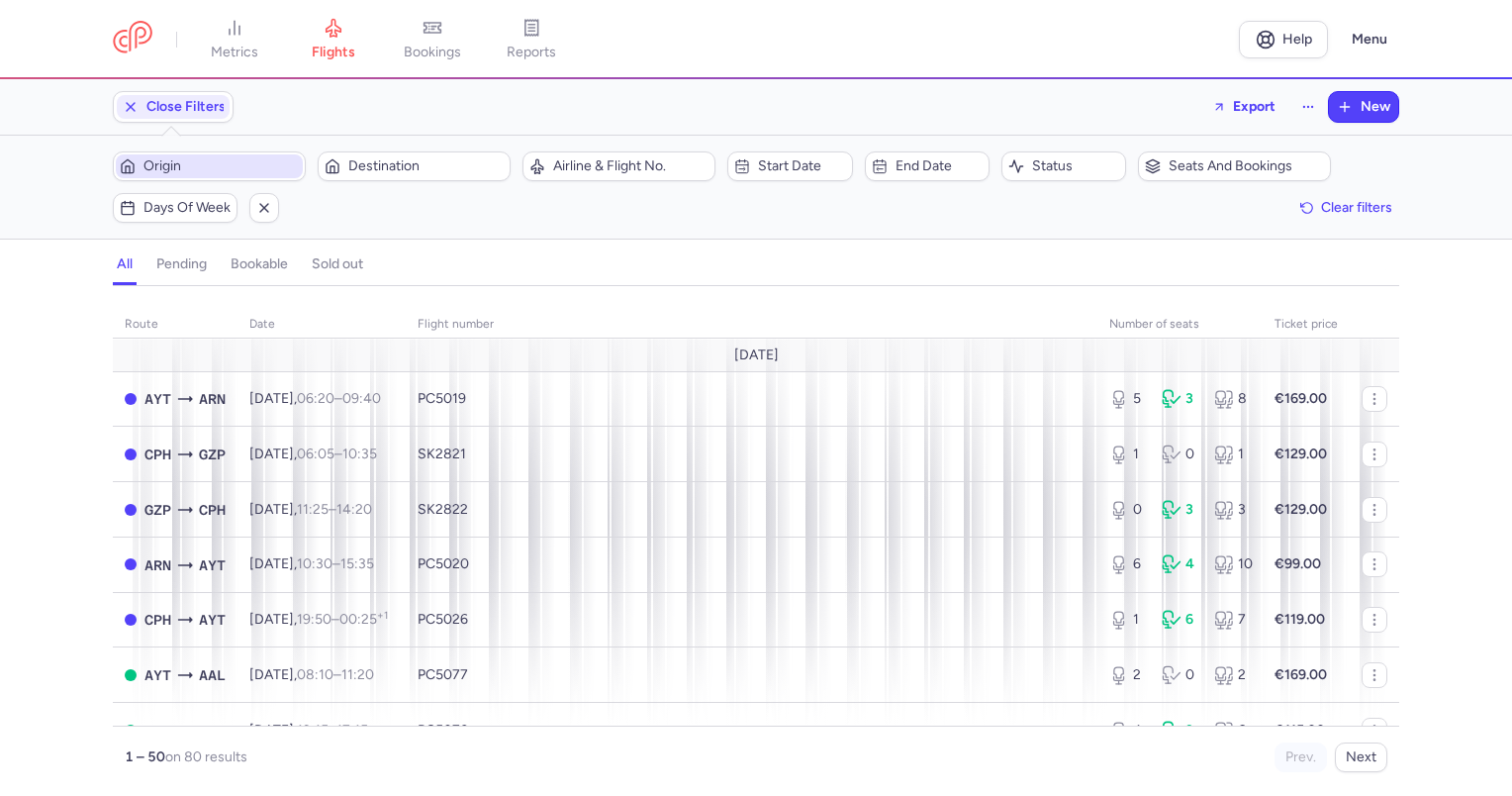 click on "Origin" at bounding box center (221, 166) 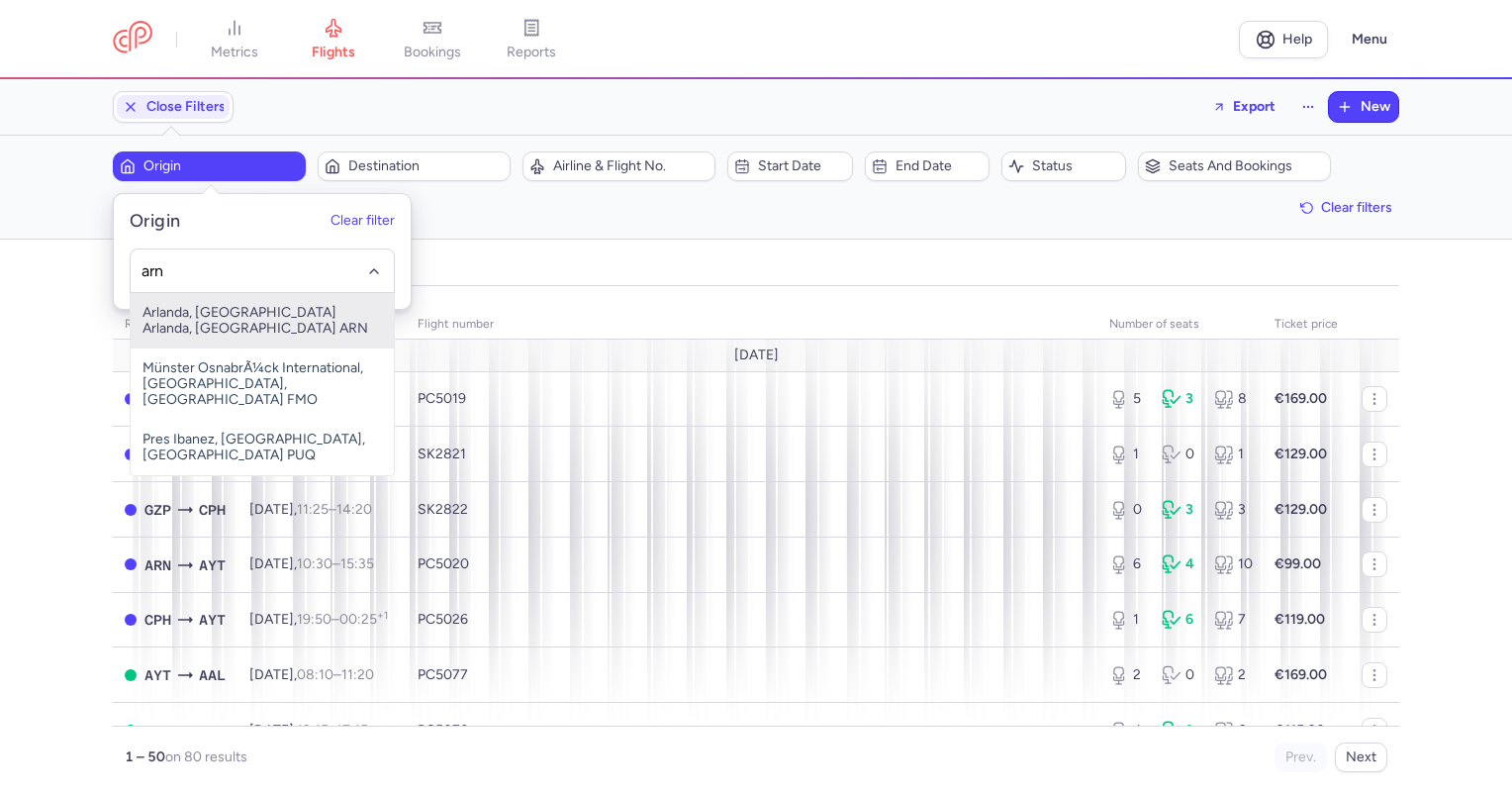 click on "Arlanda, Stockholm Arlanda, Sweden ARN" at bounding box center [262, 321] 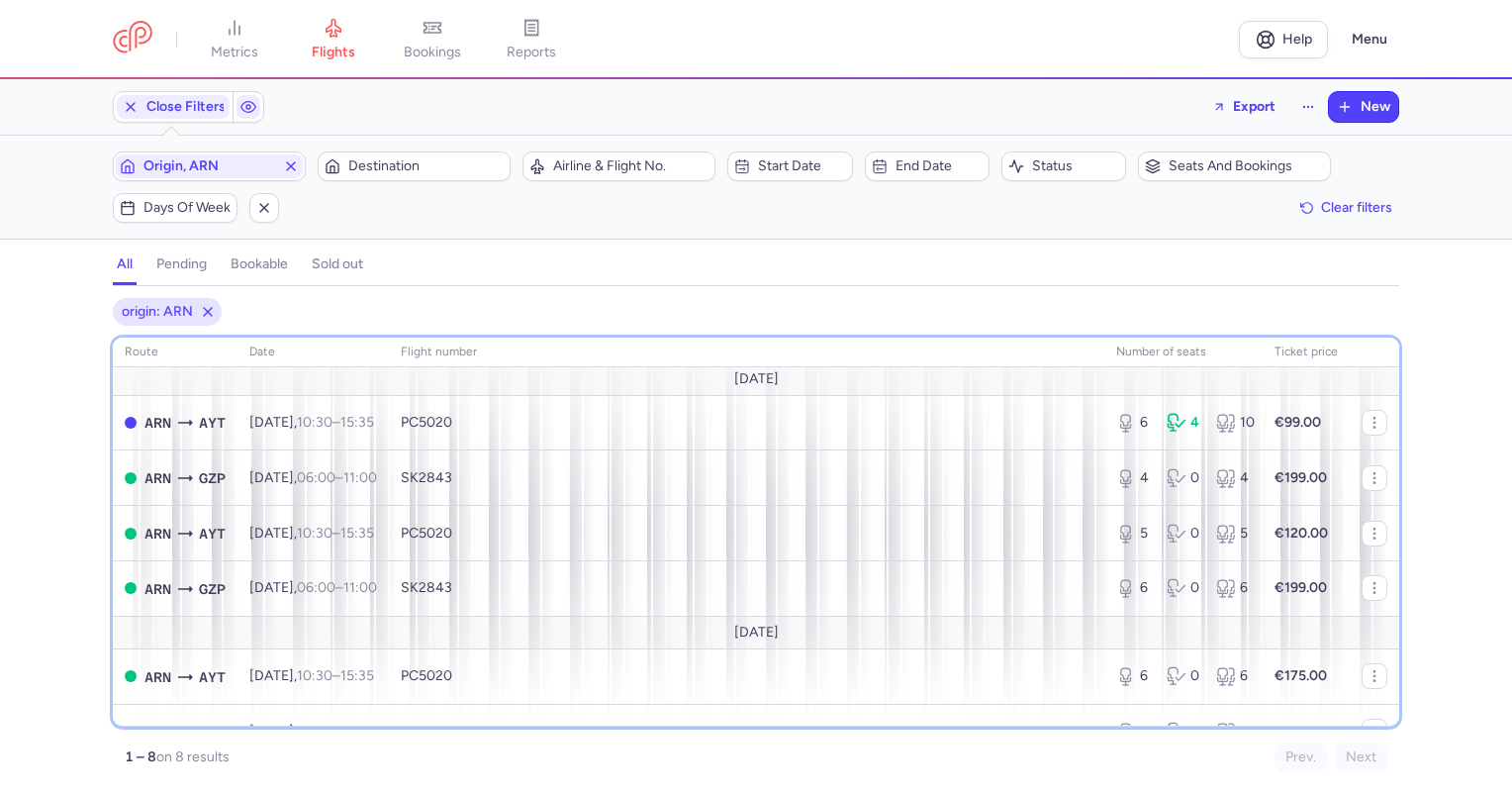 scroll, scrollTop: 0, scrollLeft: 0, axis: both 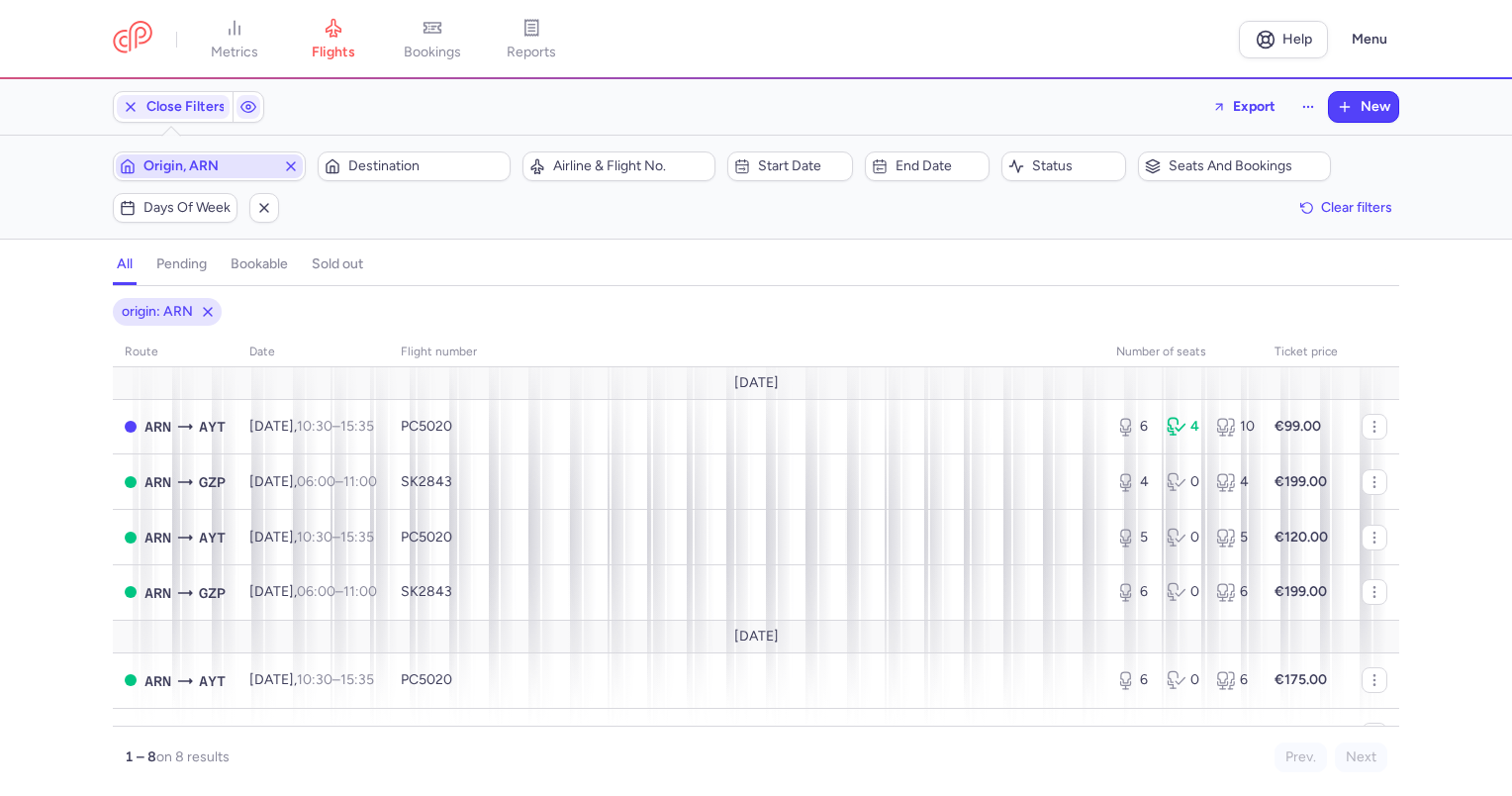 click on "Origin, ARN" at bounding box center [209, 166] 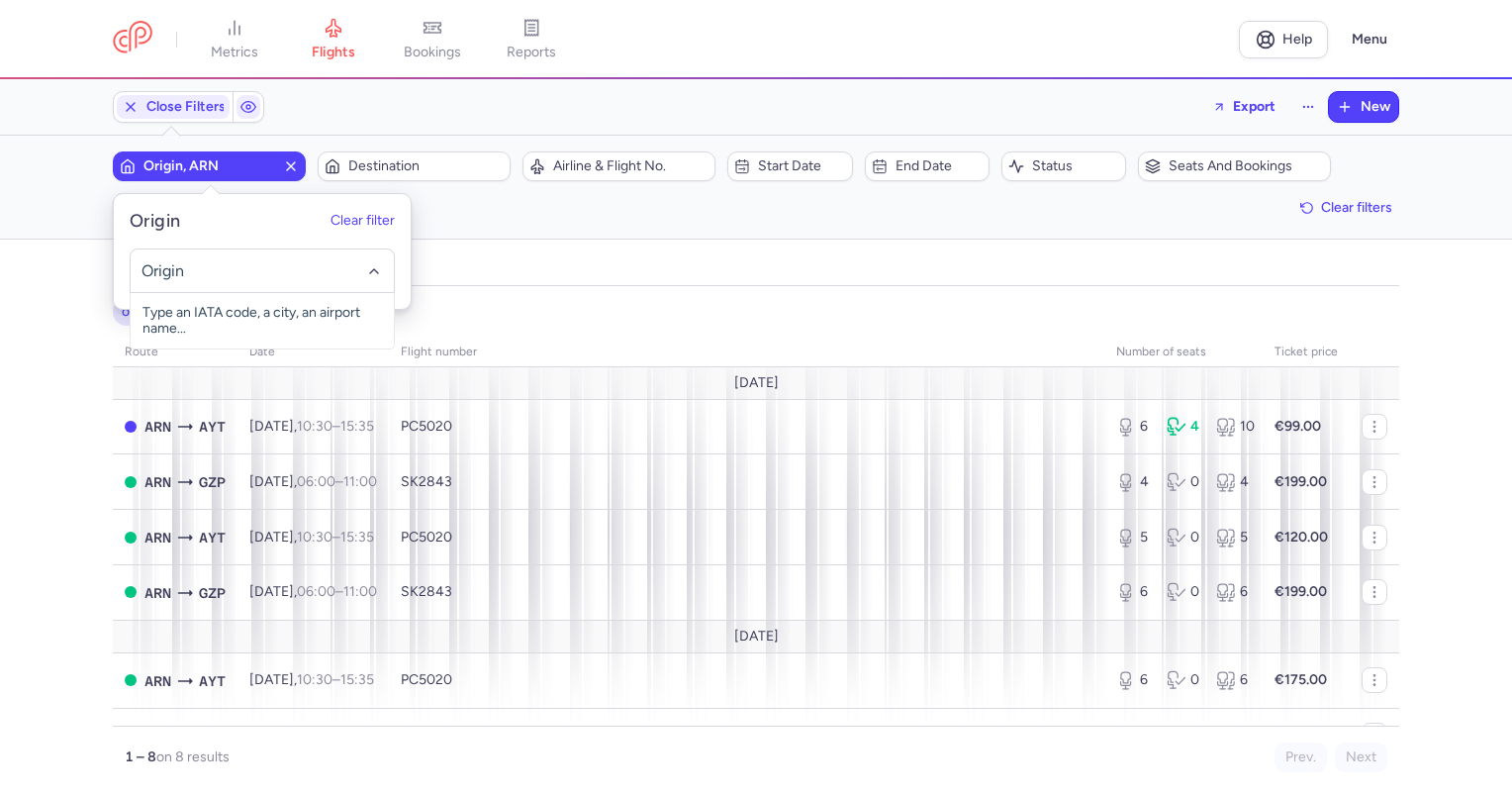 click 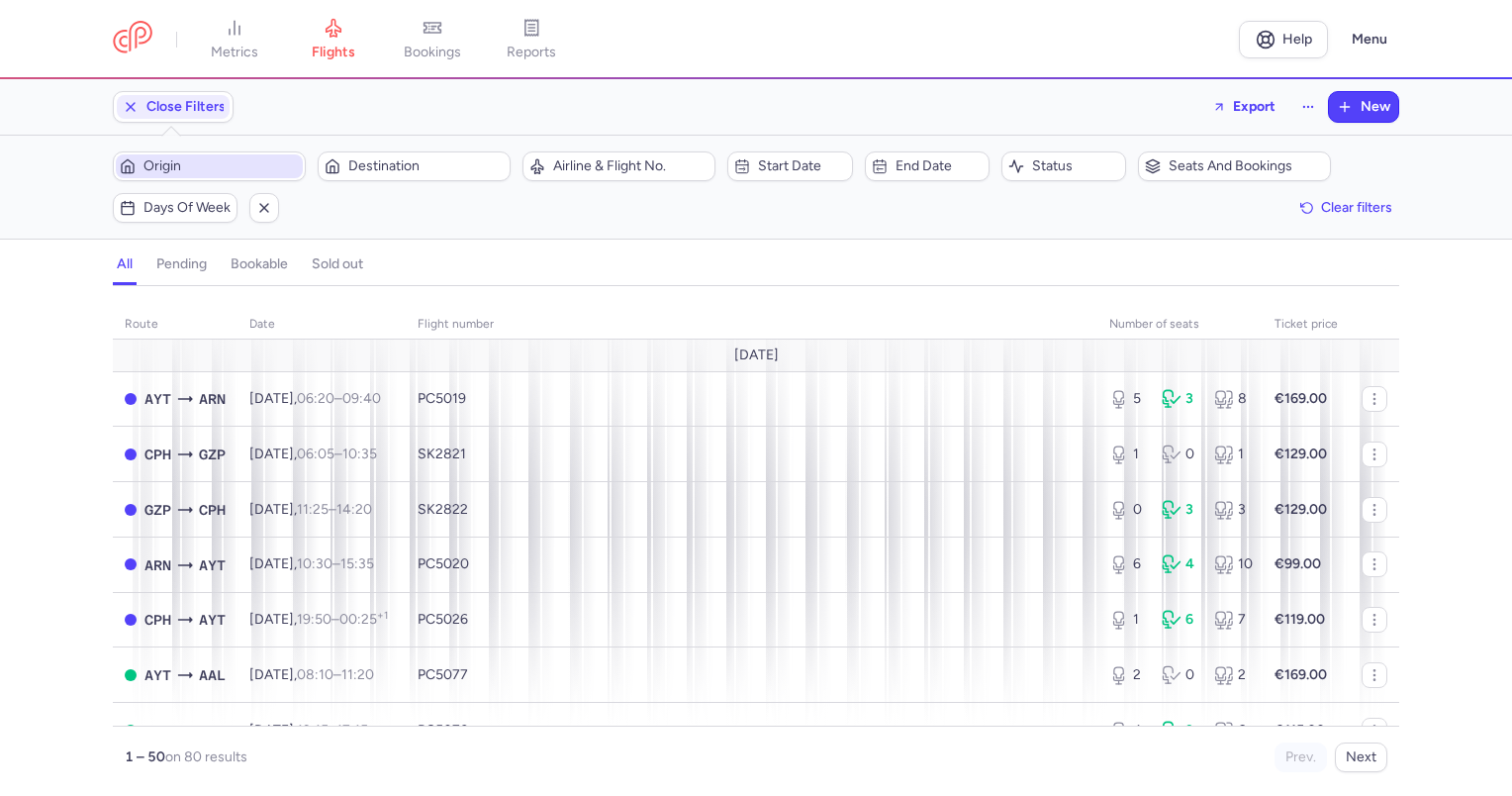 click on "Origin" at bounding box center (221, 166) 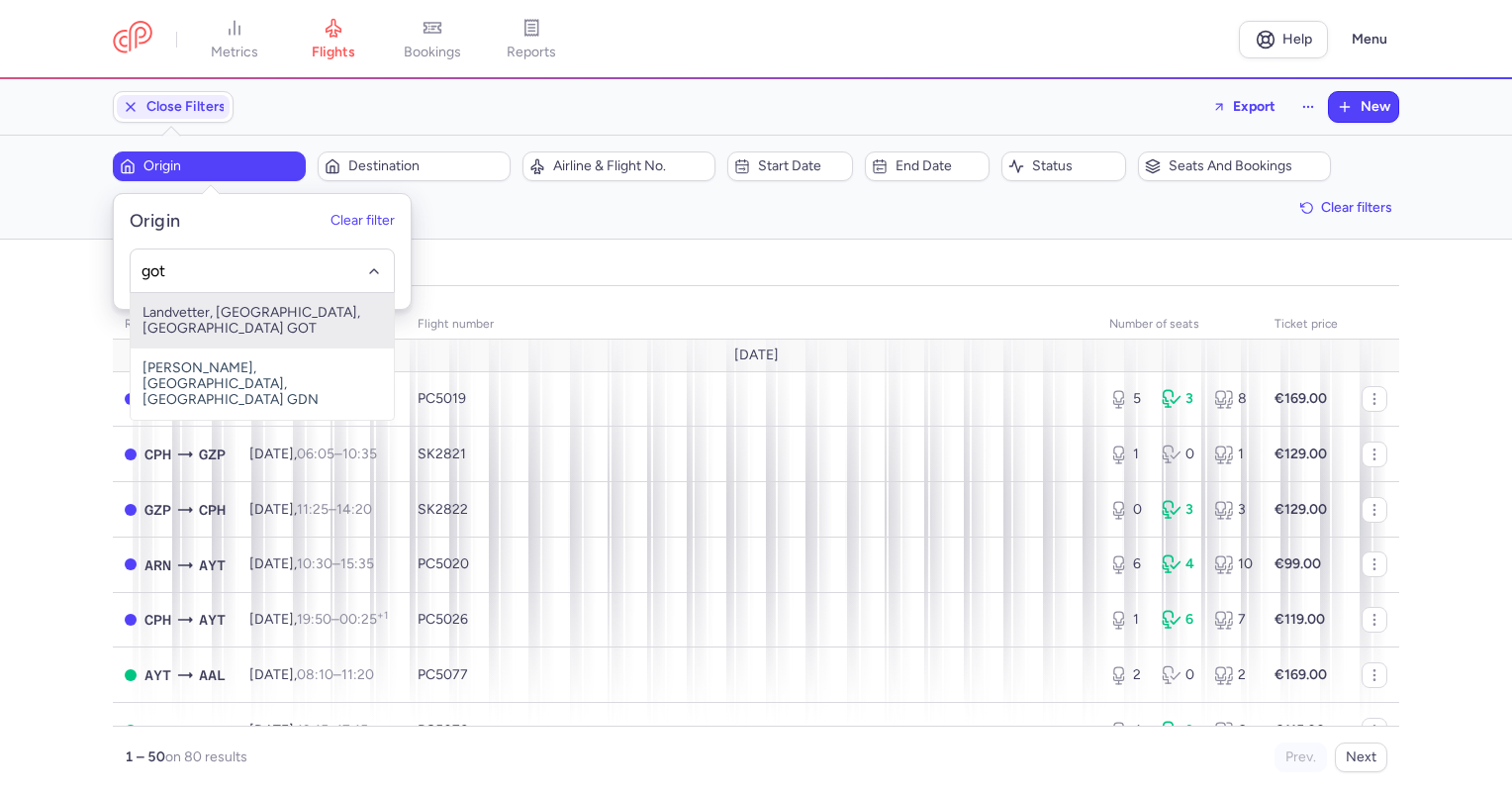click on "Landvetter, [GEOGRAPHIC_DATA], [GEOGRAPHIC_DATA] GOT" at bounding box center (262, 321) 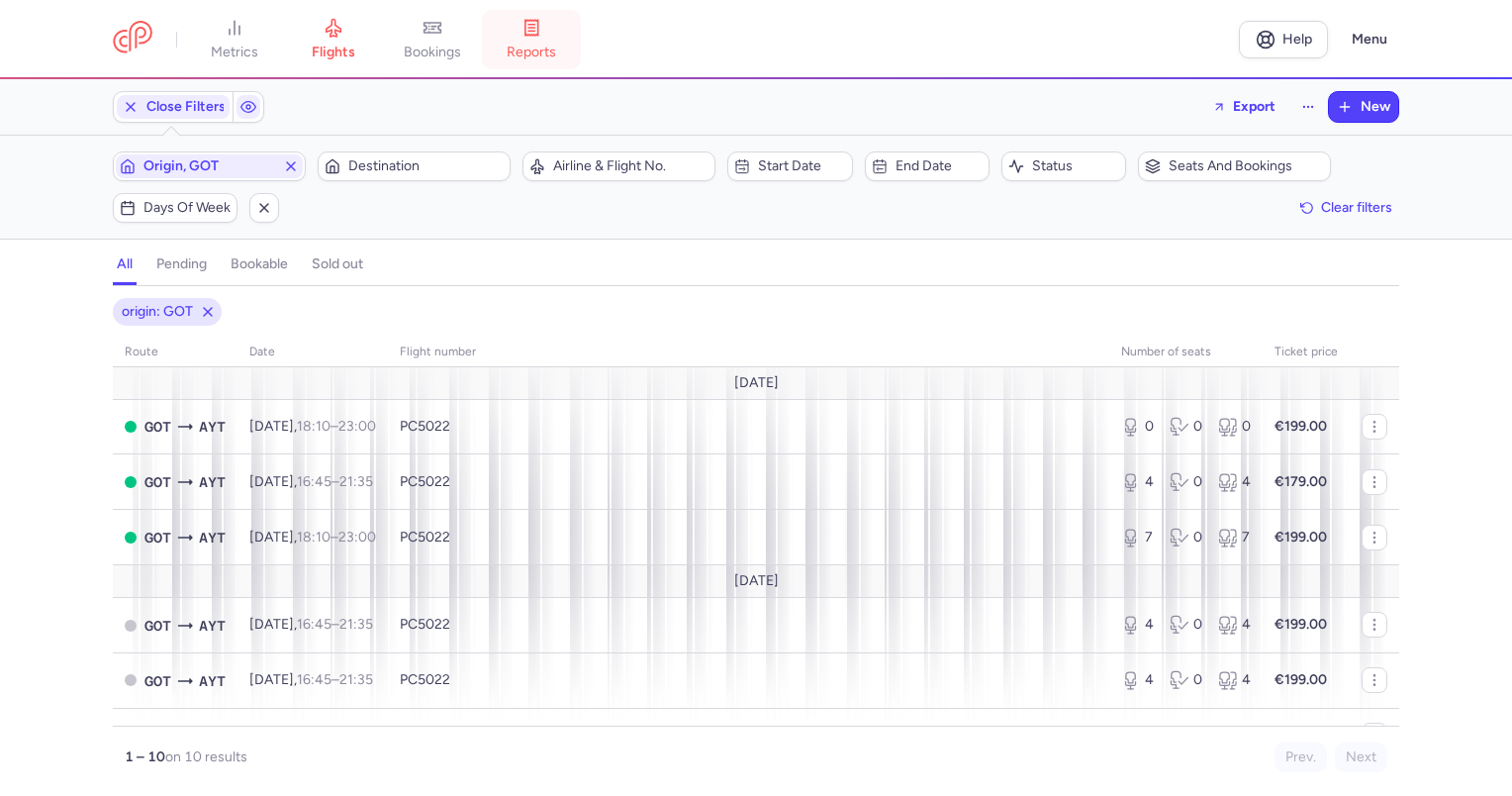 type 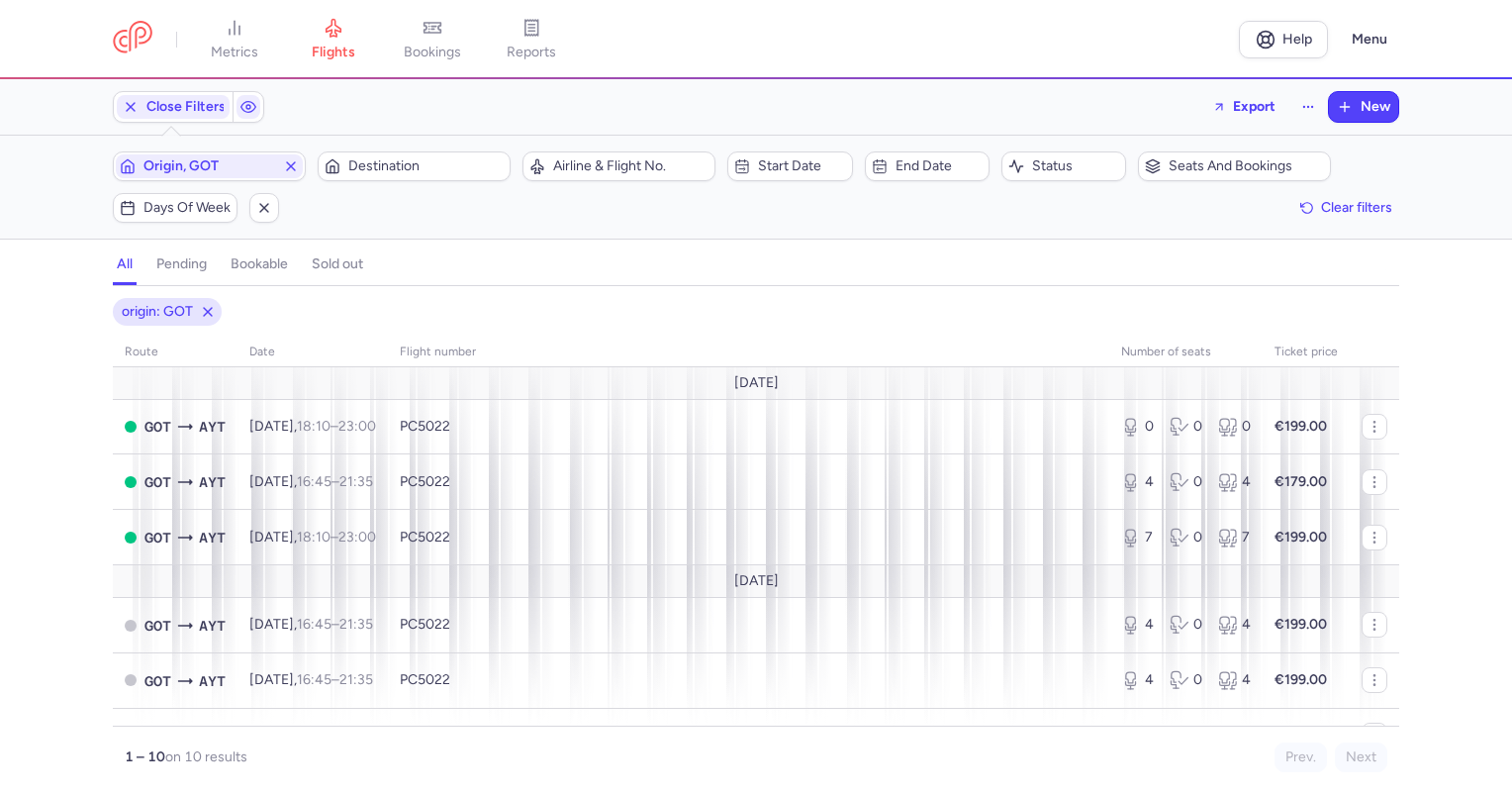 click on "Origin, GOT  Destination  Airline & Flight No.  Start date  End date  Status  Seats and bookings  Days of week  Clear filters" 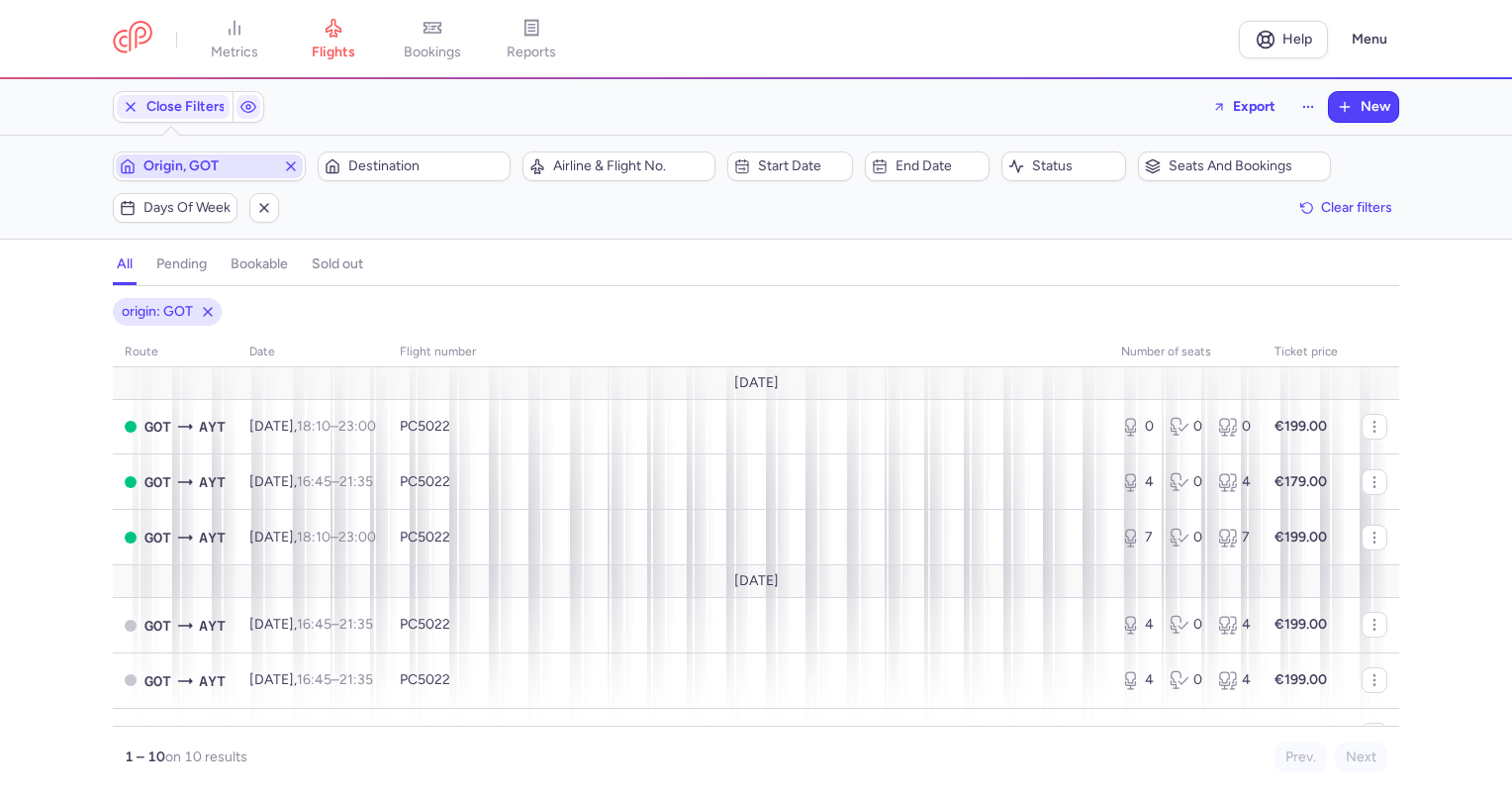 click 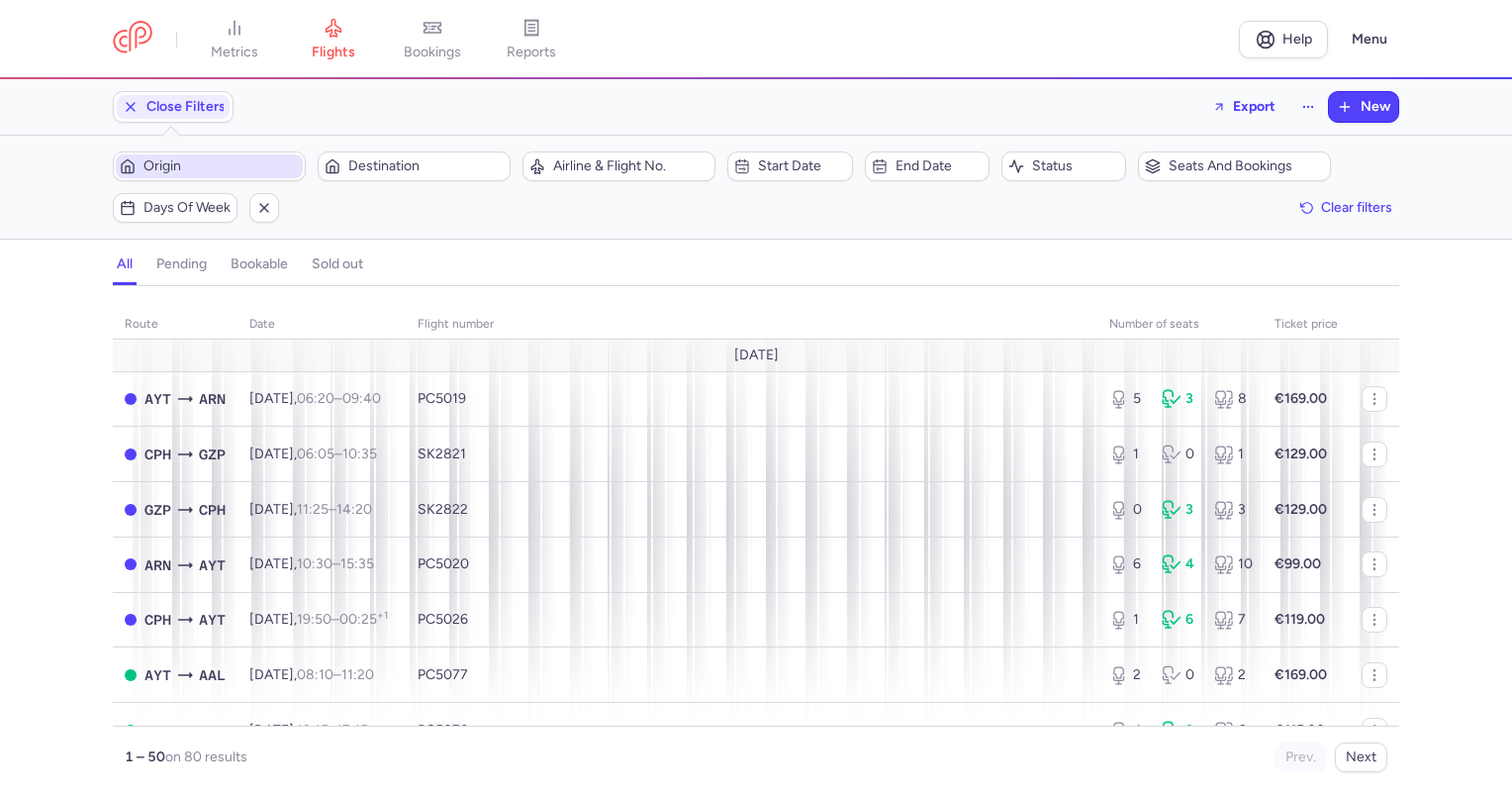 click on "Origin" at bounding box center [221, 166] 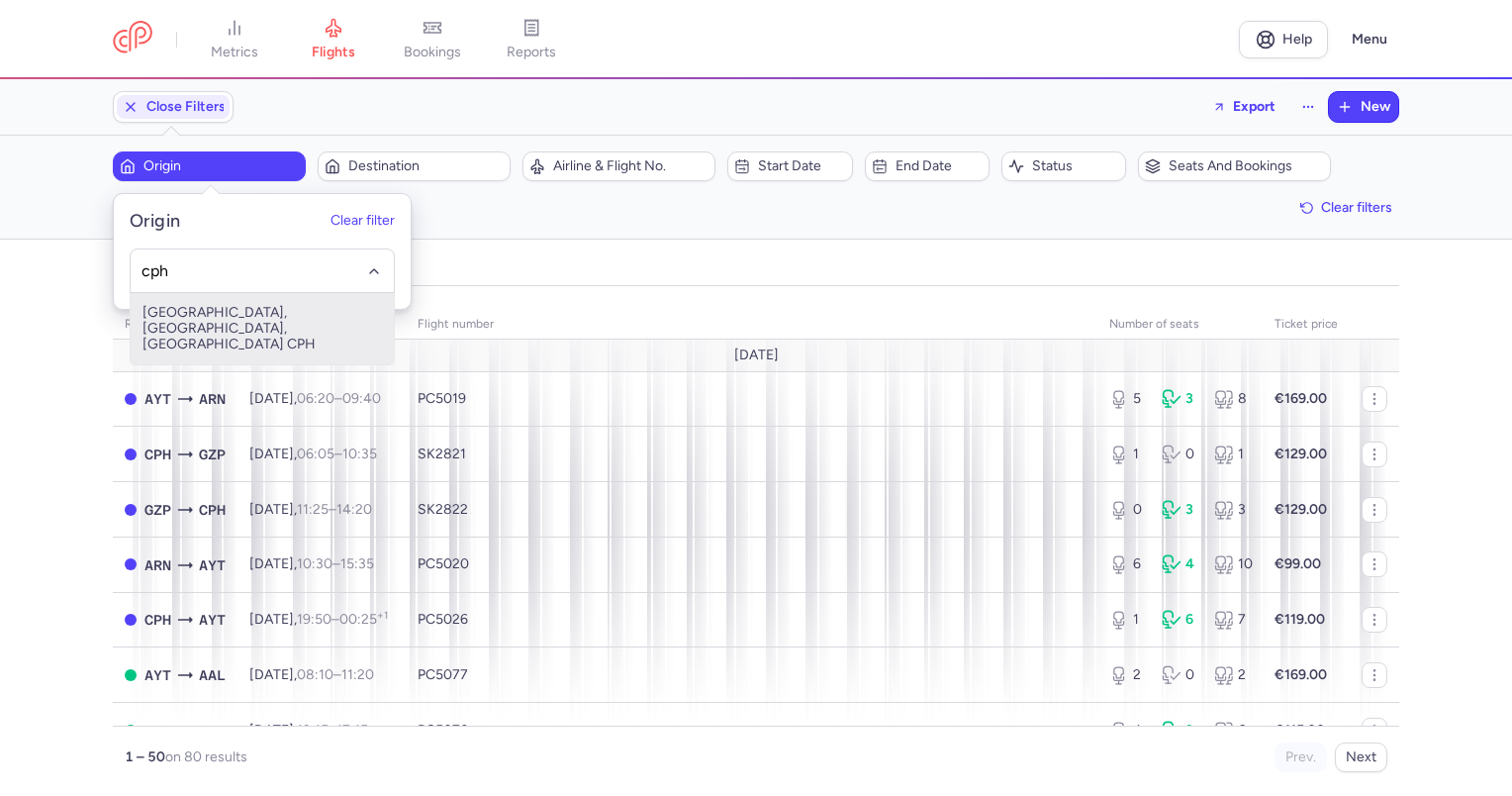 click on "Kastrup, Copenhagen, Denmark CPH" at bounding box center [262, 329] 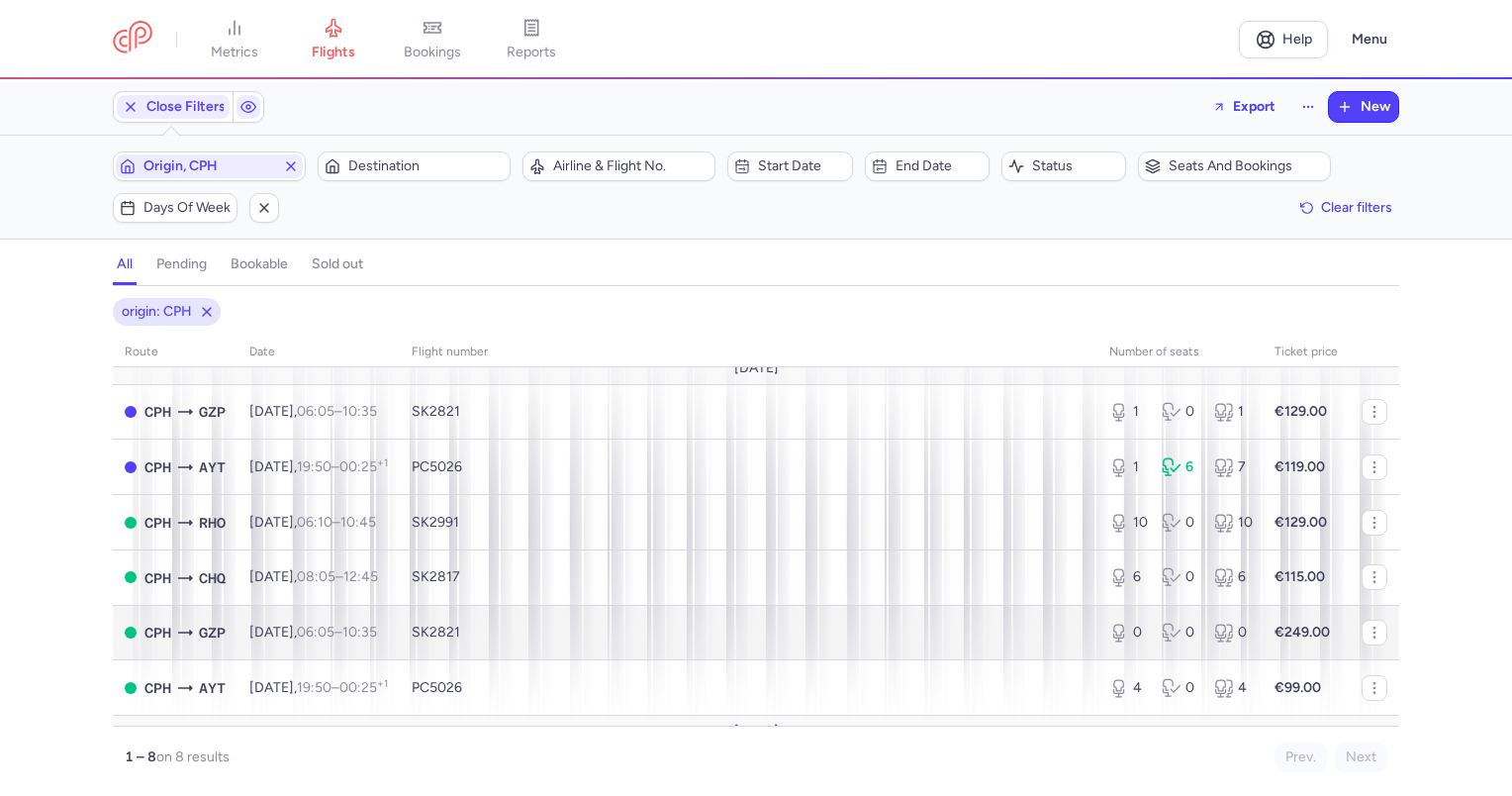 scroll, scrollTop: 154, scrollLeft: 0, axis: vertical 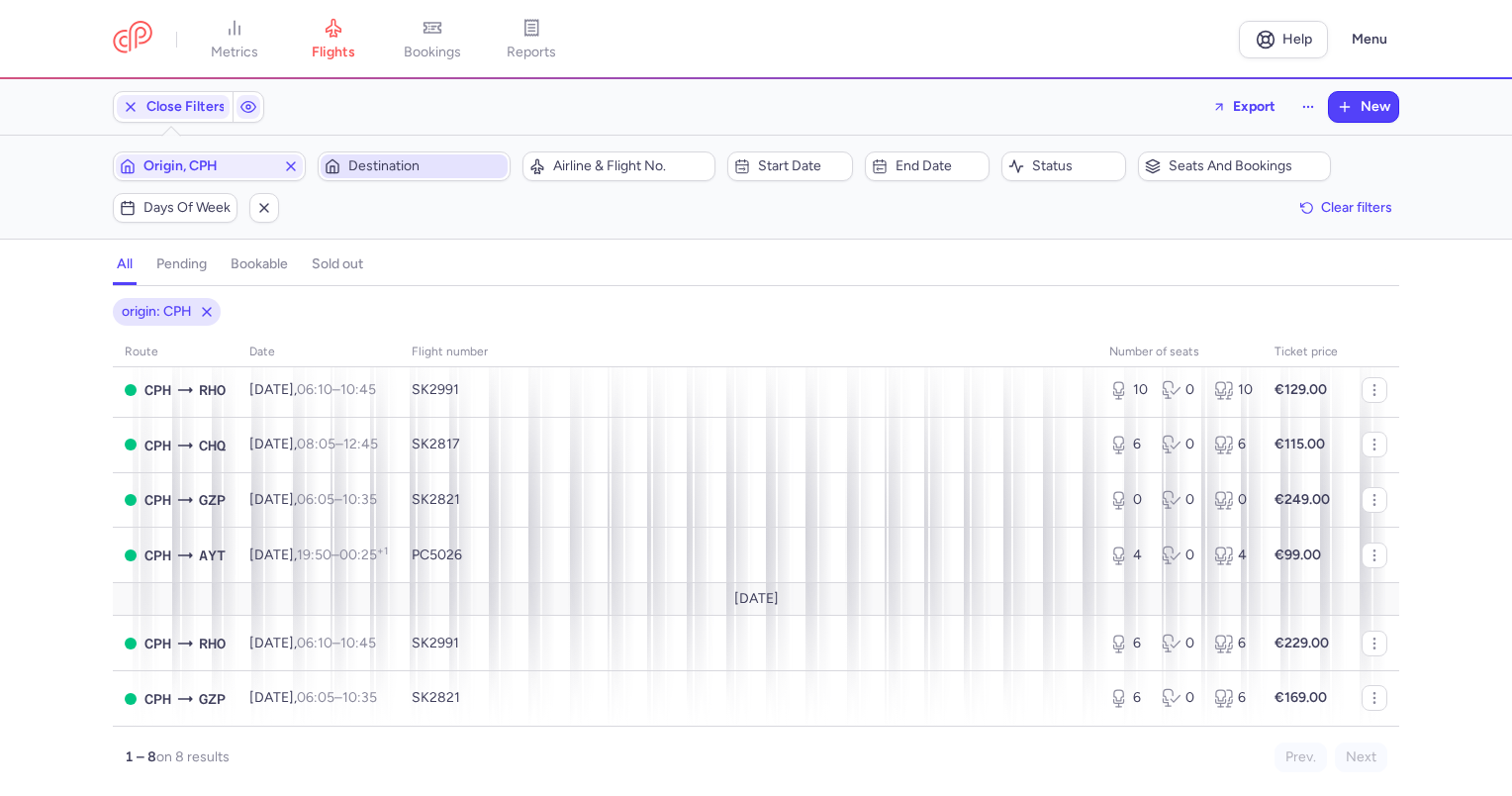 click on "Destination" at bounding box center (425, 166) 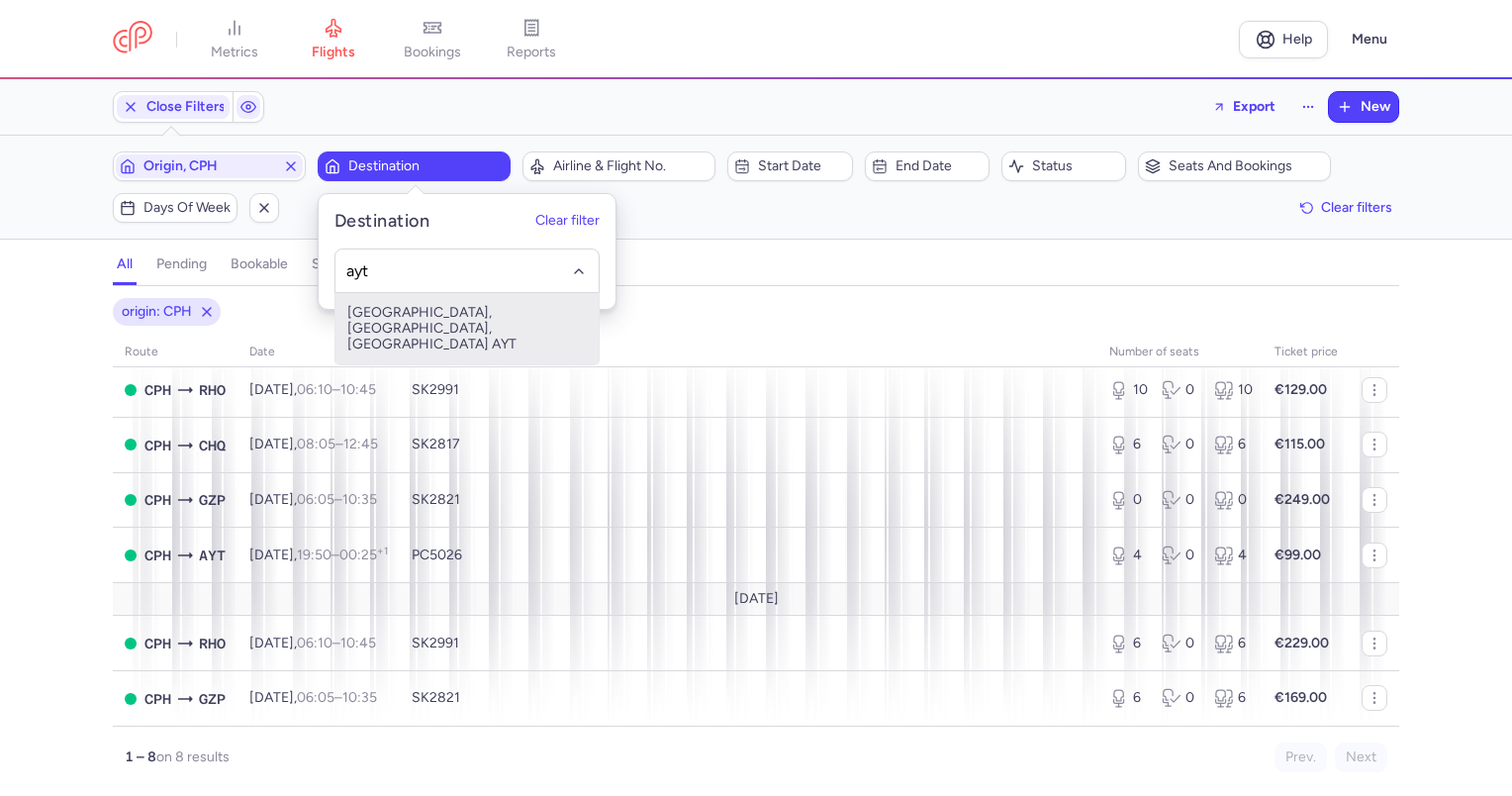 click on "[GEOGRAPHIC_DATA], [GEOGRAPHIC_DATA], [GEOGRAPHIC_DATA] AYT" at bounding box center [467, 329] 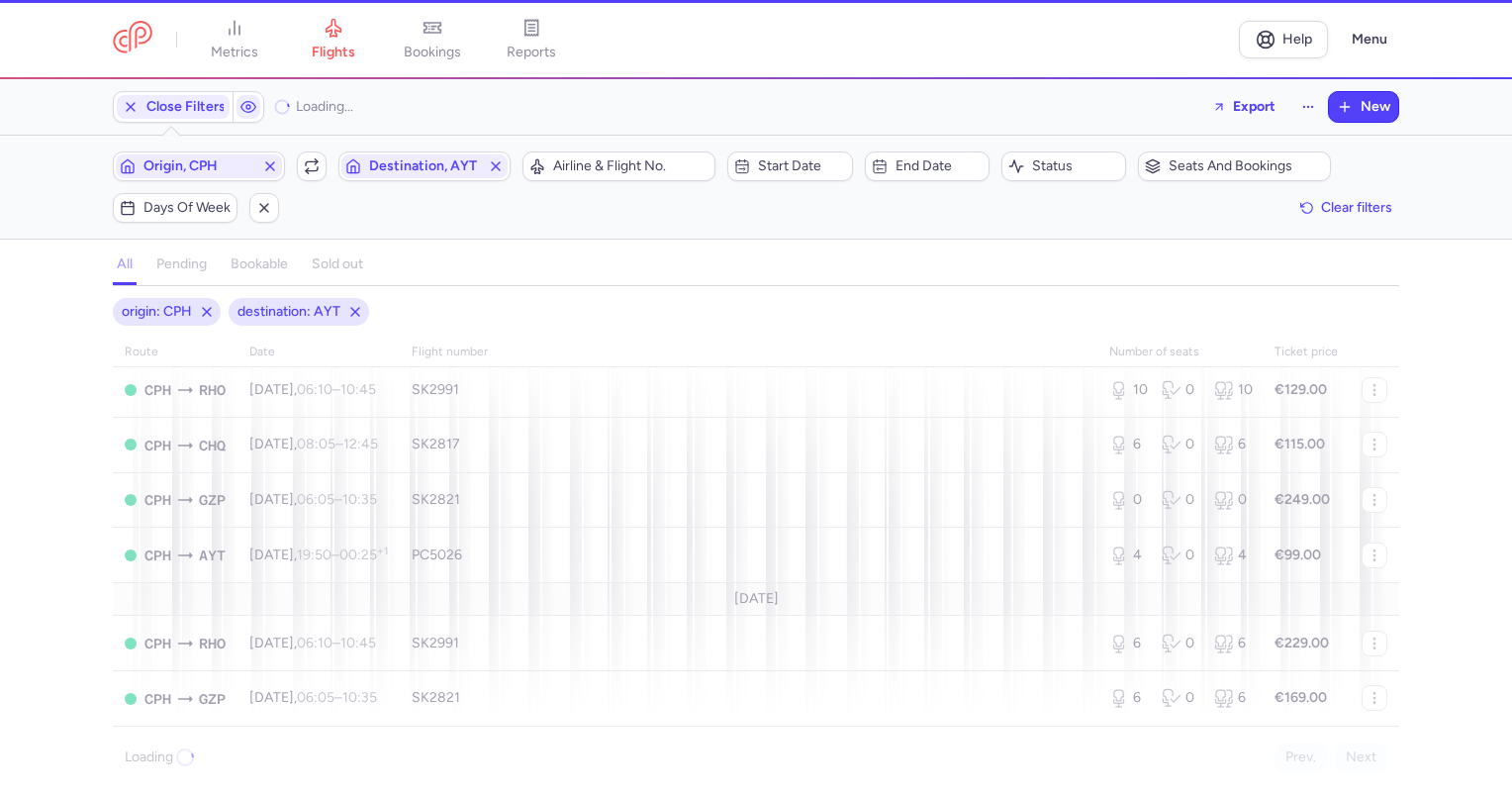 scroll, scrollTop: 0, scrollLeft: 0, axis: both 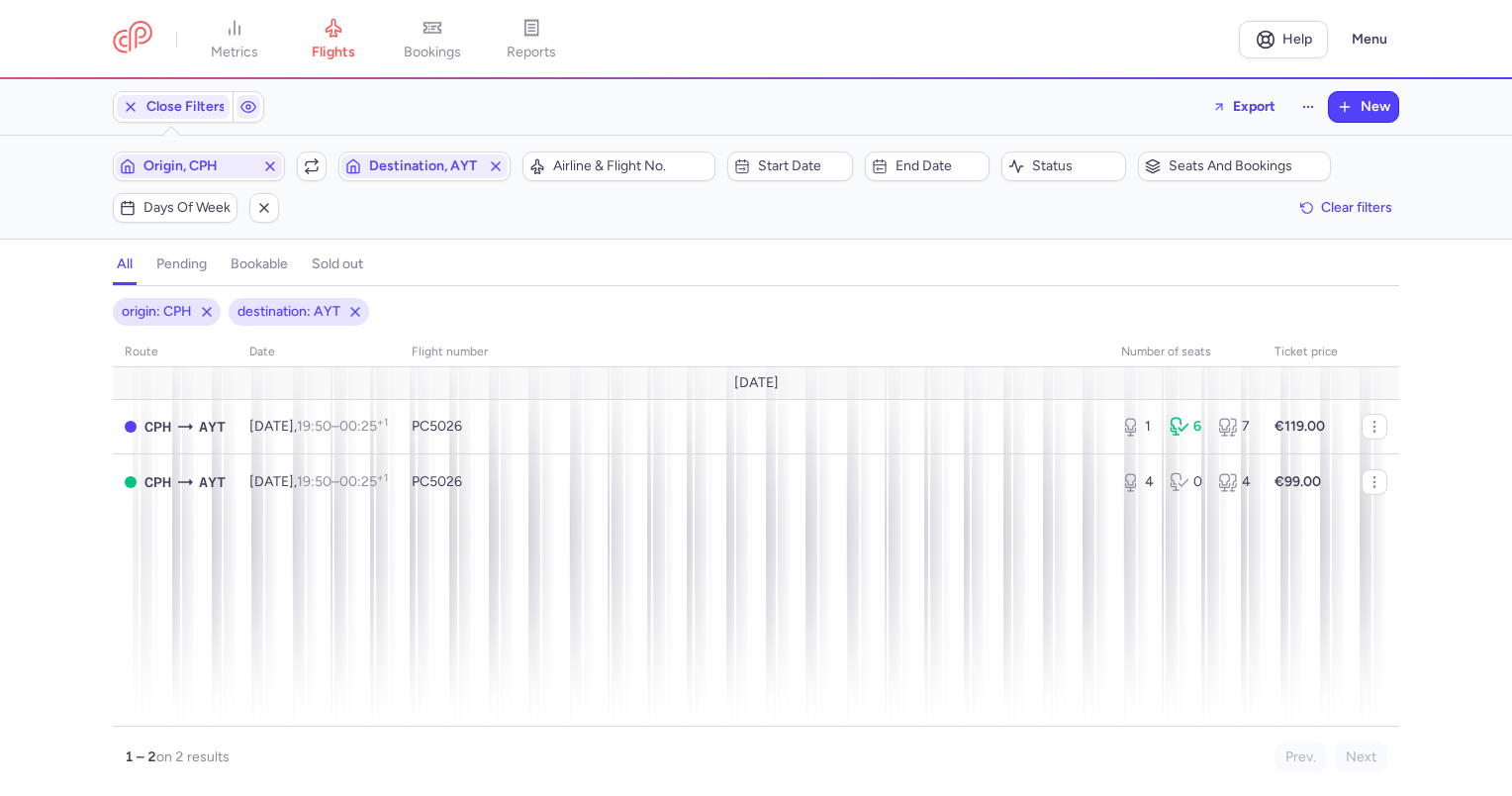 click on "metrics flights bookings reports" at bounding box center [676, 40] 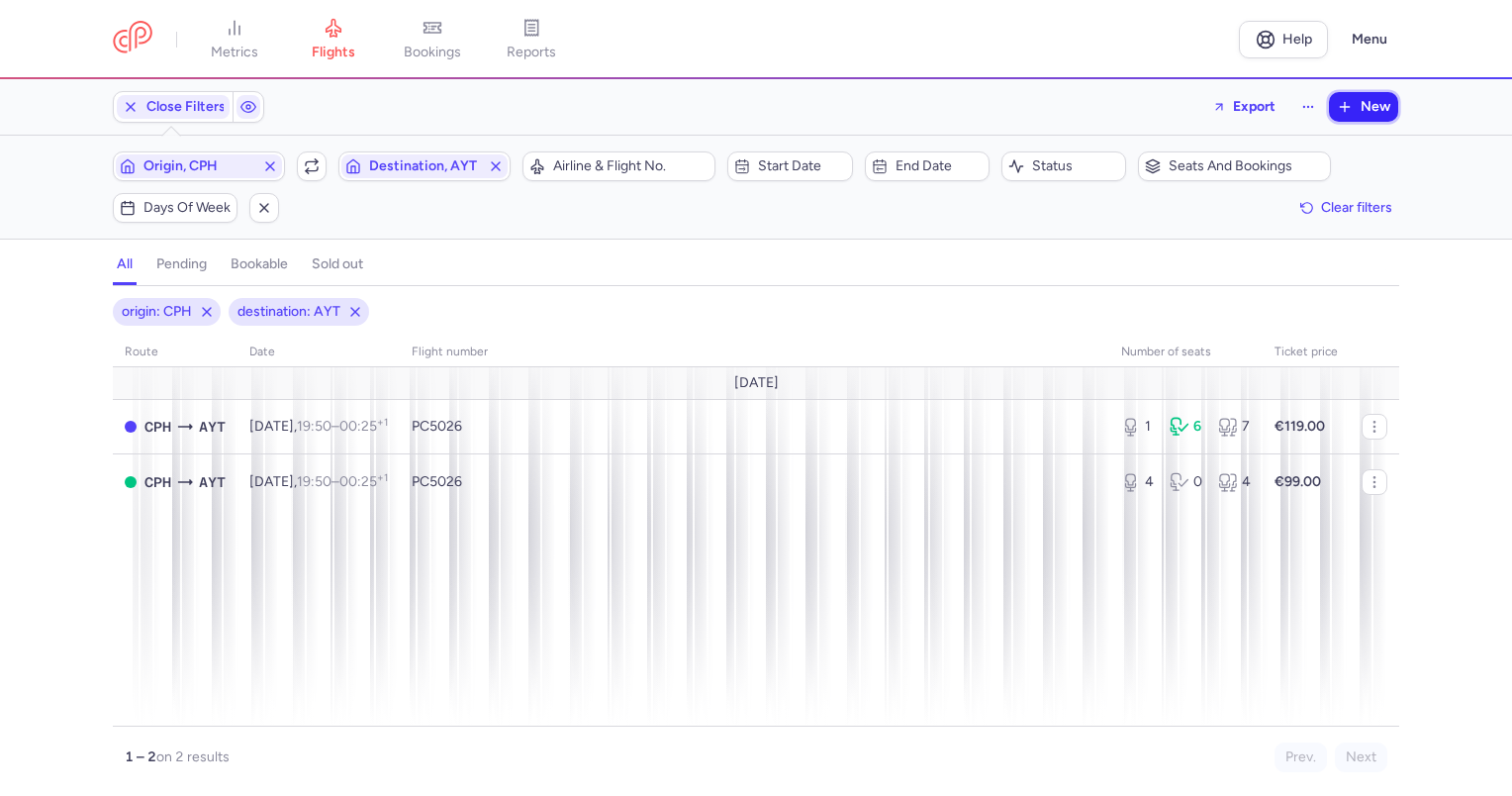 click on "New" at bounding box center [1375, 107] 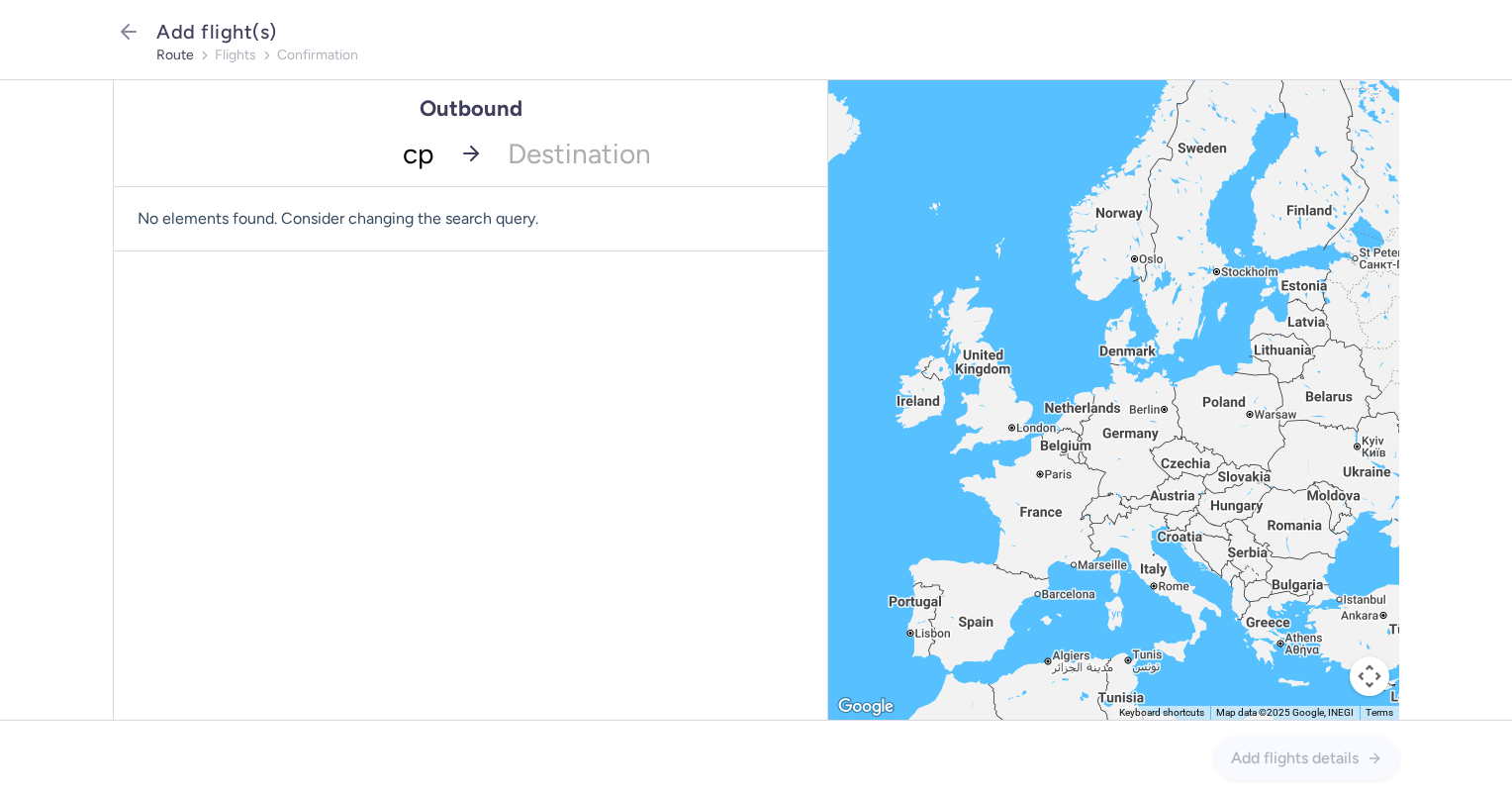type on "cph" 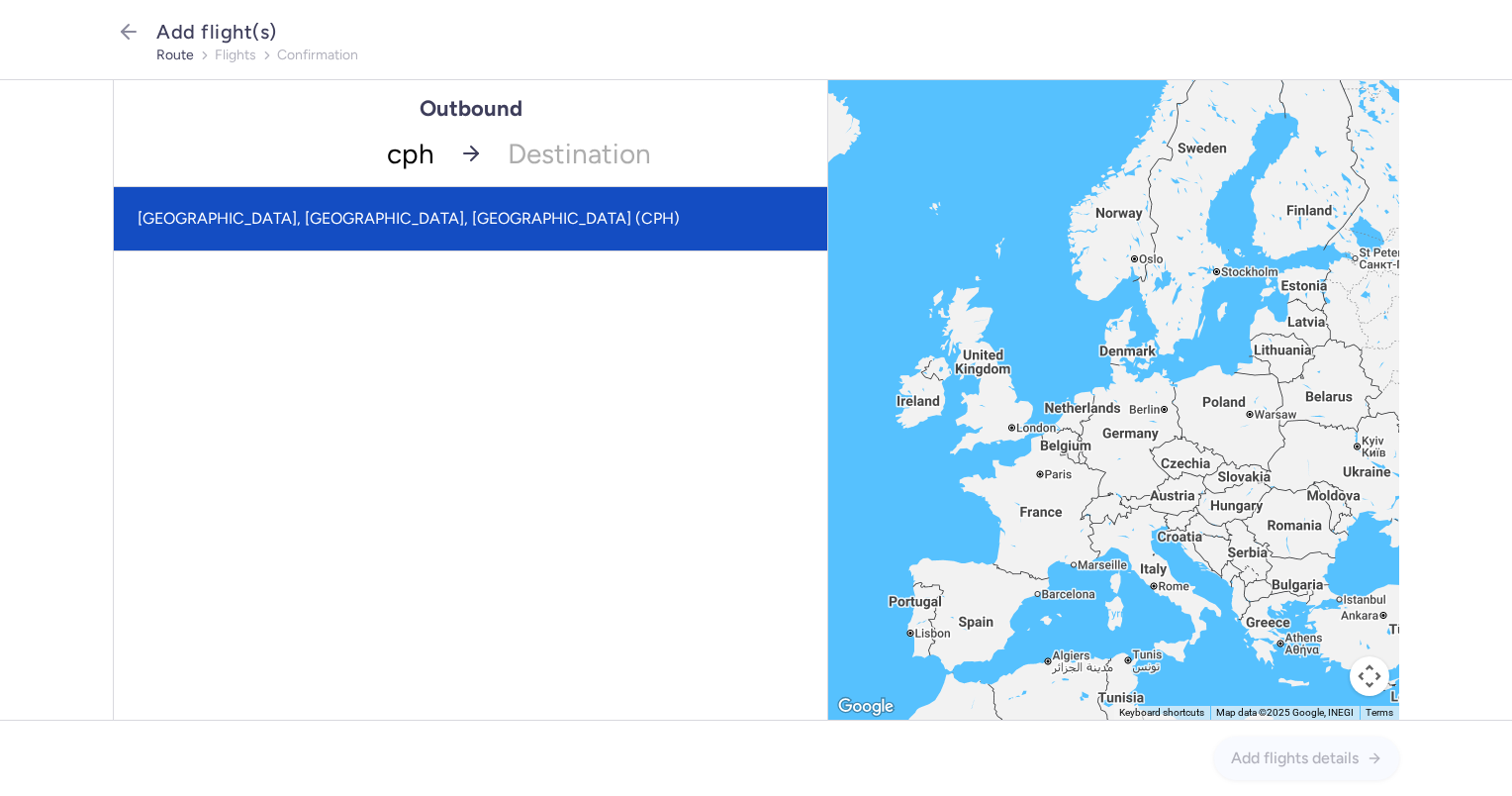 click on "Kastrup, Copenhagen, Denmark (CPH)" 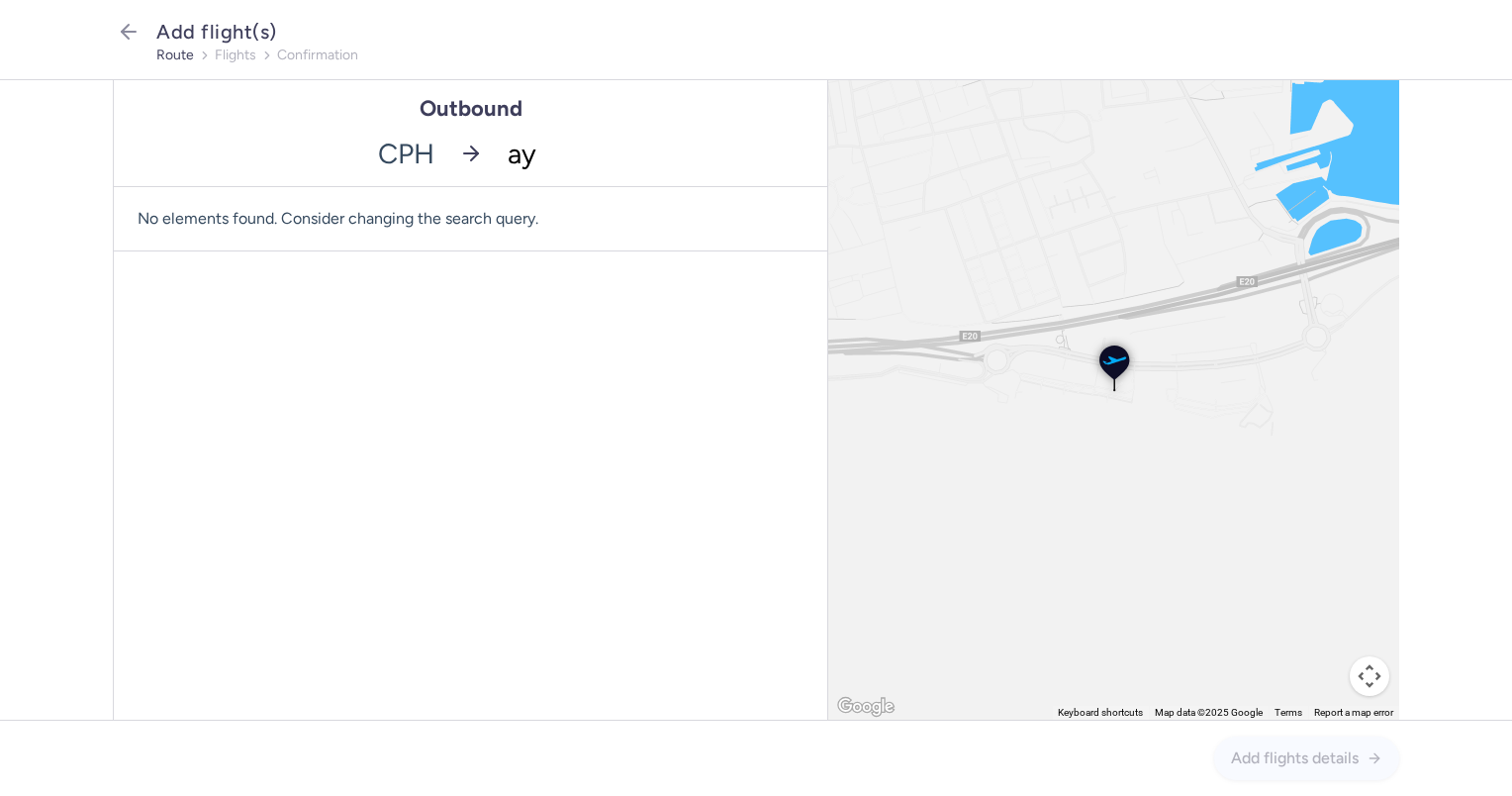 type on "ayt" 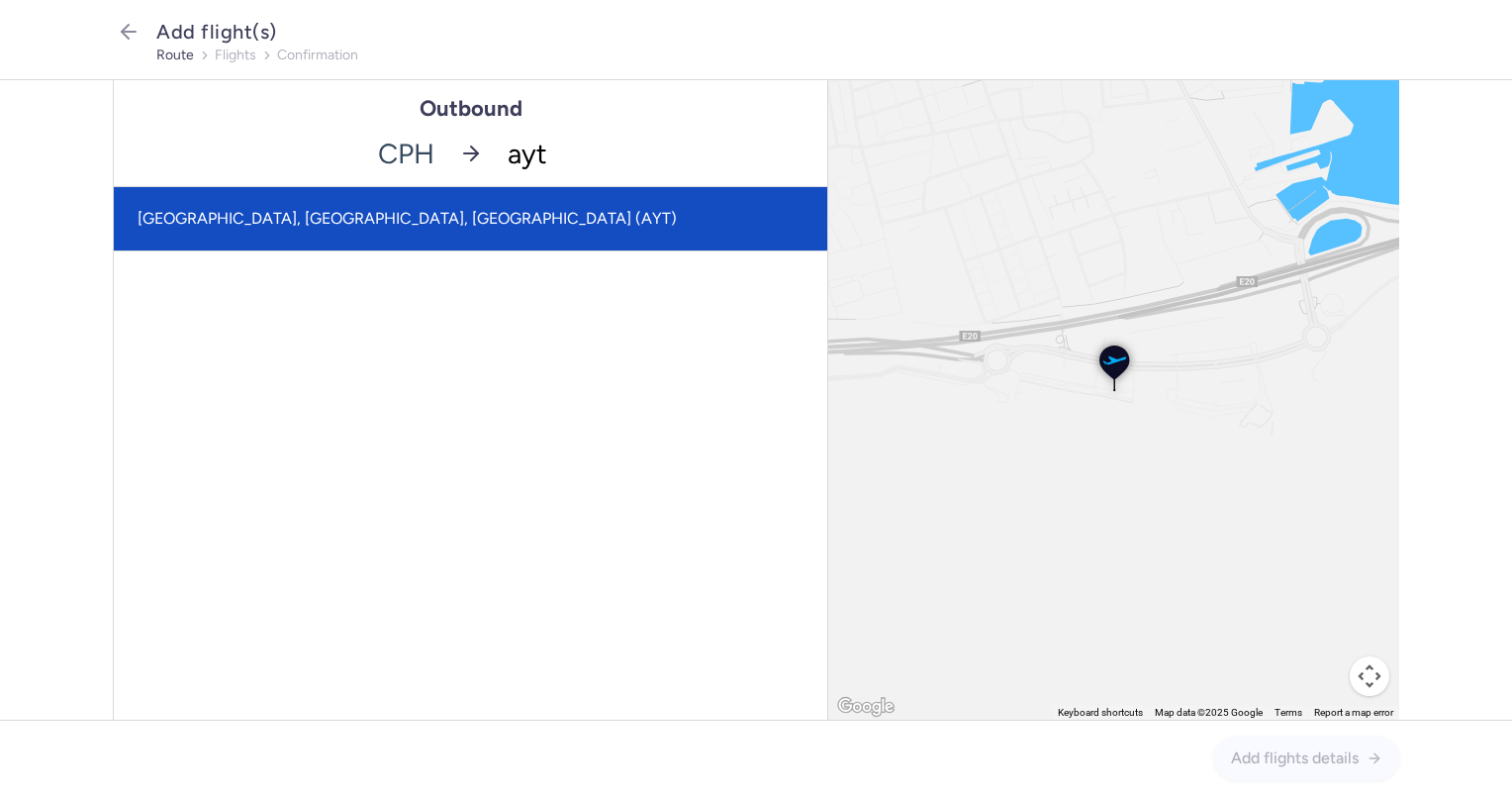 click on "[GEOGRAPHIC_DATA], [GEOGRAPHIC_DATA], [GEOGRAPHIC_DATA] (AYT)" at bounding box center (470, 219) 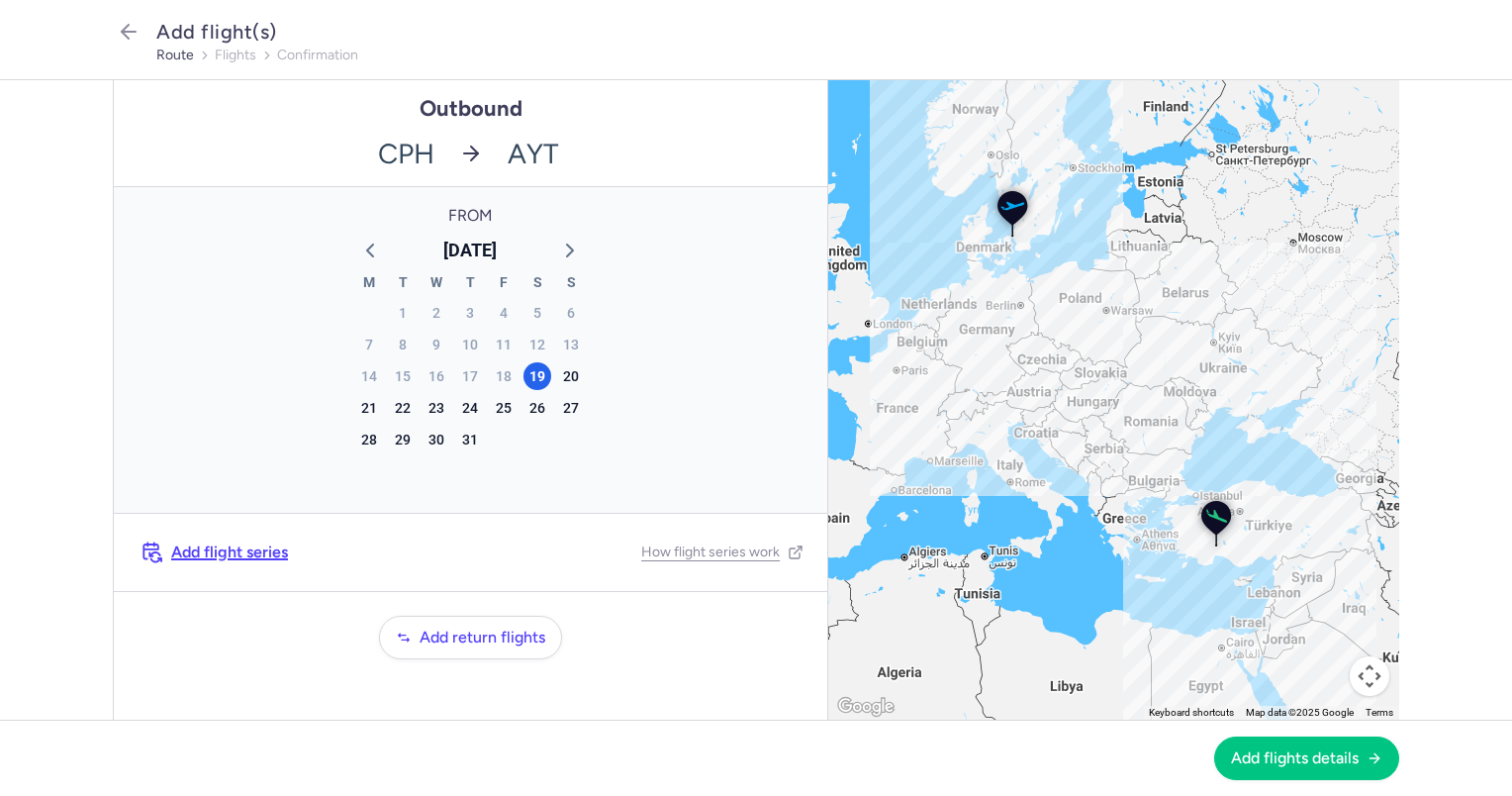 click on "Add flight series" at bounding box center (230, 552) 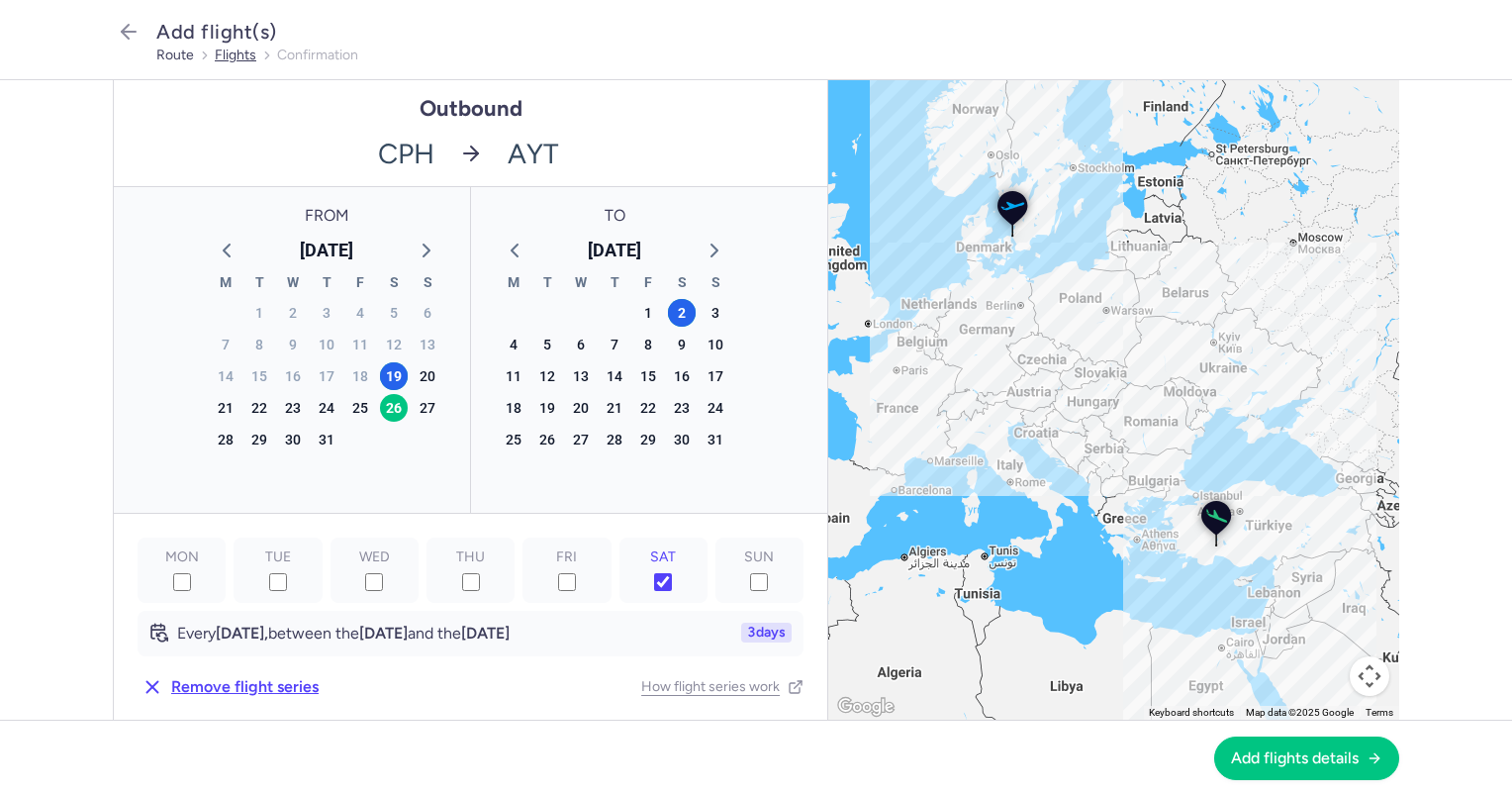 click on "flights" at bounding box center [236, 55] 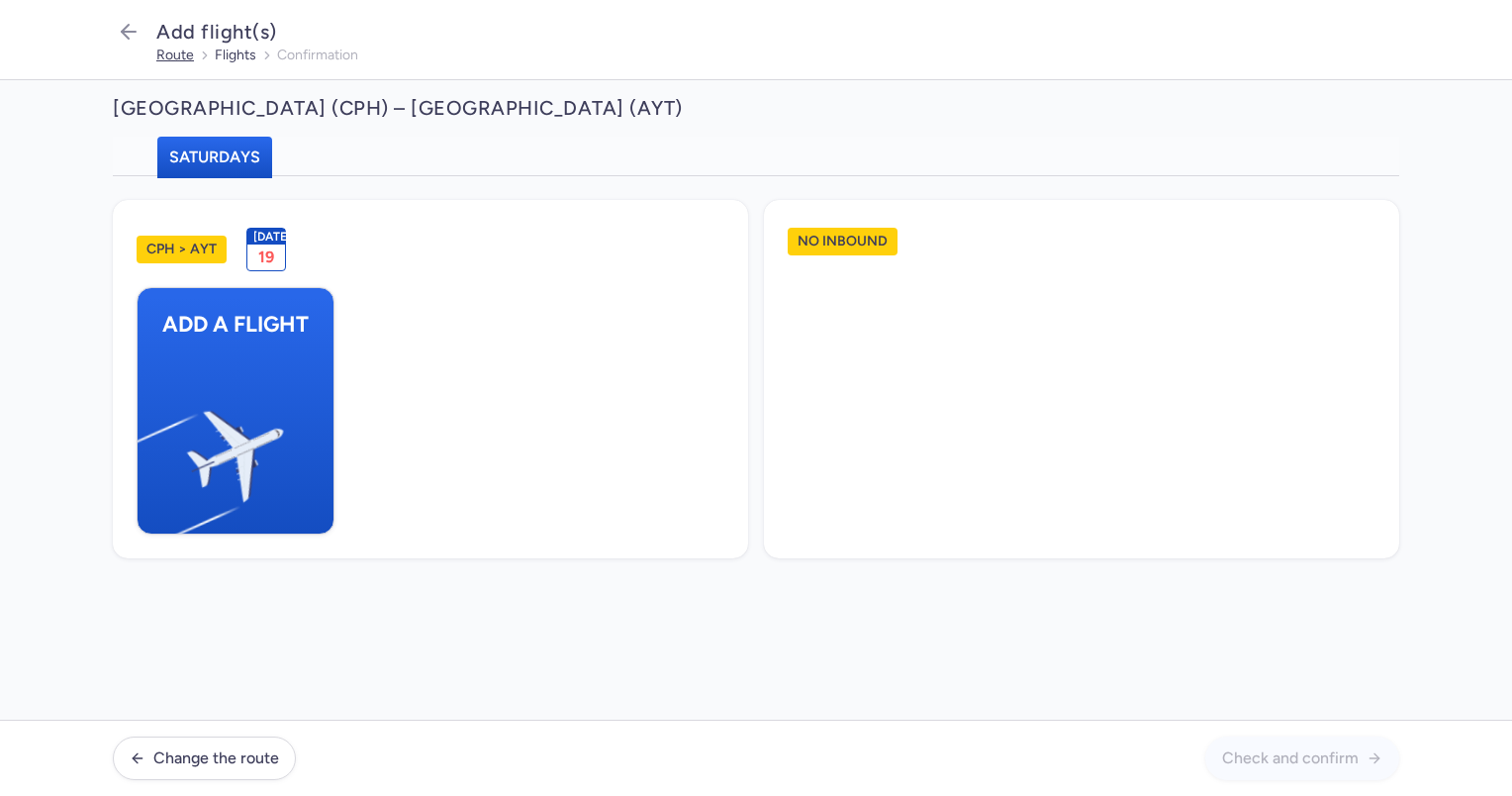 click on "route" at bounding box center [175, 55] 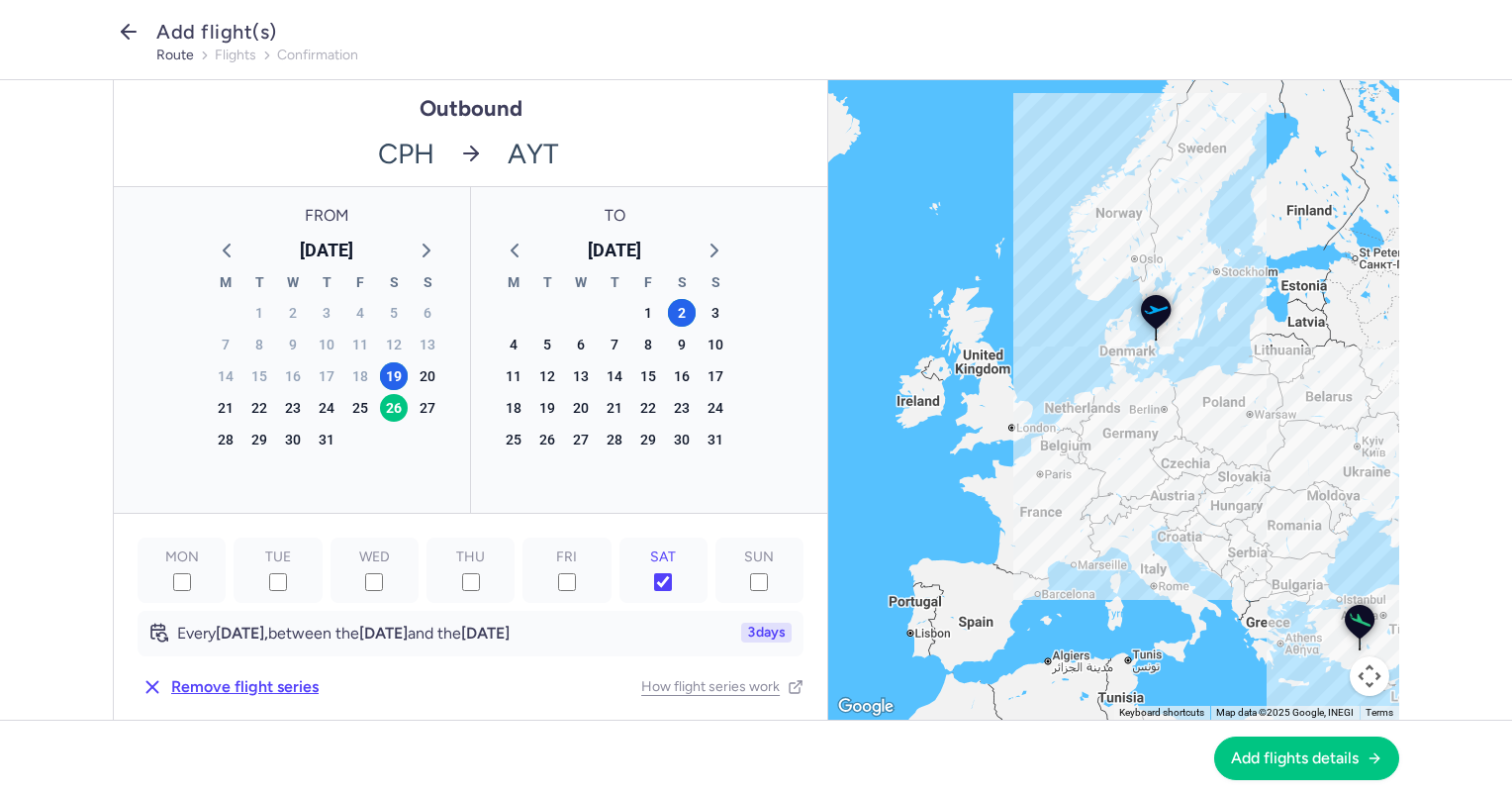 click 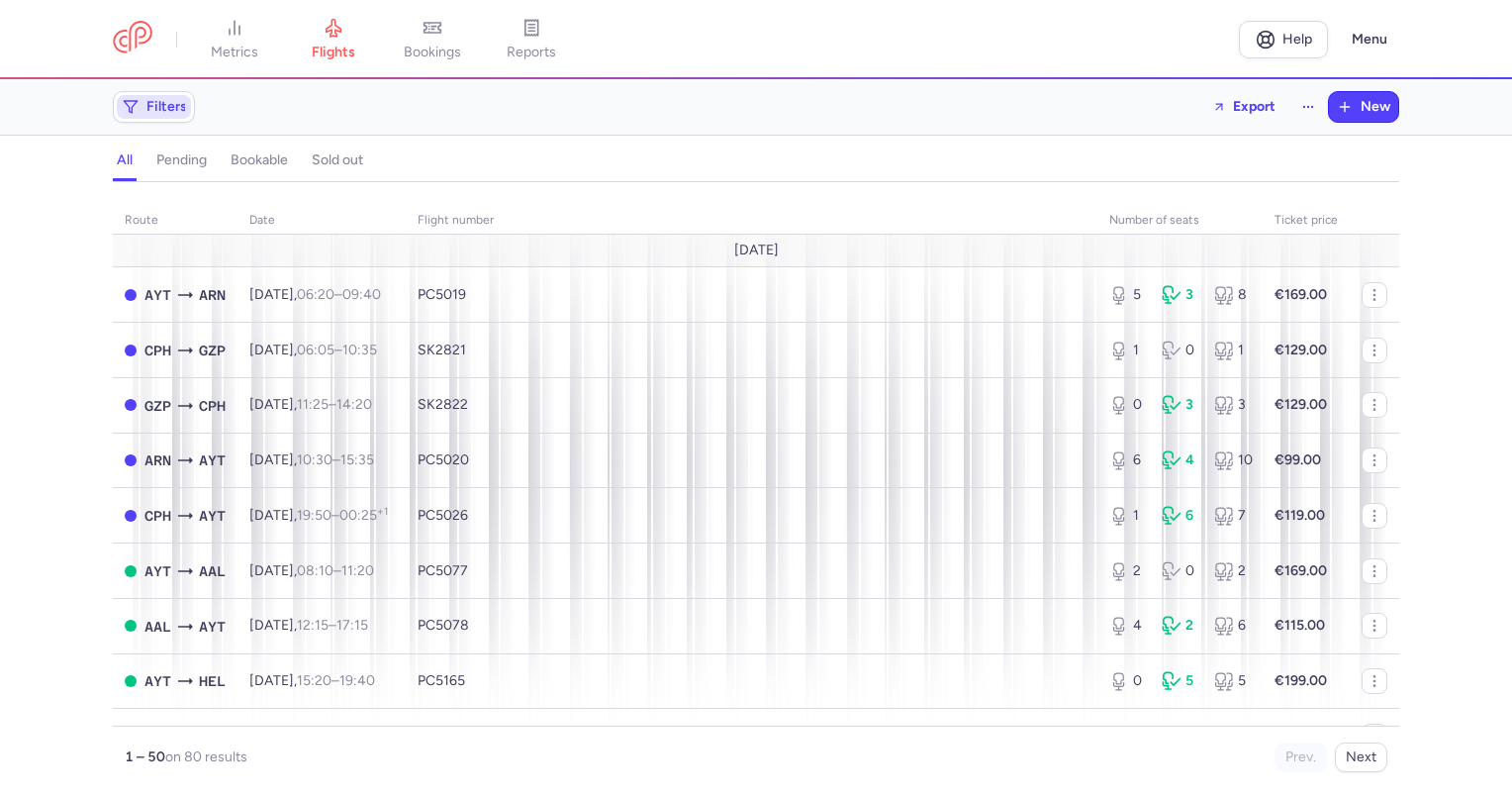 click on "Filters" 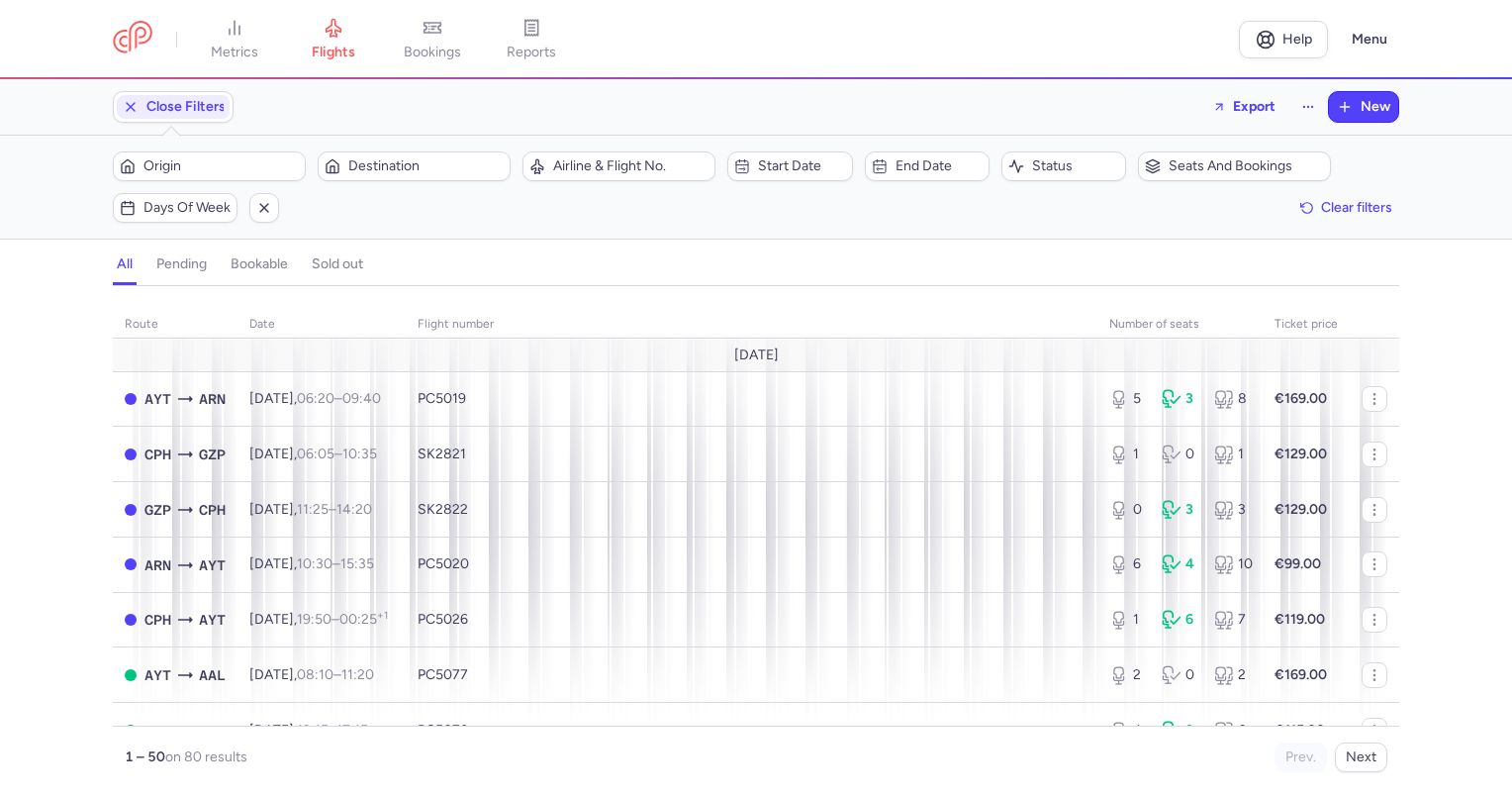 scroll, scrollTop: 0, scrollLeft: 0, axis: both 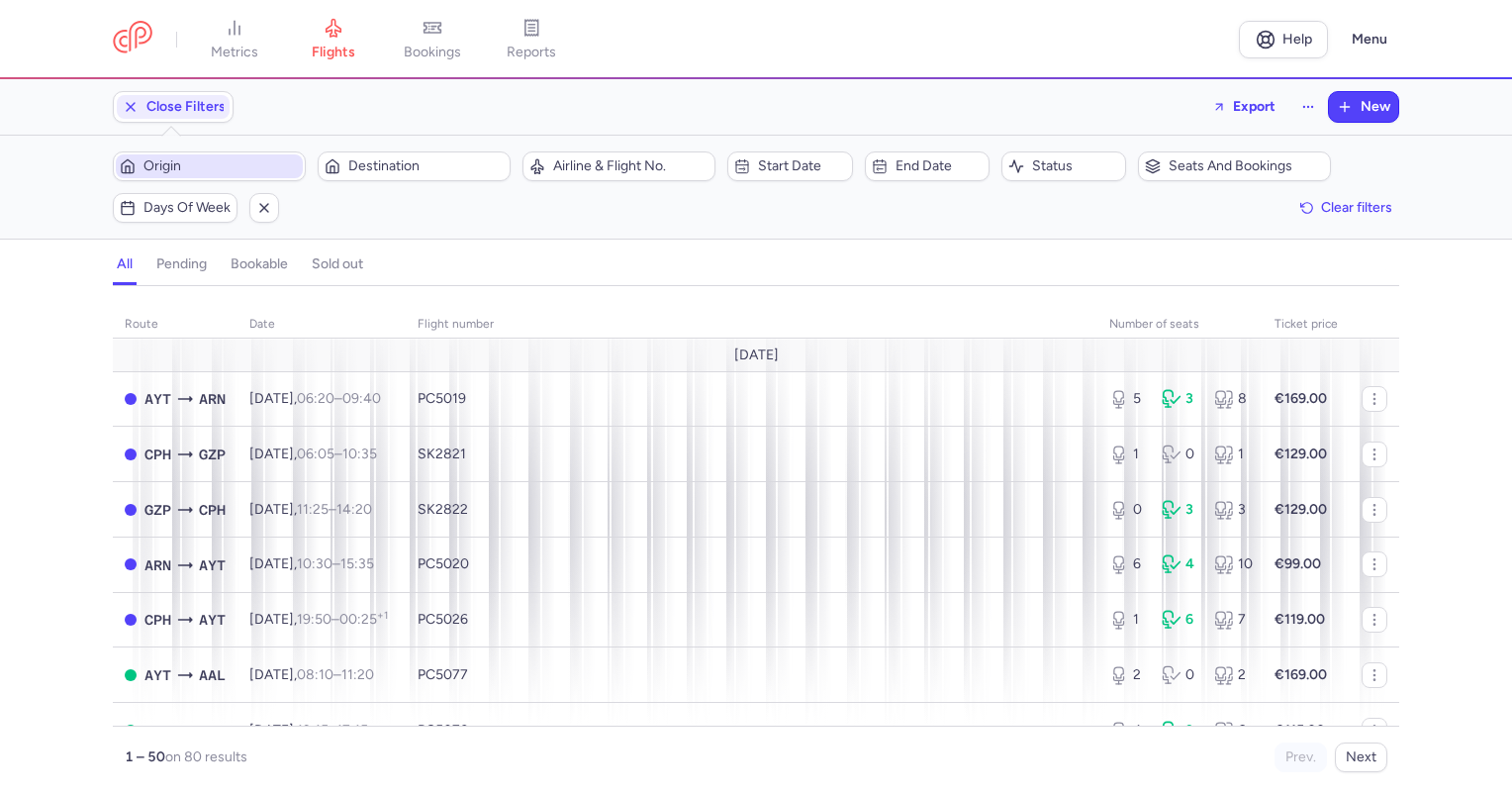 click on "Origin" at bounding box center [221, 166] 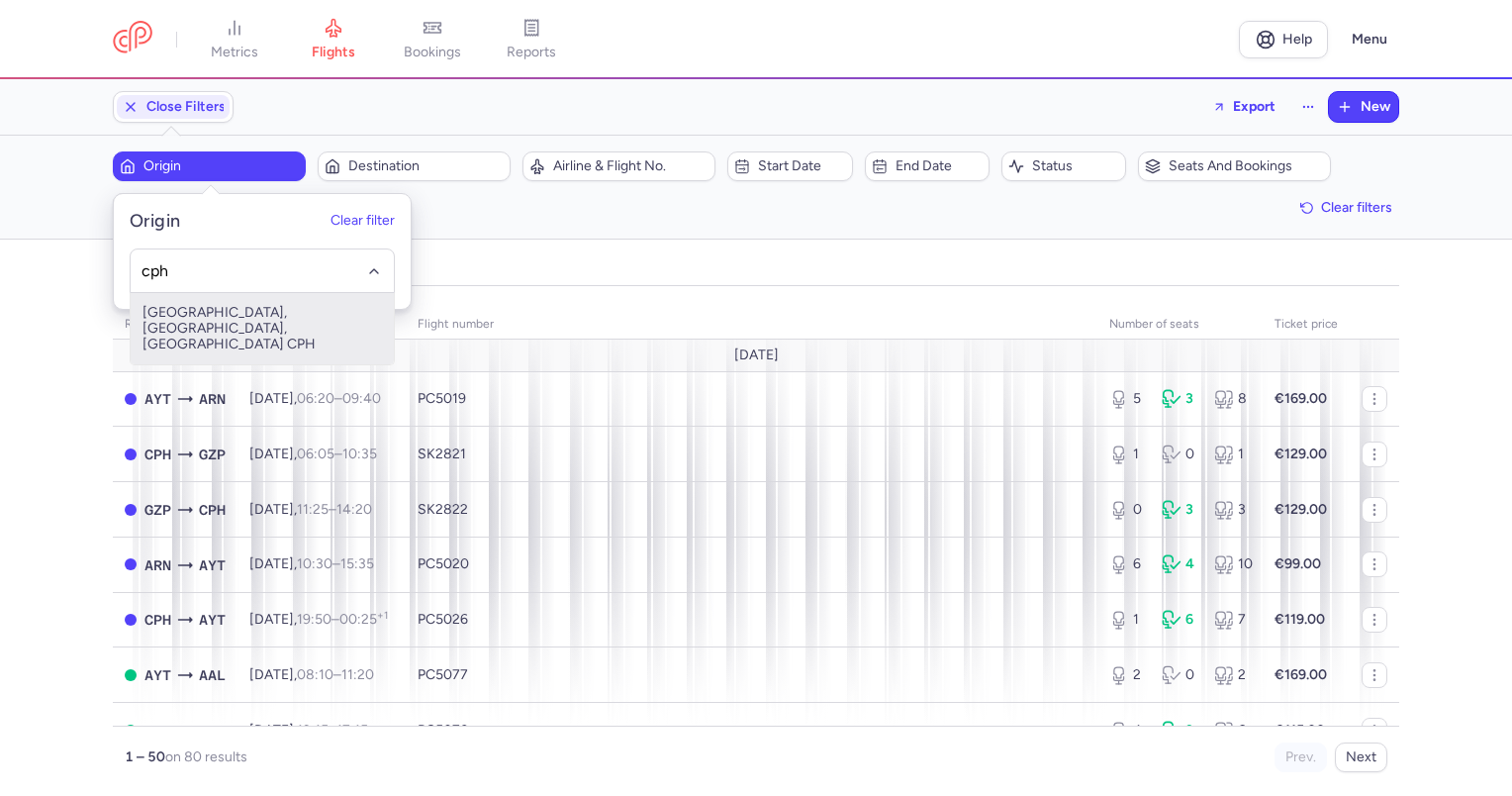 click on "Kastrup, Copenhagen, Denmark CPH" at bounding box center (262, 329) 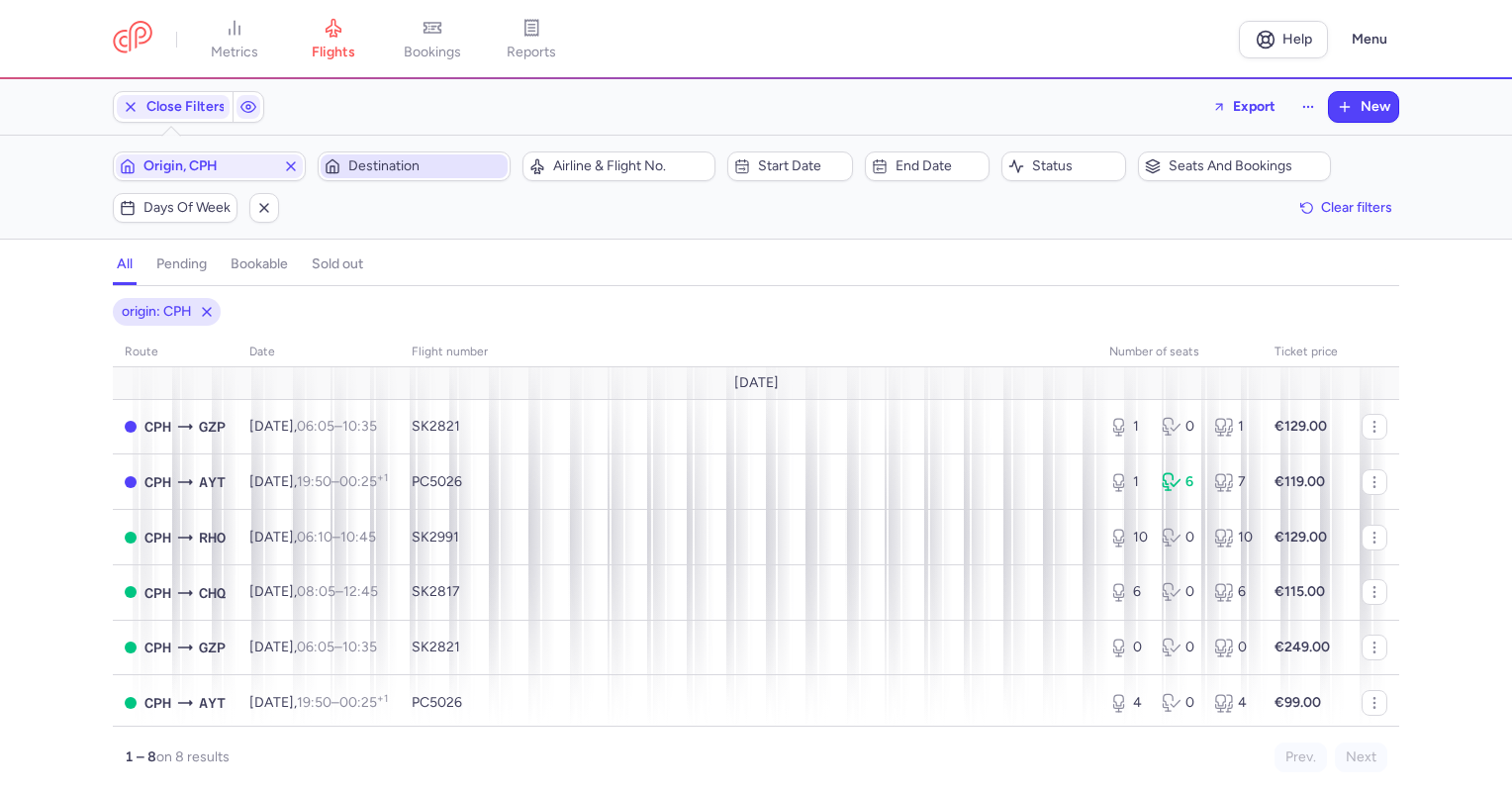 click on "Destination" at bounding box center [425, 166] 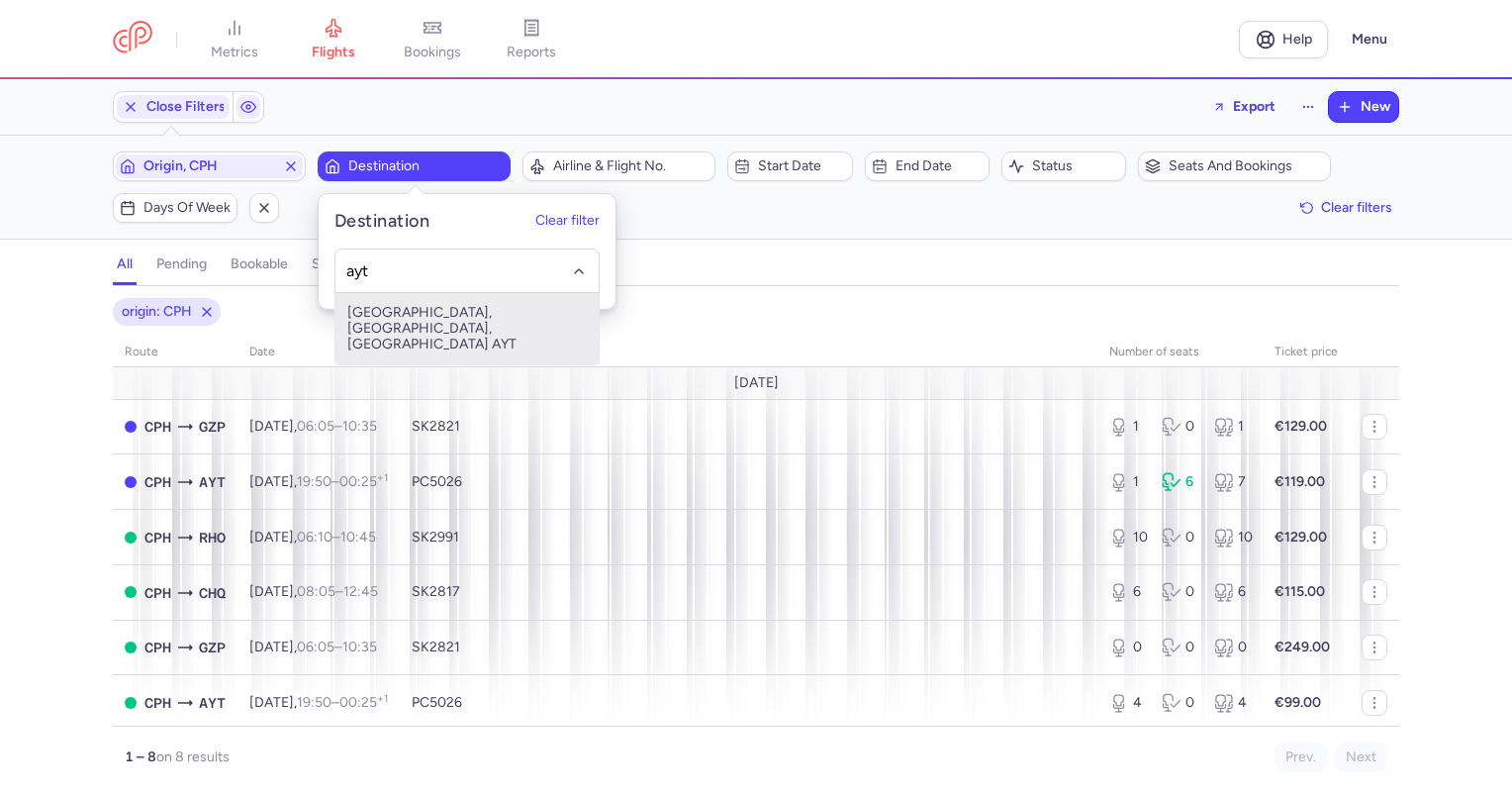 click on "[GEOGRAPHIC_DATA], [GEOGRAPHIC_DATA], [GEOGRAPHIC_DATA] AYT" at bounding box center (467, 329) 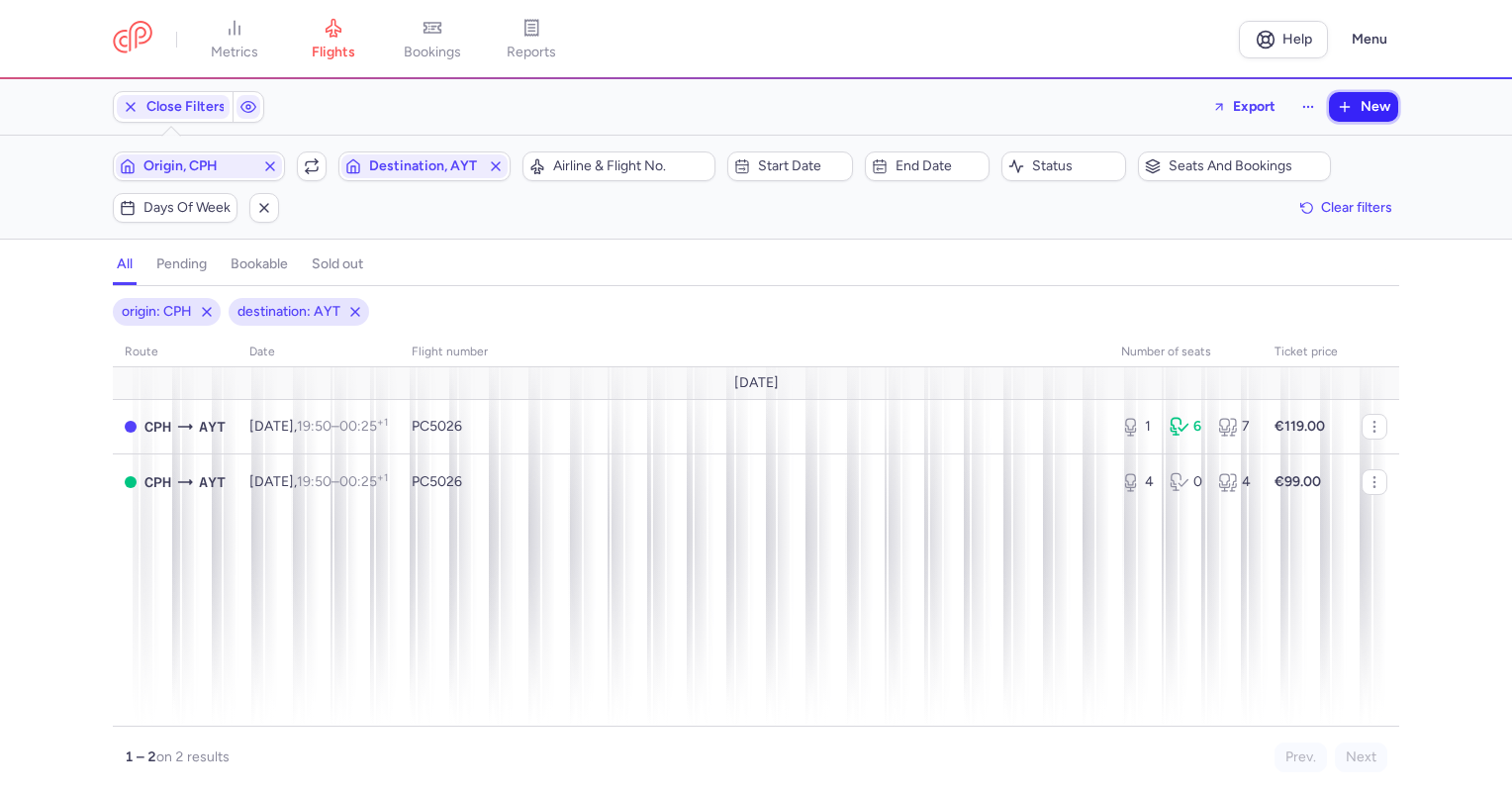 click on "New" at bounding box center (1375, 107) 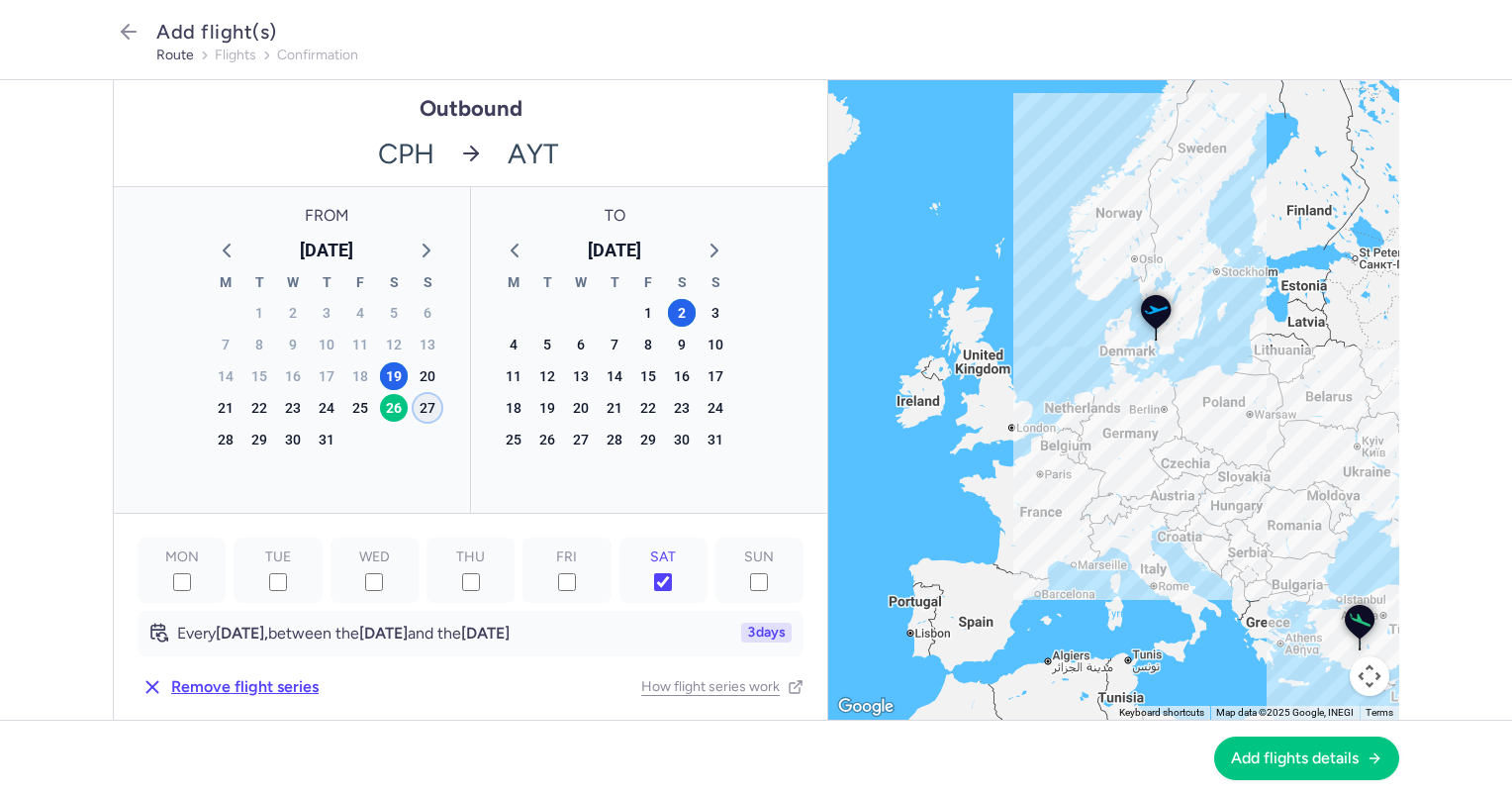 click on "27" 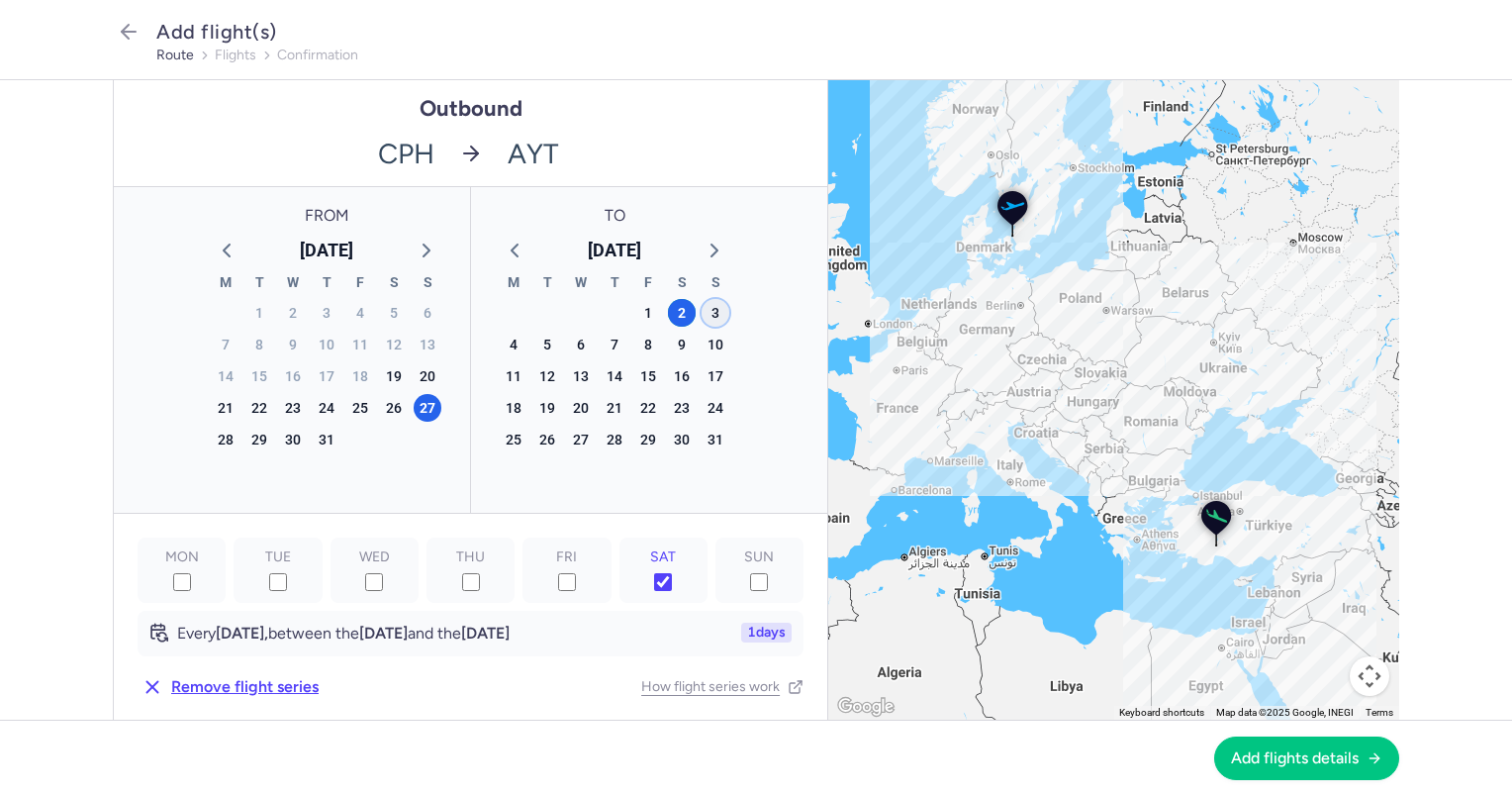 click on "3" 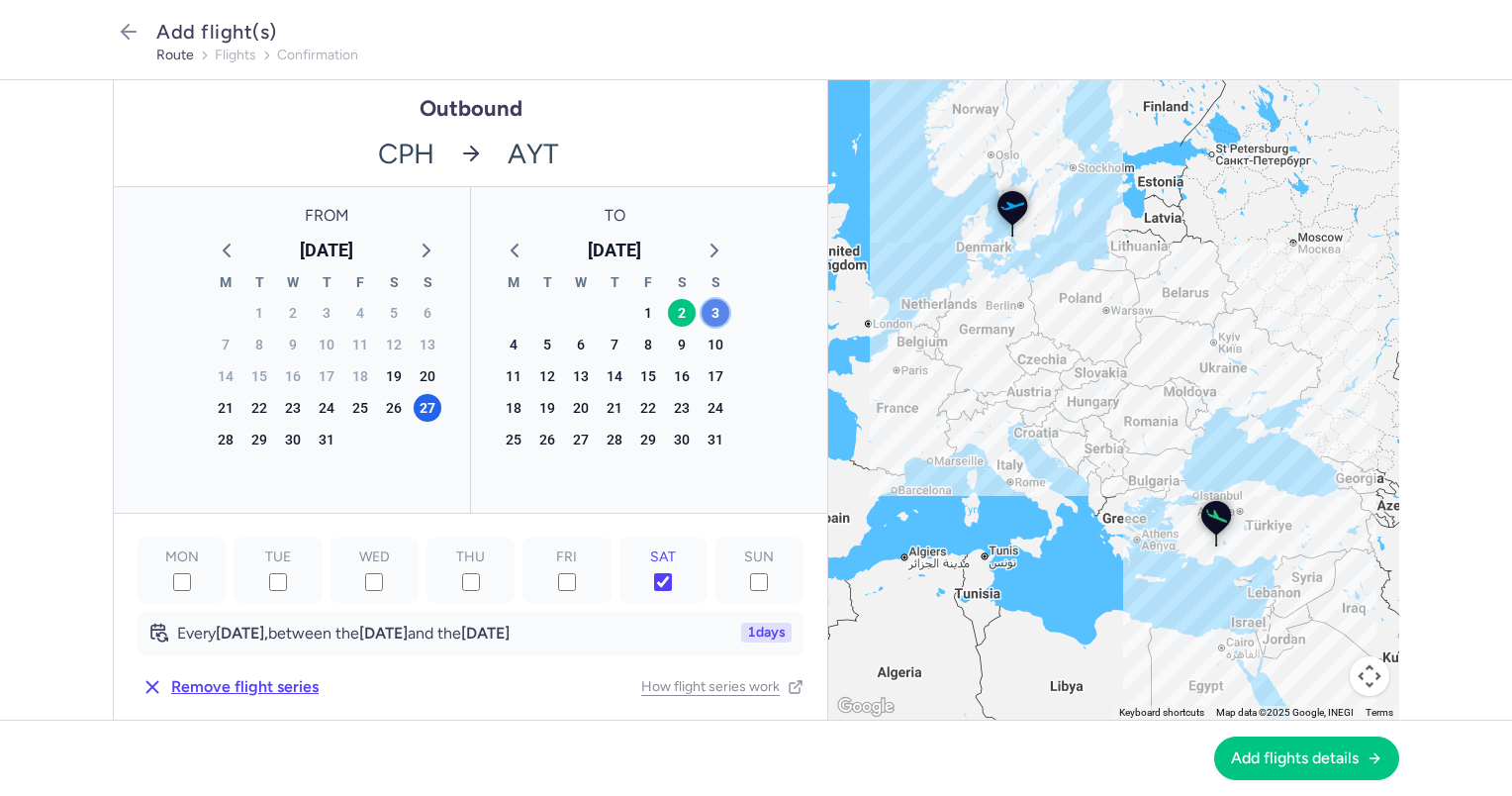 click on "3" 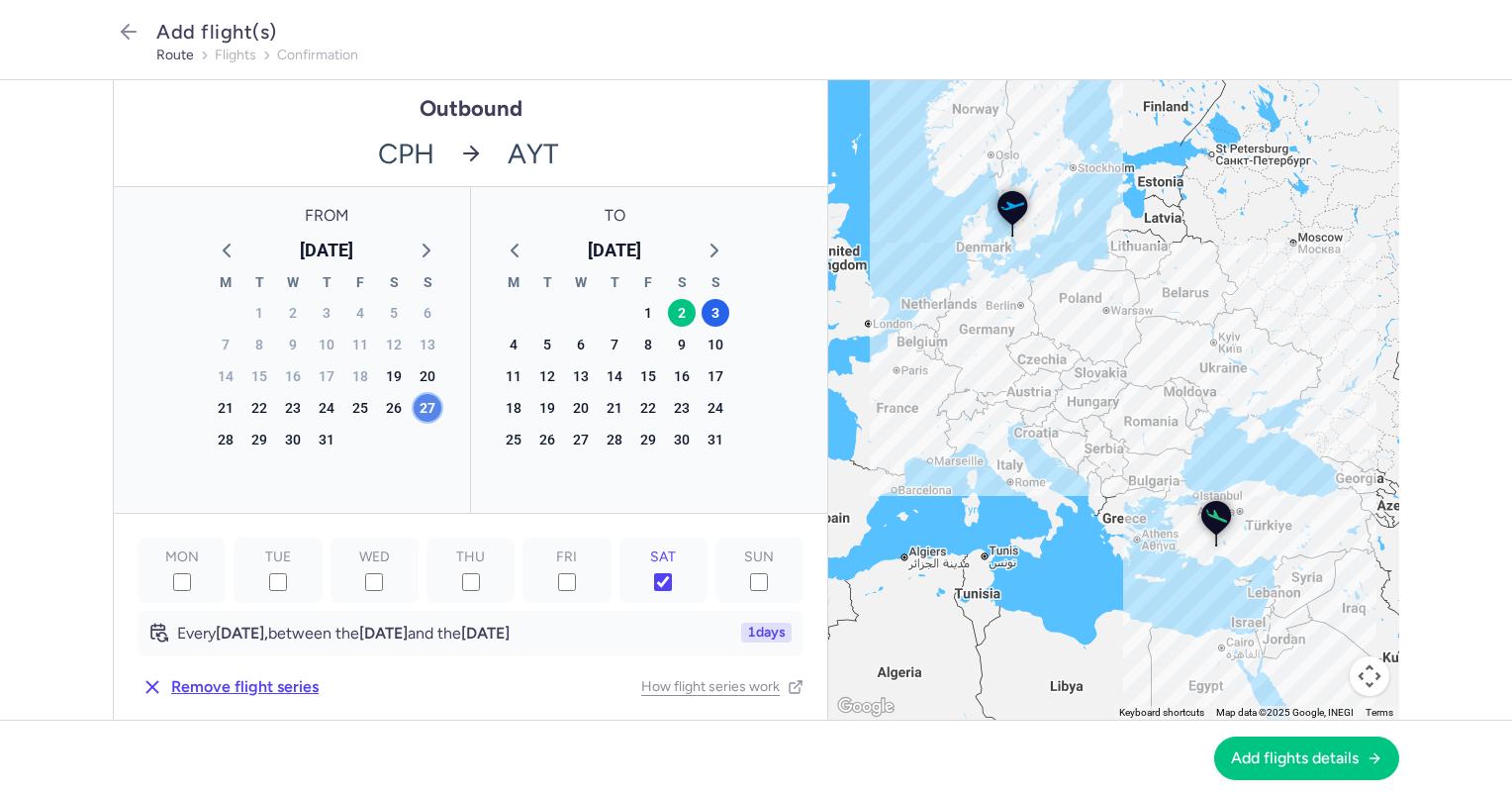 click on "27" 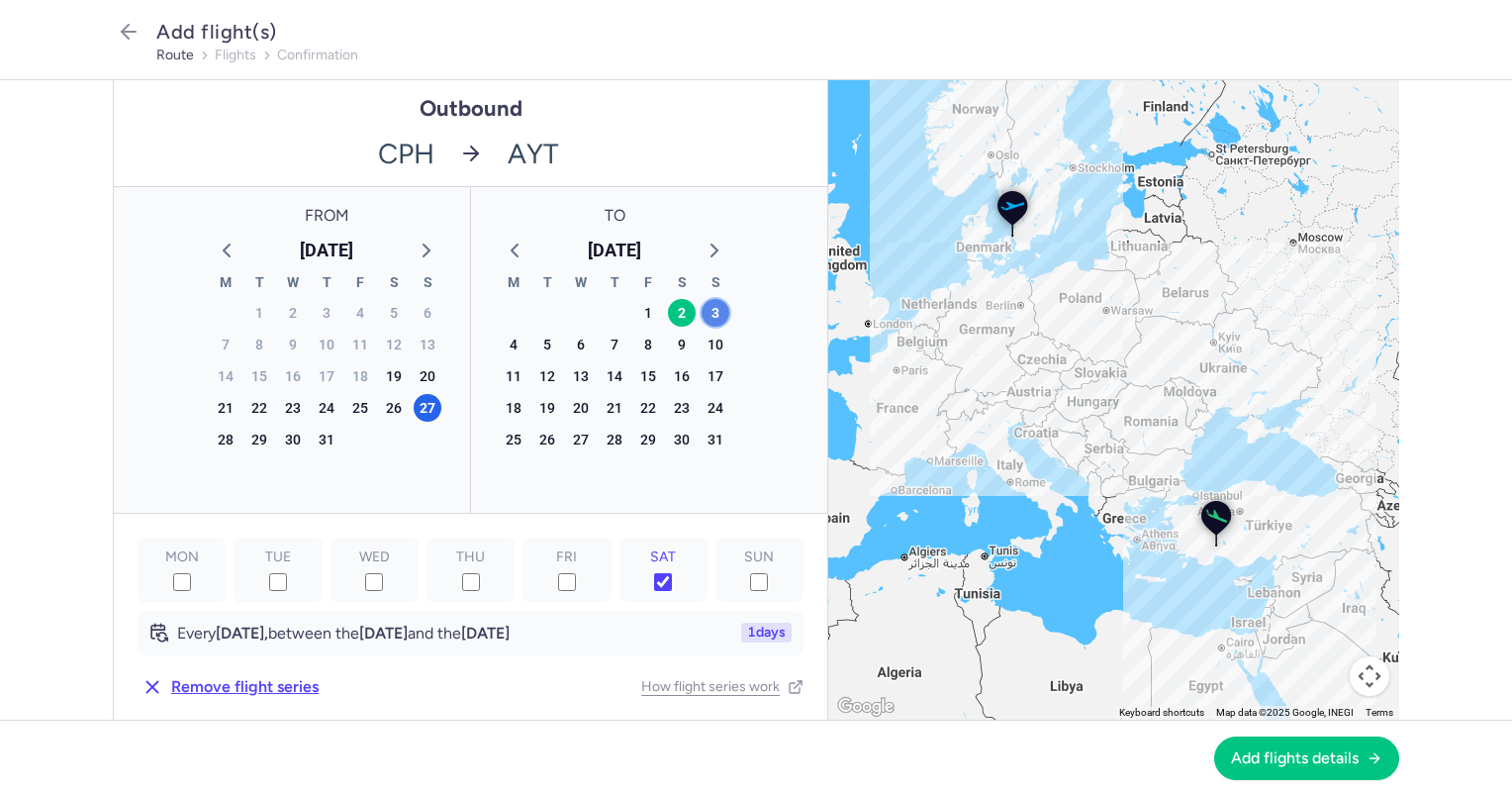 click on "3" 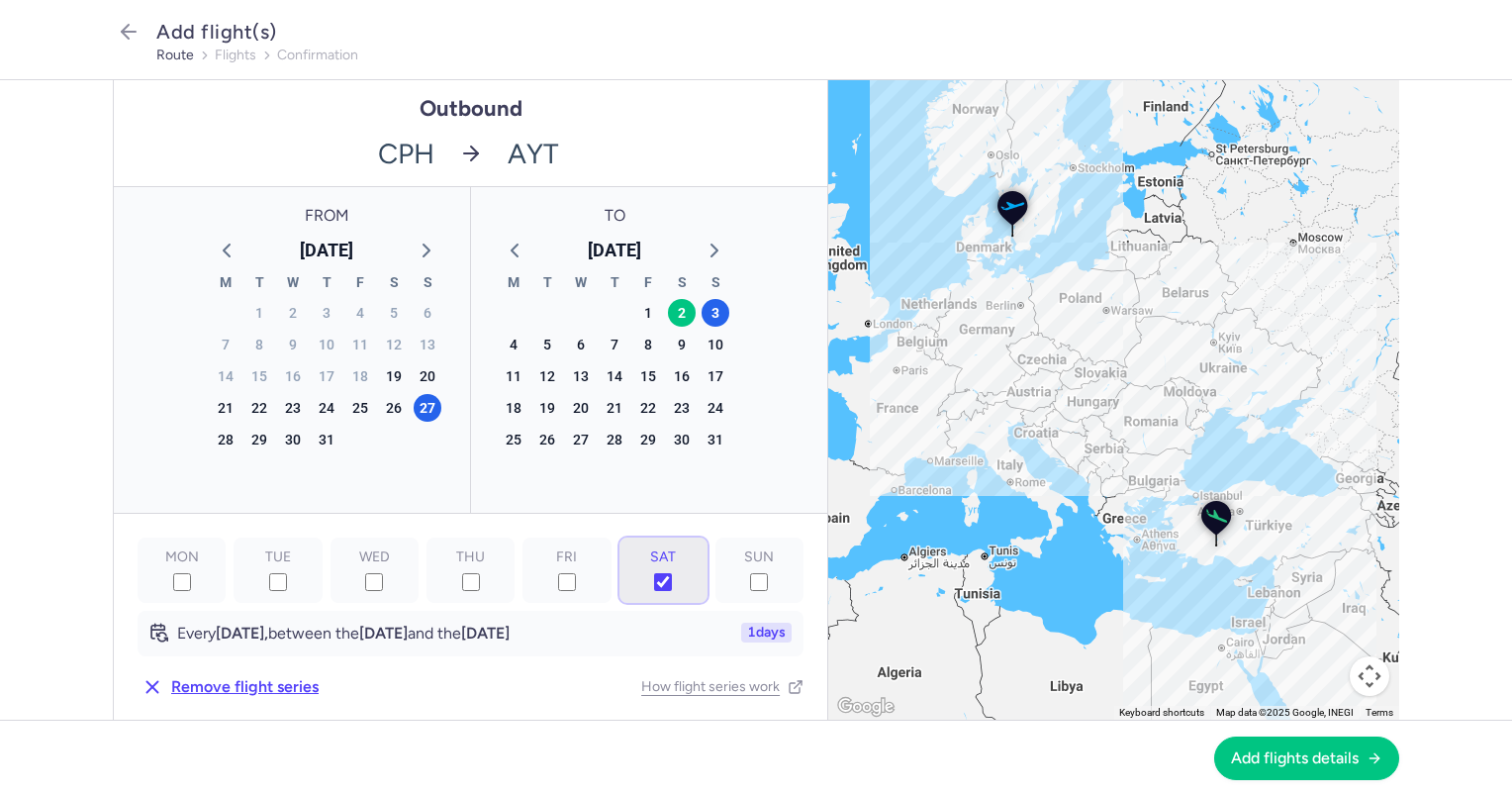 click on "SAT" at bounding box center [663, 582] 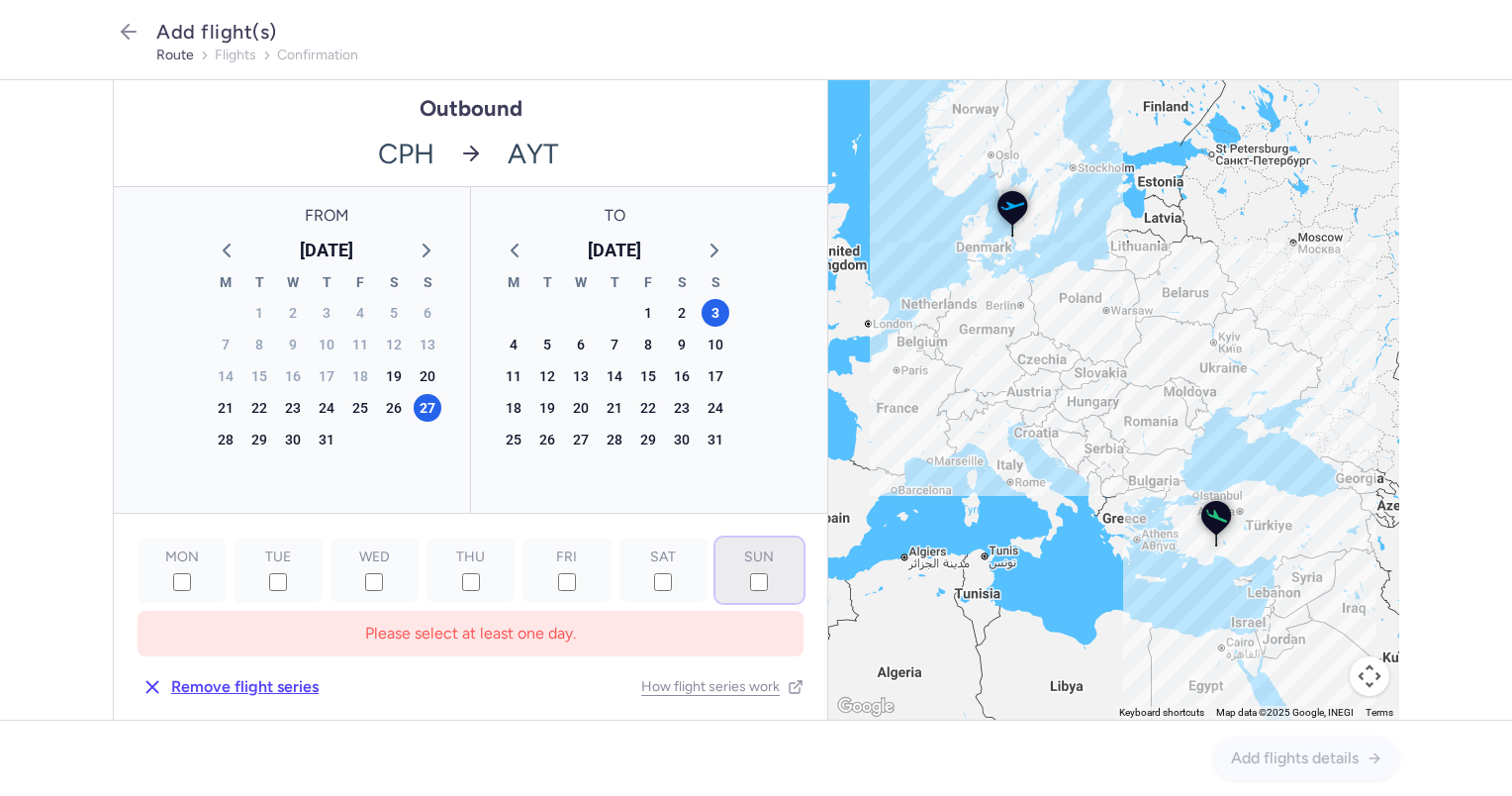 click on "SUN" at bounding box center (759, 582) 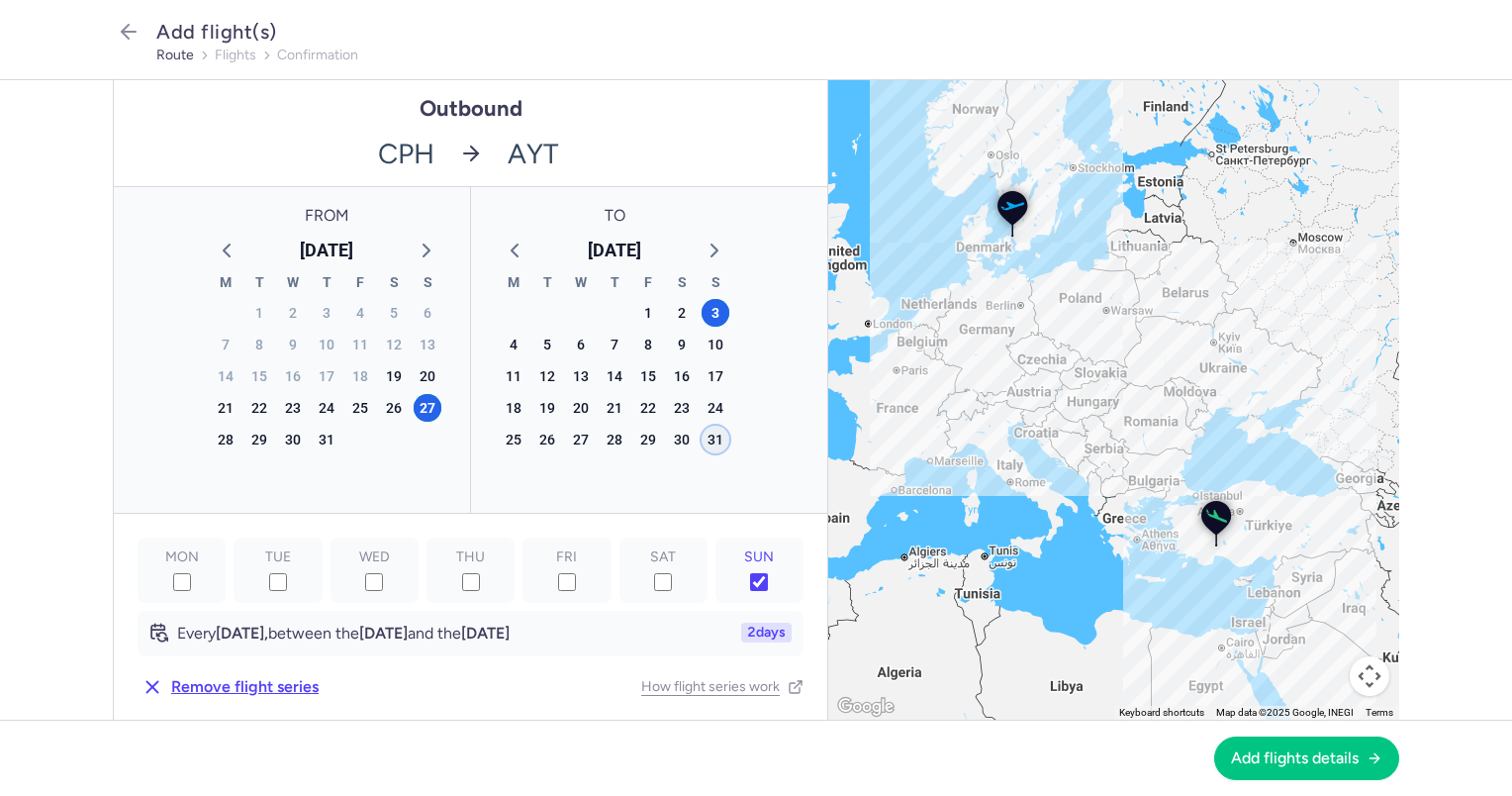 click on "31" 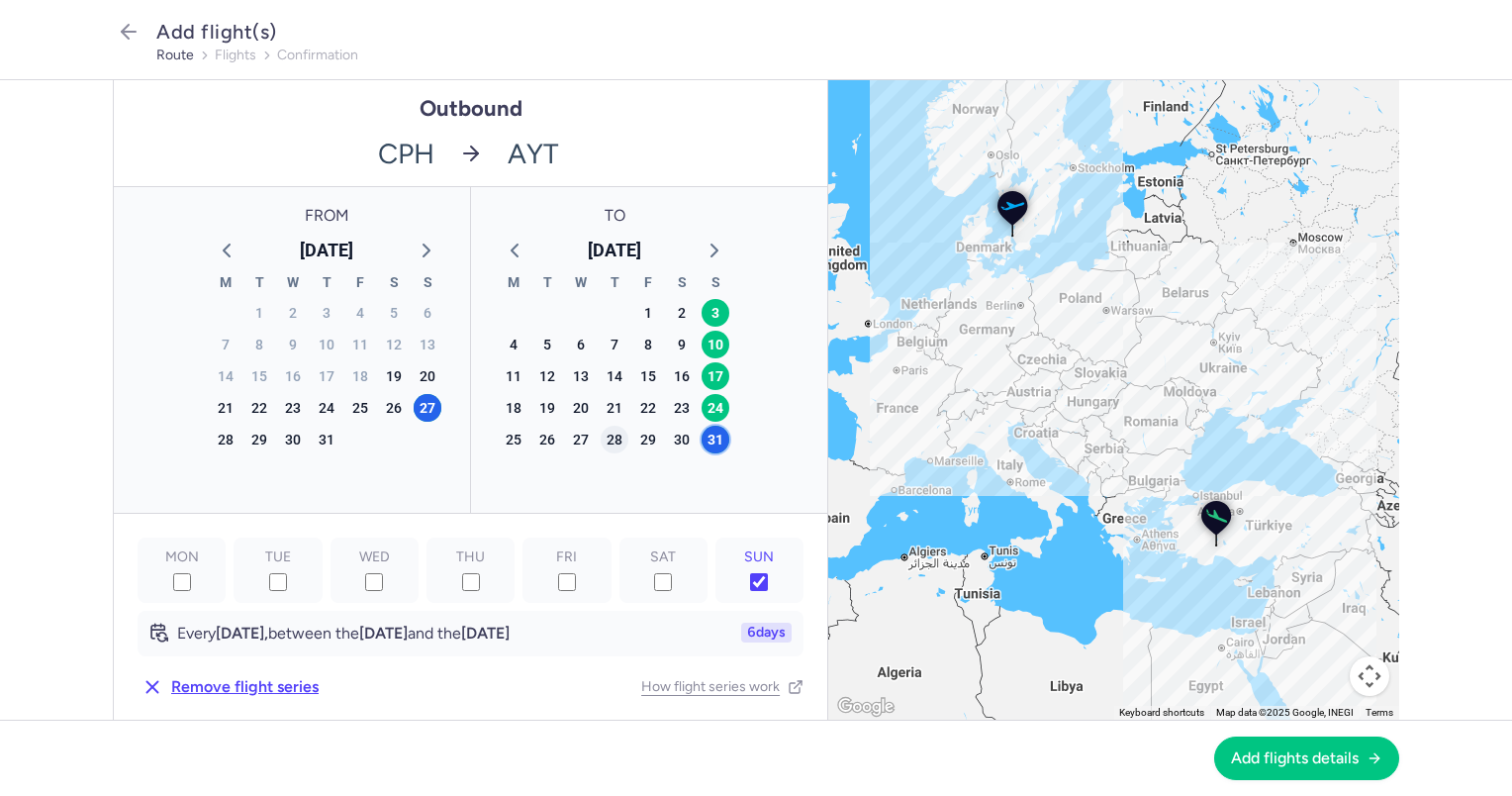 scroll, scrollTop: 151, scrollLeft: 0, axis: vertical 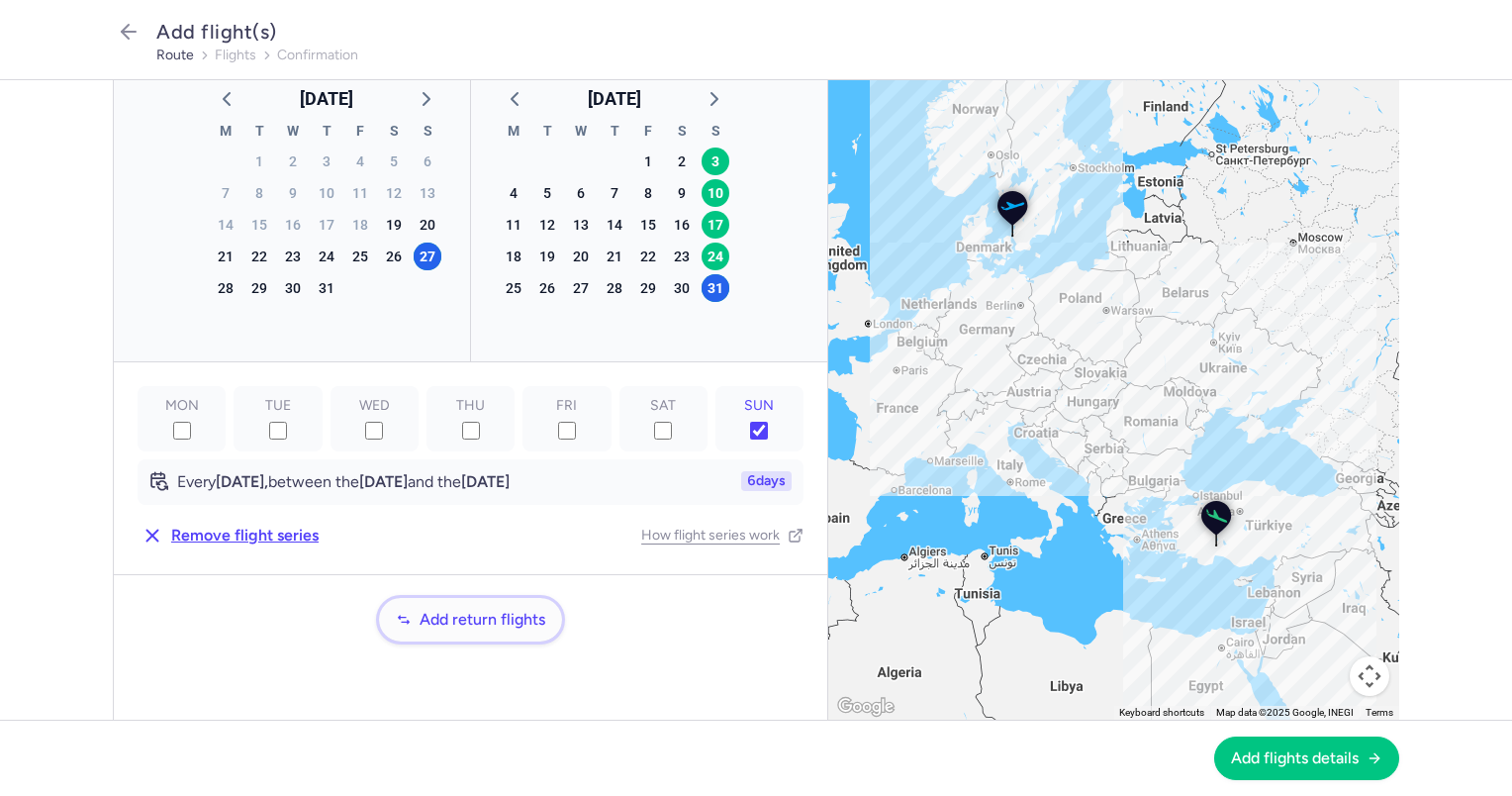 click on "Add return flights" at bounding box center (482, 620) 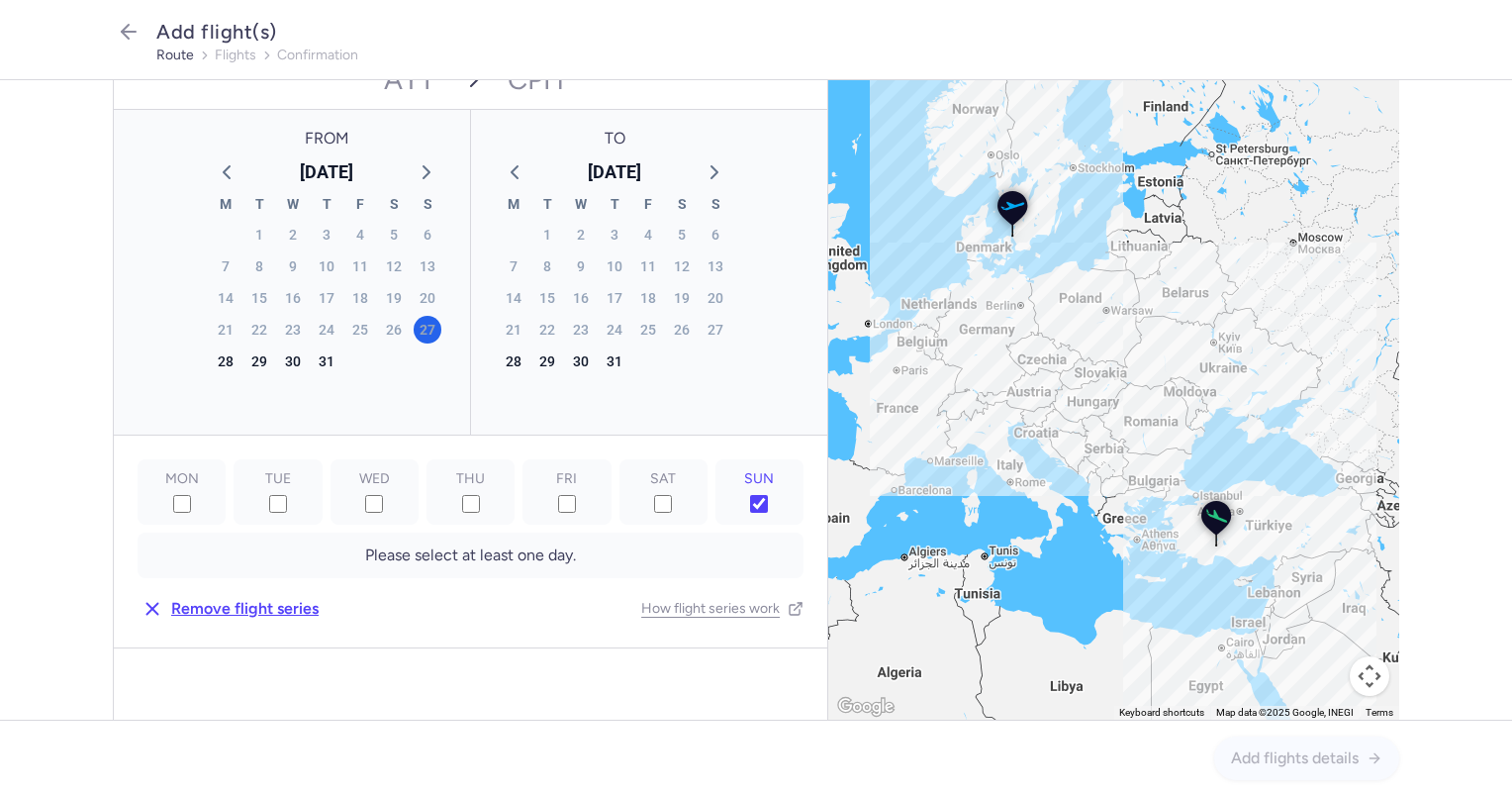 scroll, scrollTop: 727, scrollLeft: 0, axis: vertical 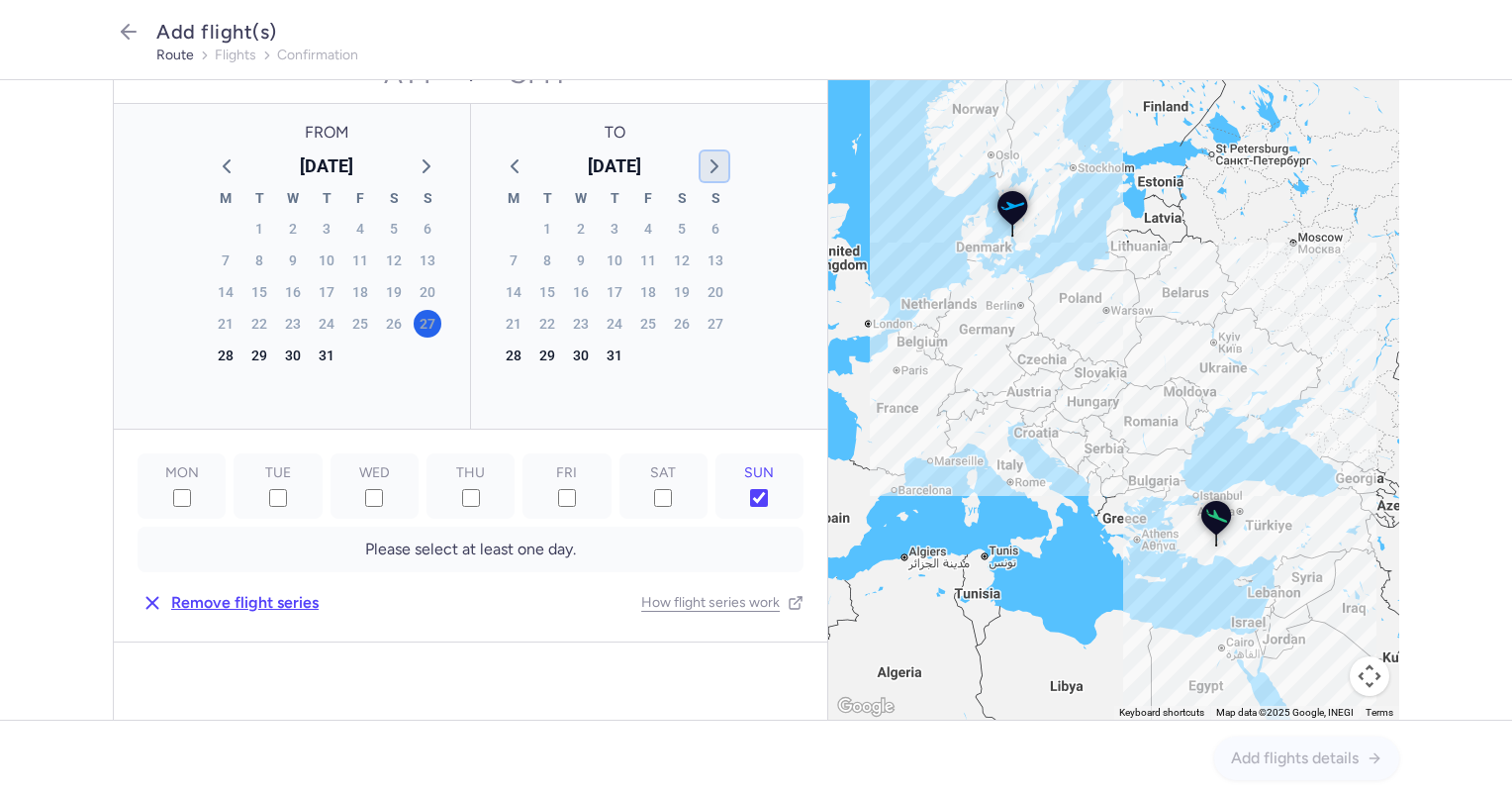 click 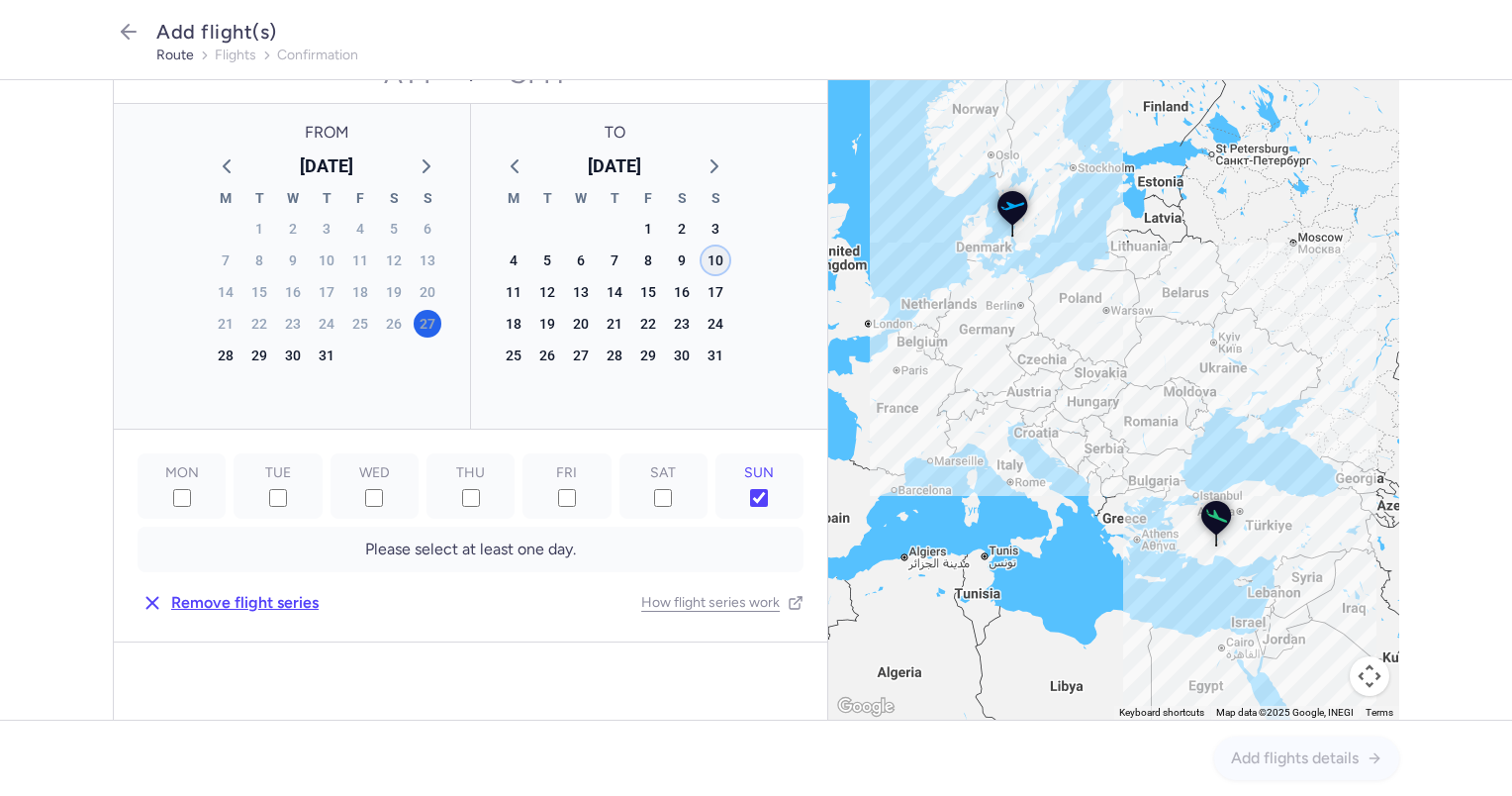 click on "10" 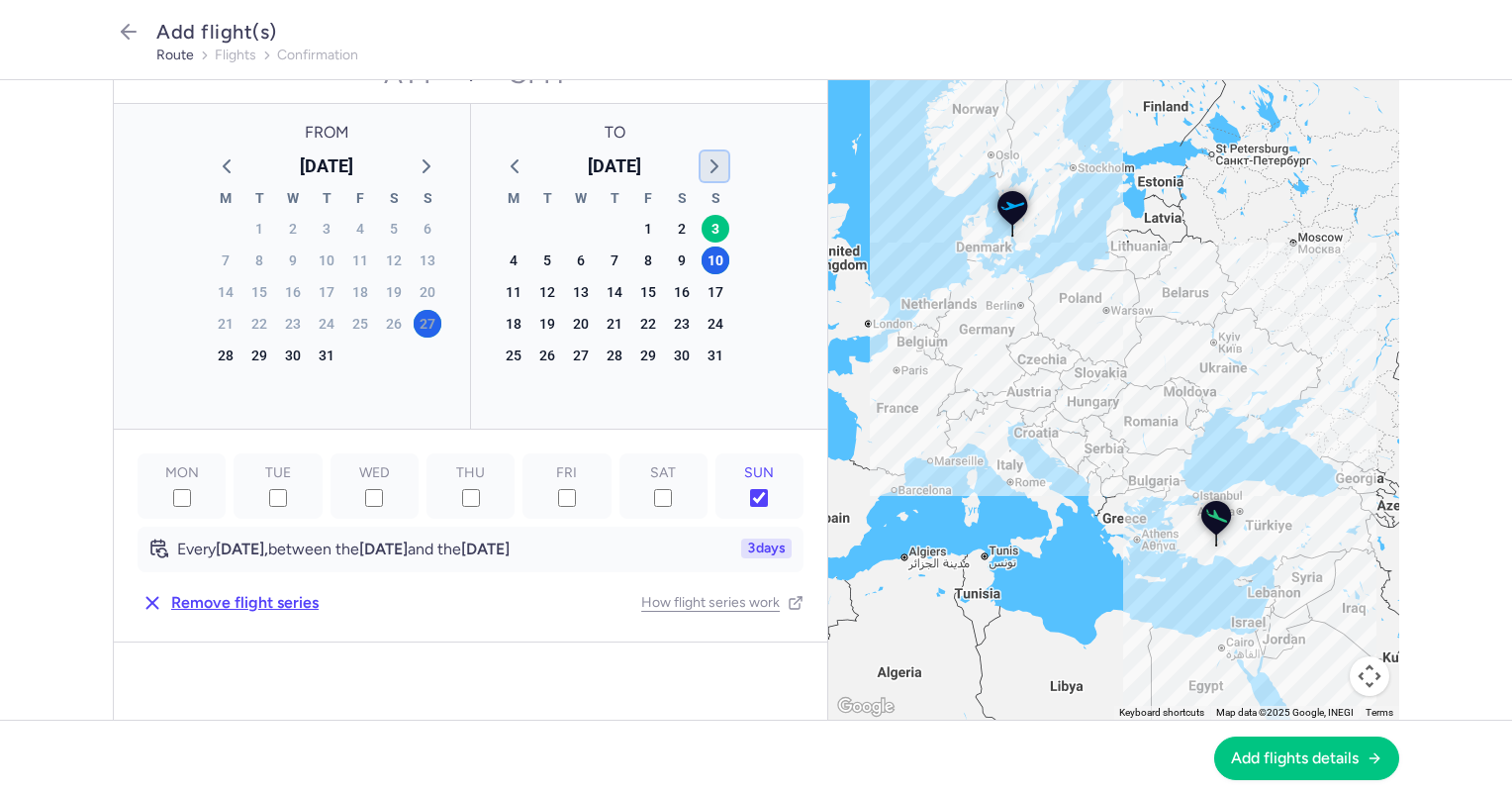 click 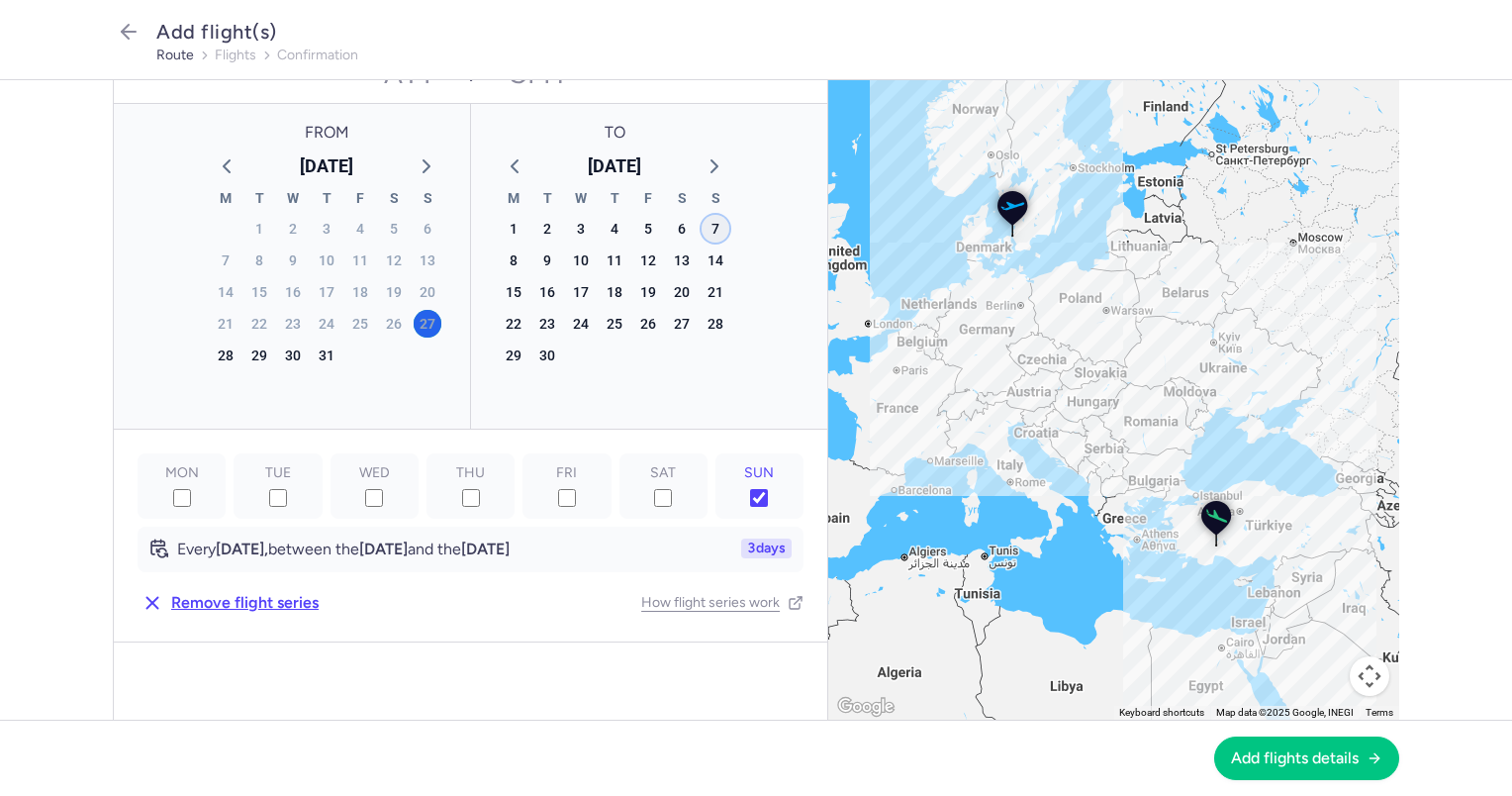 click on "7" 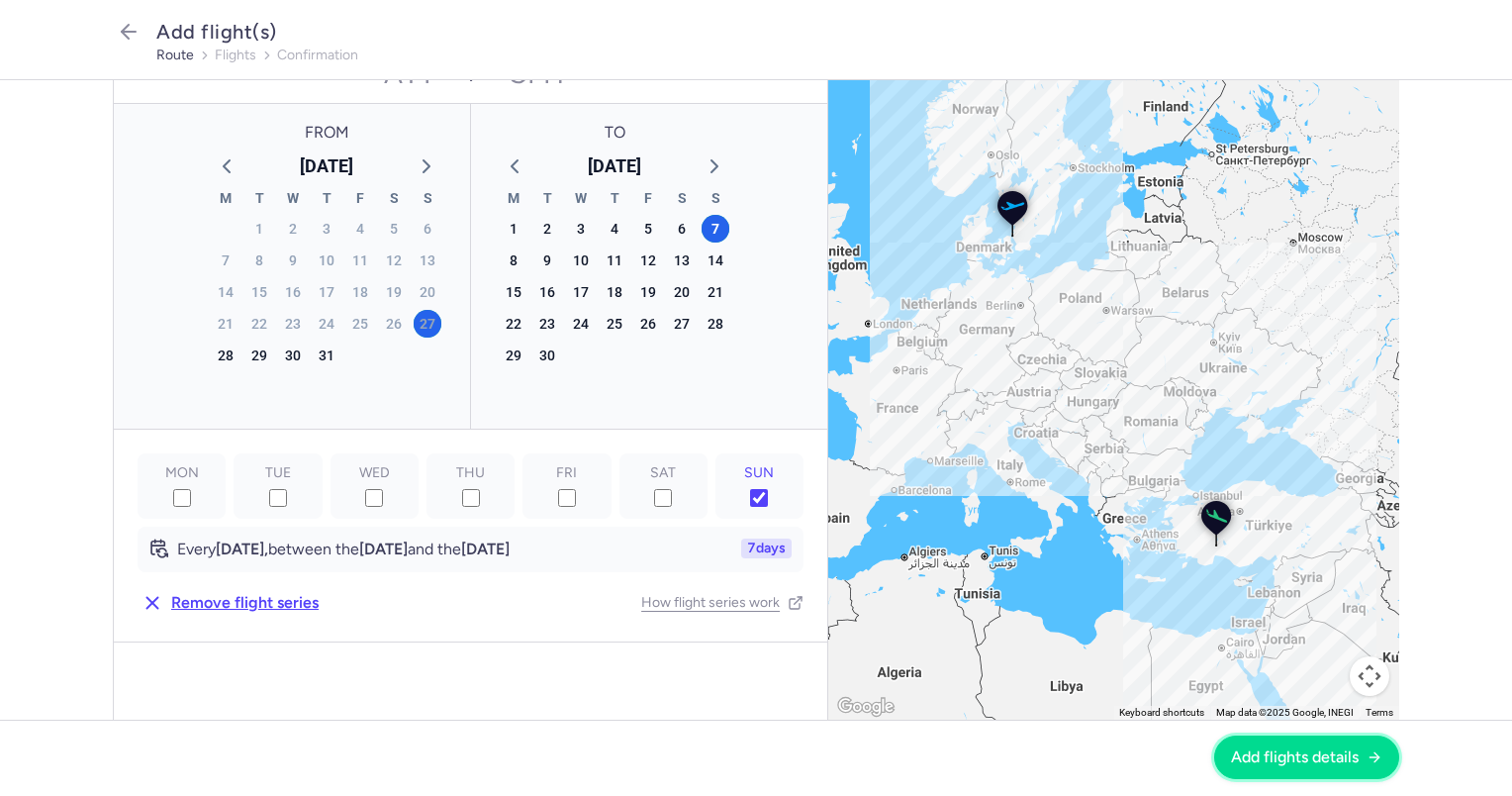click on "Add flights details" at bounding box center (1294, 757) 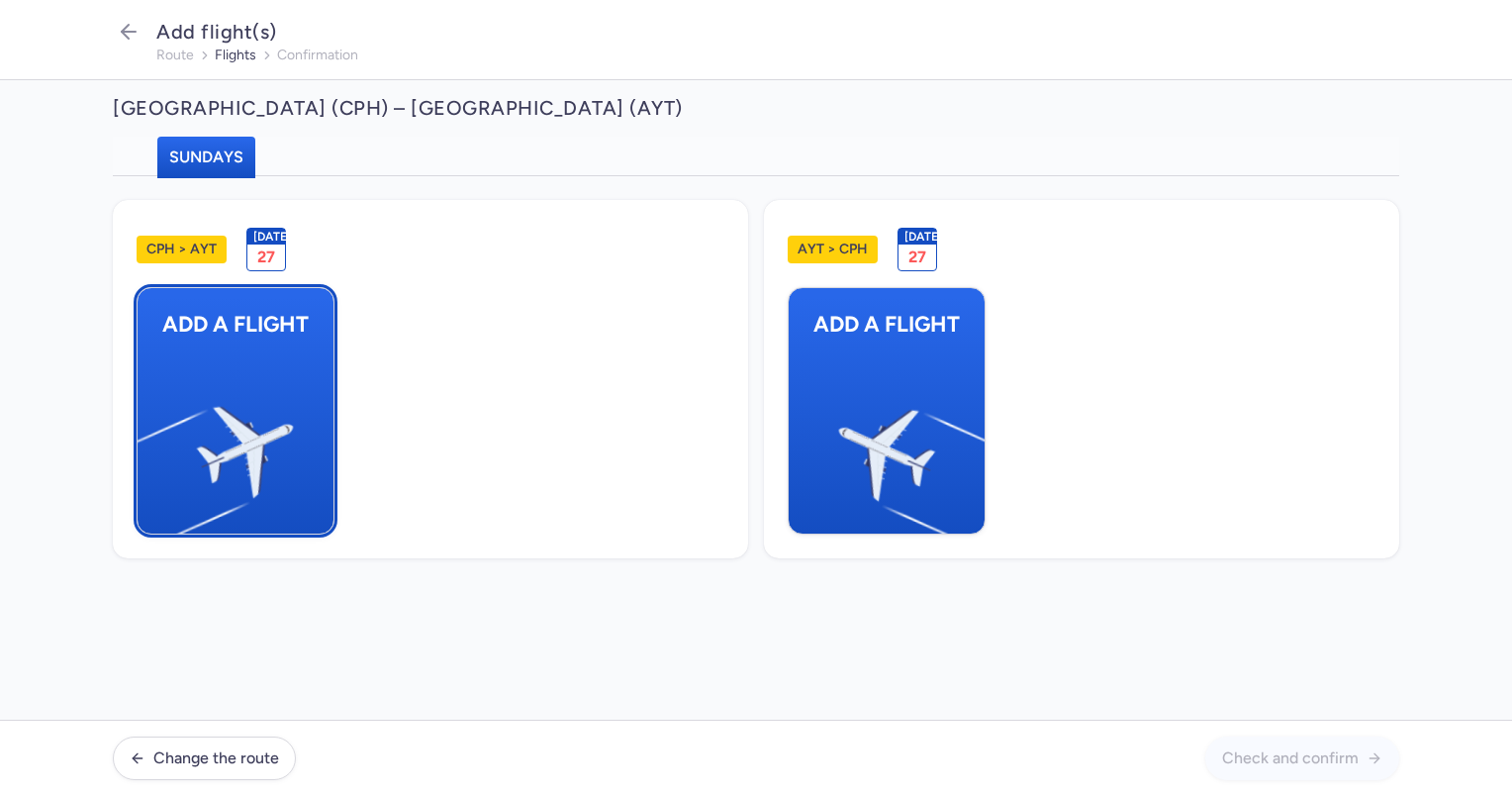 click at bounding box center (147, 444) 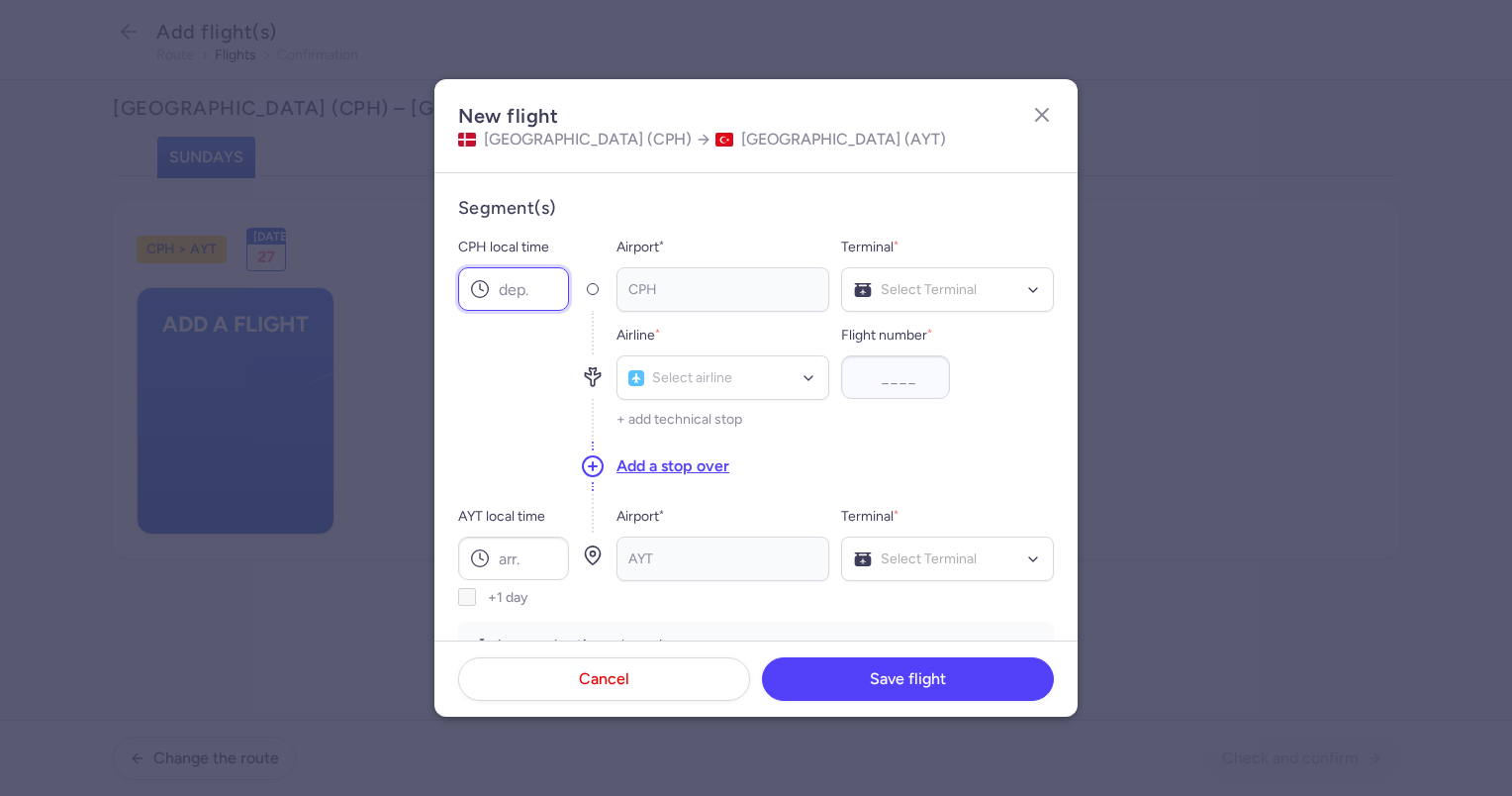 click on "CPH local time" at bounding box center [514, 289] 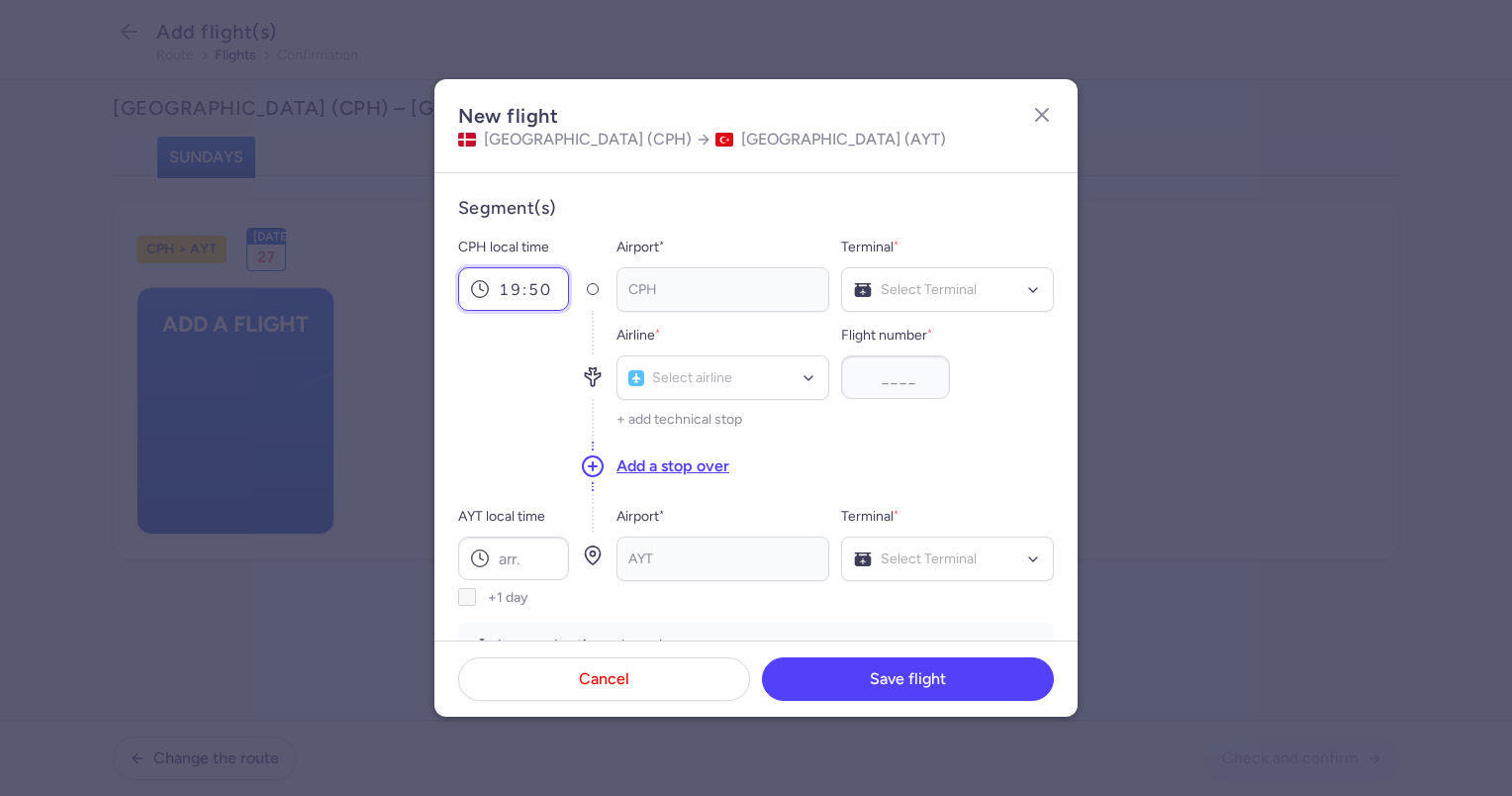 type on "19:50" 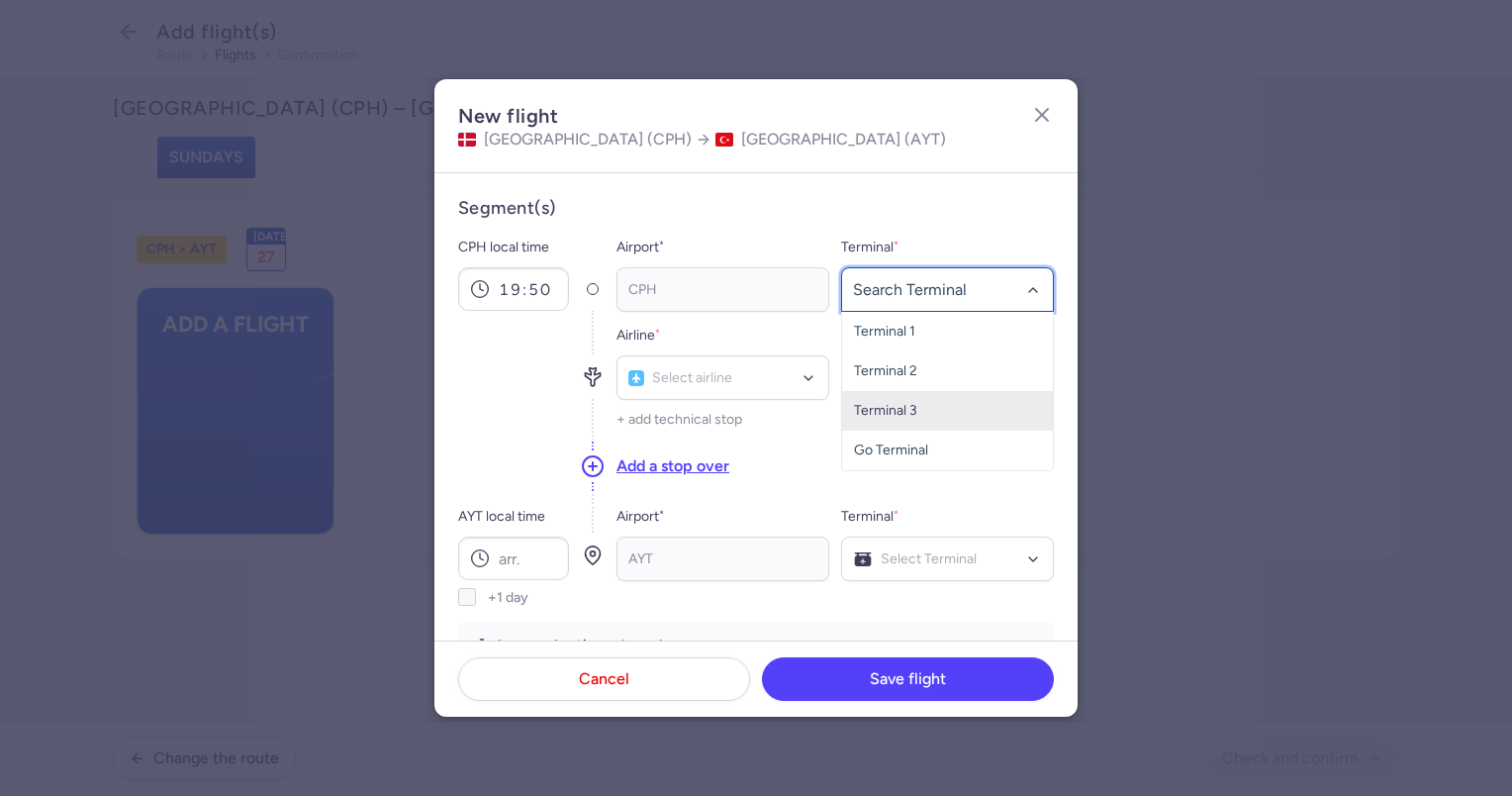 click on "Terminal 3" at bounding box center (947, 411) 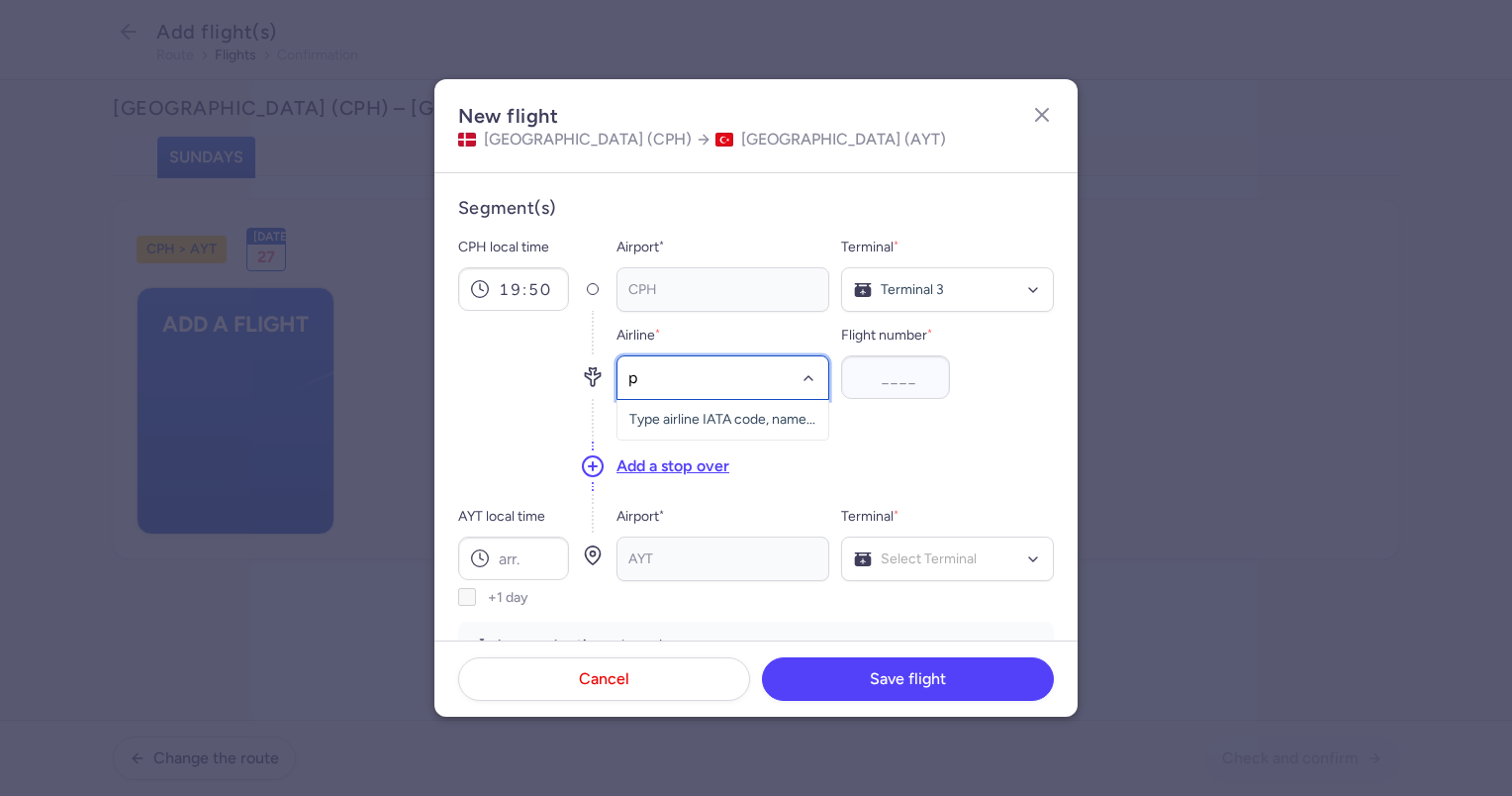 type on "pc" 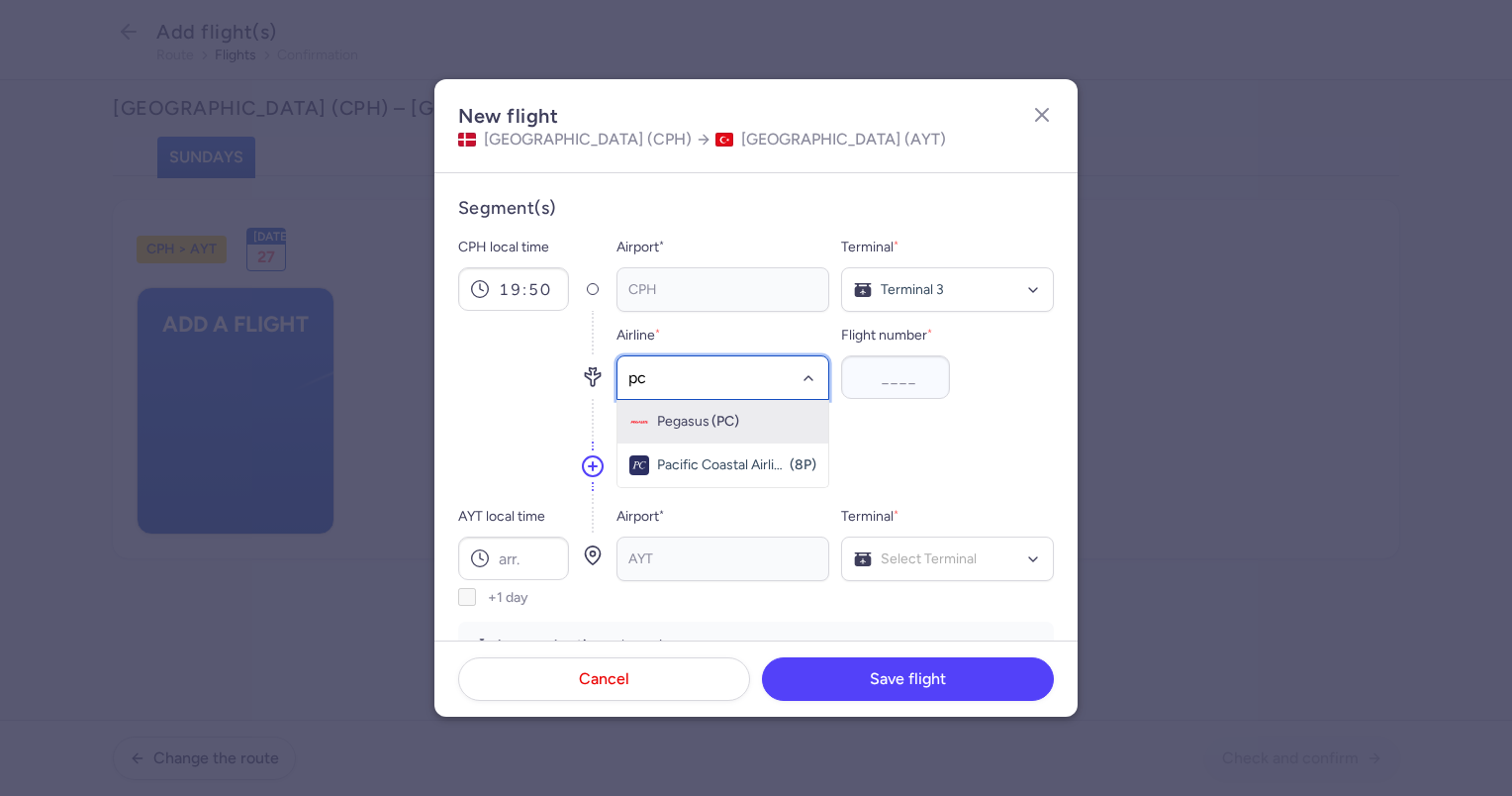 click on "Pegasus (PC)" 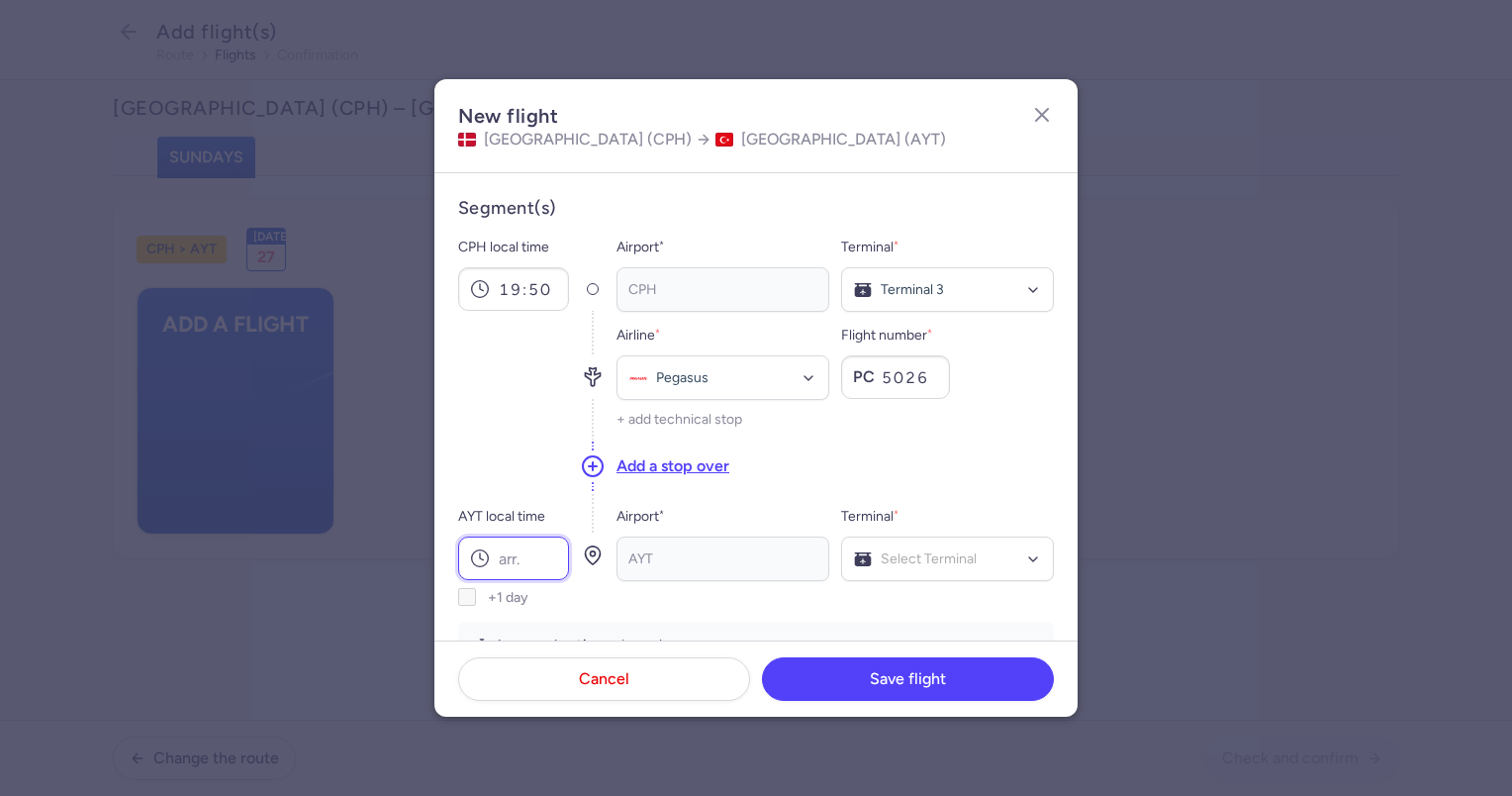 click on "AYT local time" at bounding box center [514, 558] 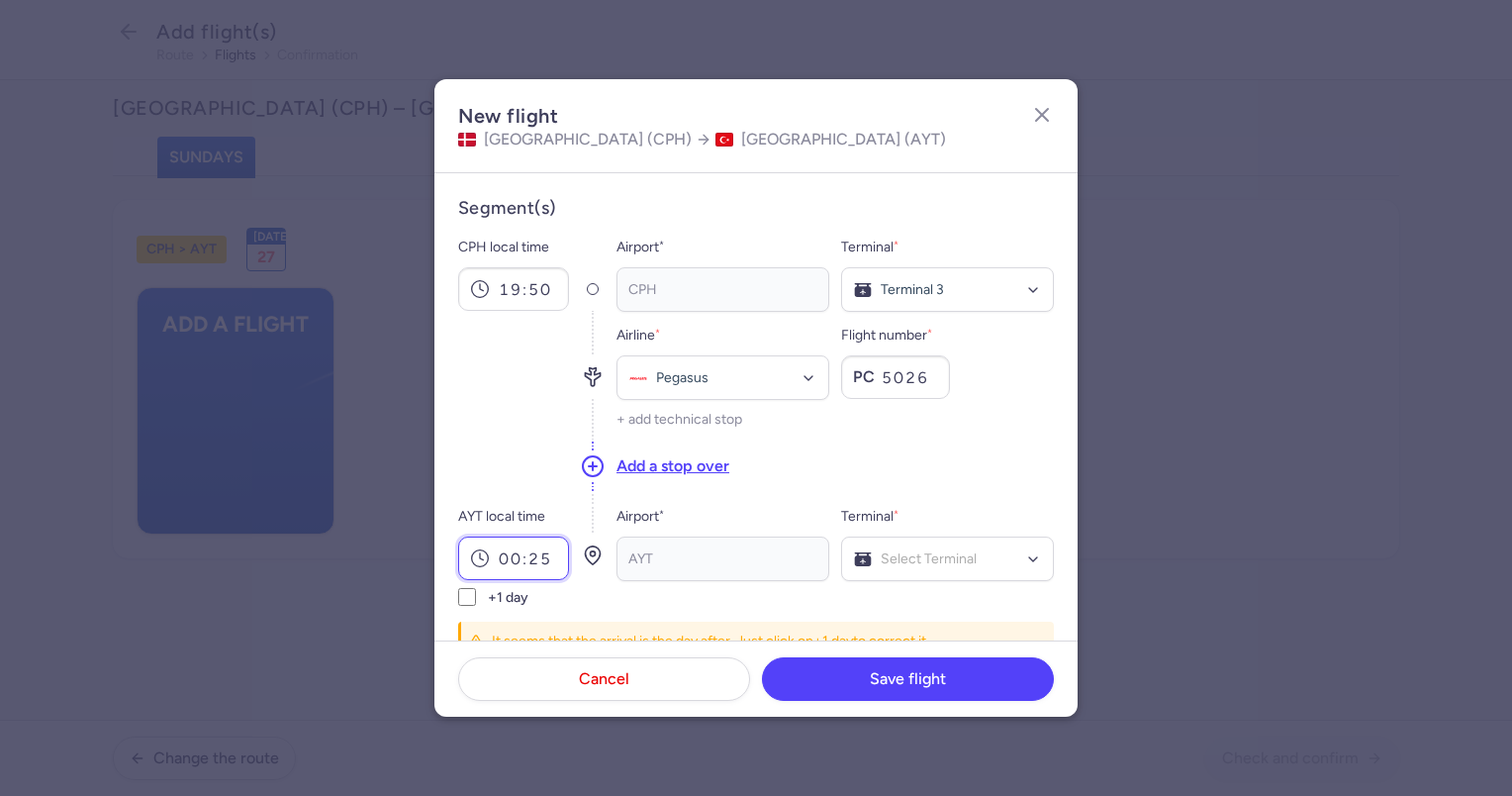 type on "00:25" 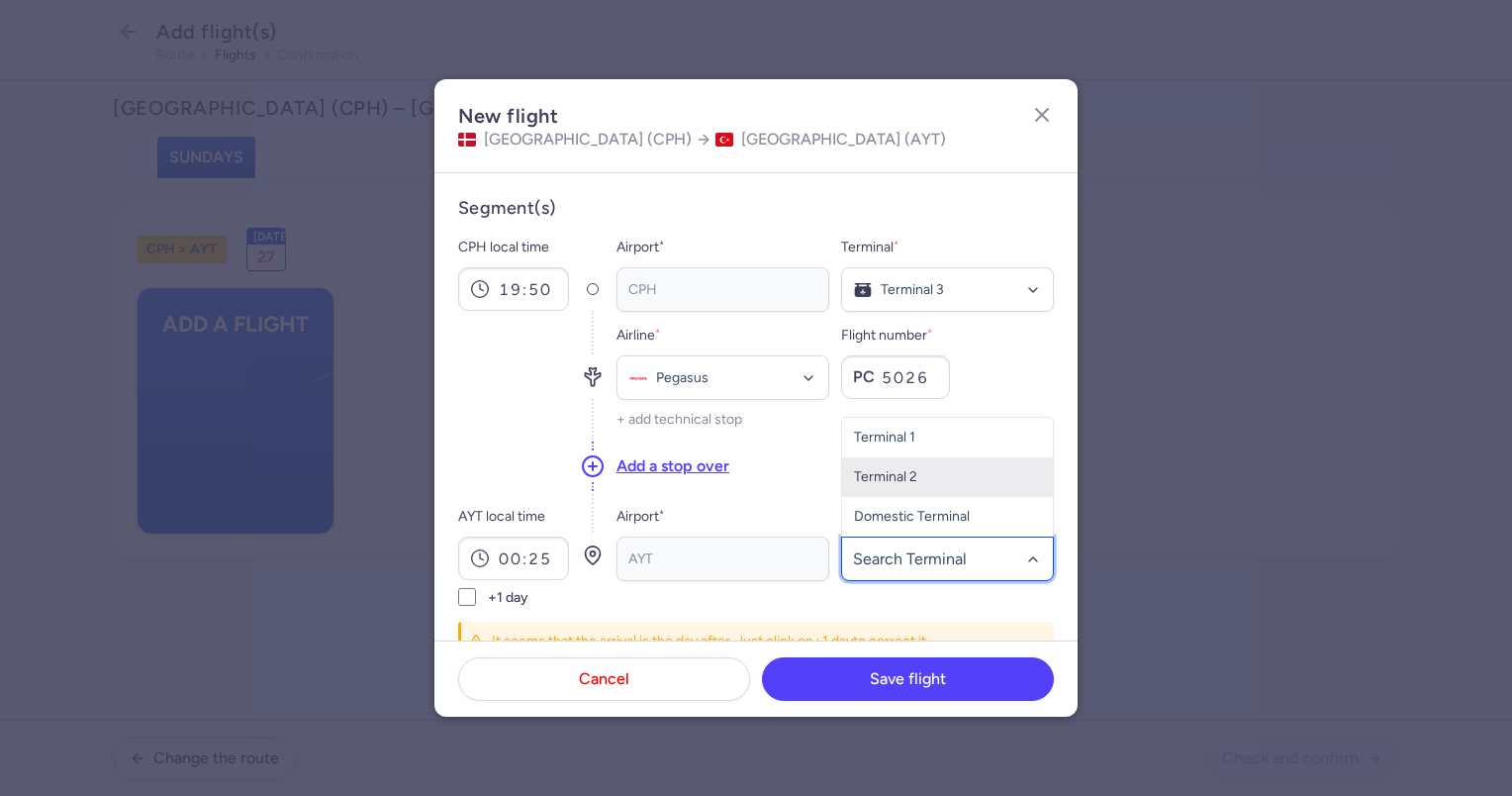click on "Terminal 2" at bounding box center [947, 477] 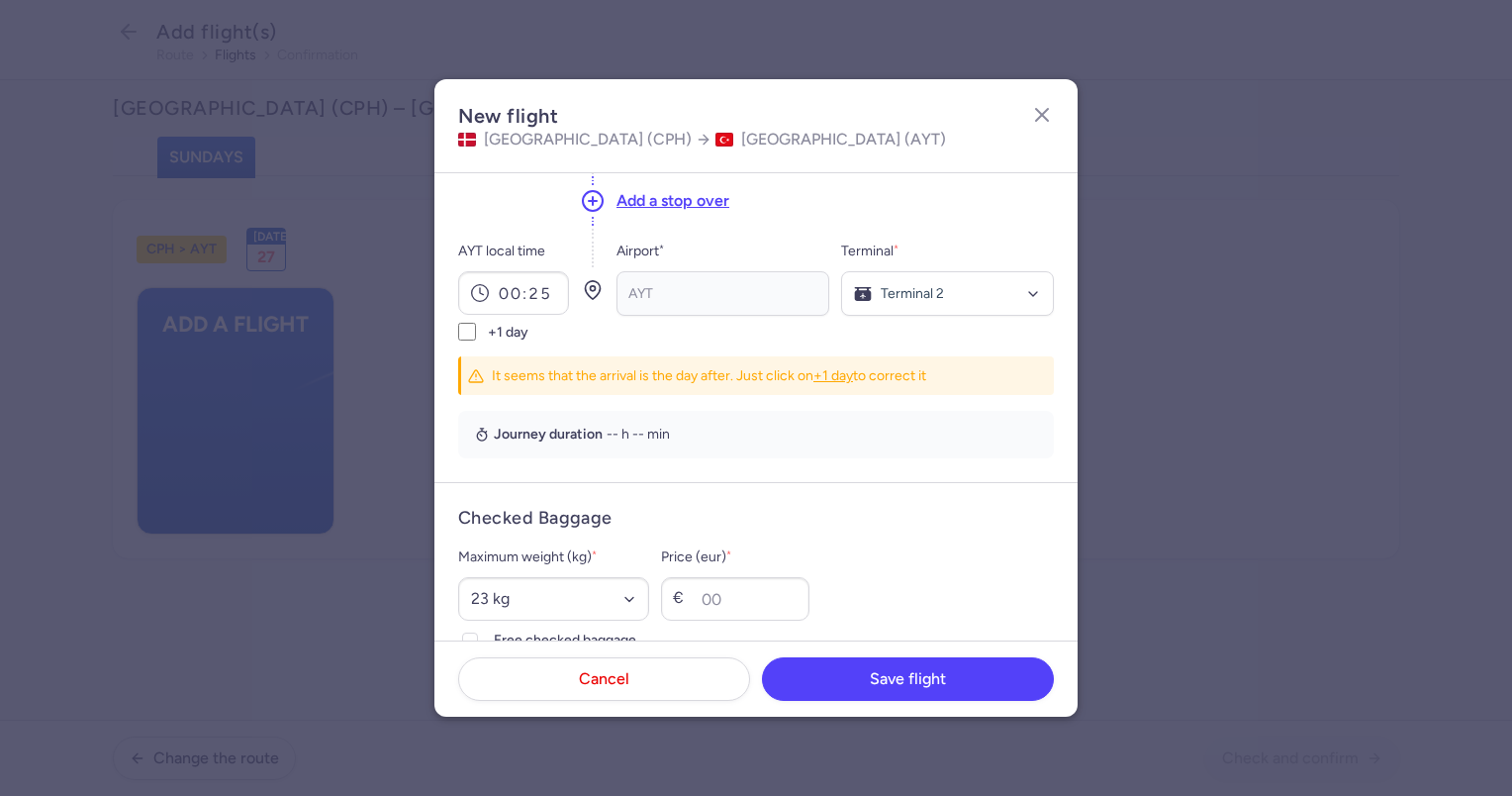 scroll, scrollTop: 269, scrollLeft: 0, axis: vertical 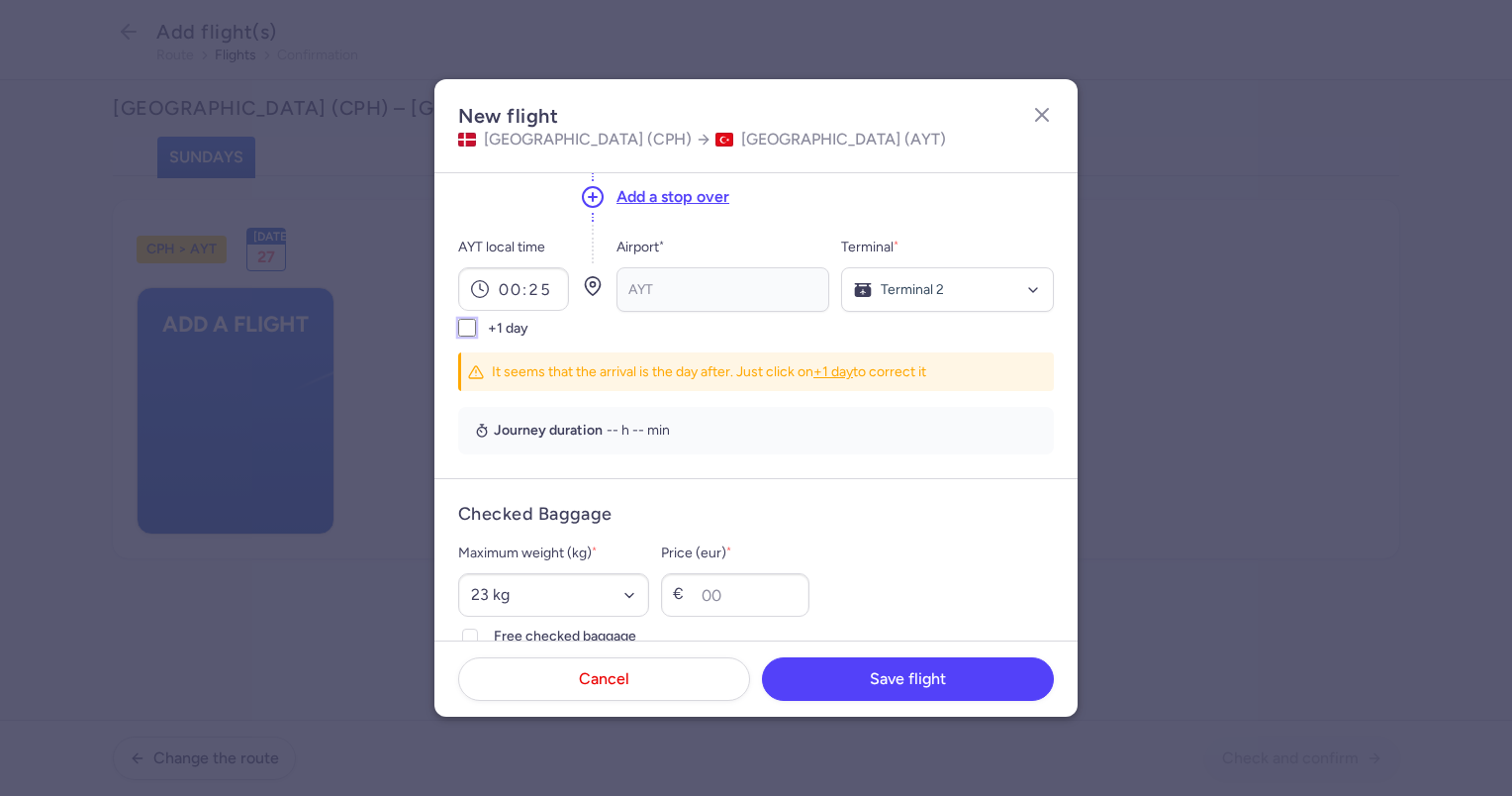 click on "+1 day" at bounding box center [467, 328] 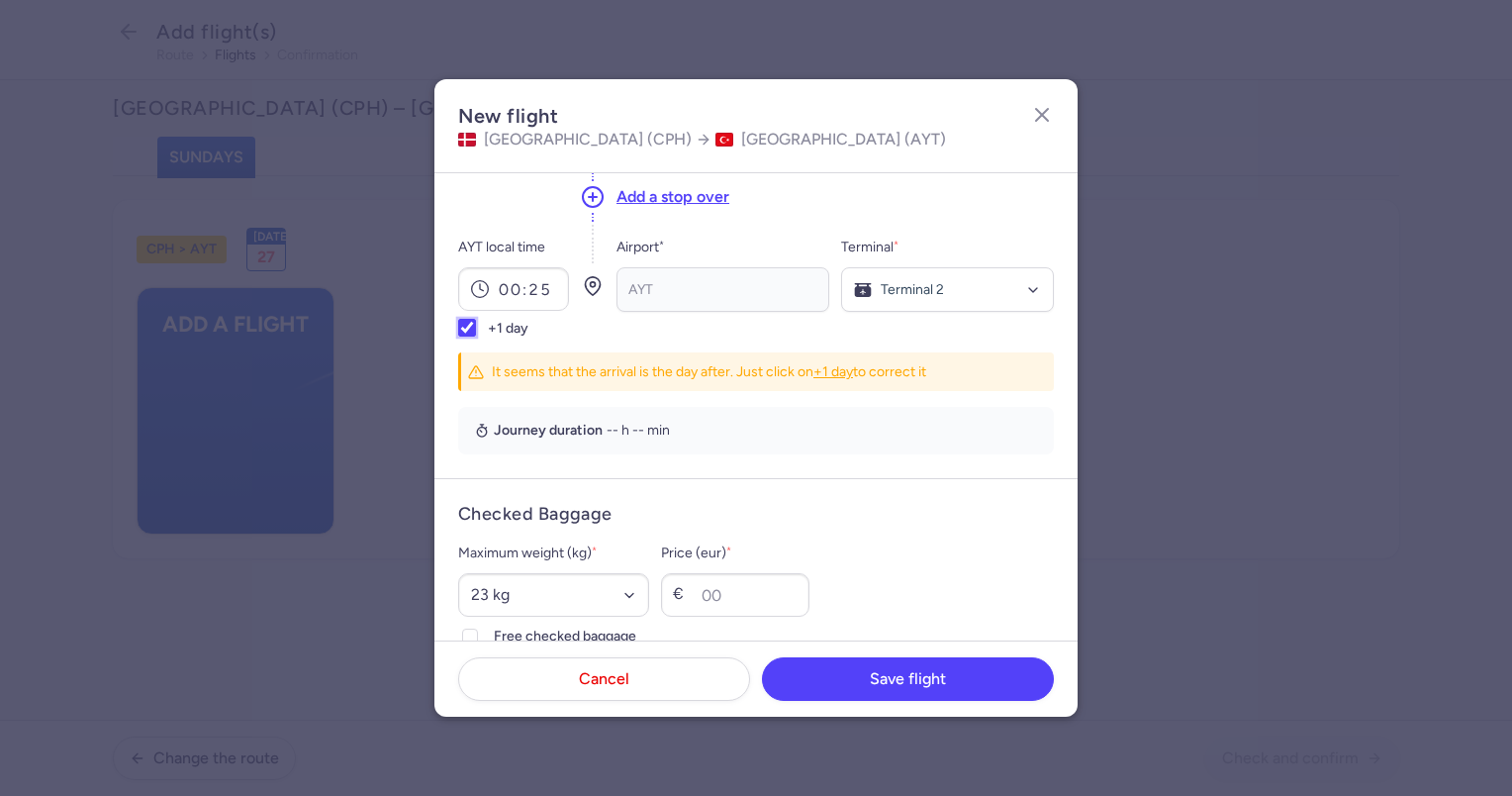 checkbox on "true" 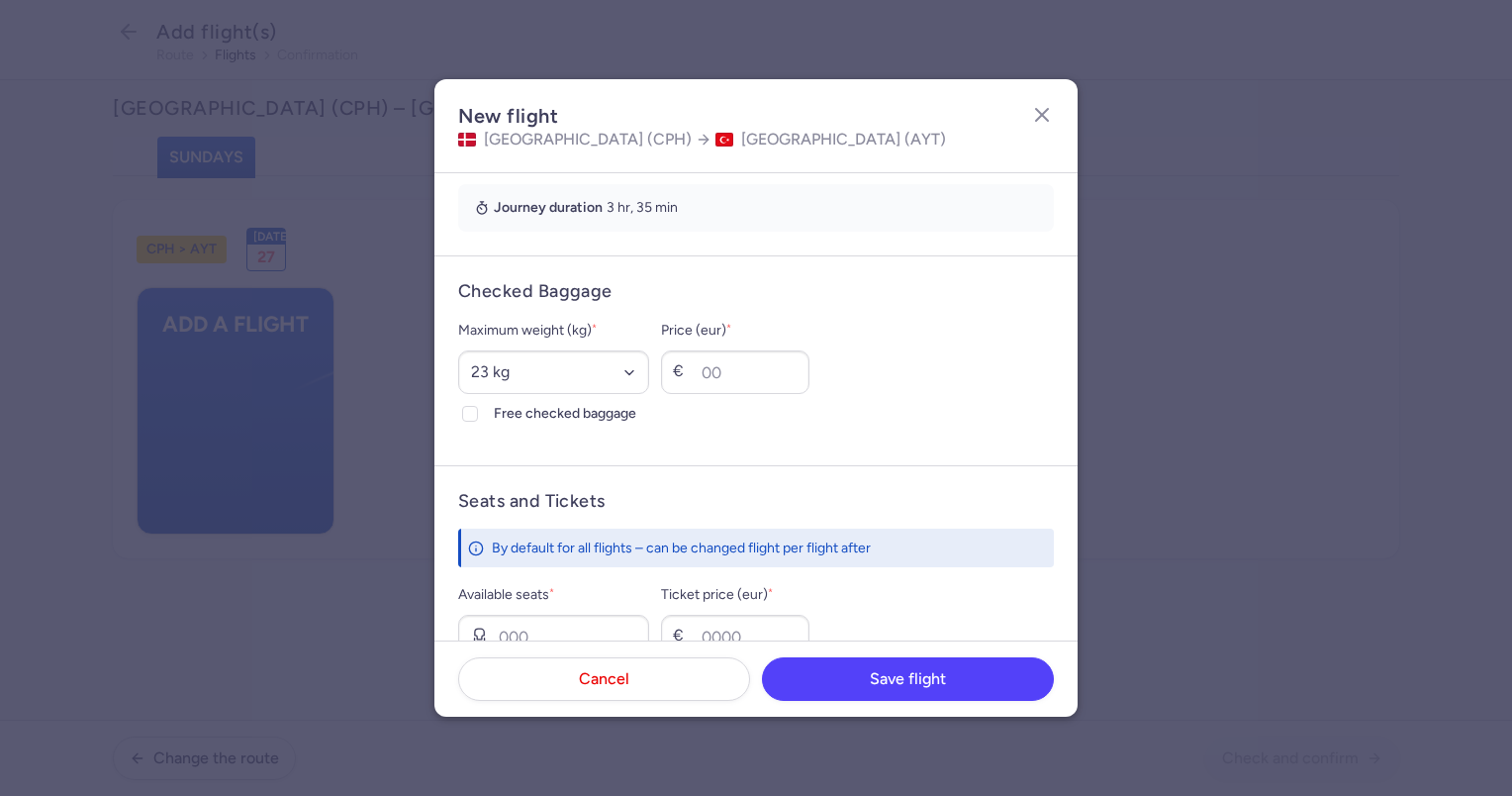 scroll, scrollTop: 439, scrollLeft: 0, axis: vertical 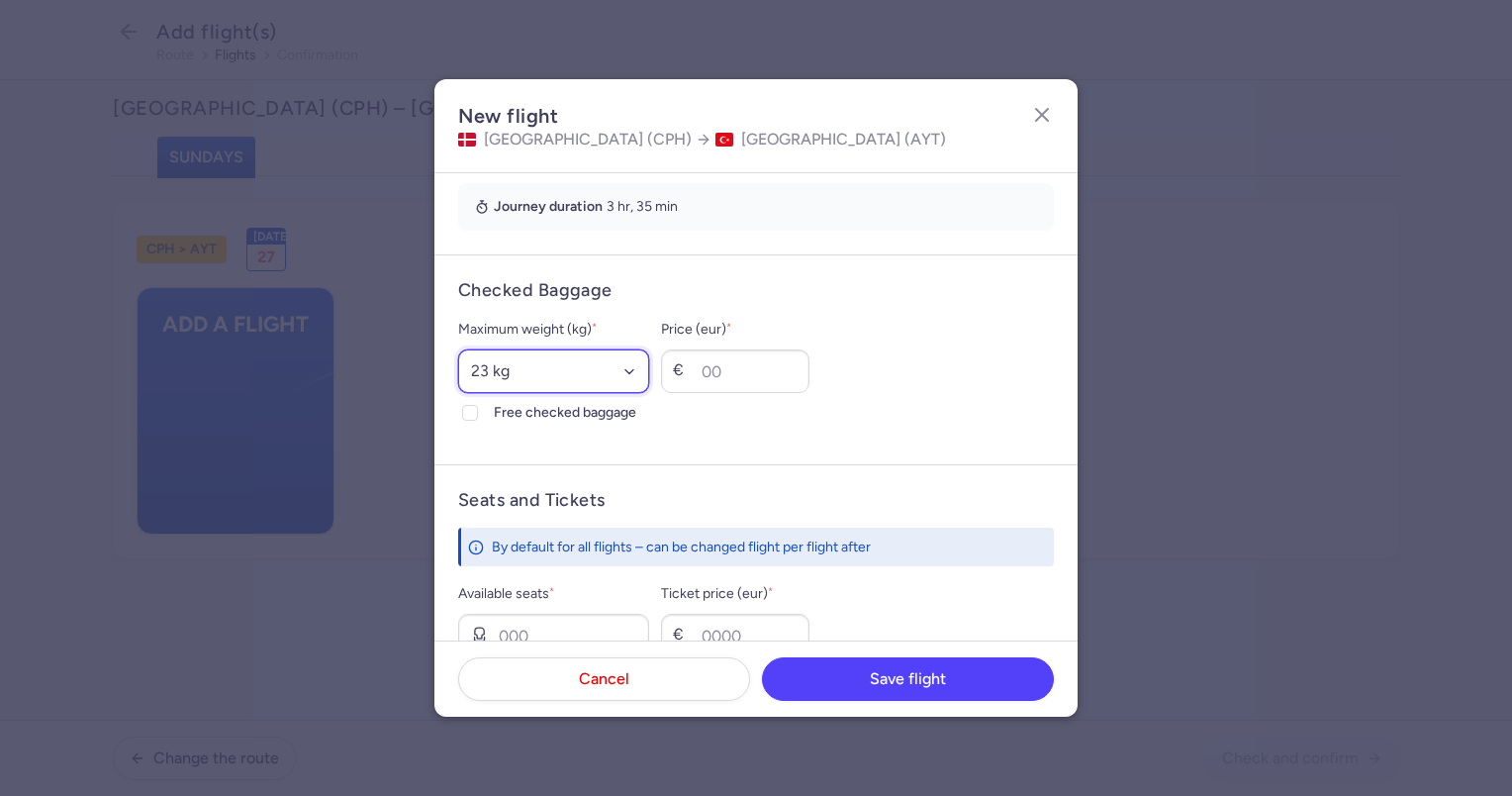 click on "Select an option 15 kg 16 kg 17 kg 18 kg 19 kg 20 kg 21 kg 22 kg 23 kg 24 kg 25 kg 26 kg 27 kg 28 kg 29 kg 30 kg 31 kg 32 kg 33 kg 34 kg 35 kg" at bounding box center [553, 371] 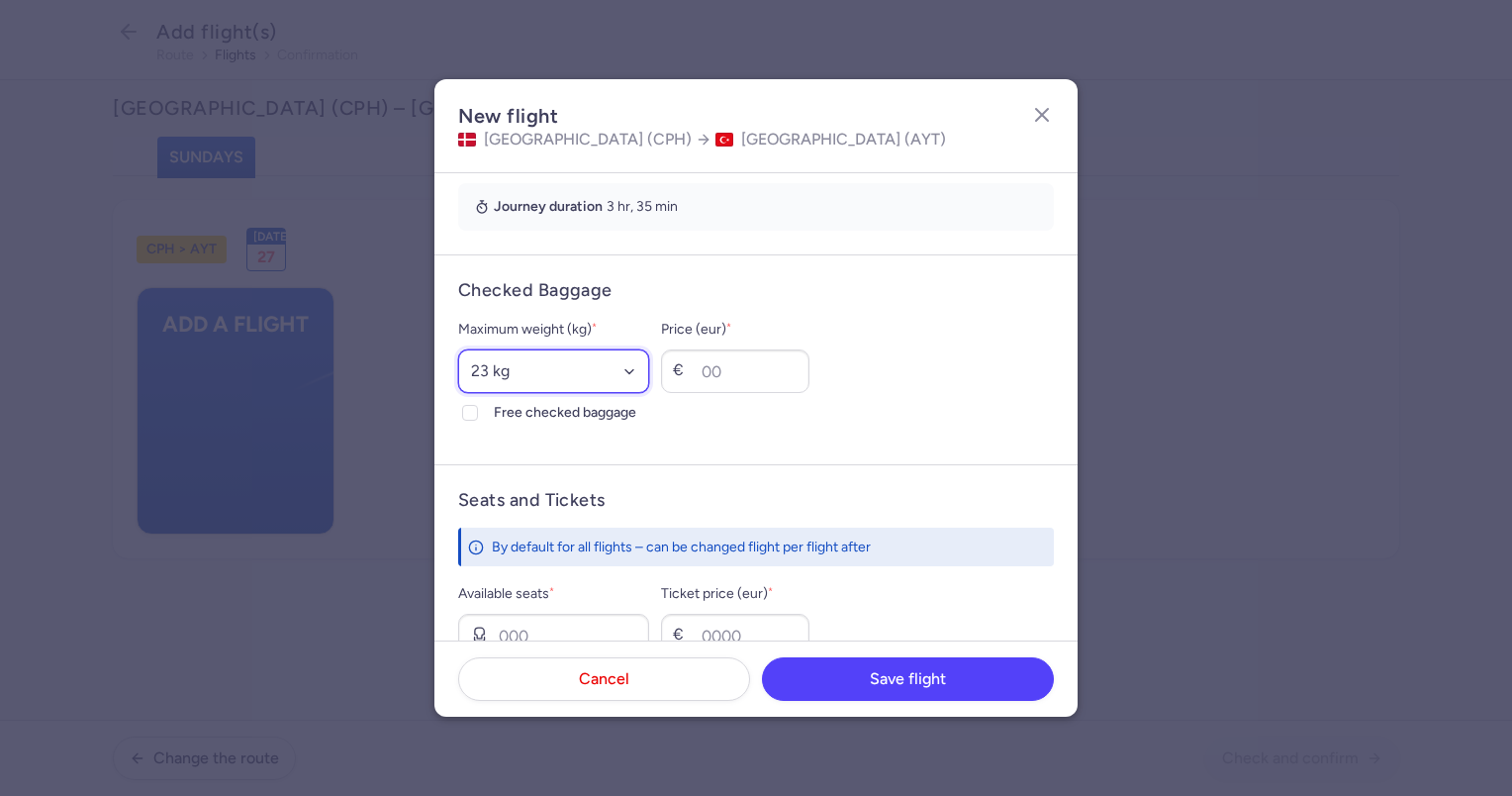 select on "20" 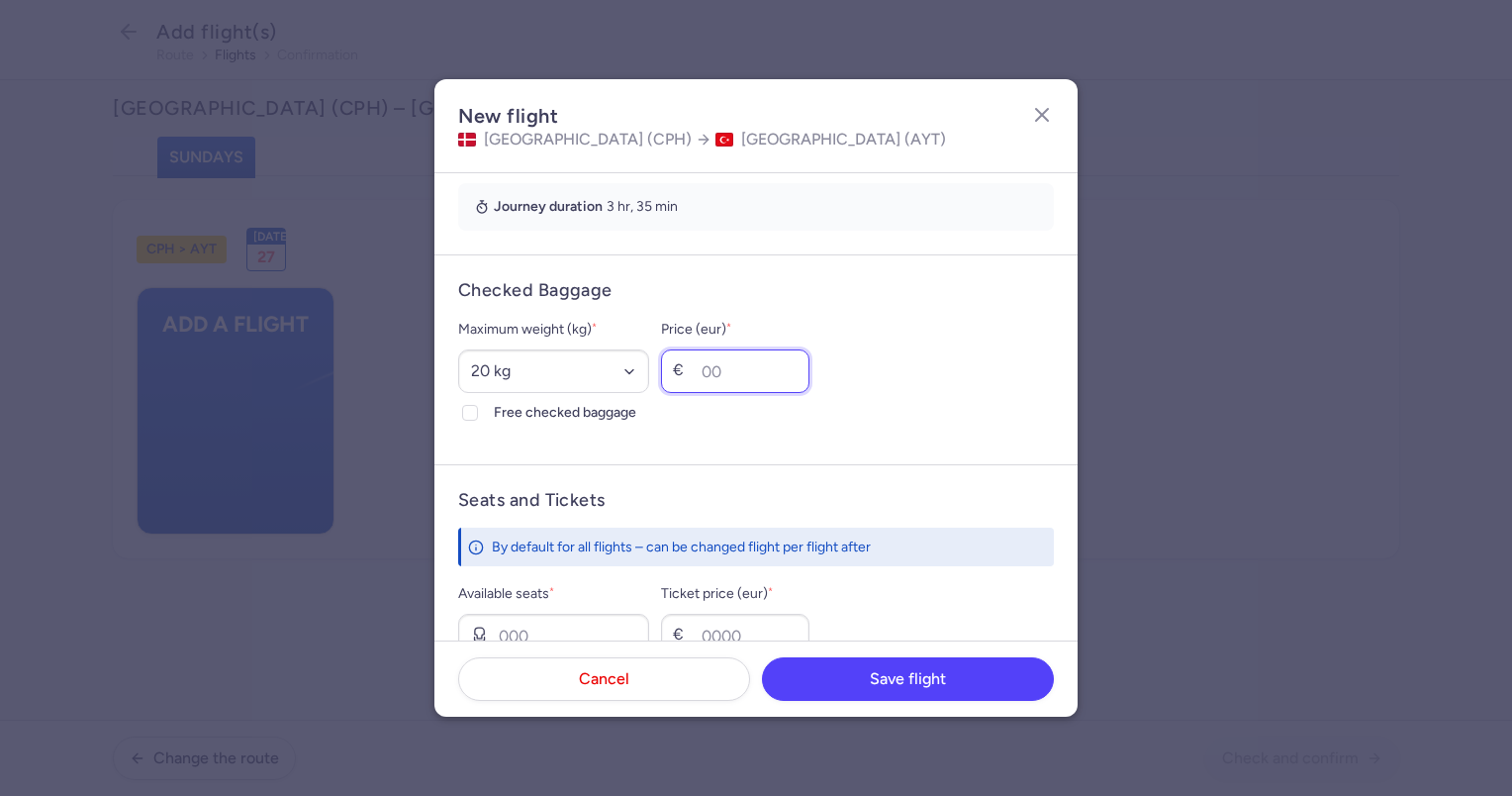 click on "Price (eur)  *" at bounding box center (735, 371) 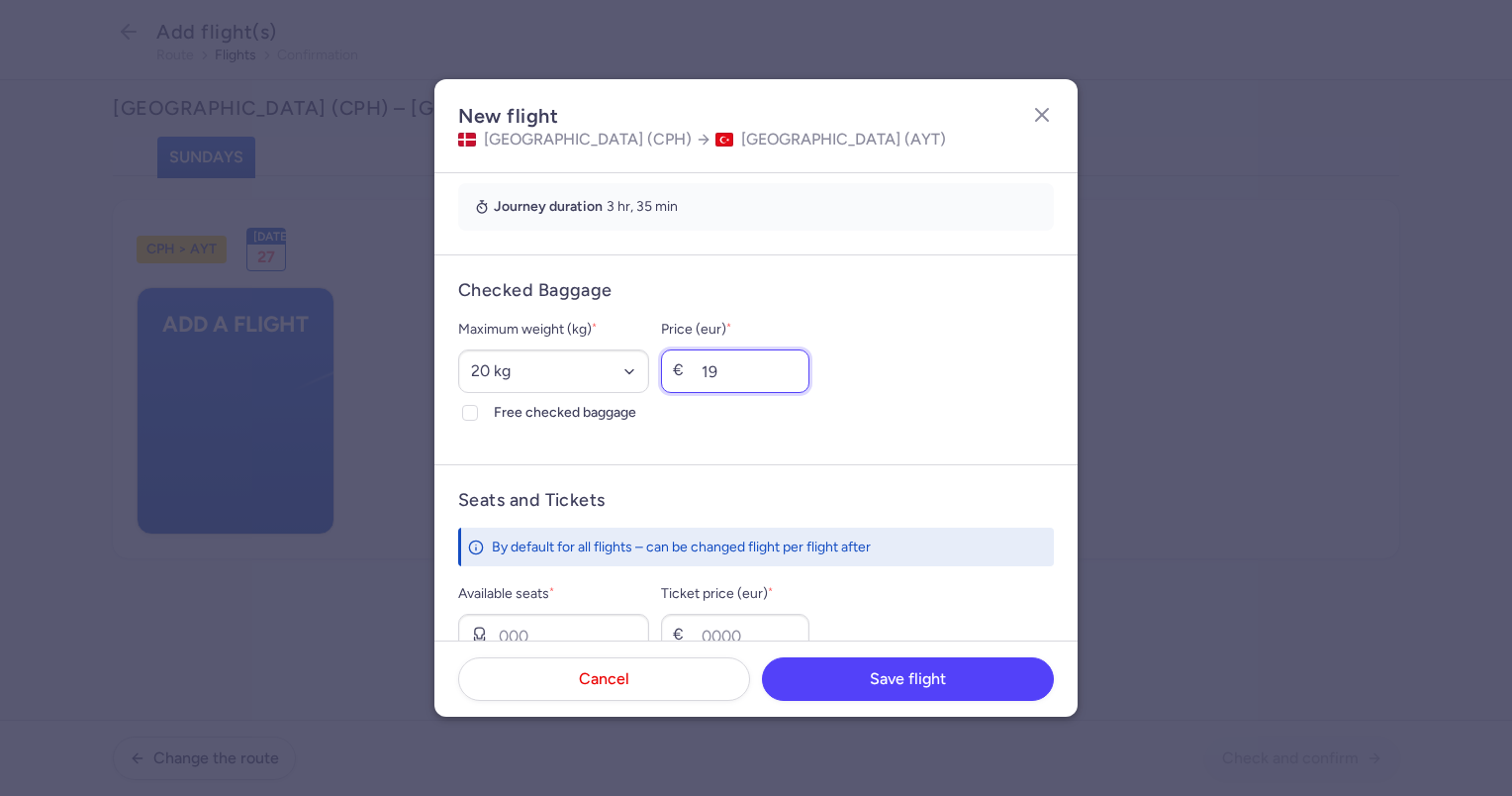 type on "19" 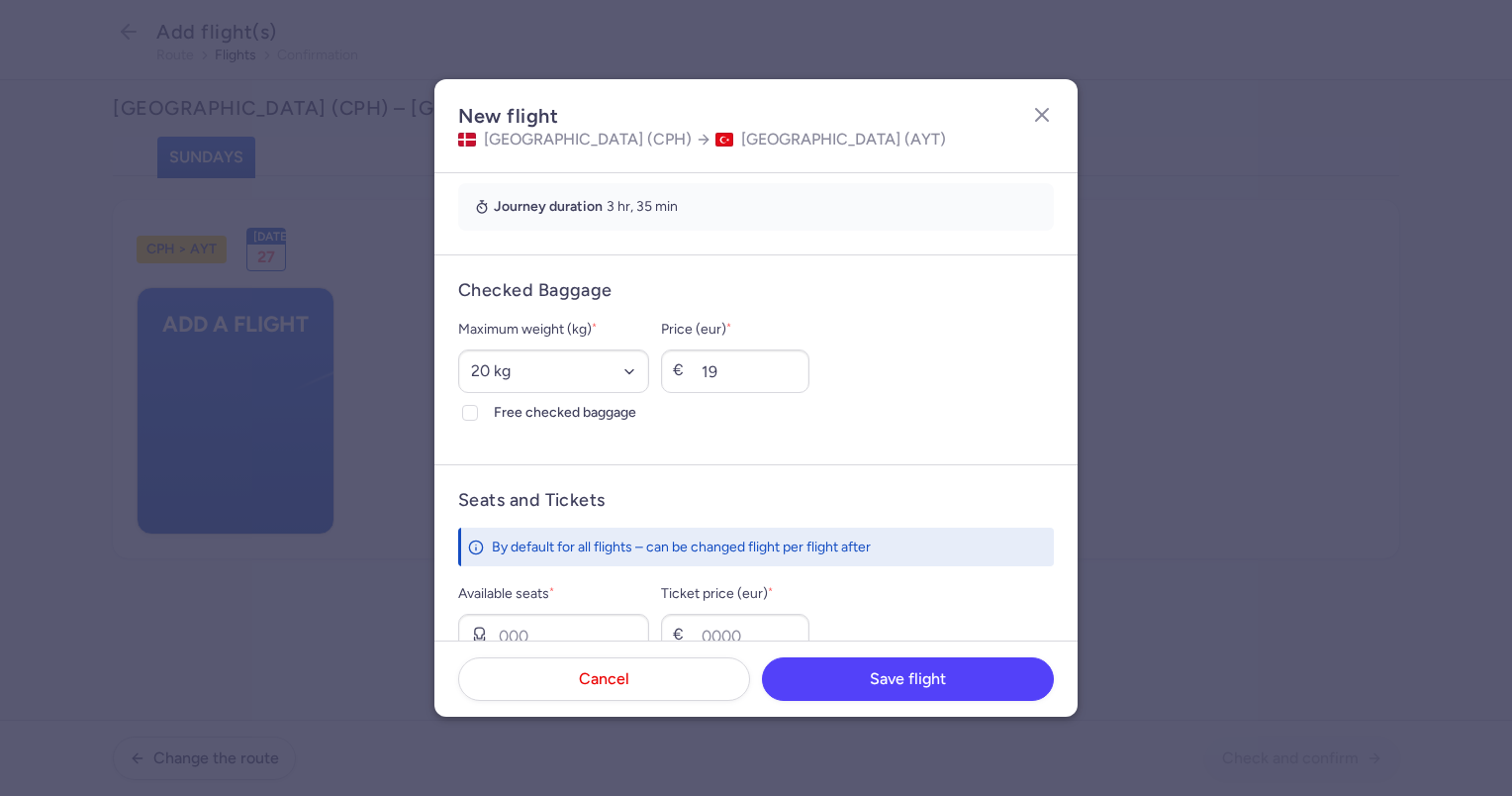 click on "Checked Baggage" at bounding box center [756, 290] 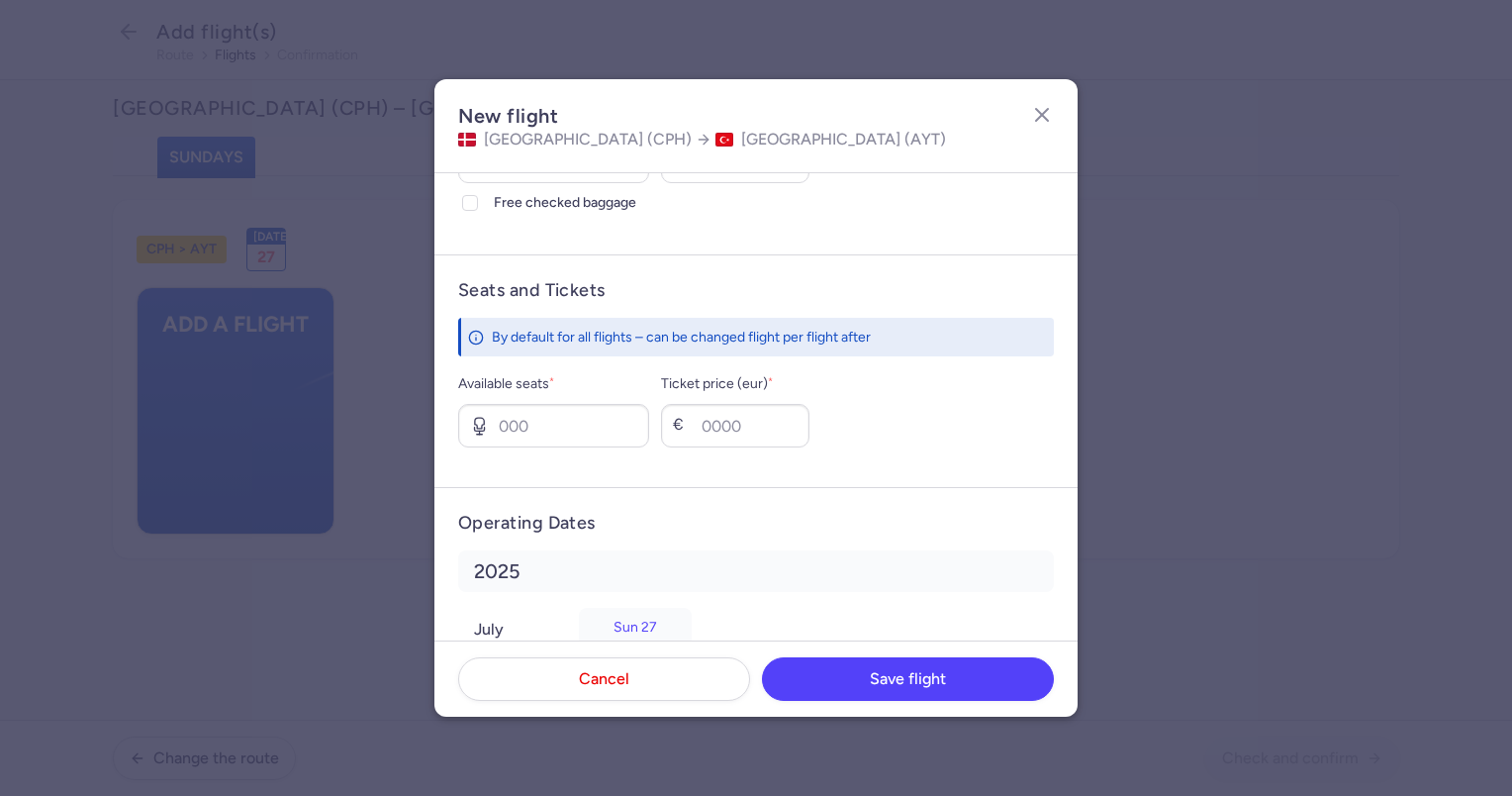 scroll, scrollTop: 652, scrollLeft: 0, axis: vertical 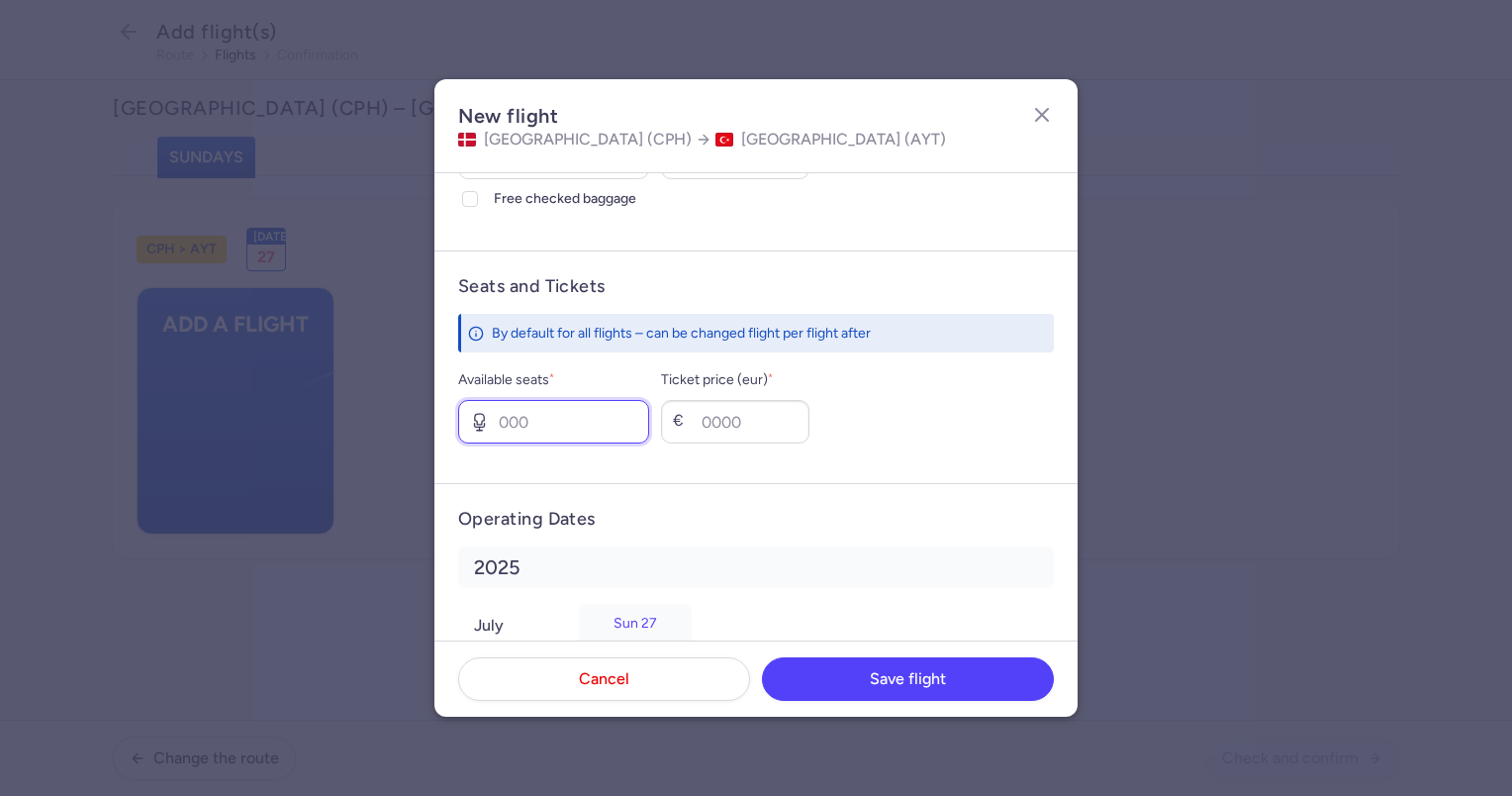 click on "Available seats  *" at bounding box center [553, 422] 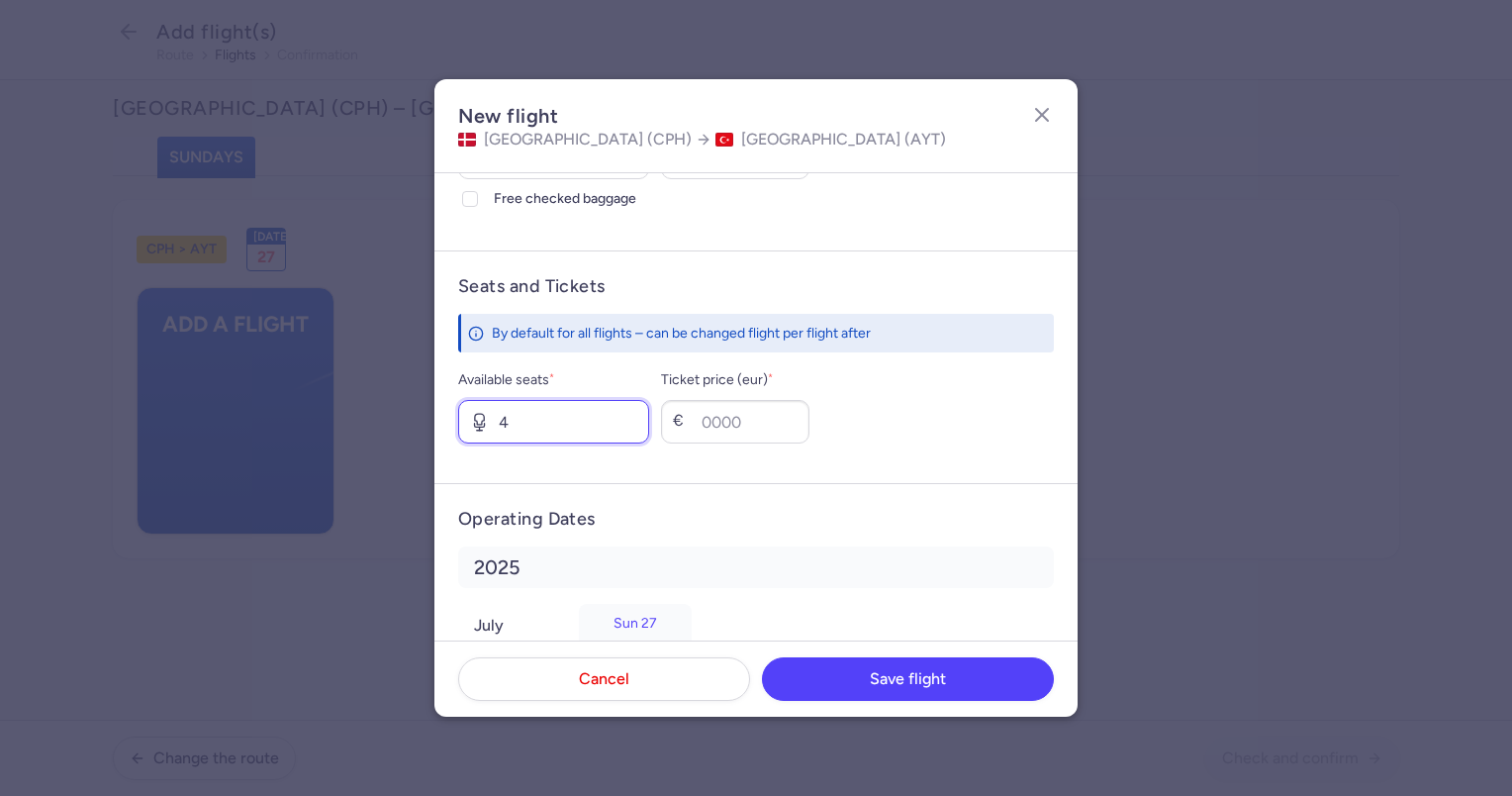 type on "4" 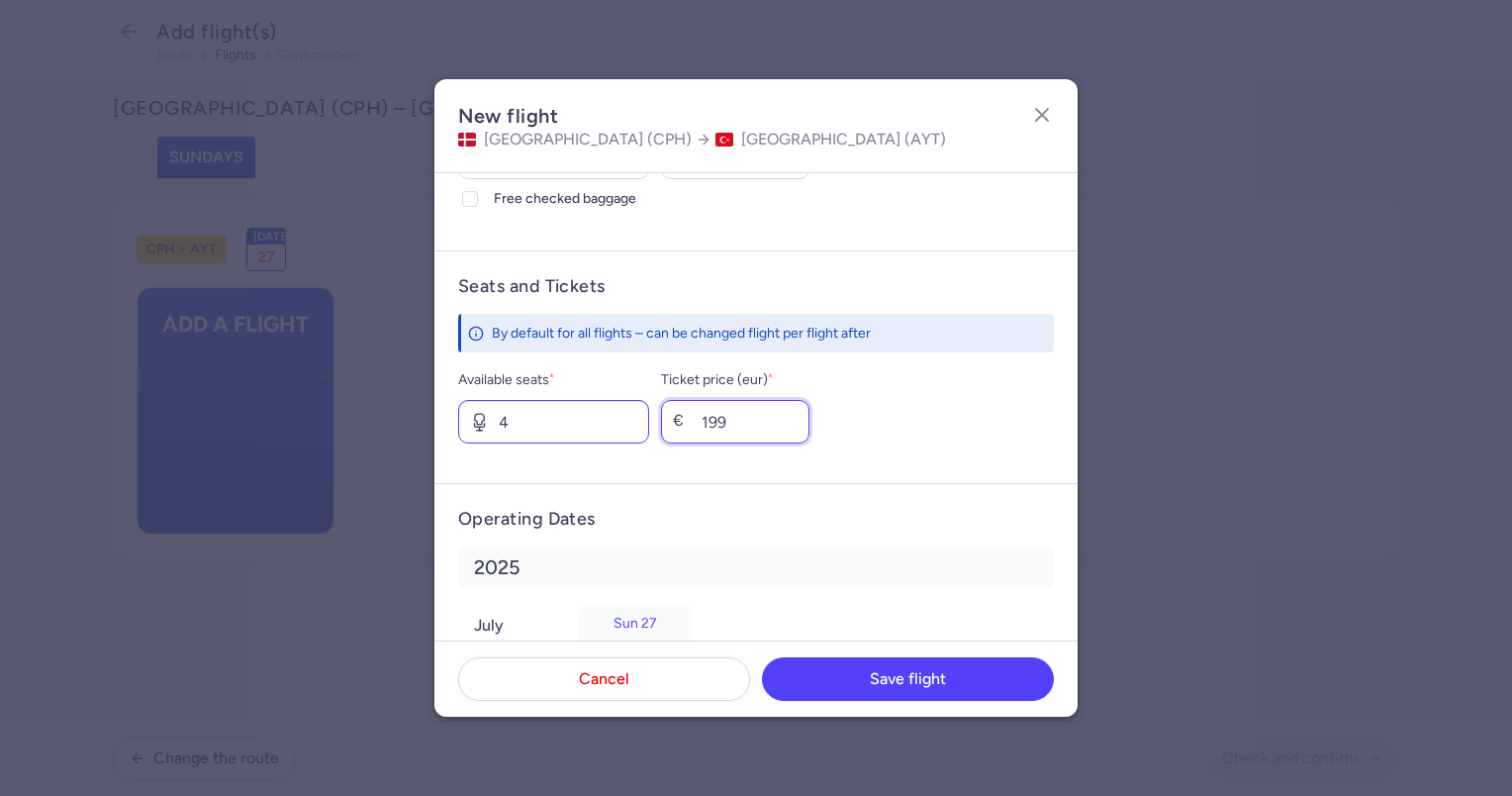 type on "199" 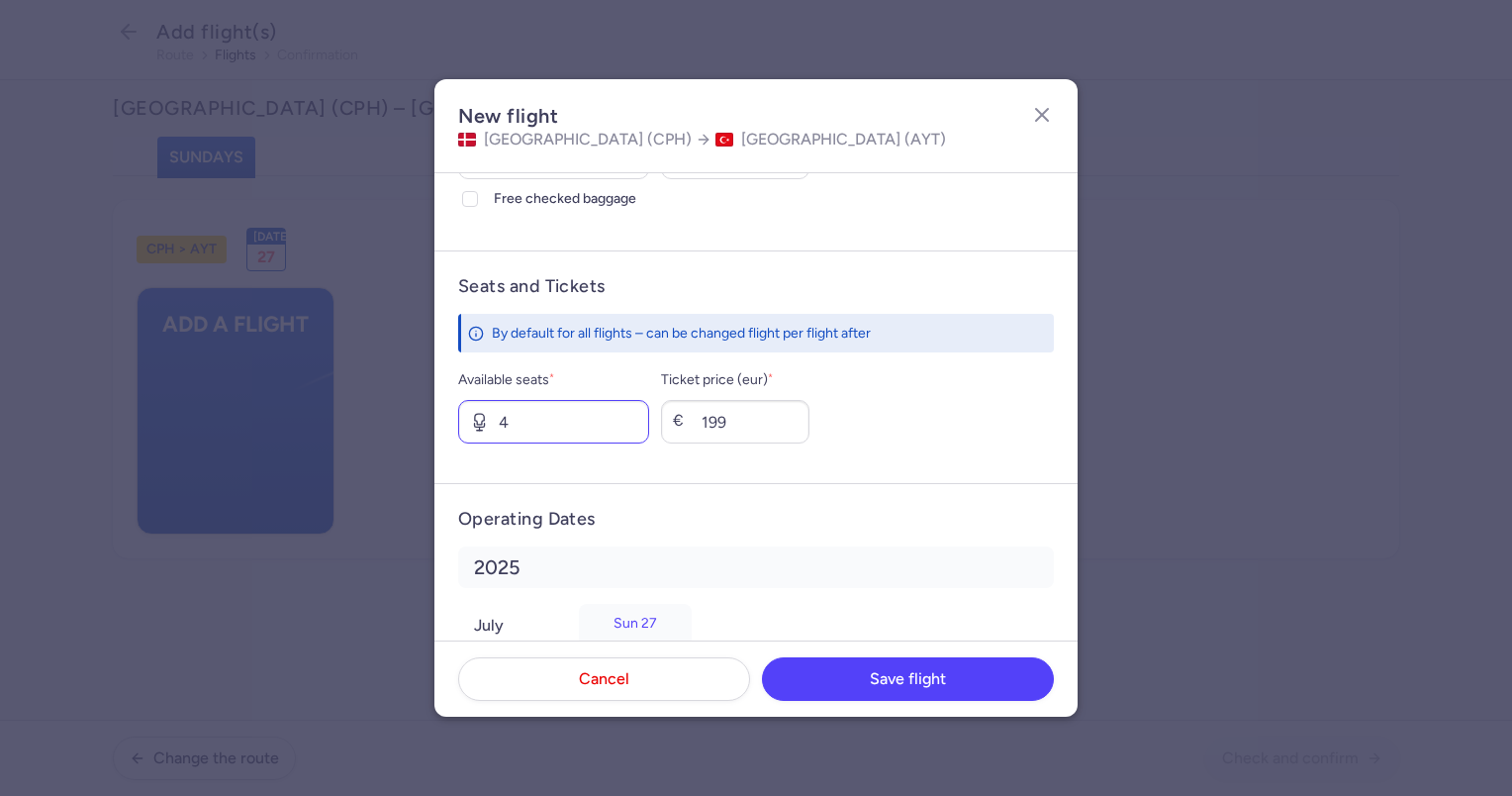 scroll, scrollTop: 665, scrollLeft: 0, axis: vertical 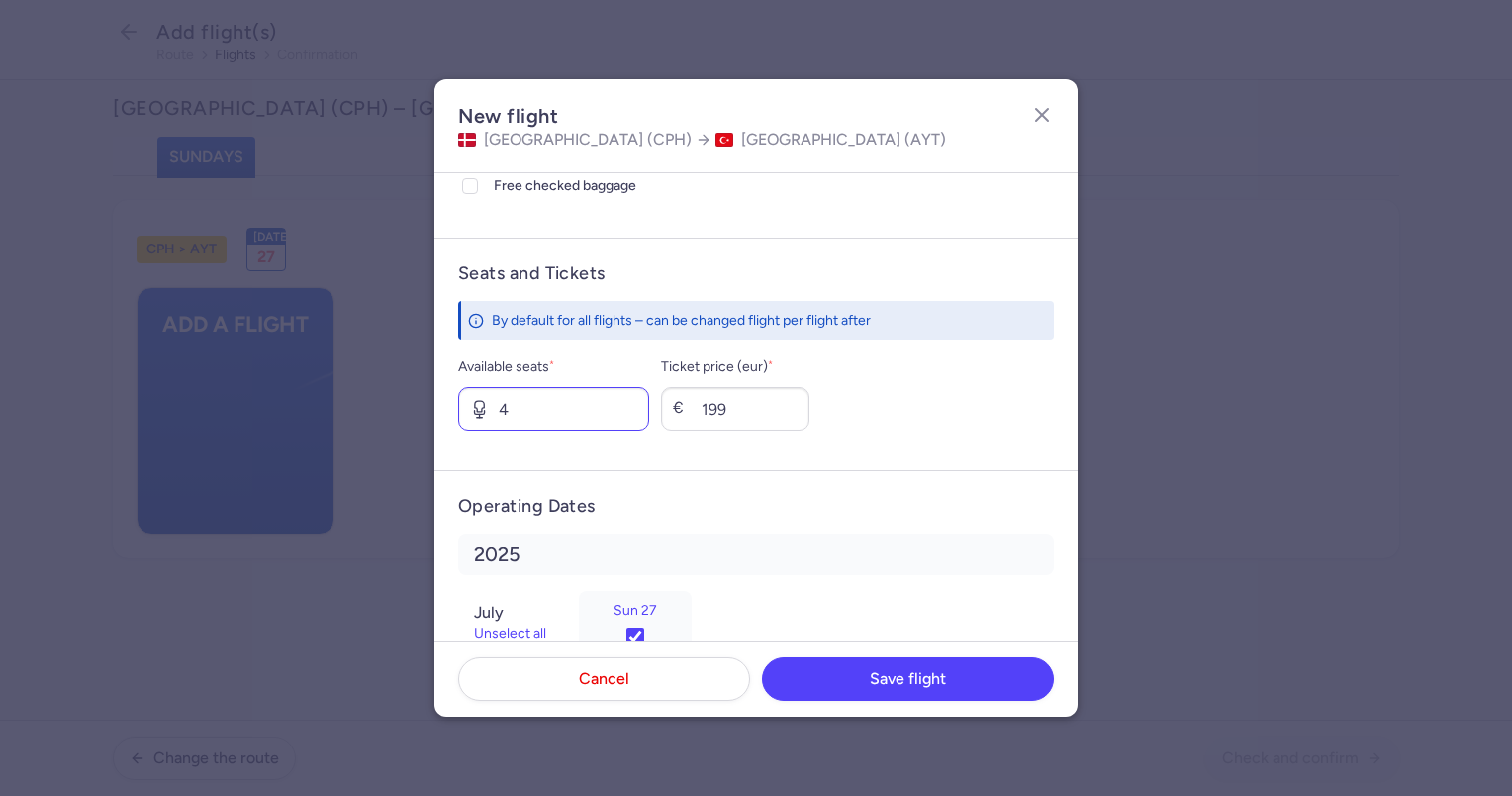 type 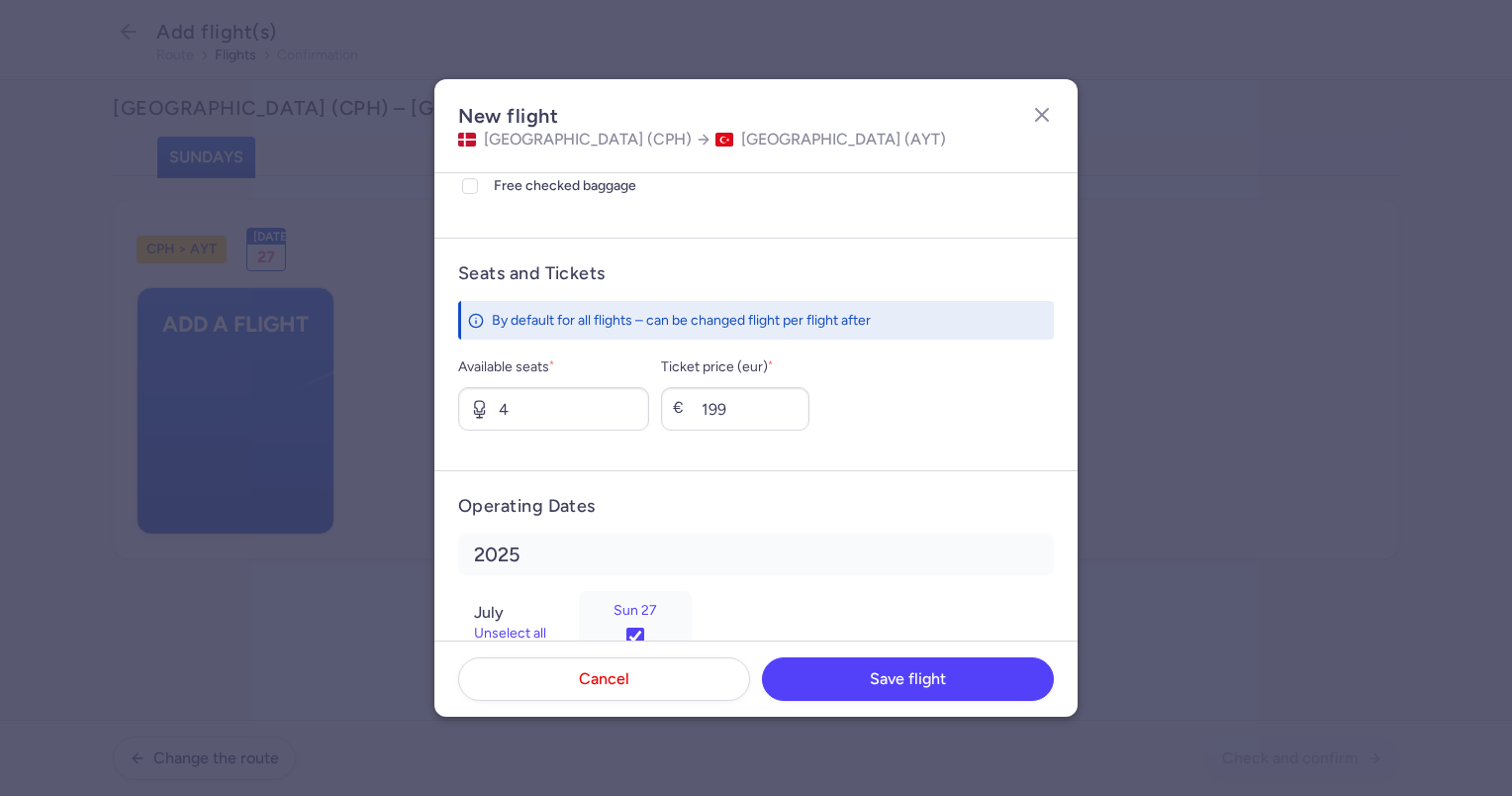 scroll, scrollTop: 874, scrollLeft: 0, axis: vertical 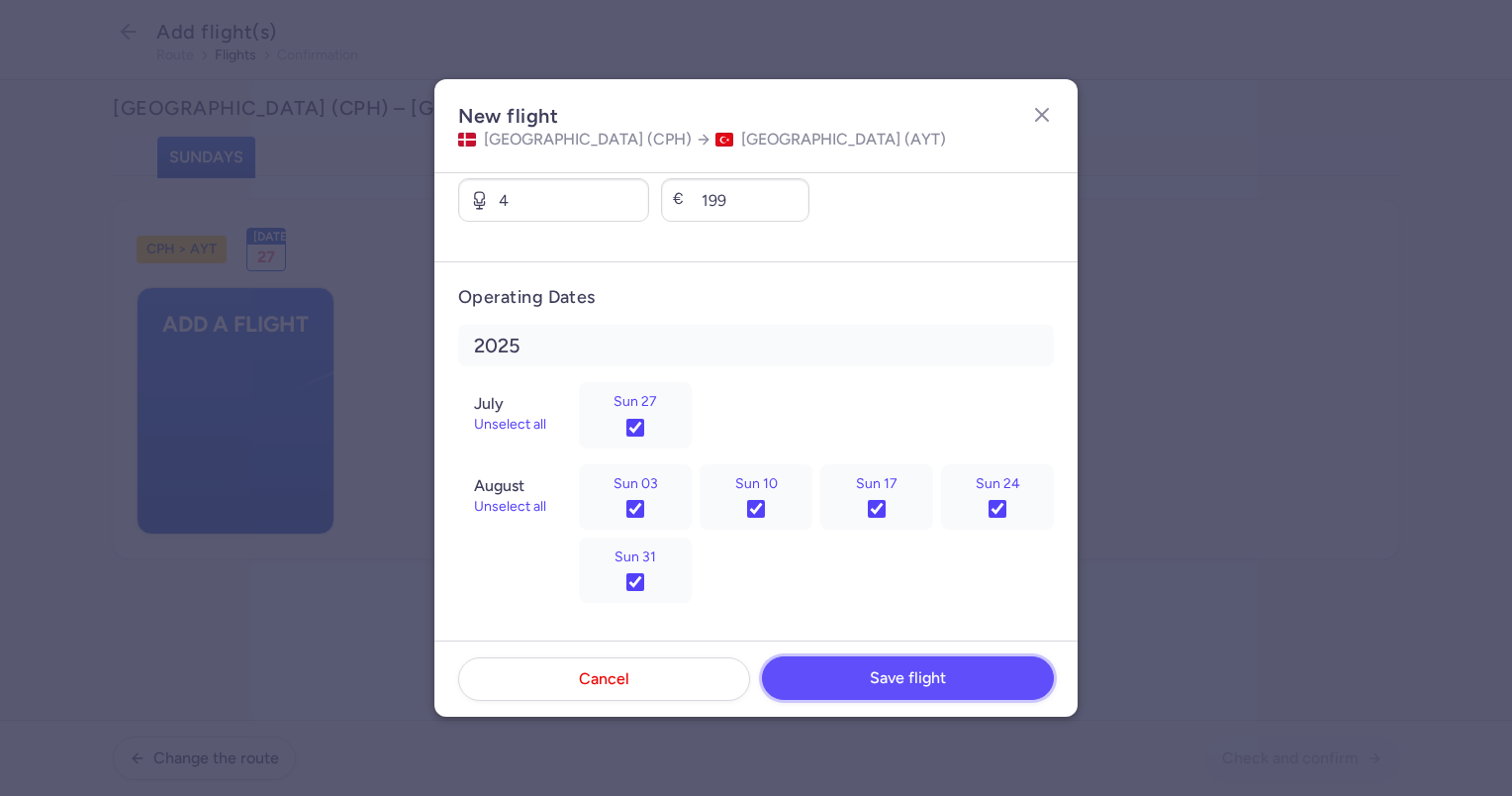 click on "Save flight" at bounding box center [907, 678] 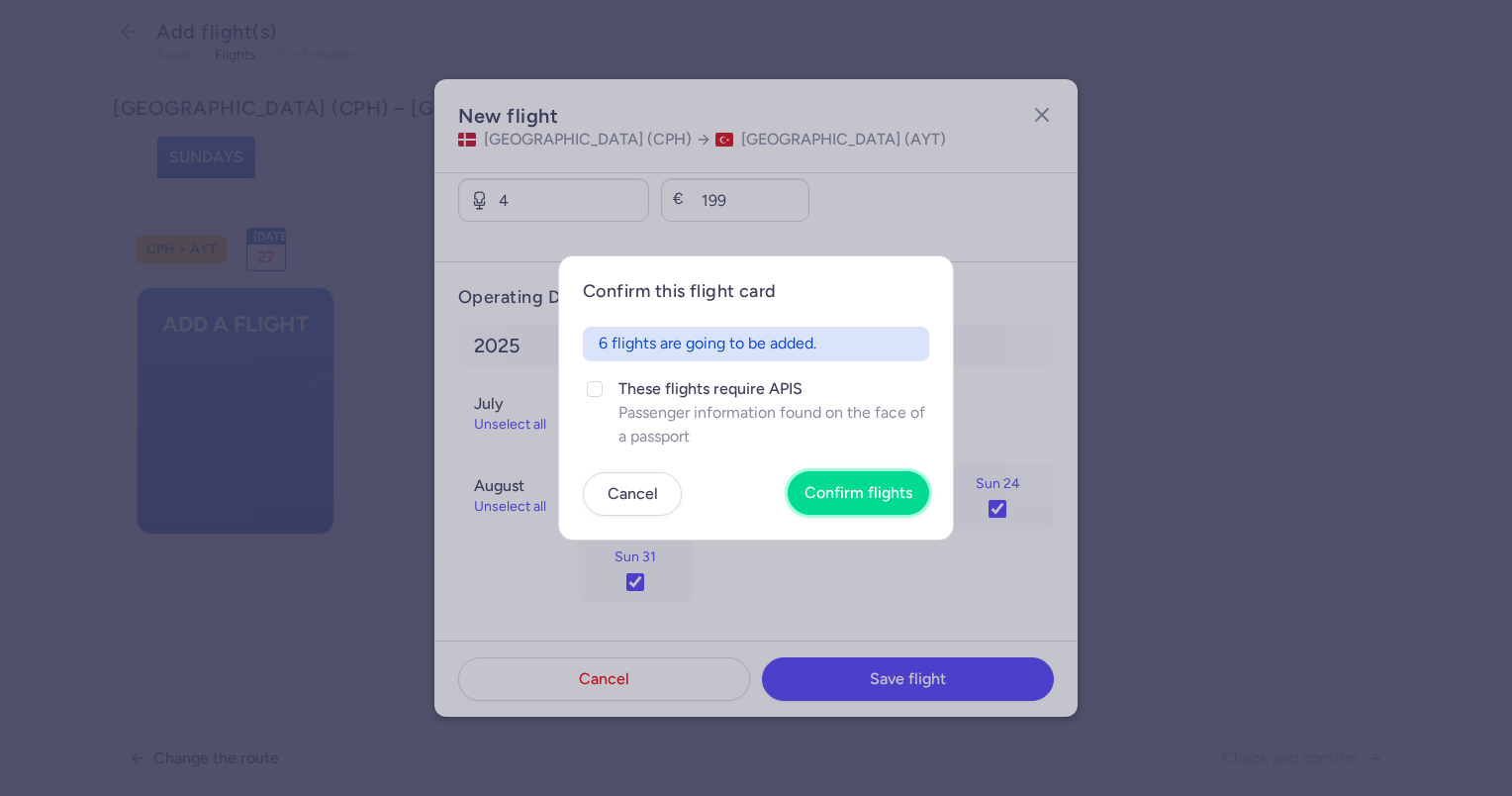 click on "Confirm flights" at bounding box center [858, 493] 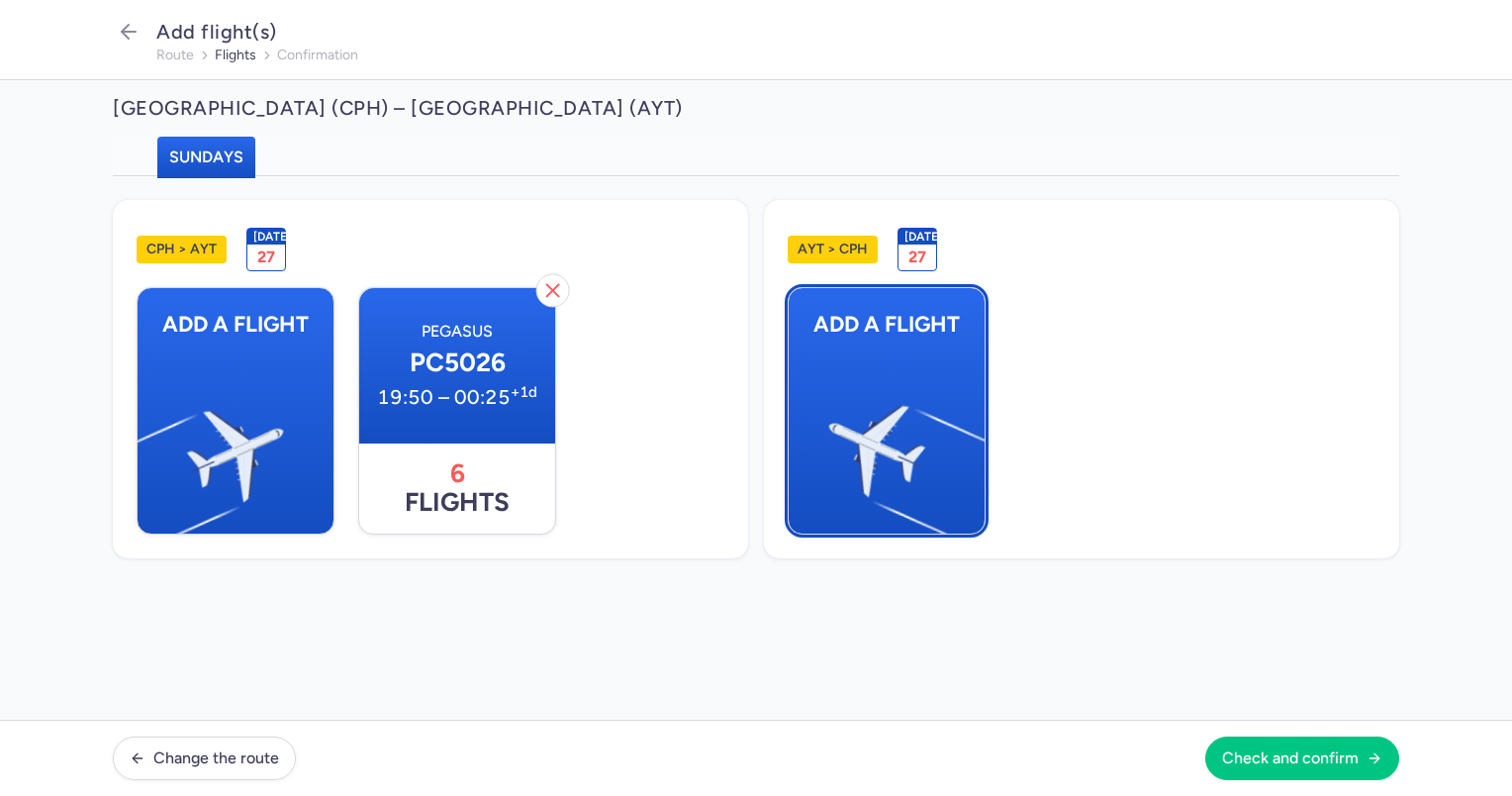 click at bounding box center [975, 444] 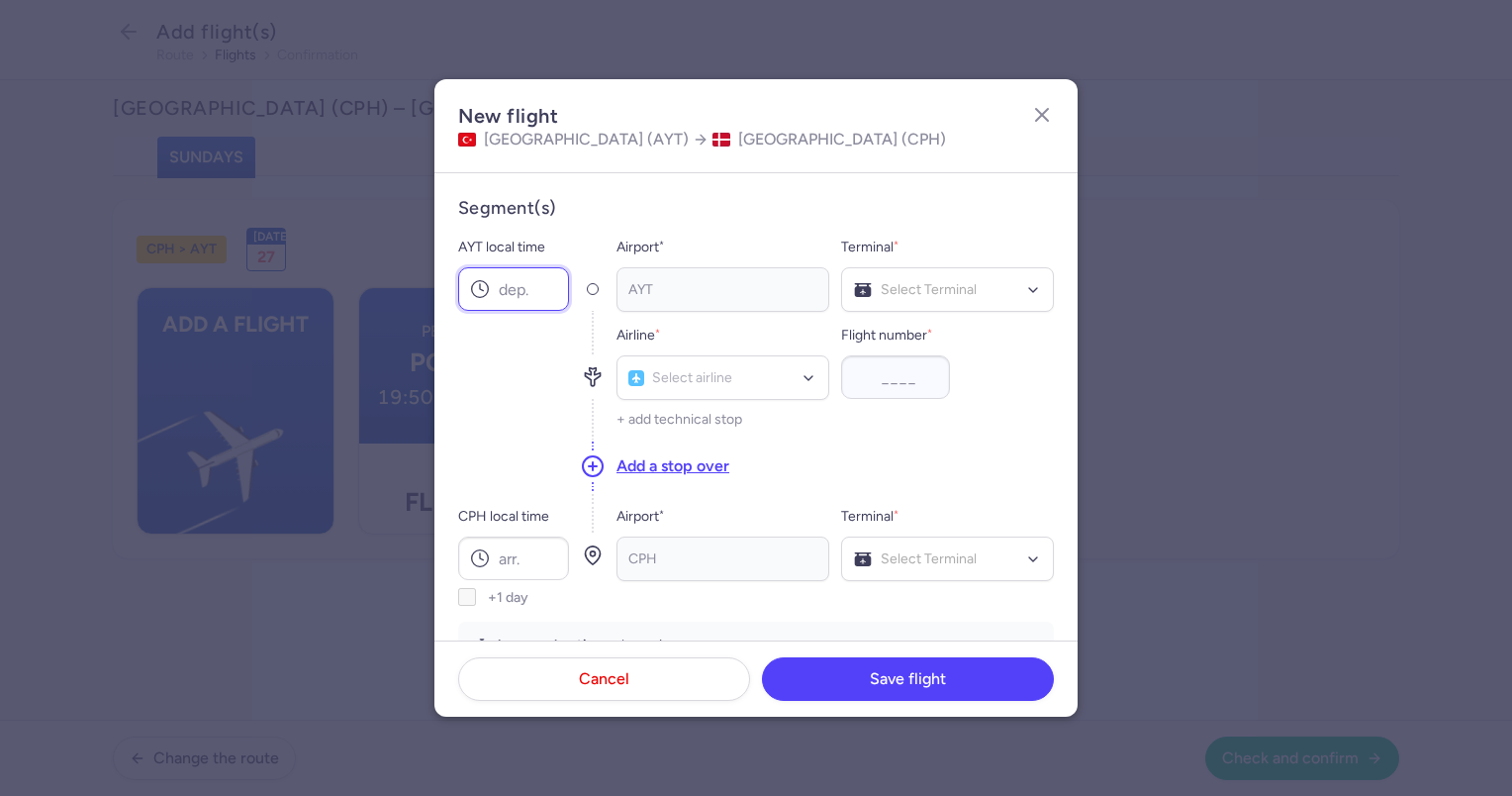 click on "AYT local time" at bounding box center [514, 289] 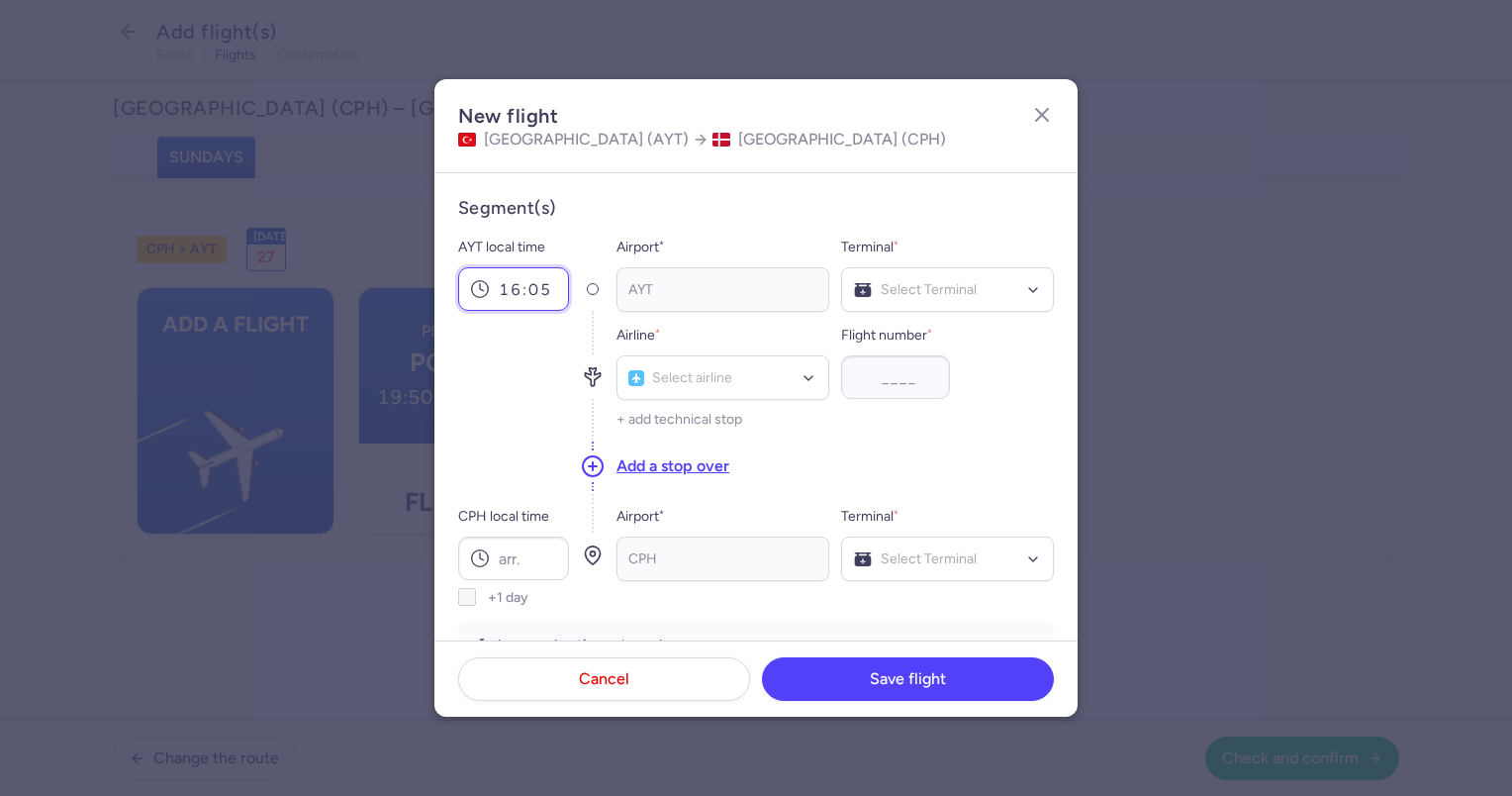 type on "16:05" 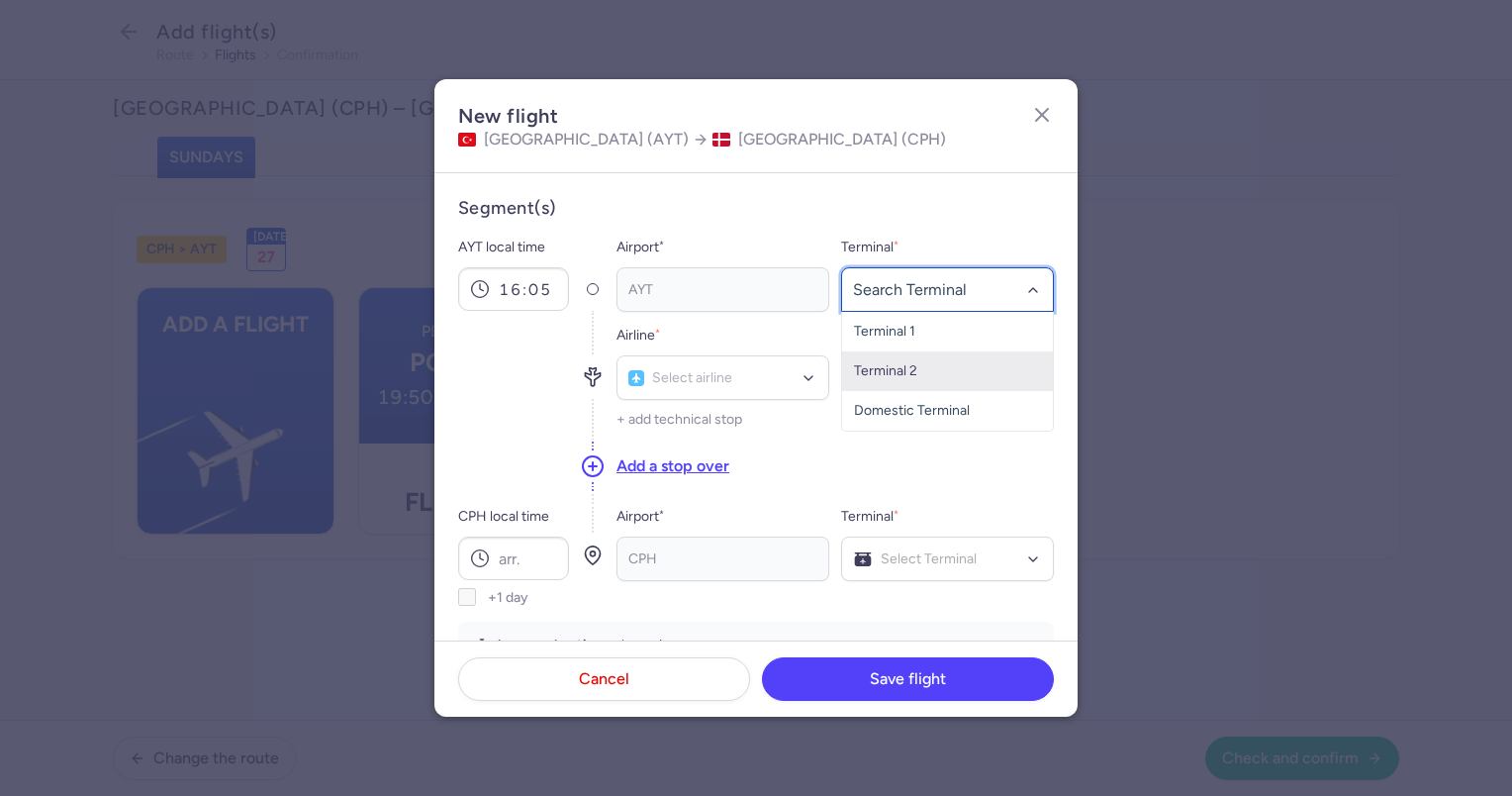 click on "Terminal 2" at bounding box center (947, 371) 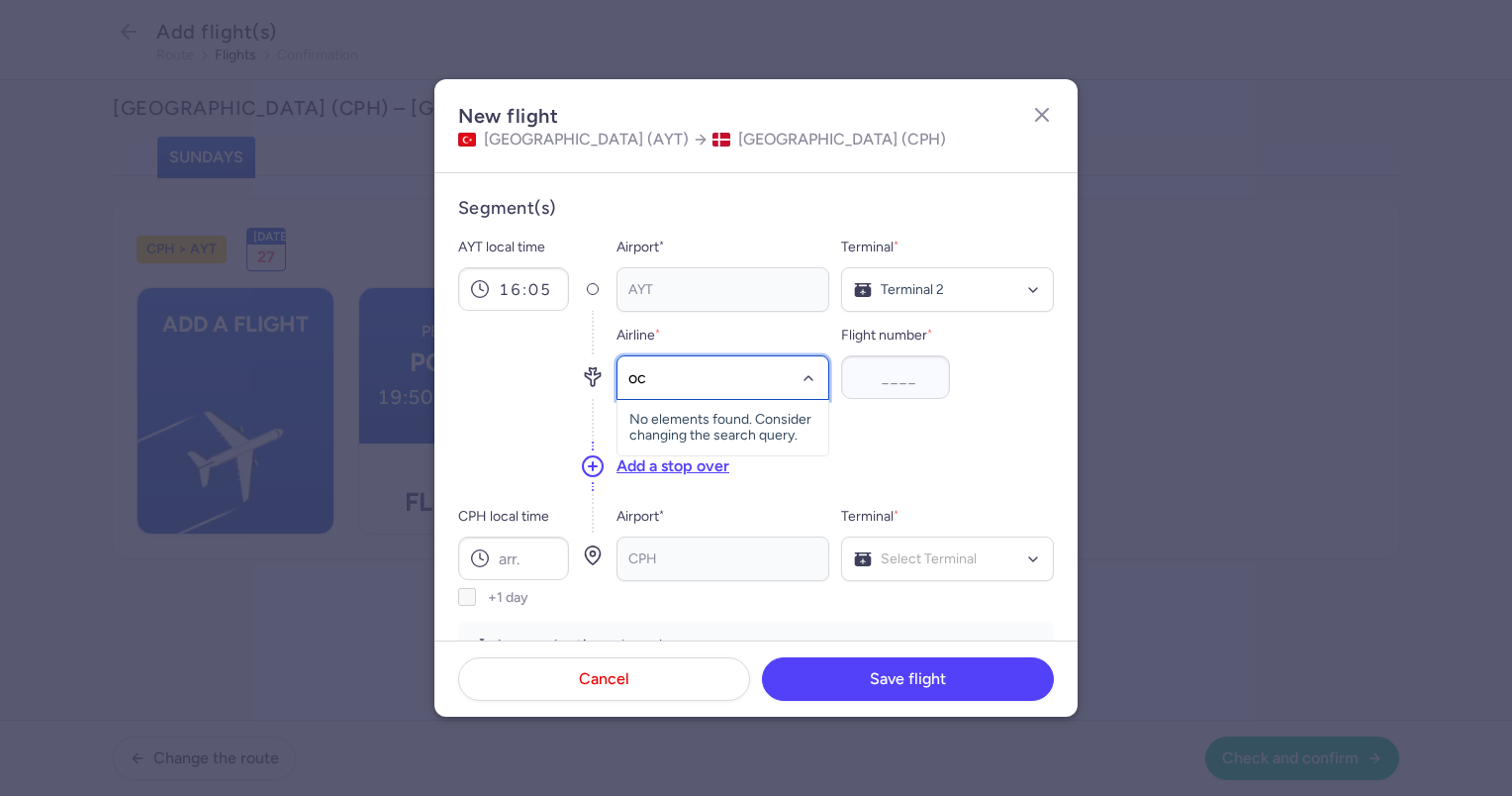 type on "o" 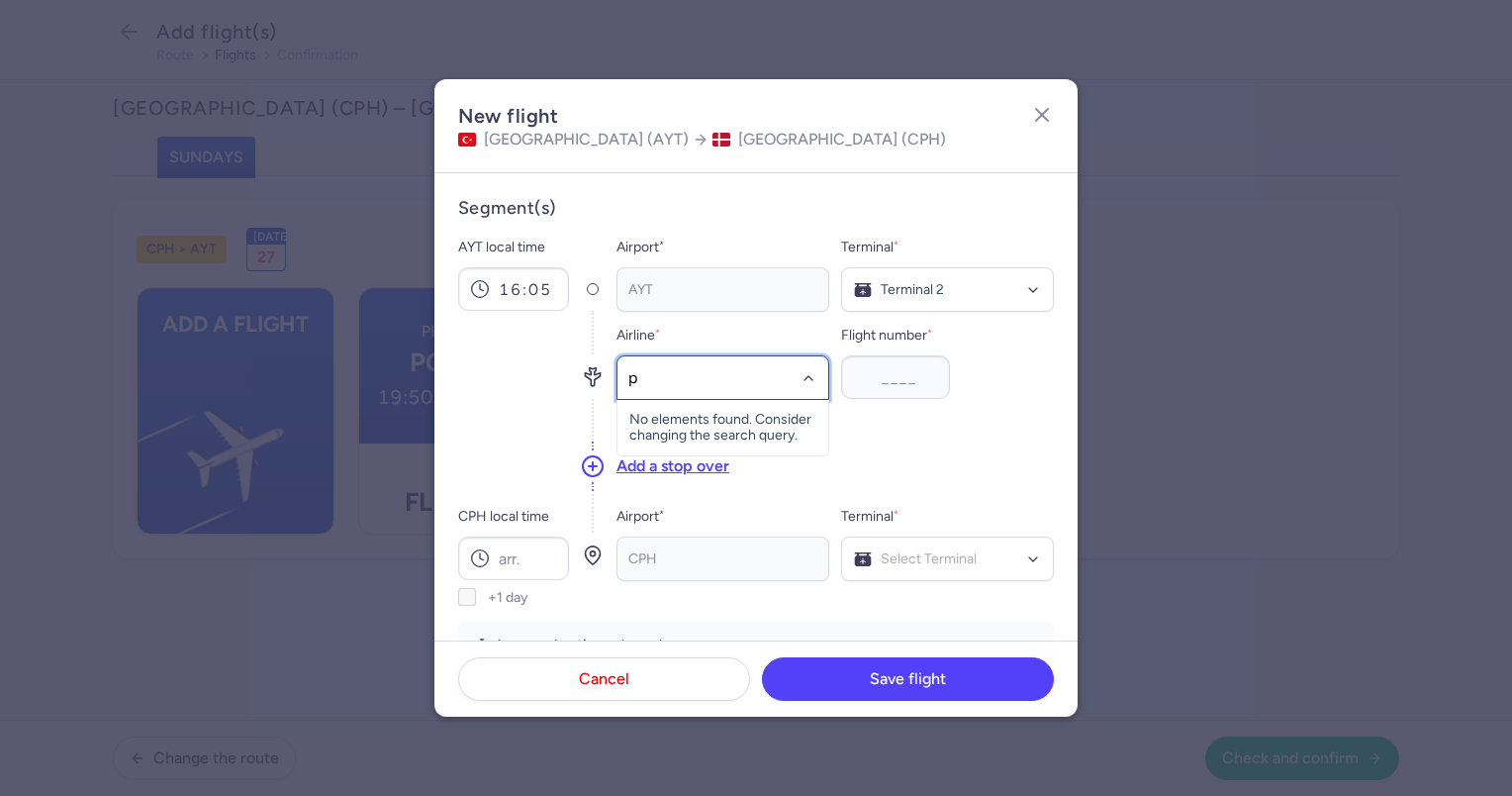 type on "pc" 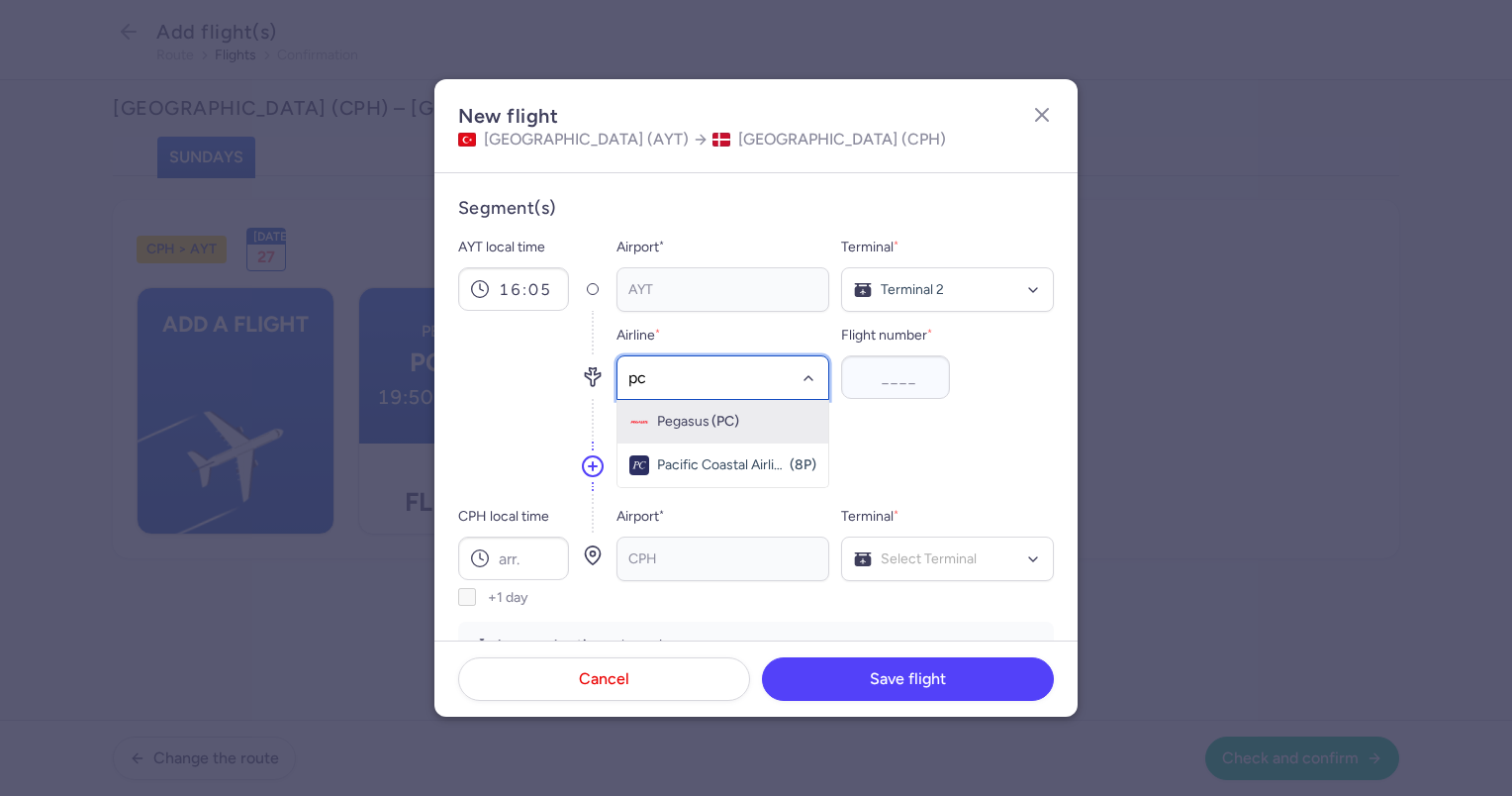 click on "Pegasus (PC)" 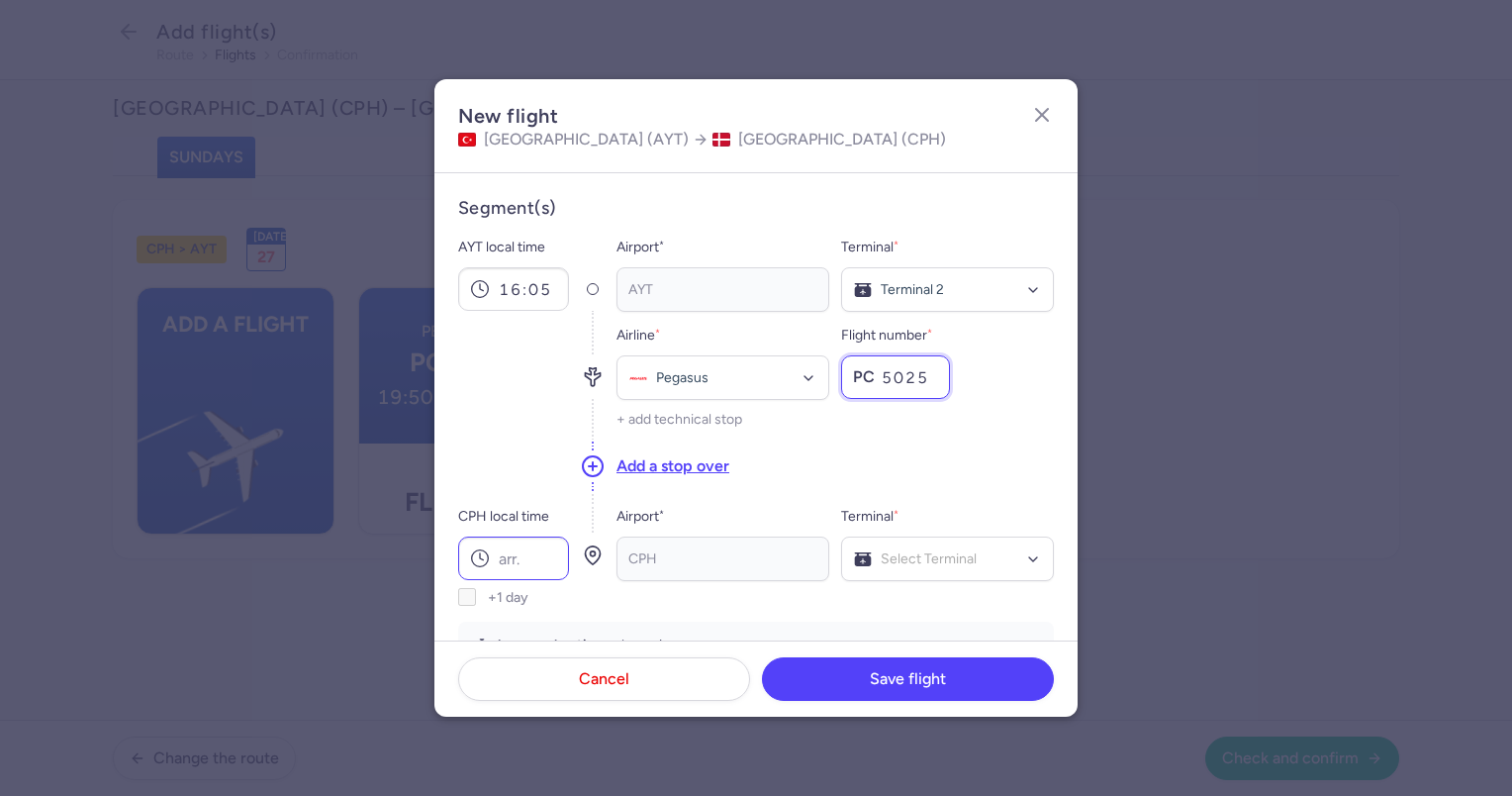 type on "5025" 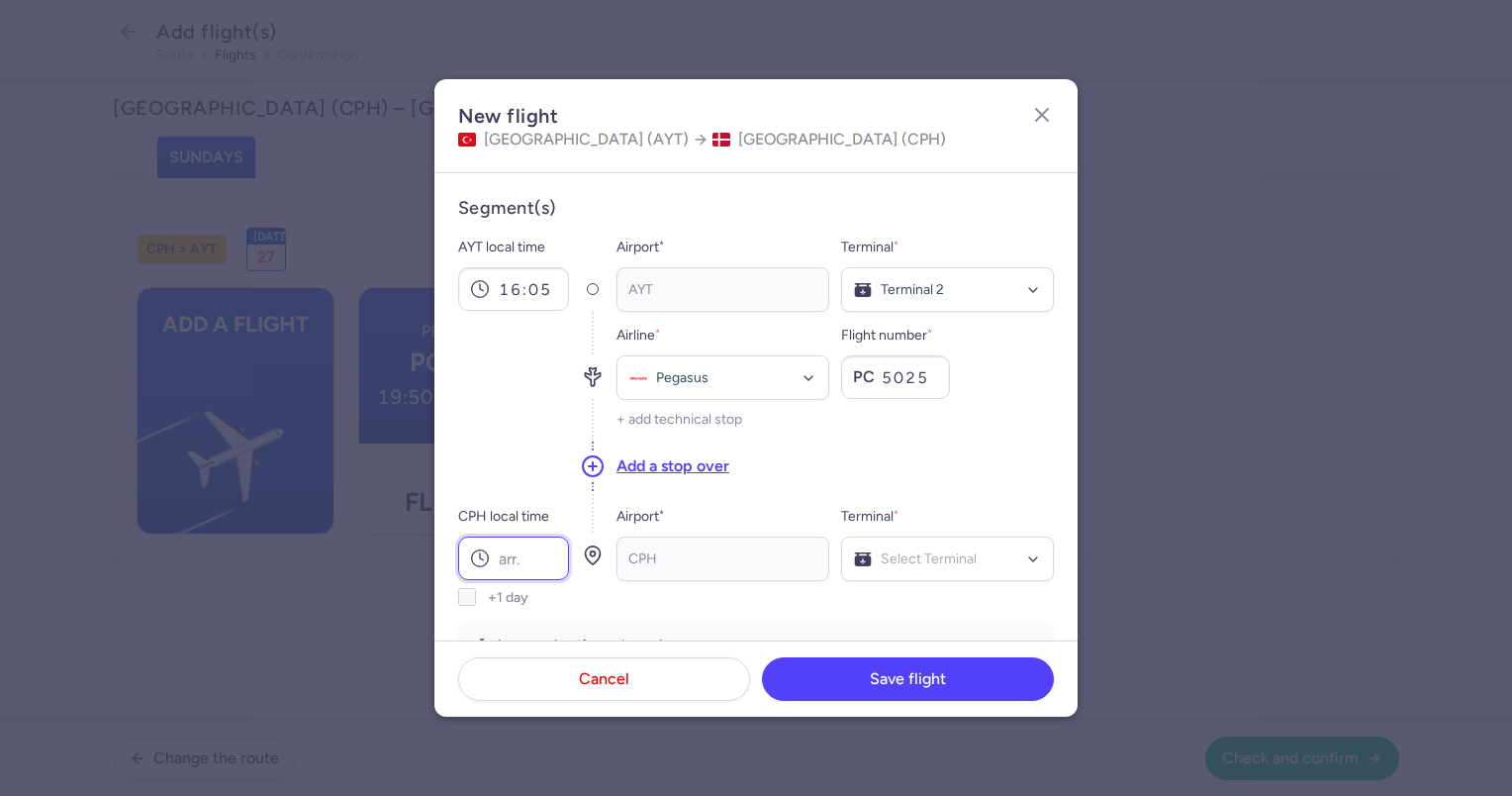 click on "CPH local time" at bounding box center (514, 558) 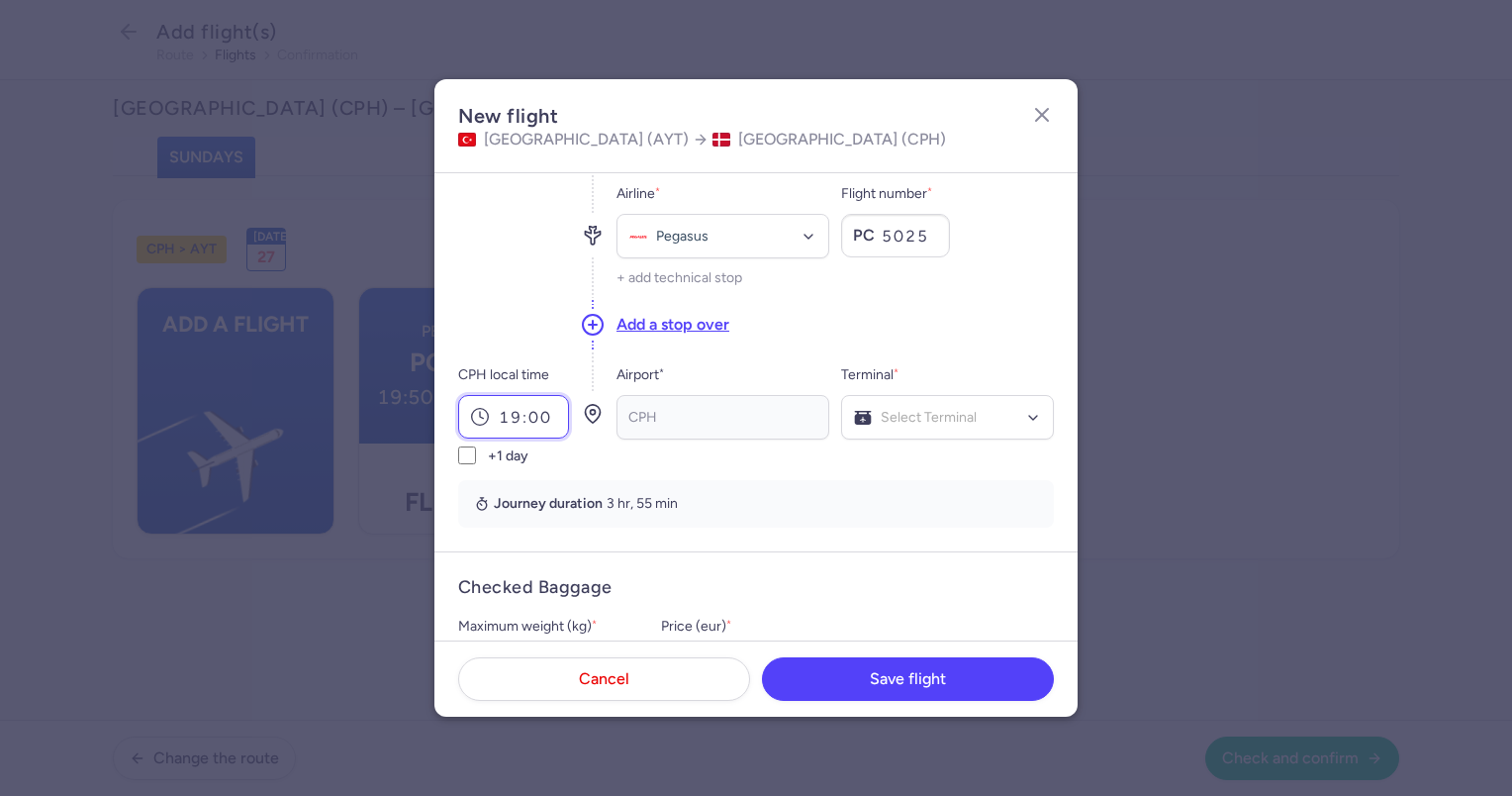 scroll, scrollTop: 161, scrollLeft: 0, axis: vertical 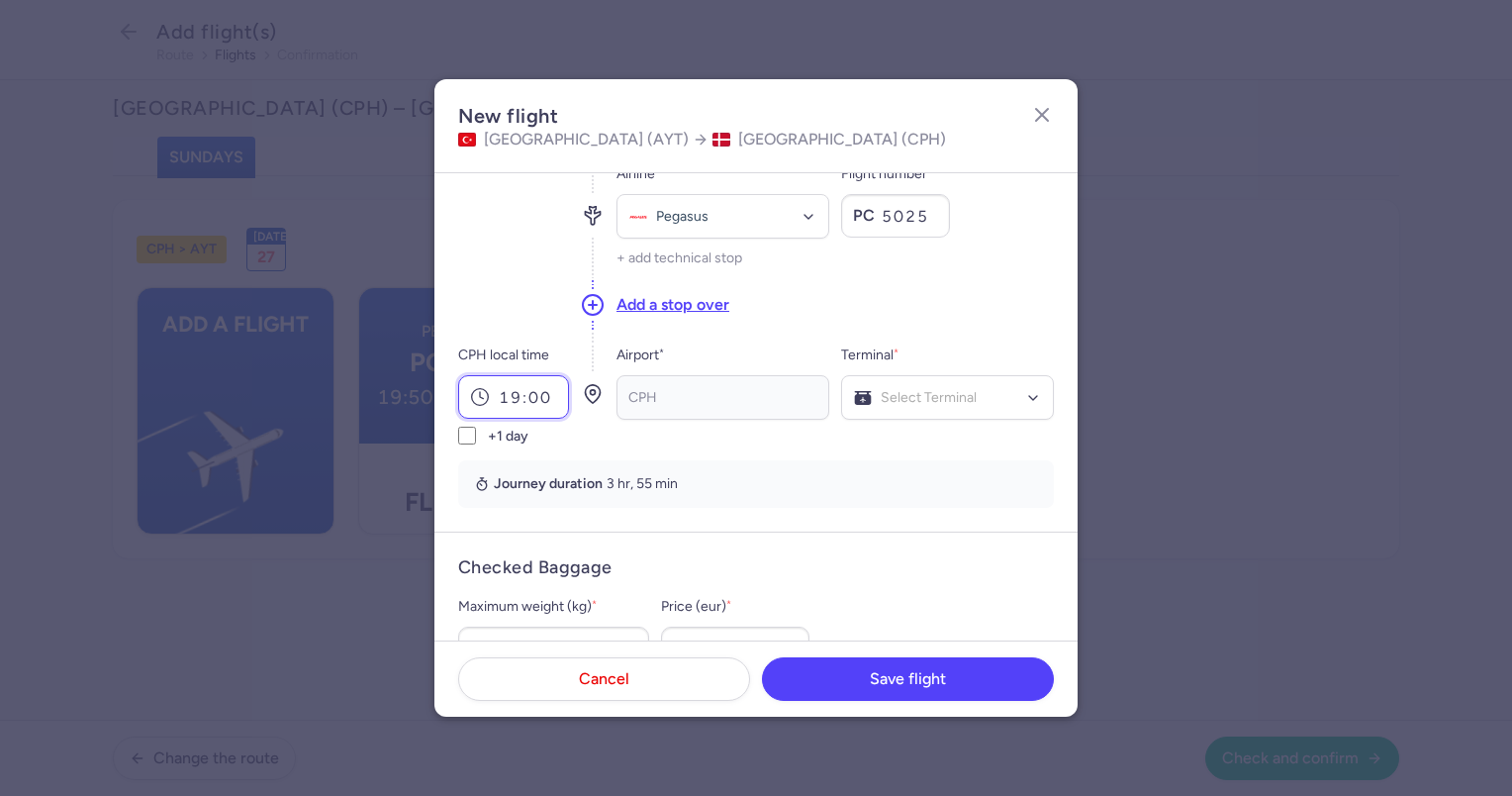 type on "19:00" 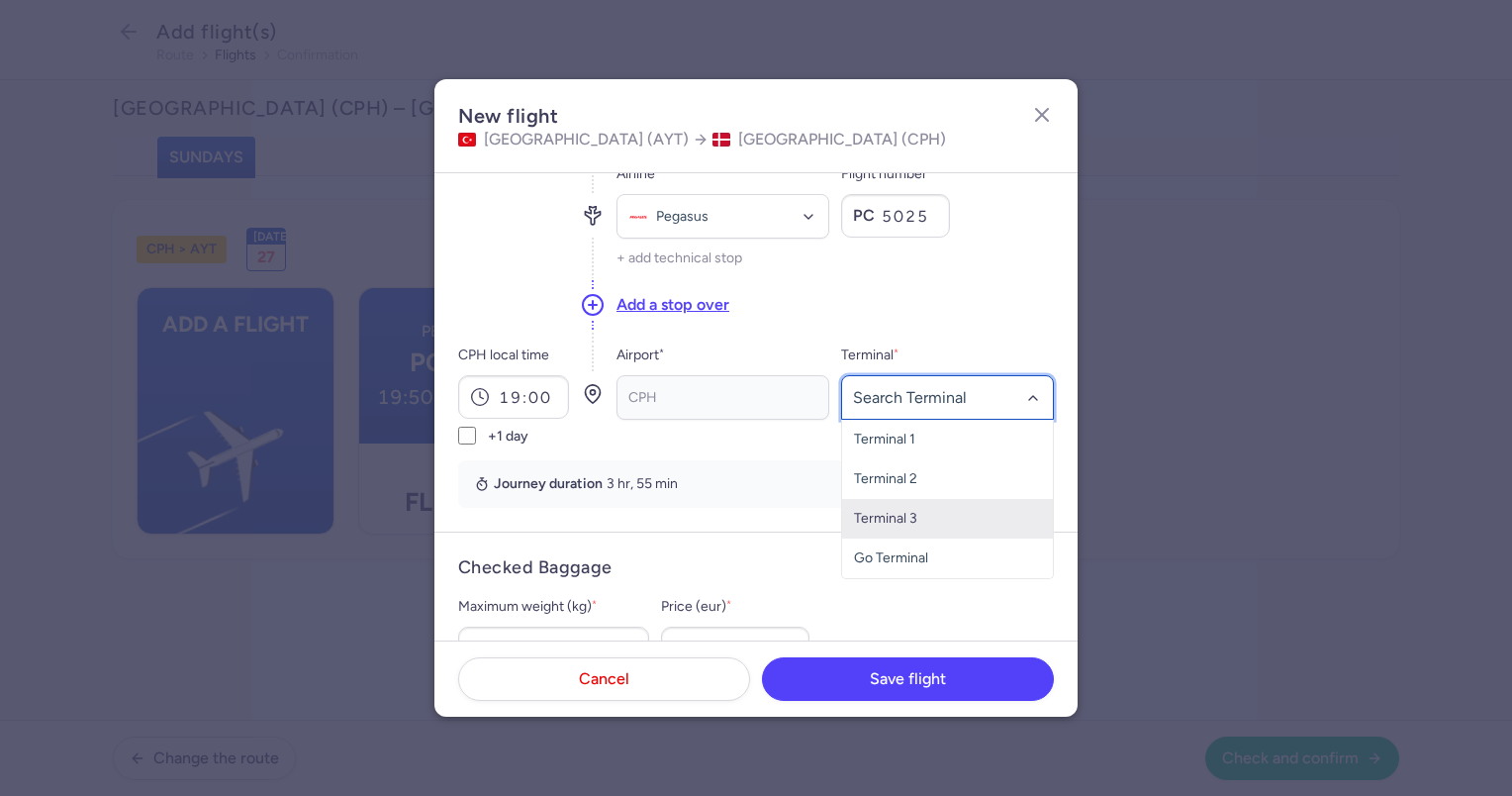 click on "Terminal 3" at bounding box center [947, 519] 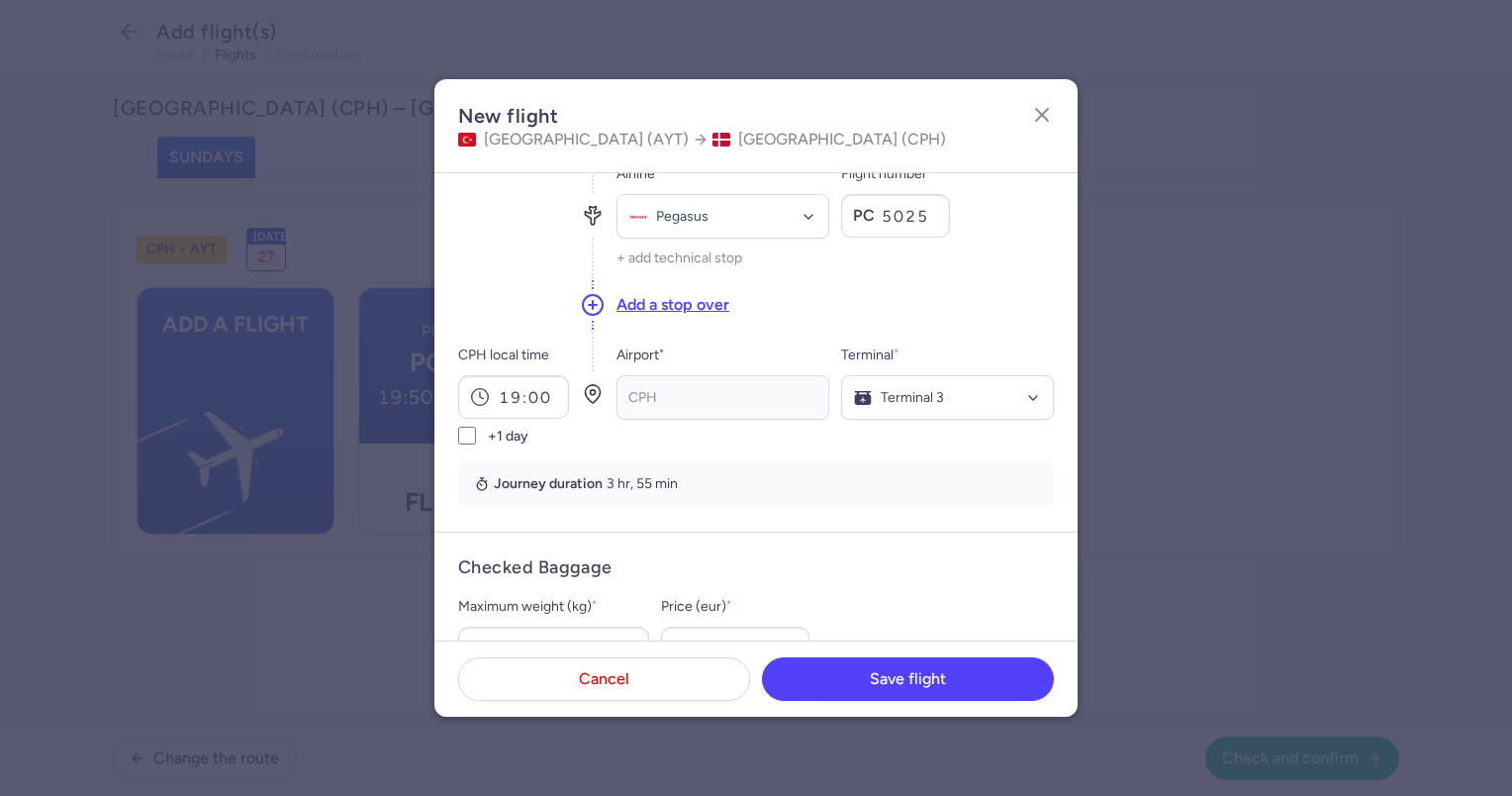 click on "Add a stop over" 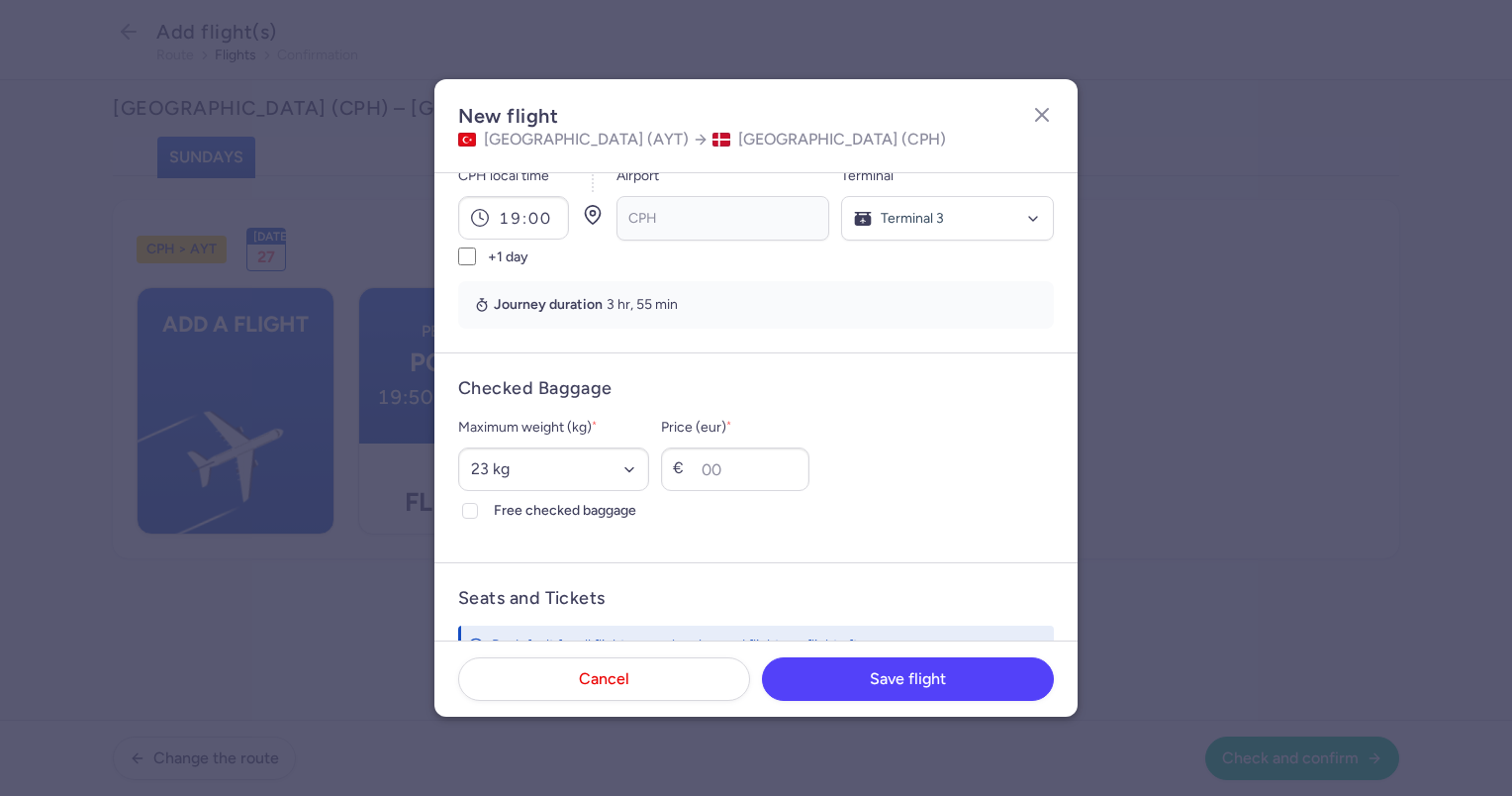 scroll, scrollTop: 344, scrollLeft: 0, axis: vertical 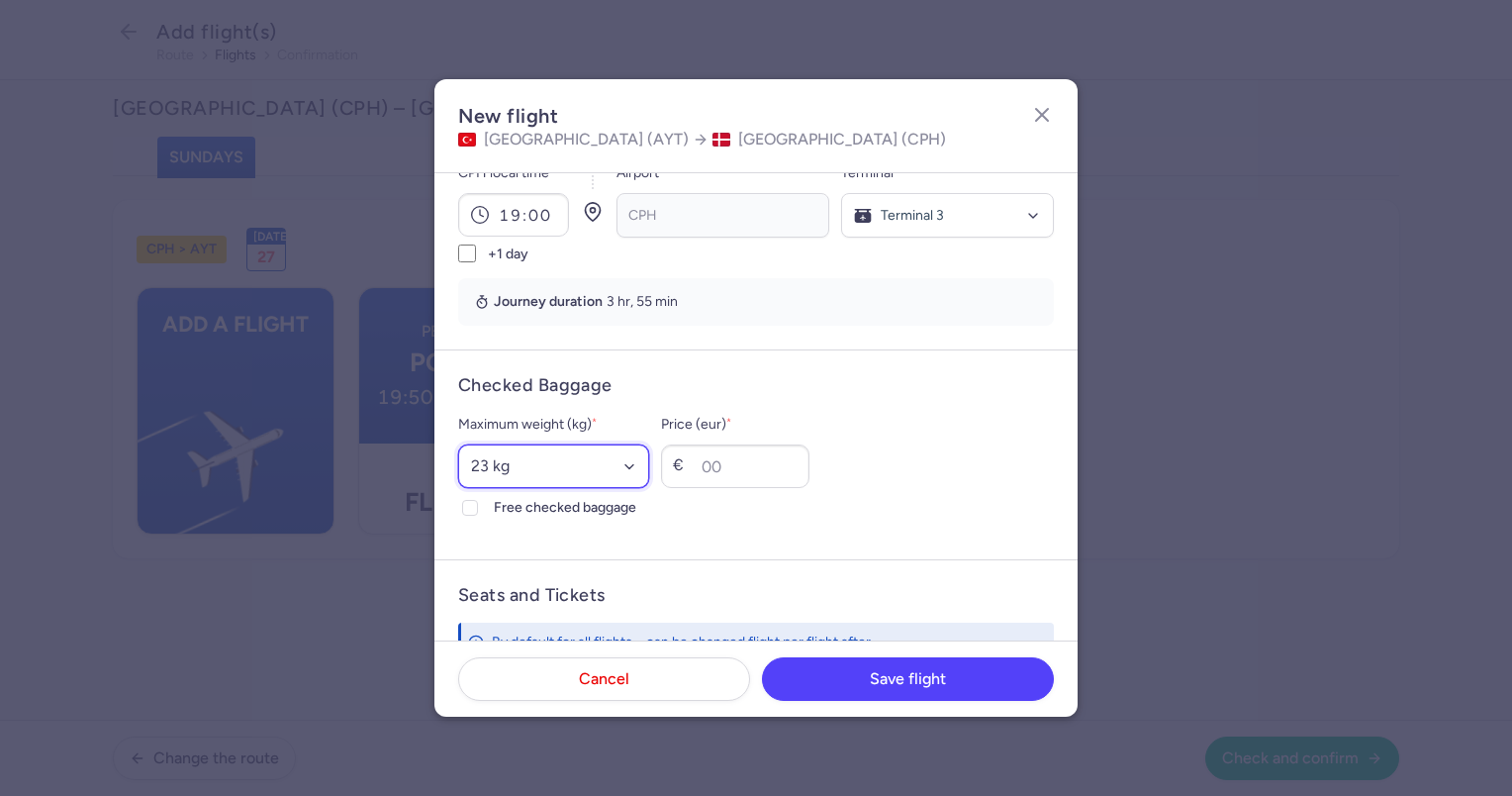 click on "Select an option 15 kg 16 kg 17 kg 18 kg 19 kg 20 kg 21 kg 22 kg 23 kg 24 kg 25 kg 26 kg 27 kg 28 kg 29 kg 30 kg 31 kg 32 kg 33 kg 34 kg 35 kg" at bounding box center (553, 466) 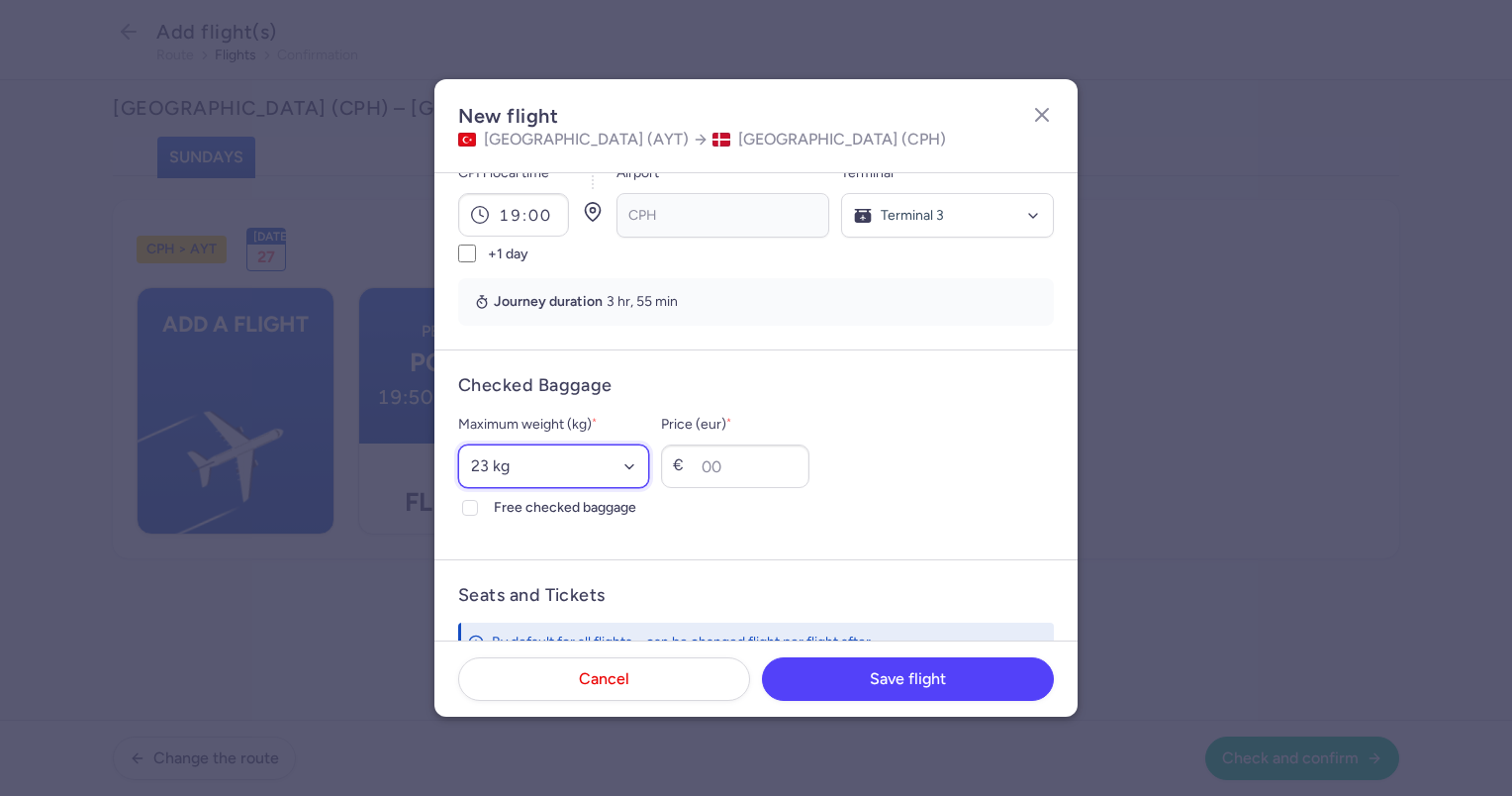select on "20" 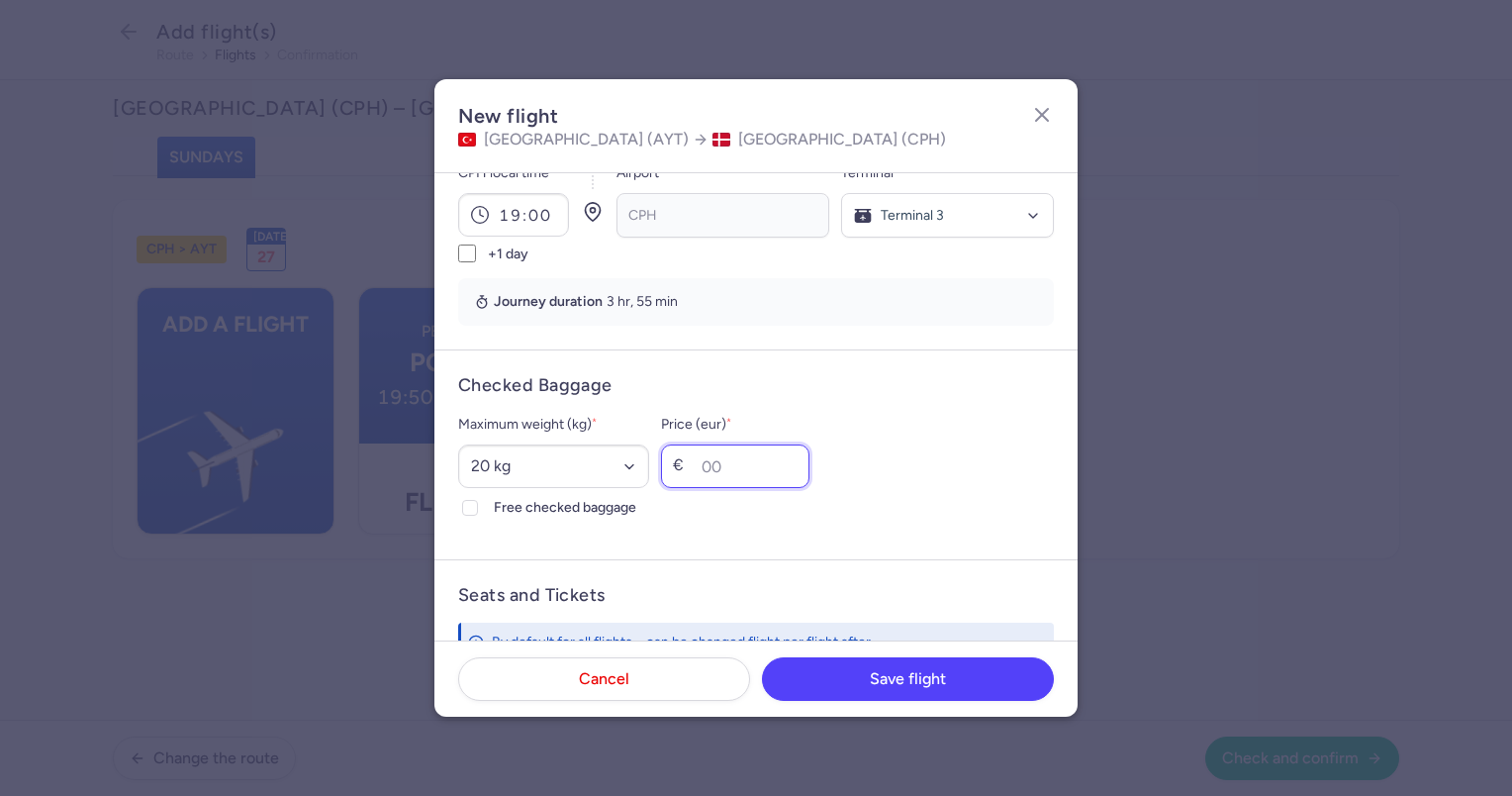 click on "Price (eur)  *" at bounding box center [735, 466] 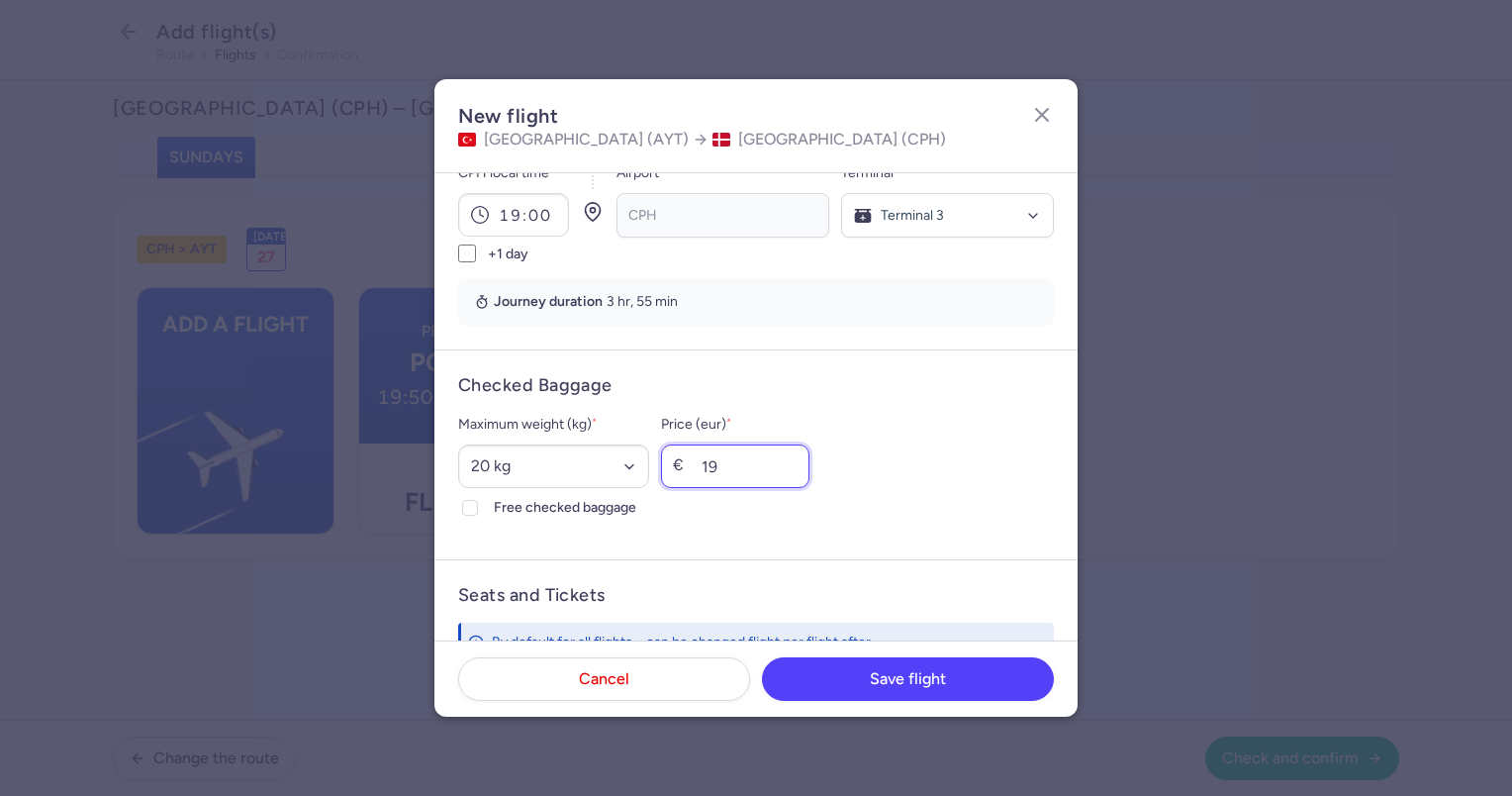 type on "19" 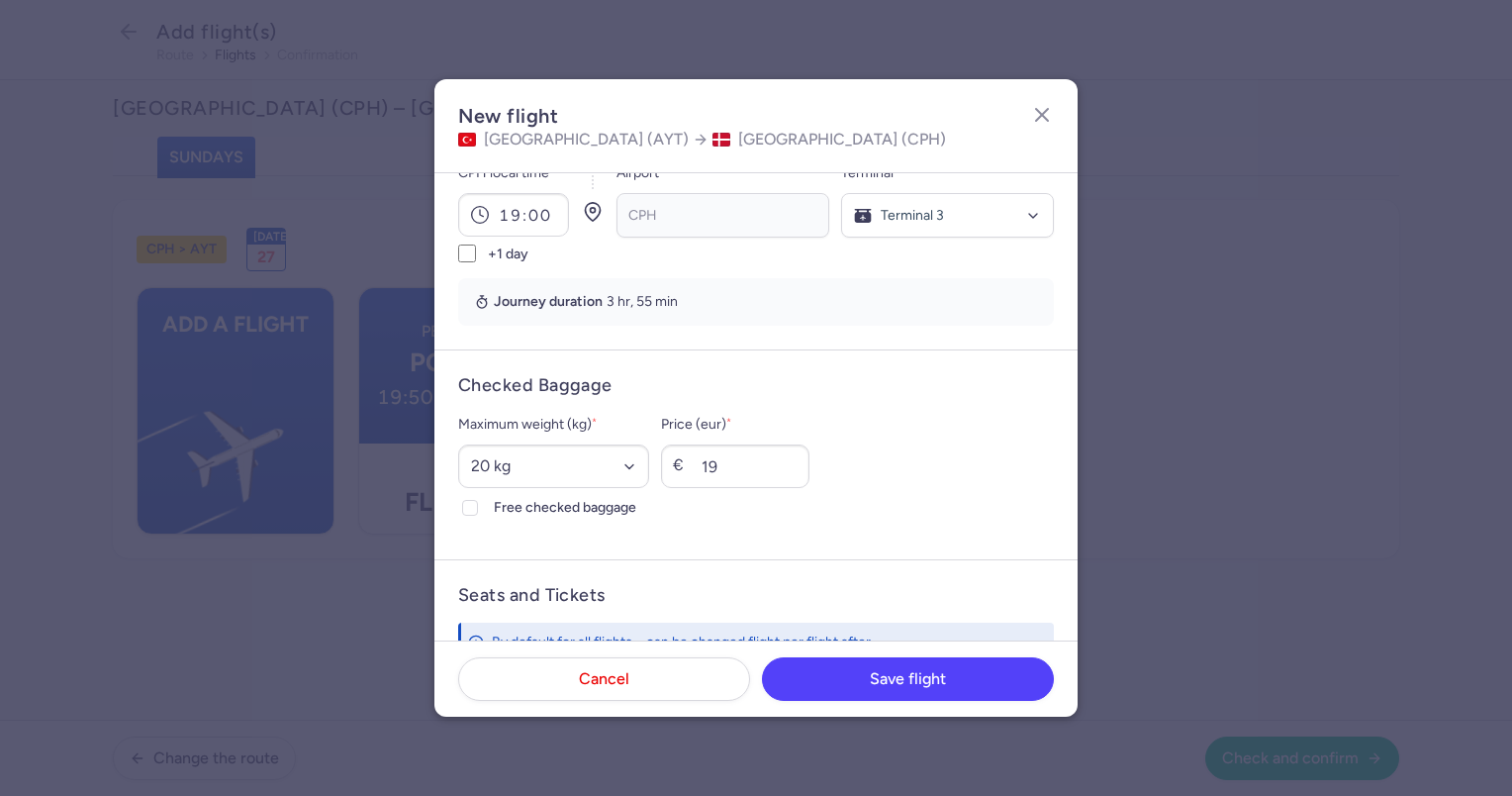 click on "Maximum weight (kg)  * Select an option 15 kg 16 kg 17 kg 18 kg 19 kg 20 kg 21 kg 22 kg 23 kg 24 kg 25 kg 26 kg 27 kg 28 kg 29 kg 30 kg 31 kg 32 kg 33 kg 34 kg 35 kg Free checked baggage Price (eur)  * € 19" at bounding box center (756, 466) 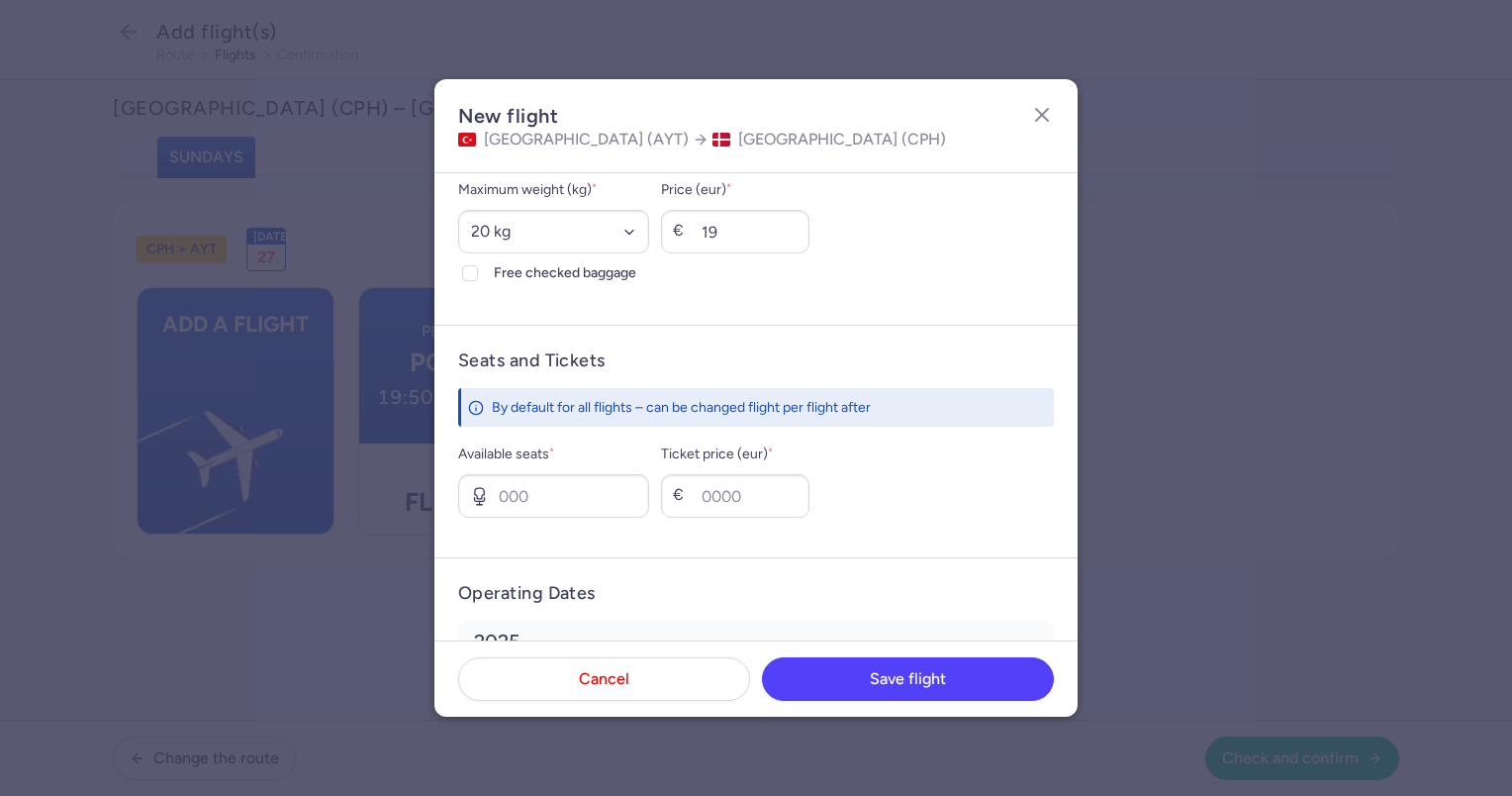 scroll, scrollTop: 580, scrollLeft: 0, axis: vertical 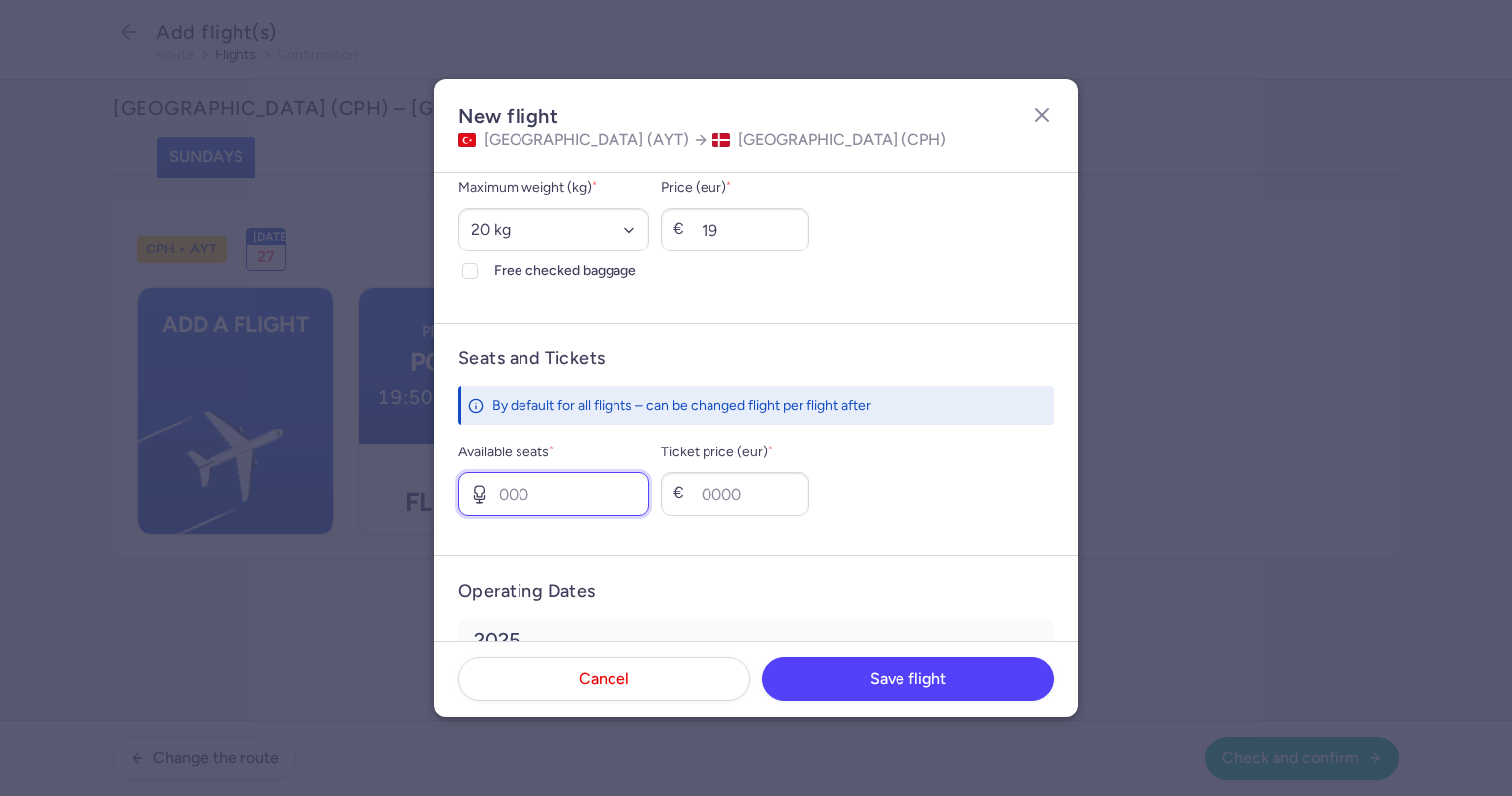 click on "Available seats  *" at bounding box center [553, 494] 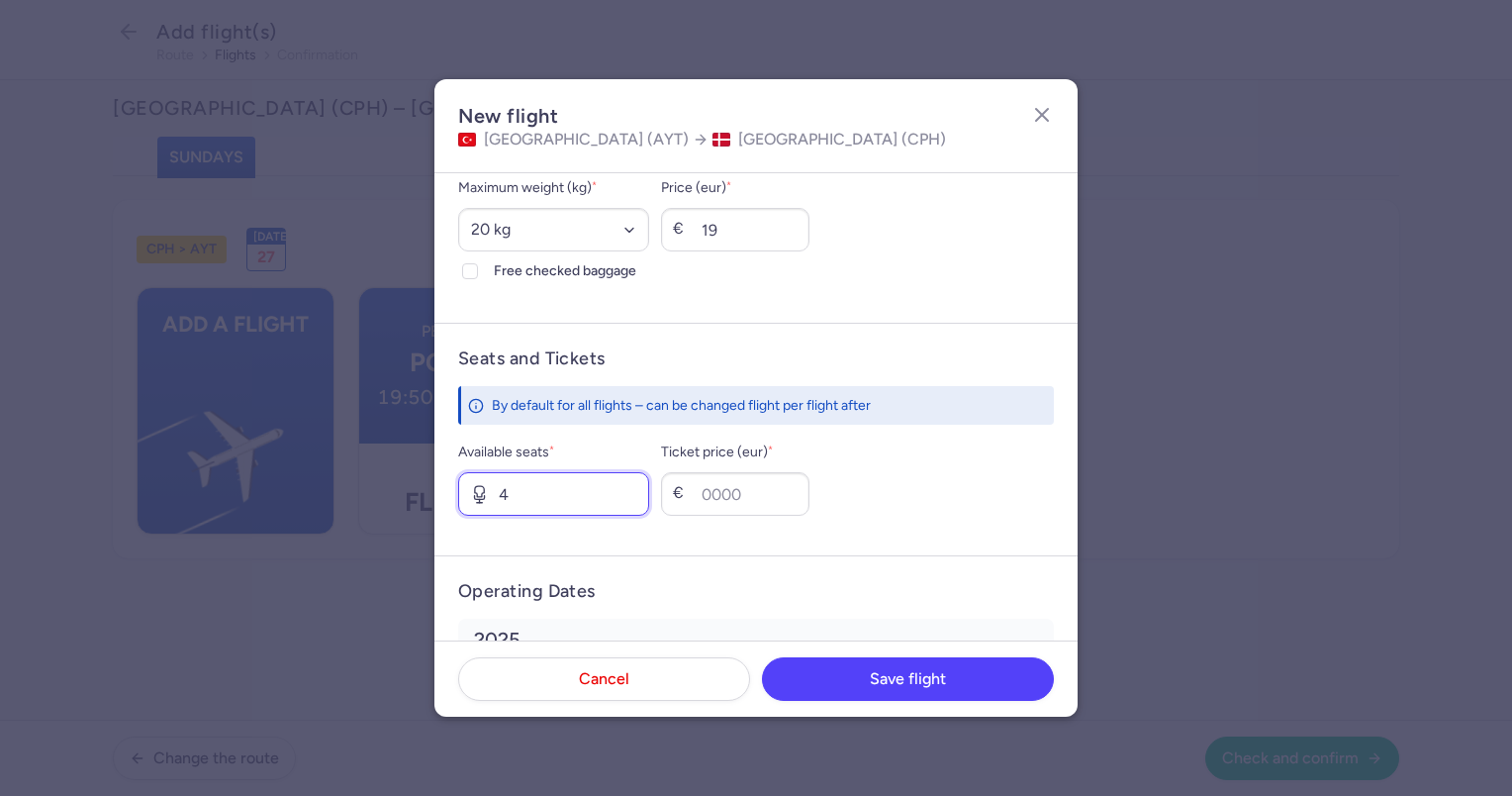 type on "4" 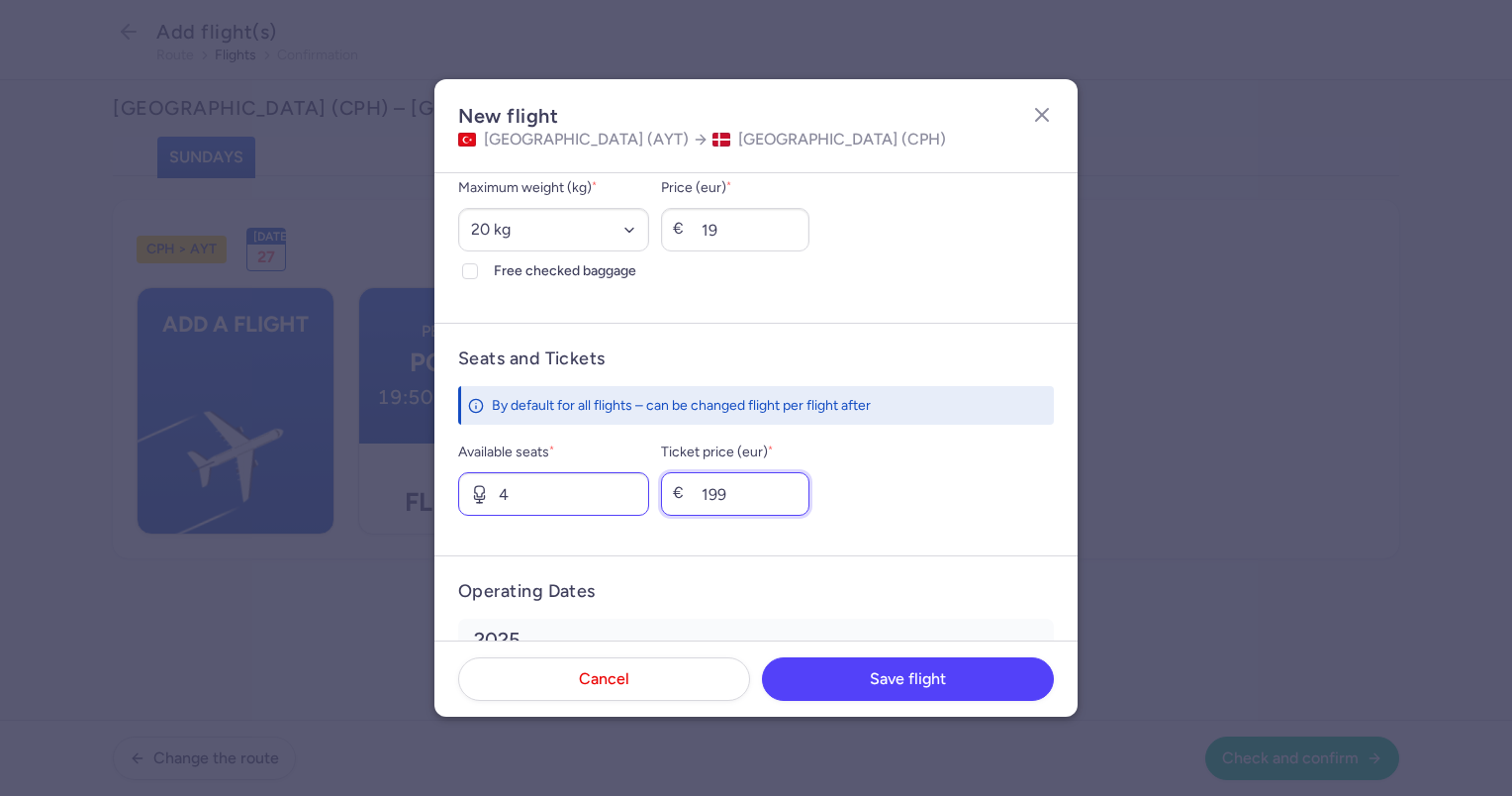 type on "199" 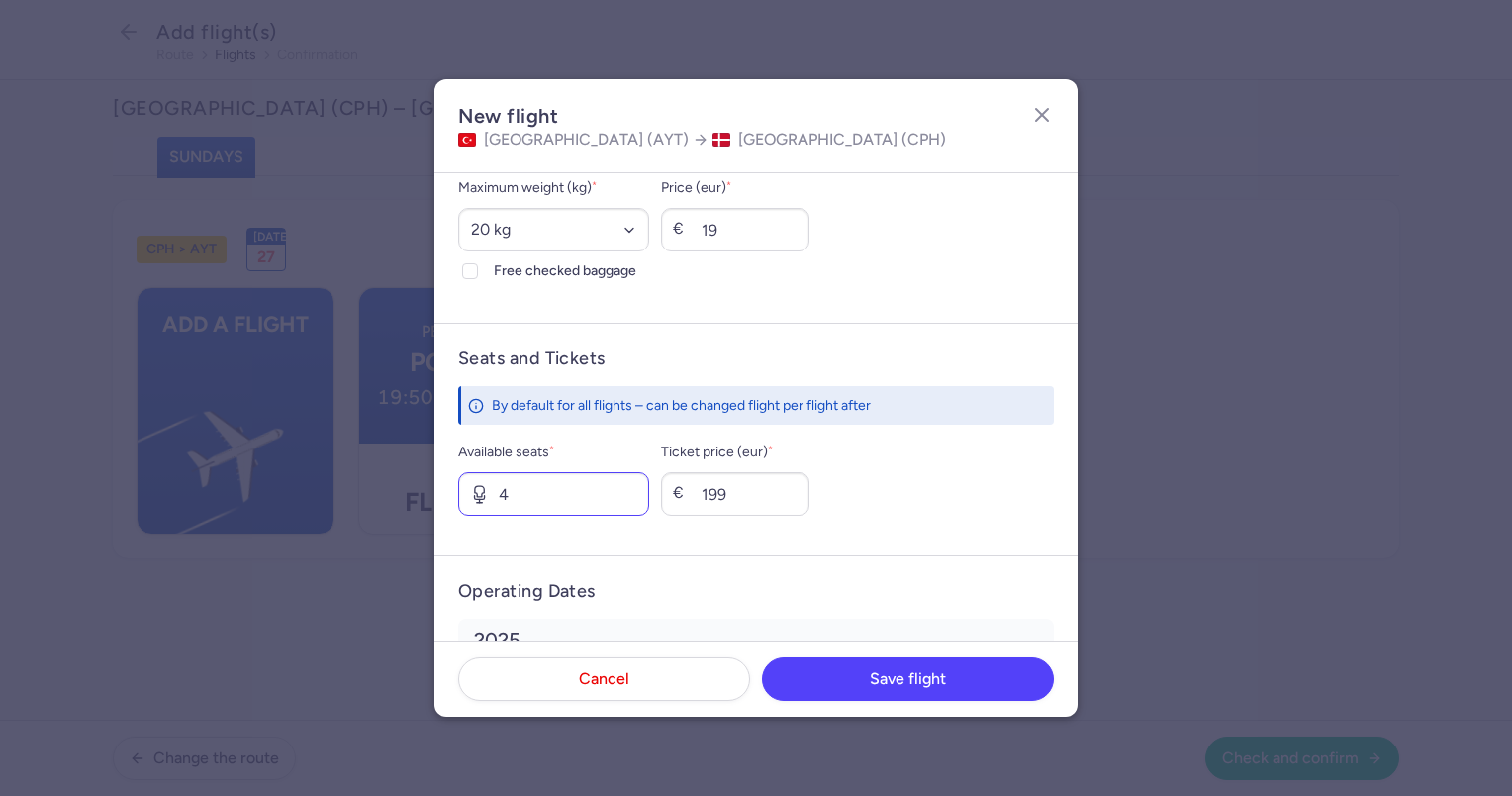 scroll, scrollTop: 890, scrollLeft: 0, axis: vertical 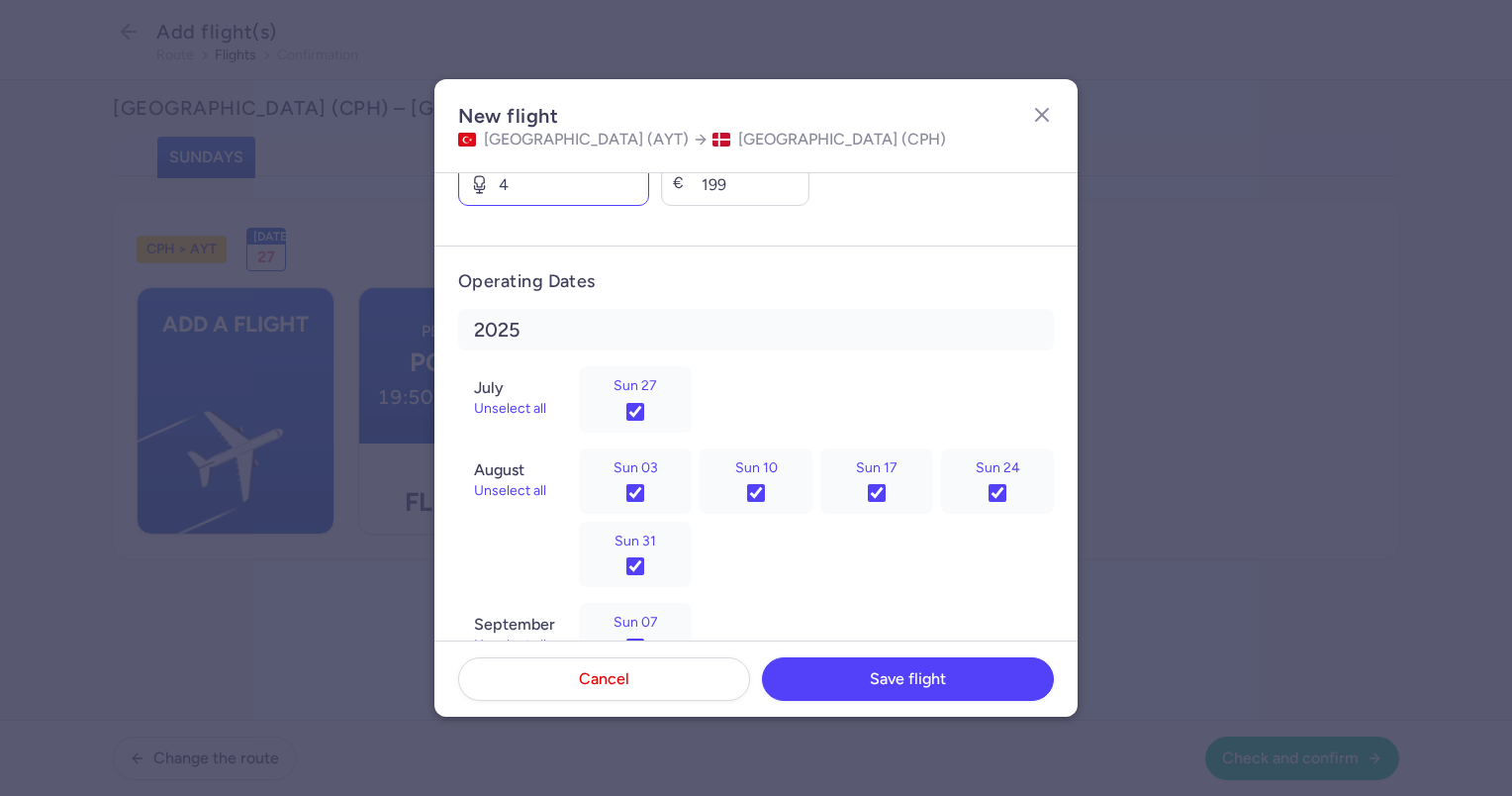 type 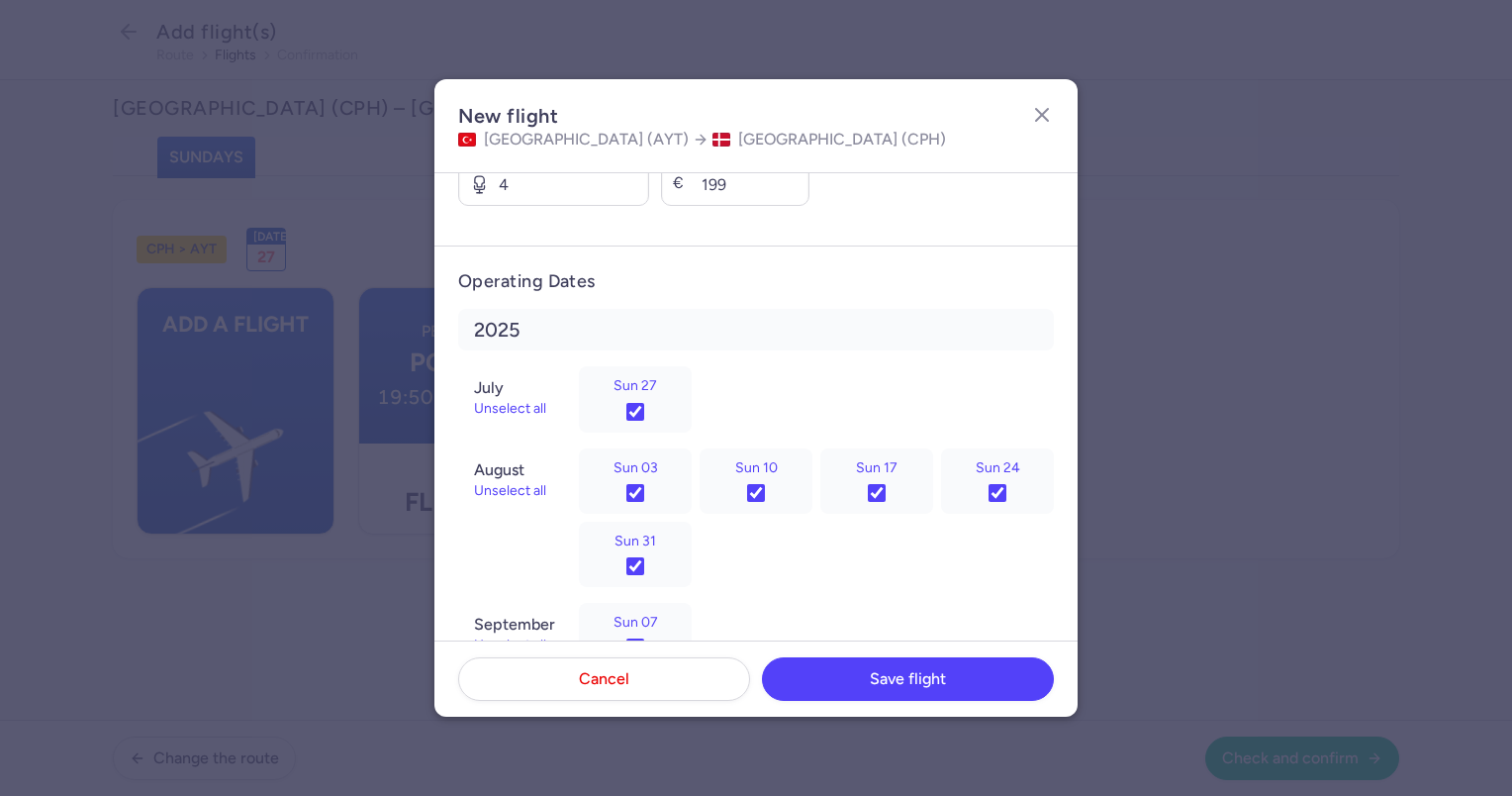scroll, scrollTop: 954, scrollLeft: 0, axis: vertical 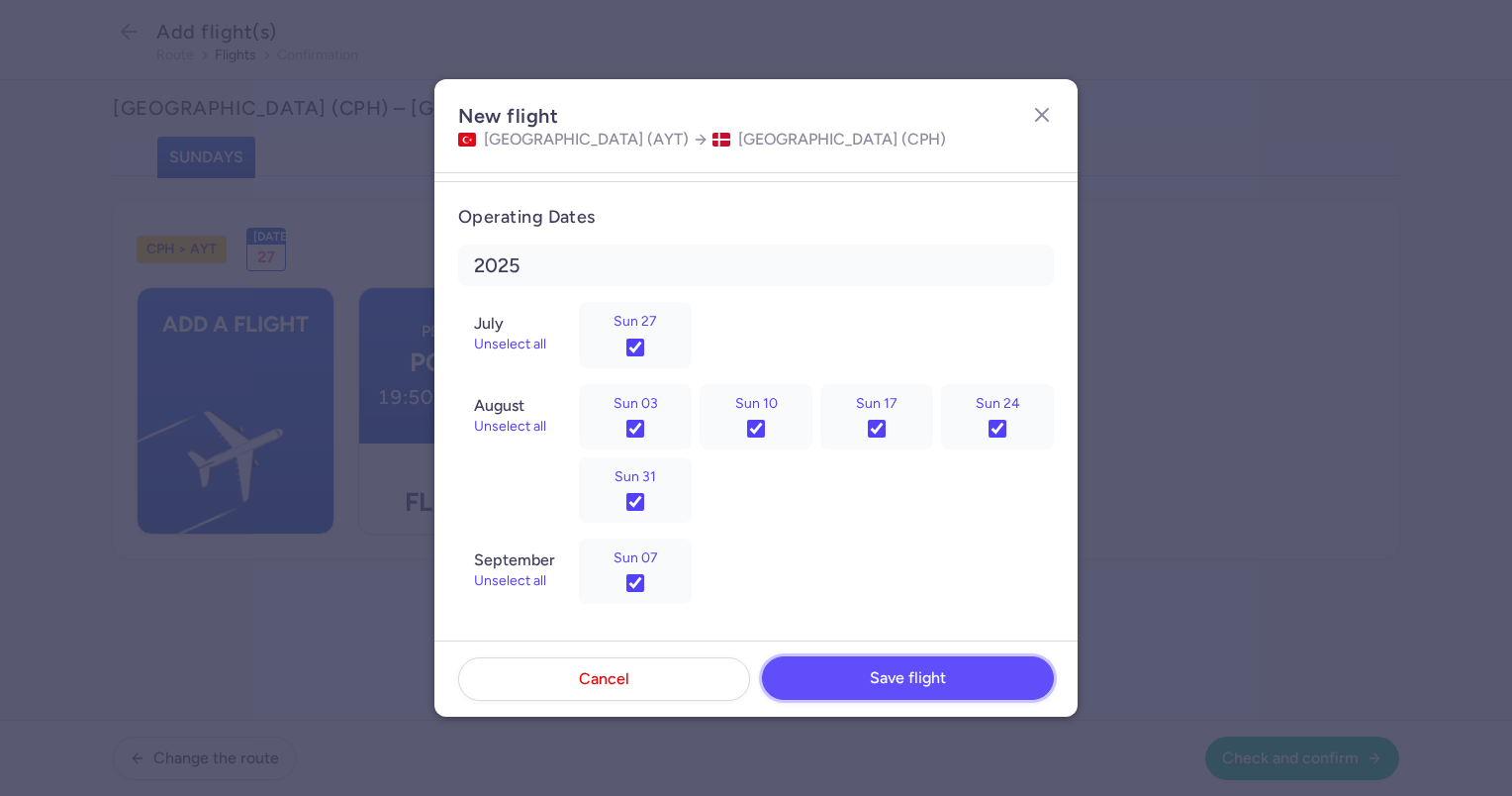 click on "Save flight" at bounding box center [907, 678] 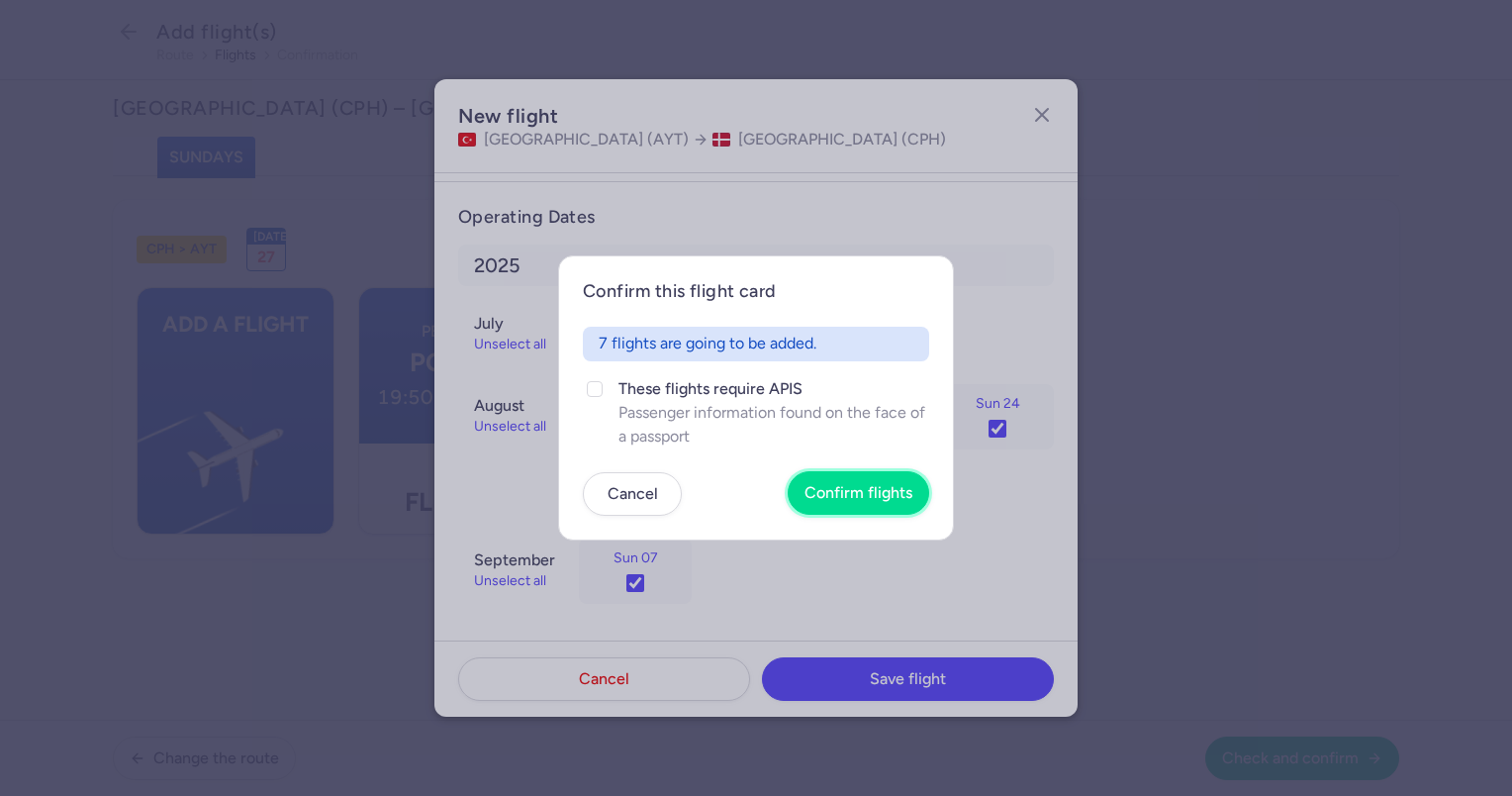 click on "Confirm flights" at bounding box center (858, 493) 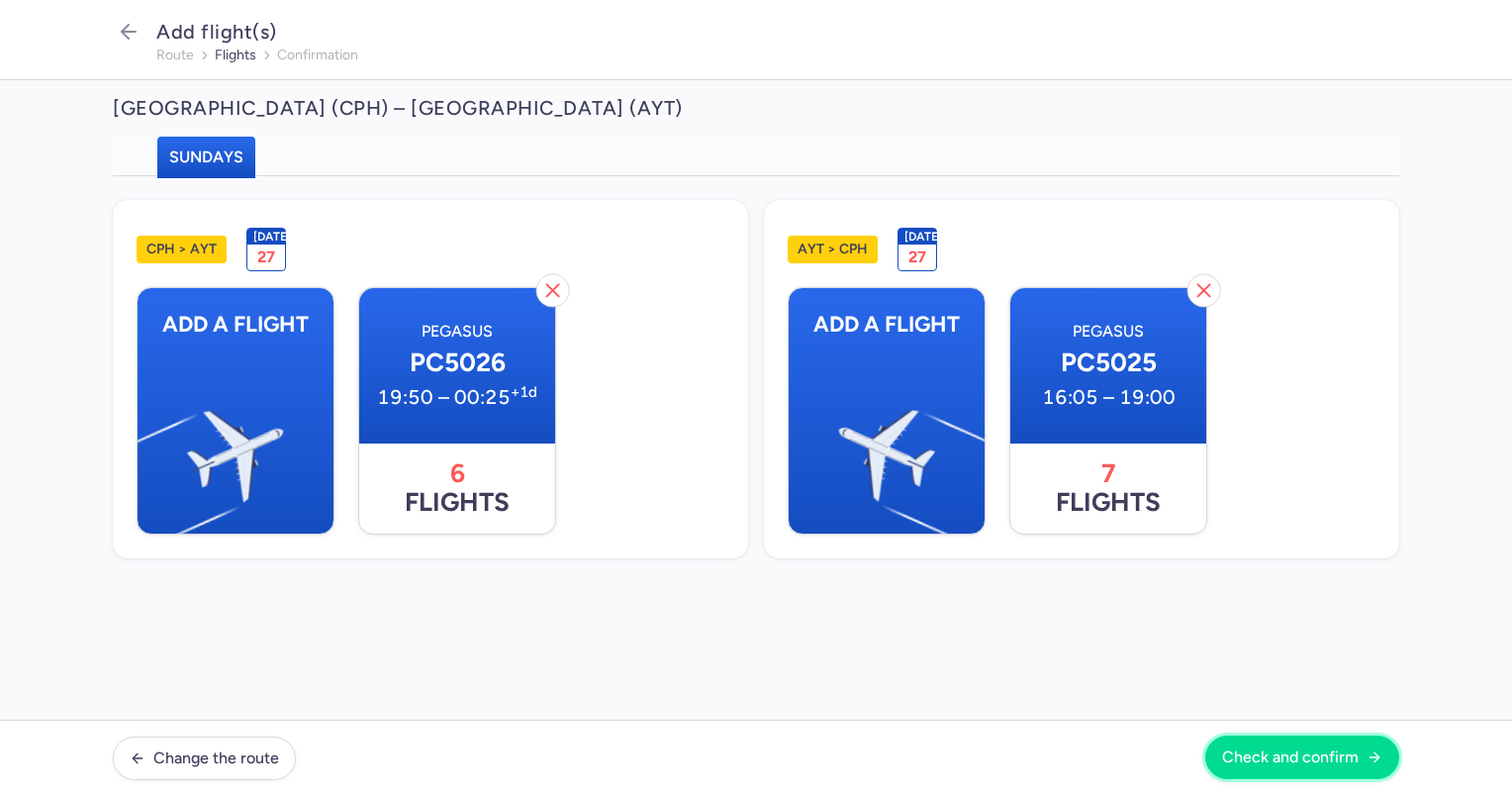 click on "Check and confirm" at bounding box center (1290, 757) 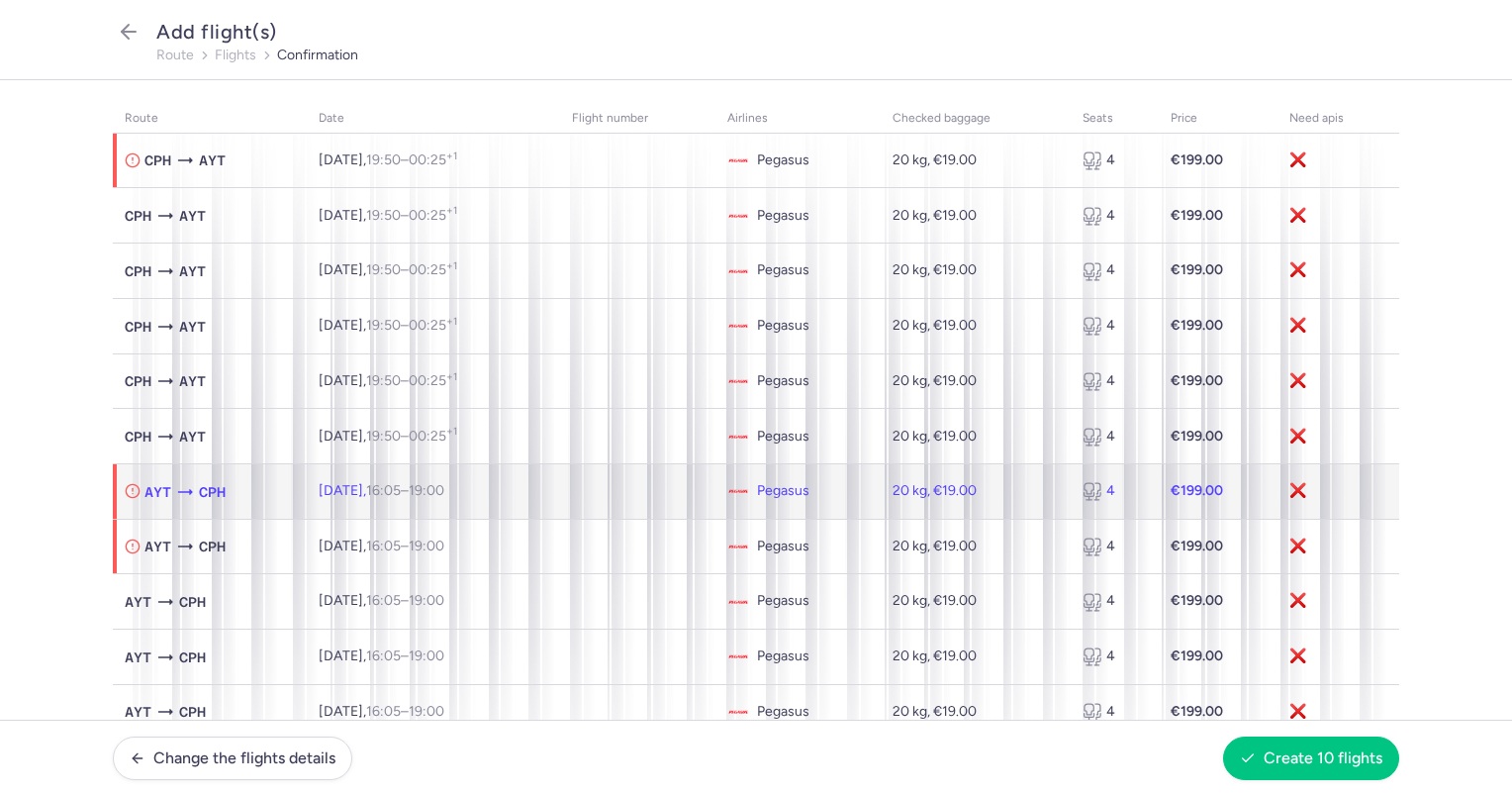 click on "❌" 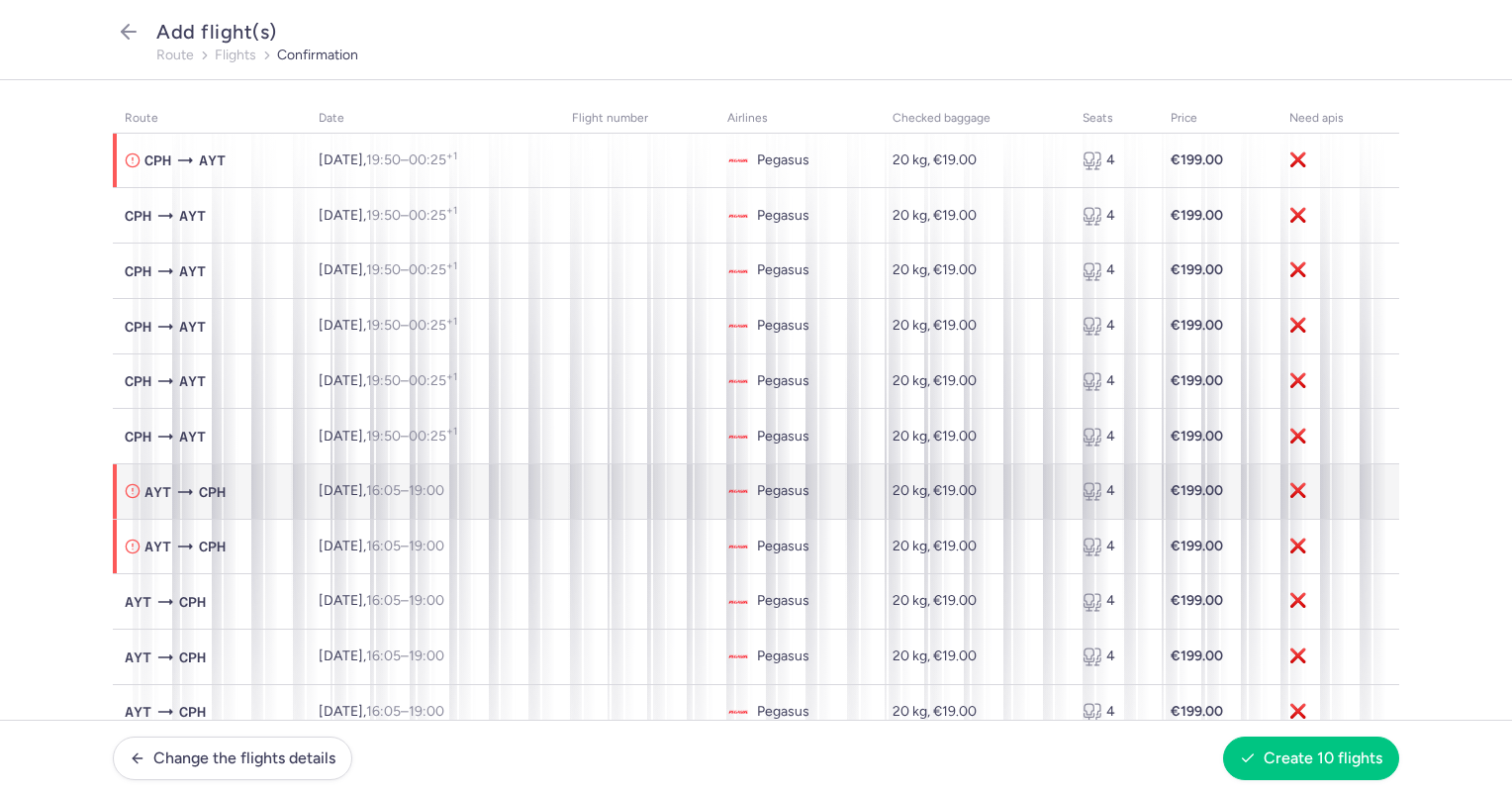 select on "20" 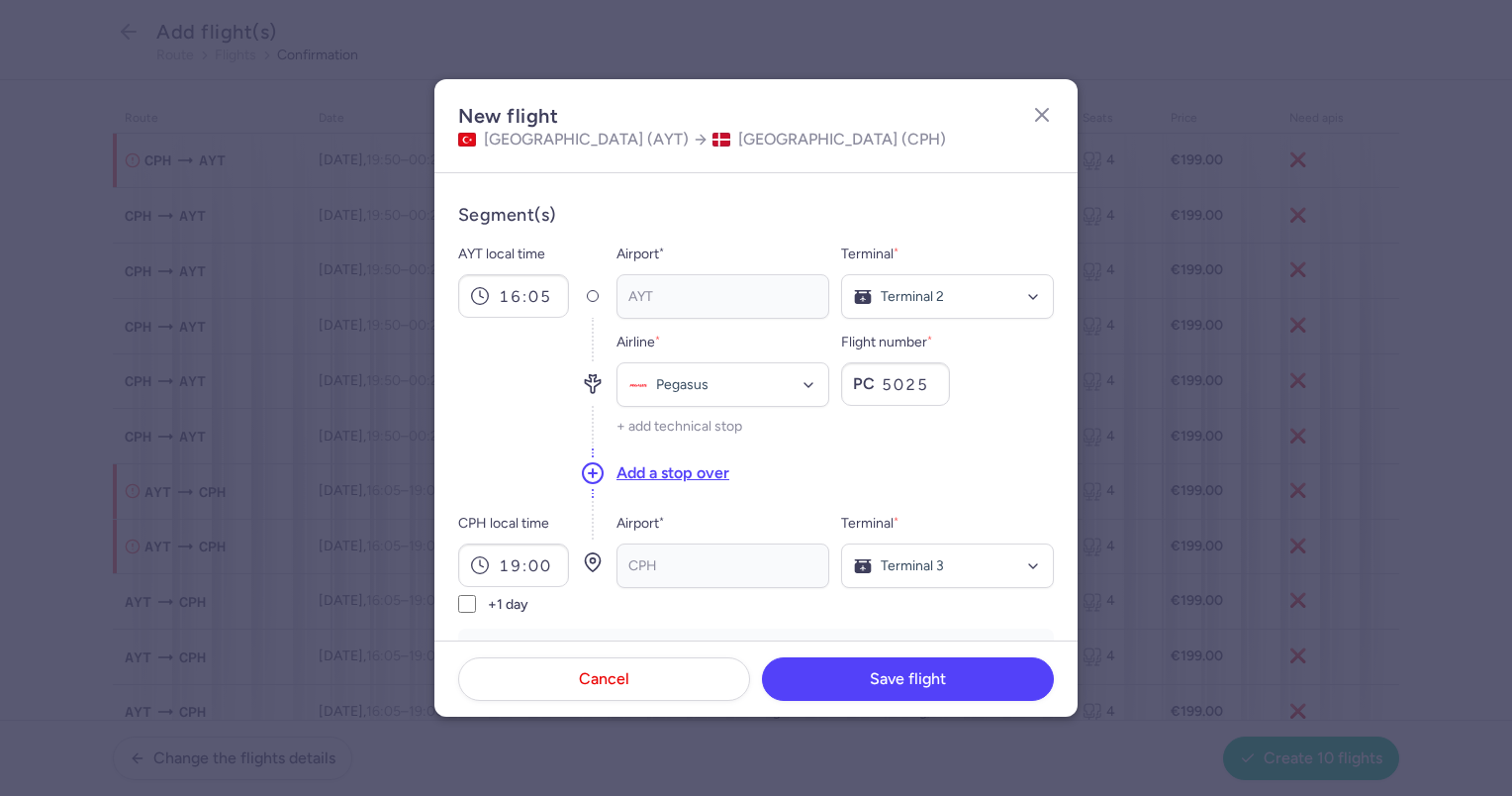 scroll, scrollTop: 61, scrollLeft: 0, axis: vertical 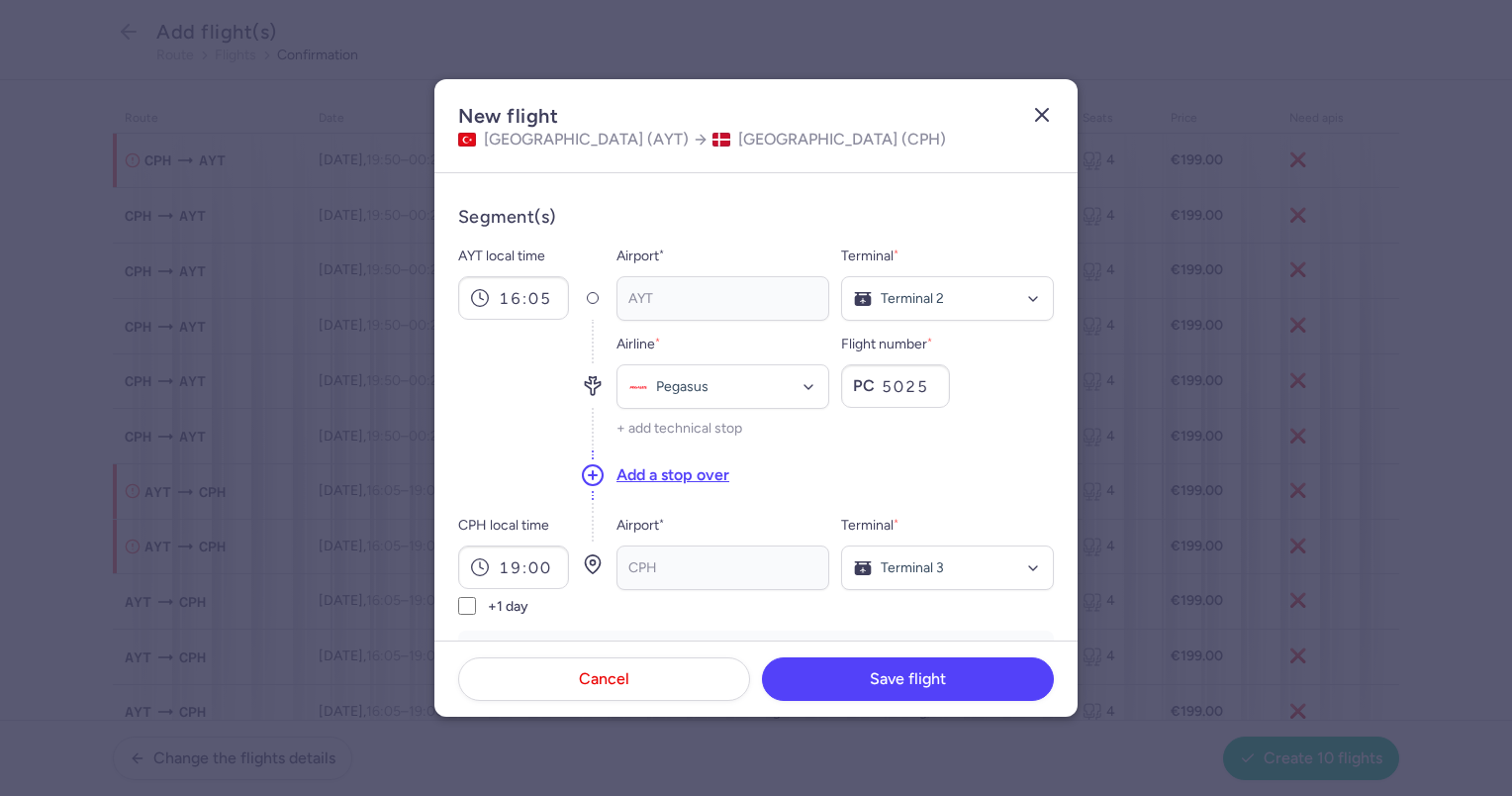 click 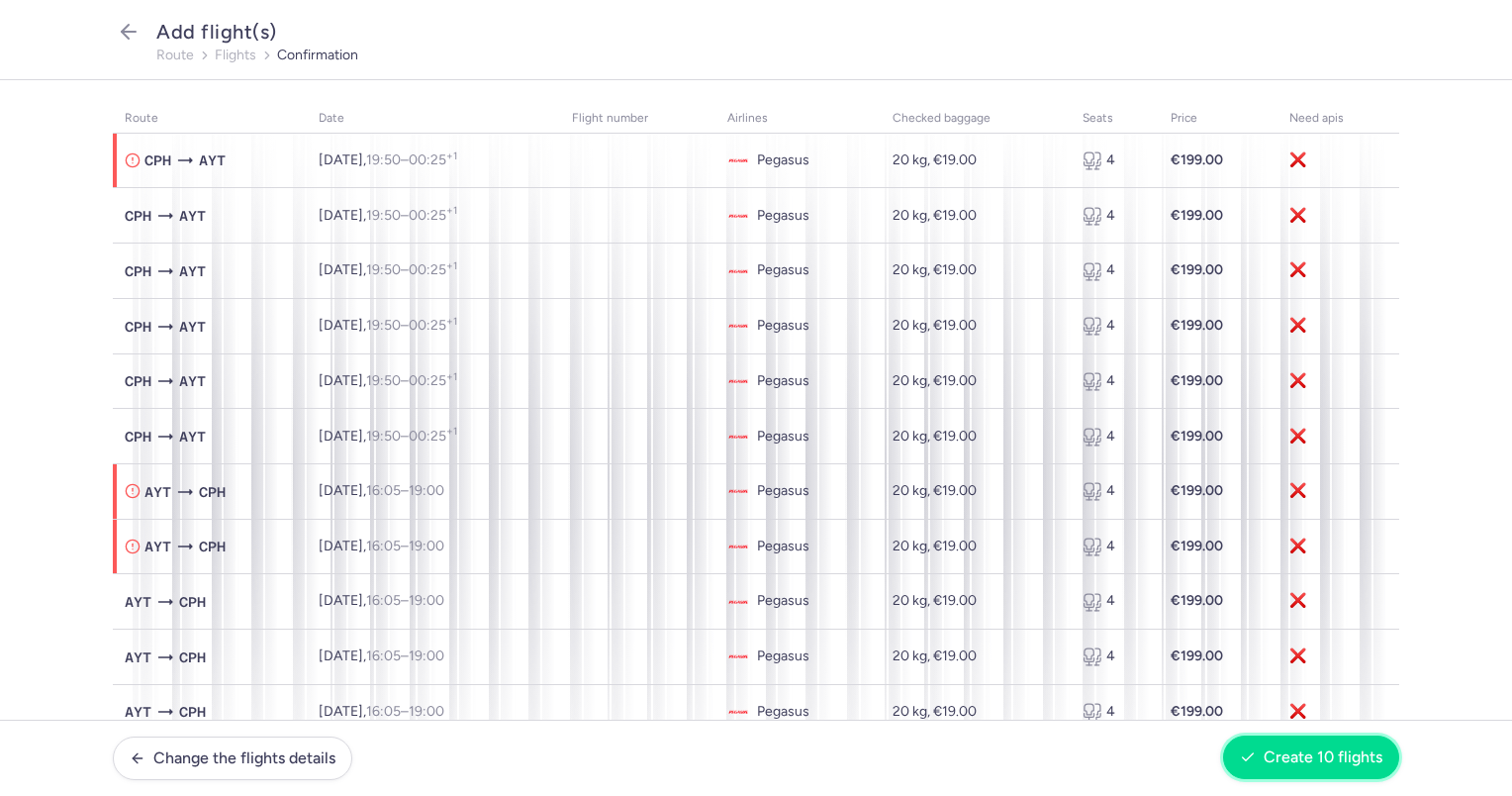 click on "Create 10 flights" at bounding box center [1323, 757] 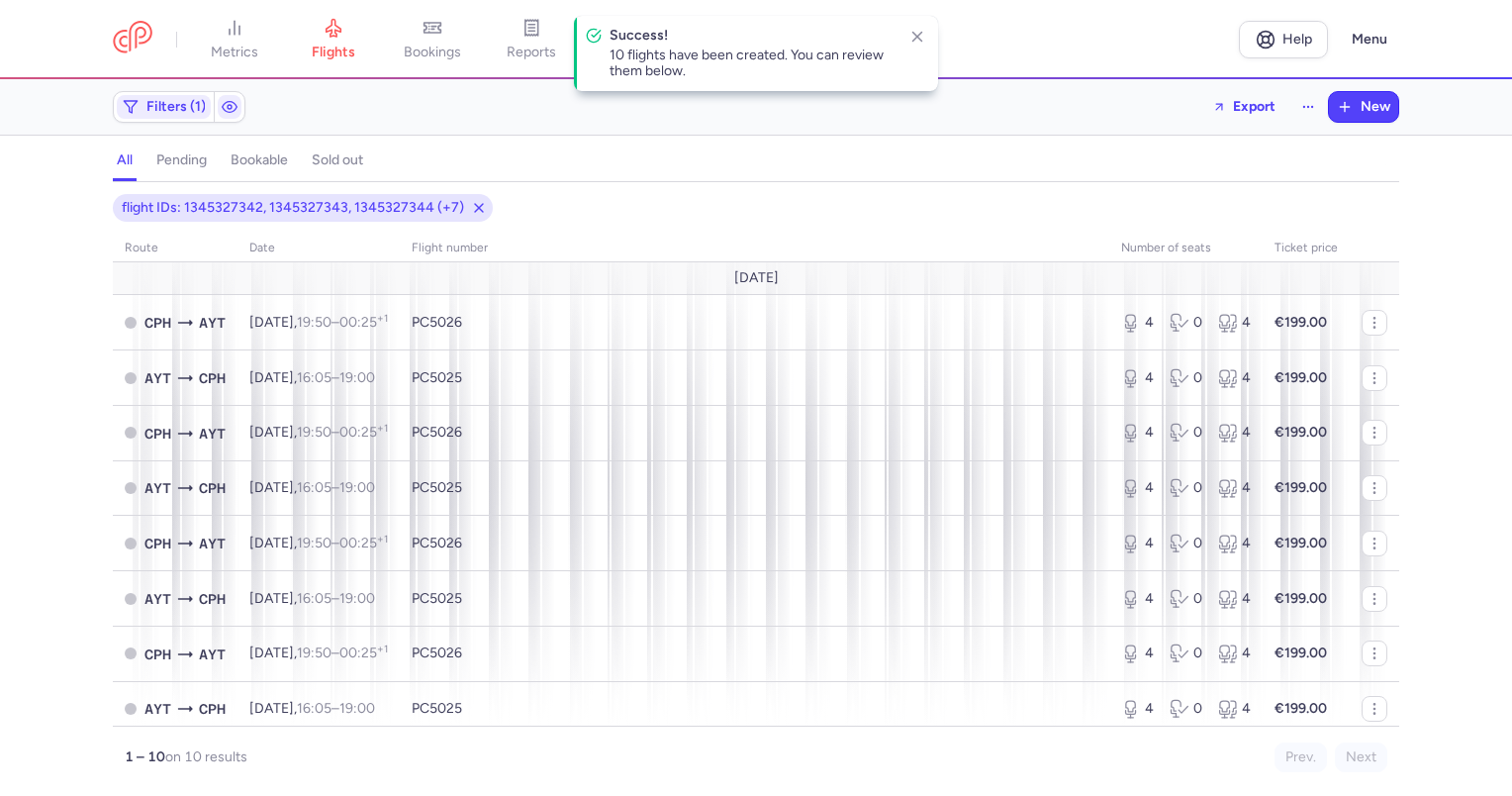 scroll, scrollTop: 164, scrollLeft: 0, axis: vertical 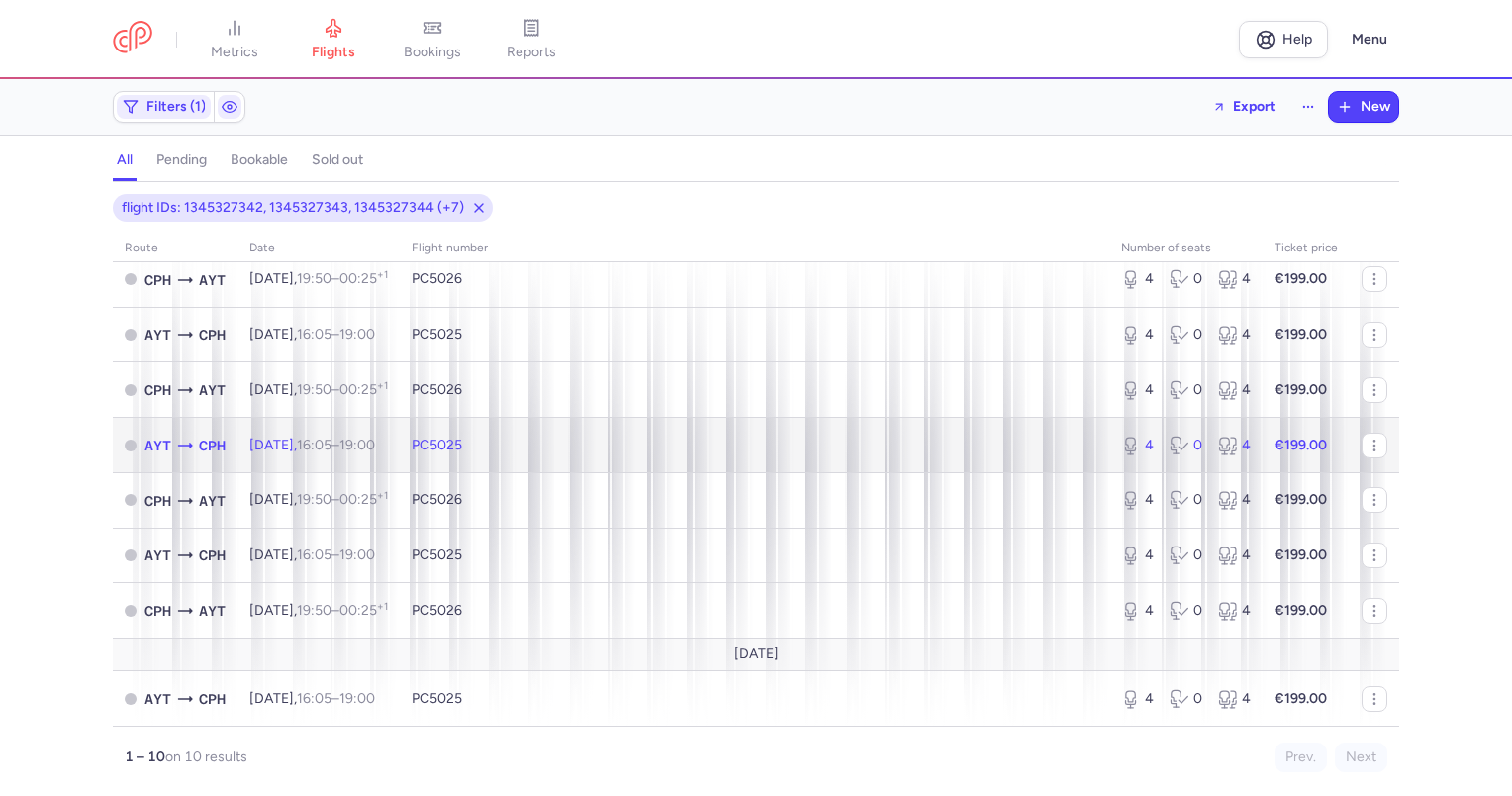 click on "PC5025" 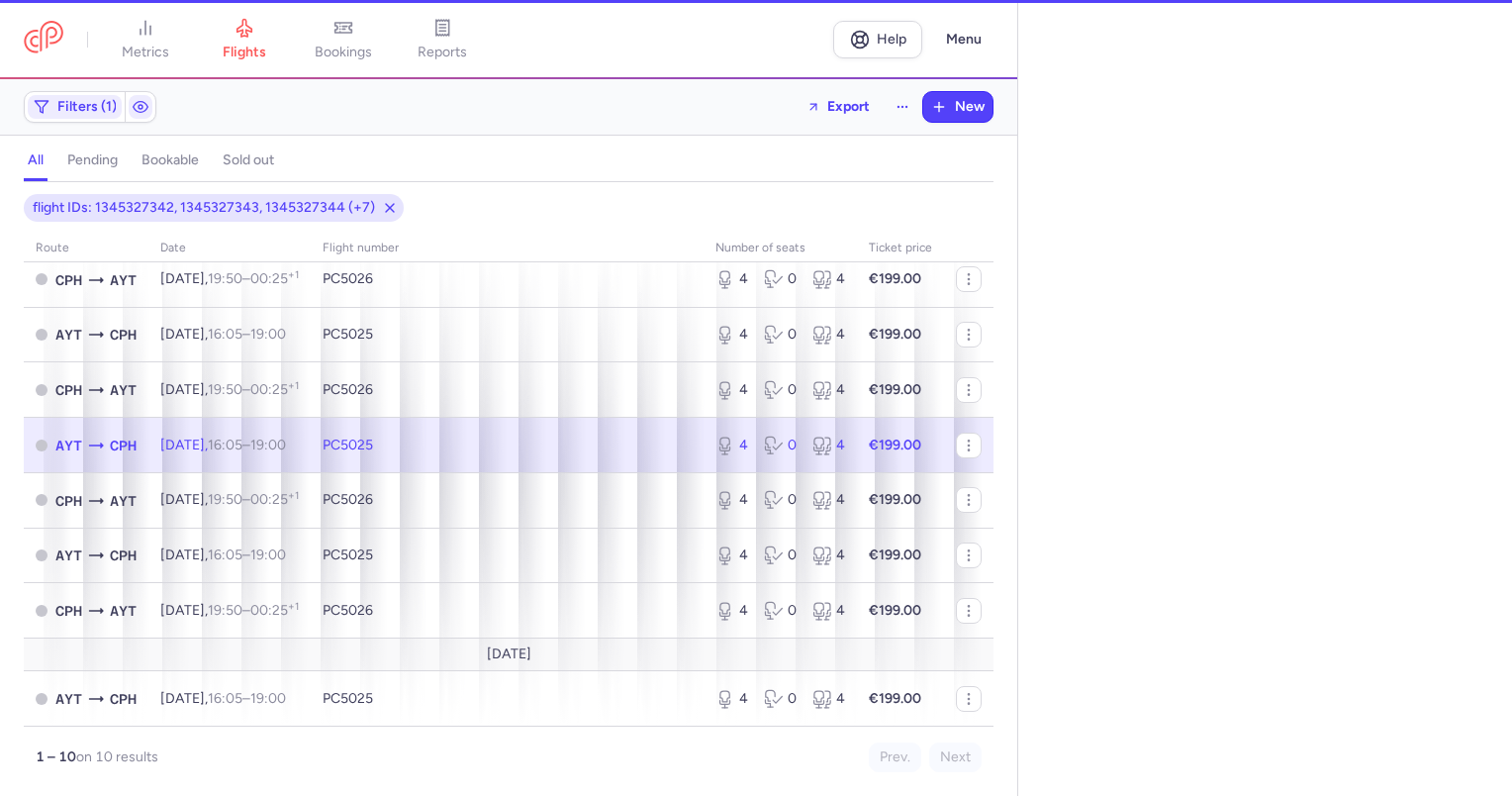 select on "days" 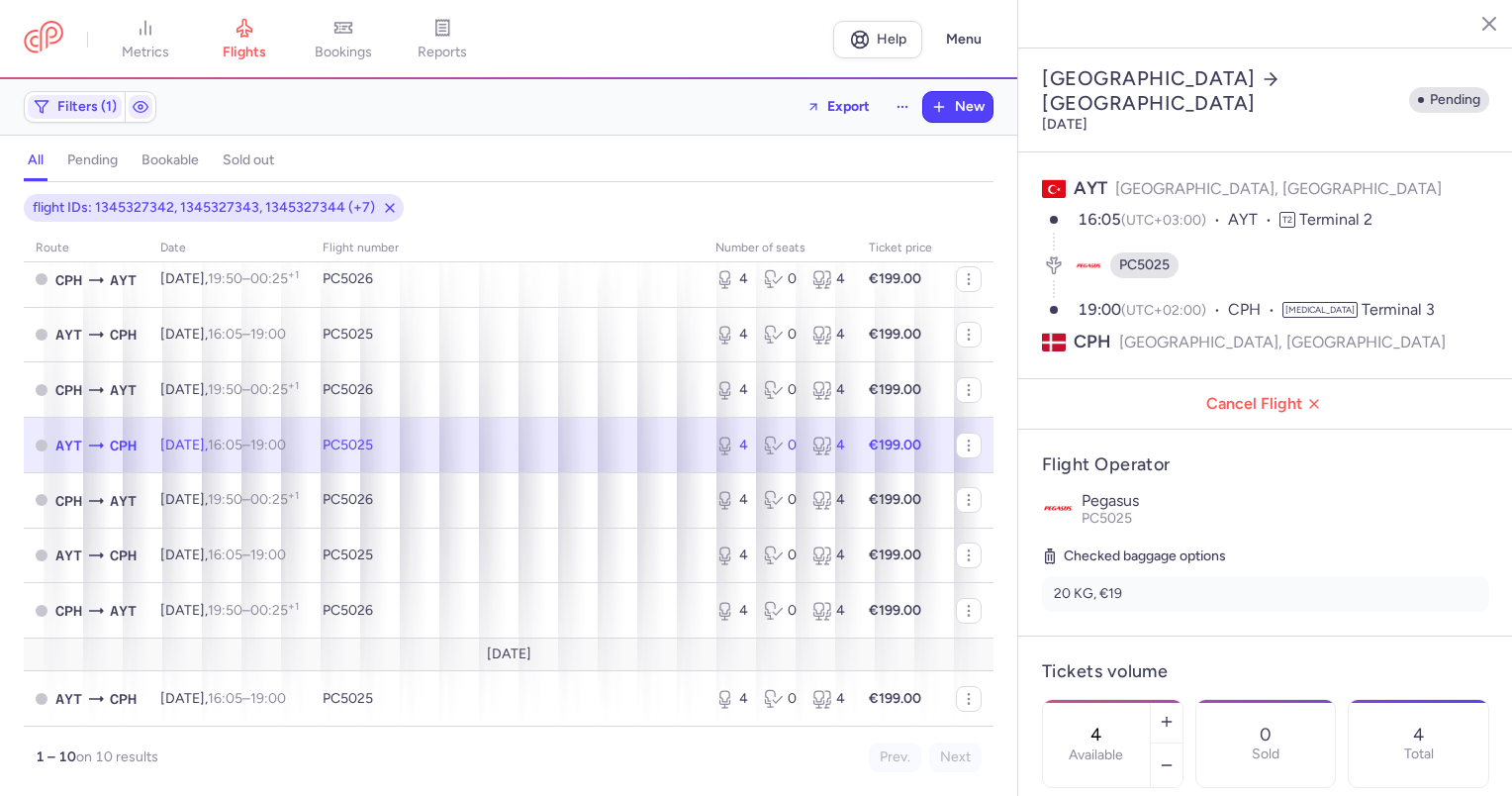 scroll, scrollTop: 163, scrollLeft: 0, axis: vertical 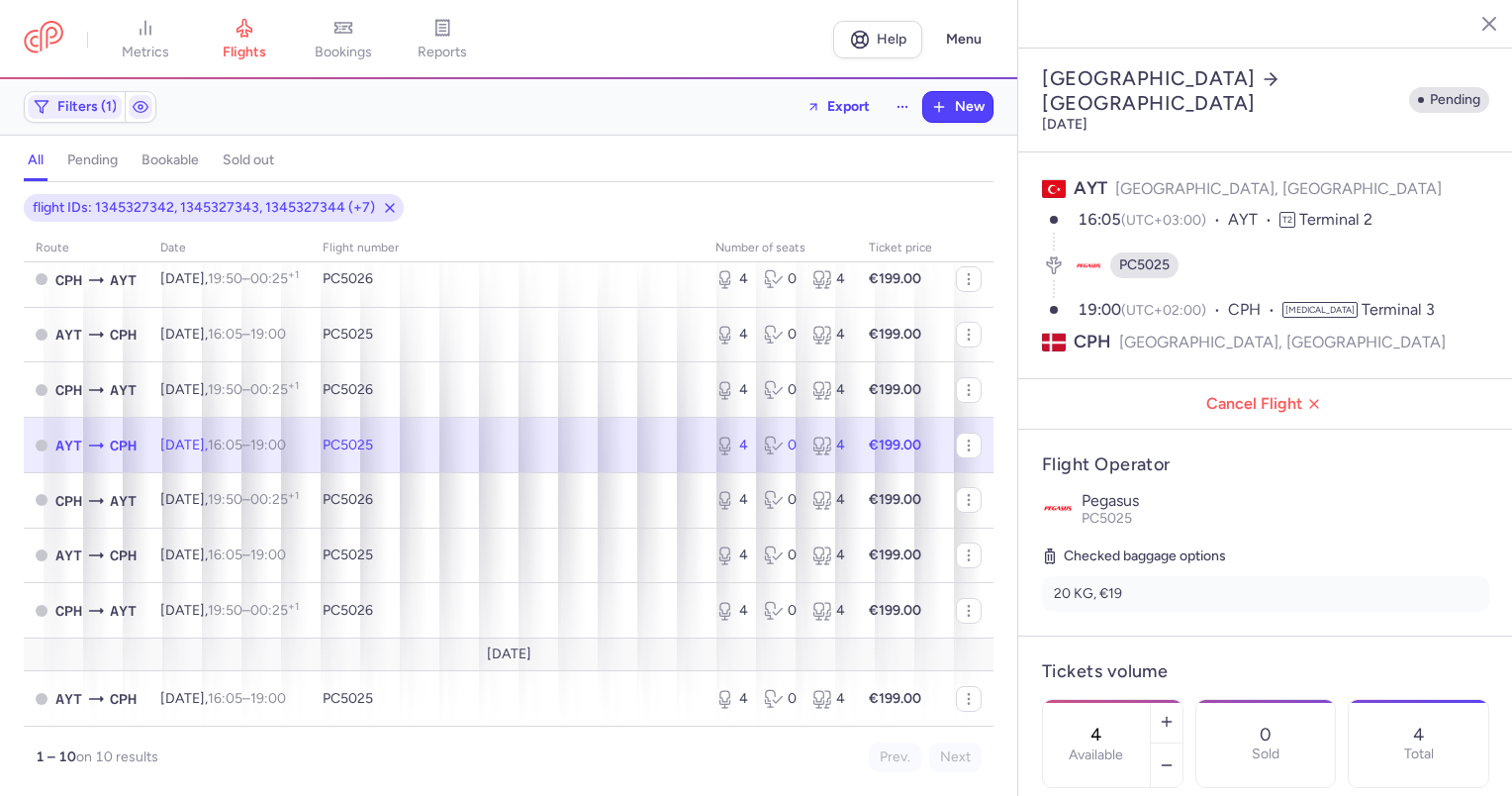 click on "Filters (1)  Export  New" at bounding box center (509, 107) 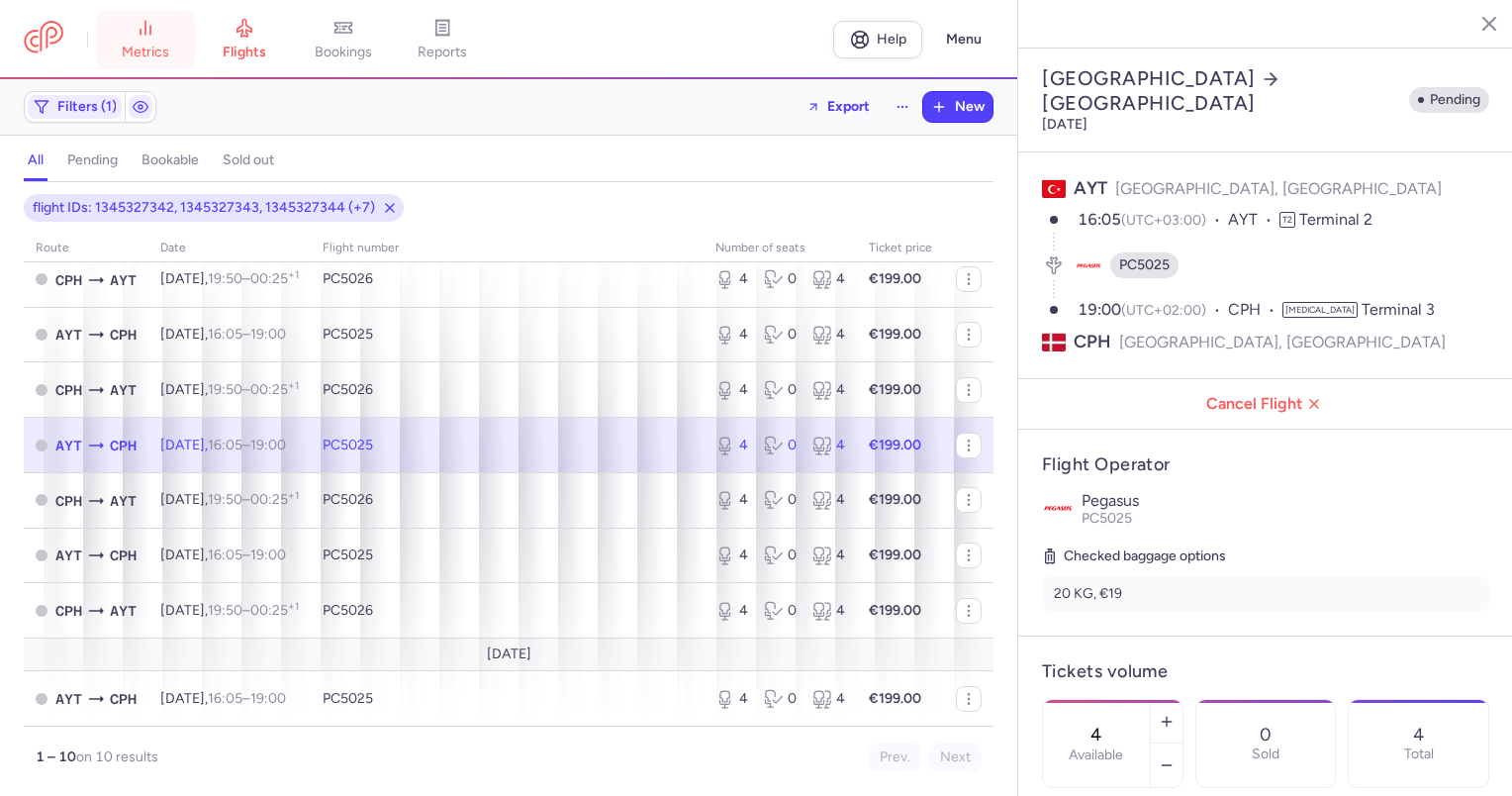 click on "metrics" at bounding box center [145, 40] 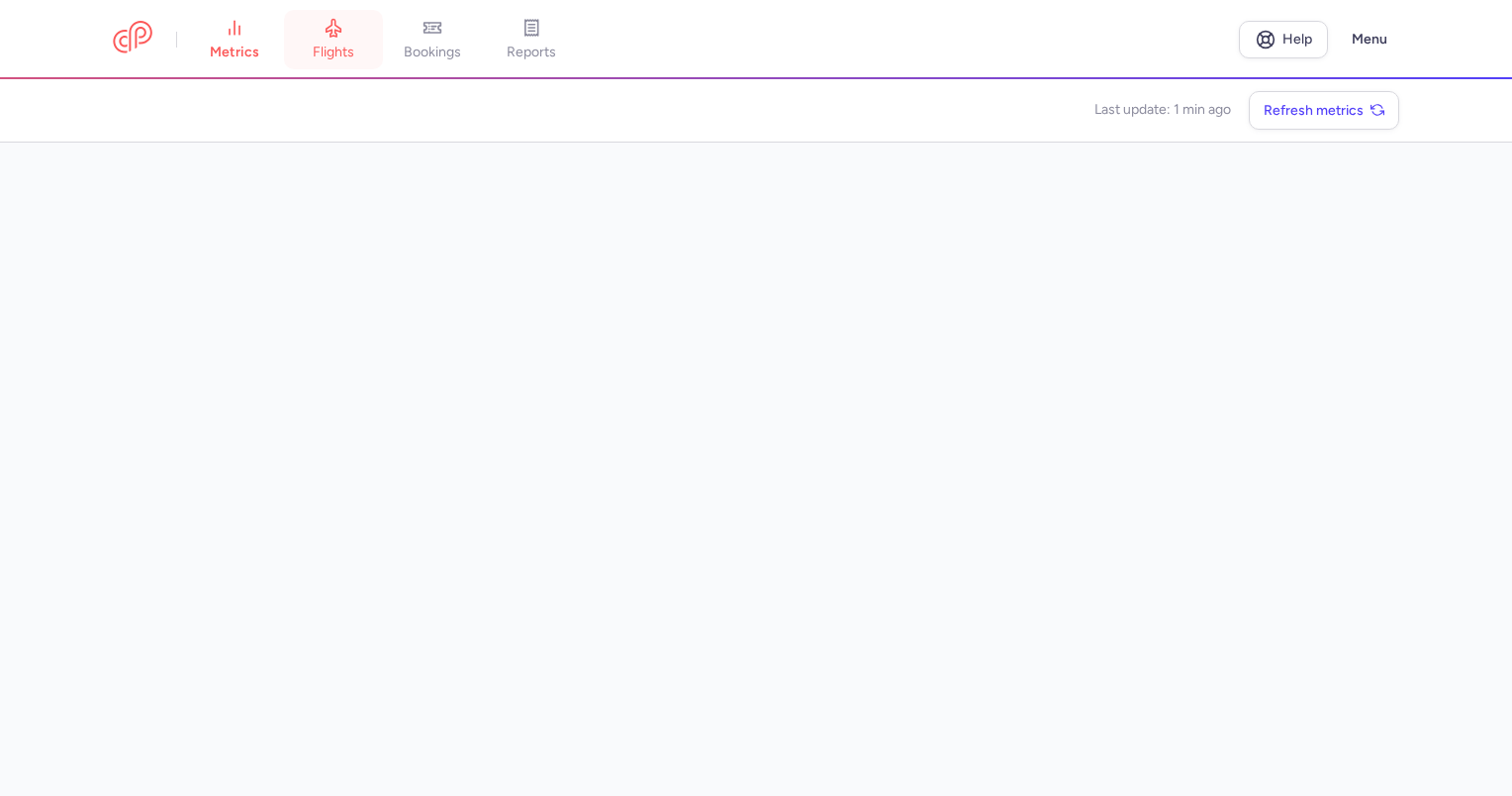 click on "flights" at bounding box center (333, 52) 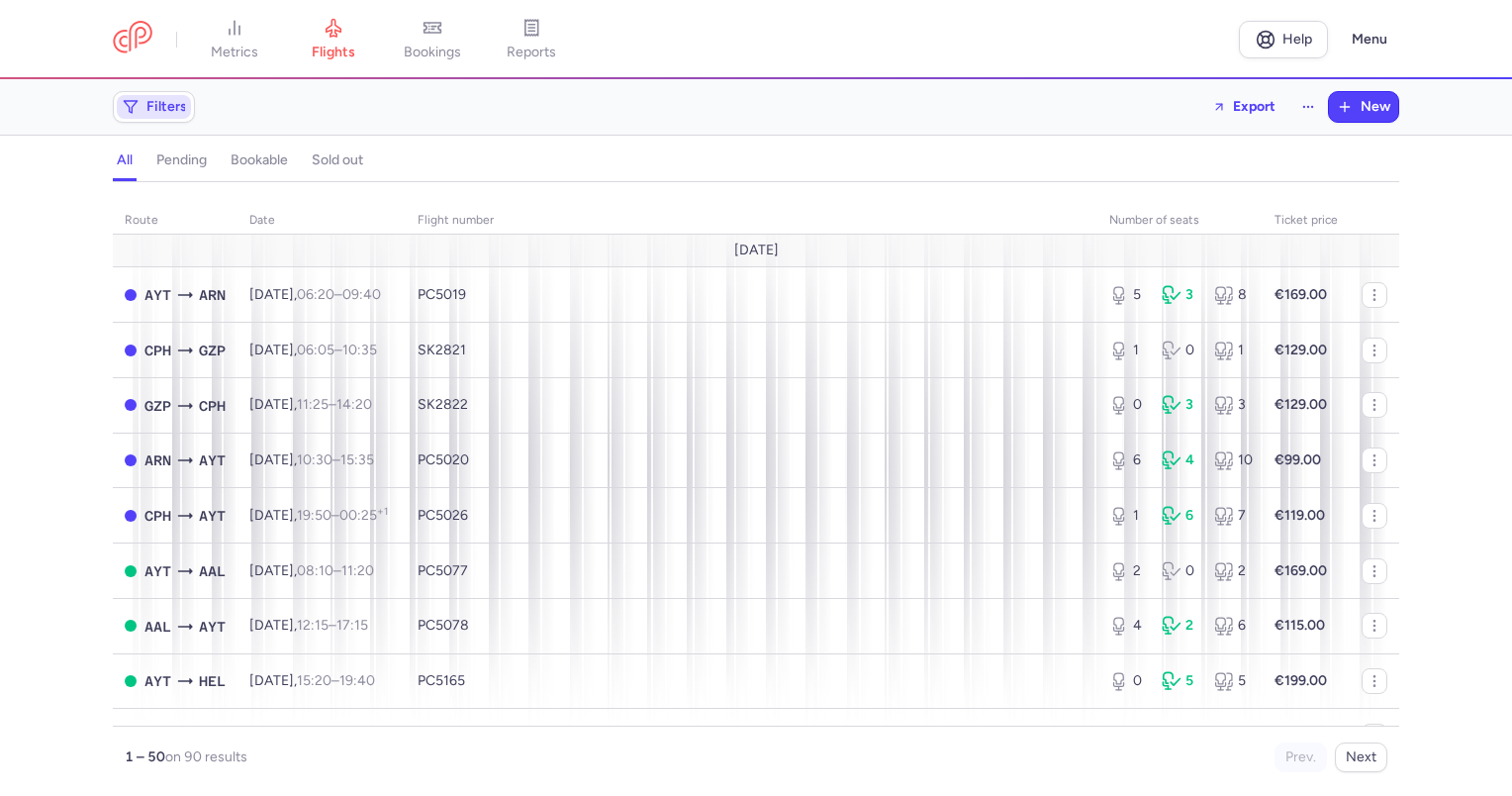 click on "Filters" 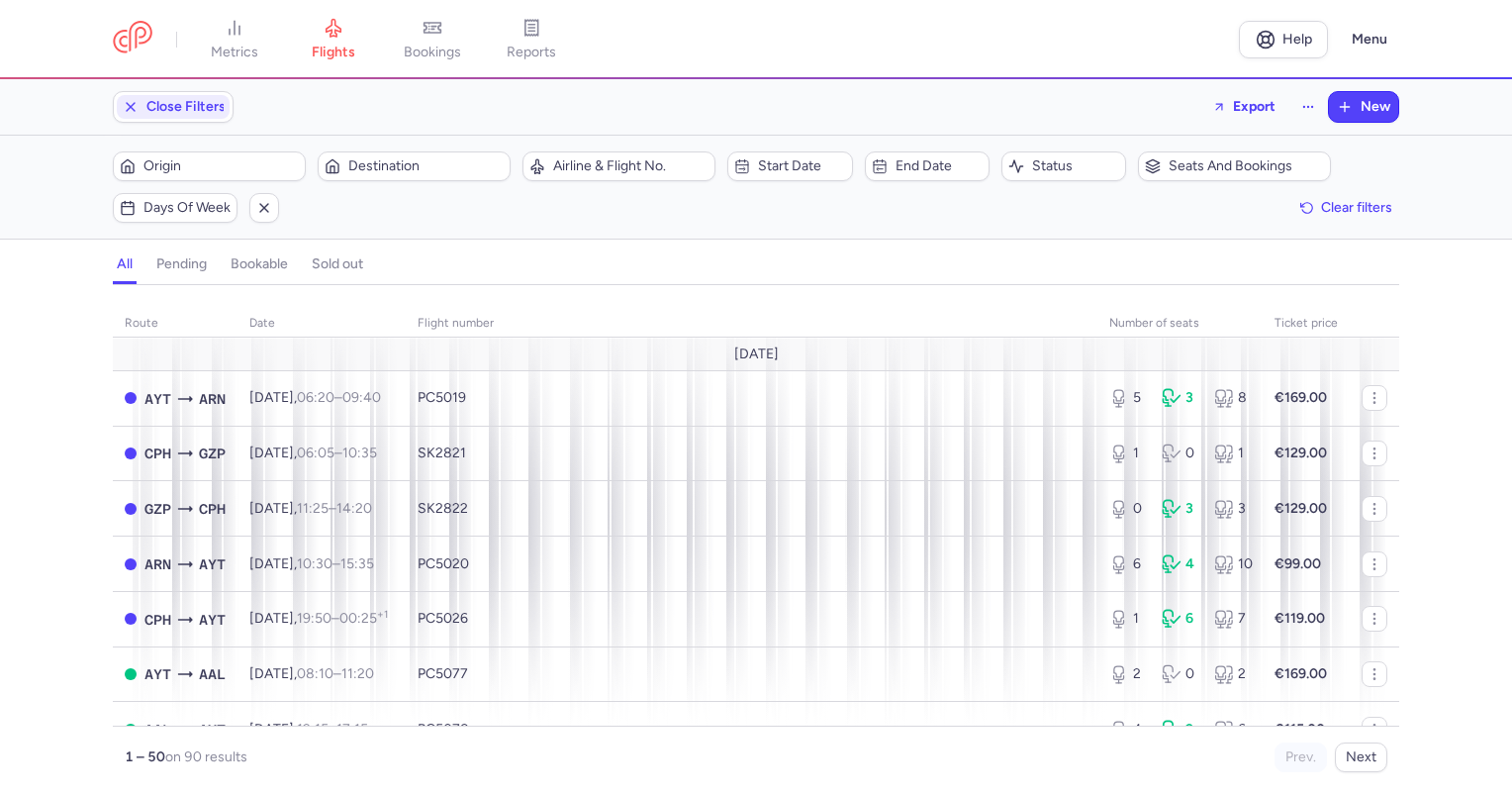 scroll, scrollTop: 0, scrollLeft: 0, axis: both 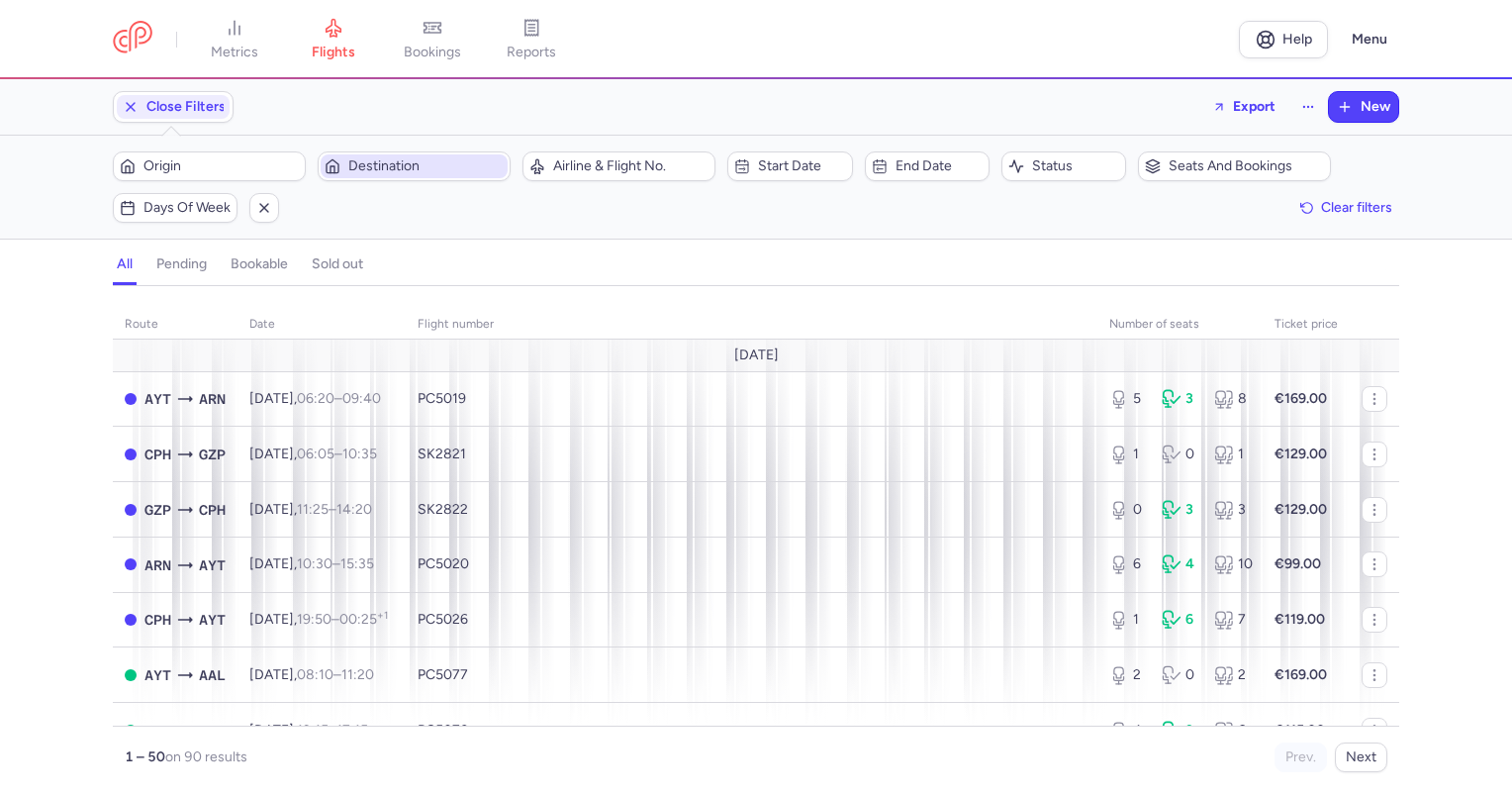 click on "Destination" 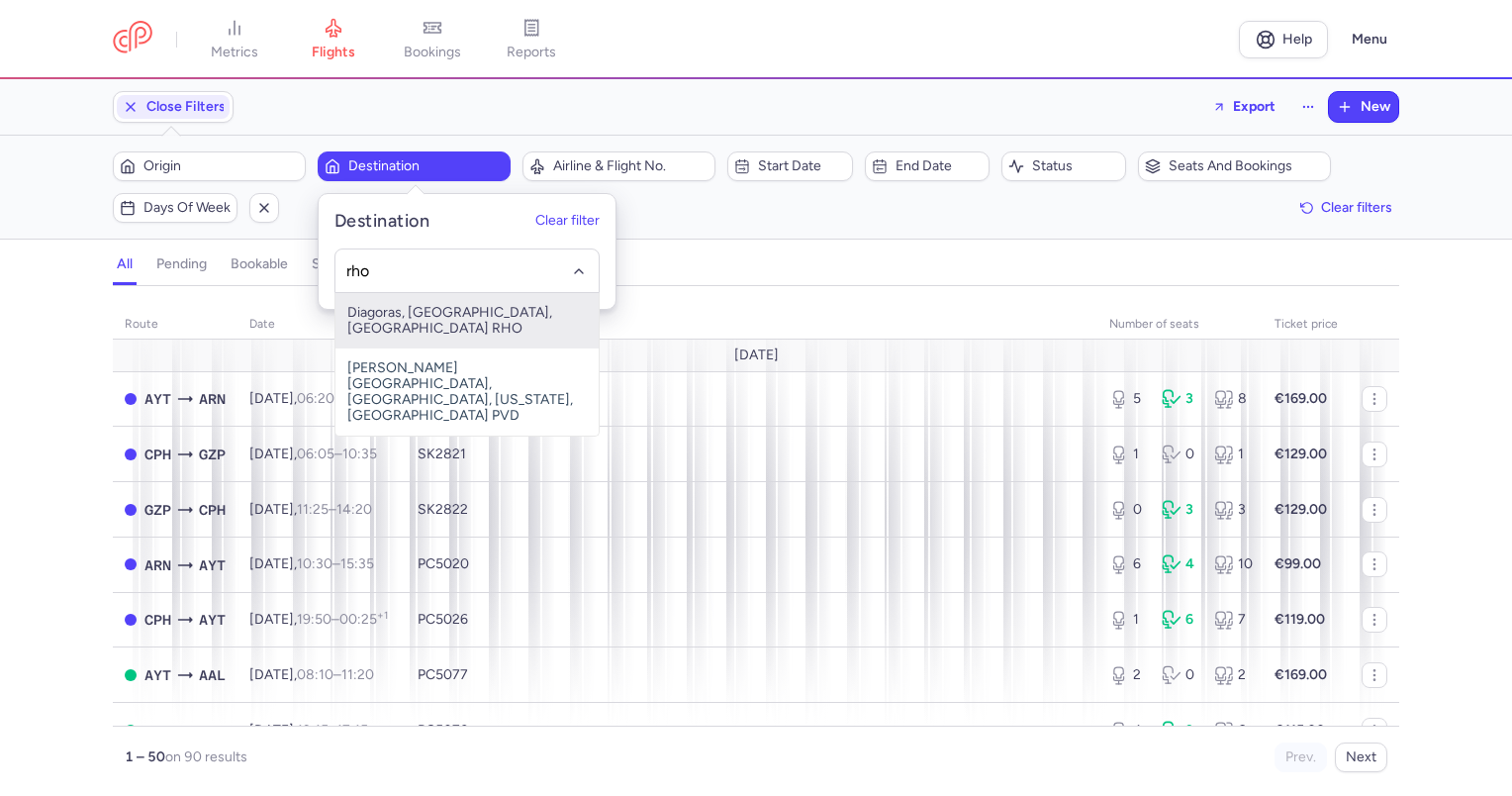 click on "Diagoras, Ródos, Greece RHO" at bounding box center [467, 321] 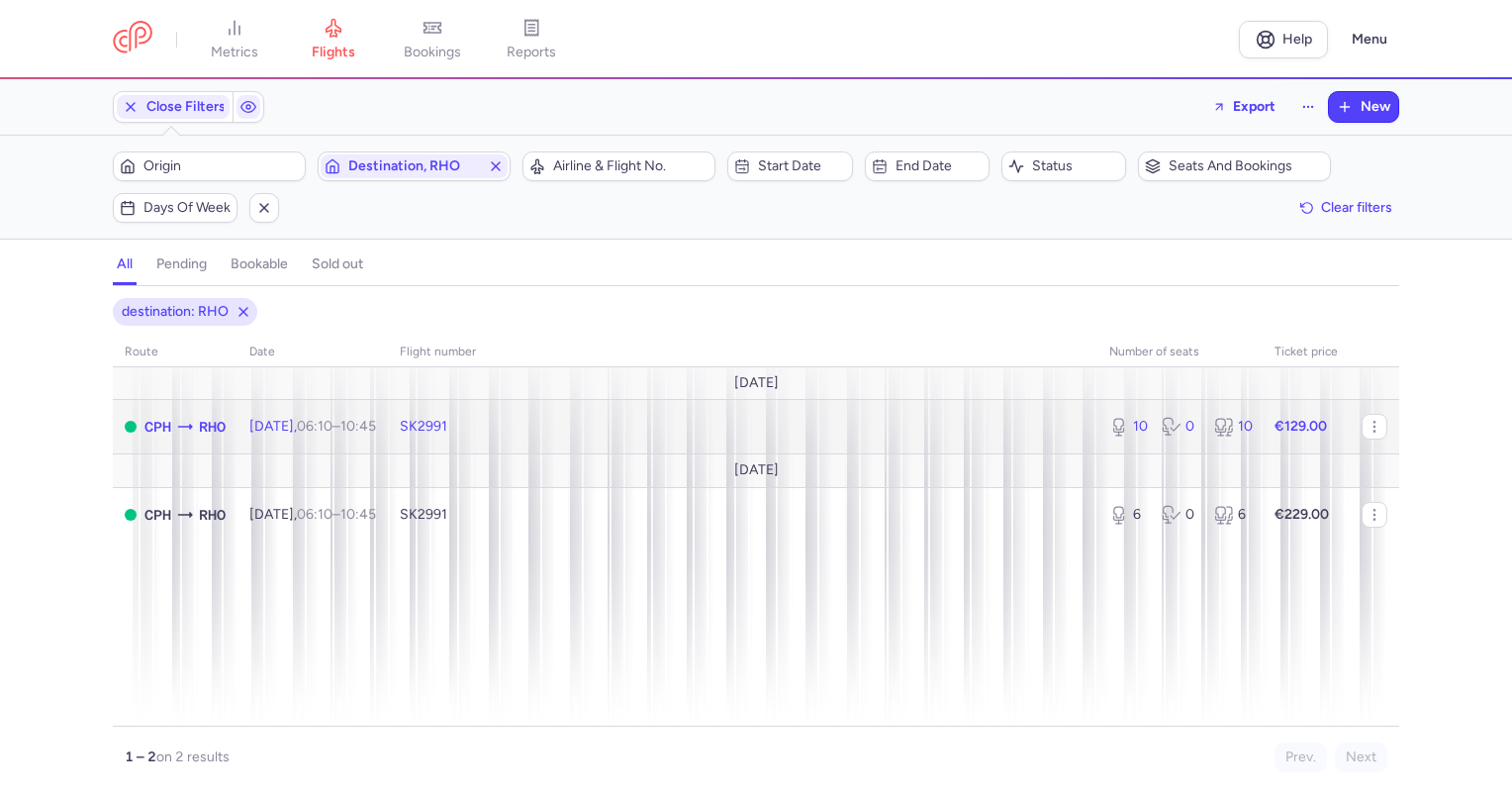 click on "€129.00" 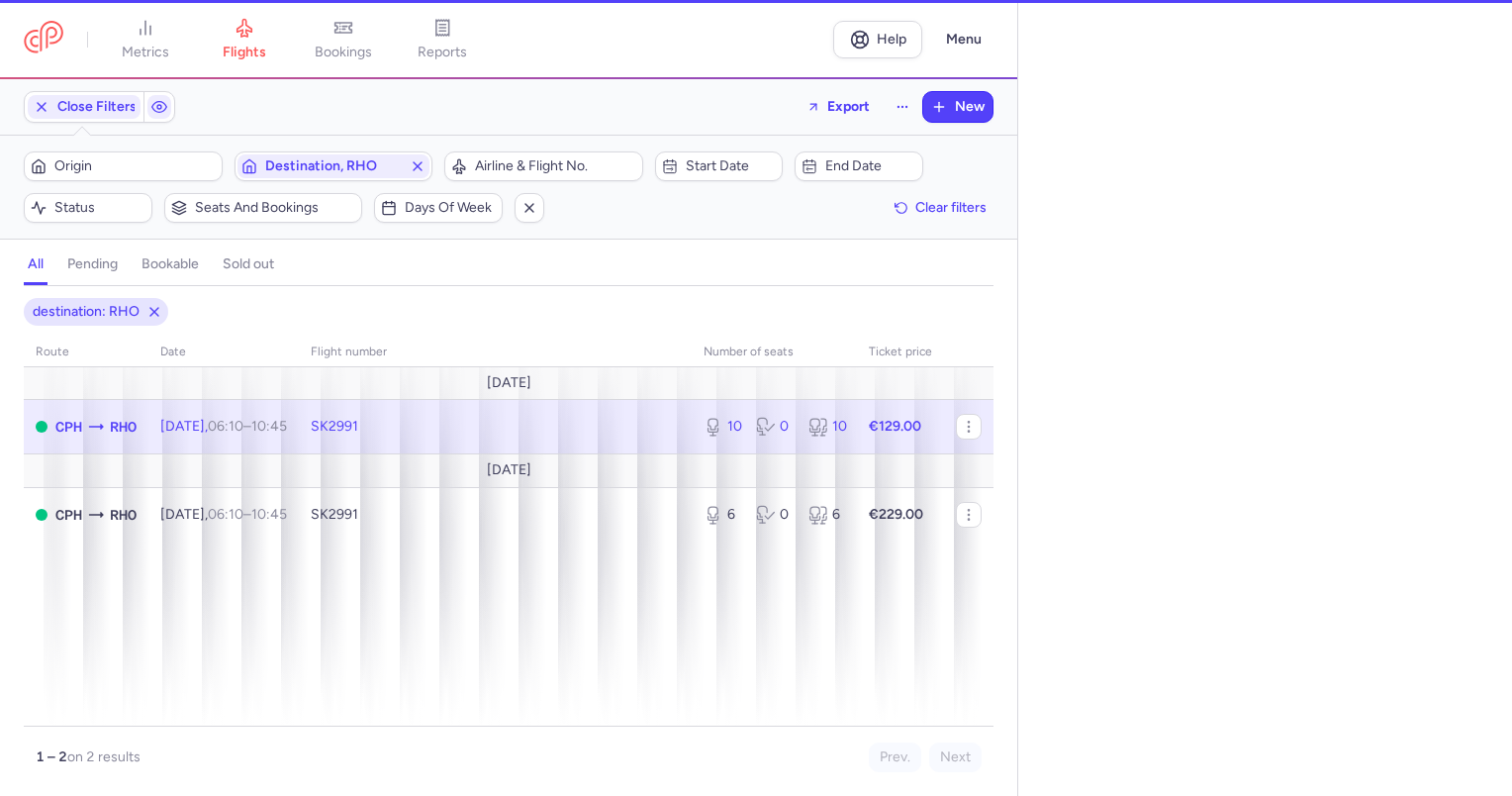 select on "hours" 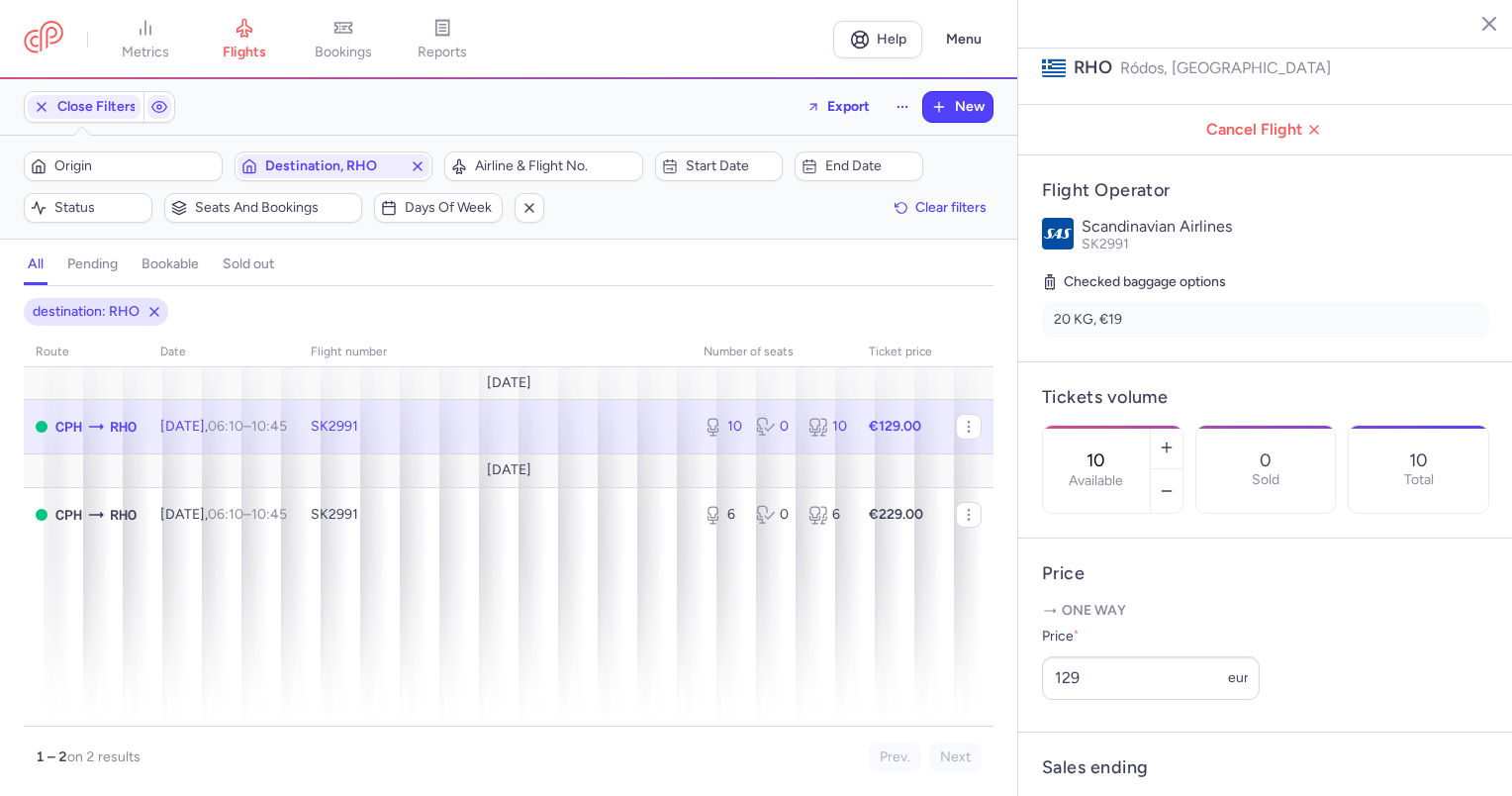 scroll, scrollTop: 252, scrollLeft: 0, axis: vertical 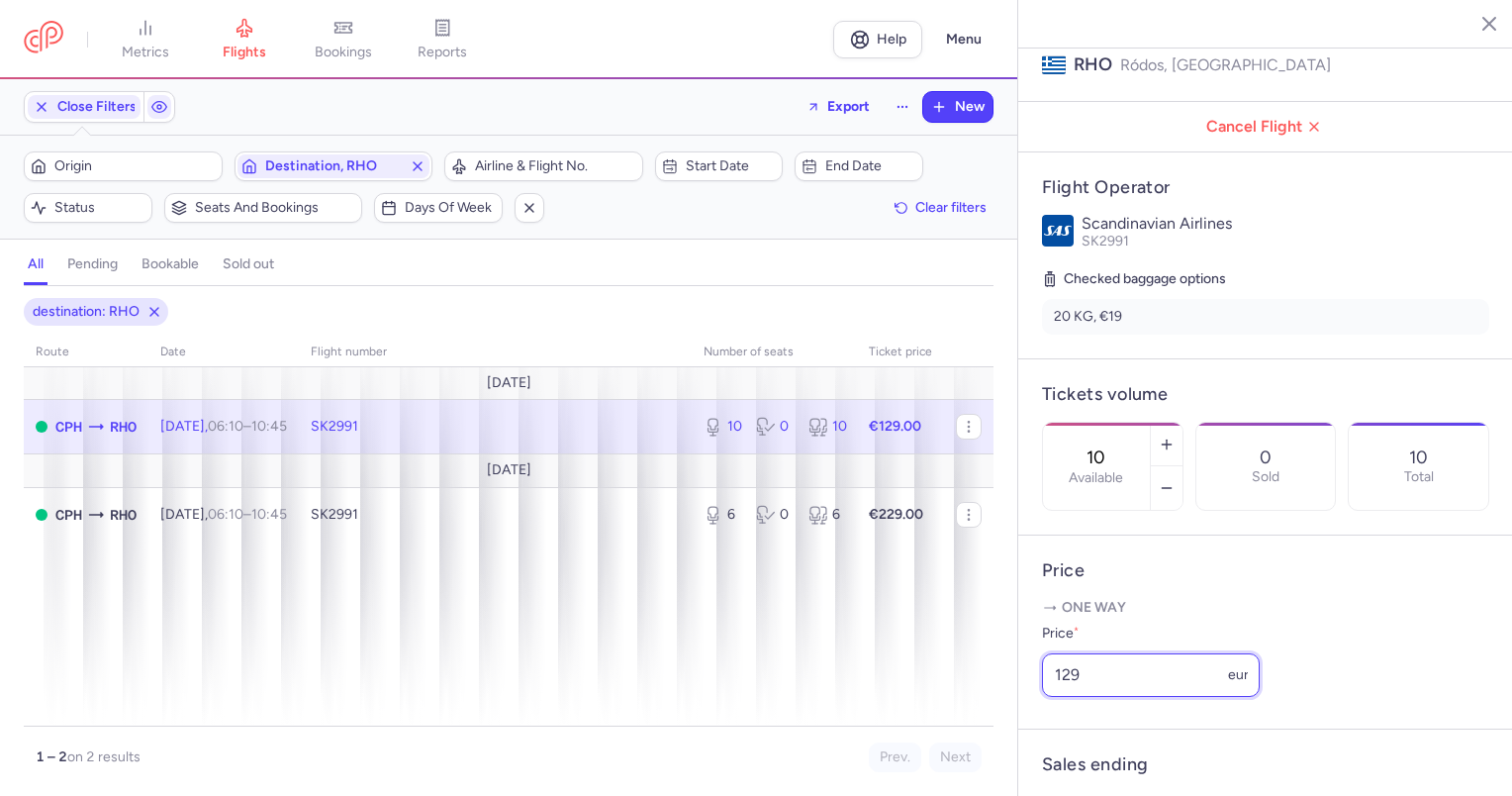 drag, startPoint x: 1114, startPoint y: 724, endPoint x: 1036, endPoint y: 725, distance: 78.00641 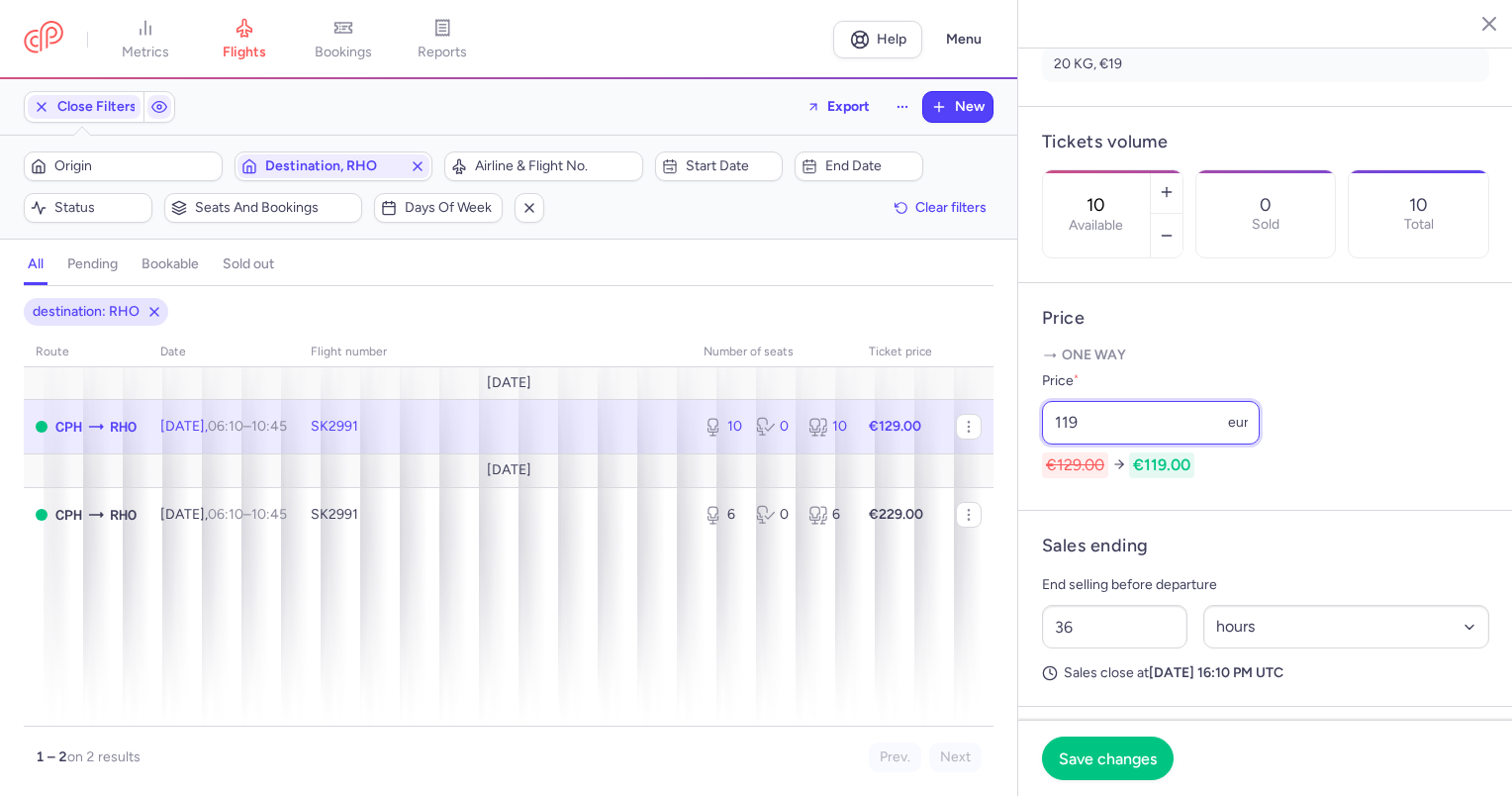 scroll, scrollTop: 511, scrollLeft: 0, axis: vertical 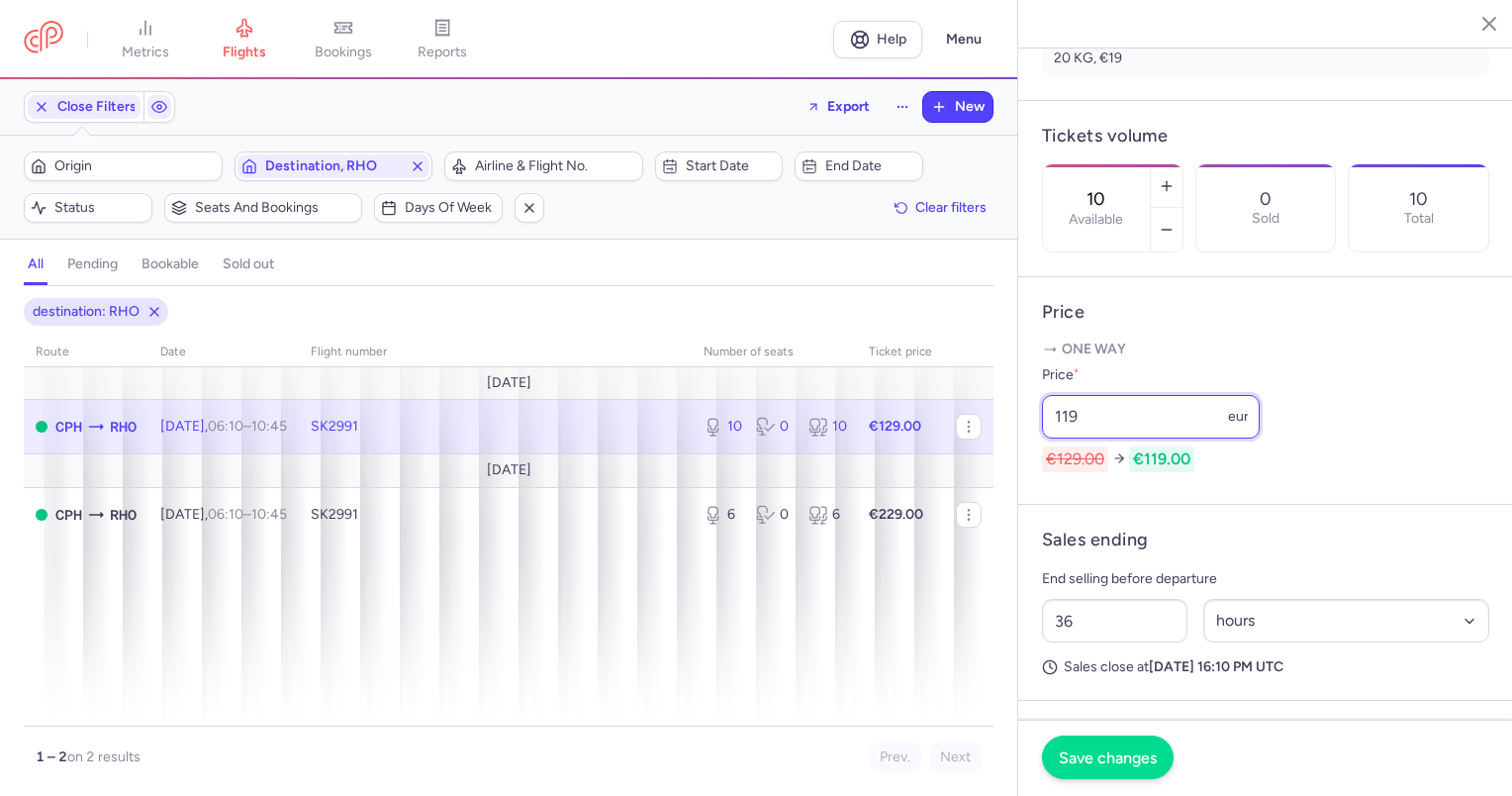 type on "119" 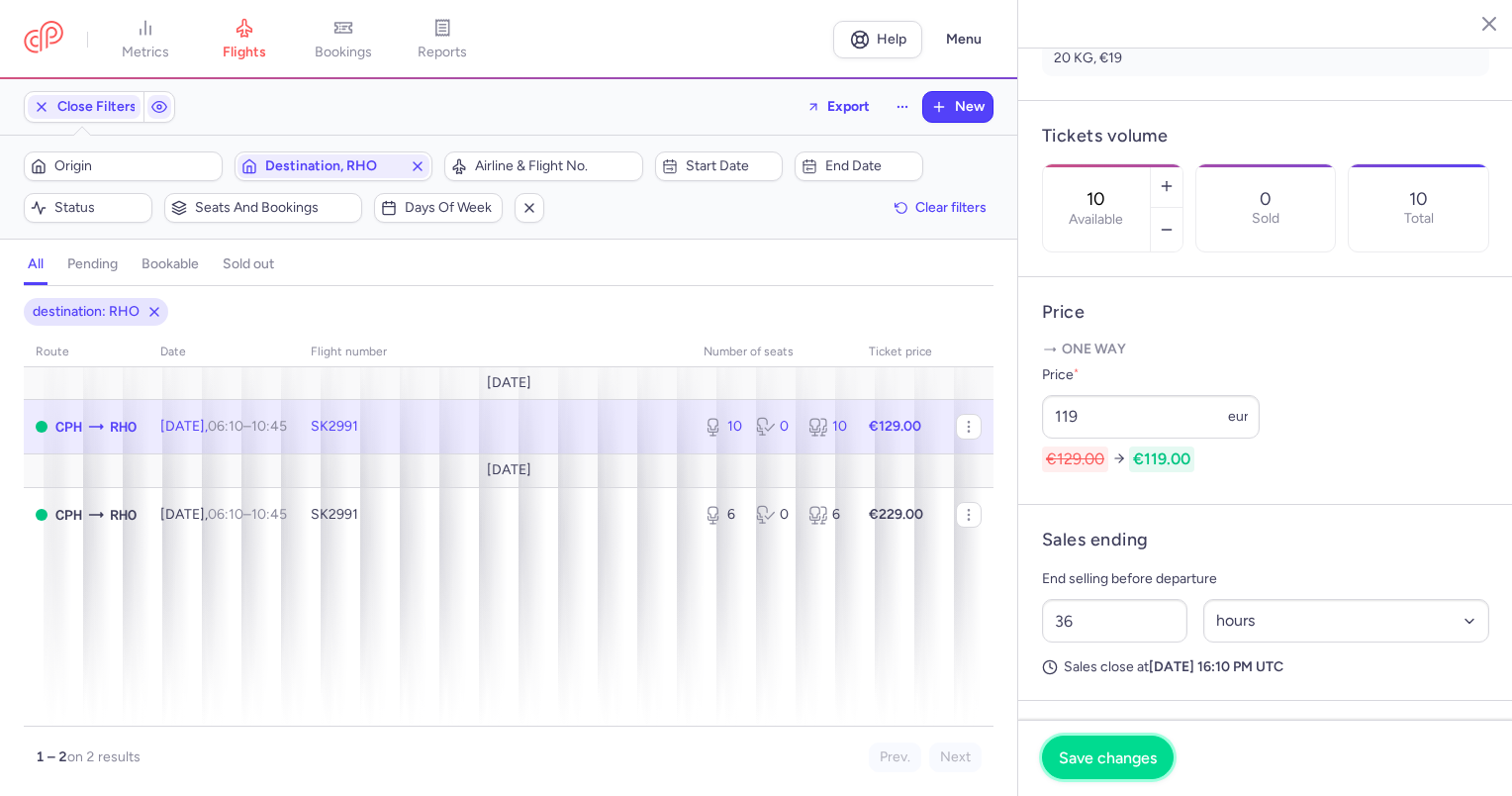 click on "Save changes" at bounding box center [1107, 757] 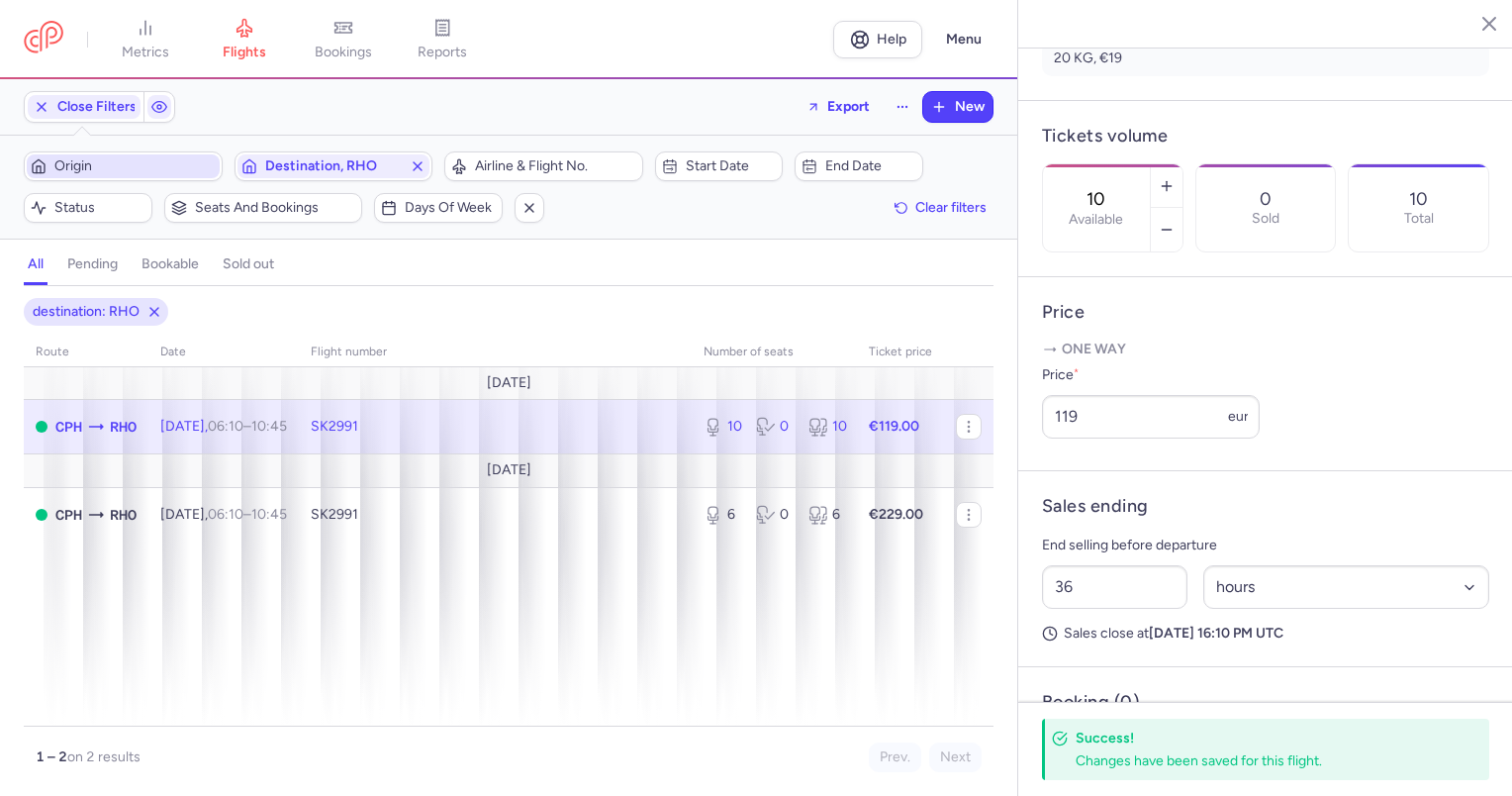 click on "Origin" at bounding box center [135, 166] 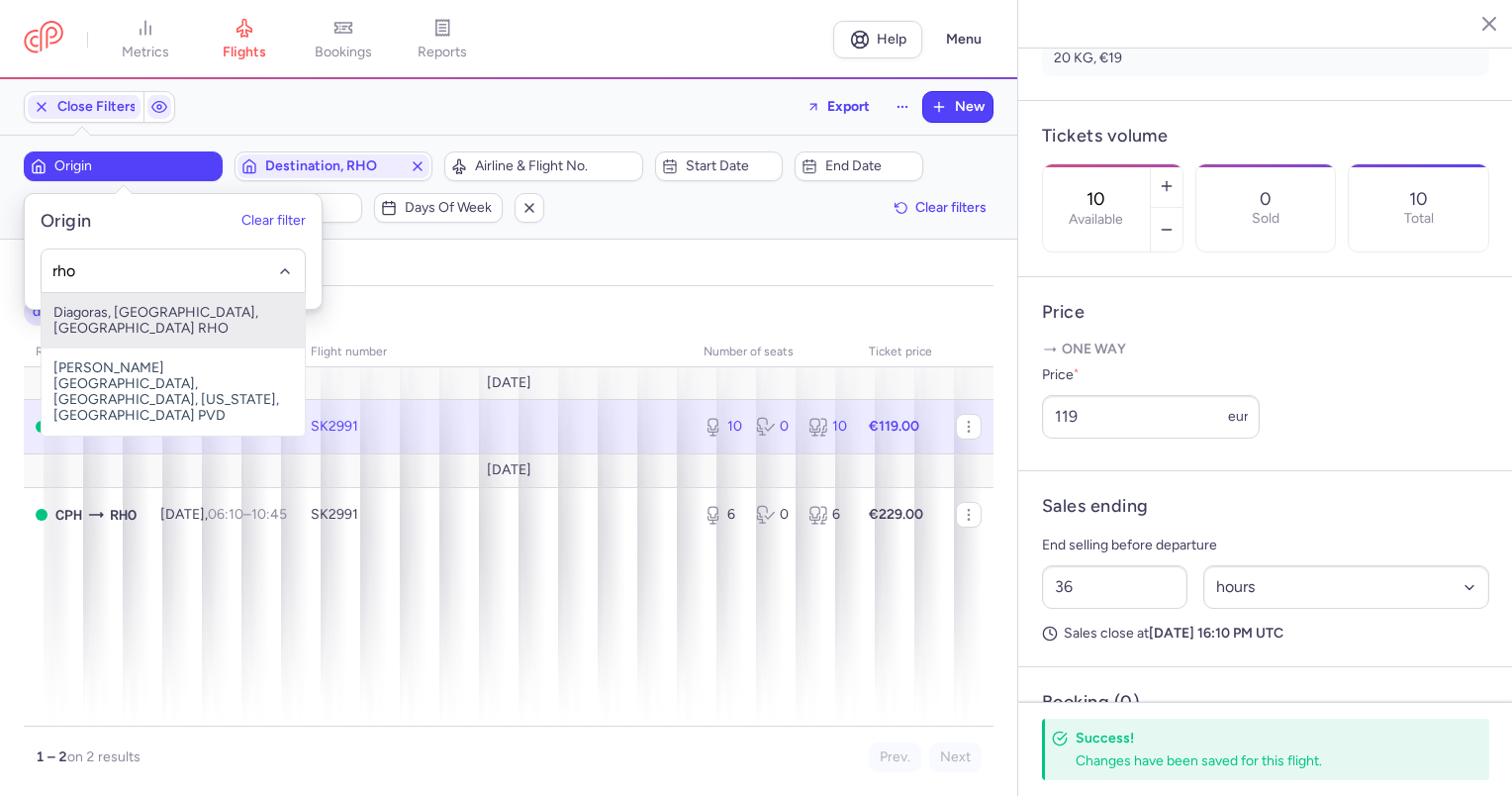 click on "Diagoras, Ródos, Greece RHO" at bounding box center (173, 321) 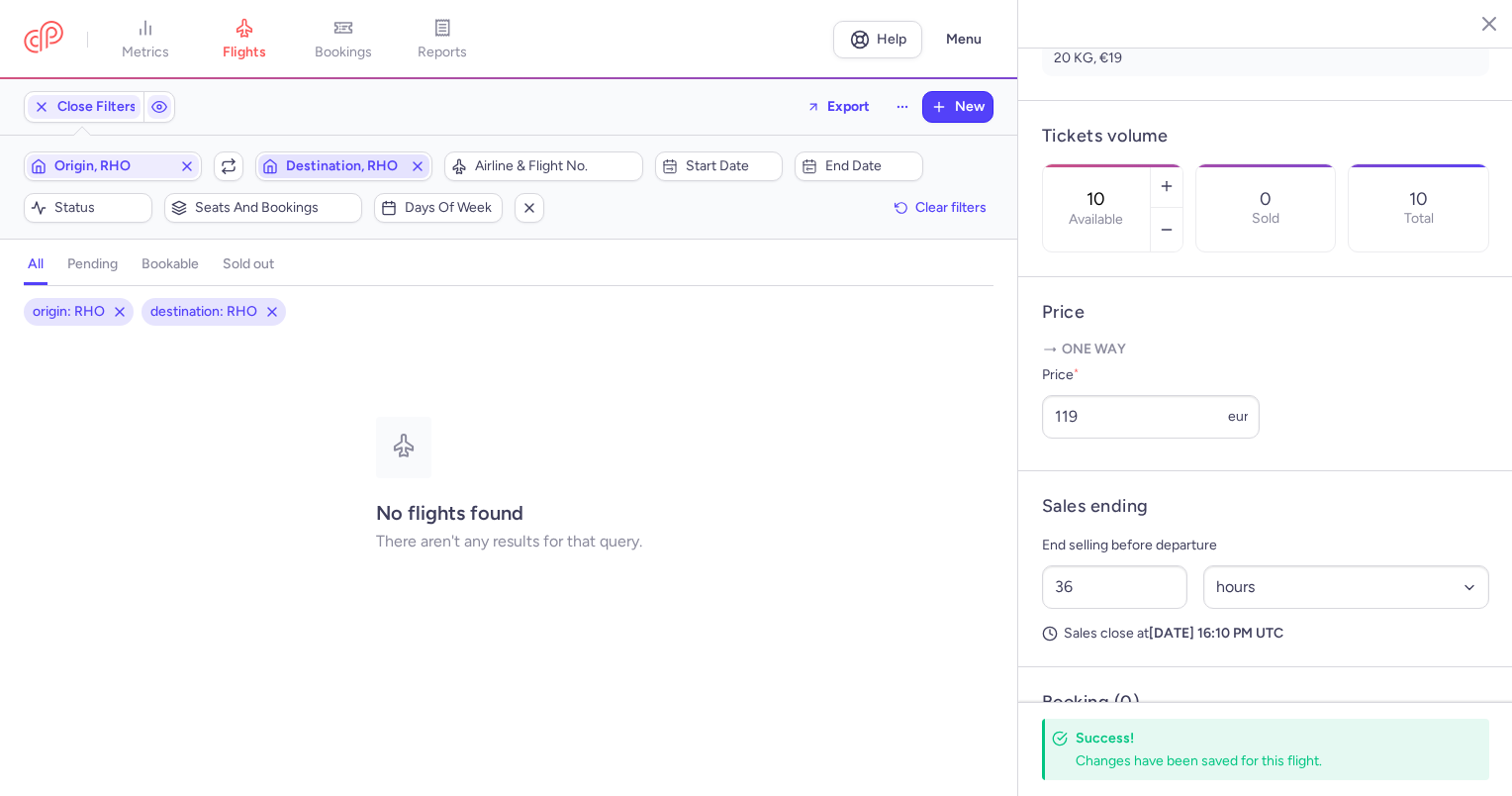 click 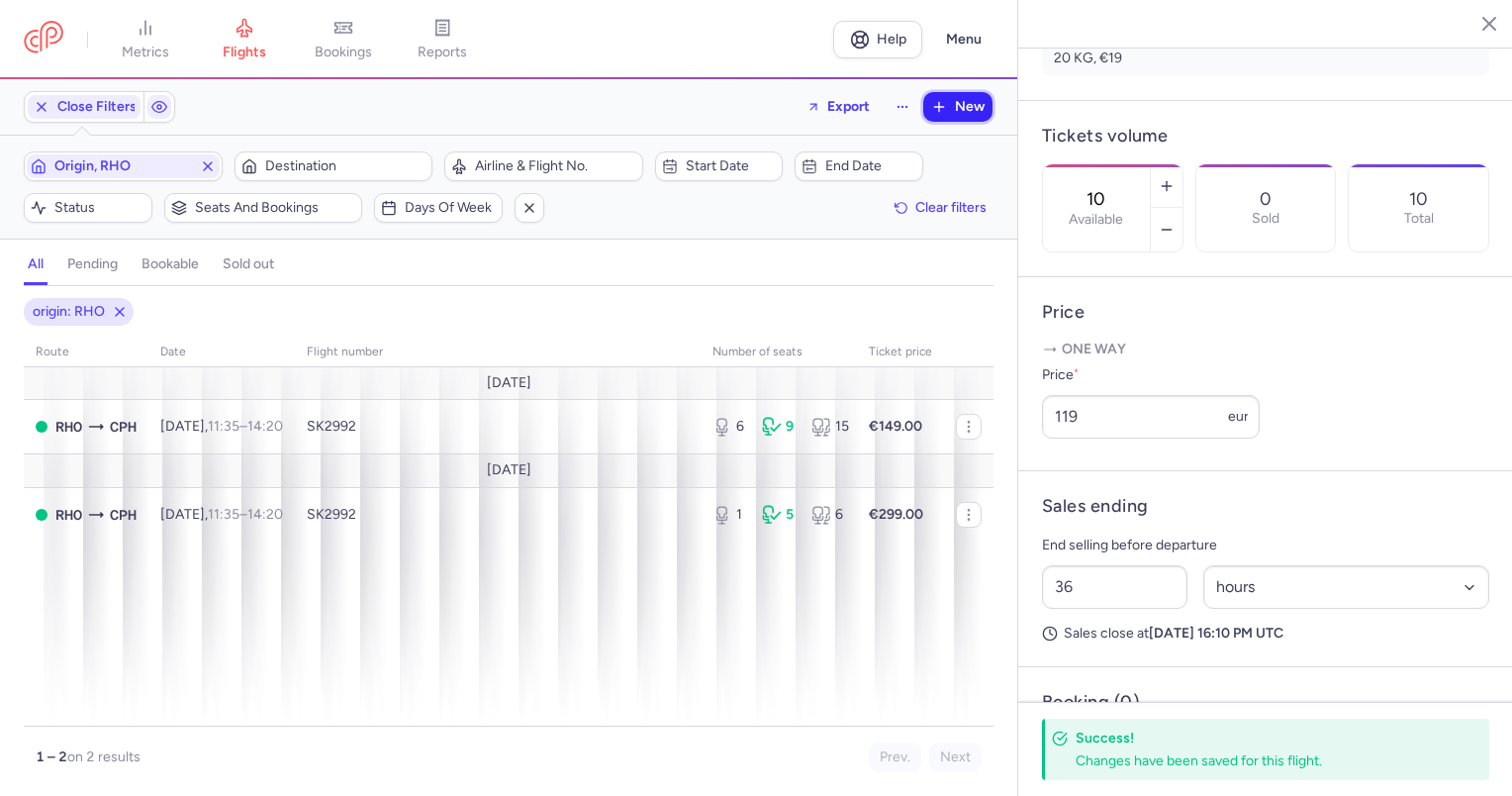 click on "New" at bounding box center [970, 107] 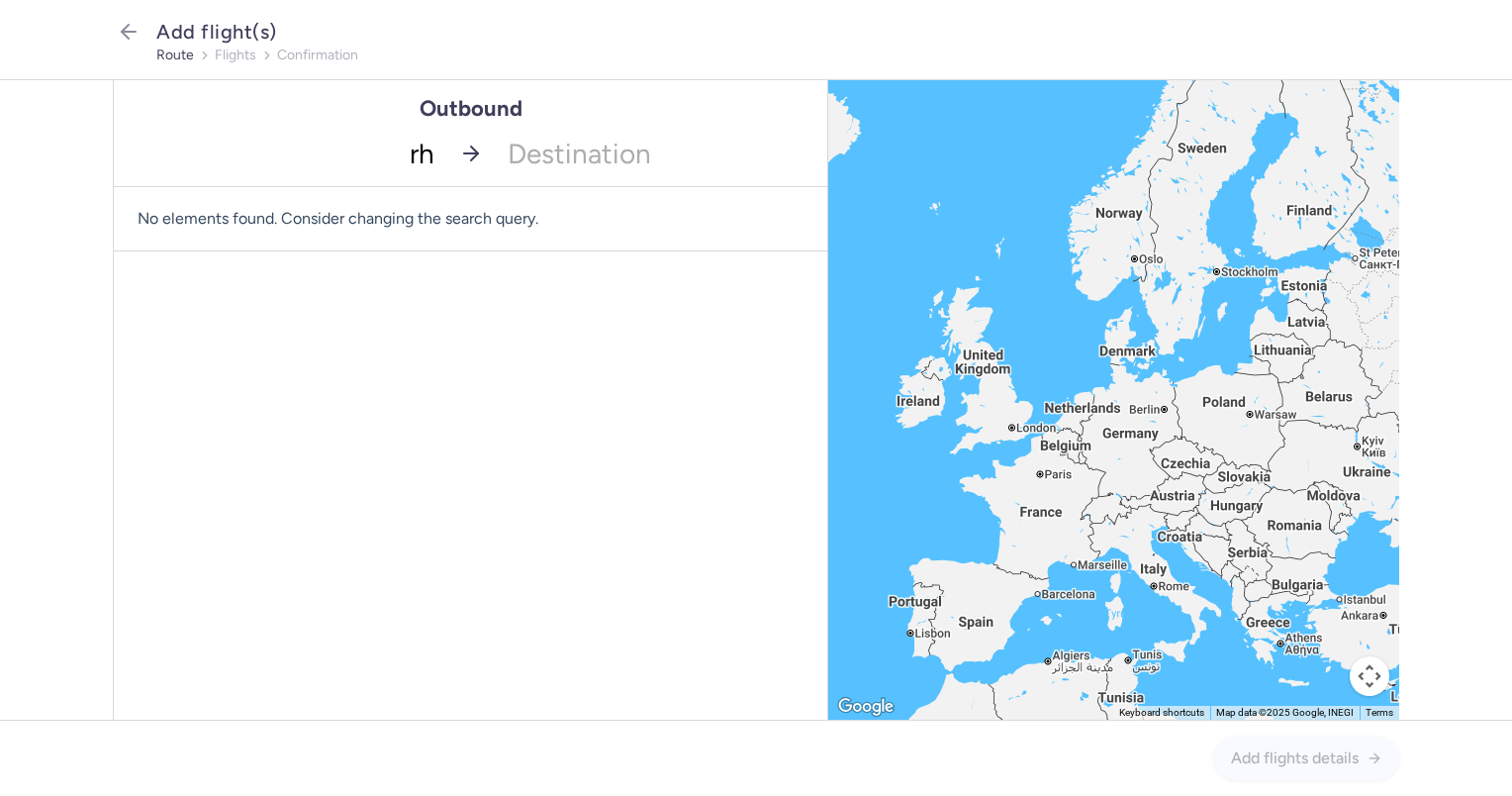type on "rho" 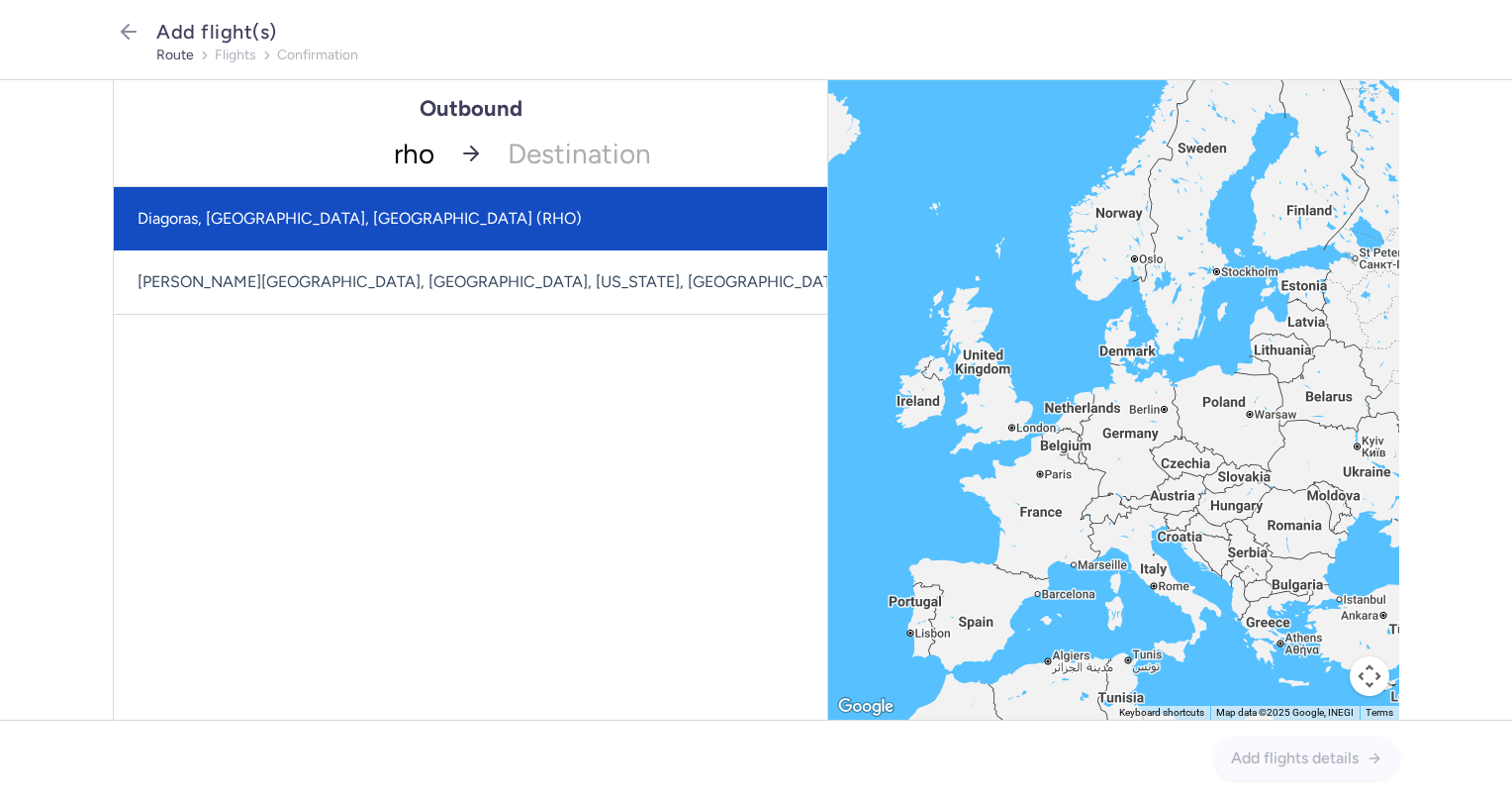 click on "Diagoras, Ródos, Greece (RHO)" at bounding box center [516, 219] 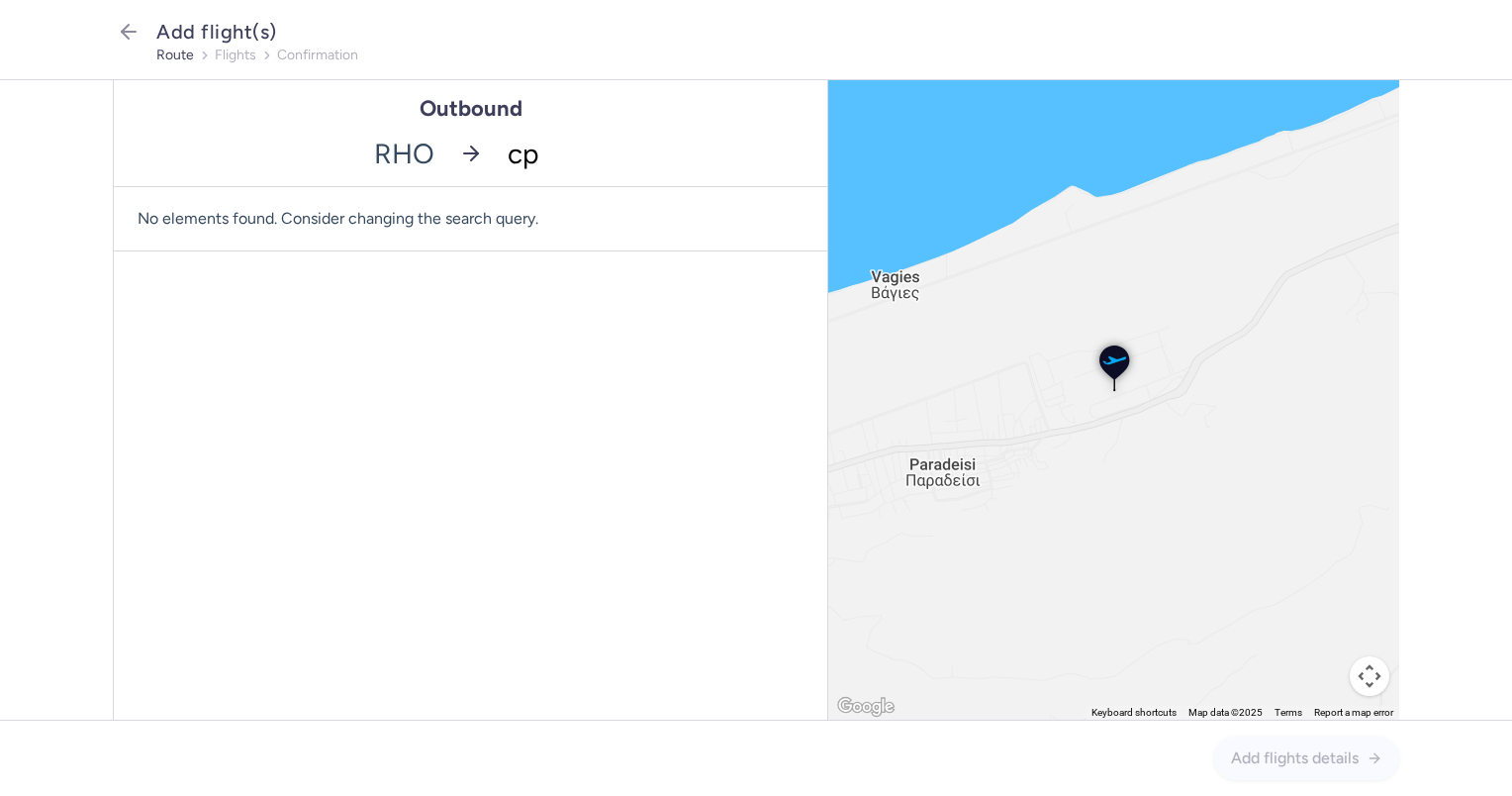 type on "cph" 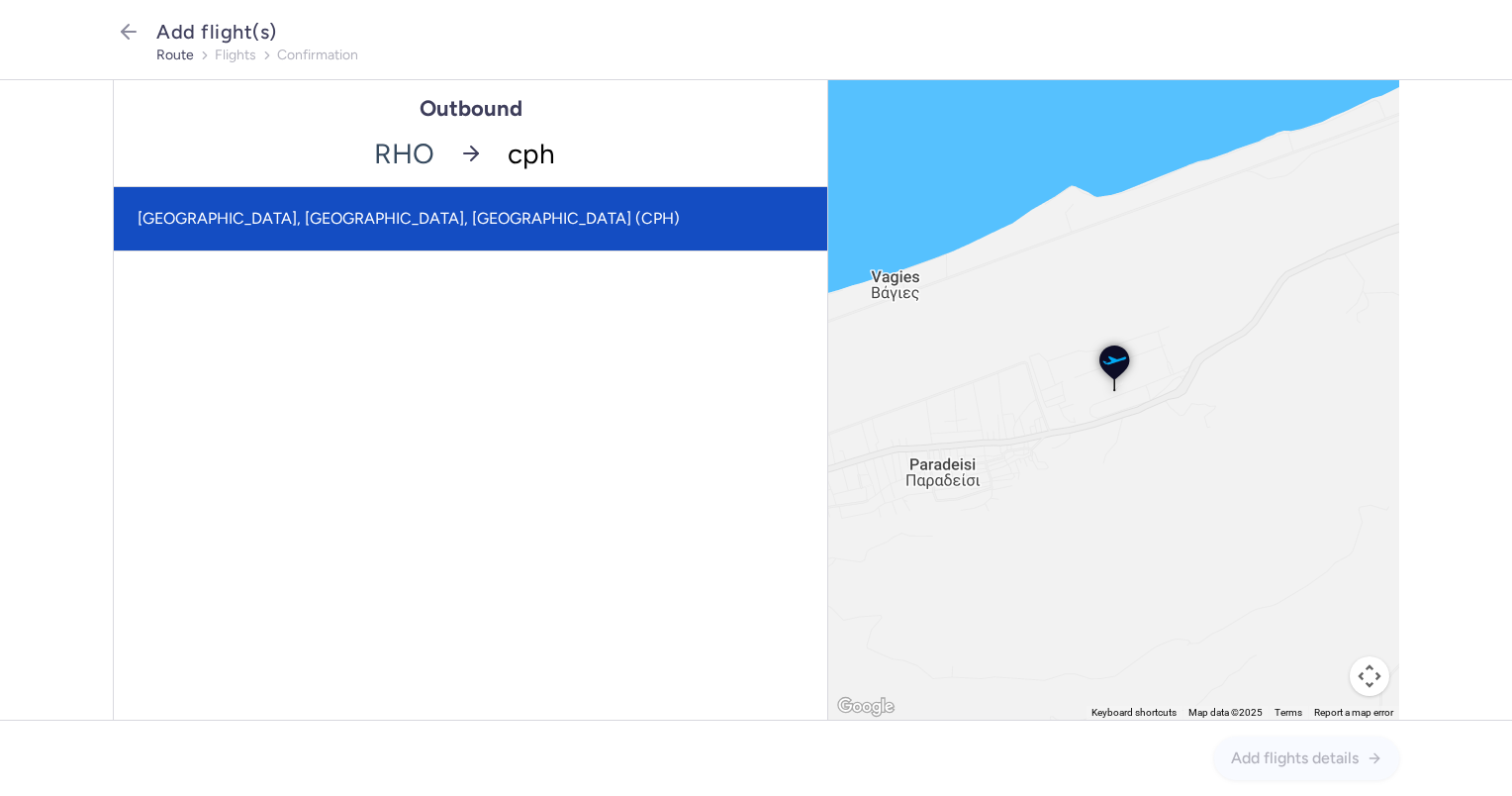 click on "Kastrup, Copenhagen, Denmark (CPH)" at bounding box center (470, 219) 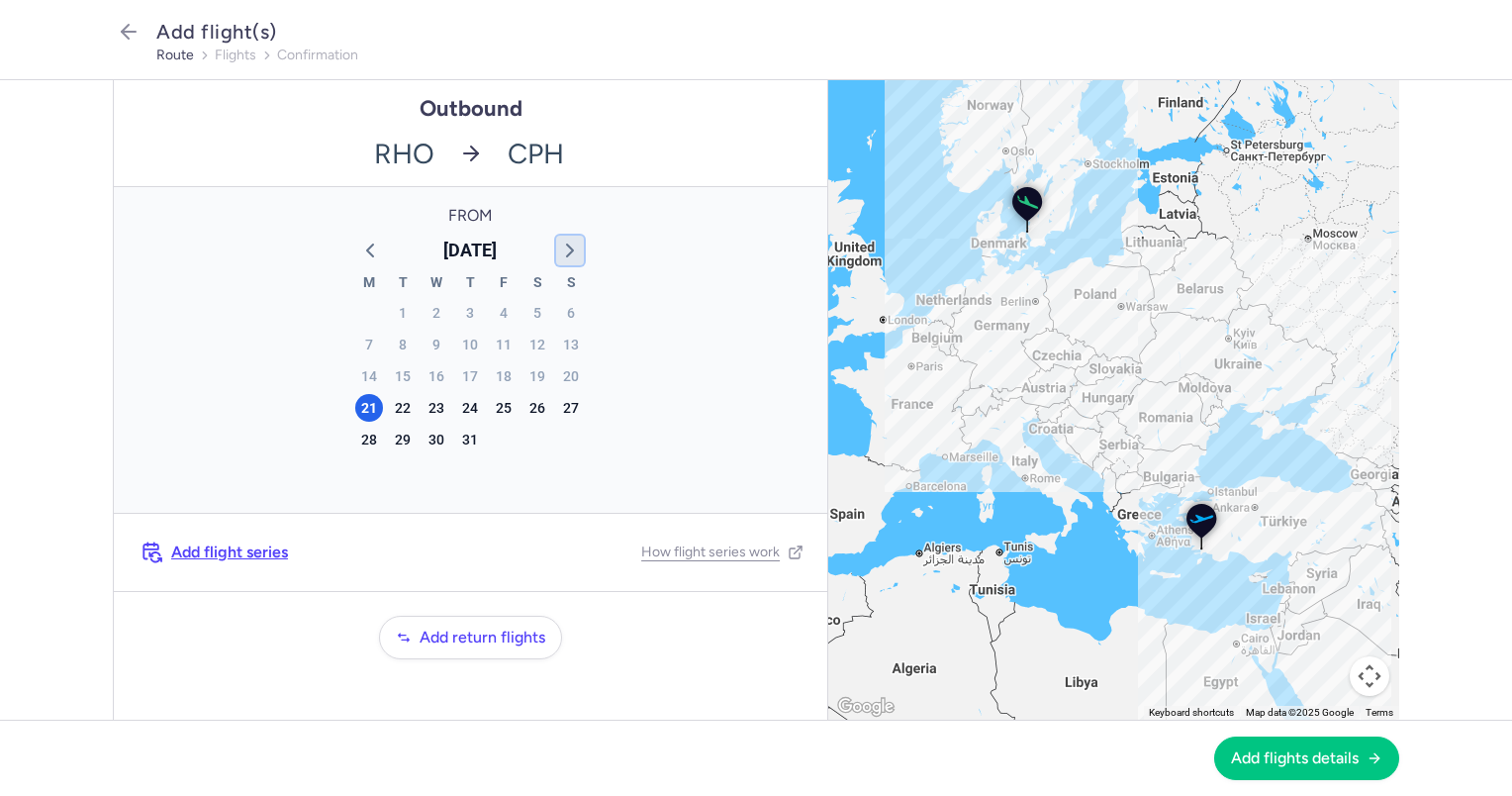 click 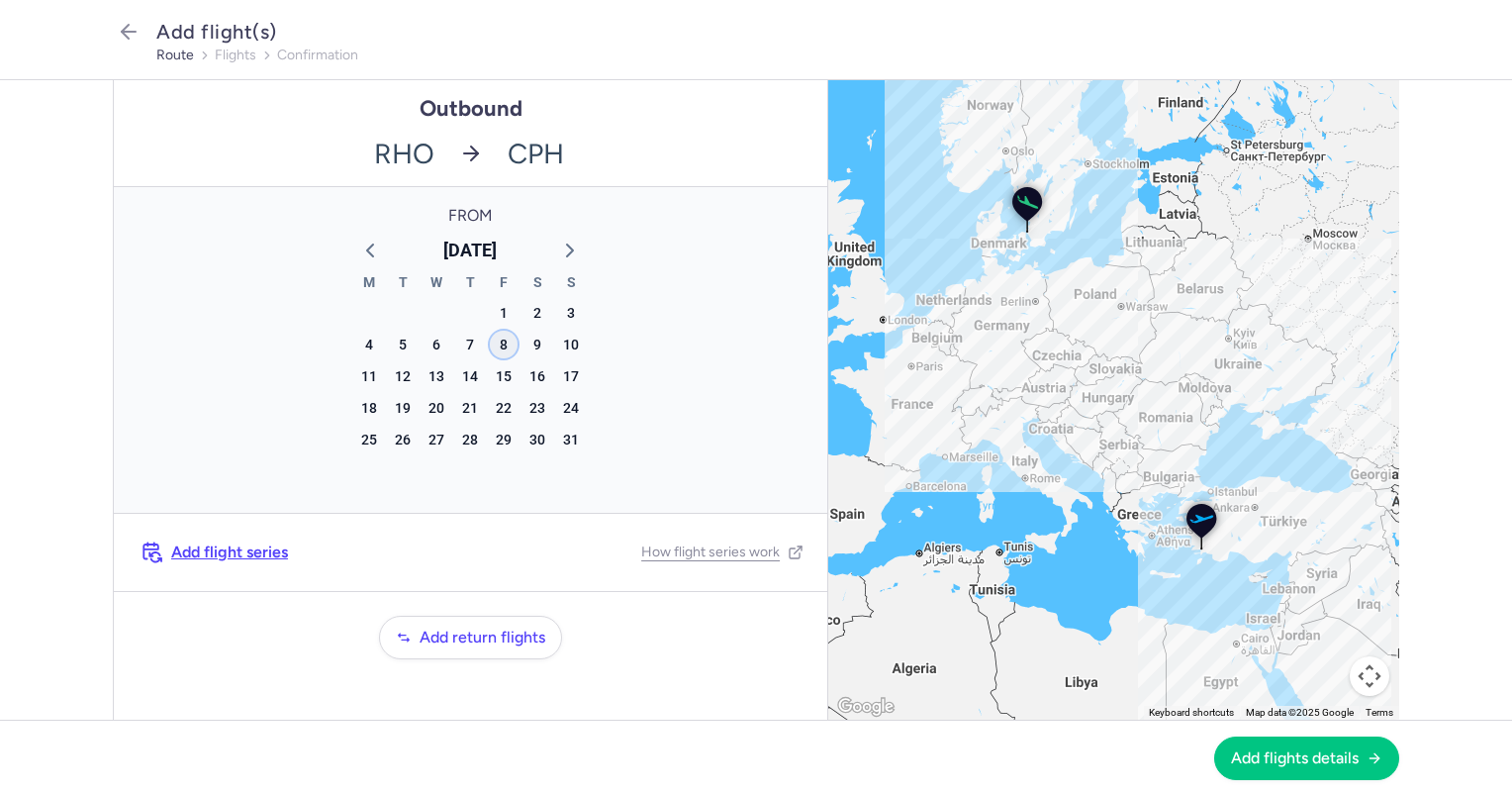 click on "8" 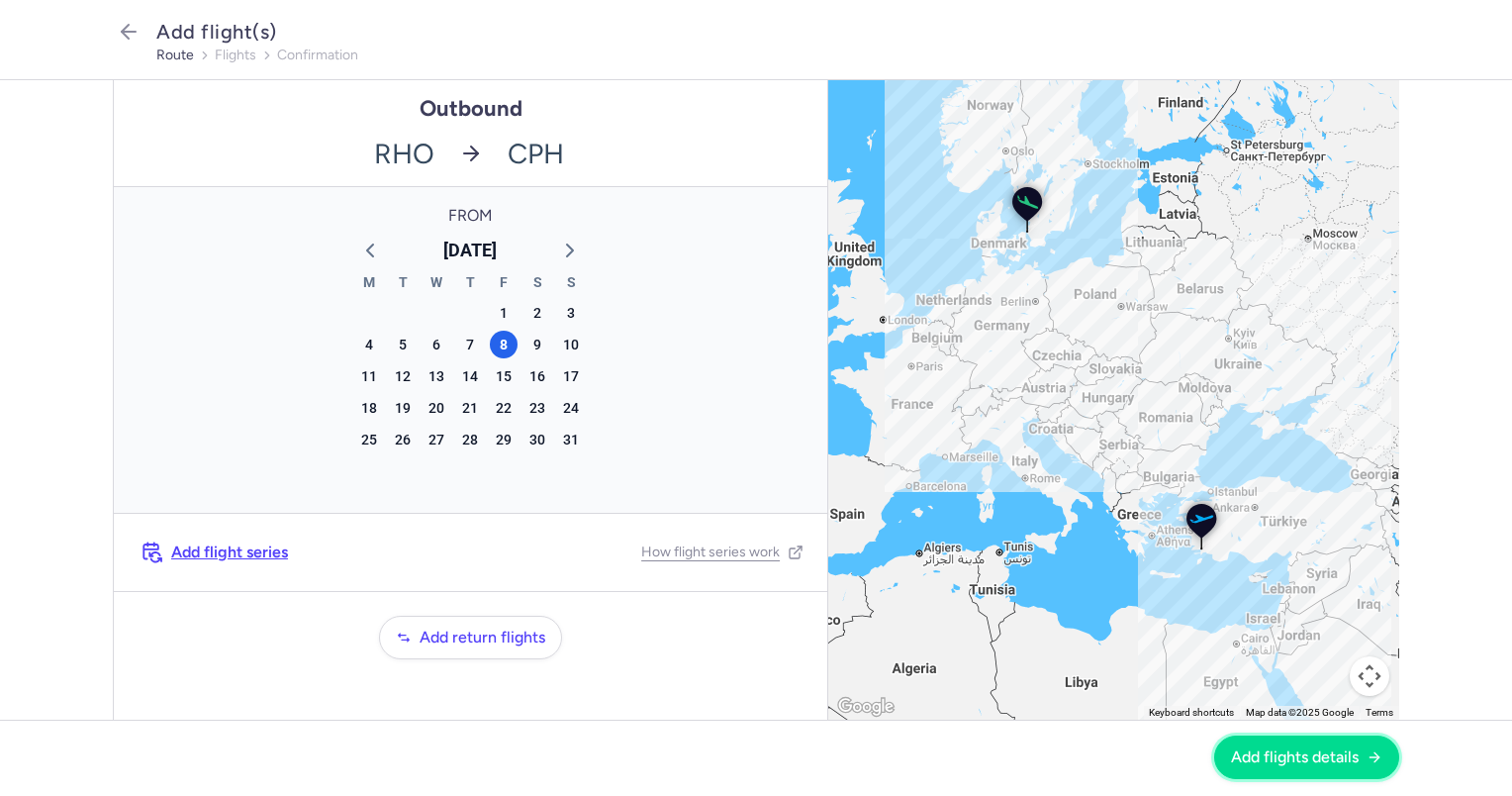 click on "Add flights details" at bounding box center (1294, 757) 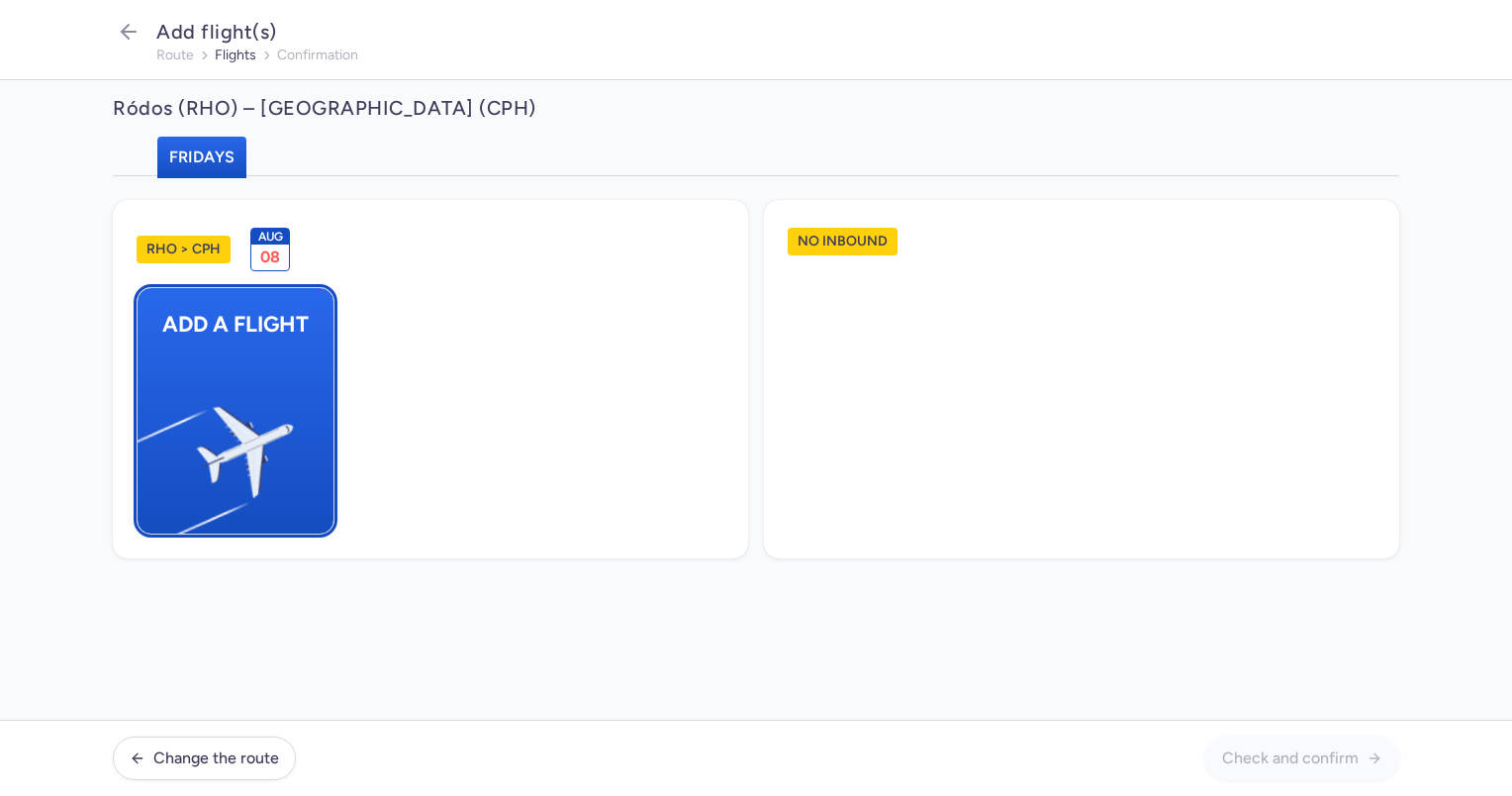 click on "Add a flight" at bounding box center [236, 411] 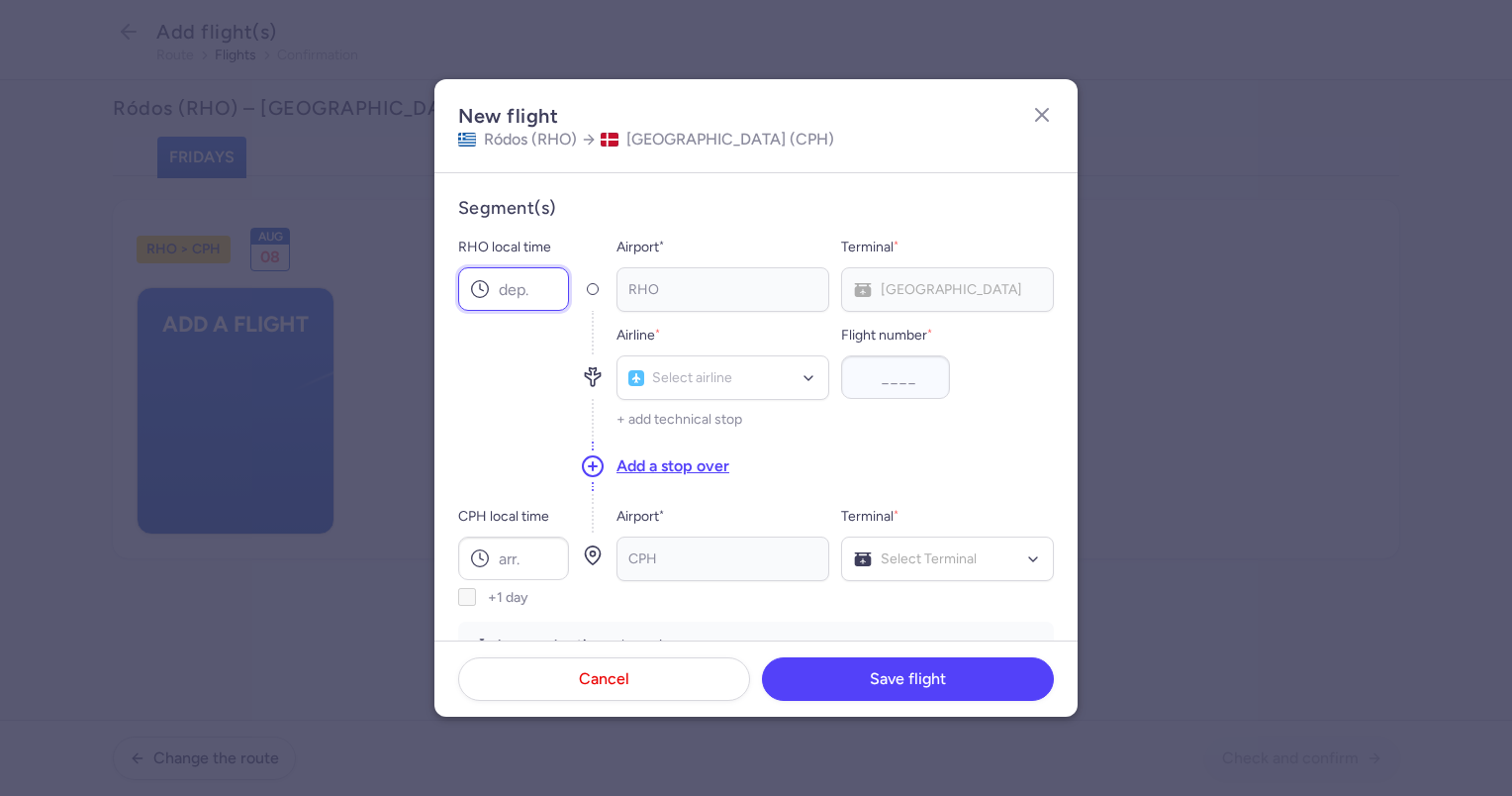 click on "RHO local time" at bounding box center (514, 289) 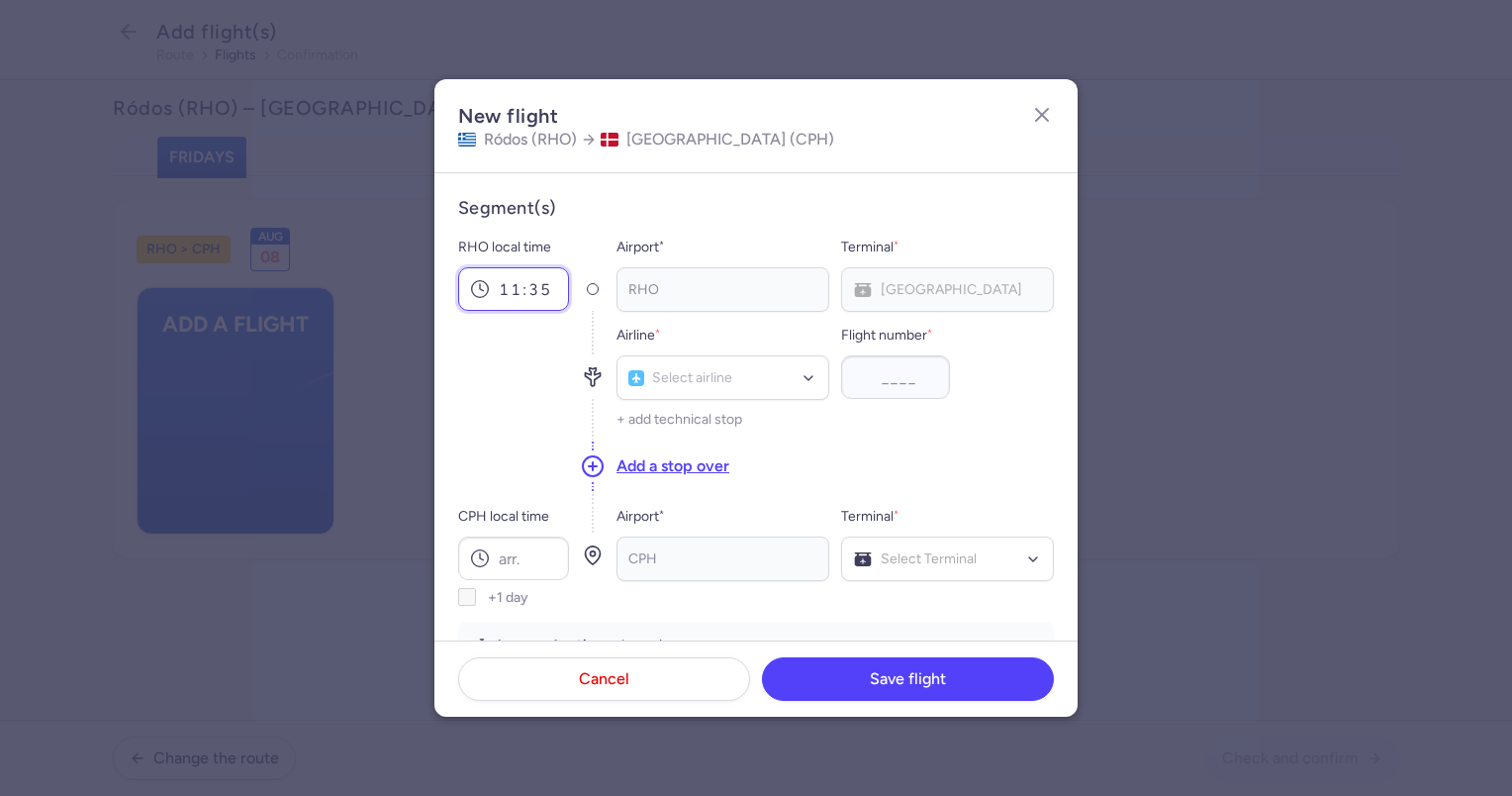 type on "11:35" 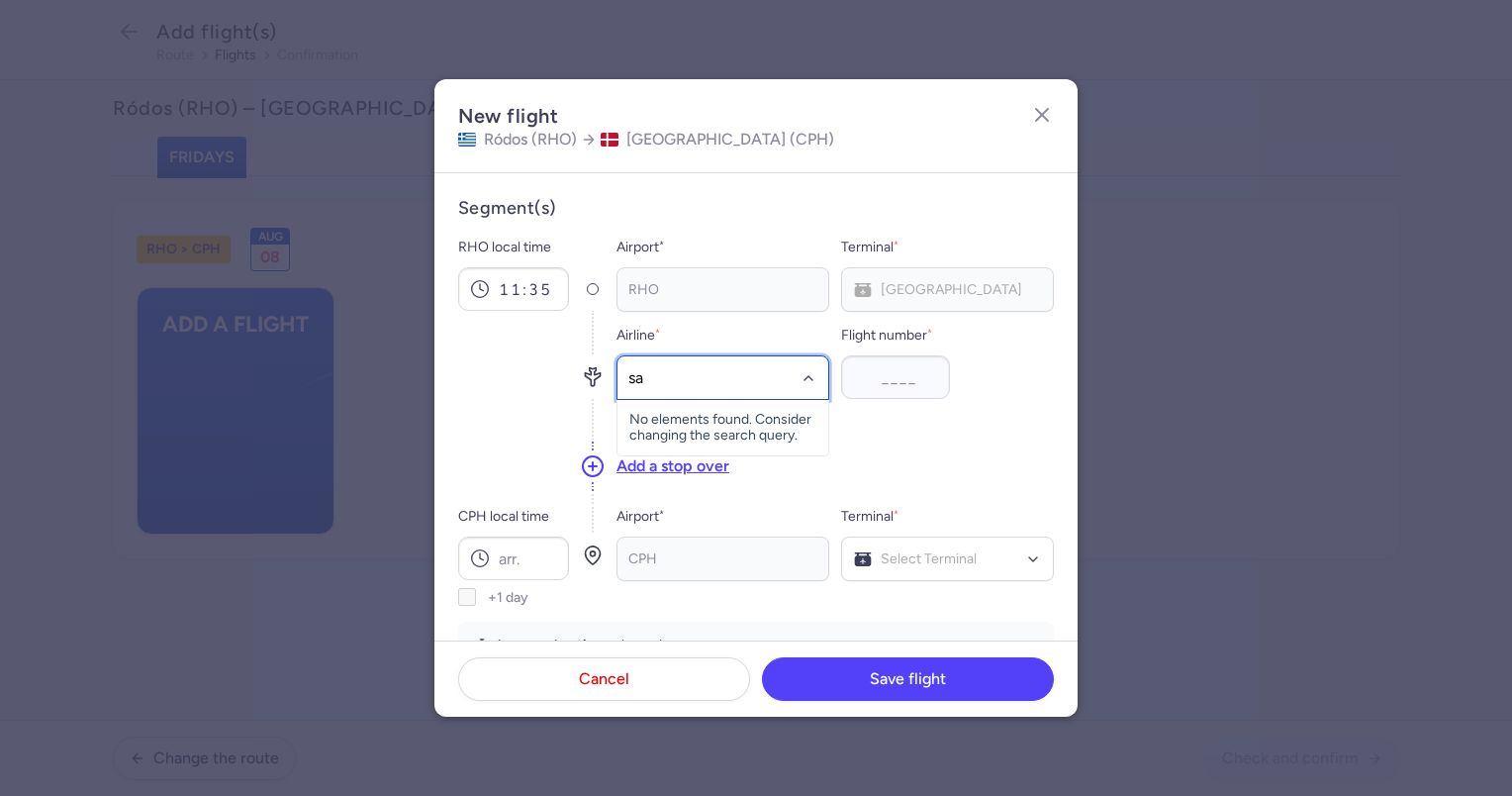 type on "sas" 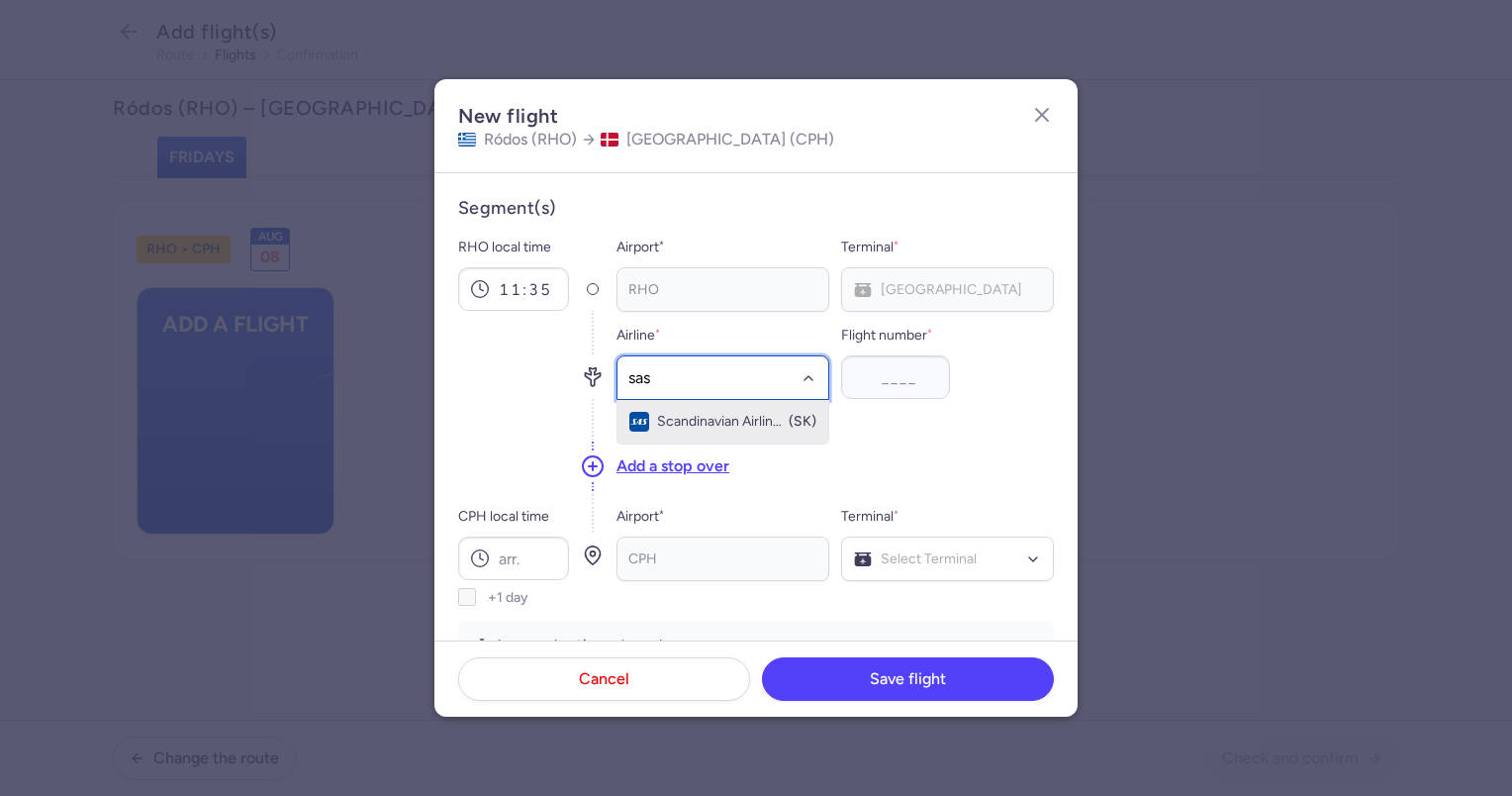click on "Scandinavian Airlines (SK)" at bounding box center (722, 422) 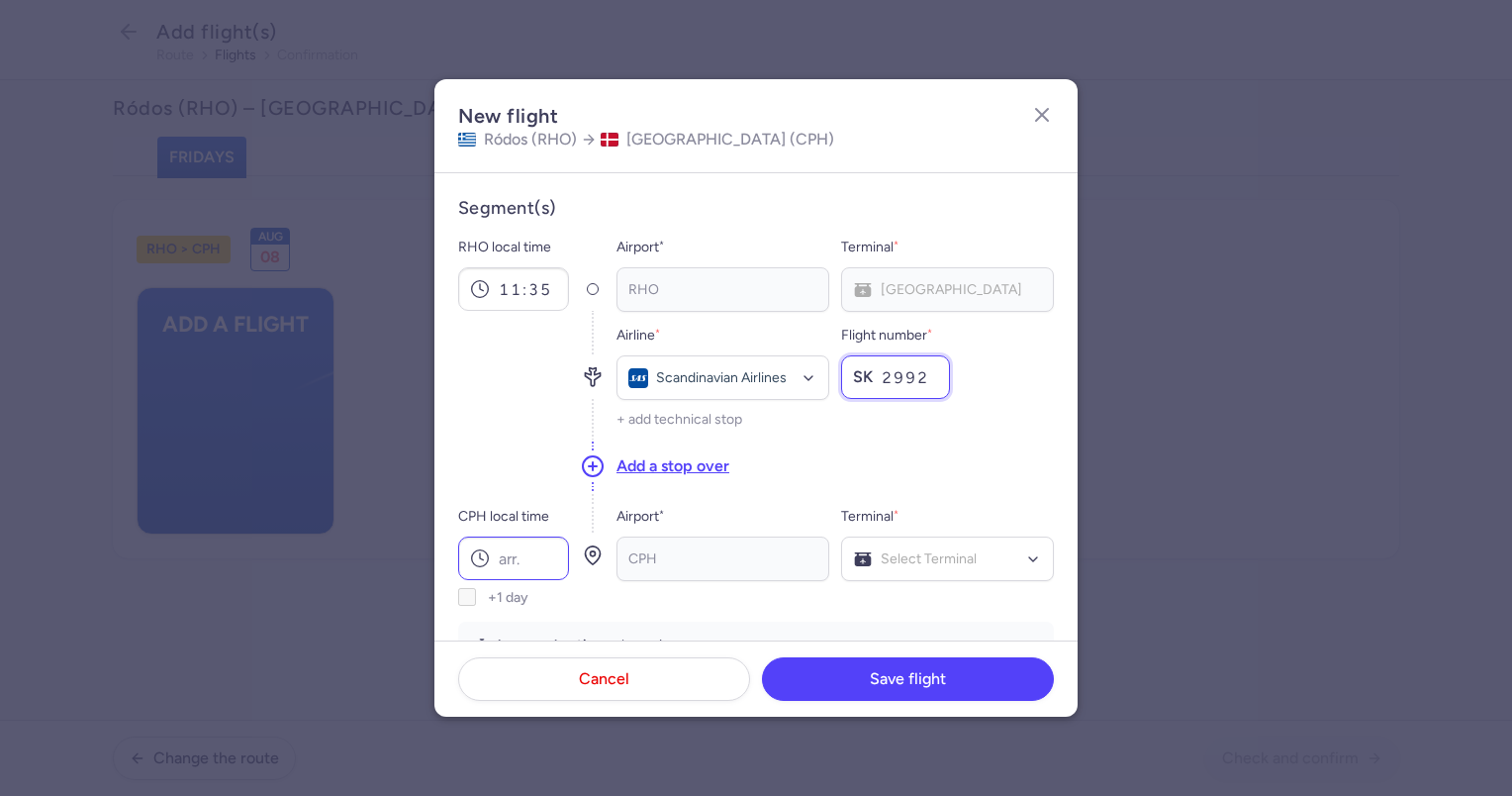 type on "2992" 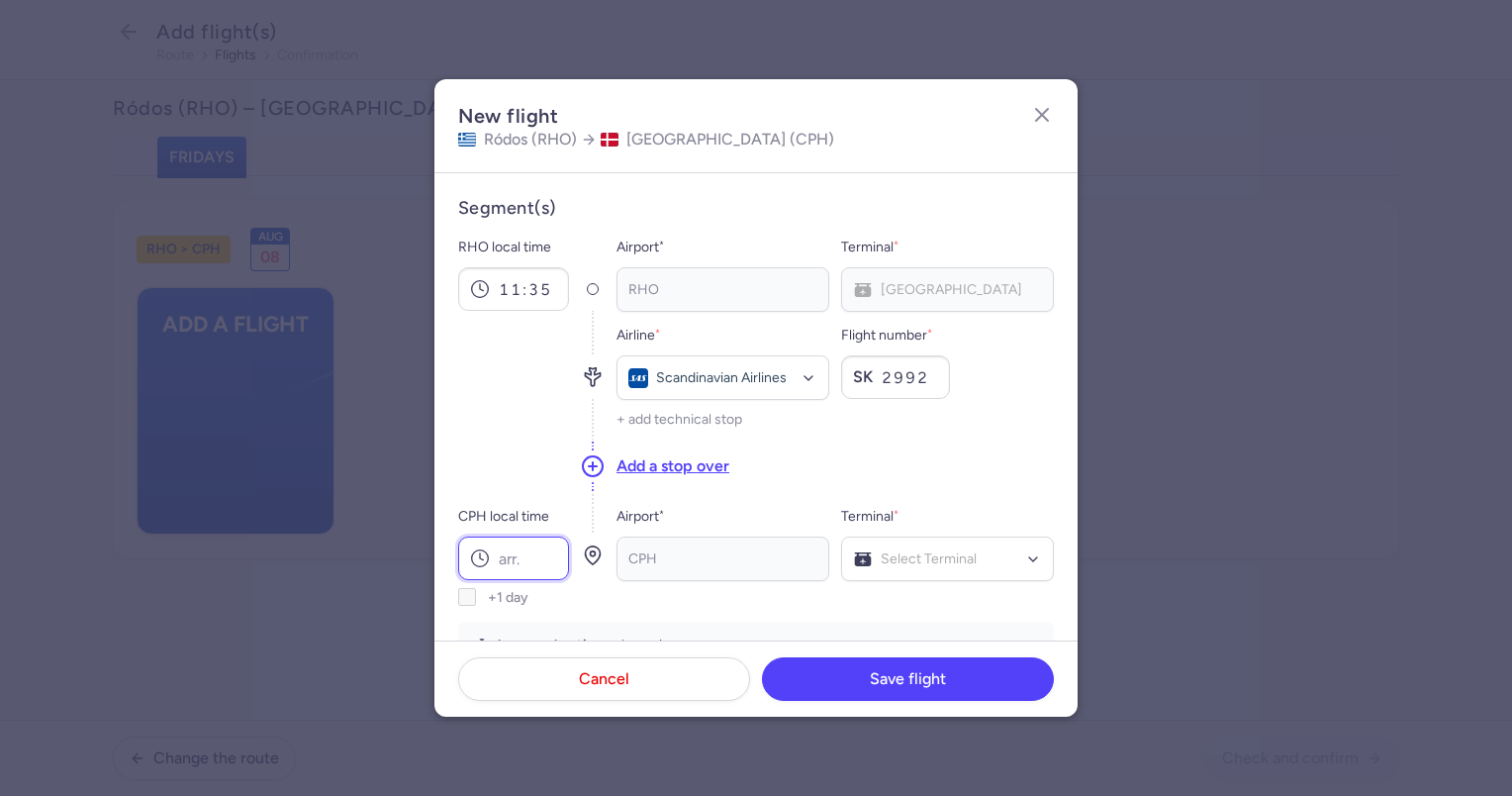 click on "CPH local time" at bounding box center (514, 558) 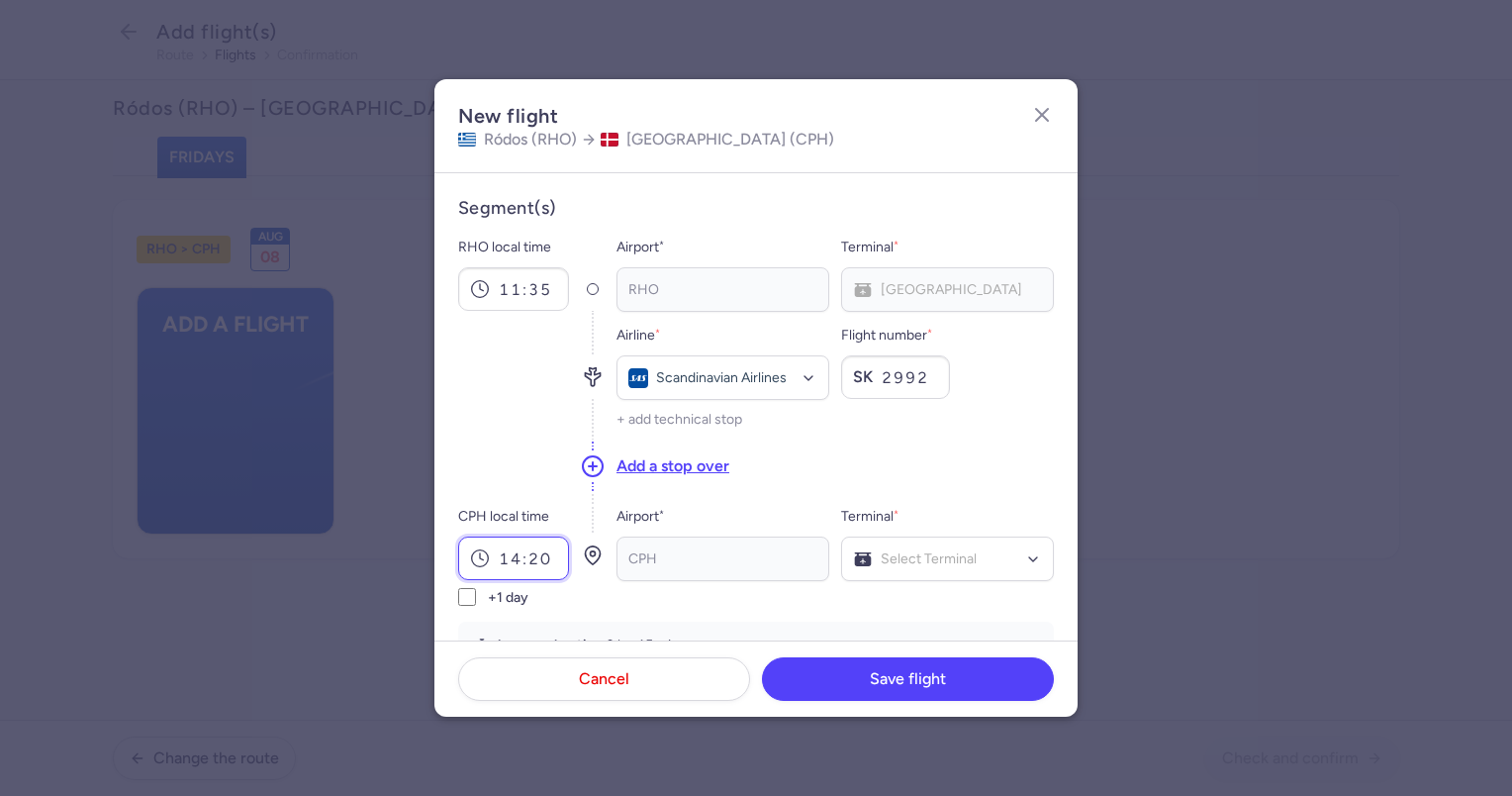 type on "14:20" 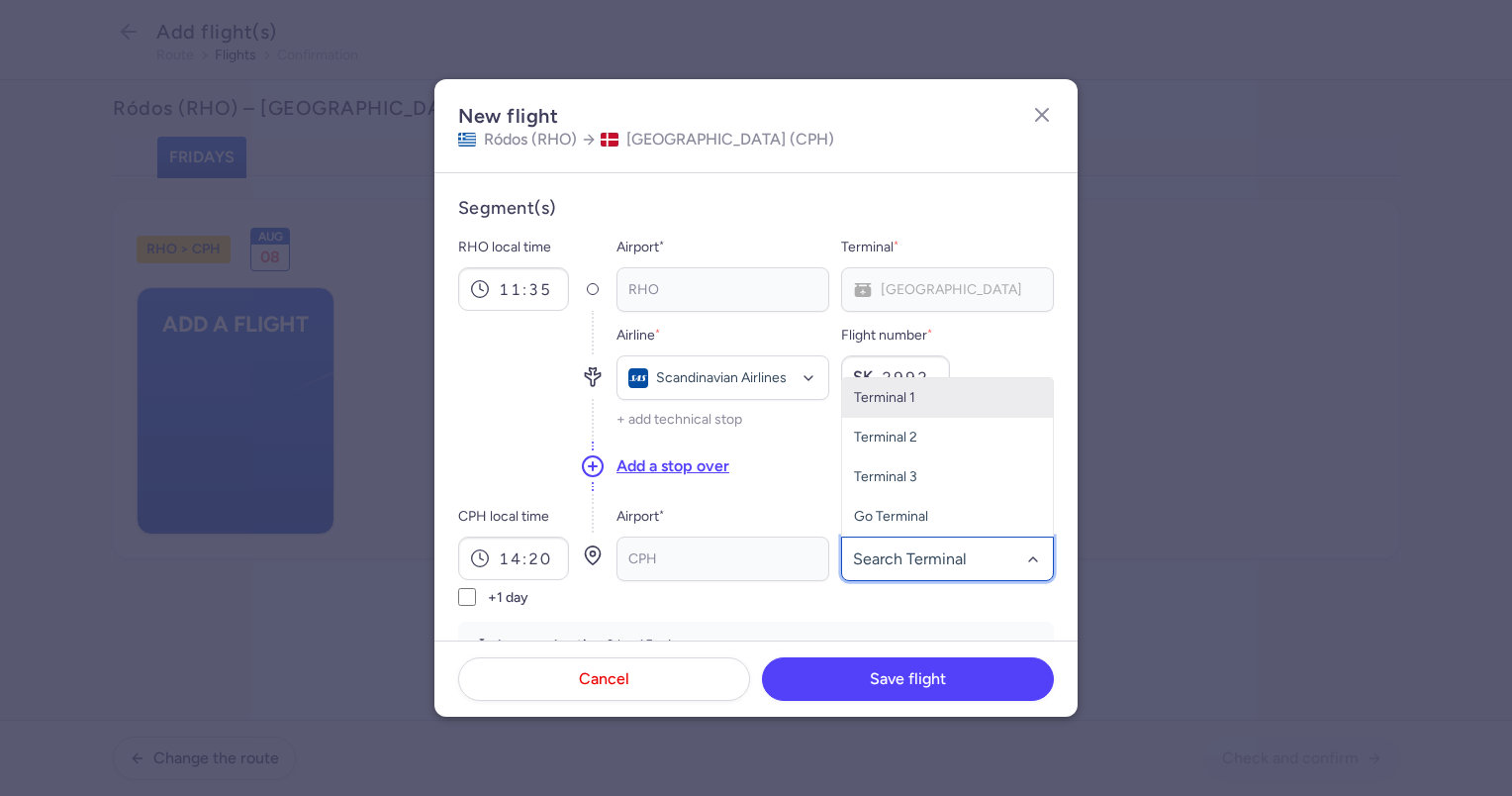 click 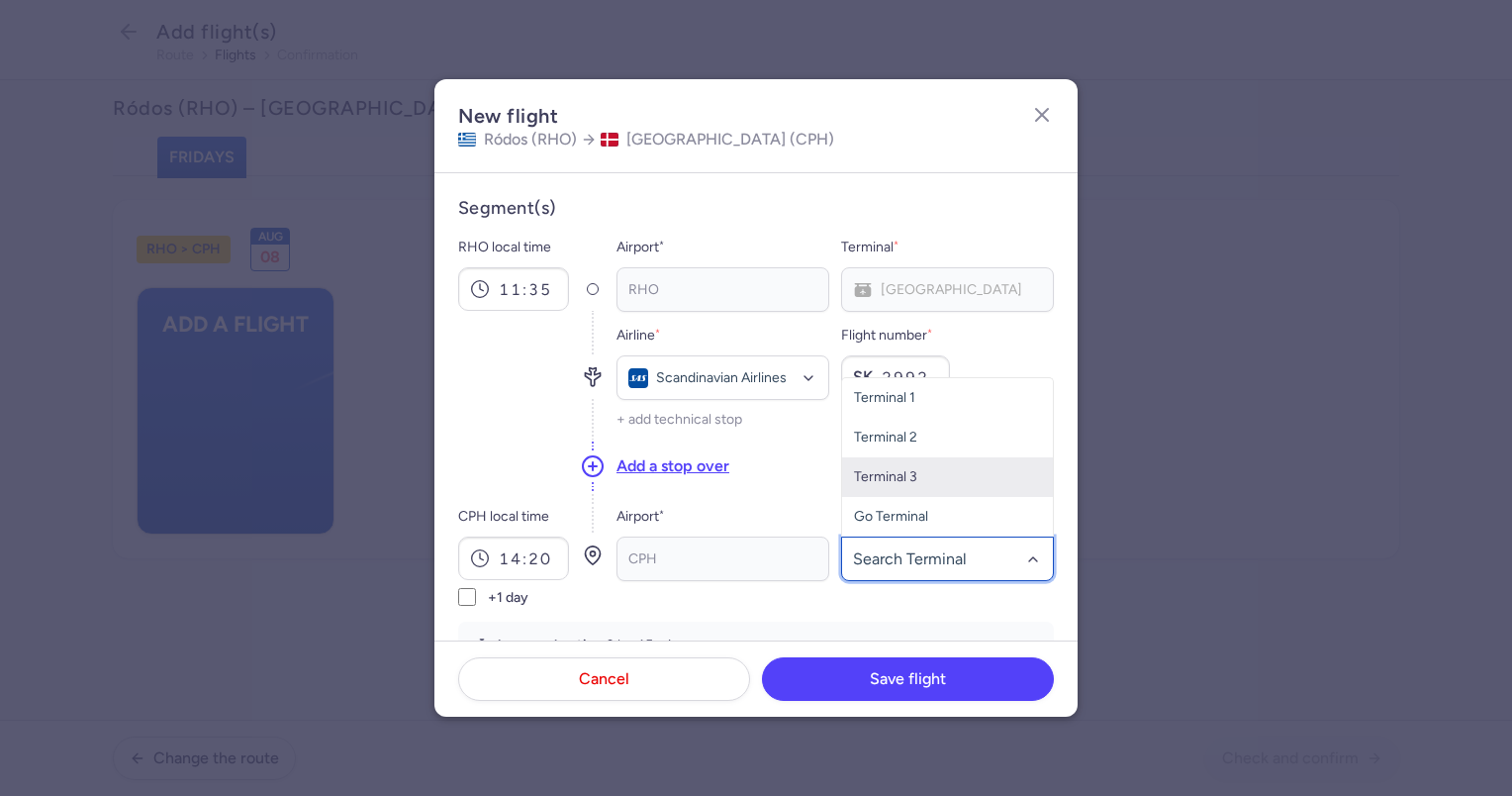 click on "Terminal 3" at bounding box center (947, 477) 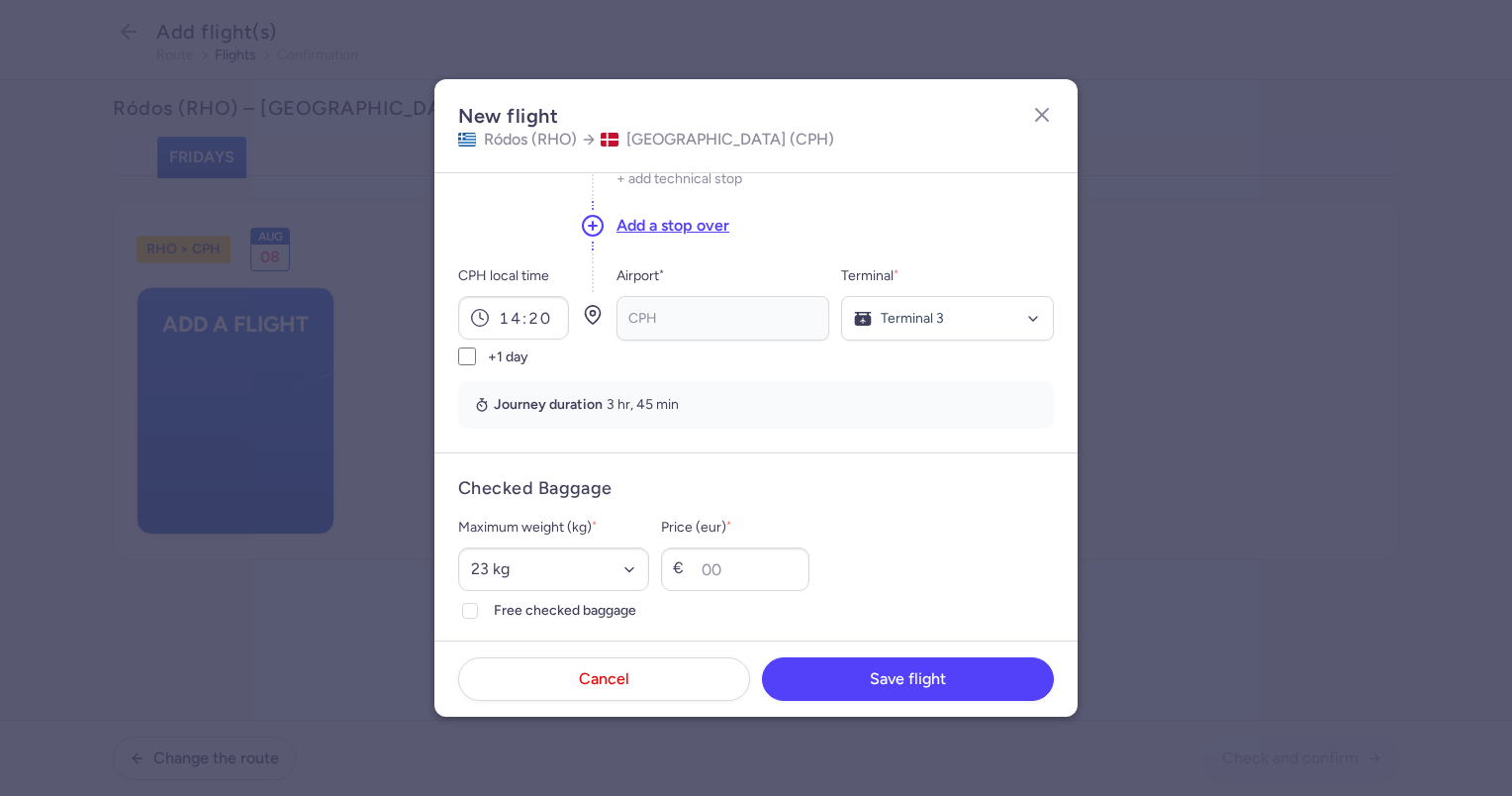 scroll, scrollTop: 245, scrollLeft: 0, axis: vertical 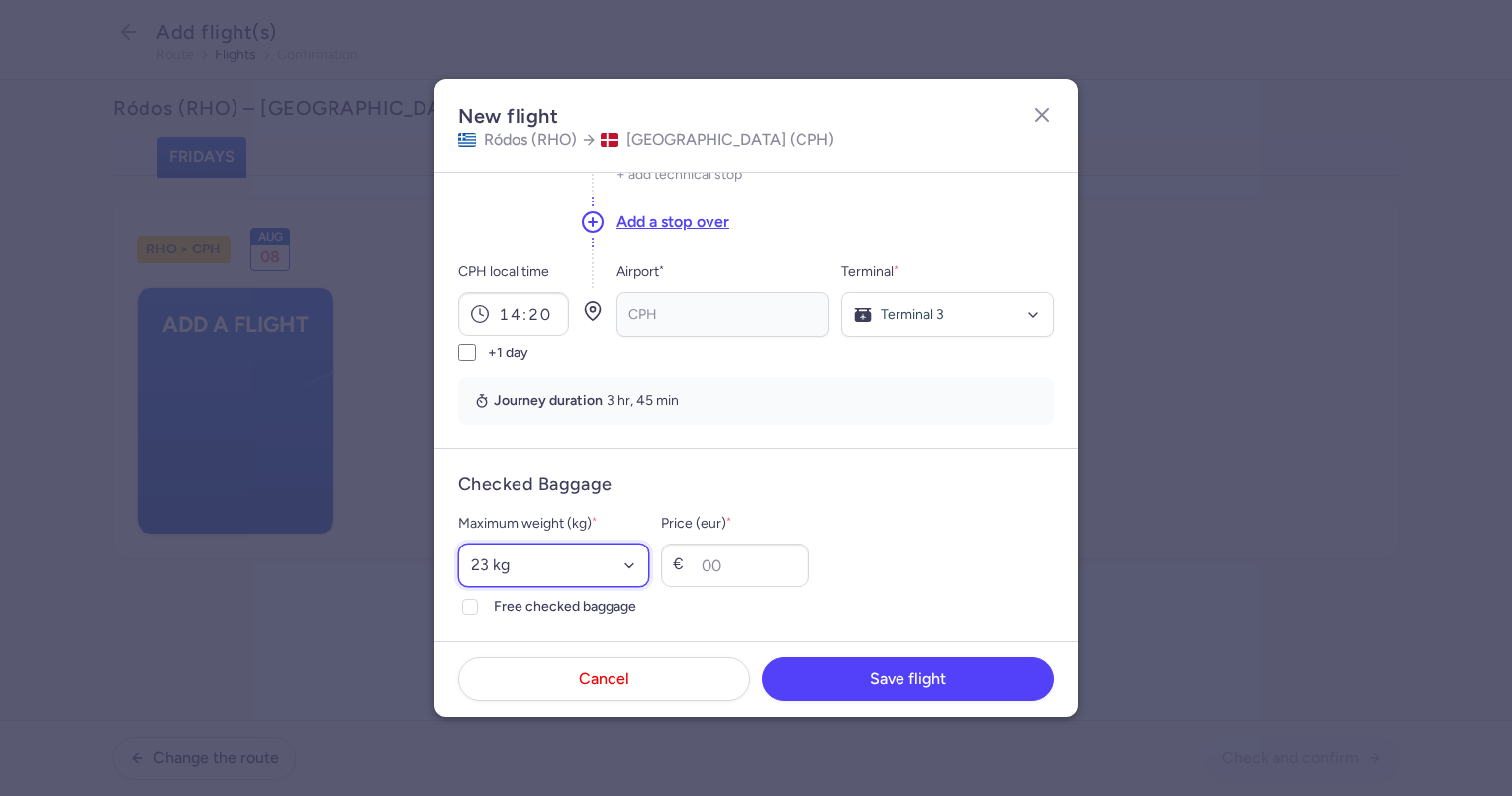 click on "Select an option 15 kg 16 kg 17 kg 18 kg 19 kg 20 kg 21 kg 22 kg 23 kg 24 kg 25 kg 26 kg 27 kg 28 kg 29 kg 30 kg 31 kg 32 kg 33 kg 34 kg 35 kg" at bounding box center [553, 565] 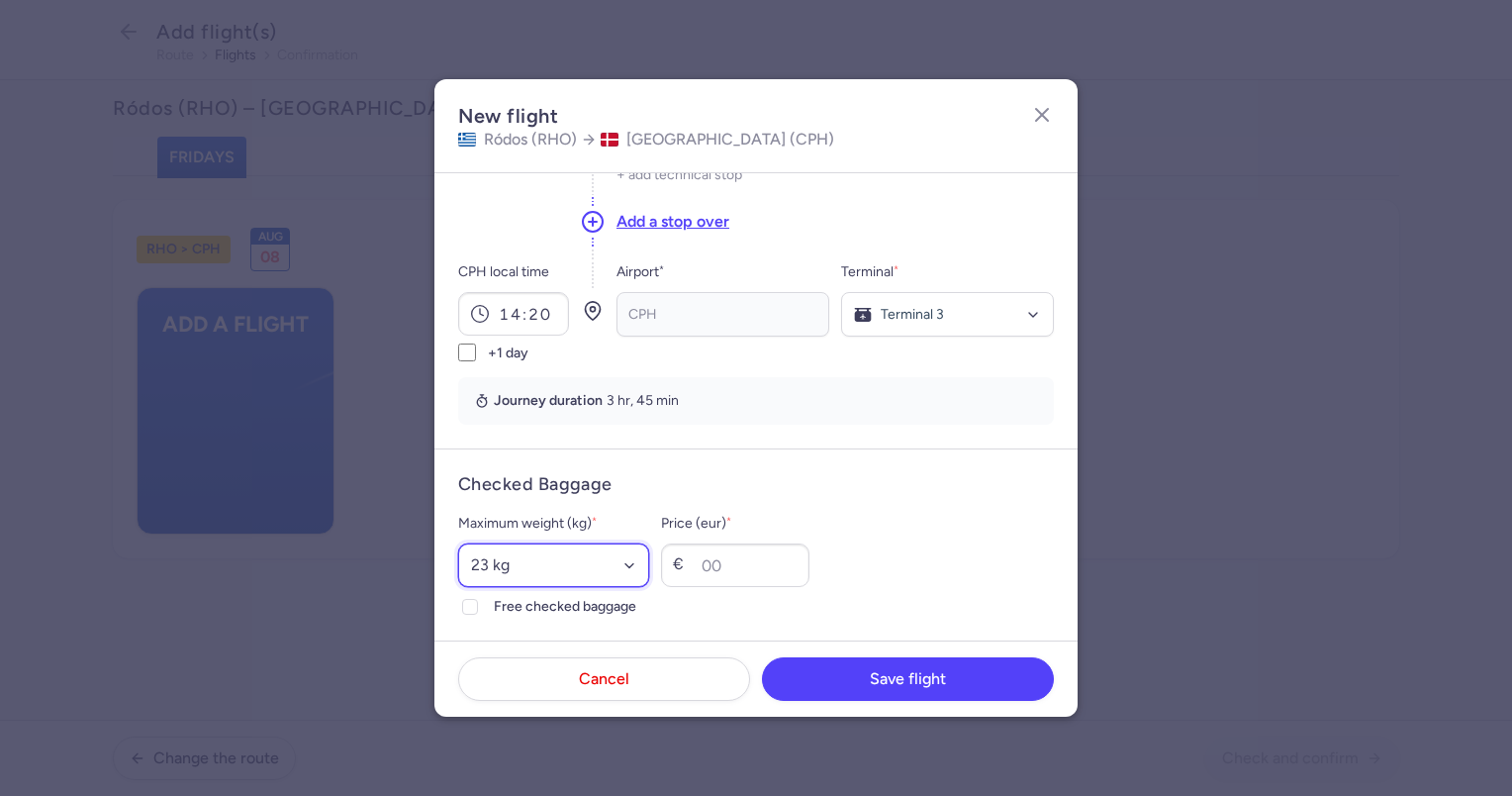 select on "20" 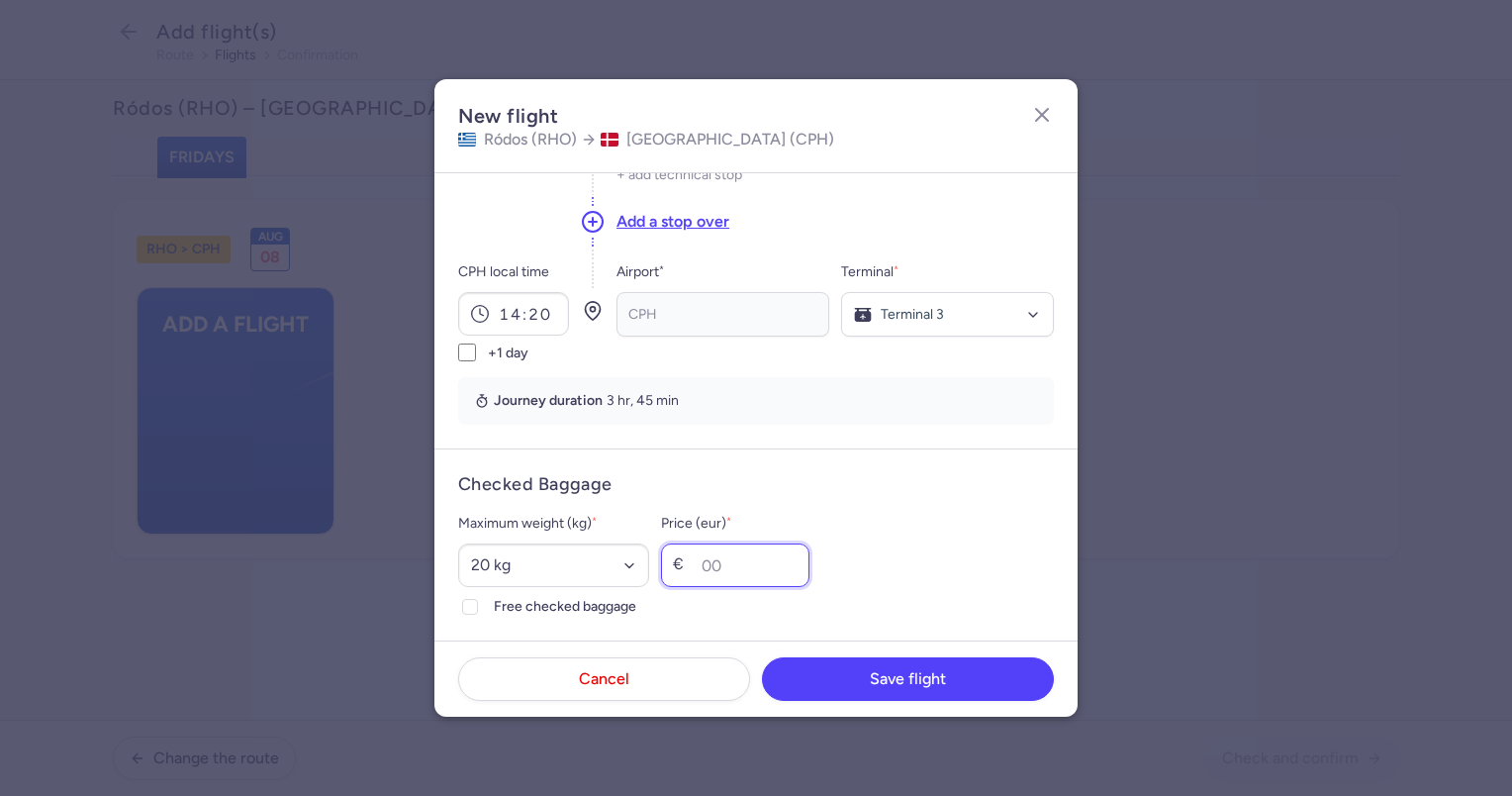 click on "Price (eur)  *" at bounding box center [735, 565] 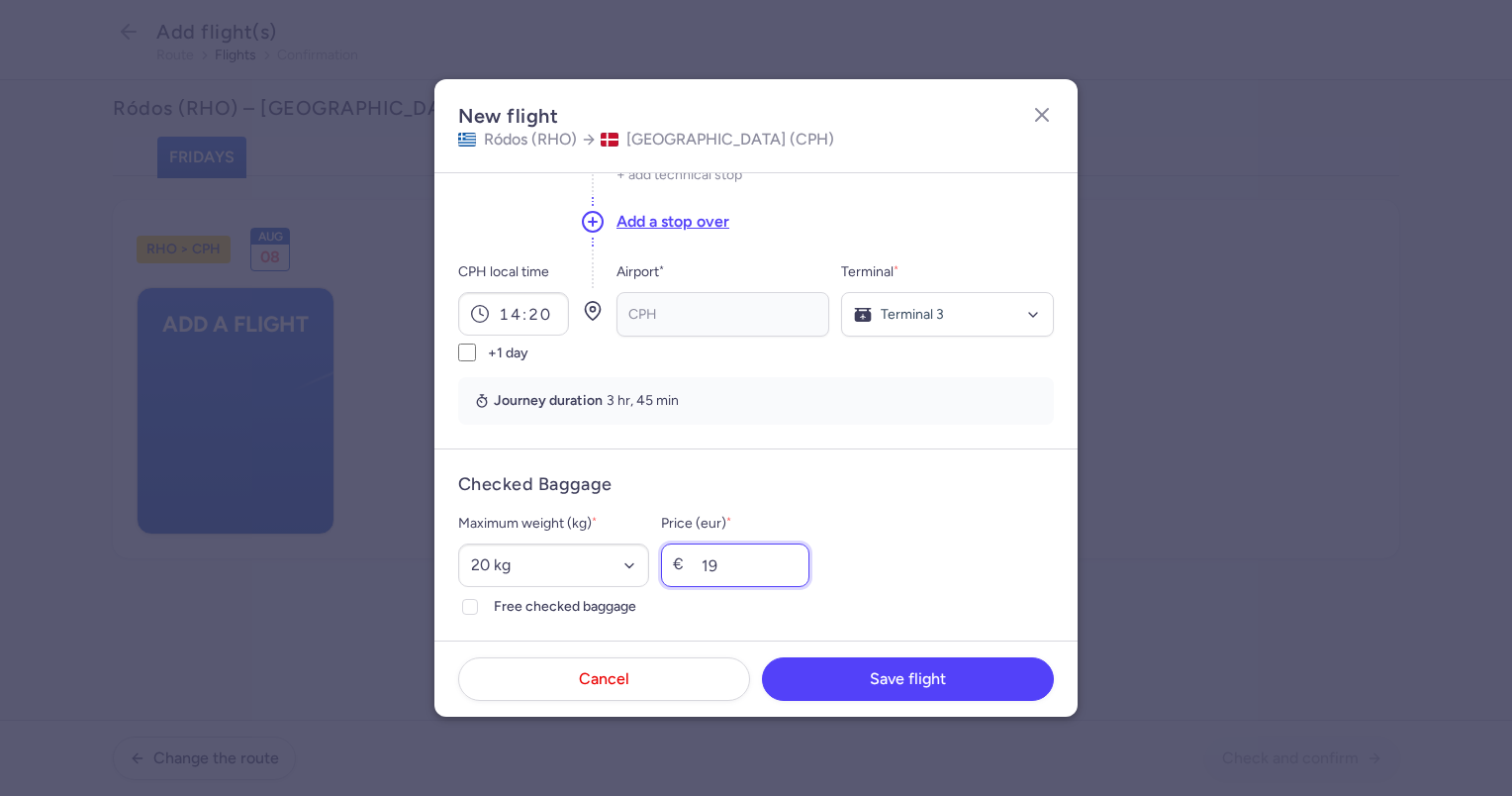 type on "19" 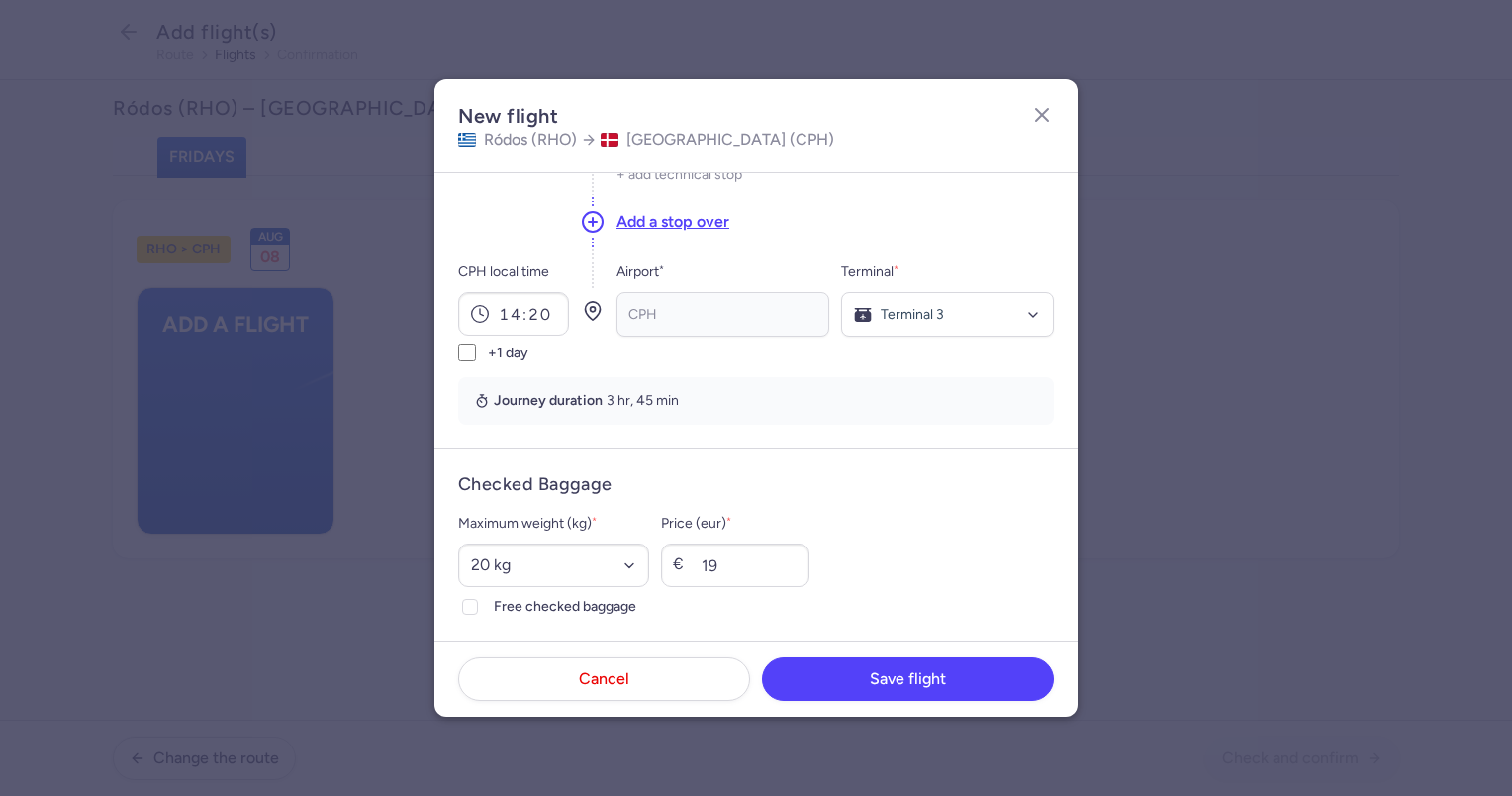 click on "Maximum weight (kg)  * Select an option 15 kg 16 kg 17 kg 18 kg 19 kg 20 kg 21 kg 22 kg 23 kg 24 kg 25 kg 26 kg 27 kg 28 kg 29 kg 30 kg 31 kg 32 kg 33 kg 34 kg 35 kg Free checked baggage Price (eur)  * € 19" at bounding box center (756, 565) 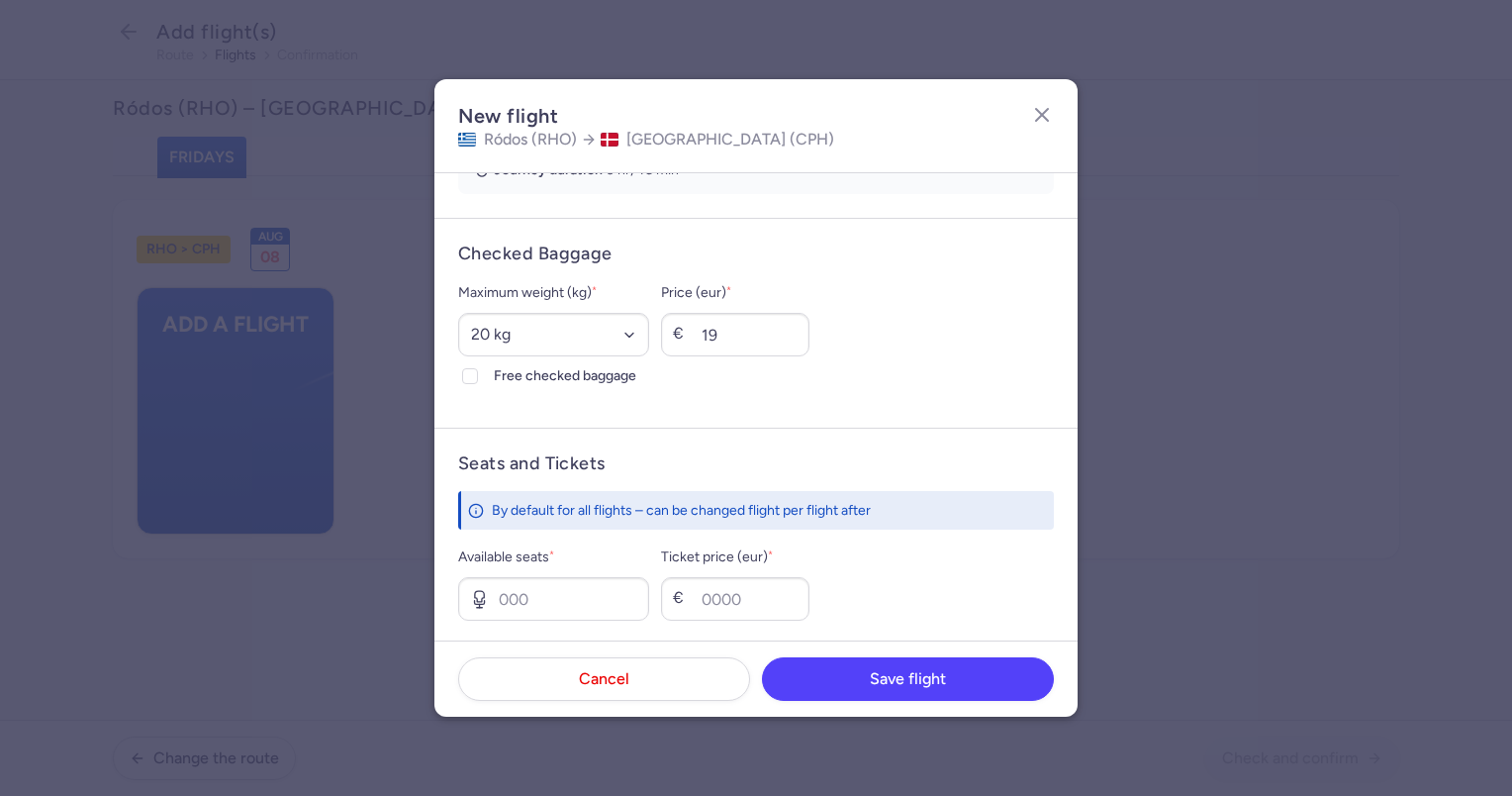 scroll, scrollTop: 478, scrollLeft: 0, axis: vertical 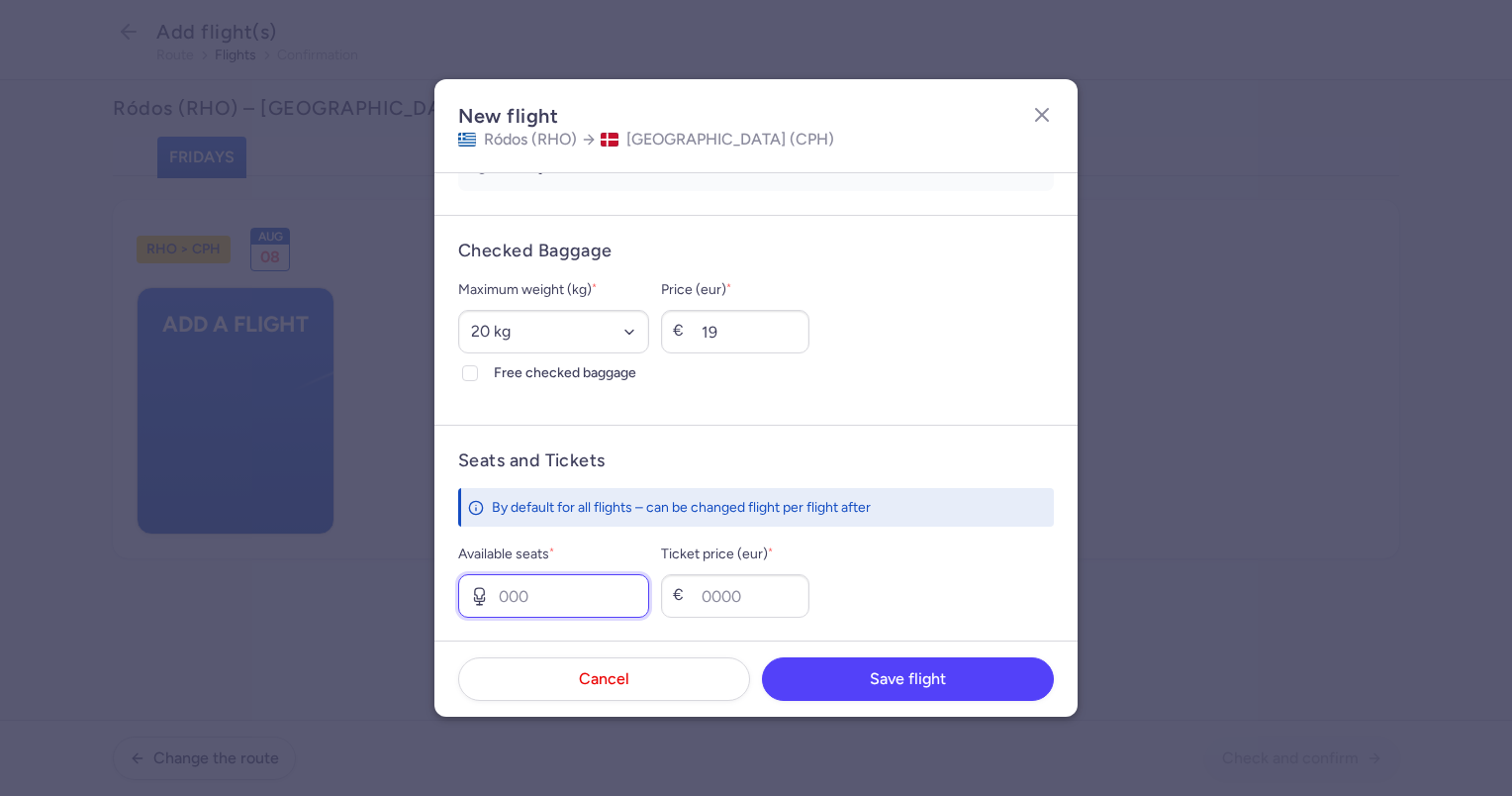 click on "Available seats  *" at bounding box center [553, 596] 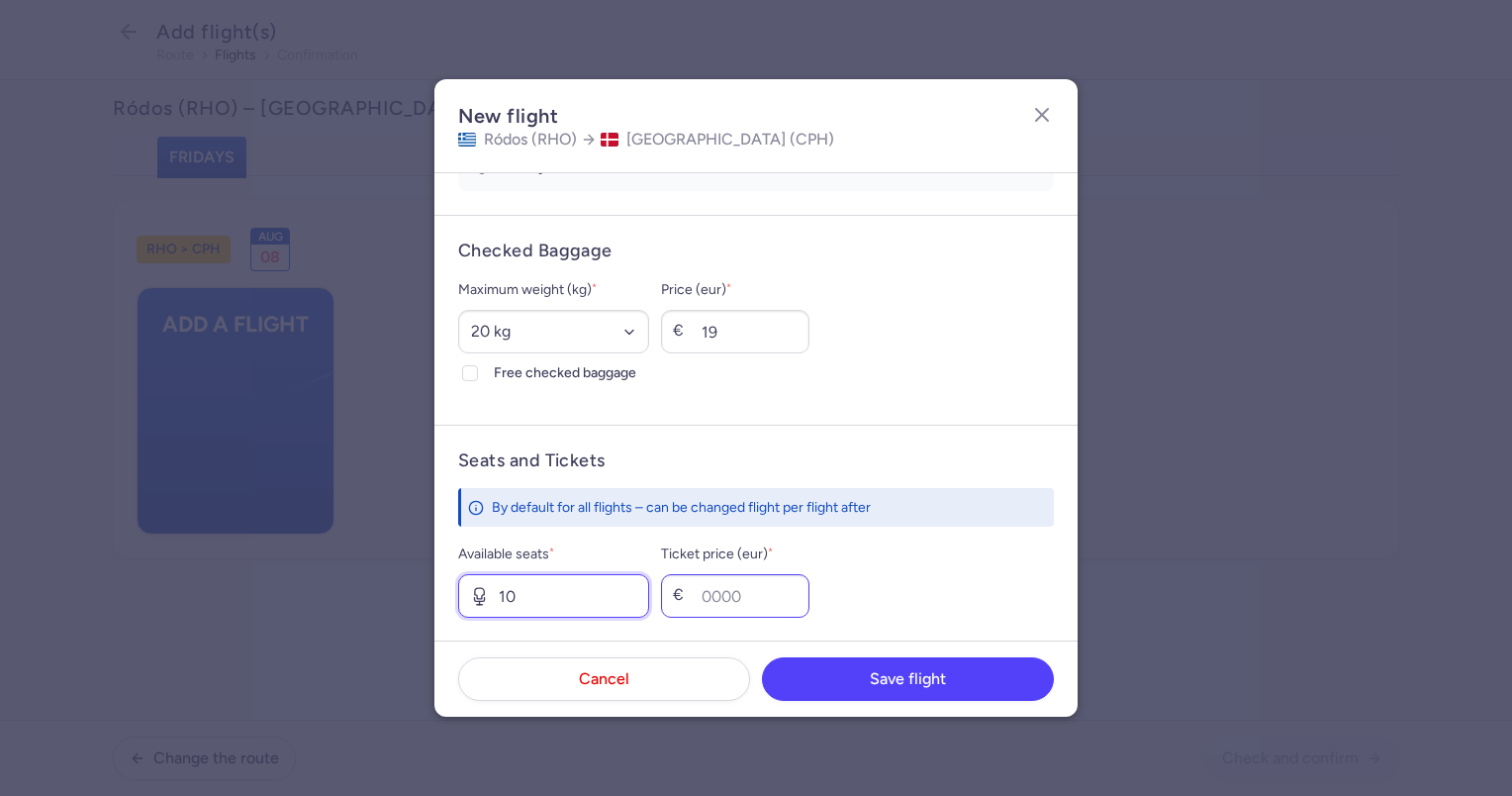 type on "10" 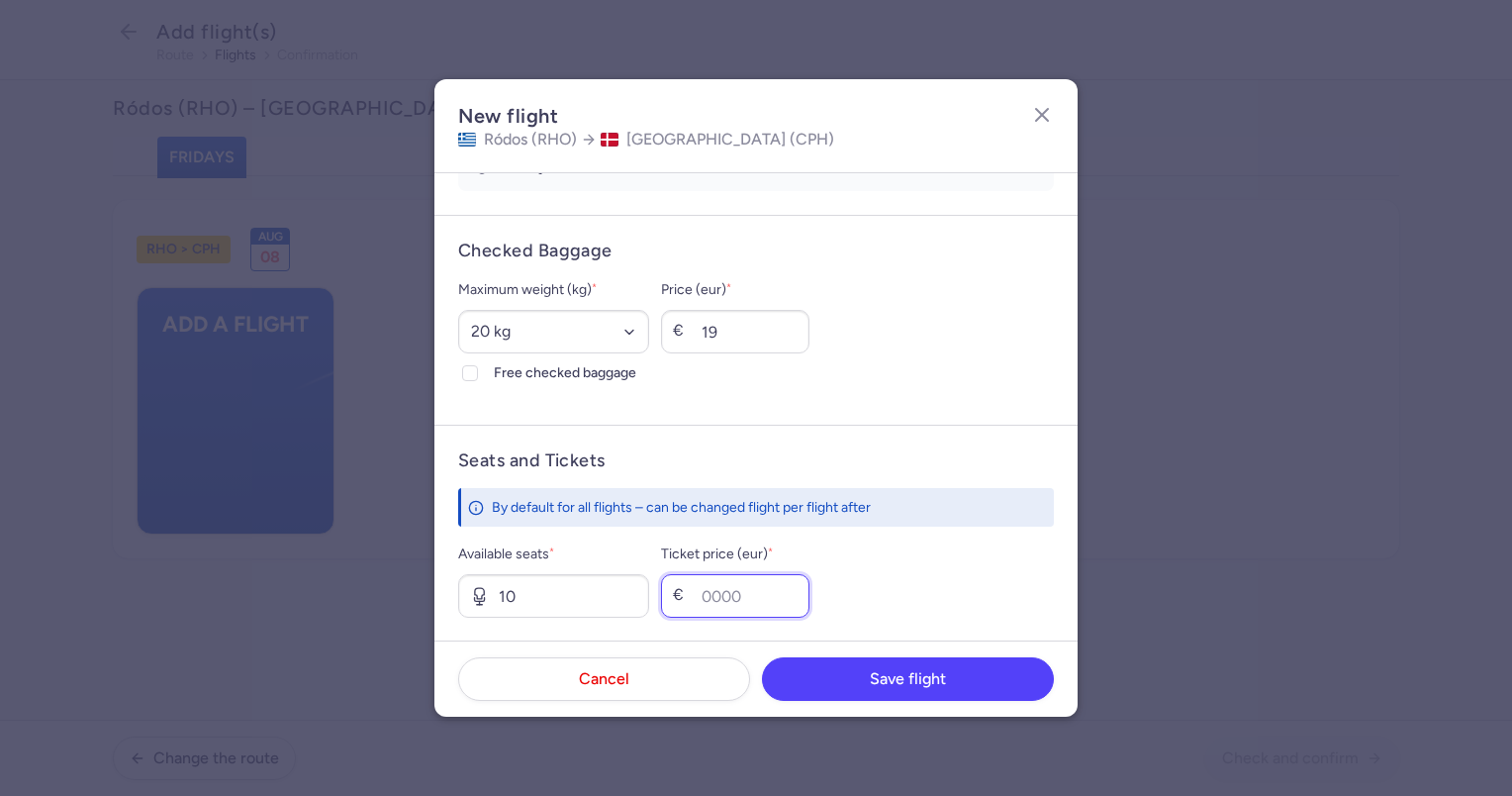 click on "Ticket price (eur)  *" at bounding box center [735, 596] 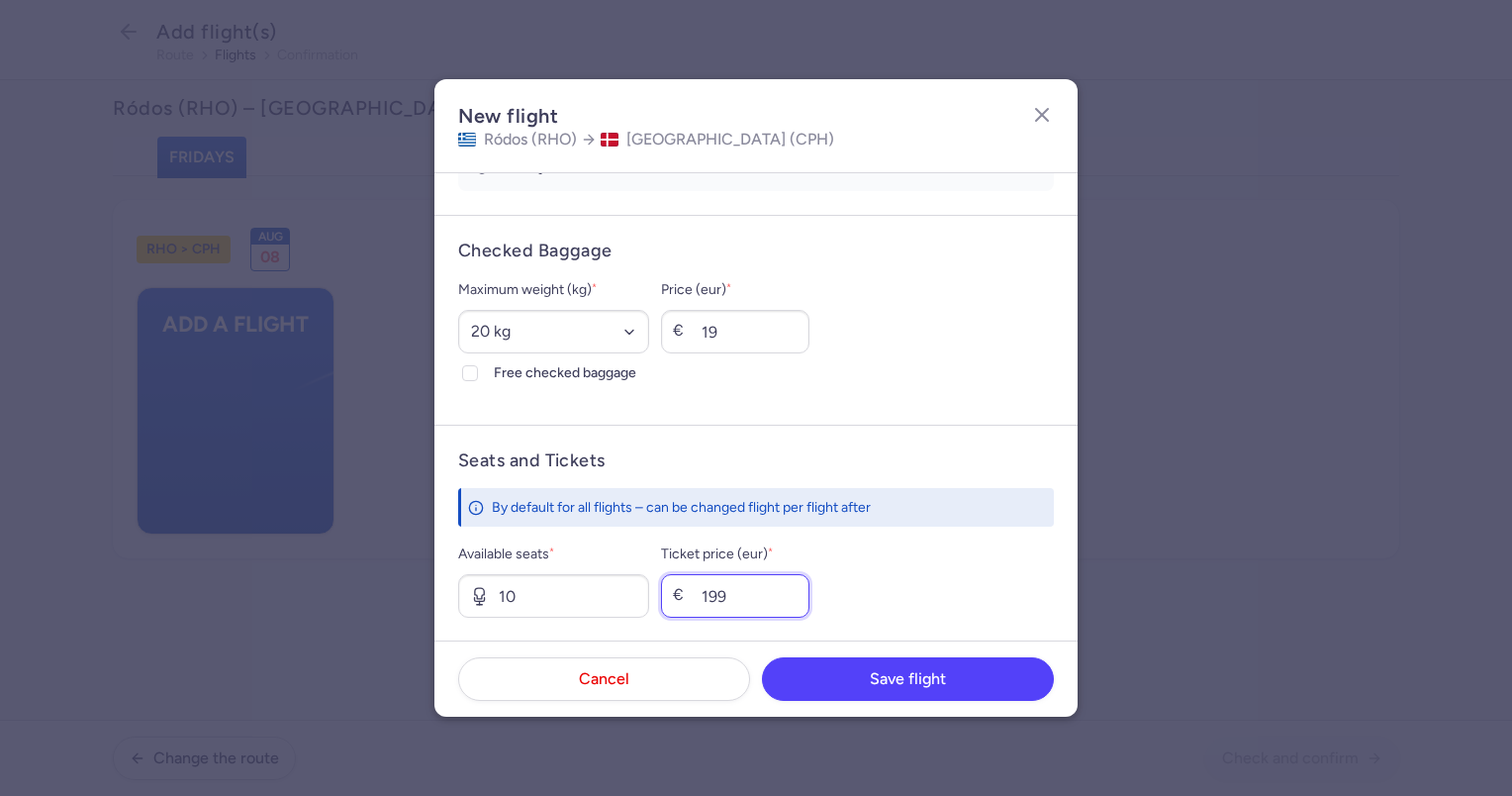 type on "199" 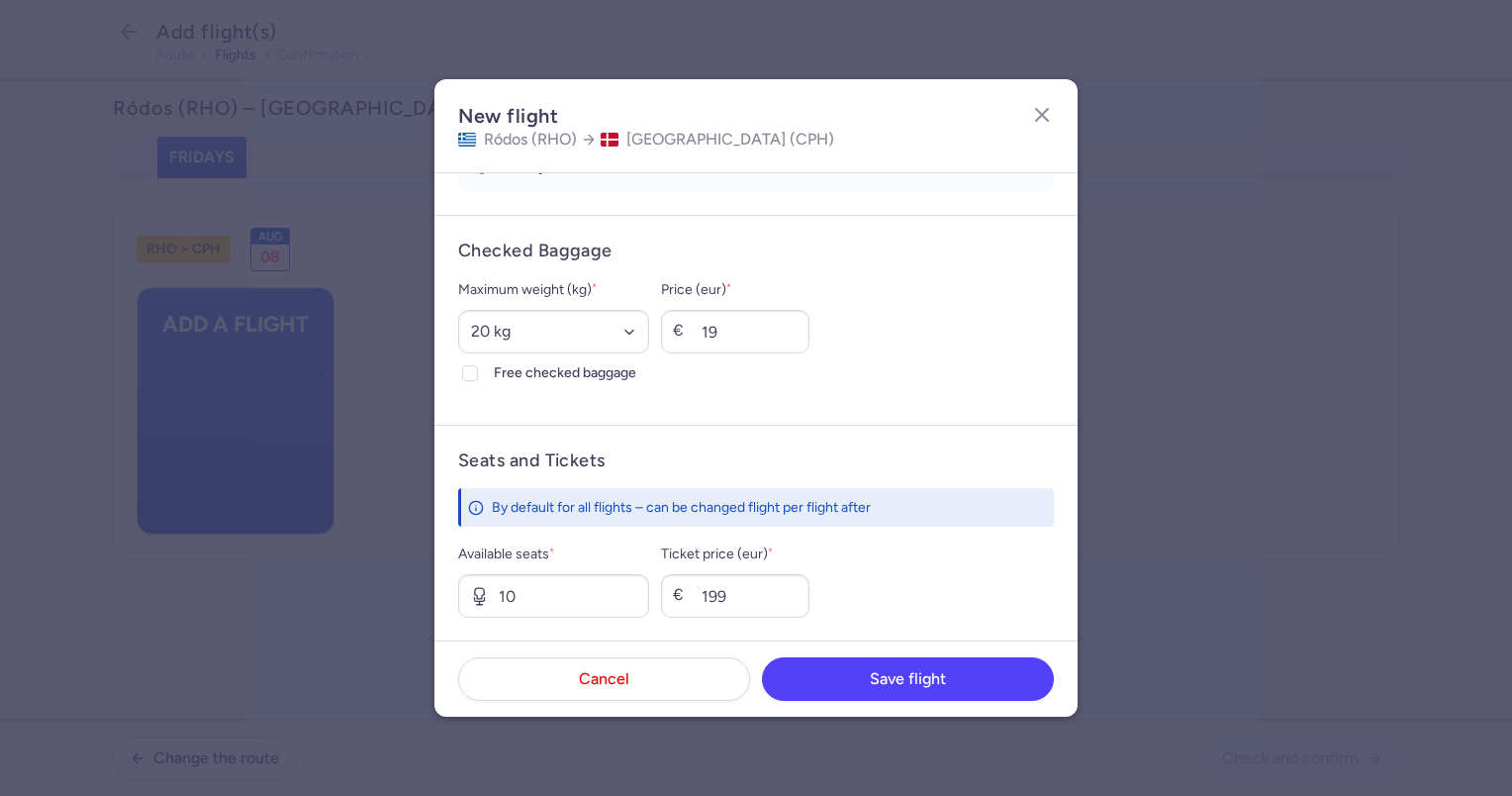 click on "Maximum weight (kg)  * Select an option 15 kg 16 kg 17 kg 18 kg 19 kg 20 kg 21 kg 22 kg 23 kg 24 kg 25 kg 26 kg 27 kg 28 kg 29 kg 30 kg 31 kg 32 kg 33 kg 34 kg 35 kg Free checked baggage Price (eur)  * € 19" at bounding box center (756, 332) 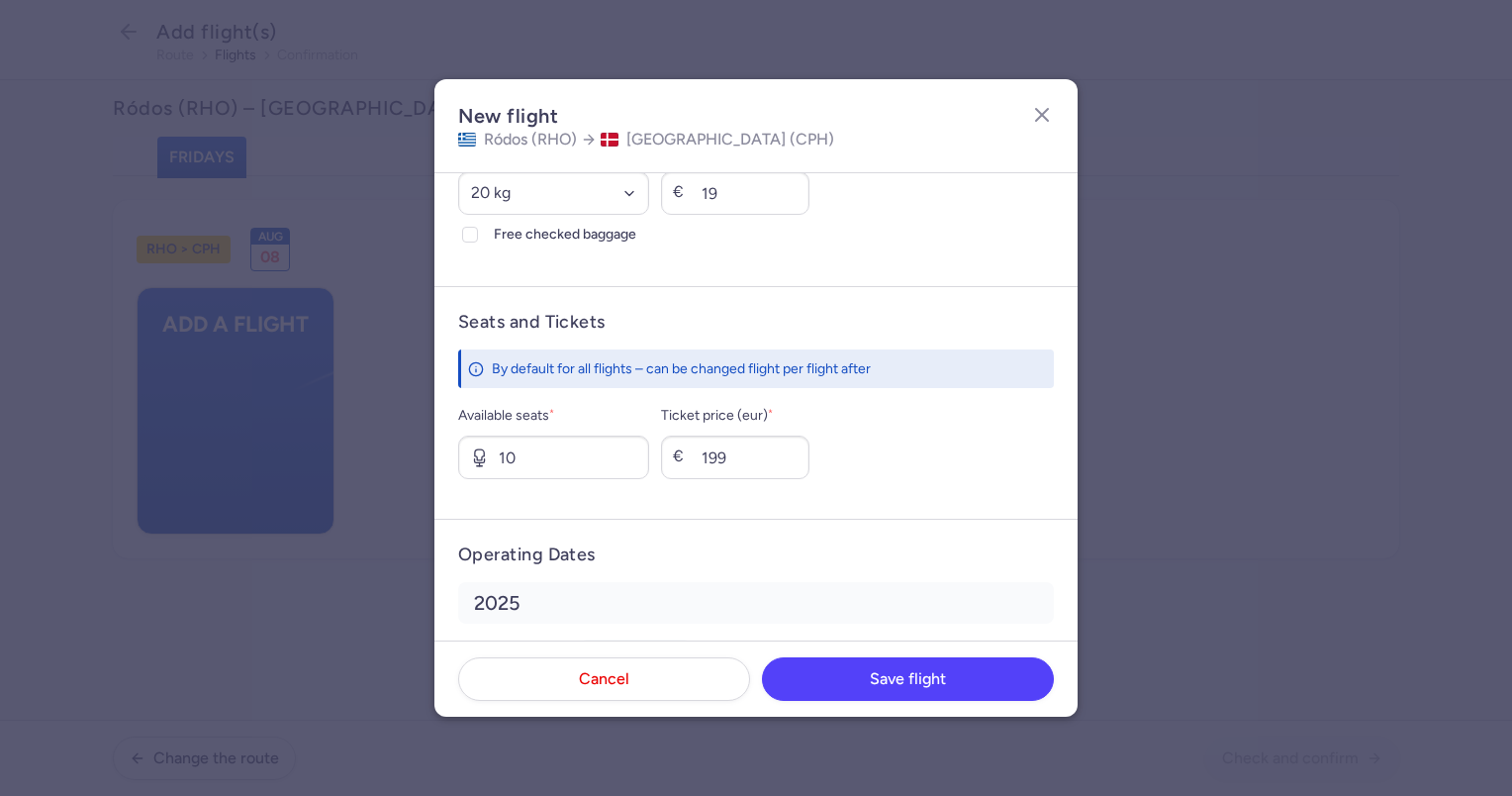 scroll, scrollTop: 720, scrollLeft: 0, axis: vertical 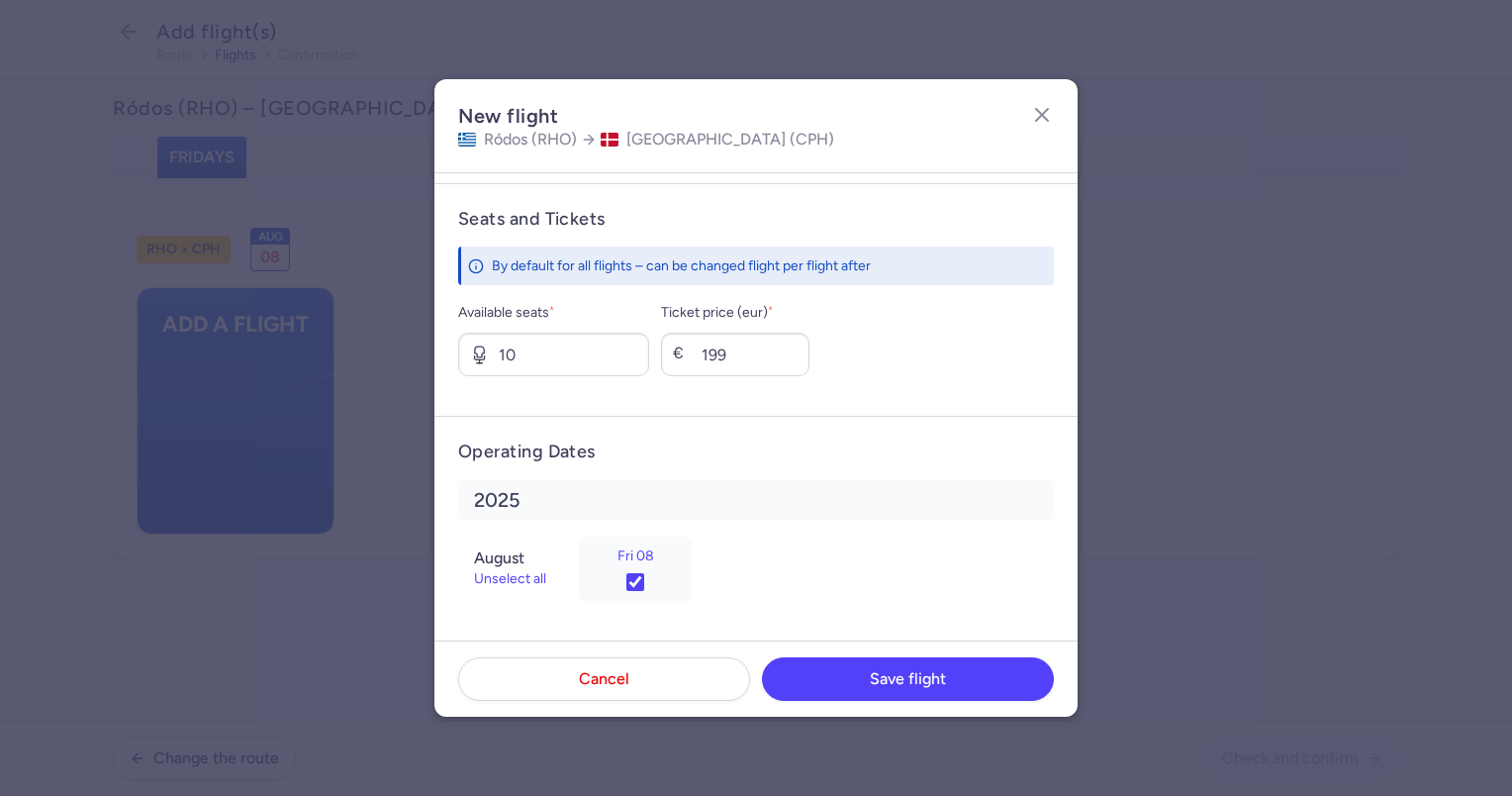 click on "Seats and Tickets By default for all flights – can be changed flight per flight after Available seats  * 10 Ticket price (eur)  * € 199" at bounding box center [756, 299] 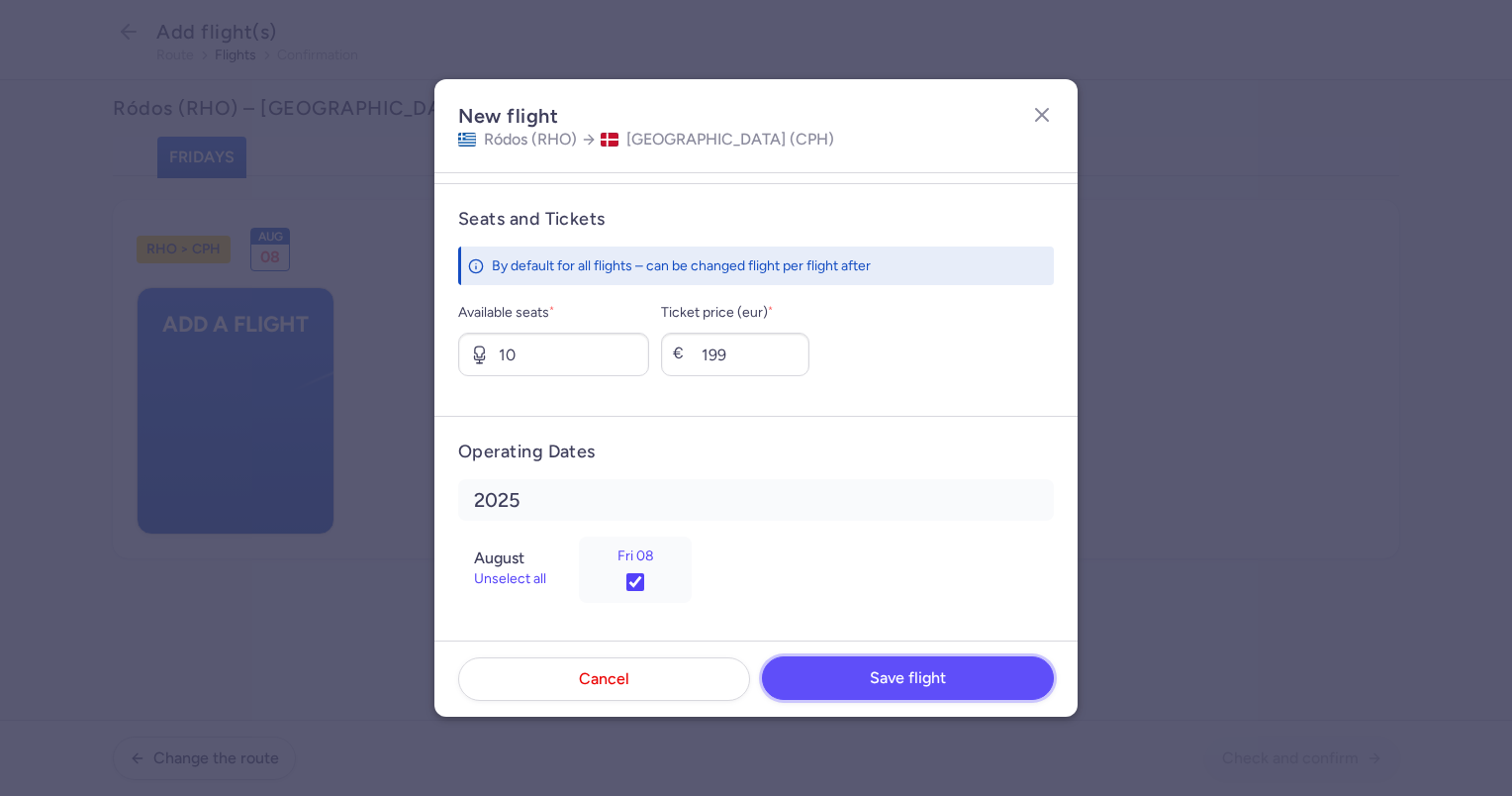 click on "Save flight" at bounding box center (907, 678) 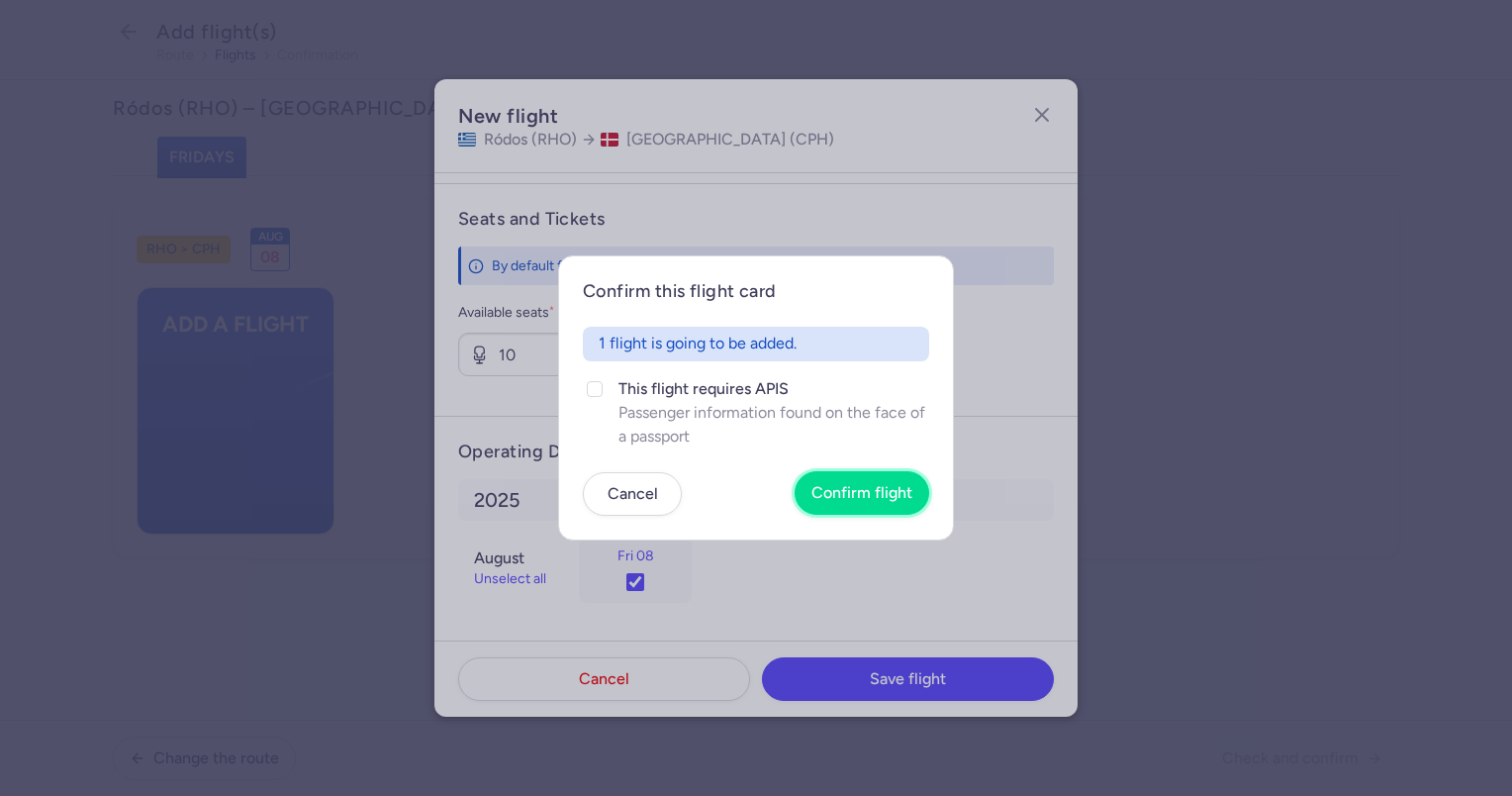 click on "Confirm flight" at bounding box center (862, 493) 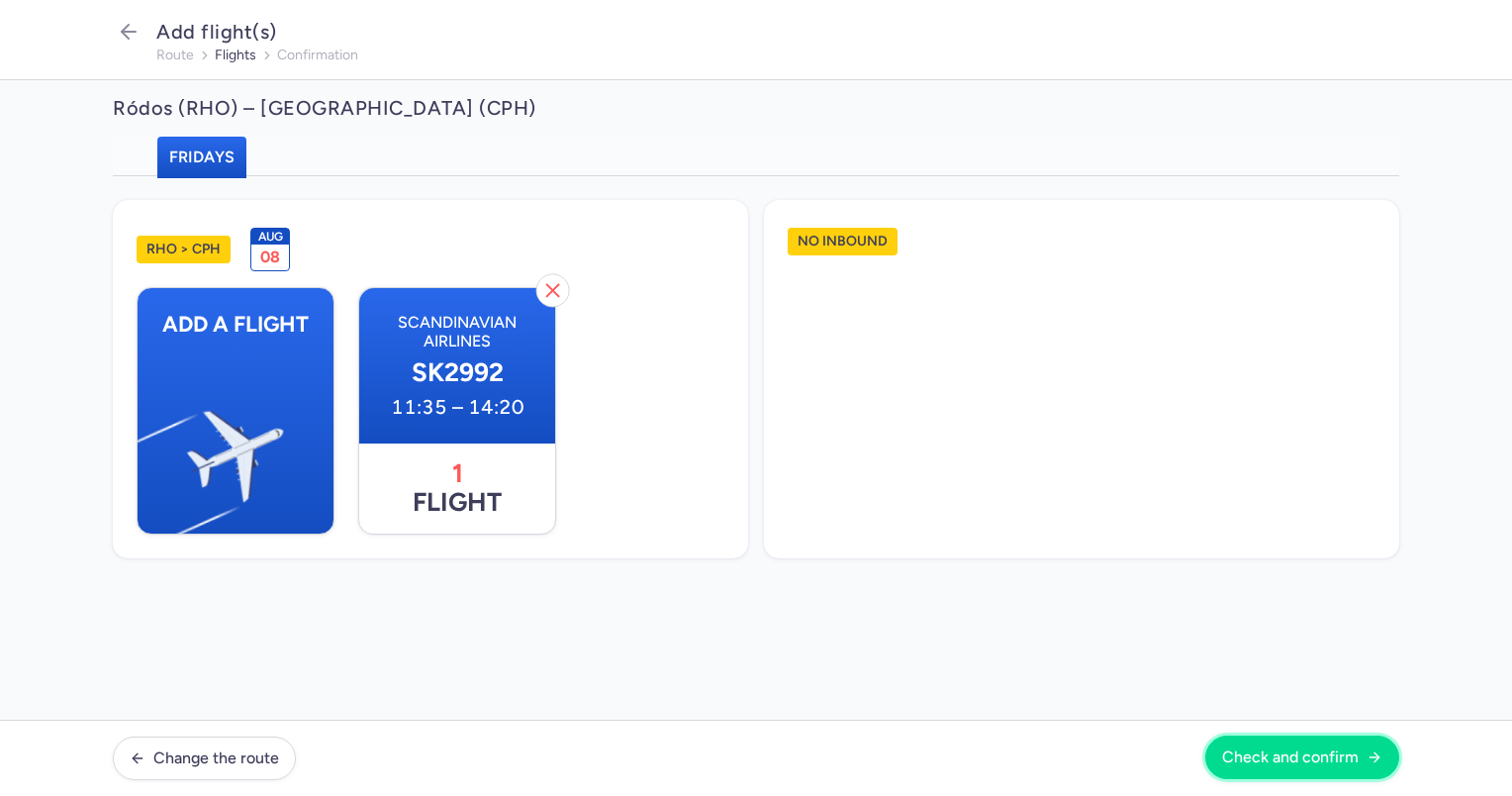 click on "Check and confirm" at bounding box center (1290, 757) 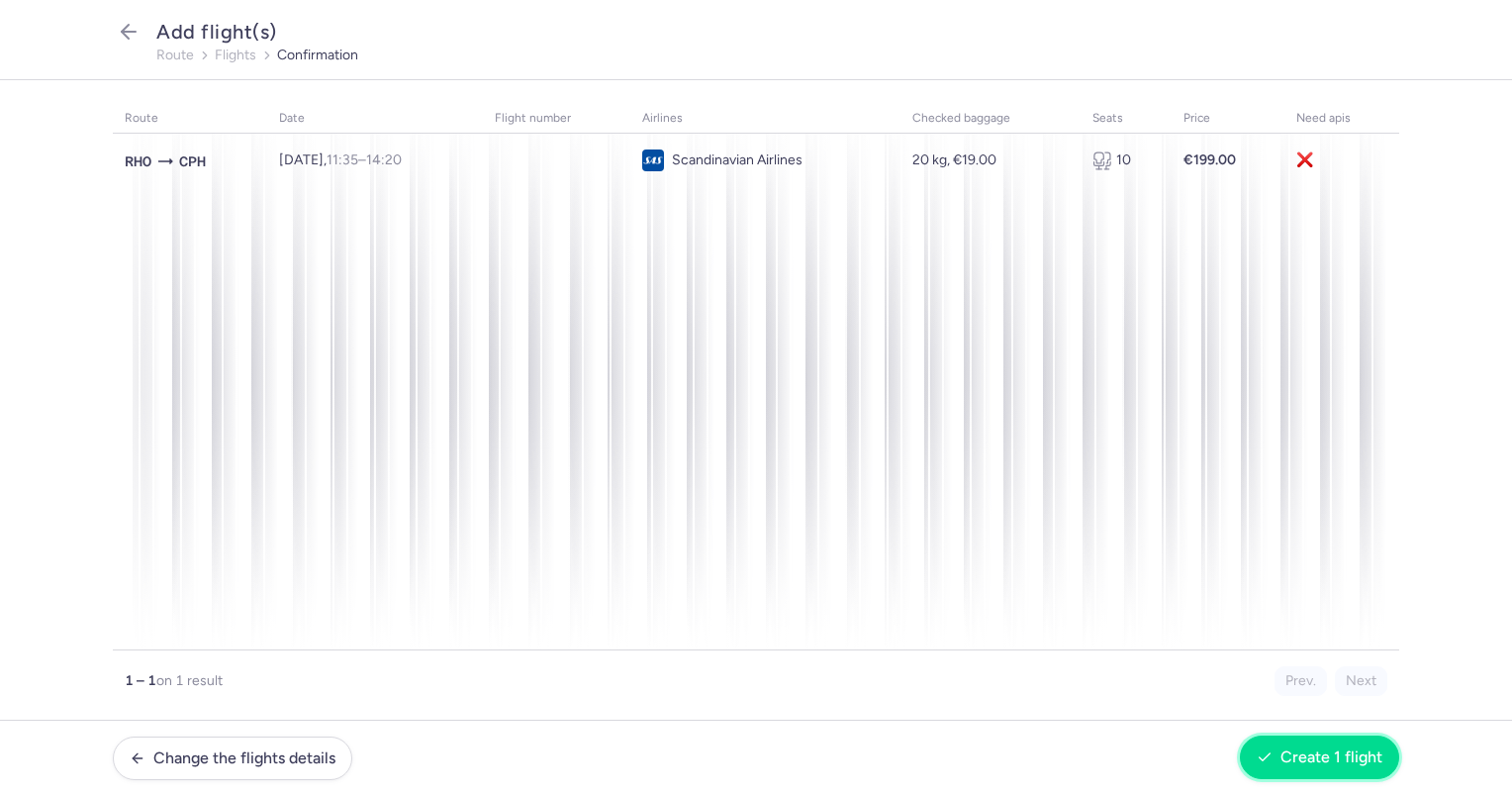 click on "Create 1 flight" at bounding box center [1331, 757] 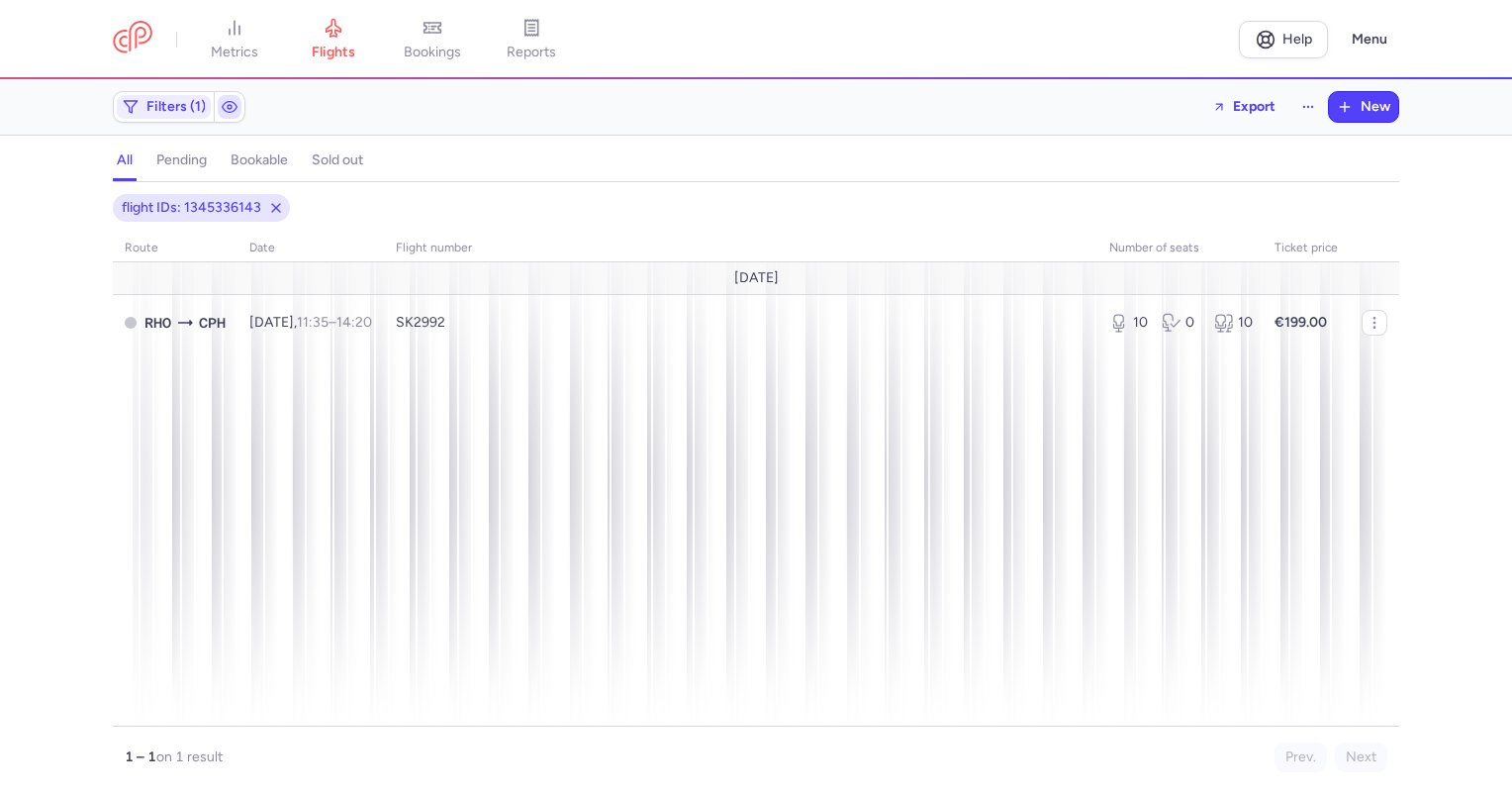 click 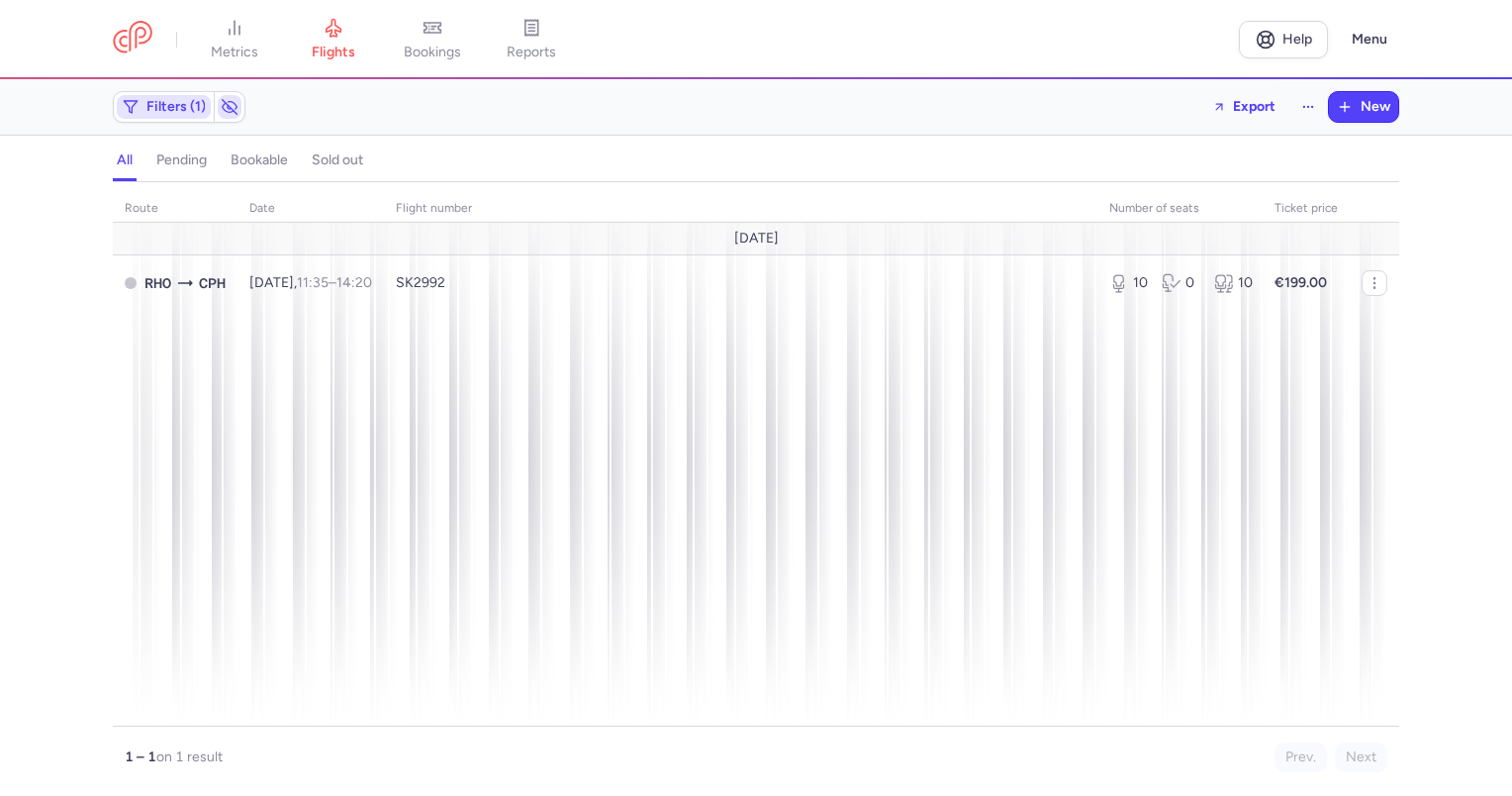 click on "Filters (1)" 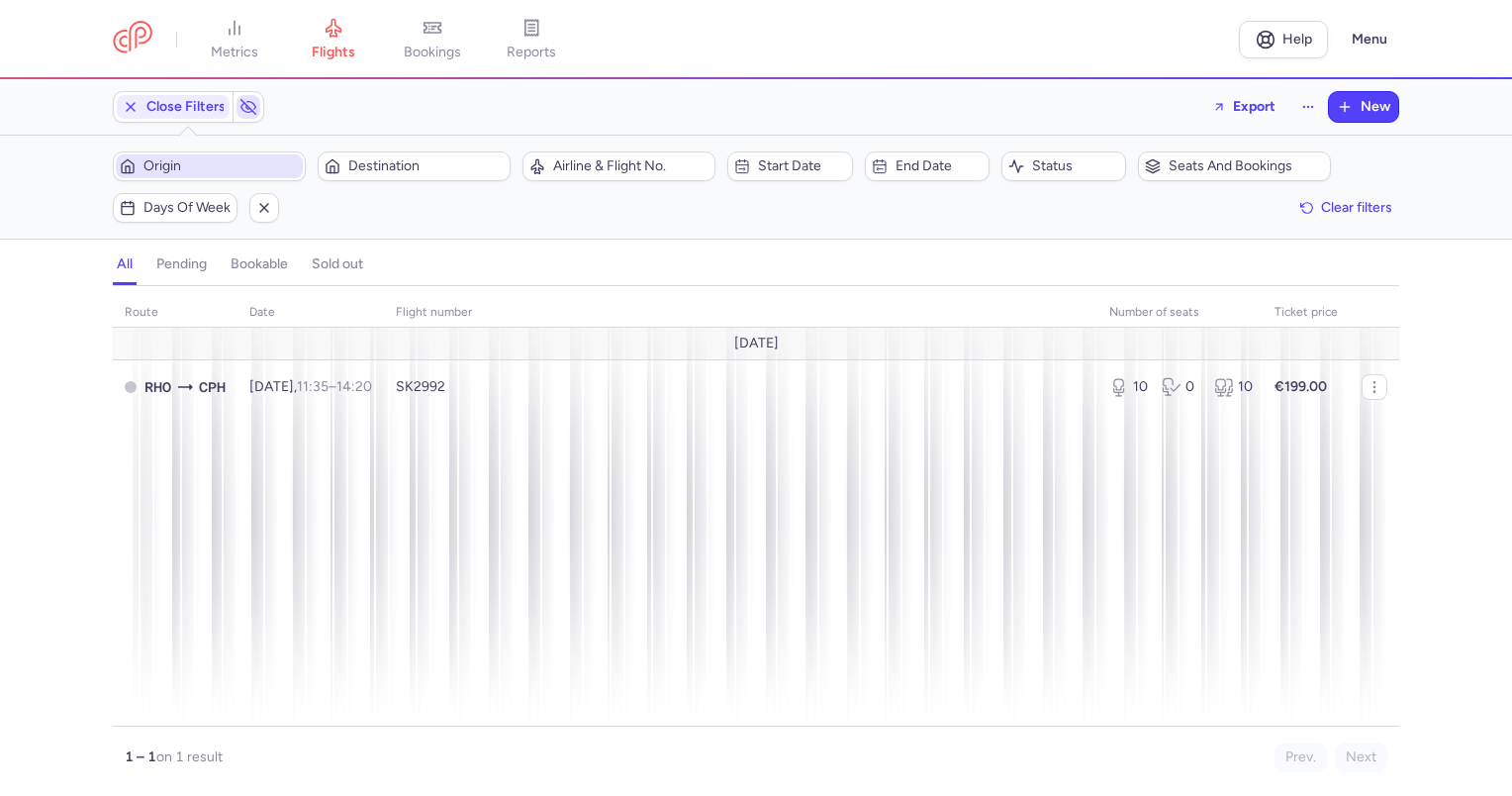 click on "Origin" at bounding box center (221, 166) 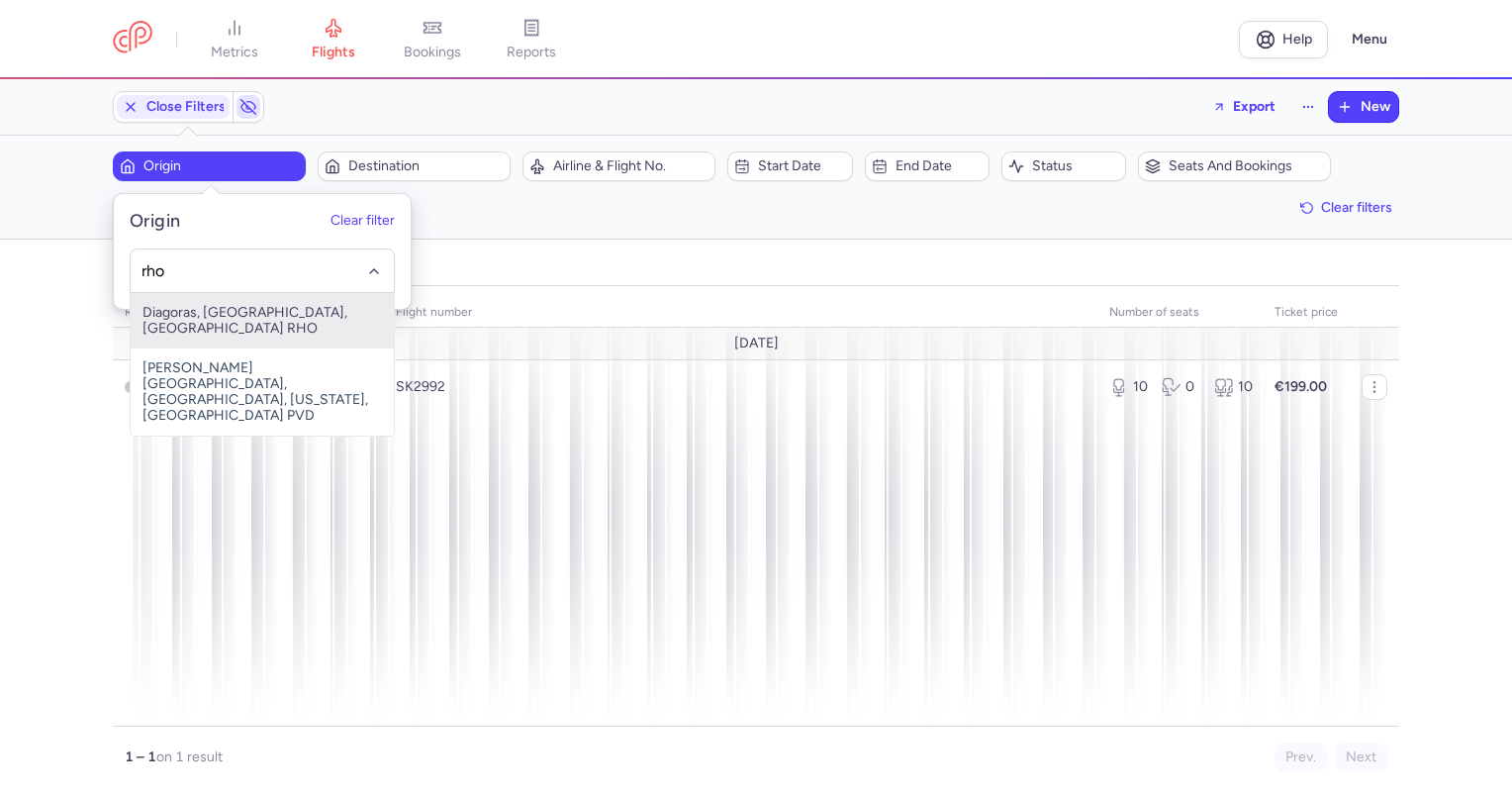 click on "Diagoras, Ródos, Greece RHO" at bounding box center (262, 321) 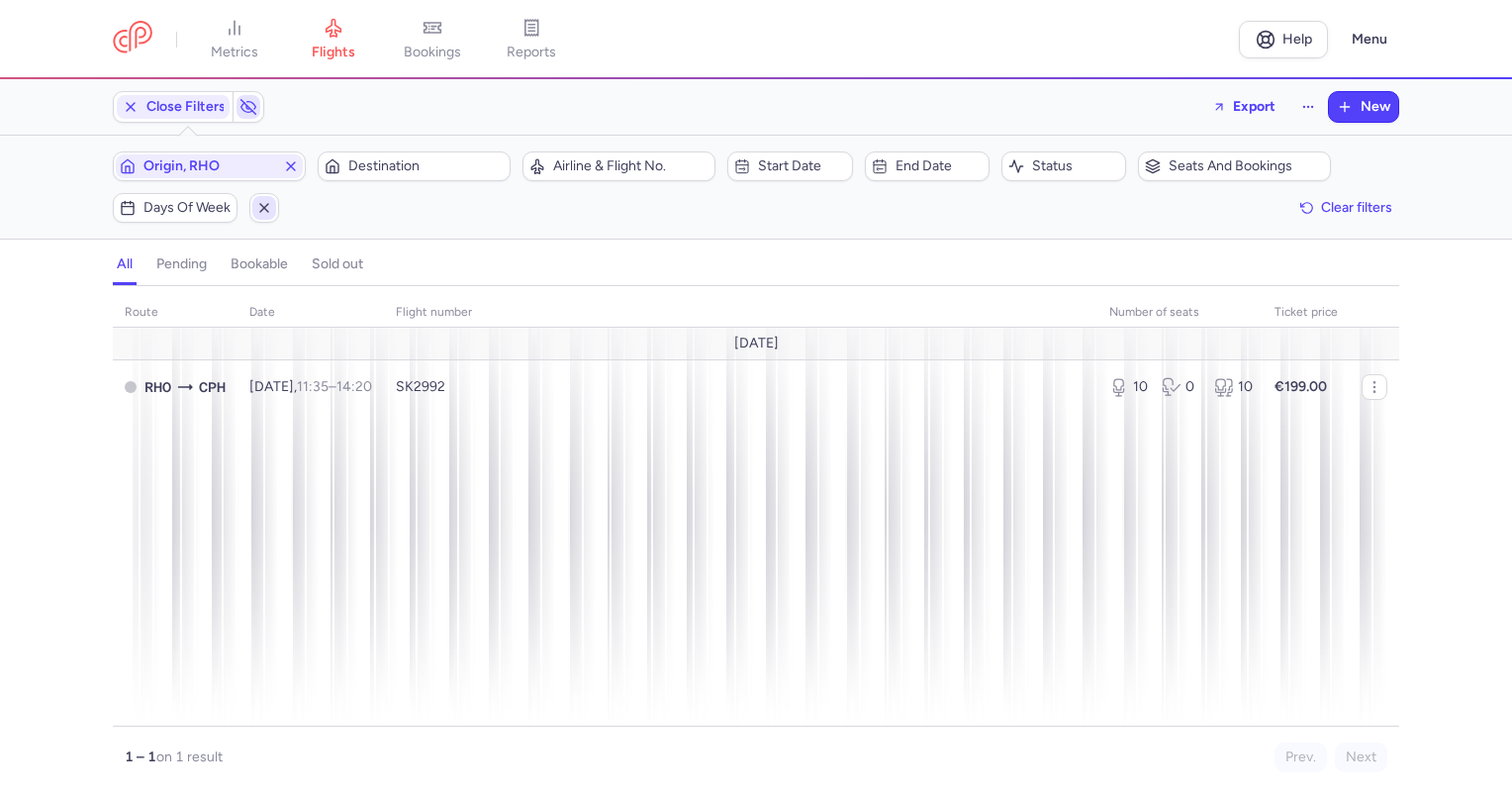click 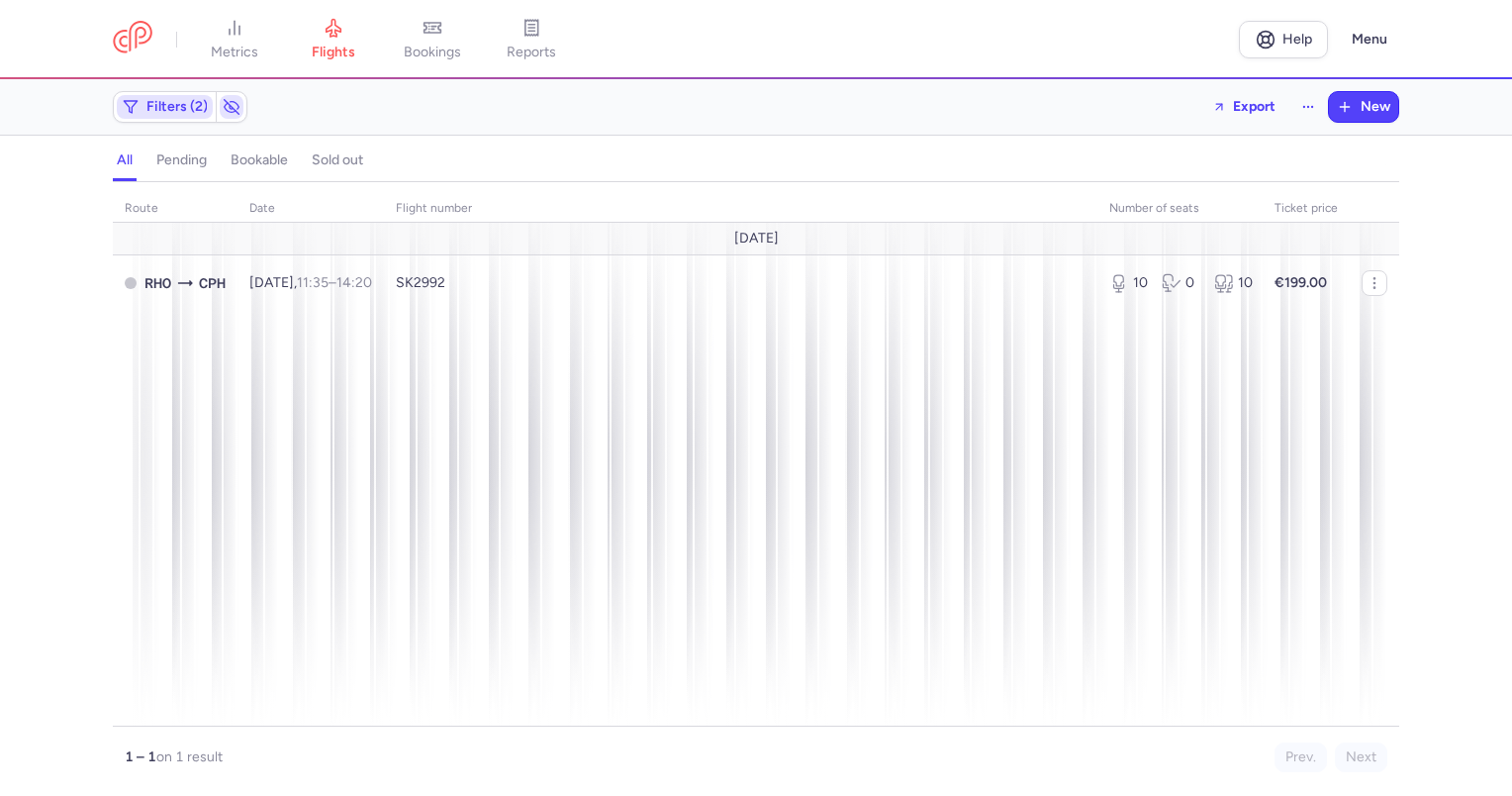 click on "Filters (2)" 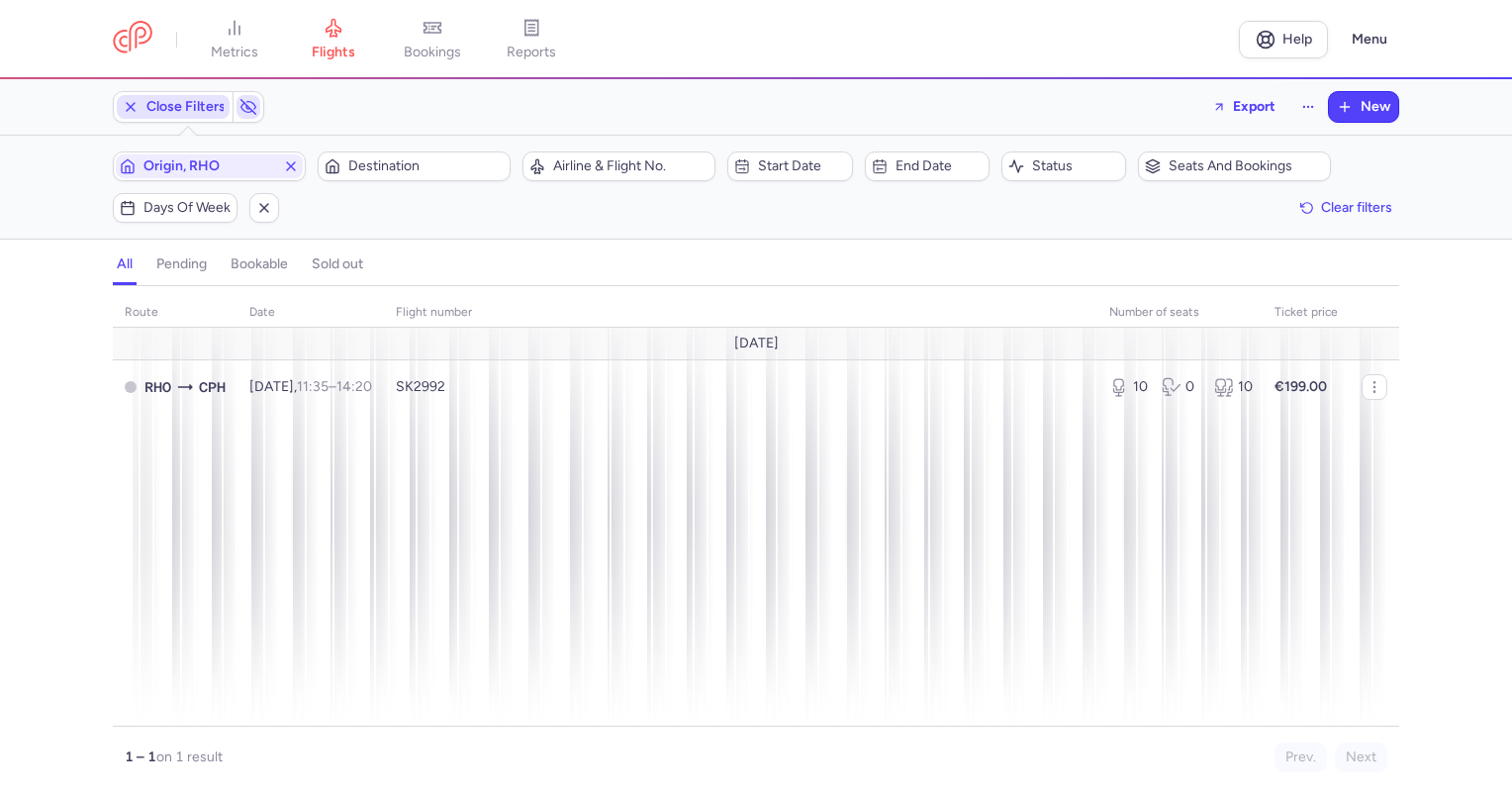 scroll, scrollTop: 0, scrollLeft: 0, axis: both 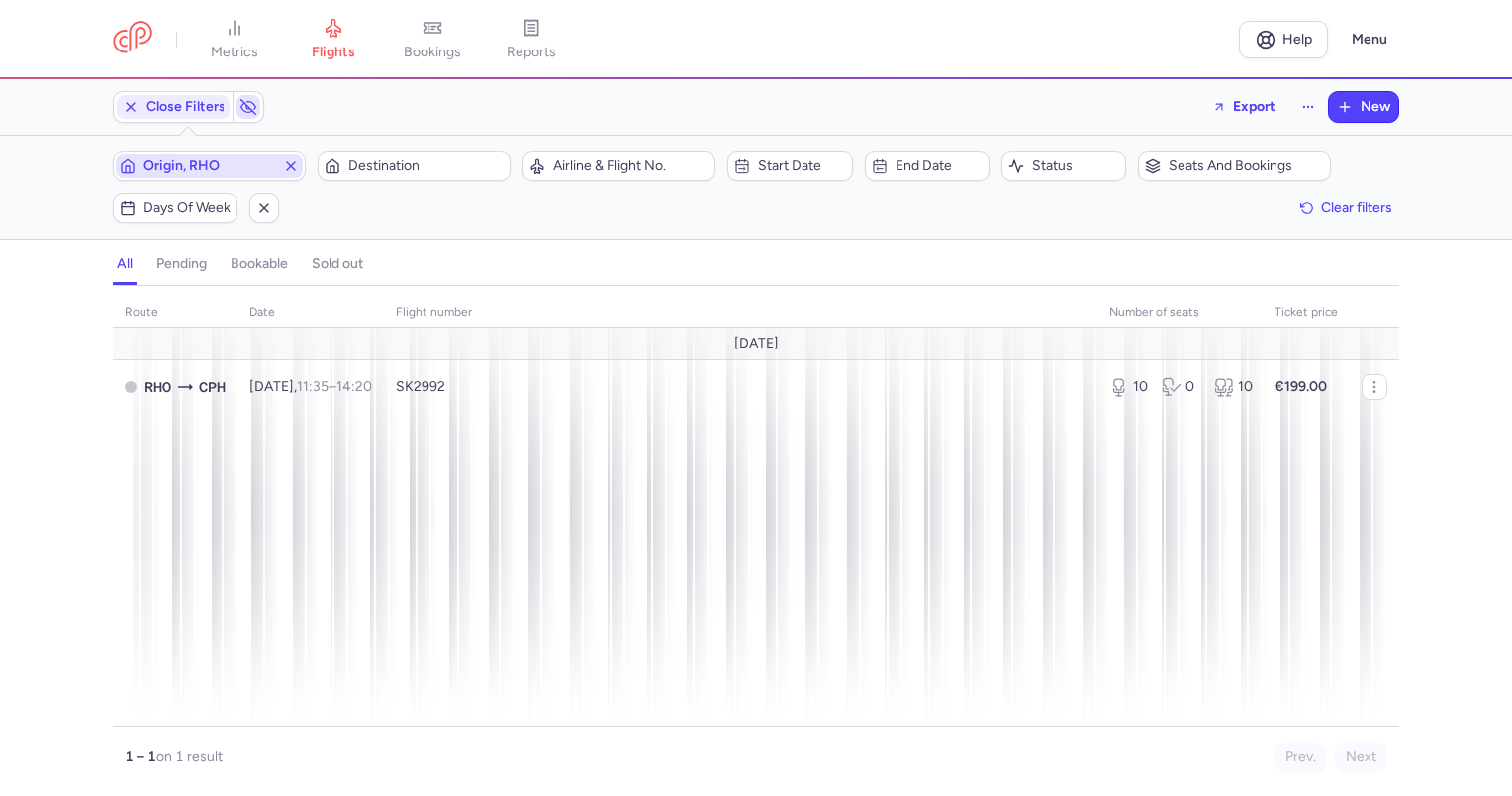 click 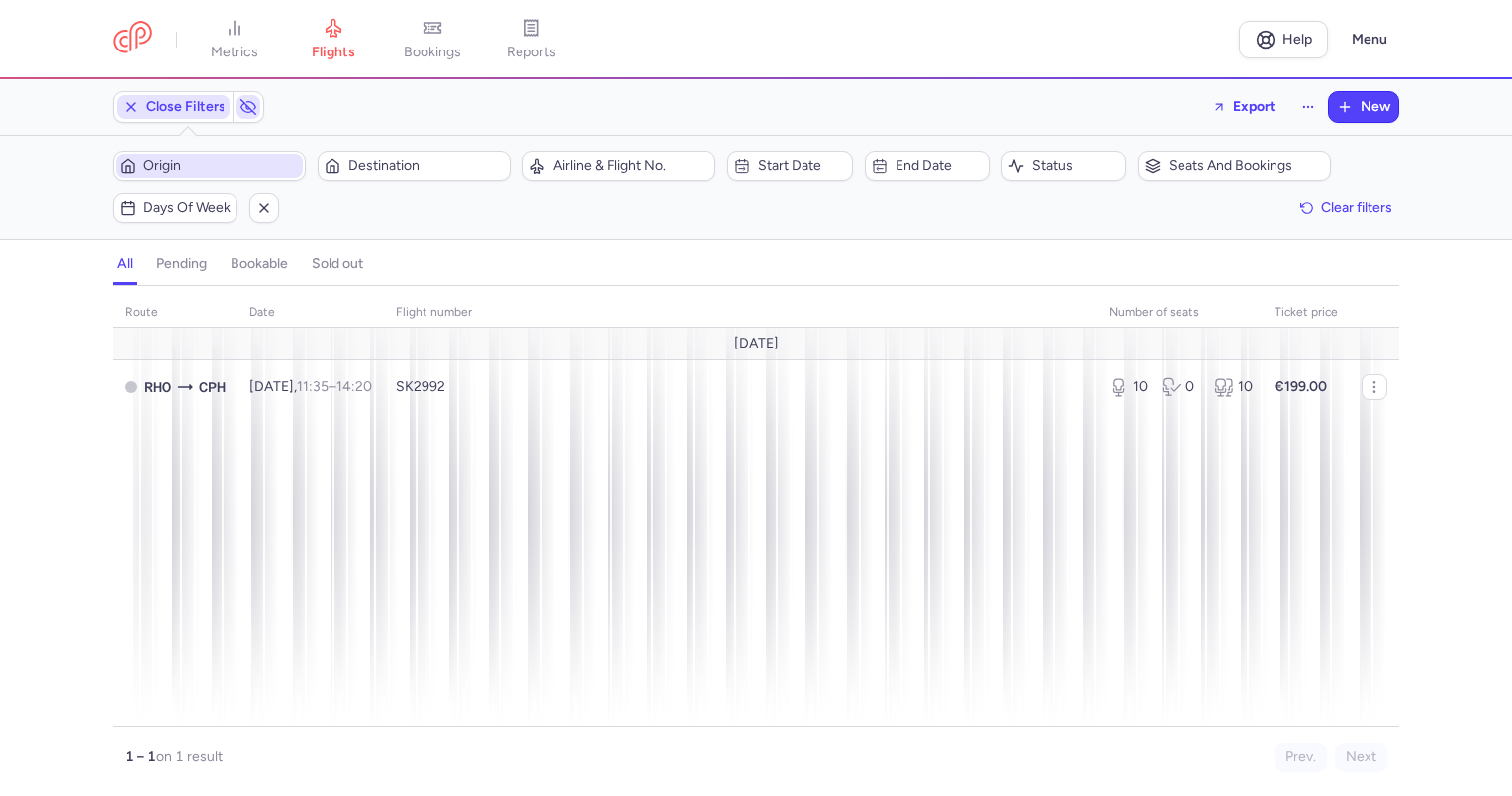 click 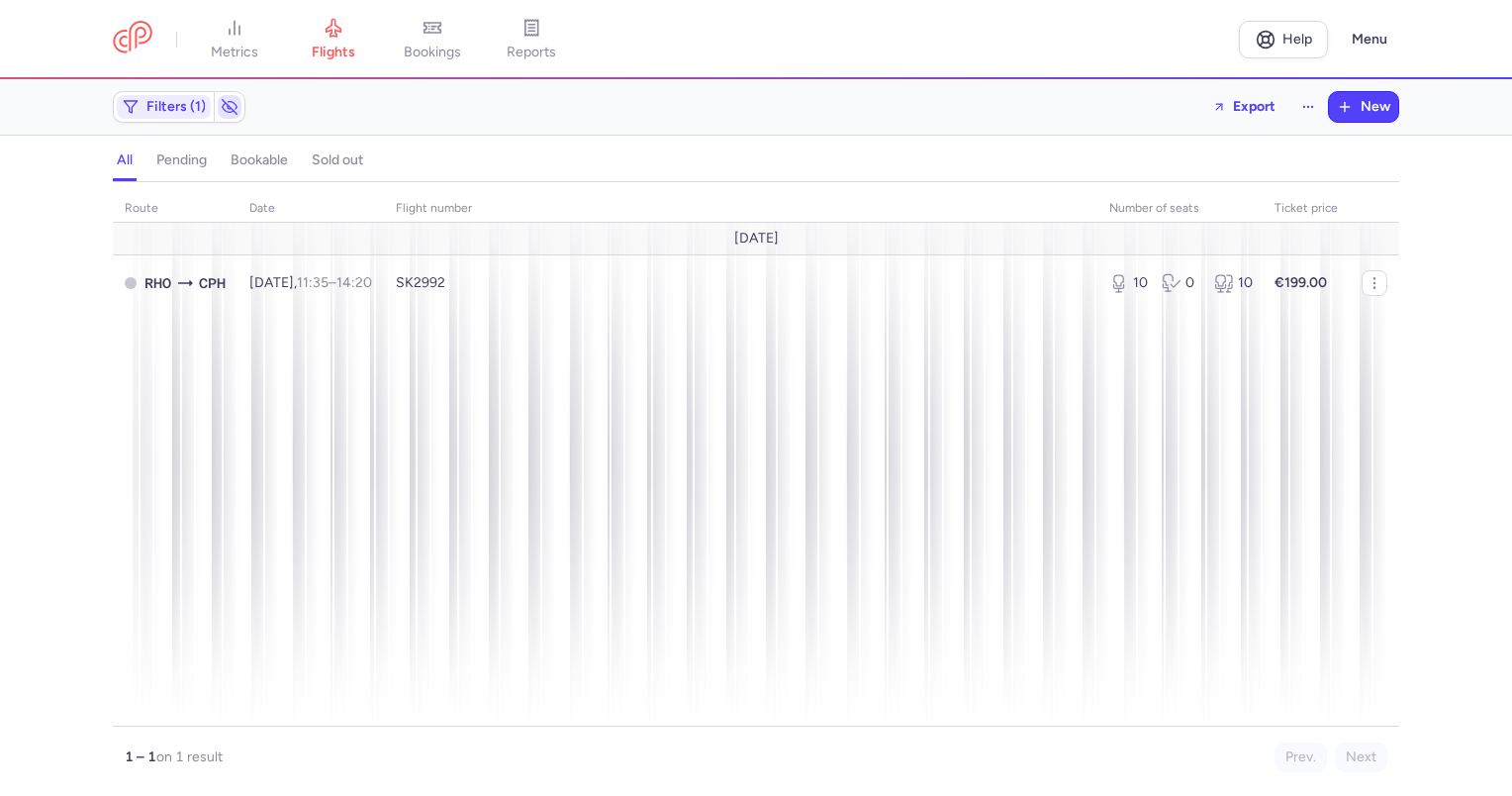 click on "Filters (1)  Export  New" at bounding box center (756, 107) 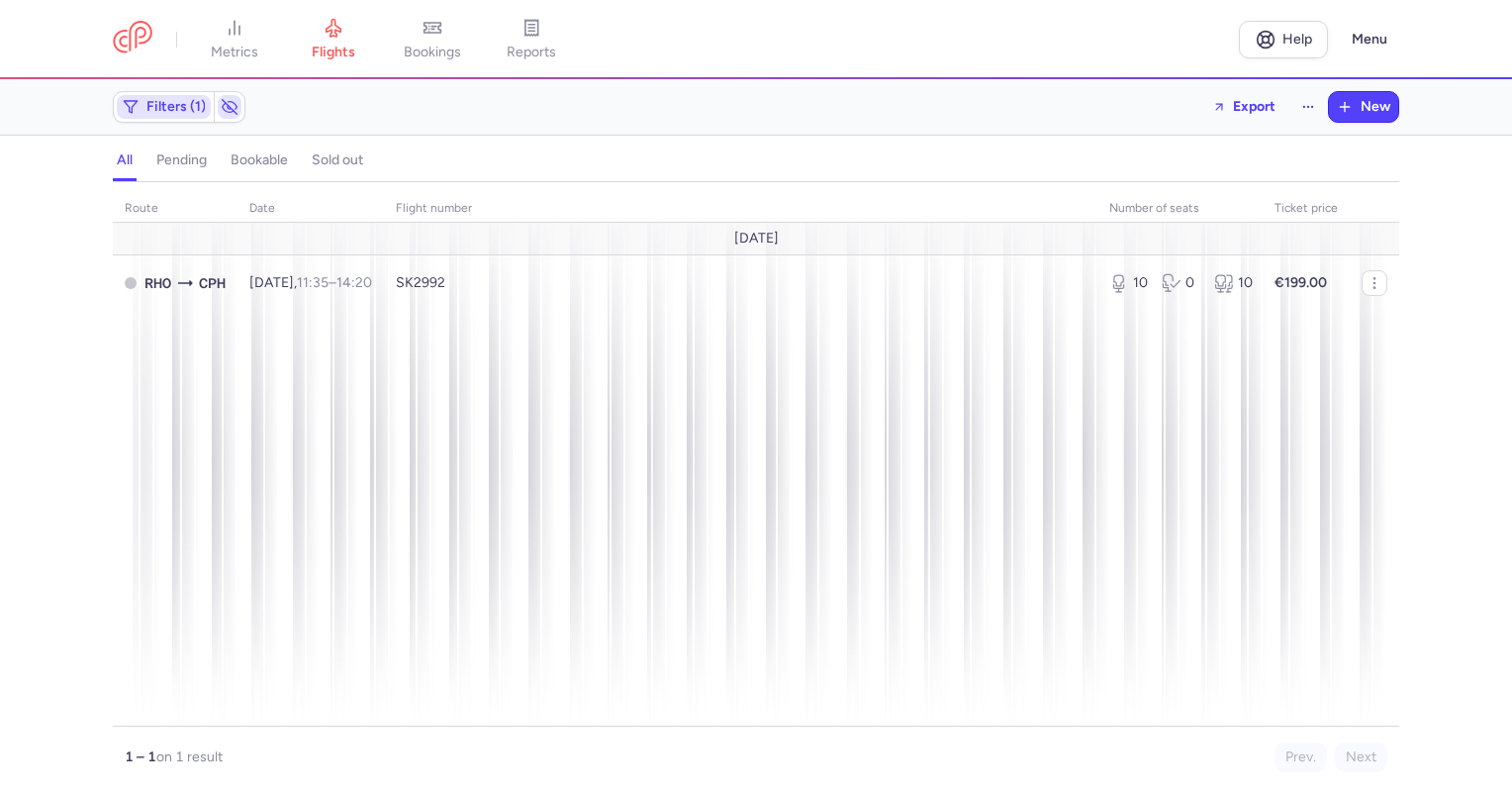 click on "Filters (1)" 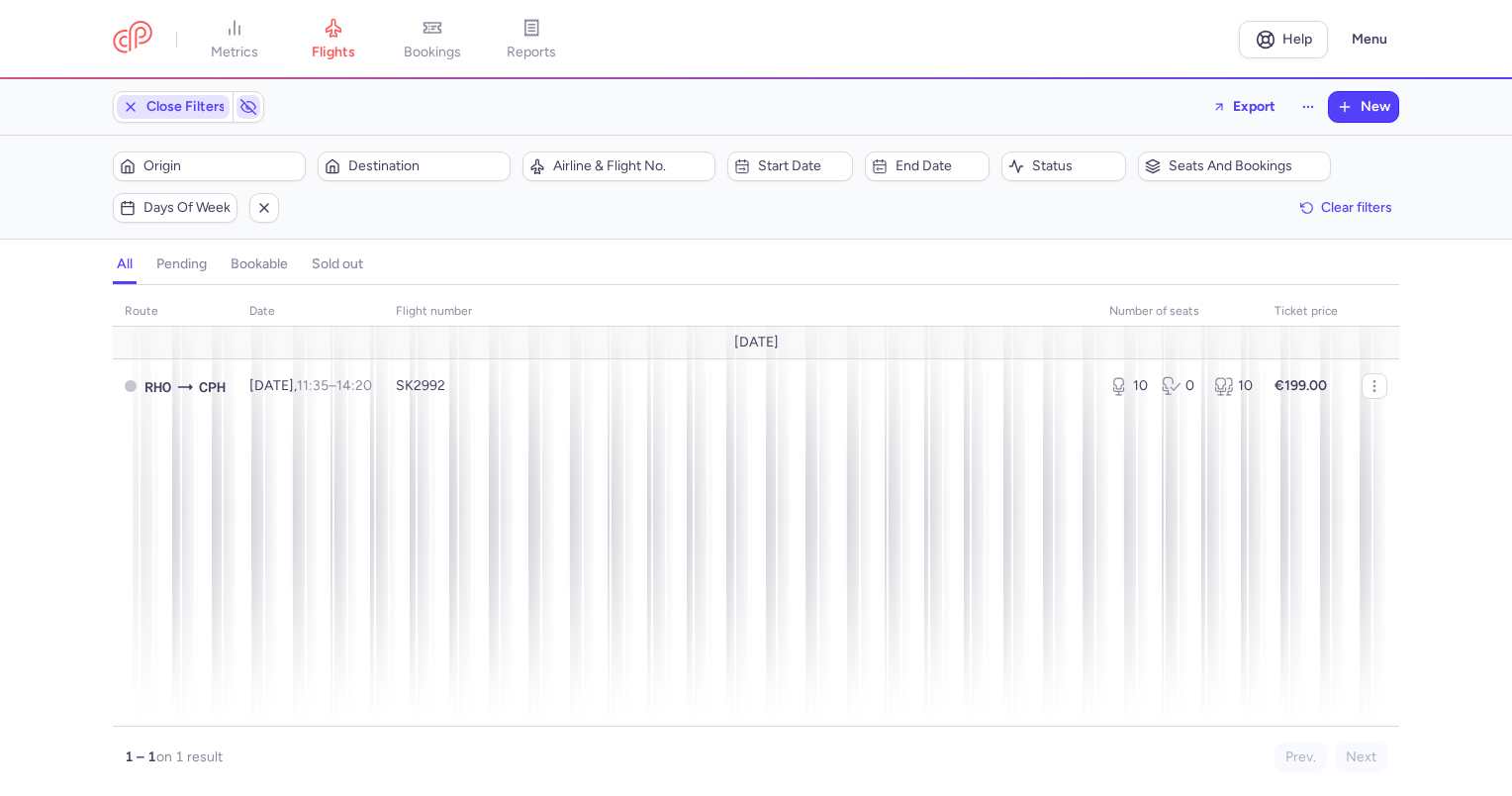 scroll, scrollTop: 0, scrollLeft: 0, axis: both 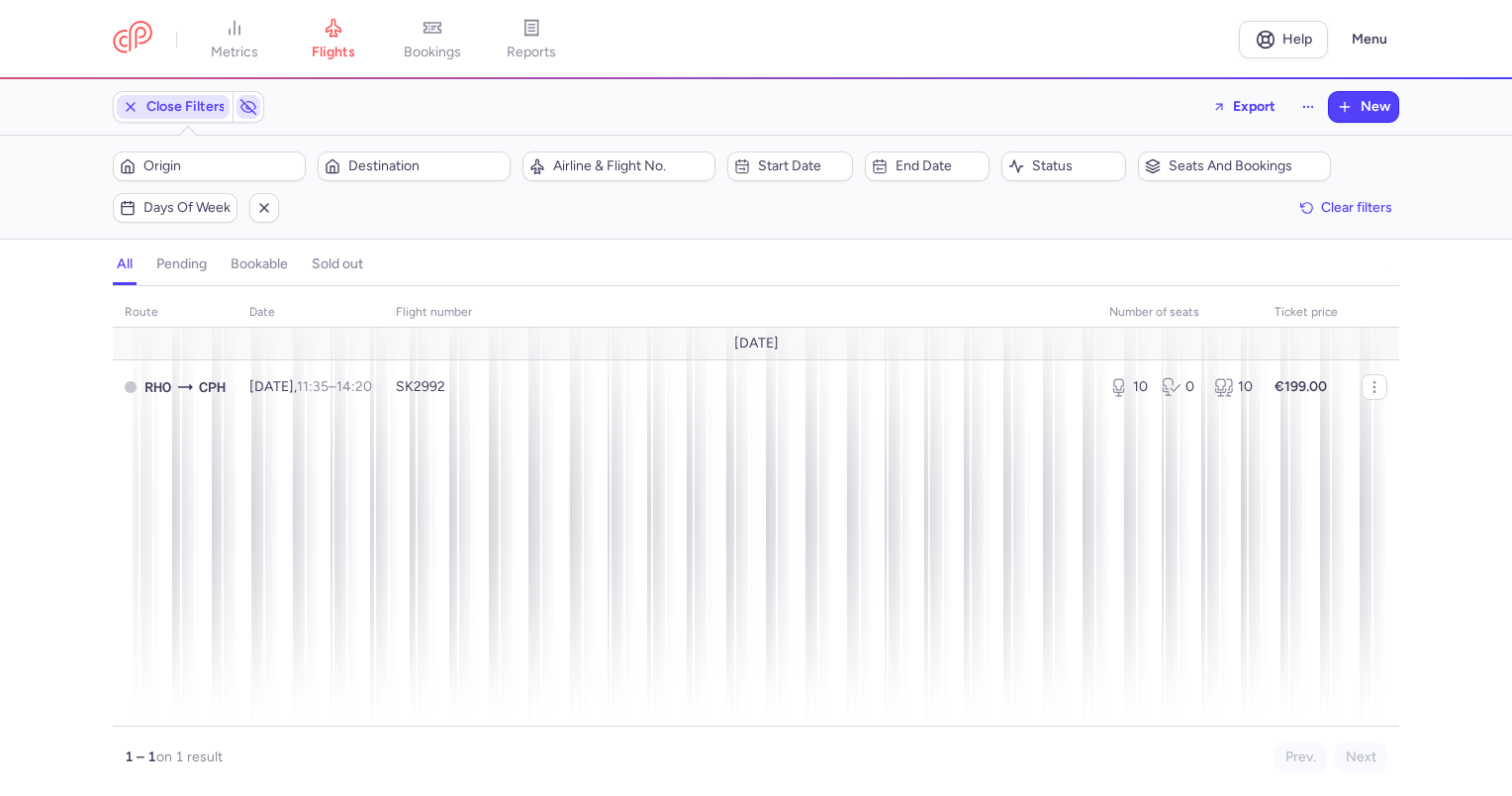 click 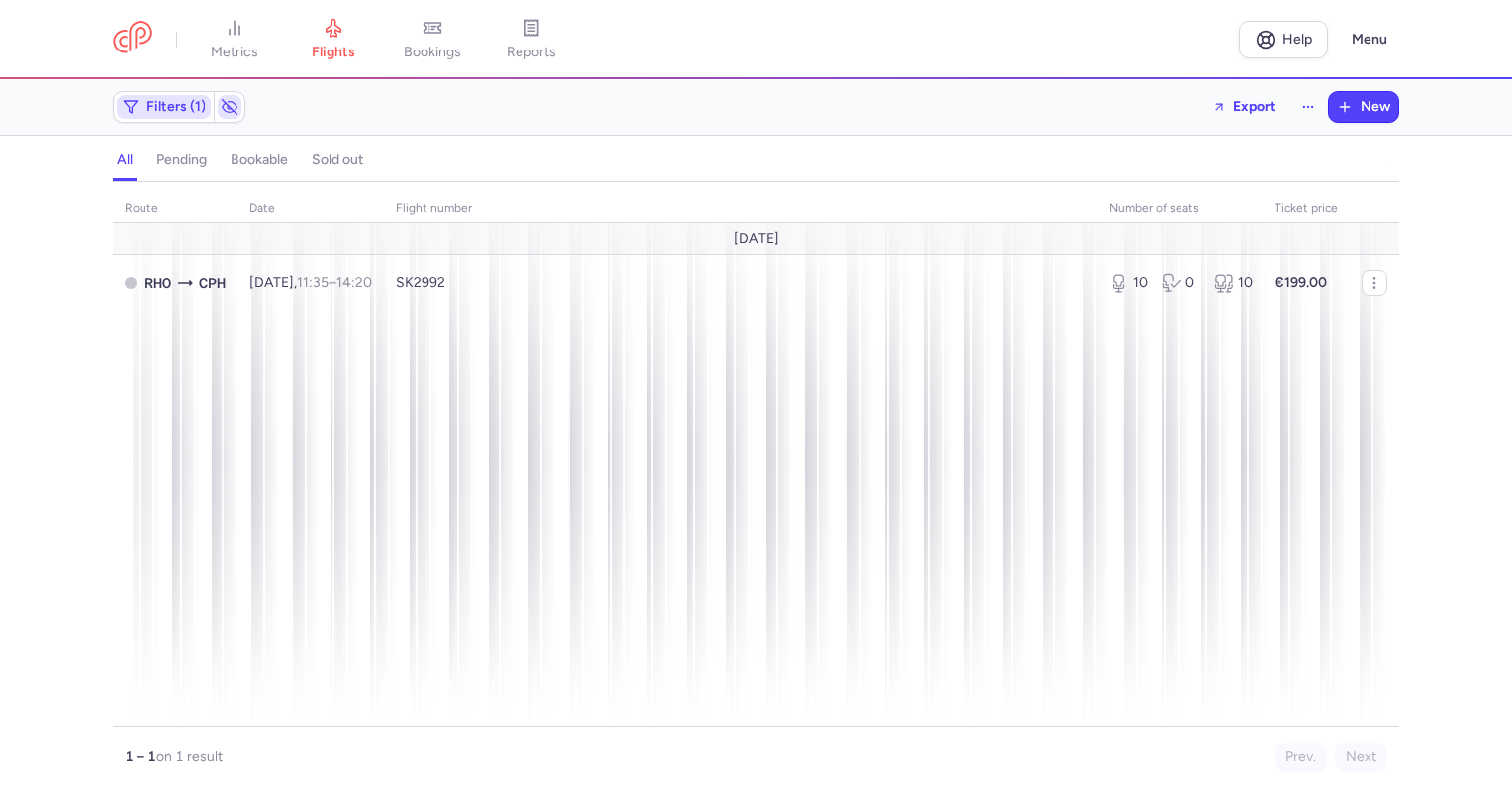 click 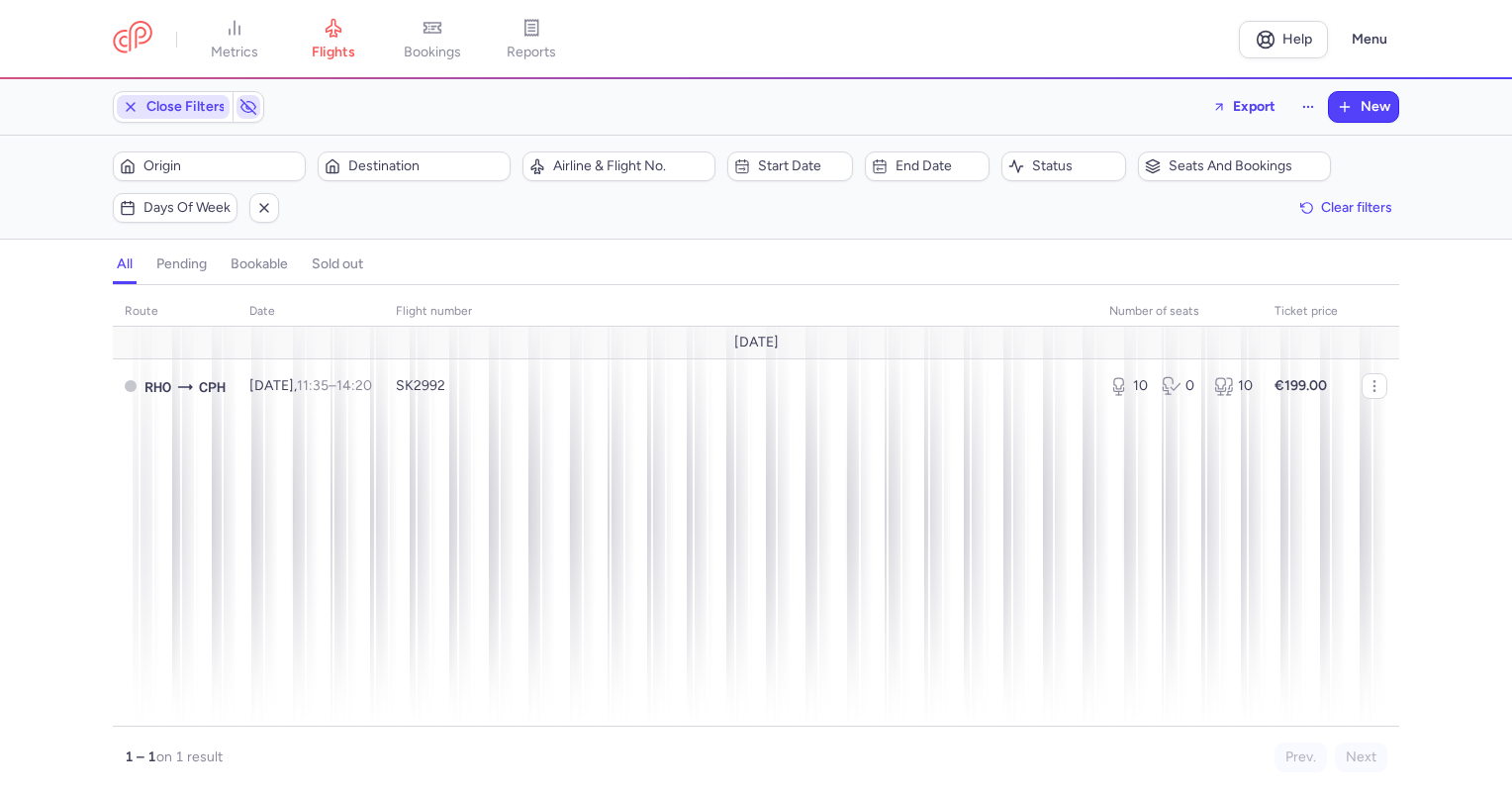scroll, scrollTop: 0, scrollLeft: 0, axis: both 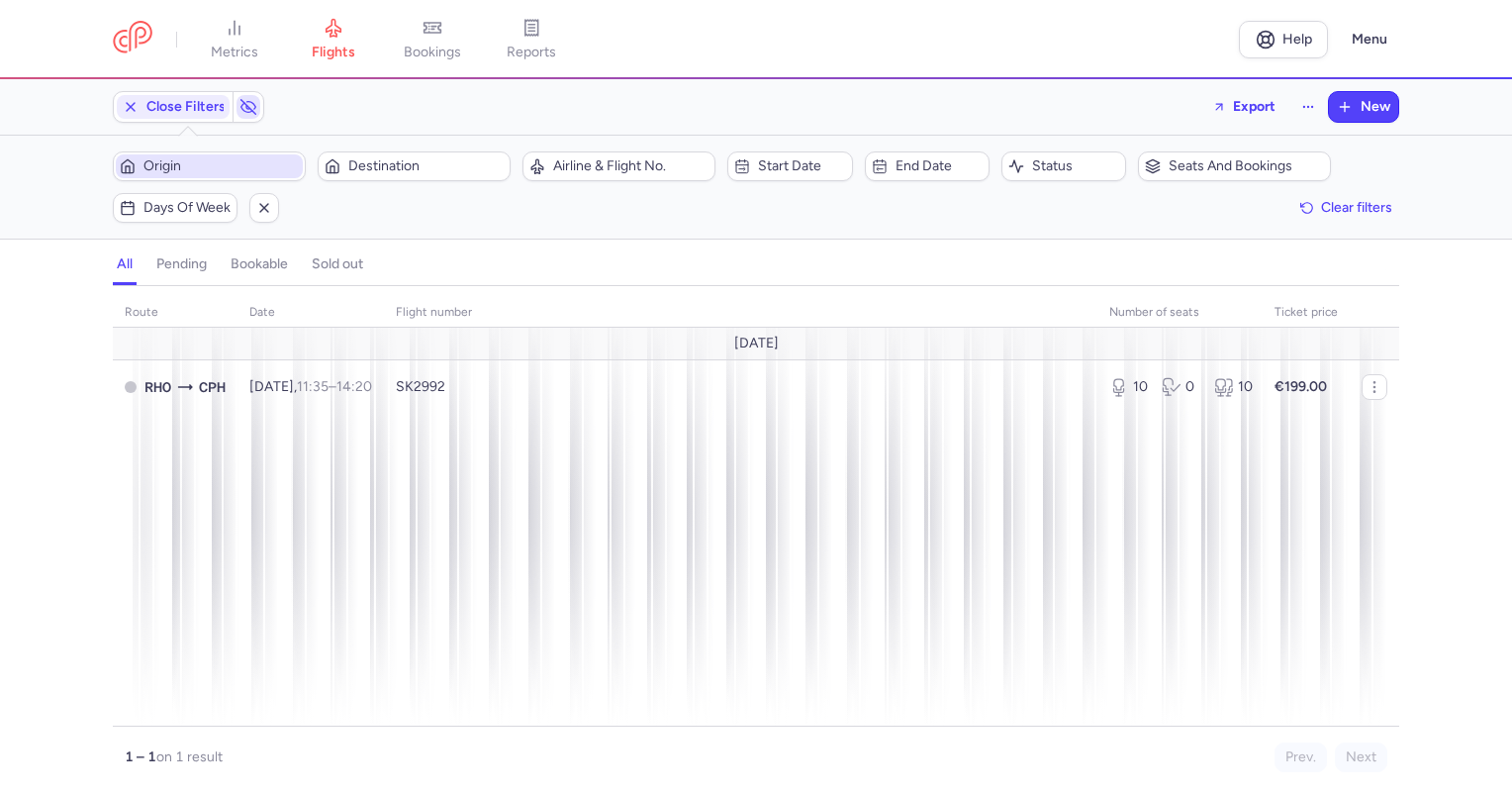 click on "Origin" at bounding box center (221, 166) 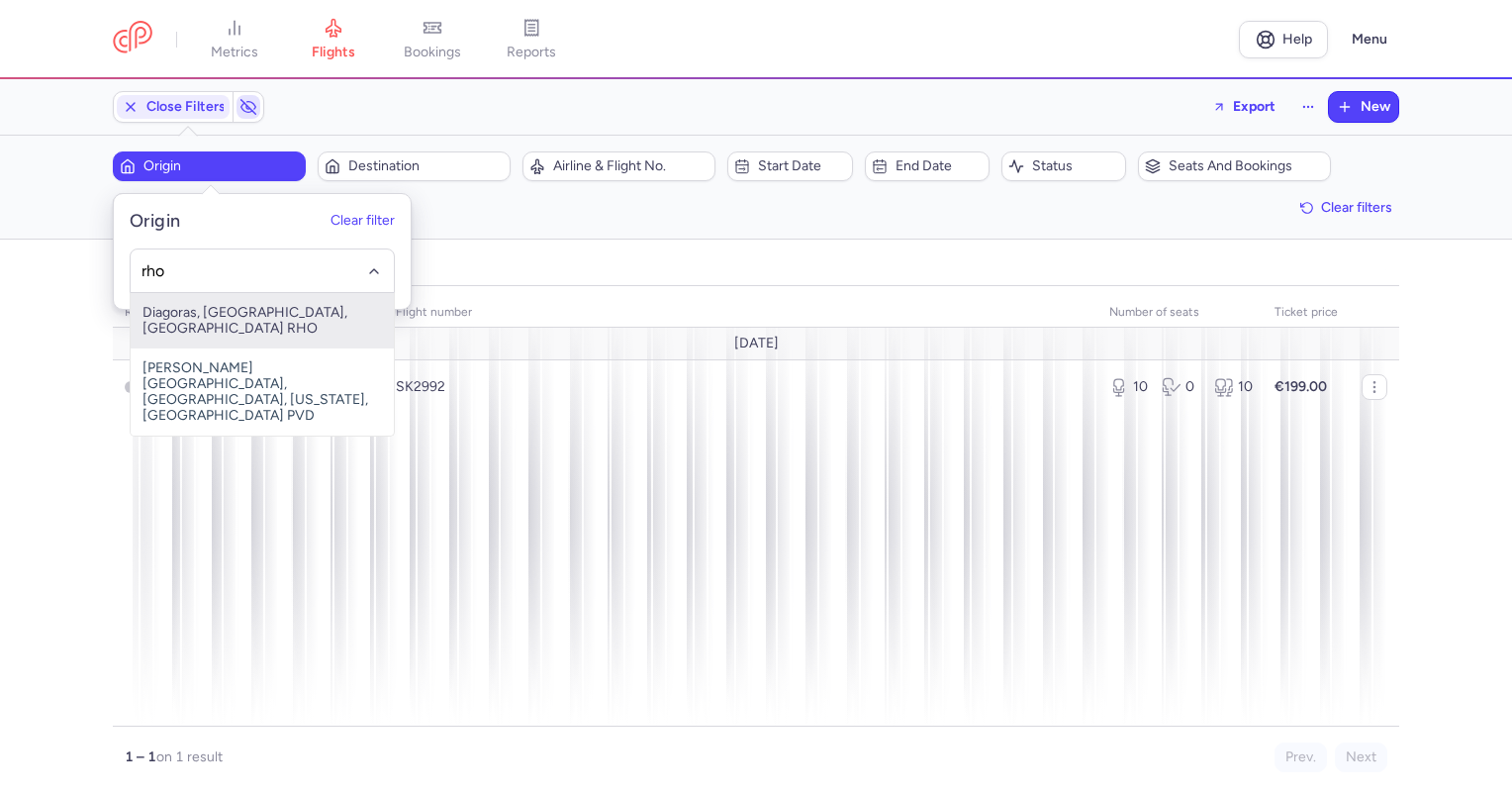 click on "Diagoras, Ródos, Greece RHO" at bounding box center [262, 321] 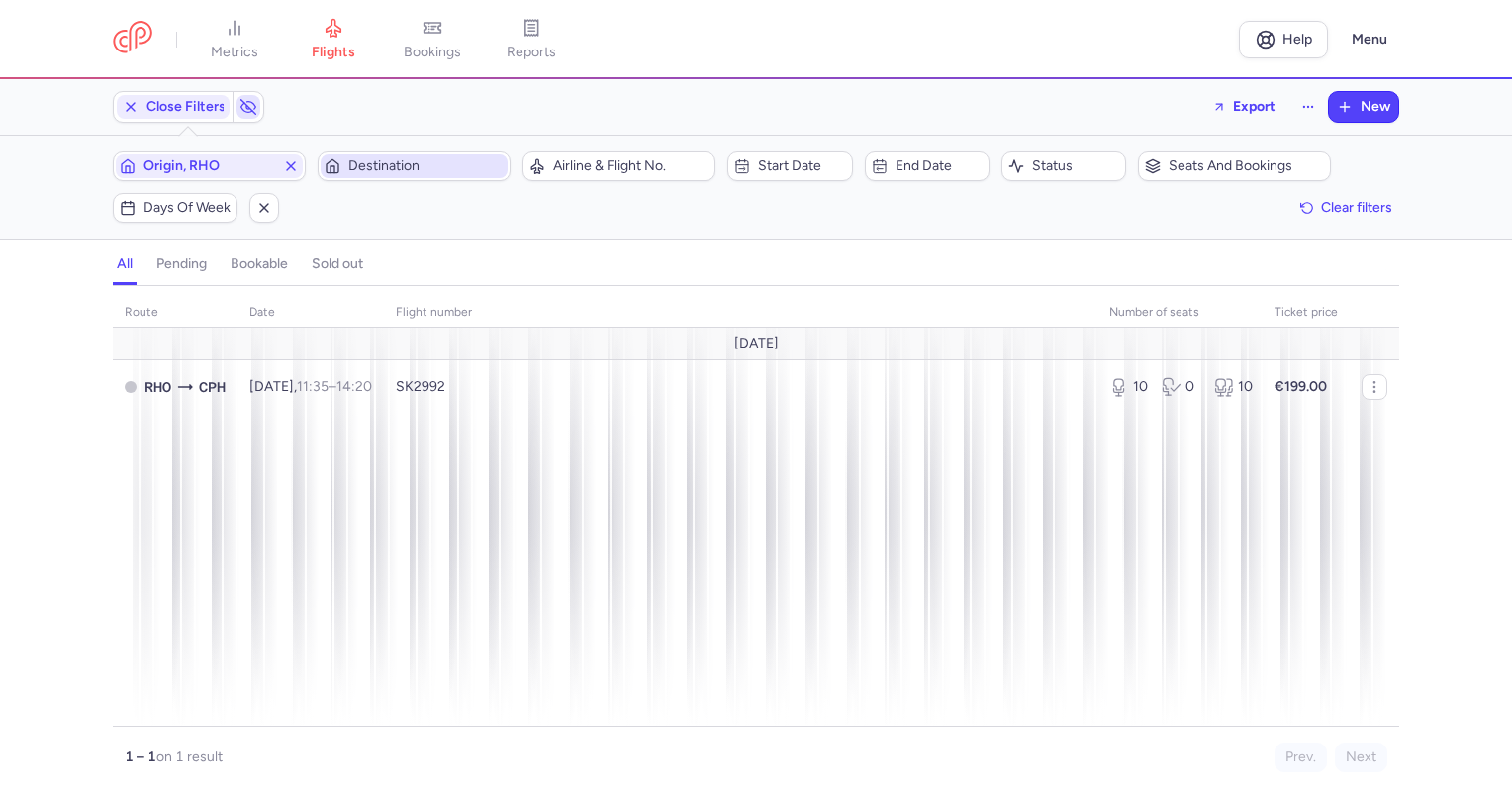 click on "Destination" at bounding box center (414, 166) 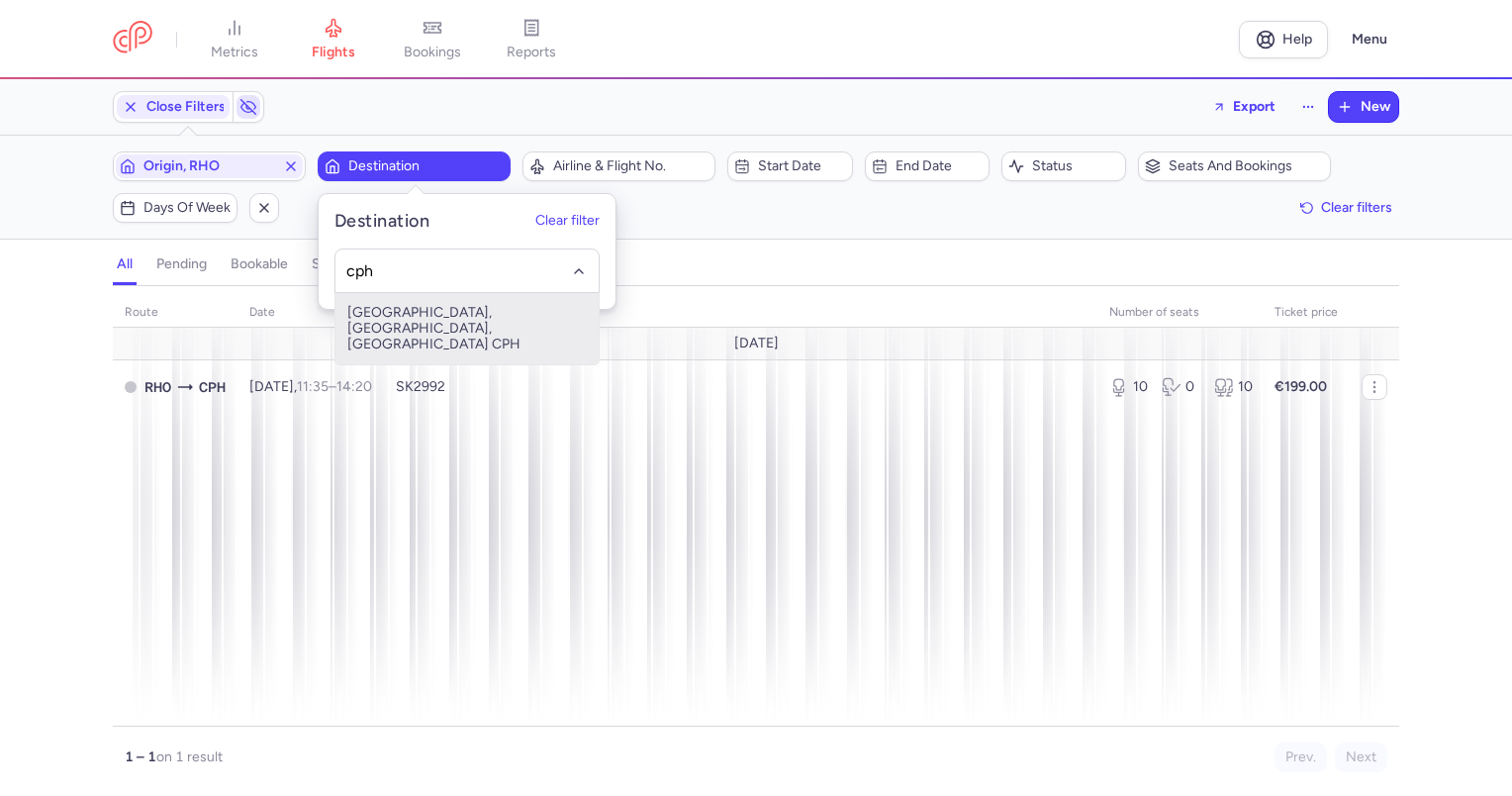 click on "Kastrup, Copenhagen, Denmark CPH" at bounding box center (467, 329) 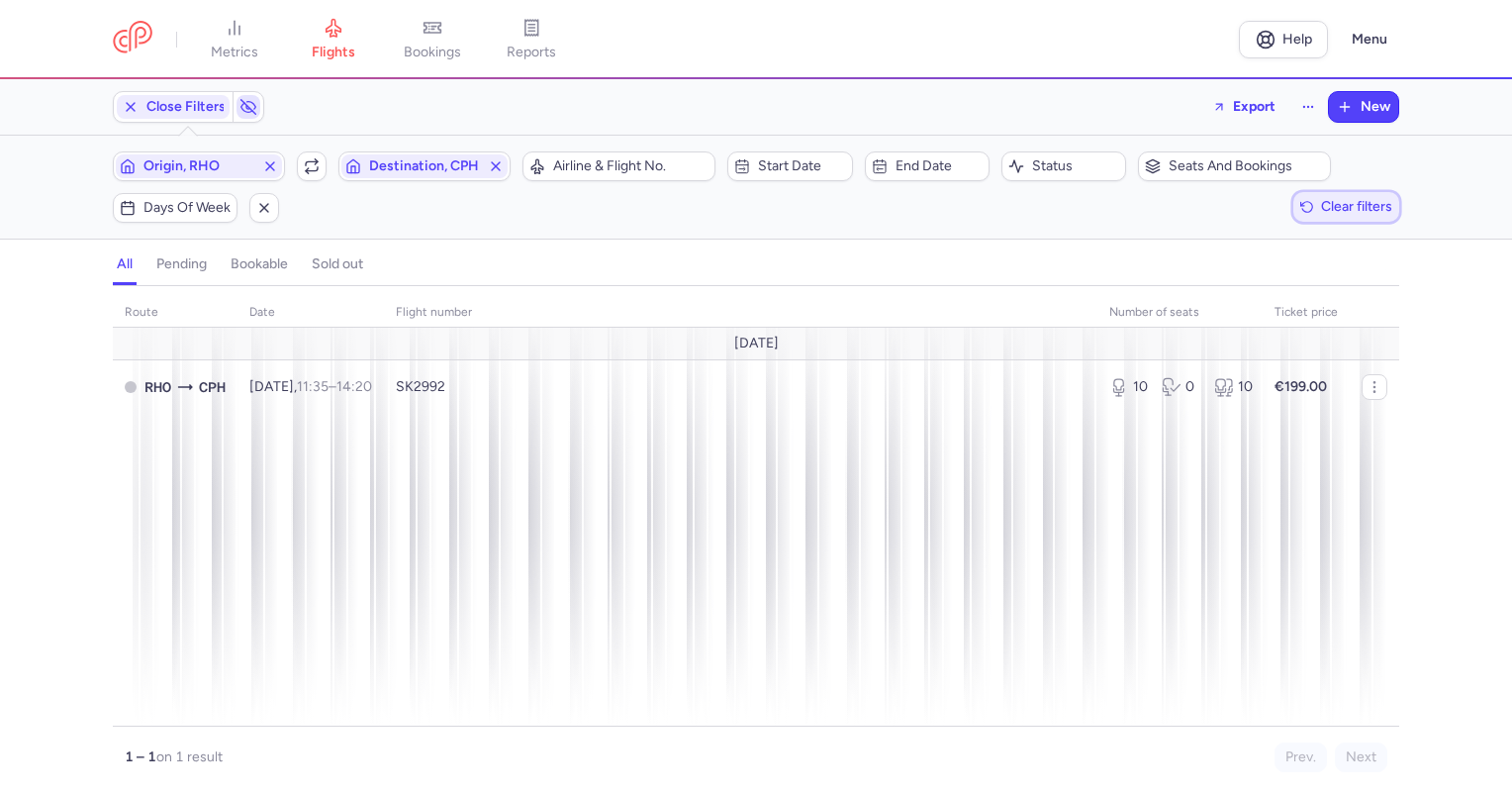 click on "Clear filters" at bounding box center (1357, 206) 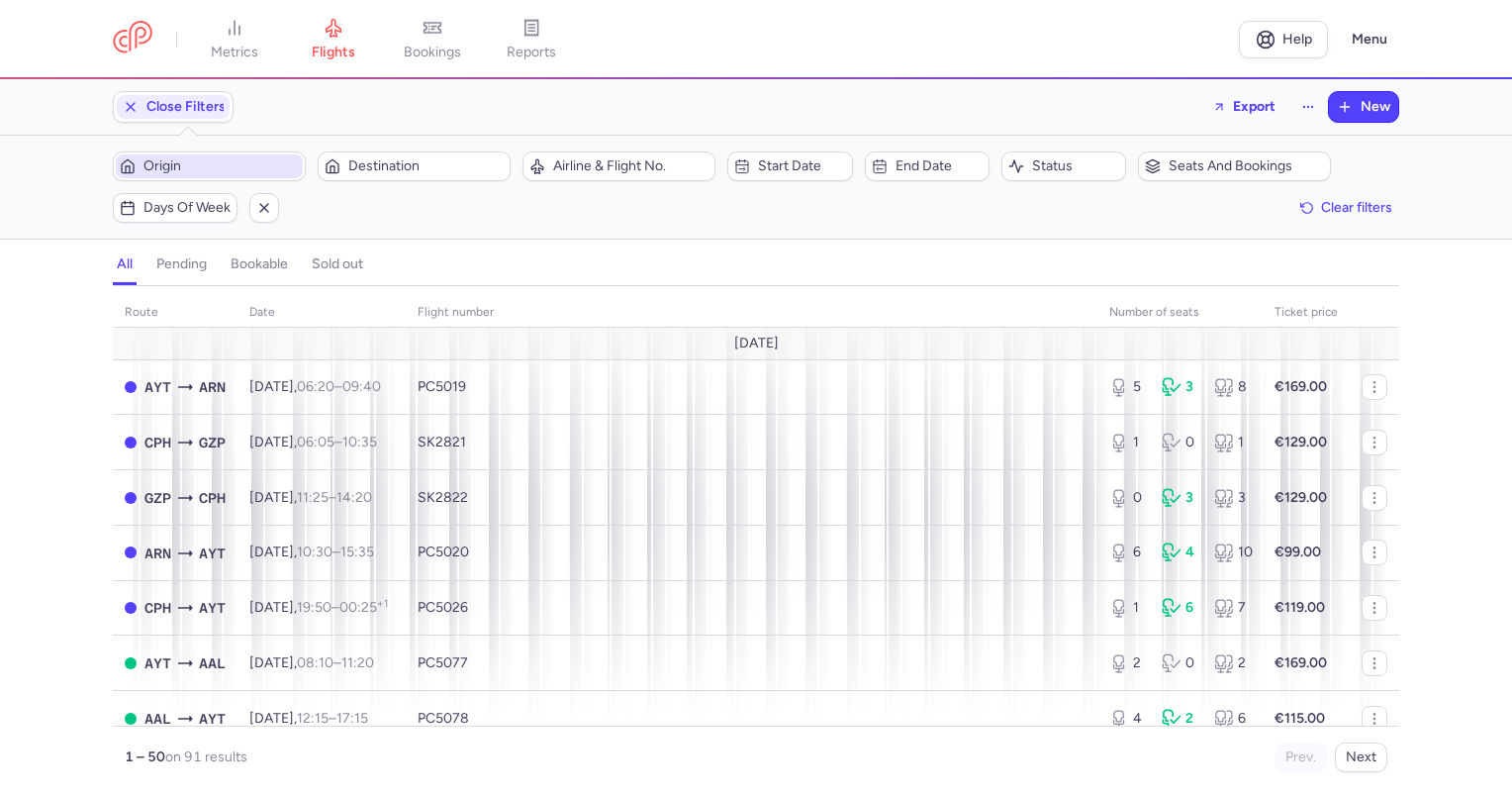 click on "Origin" at bounding box center [221, 166] 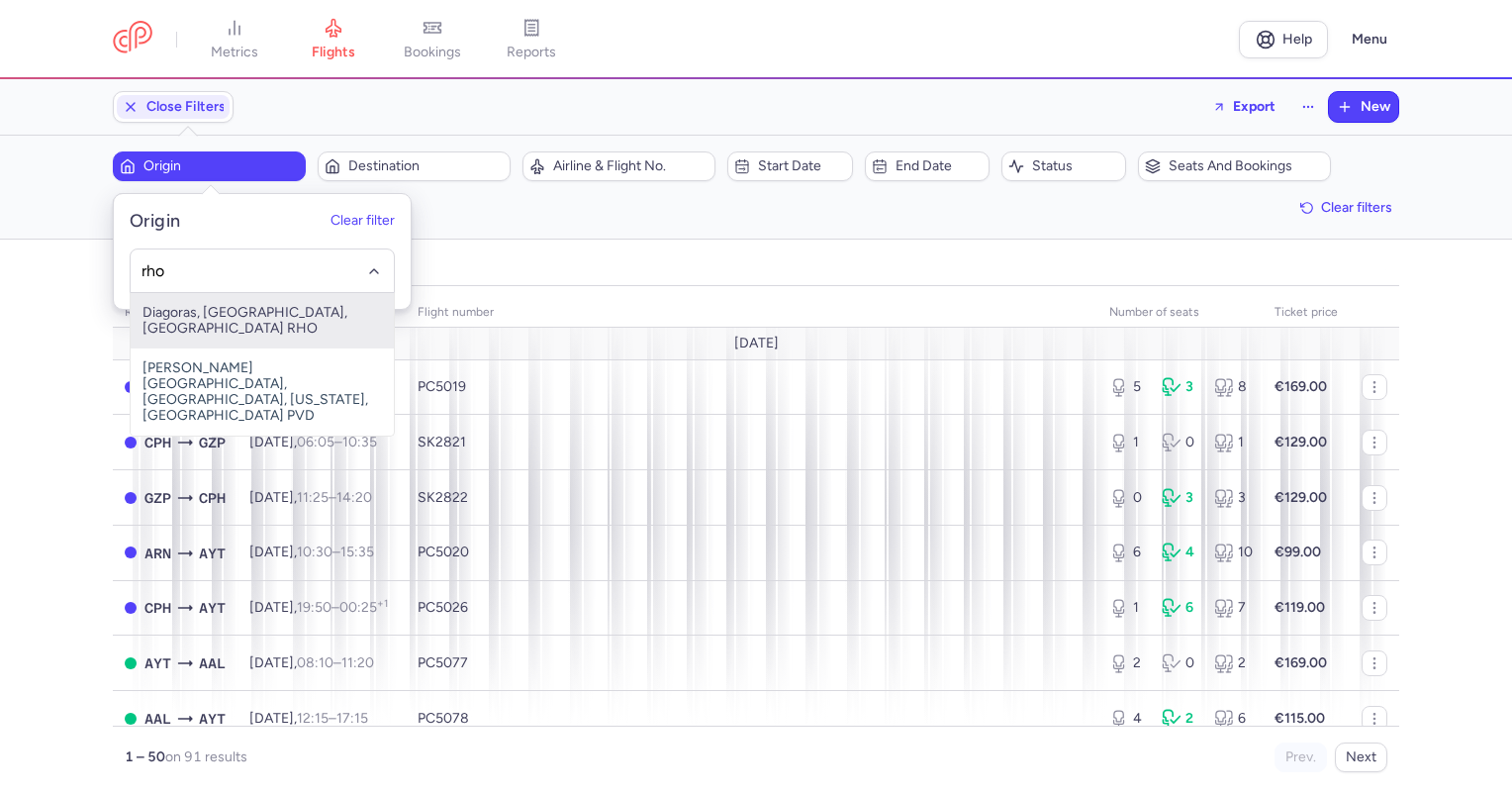 click on "Diagoras, Ródos, Greece RHO" at bounding box center (262, 321) 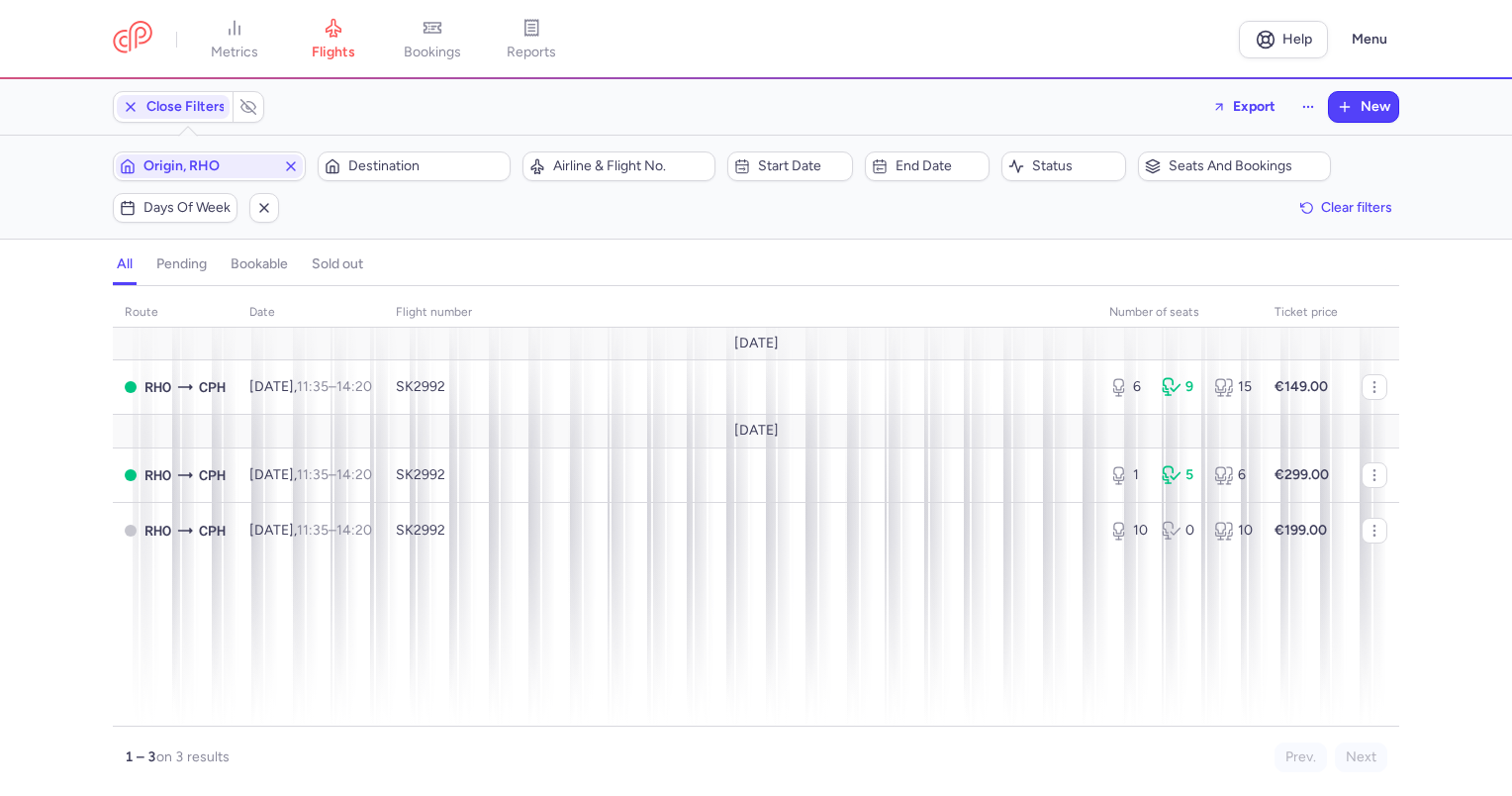 type 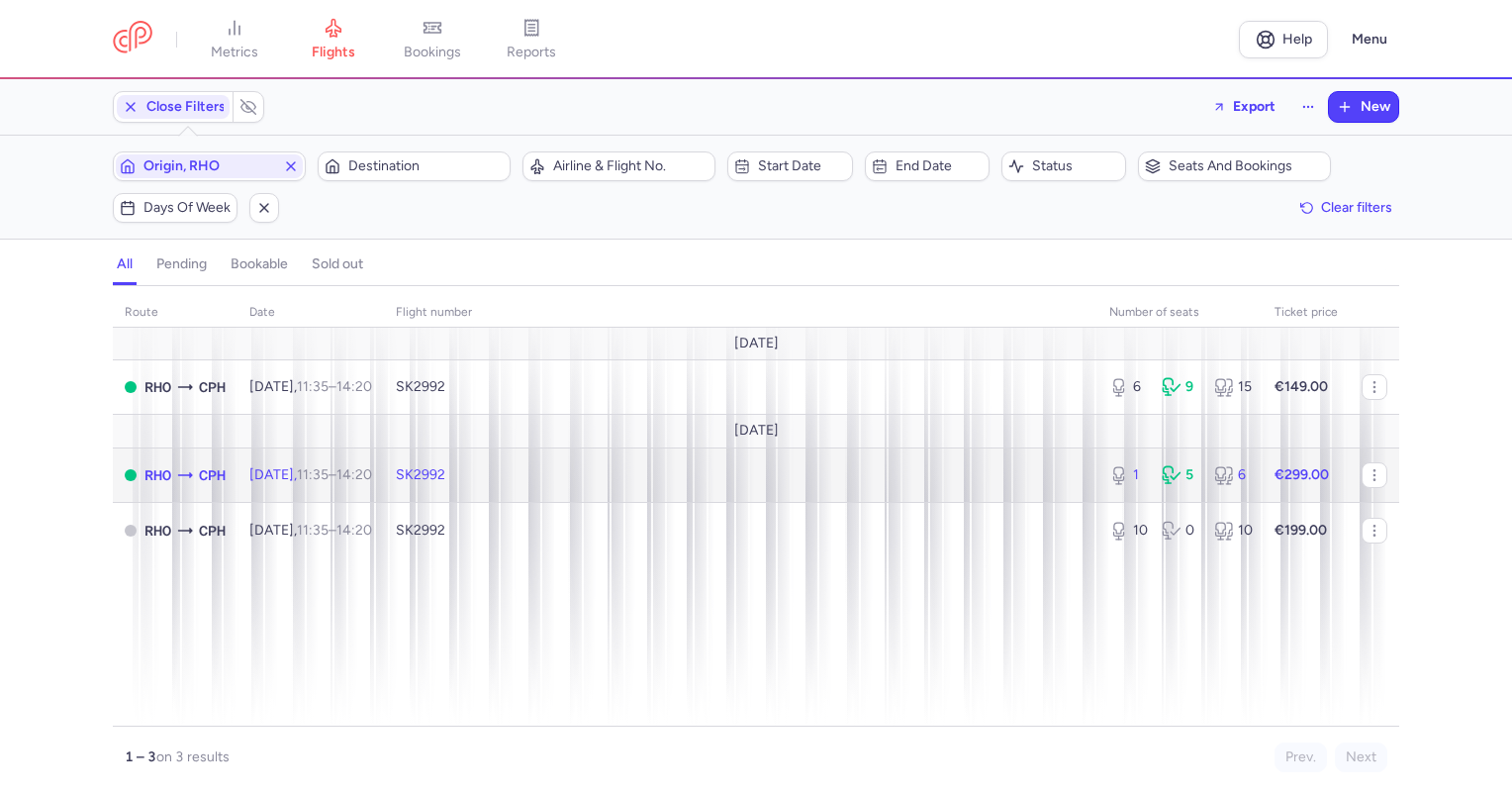 click on "Fri, 1 Aug,  11:35  –  14:20  +0" 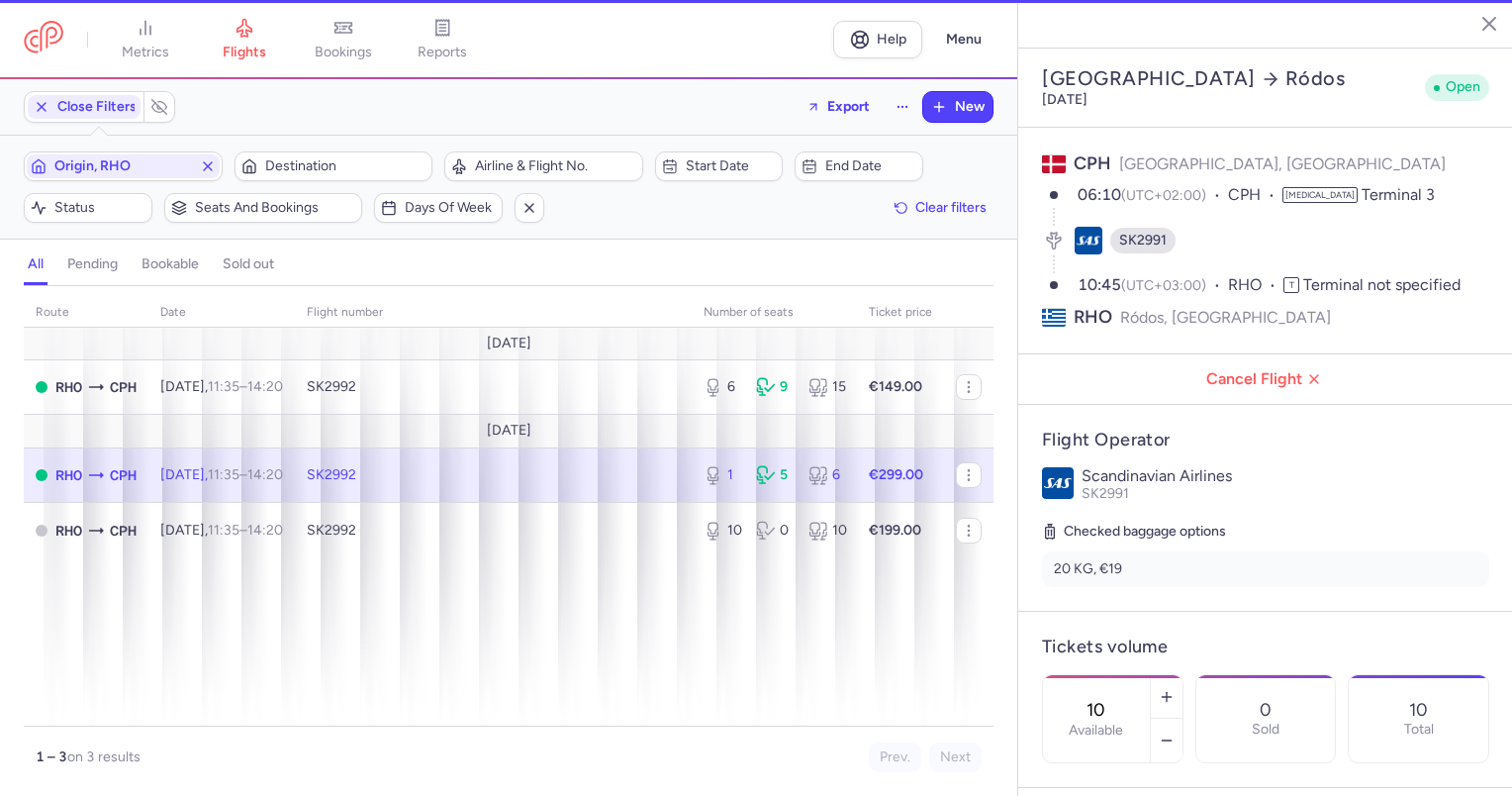 type on "1" 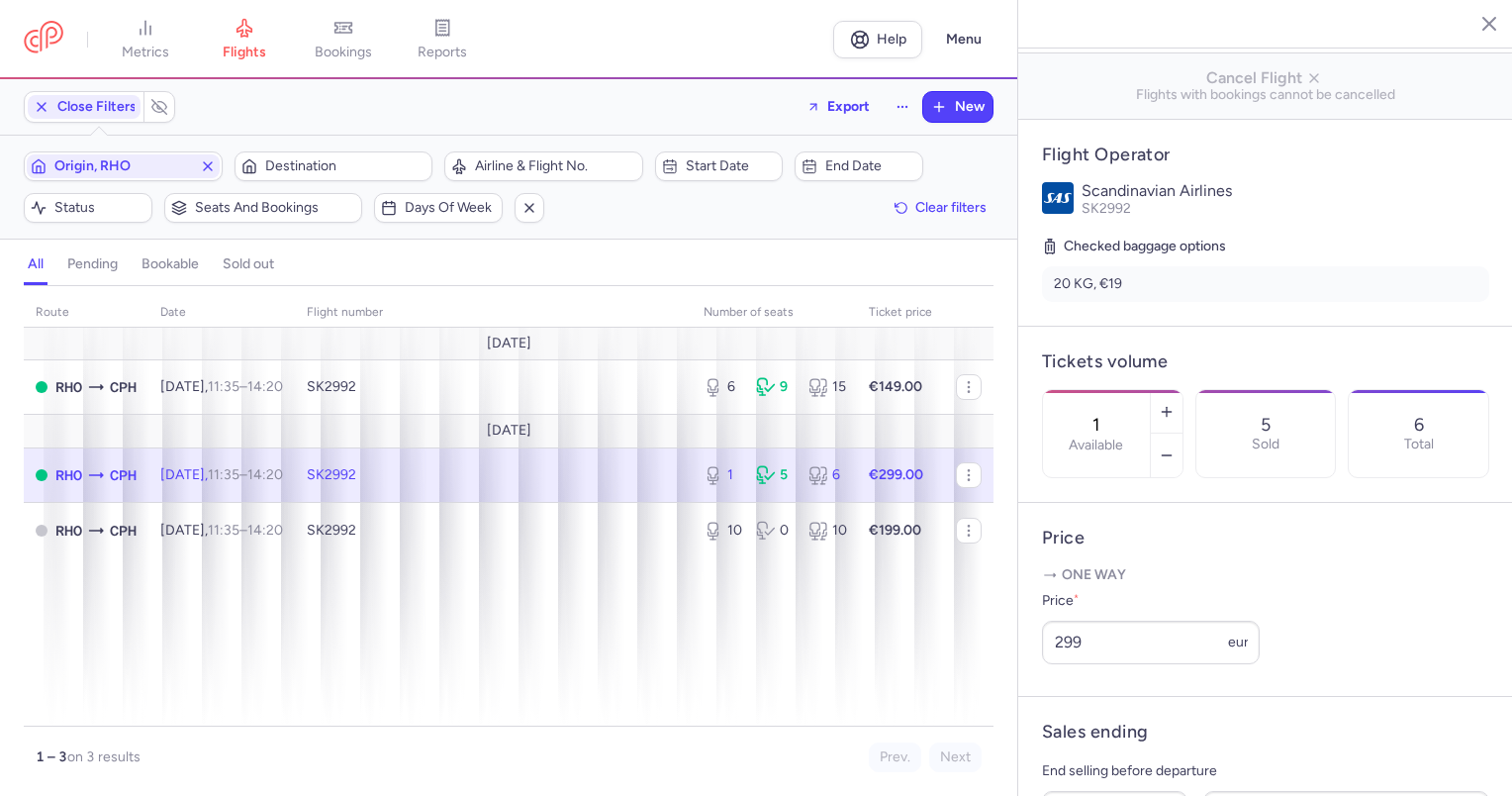 scroll, scrollTop: 325, scrollLeft: 0, axis: vertical 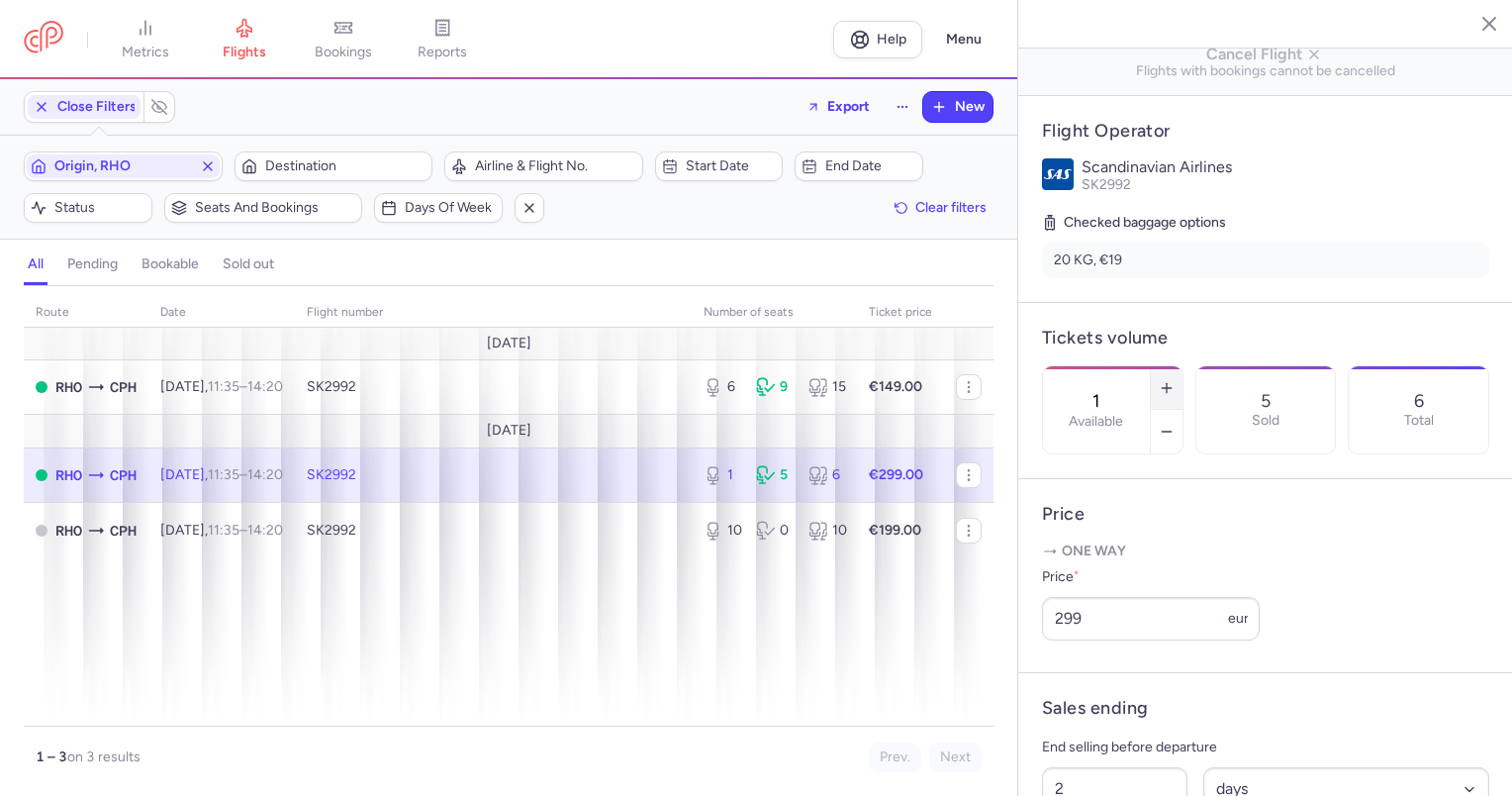 click 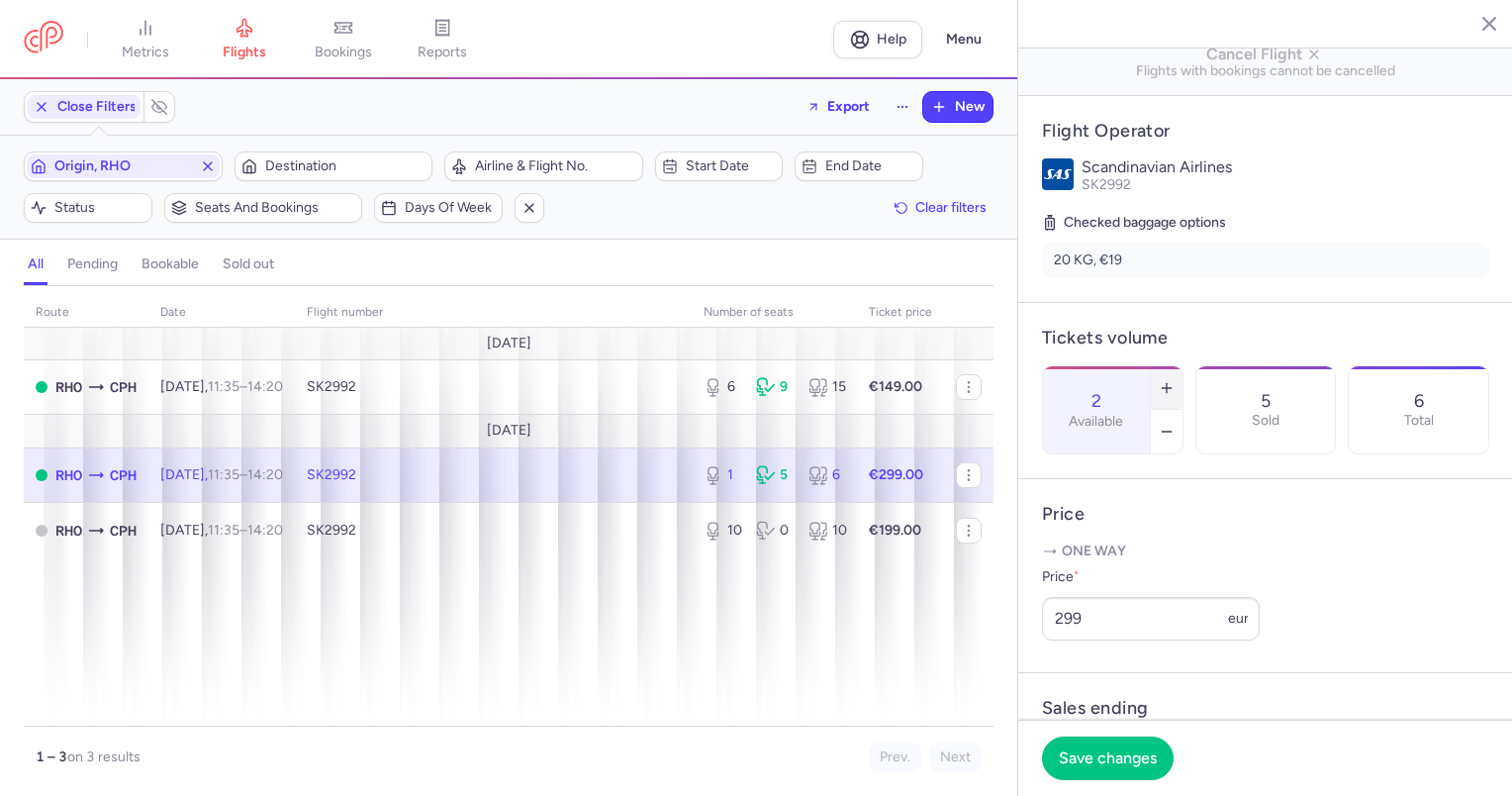 click 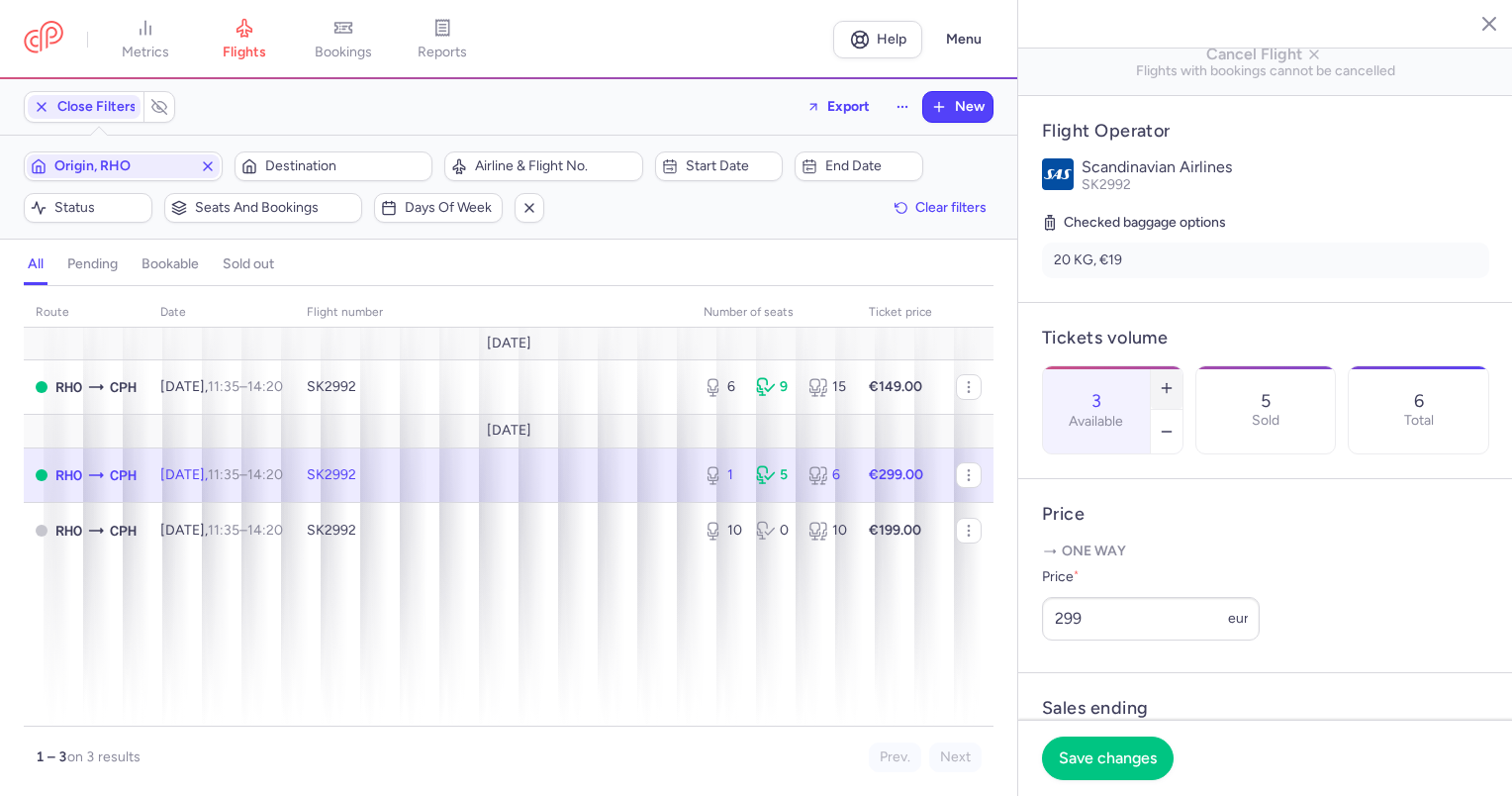 click 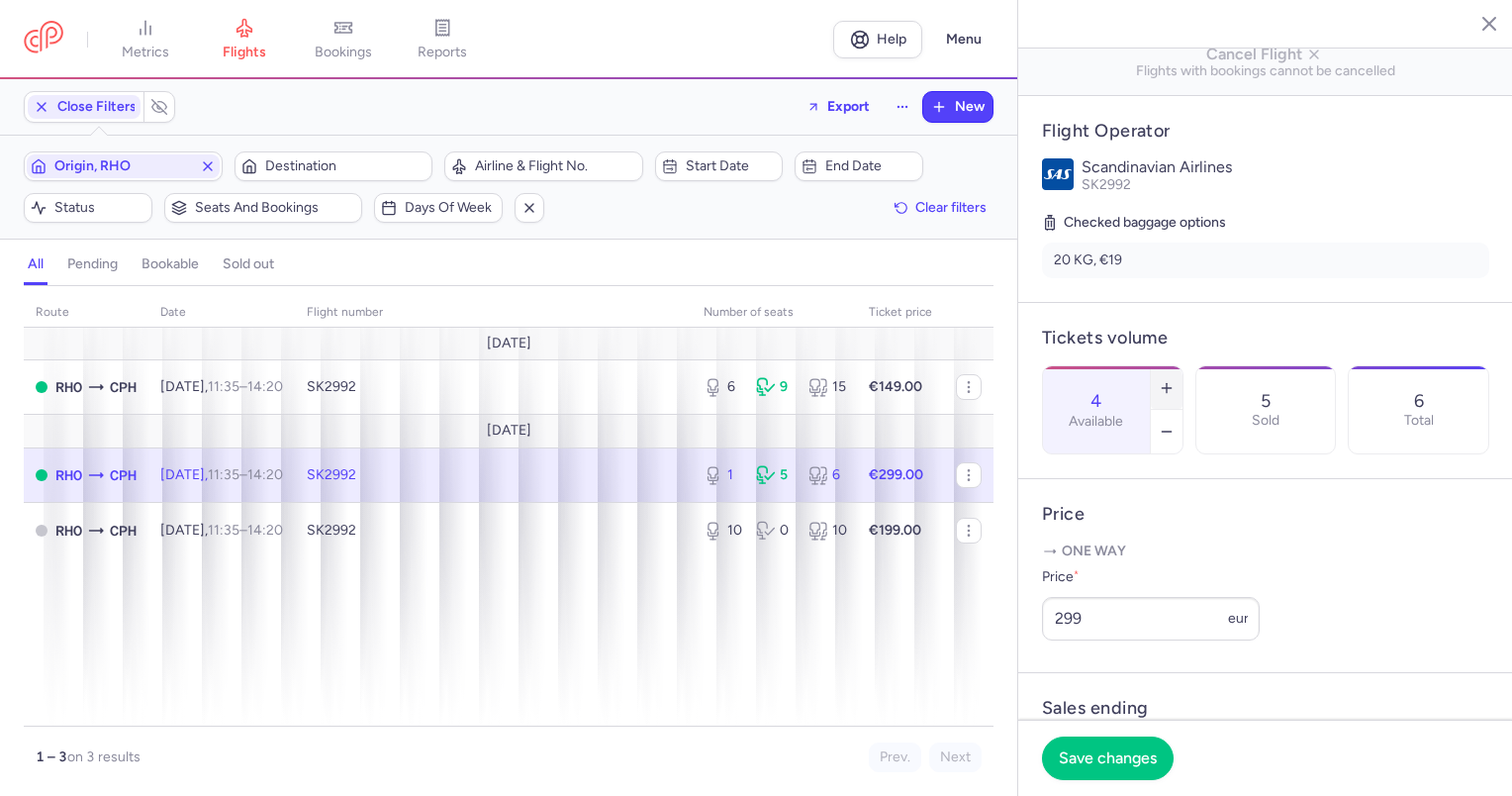 click 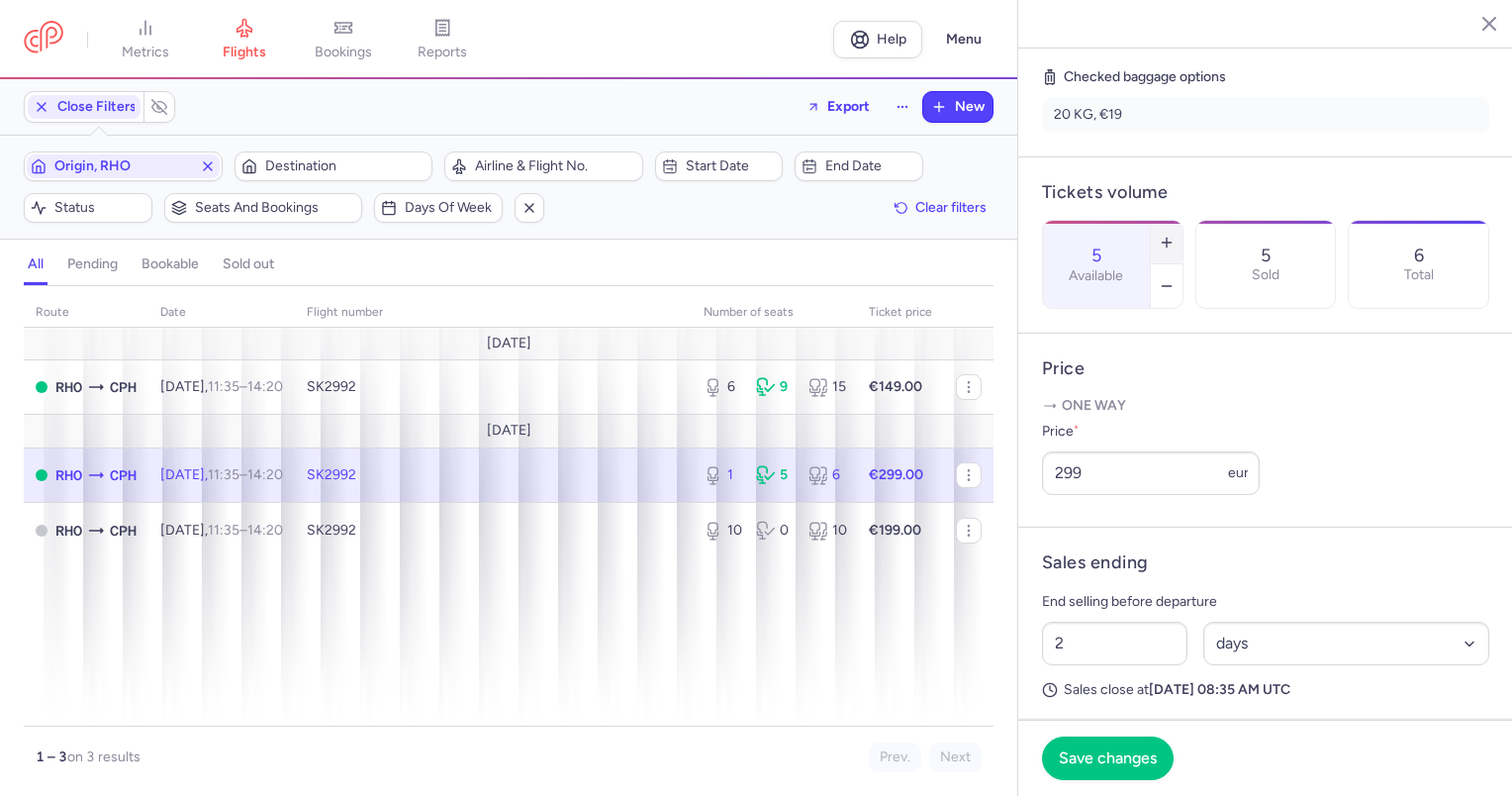 scroll, scrollTop: 527, scrollLeft: 0, axis: vertical 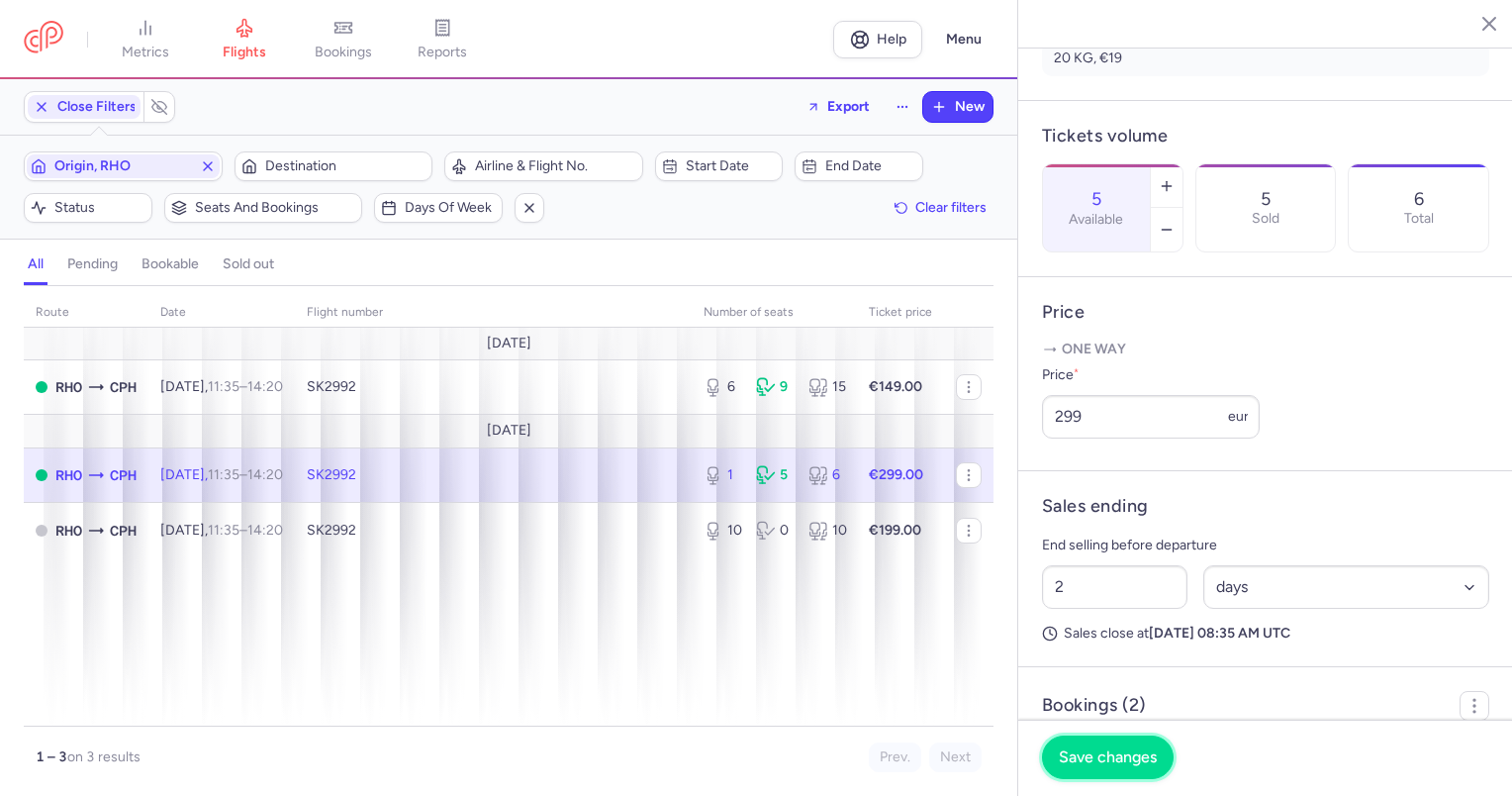 click on "Save changes" at bounding box center [1107, 757] 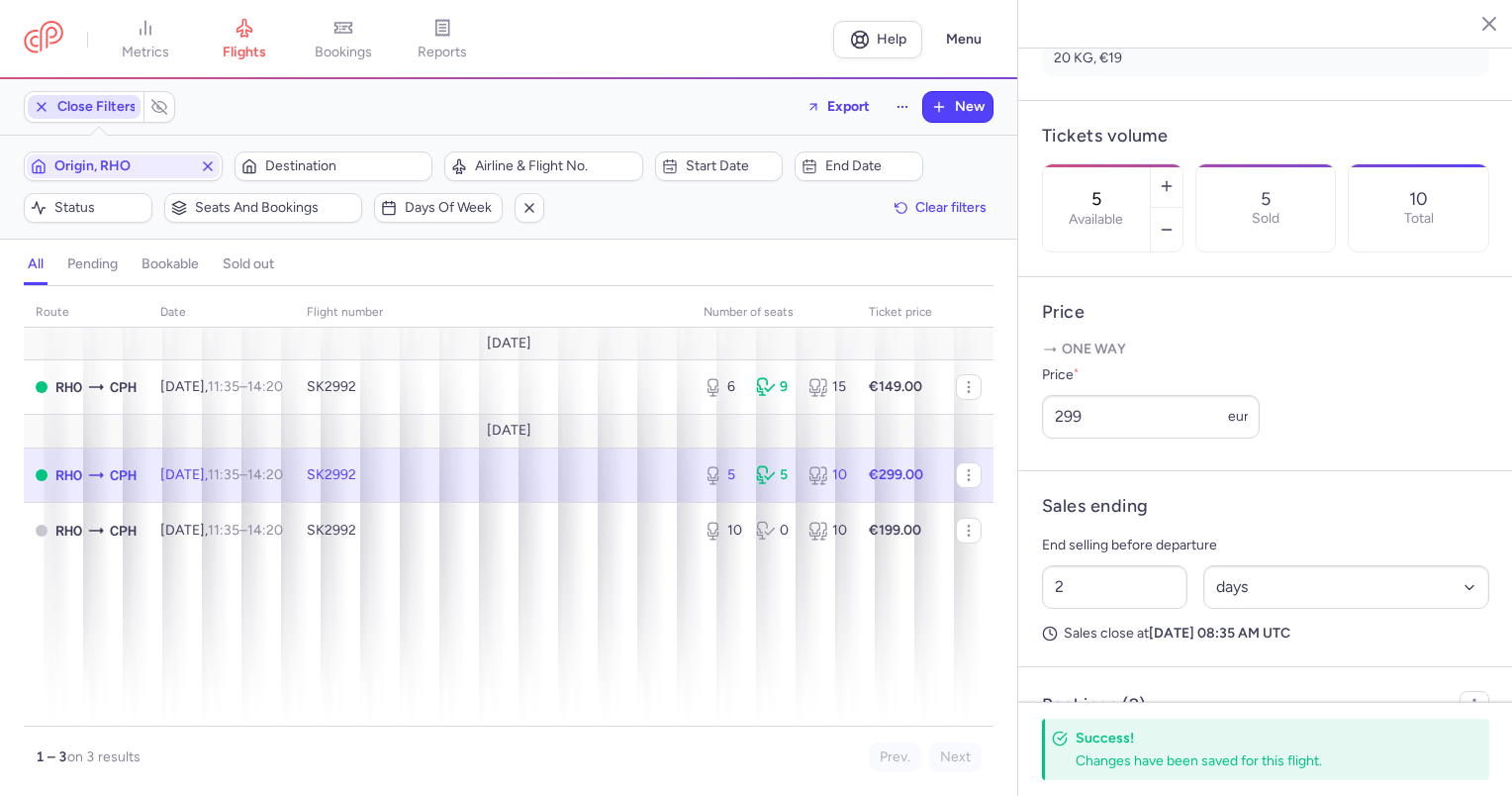 click 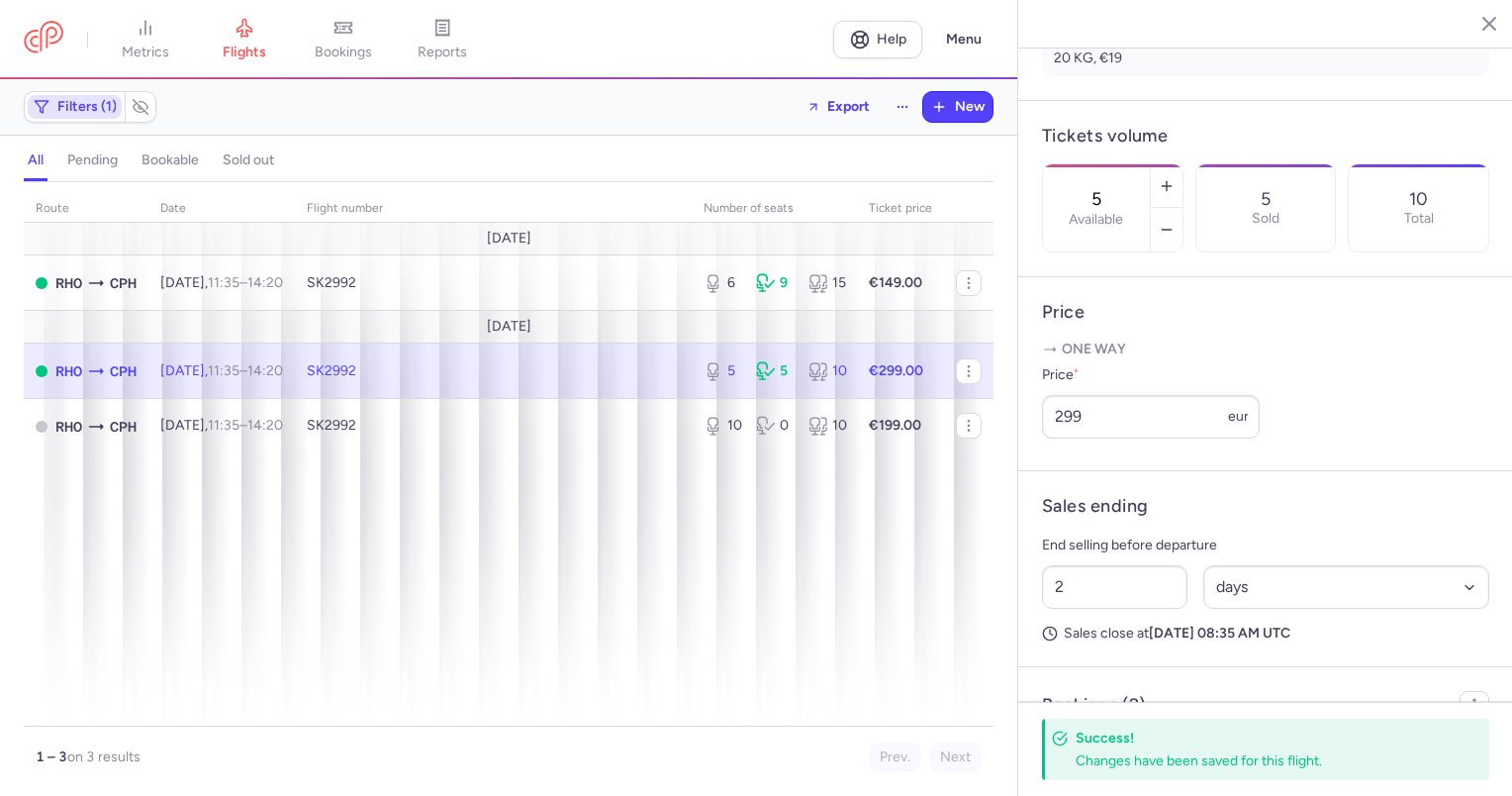 click on "Filters (1)" 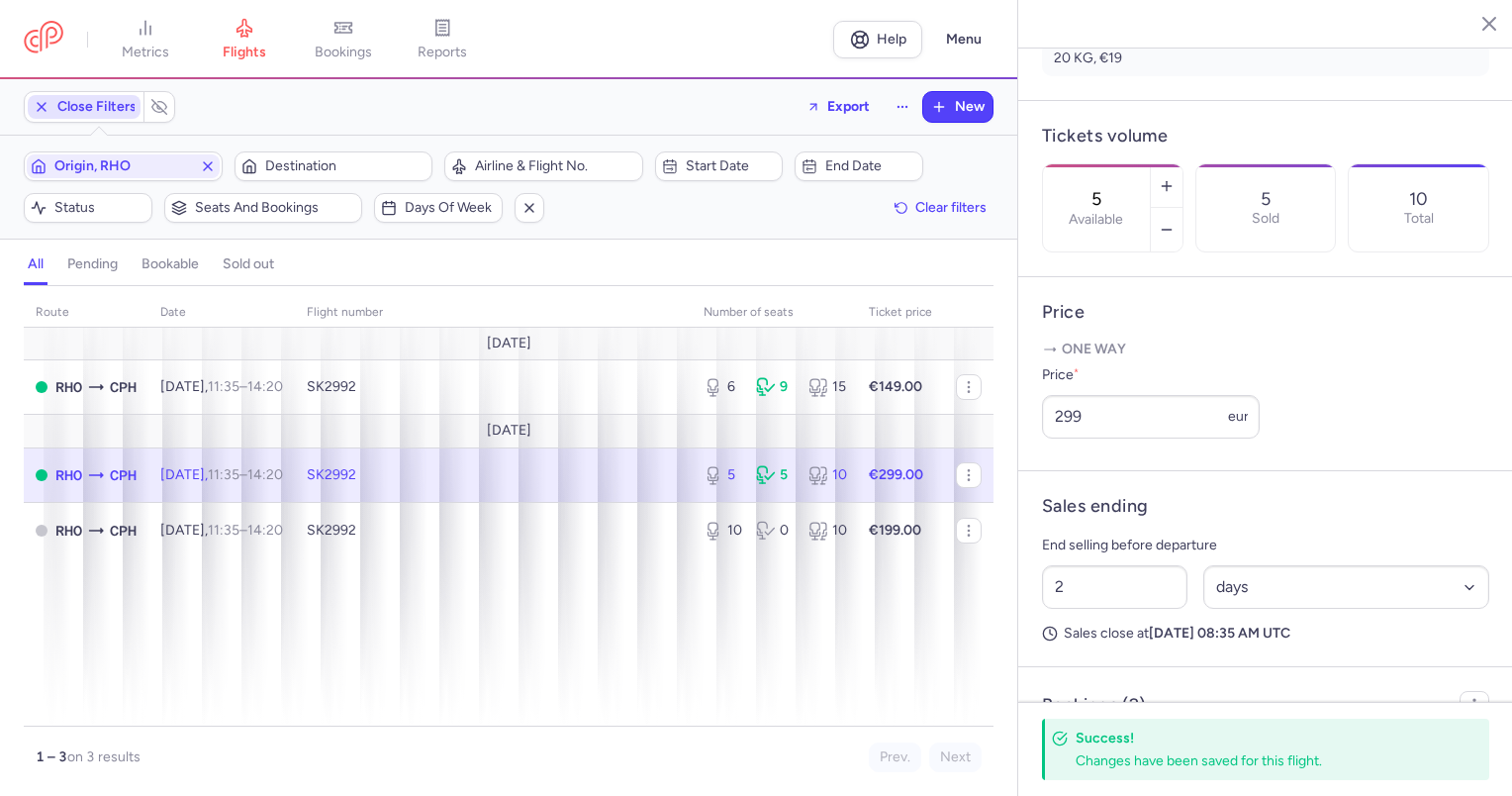 scroll, scrollTop: 0, scrollLeft: 0, axis: both 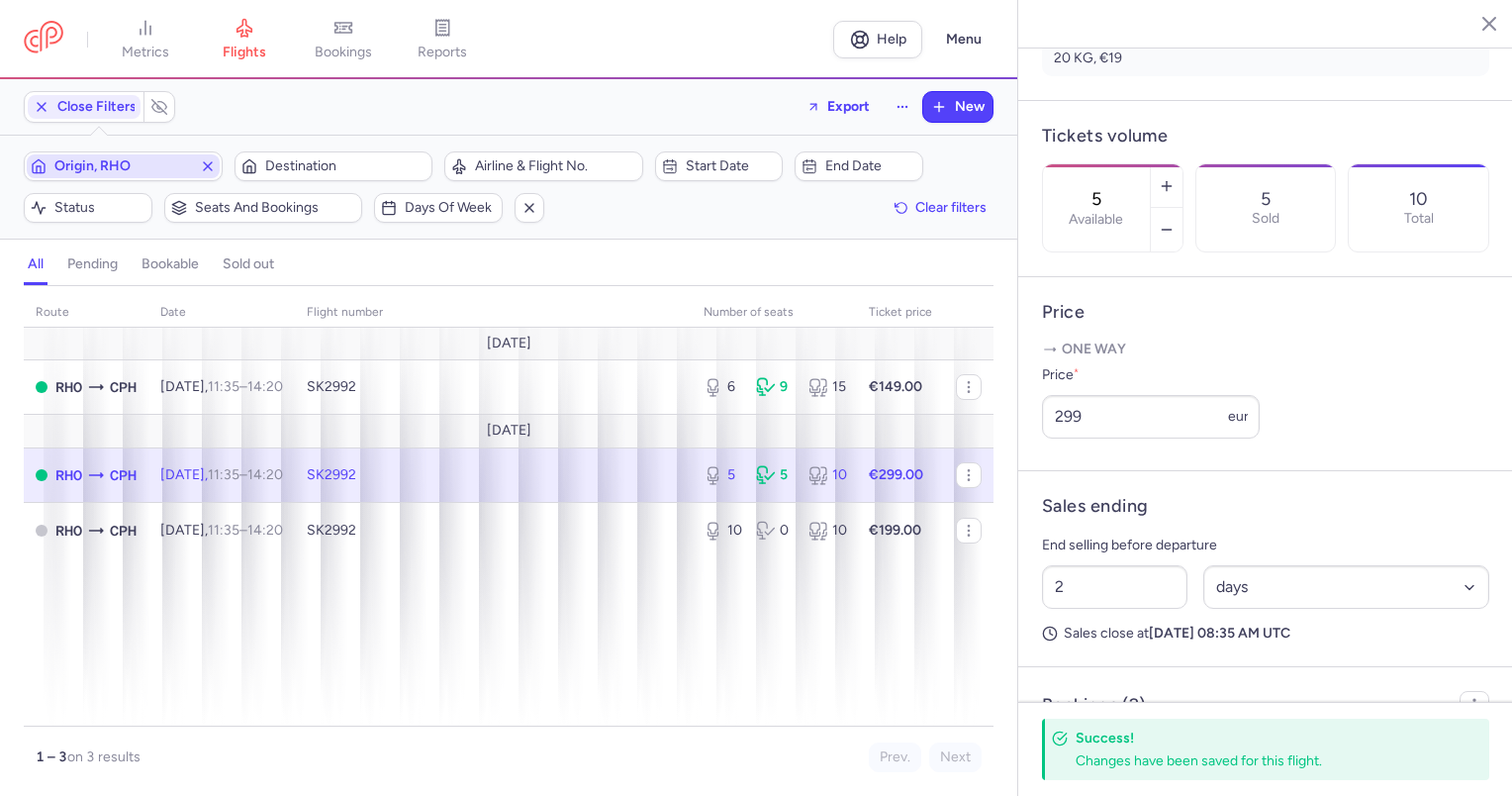 click 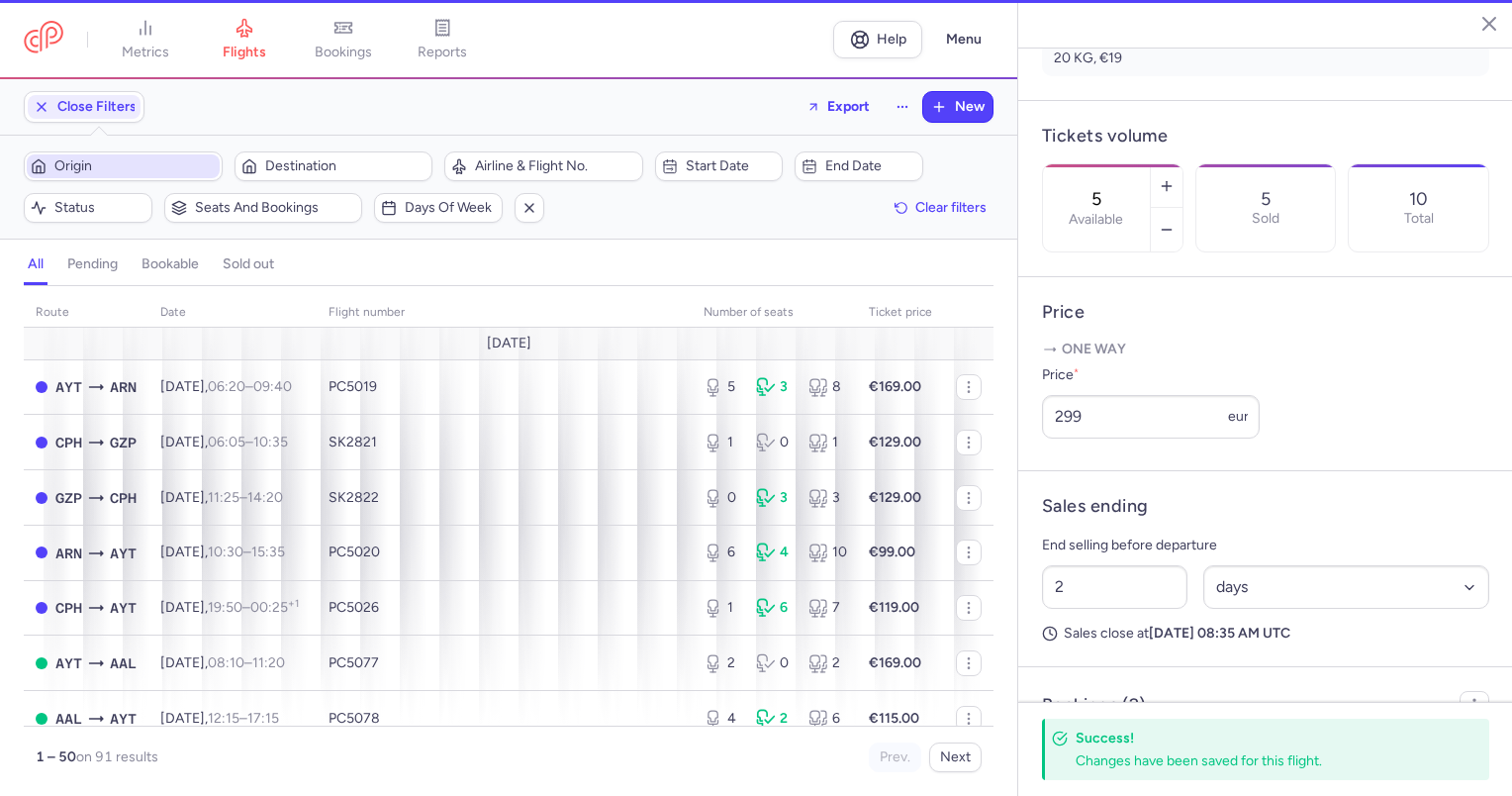 click on "Origin" at bounding box center (135, 166) 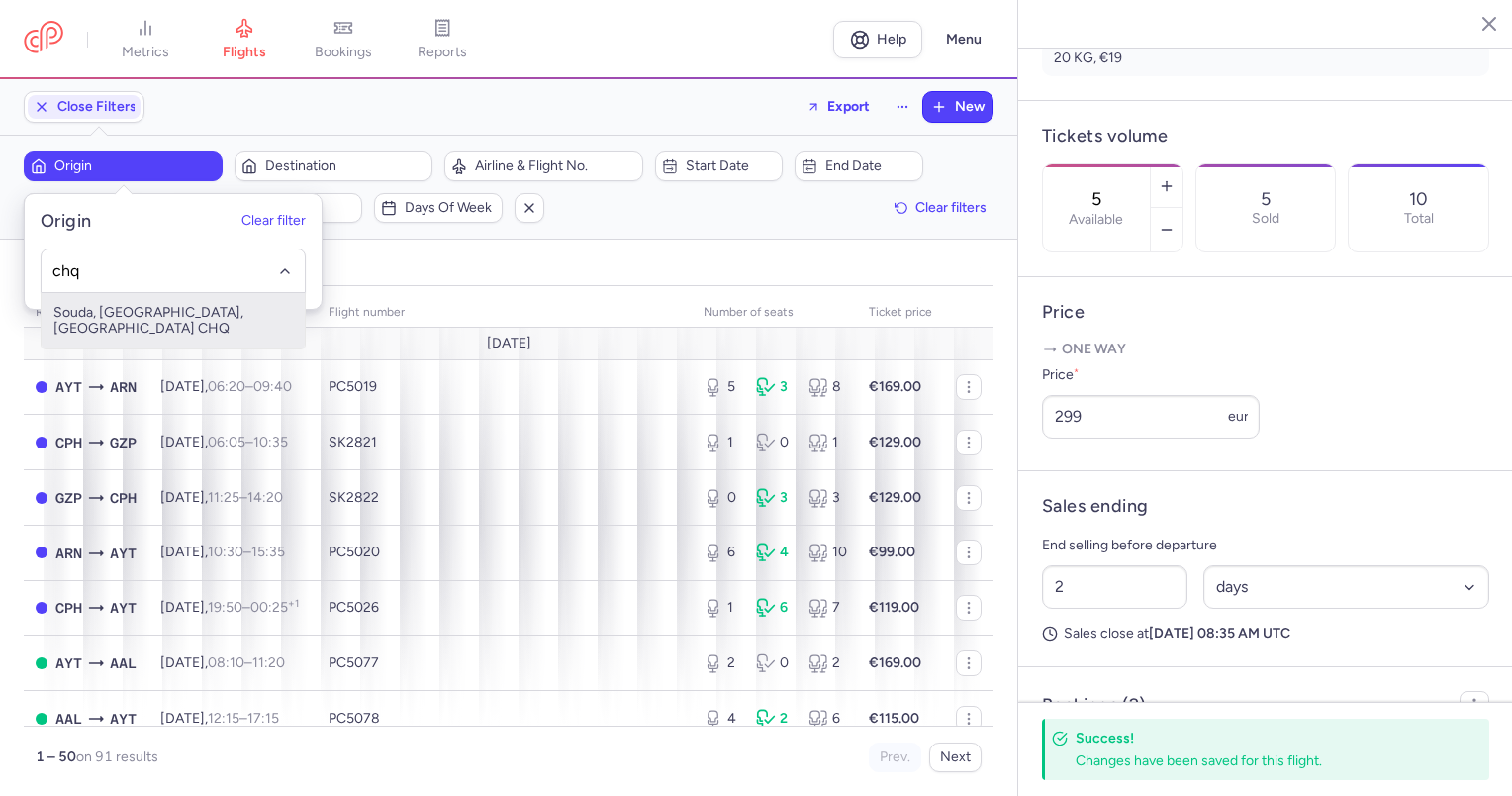 click on "Souda, Chaniá, Greece CHQ" at bounding box center [173, 321] 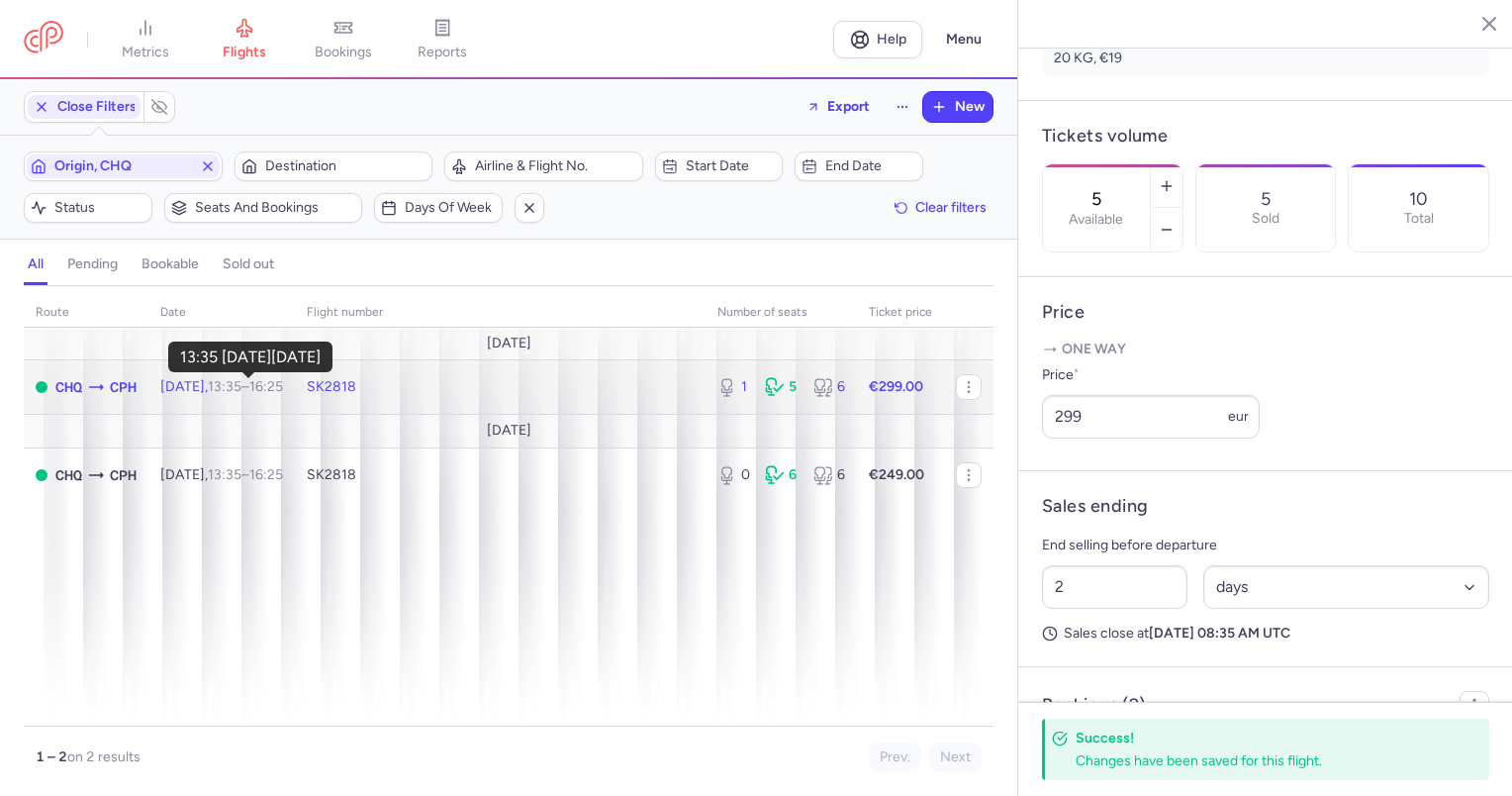 click on "13:35" at bounding box center (225, 386) 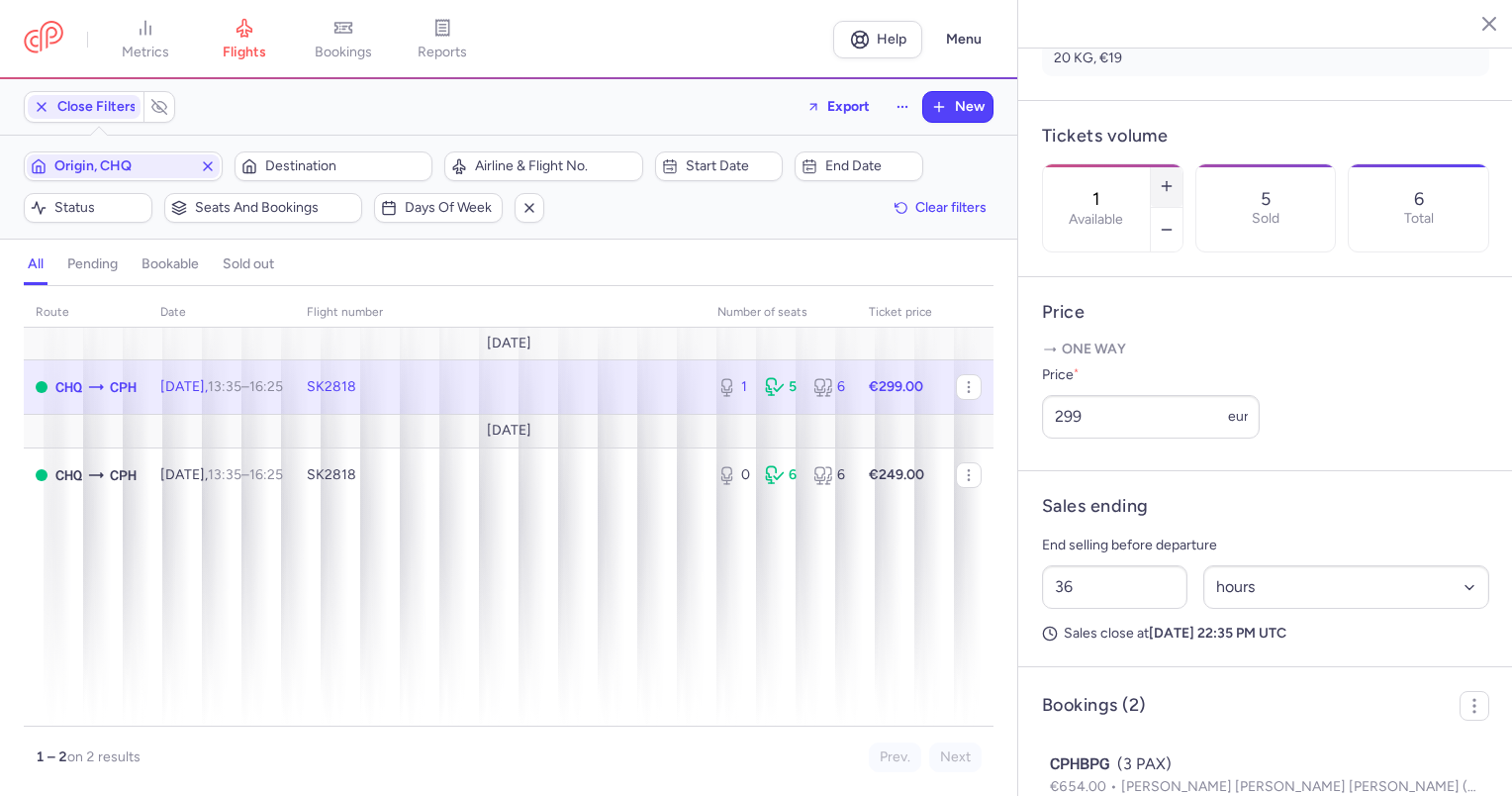 click 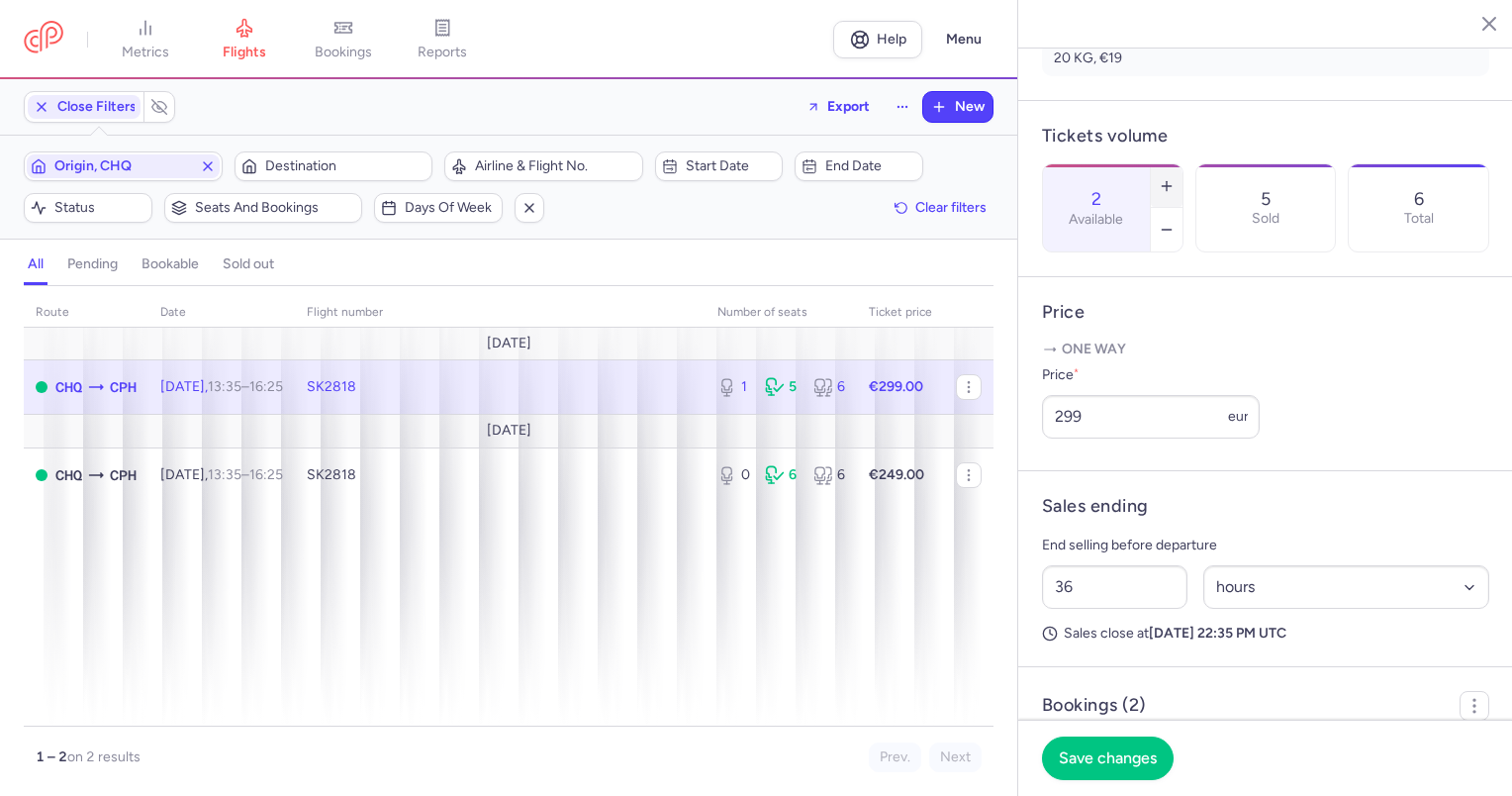 click 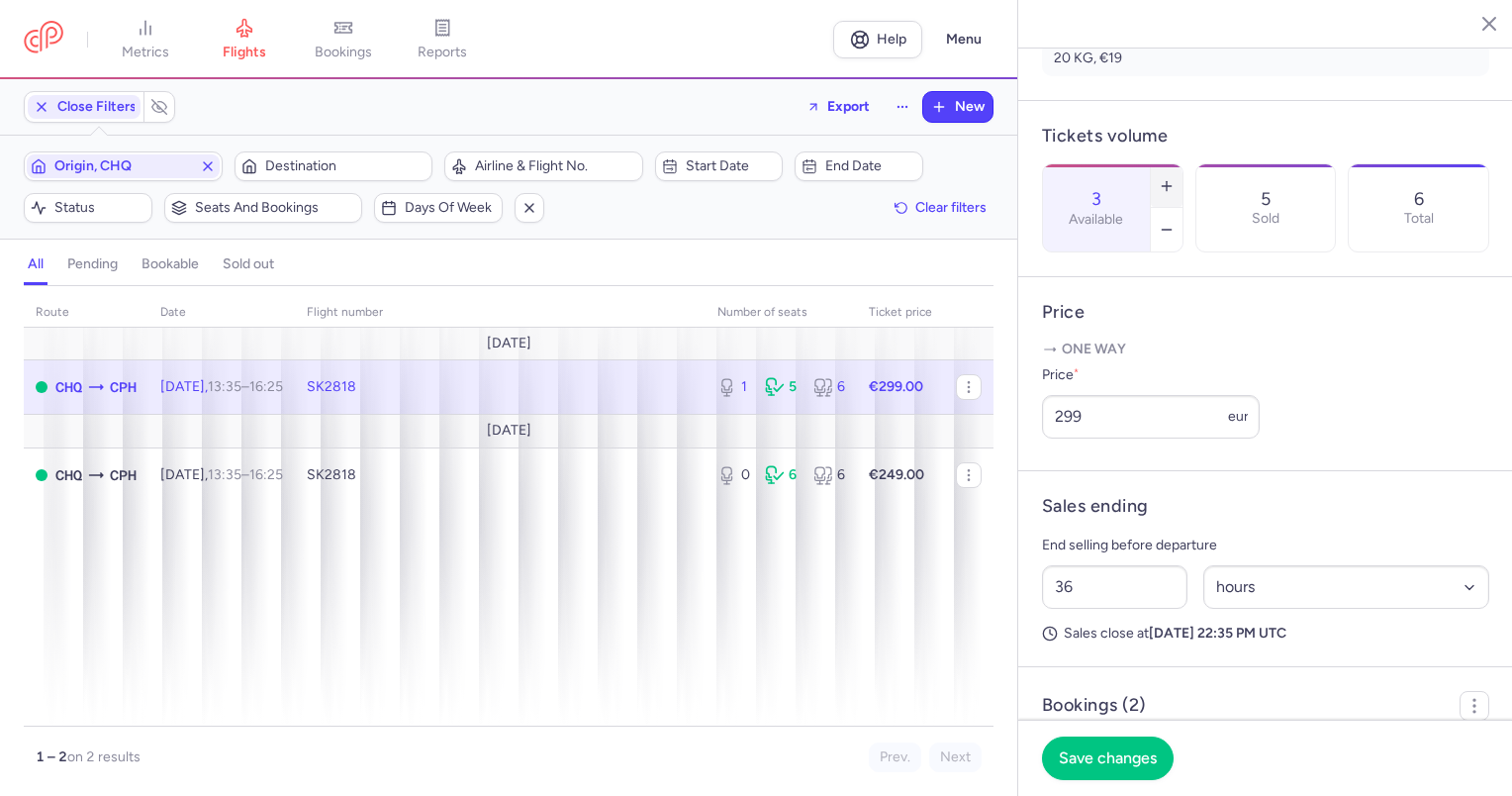 click 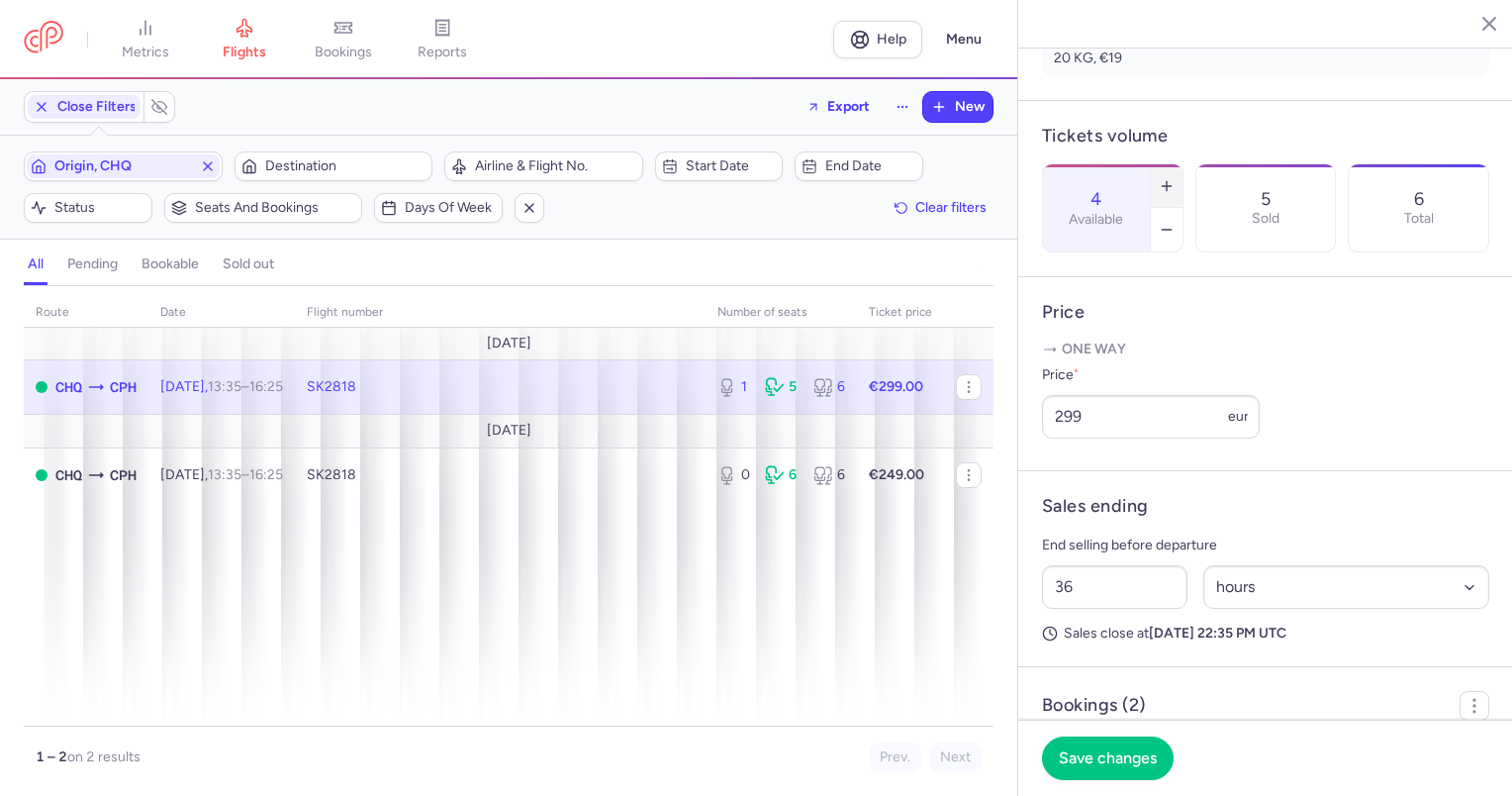 click 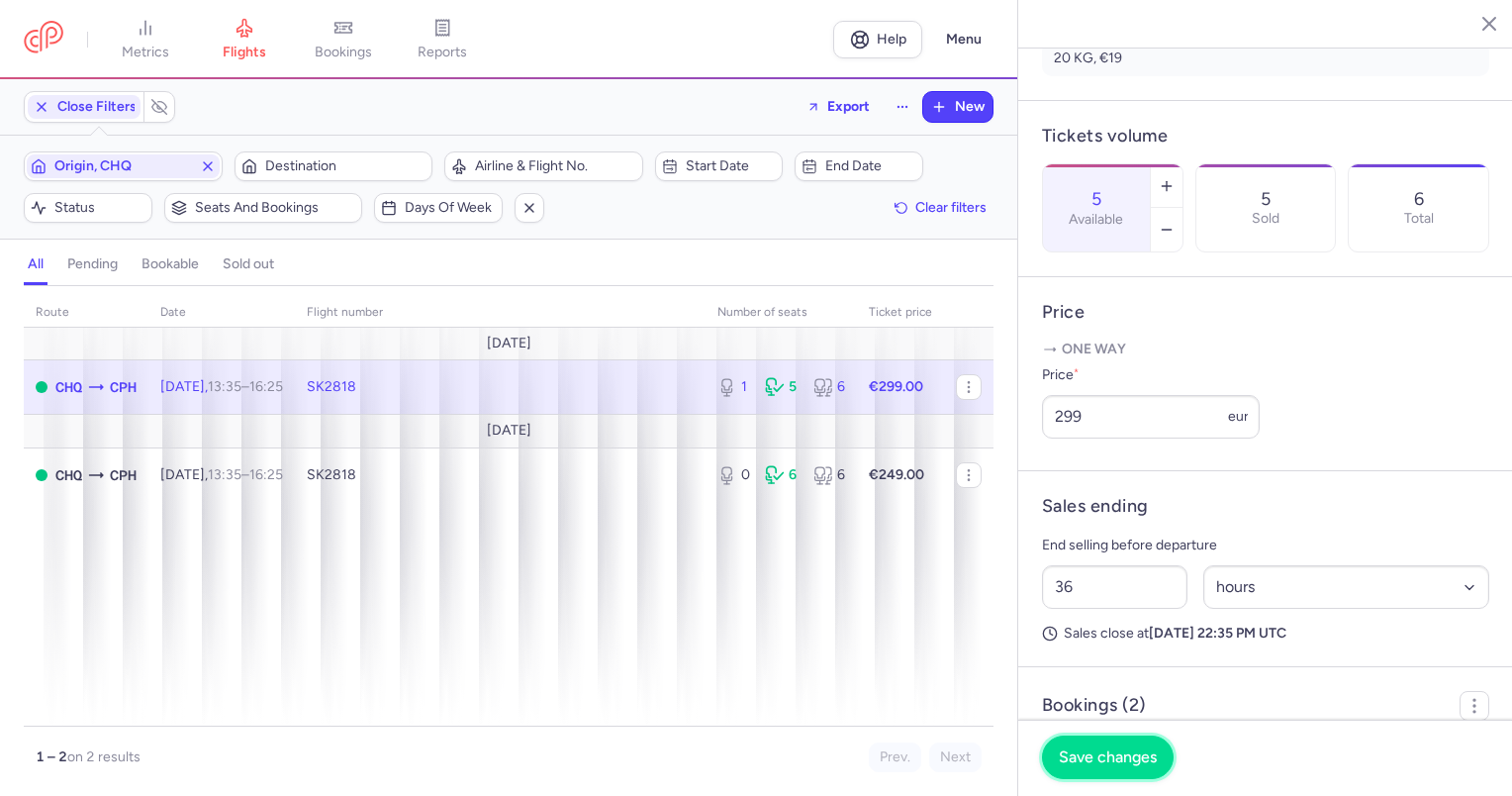 click on "Save changes" at bounding box center [1107, 757] 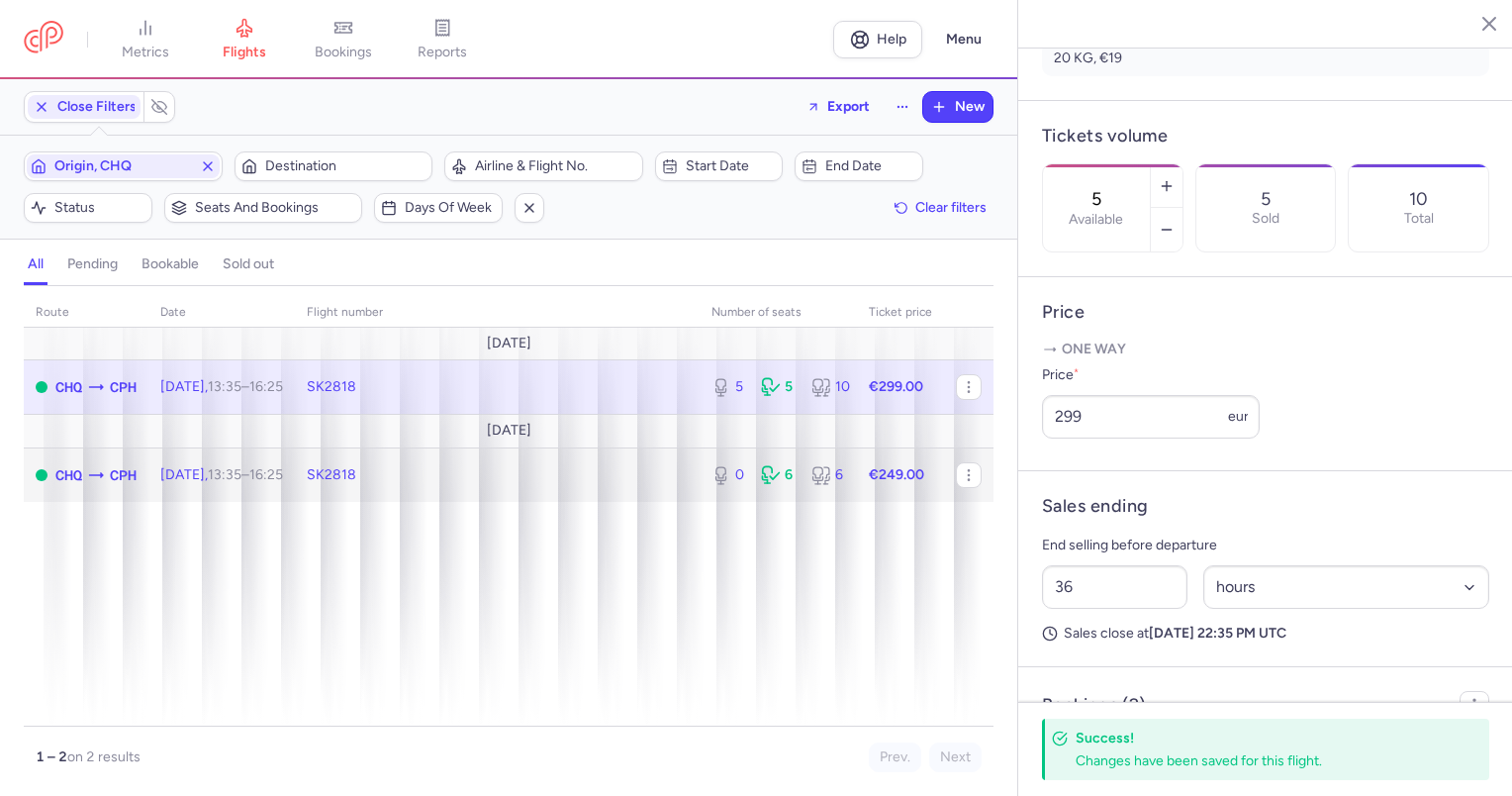 click on "SK2818" 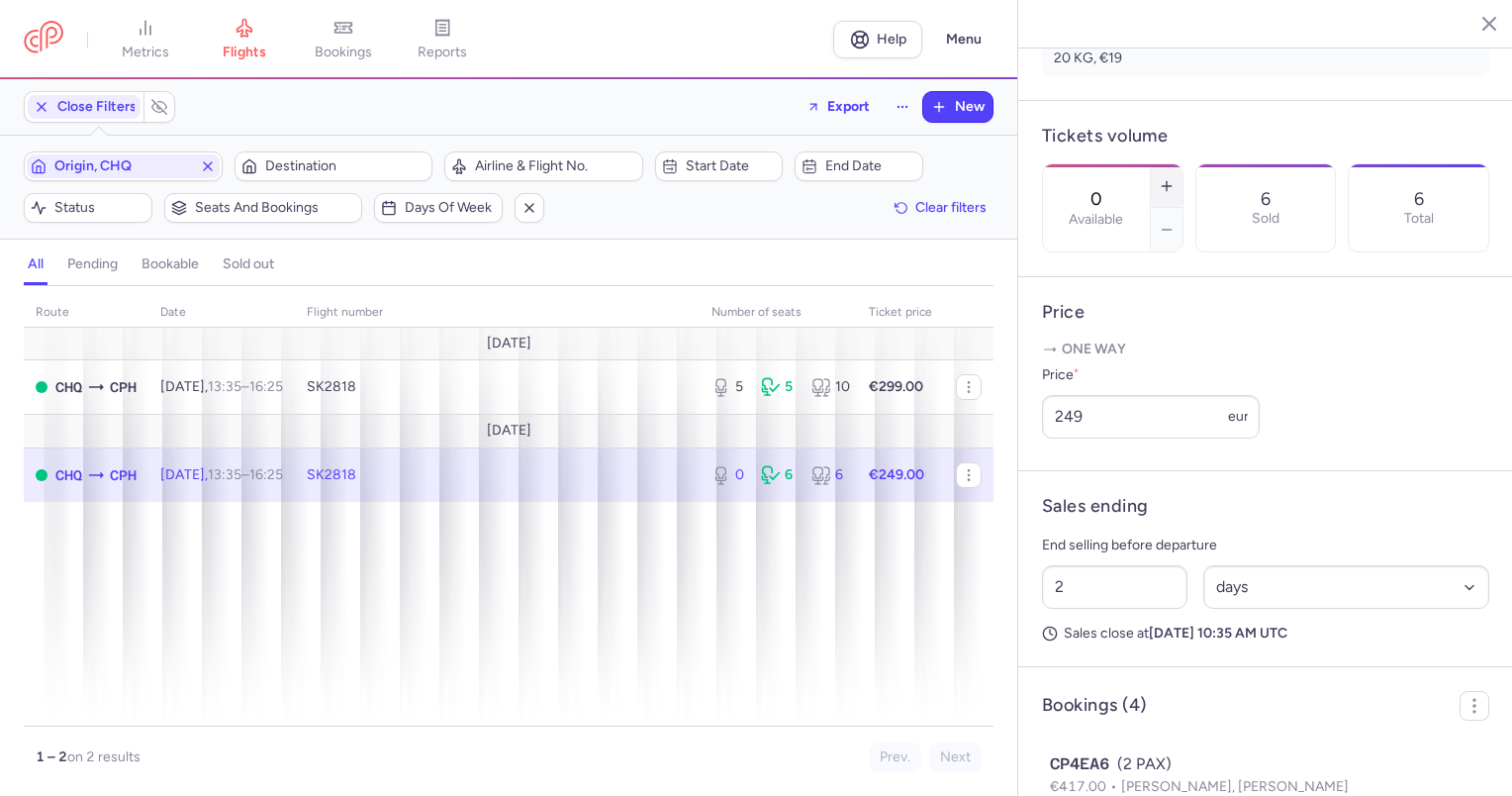 click 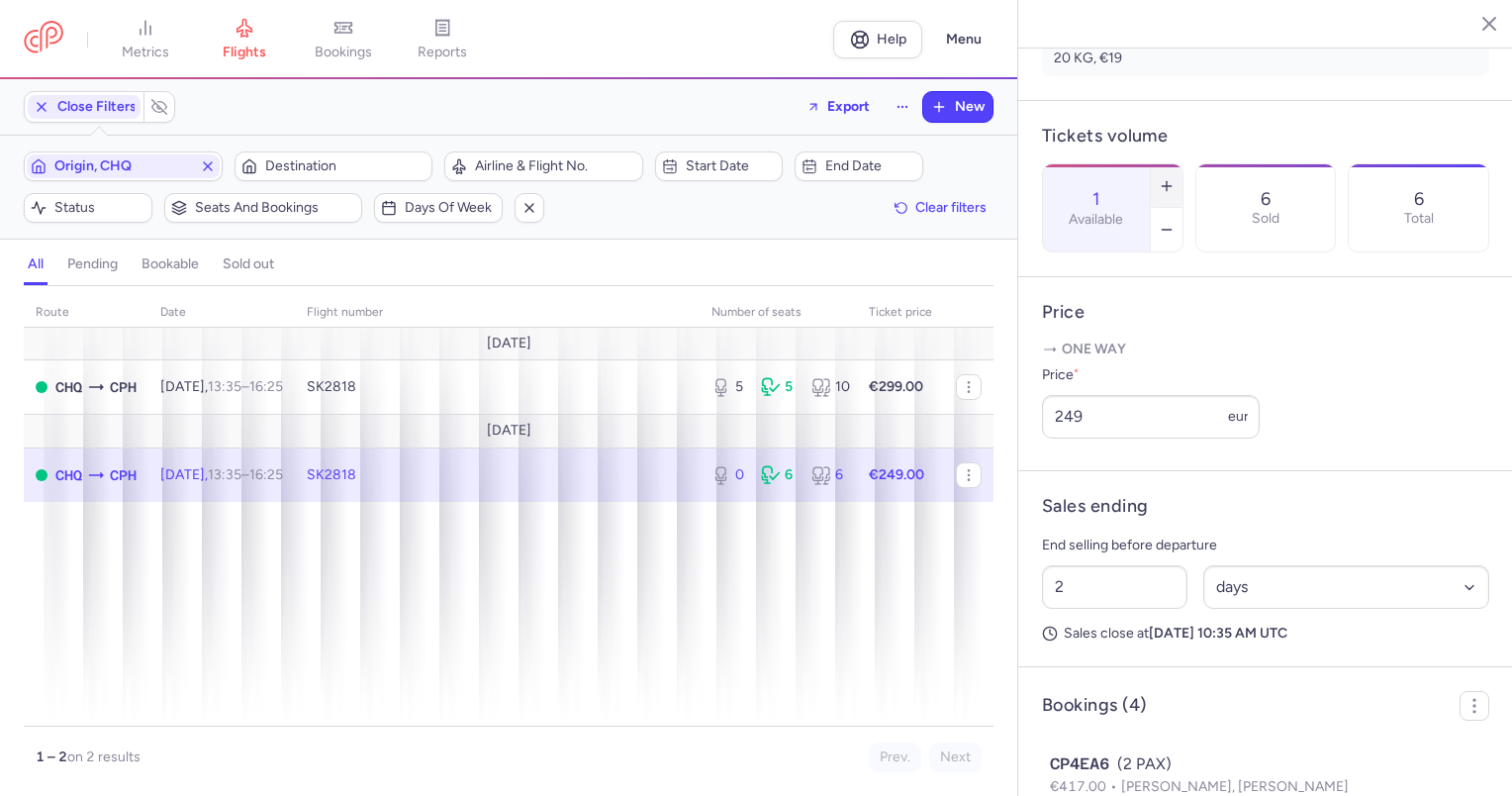 click 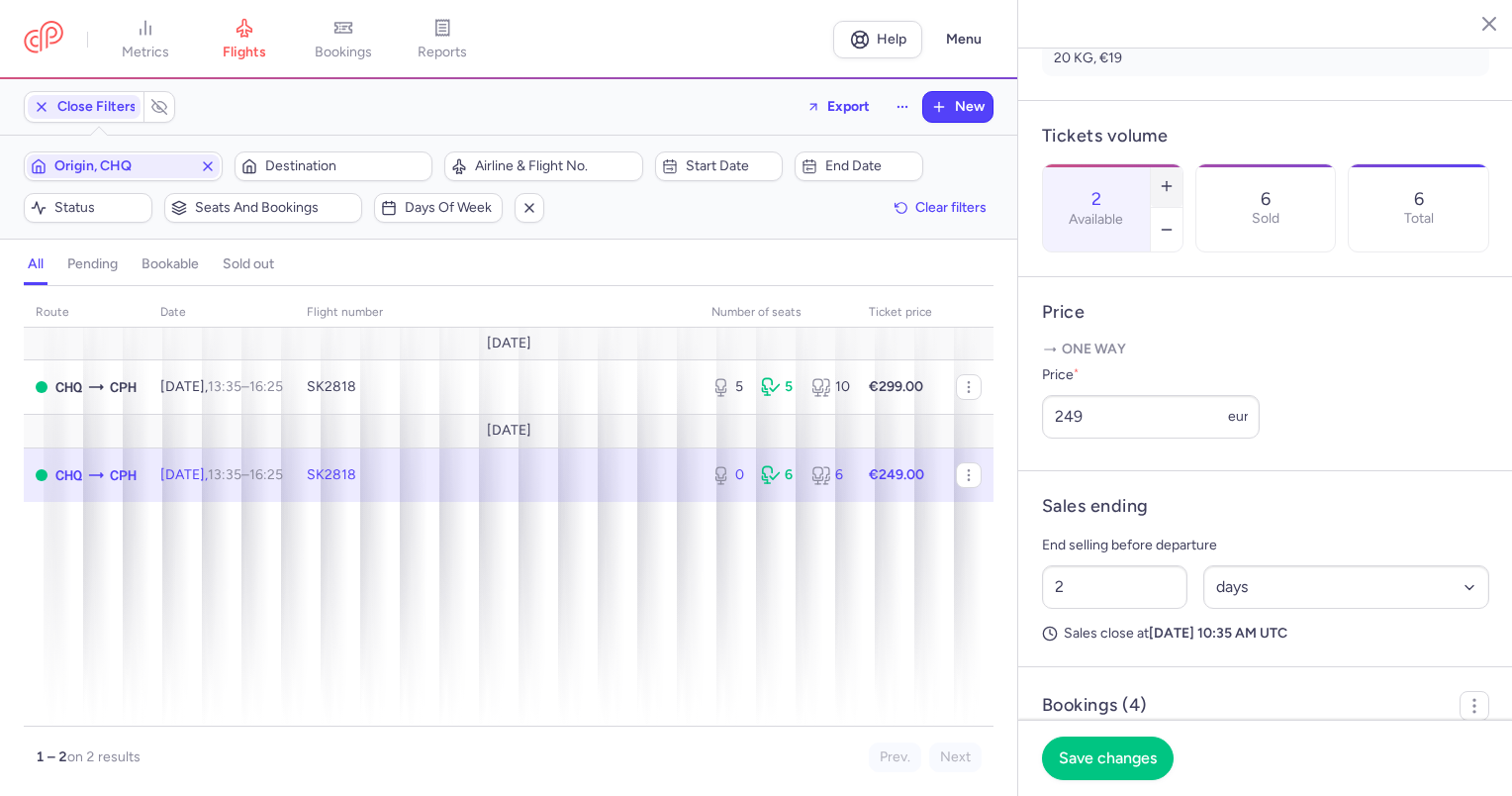 click 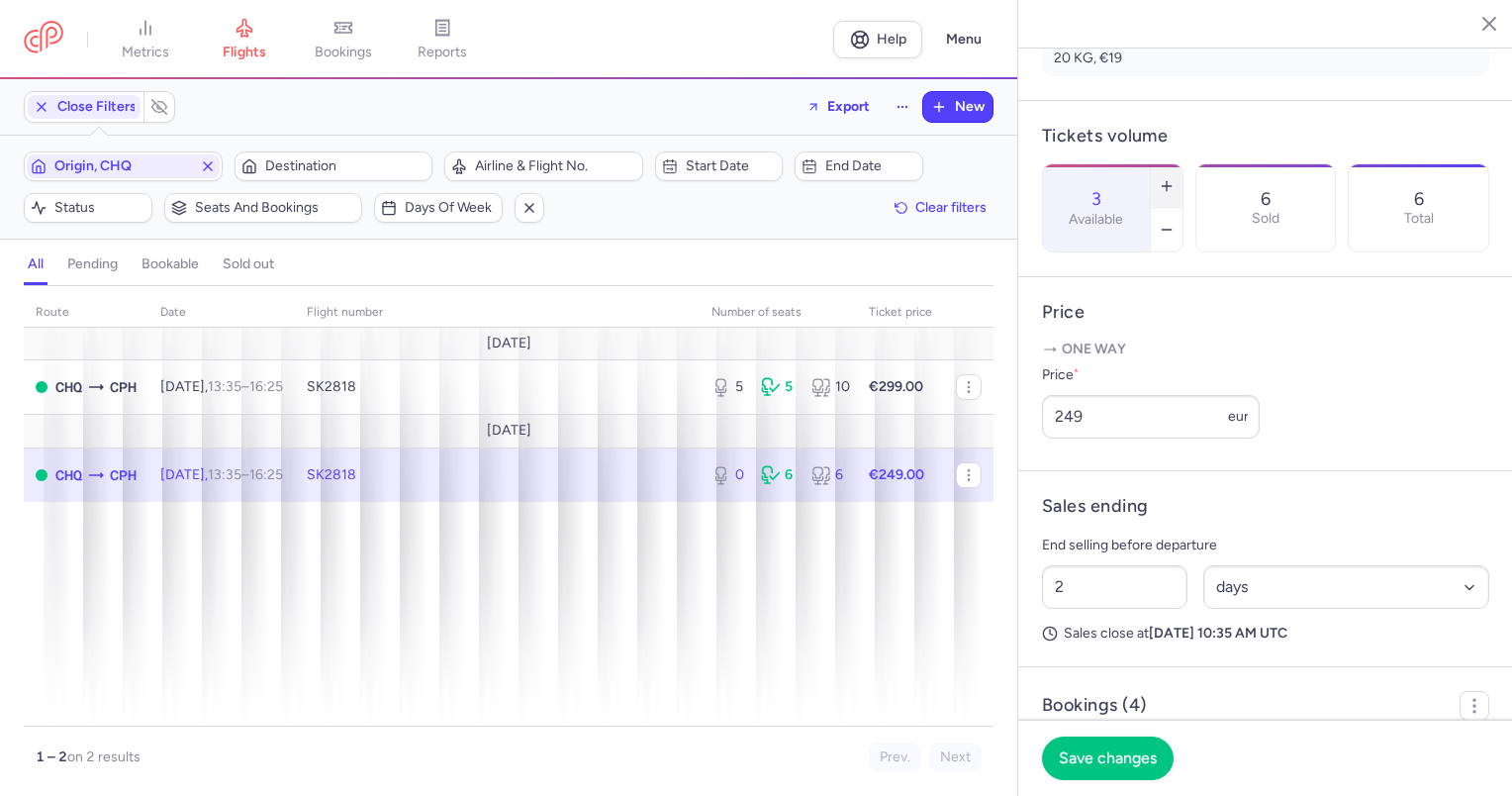 click 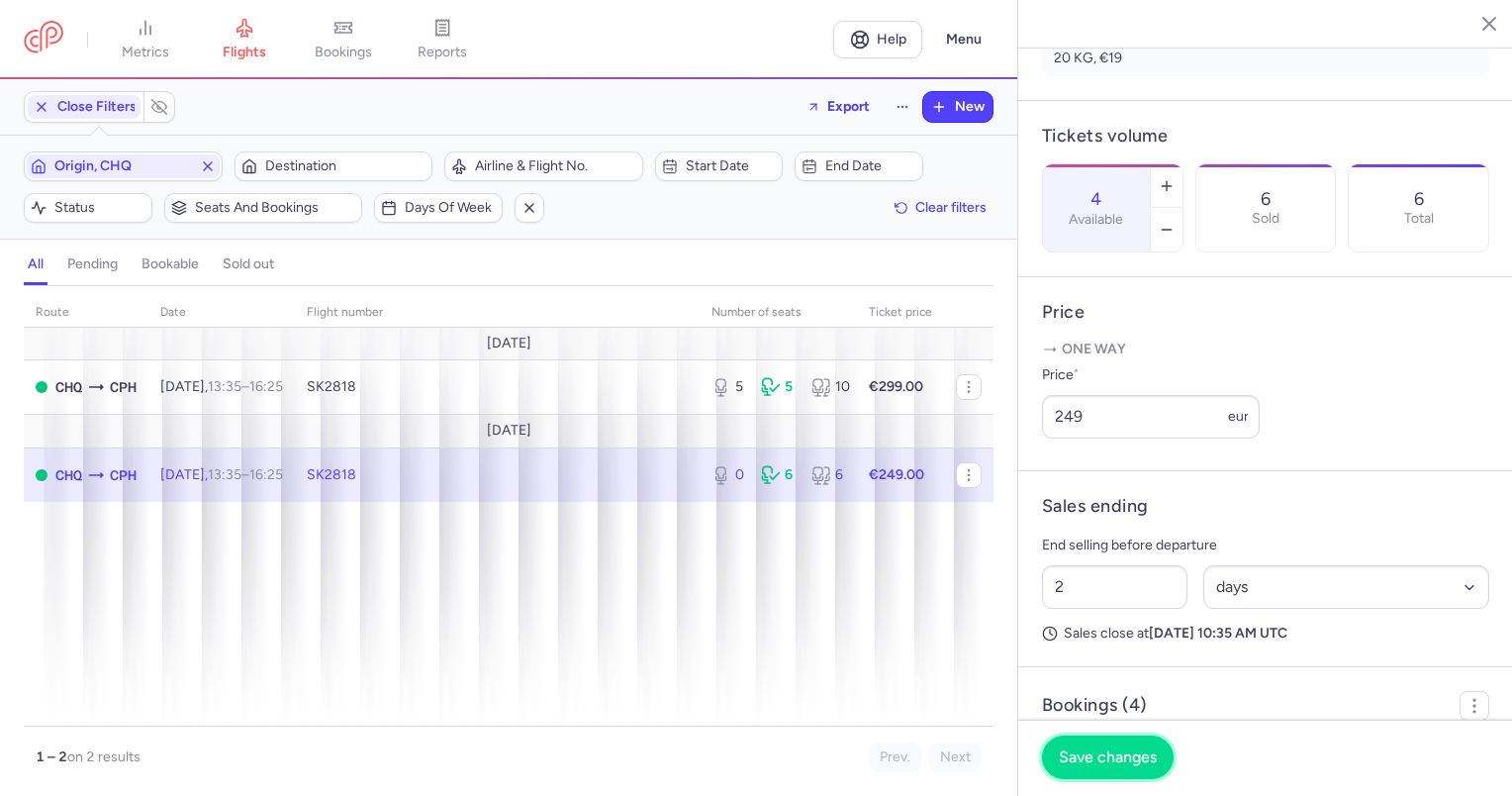 click on "Save changes" at bounding box center [1107, 757] 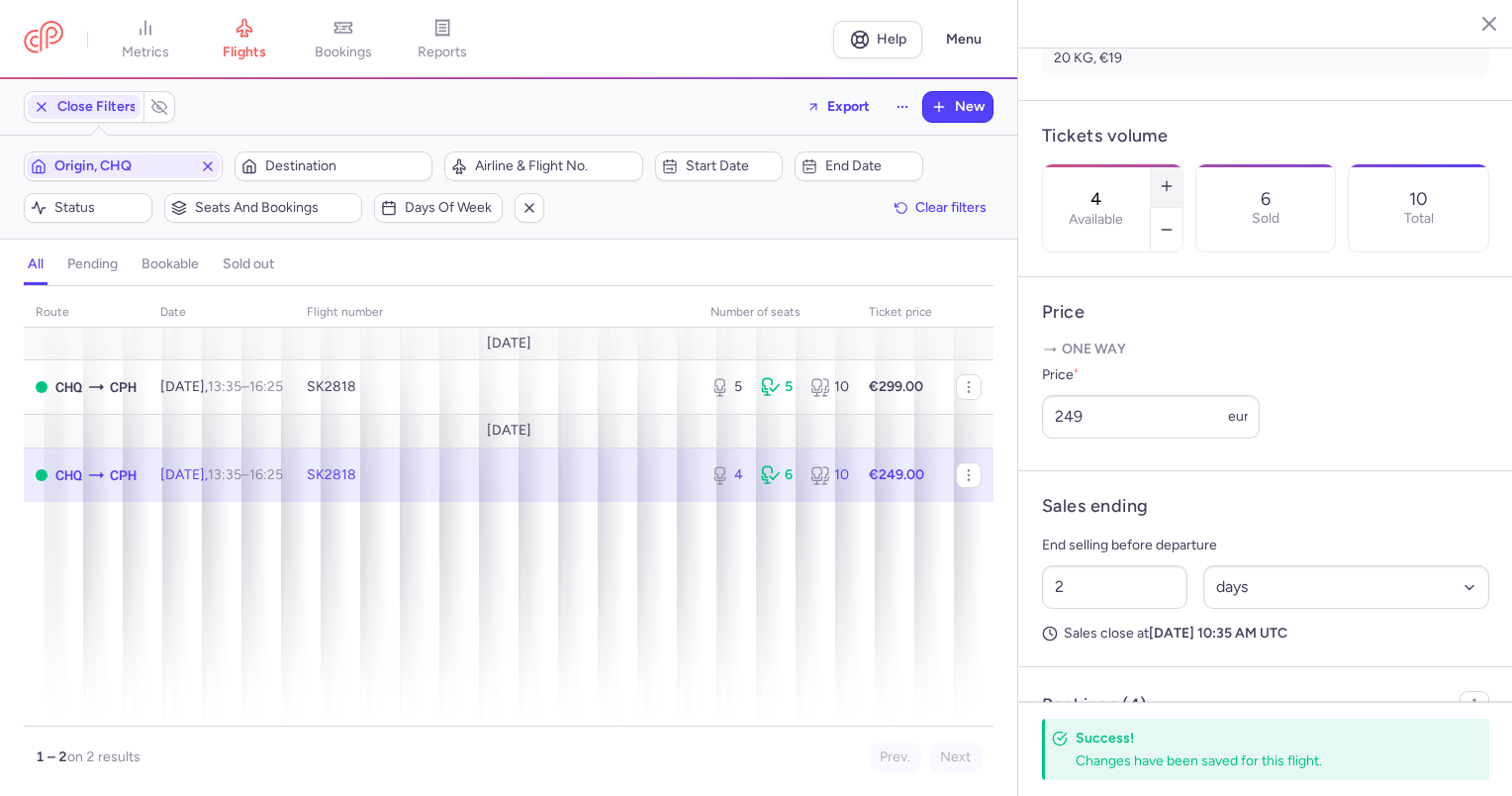 click 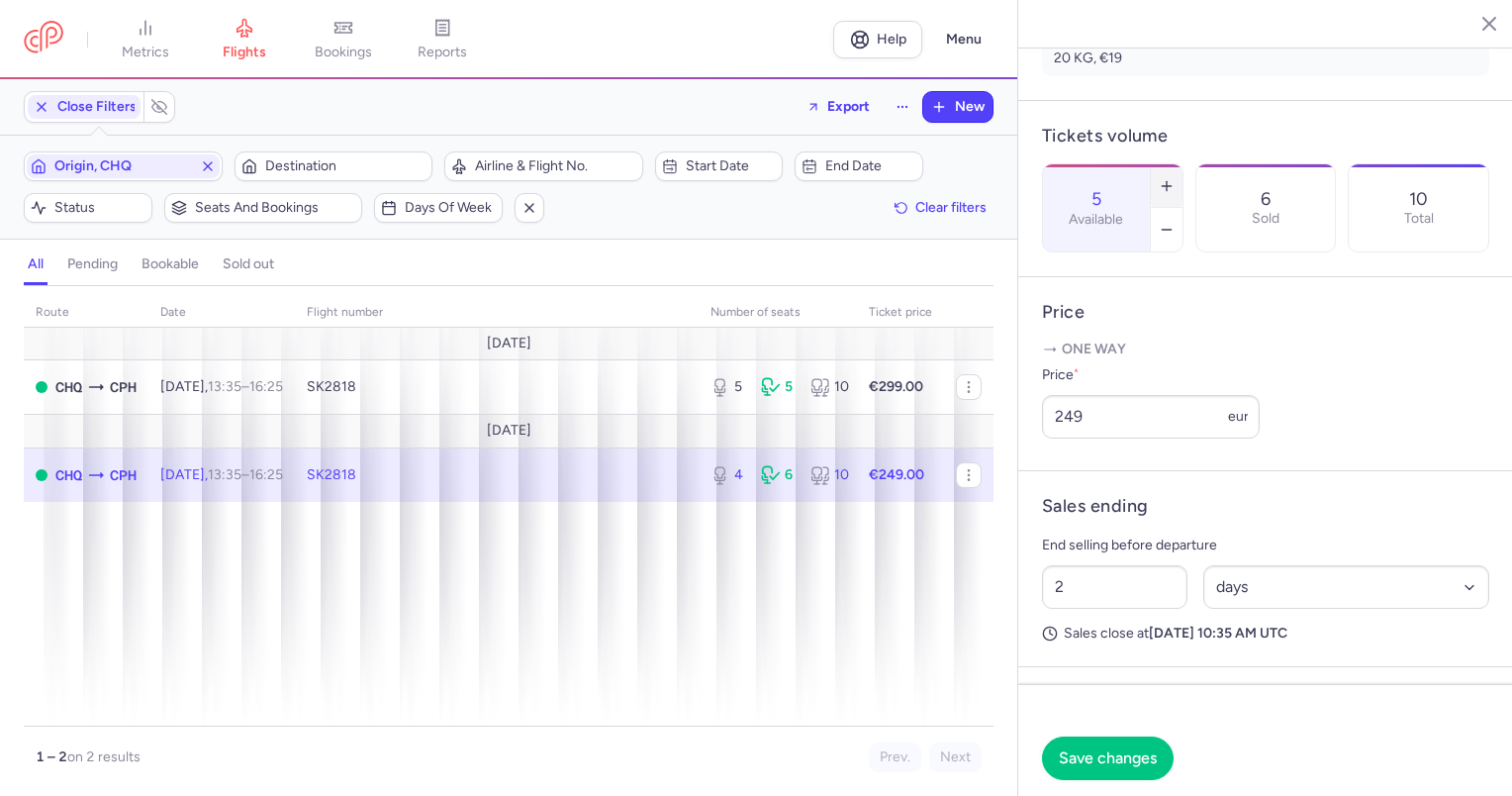 click 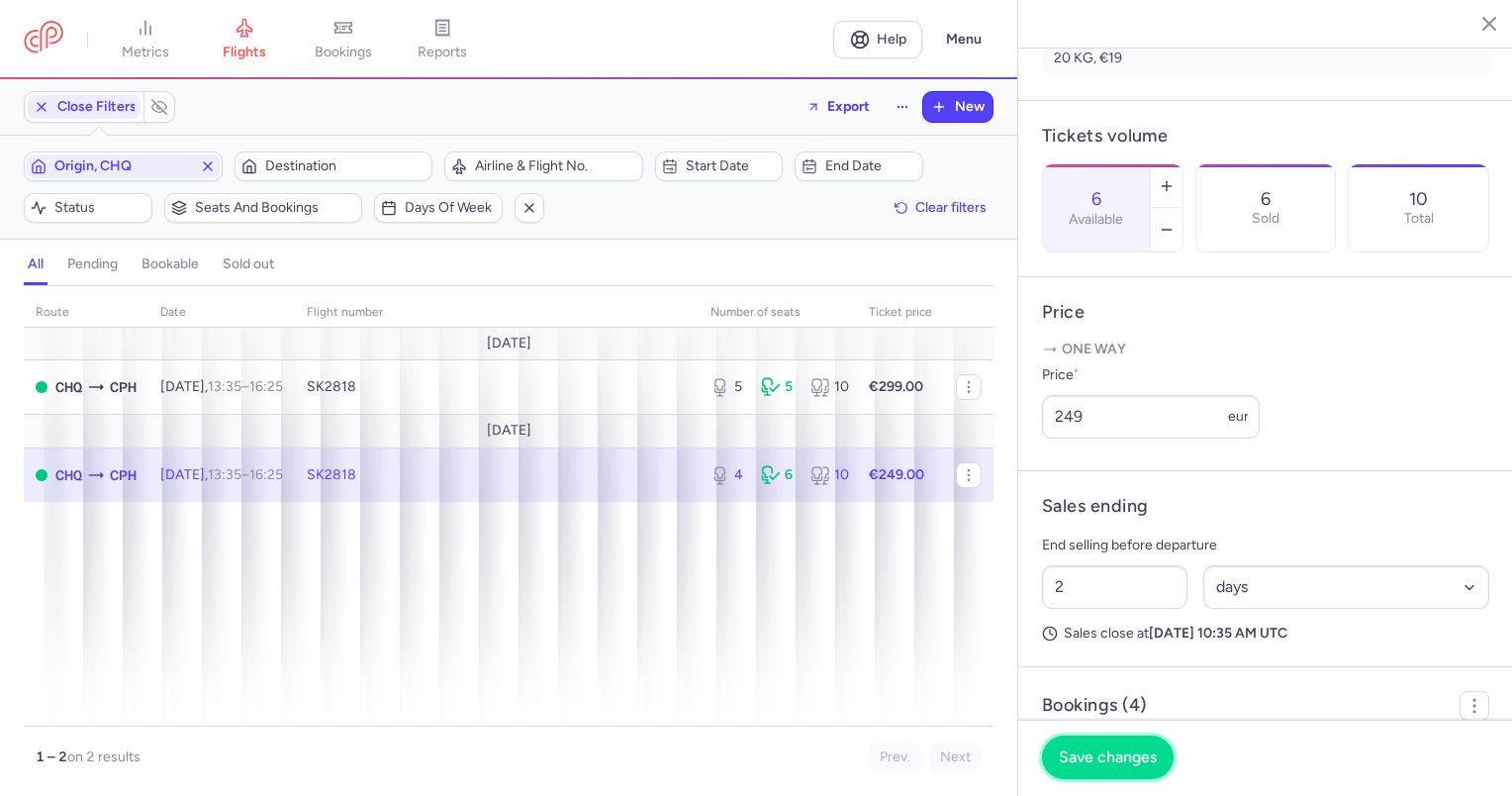 click on "Save changes" at bounding box center (1107, 757) 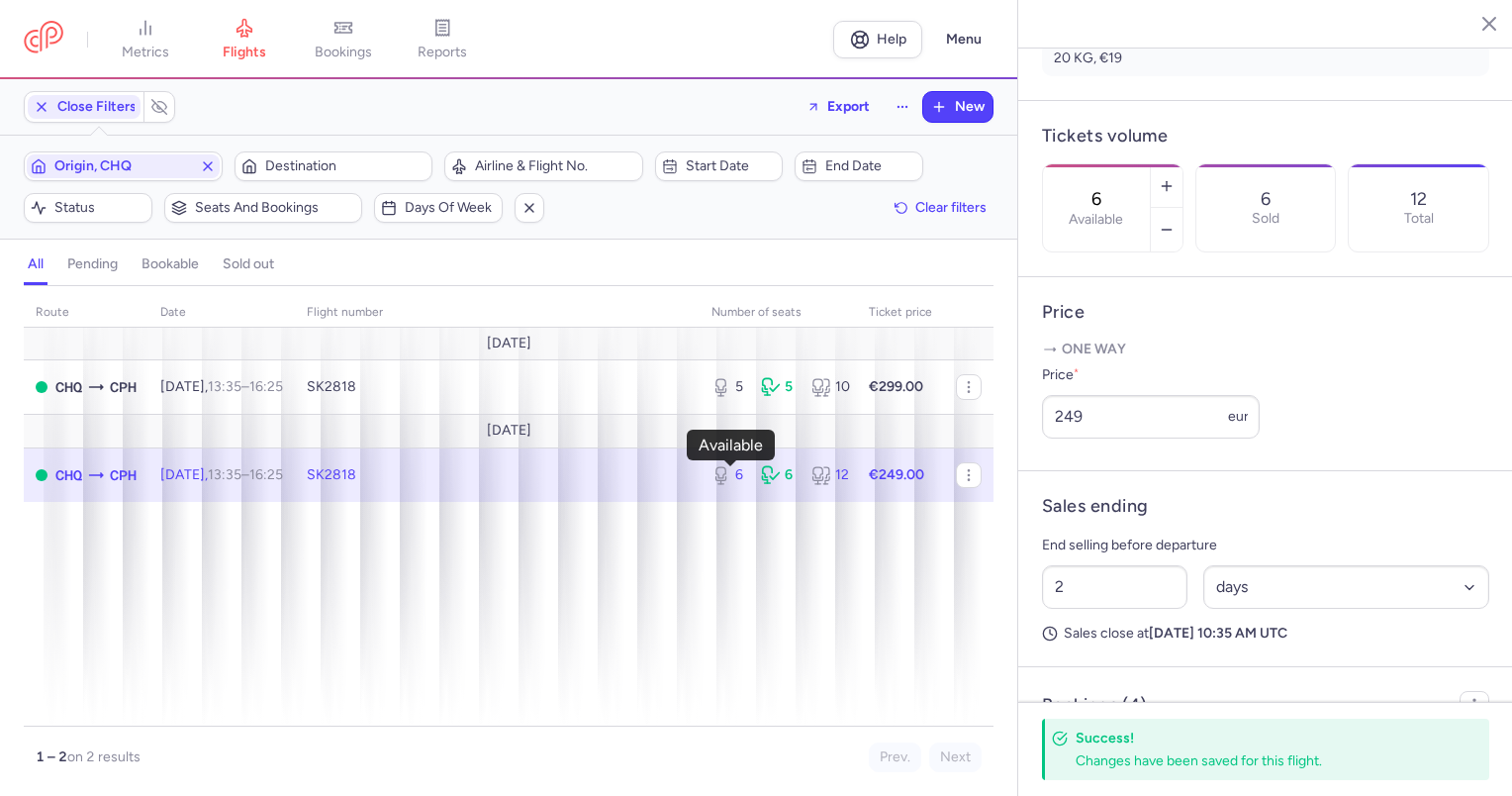 click on "metrics flights bookings reports  Help  Menu Close Filters  Export  New Filters (1) – 2 results  Origin, CHQ  Destination  Airline & Flight No.  Start date  End date  Status  Seats and bookings  Days of week  Clear filters  all pending bookable sold out 1 route date Flight number number of seats Ticket price July 25  CHQ  CPH Sat, 26 Jul,  13:35  –  16:25  +0  SK2818  5 5 10 €299.00 August 25  CHQ  CPH Sat, 2 Aug,  13:35  –  16:25  +0  SK2818  6 6 12 €249.00 1 – 2  on 2 results Prev. Next Copy flight ID Export flight metrics flights bookings reports Chaniá   Copenhagen Saturday, August 2, 2025 Open CHQ Chaniá, Greece 13:35  (UTC+03:00) CHQ T Terminal not specified SK2818 16:25  (UTC+02:00) CPH T3 Terminal 3 CPH Copenhagen, Denmark Cancel Flight  Flights with bookings cannot be cancelled Flight Operator Scandinavian Airlines SK2818  Checked baggage options  20 KG, €19 Tickets volume 6  Available  6 Sold 12 Total Price  One way  Price  * 249 eur Sales ending End selling before departure 2 hours" at bounding box center [756, 0] 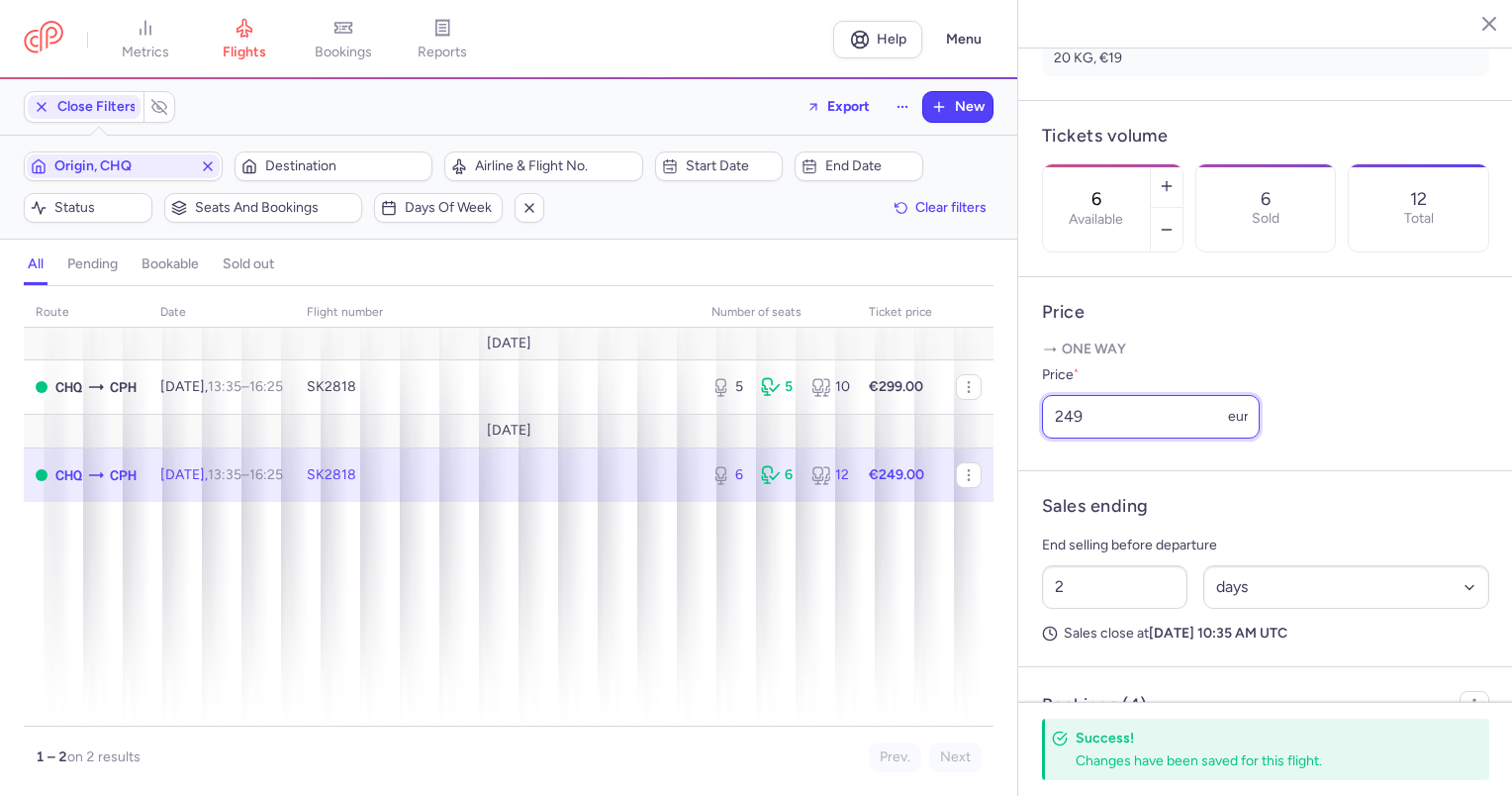 drag, startPoint x: 1096, startPoint y: 457, endPoint x: 1013, endPoint y: 462, distance: 83.15047 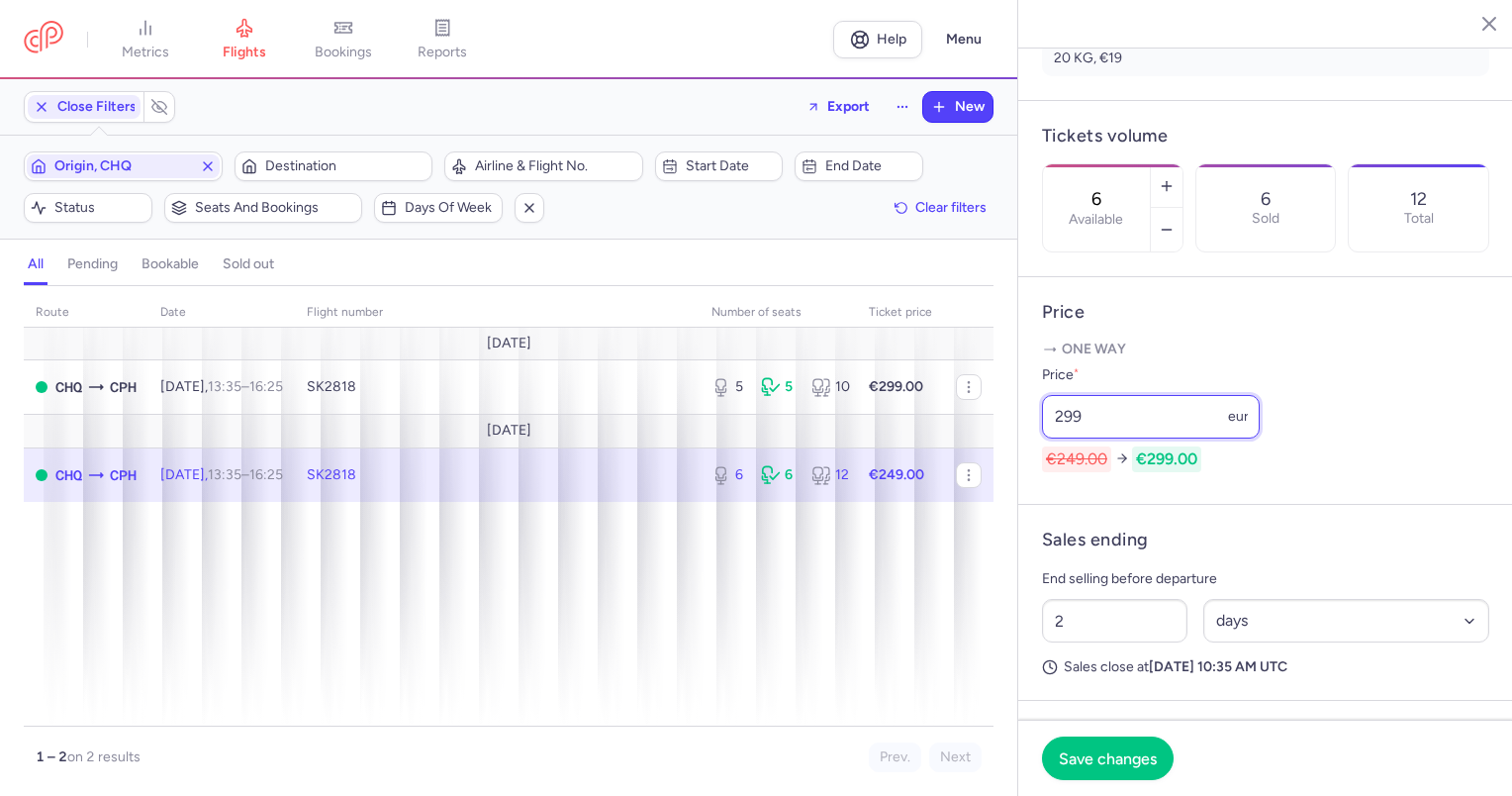 type on "299" 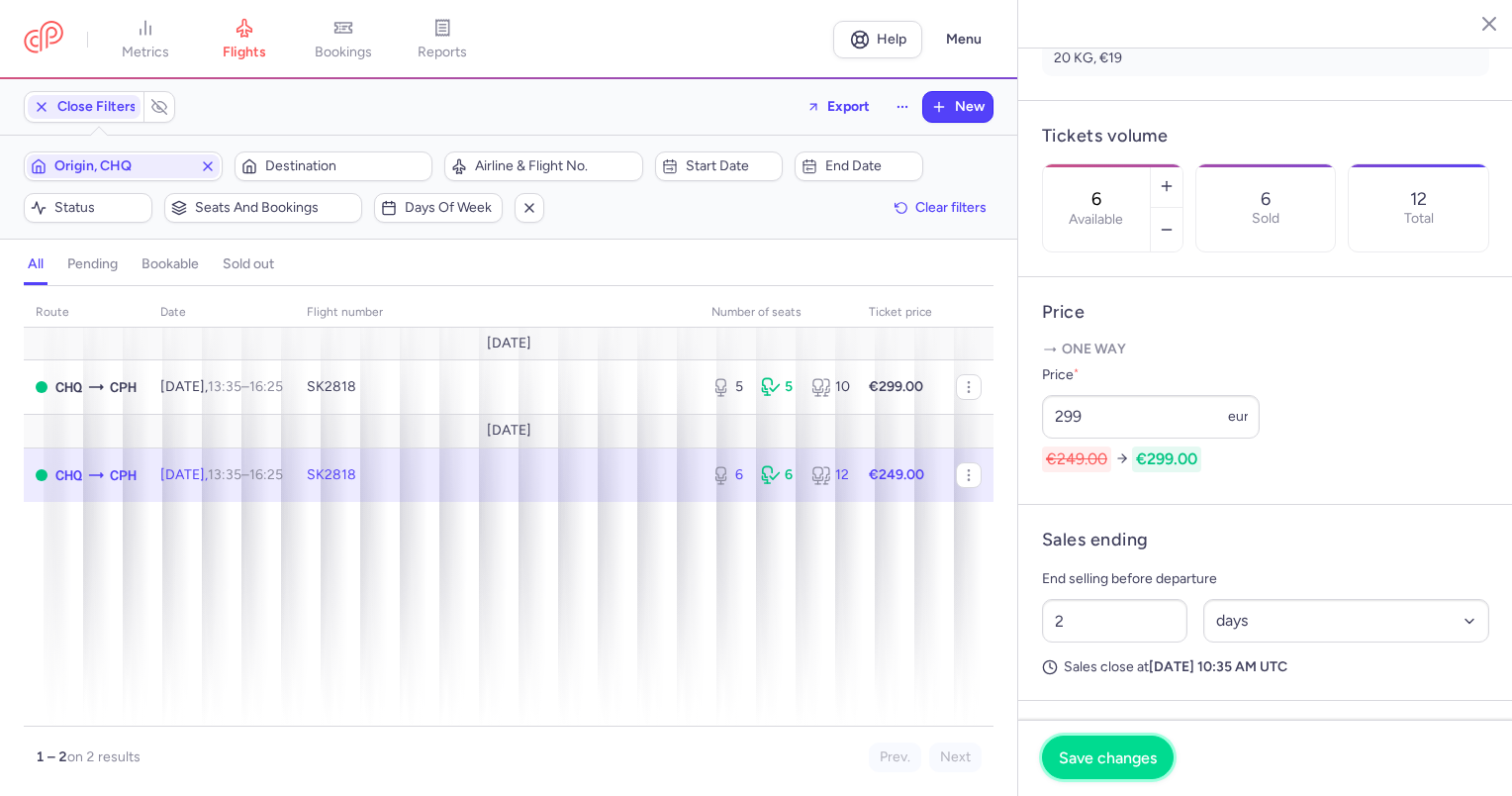 click on "Save changes" at bounding box center [1107, 757] 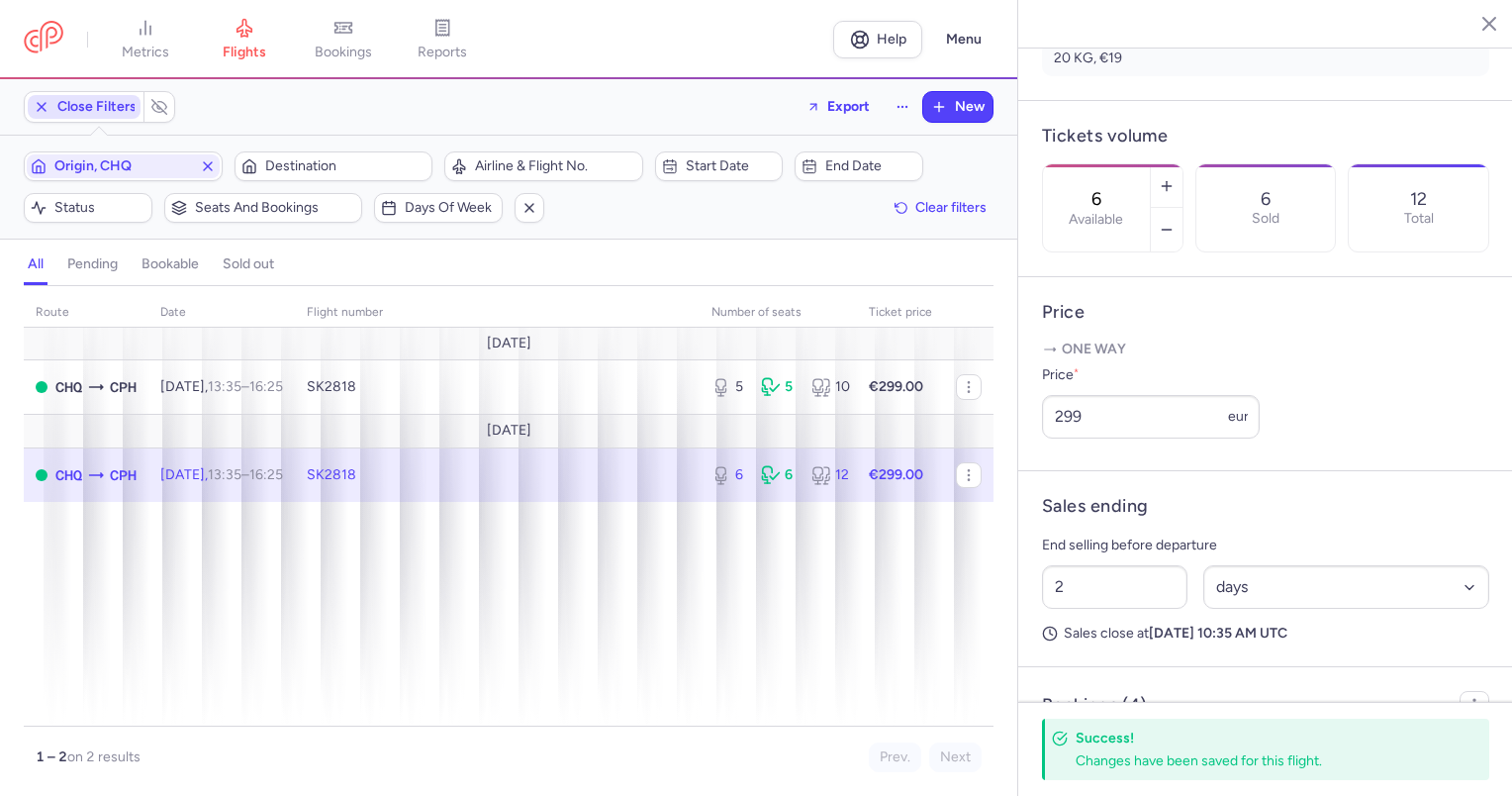 click 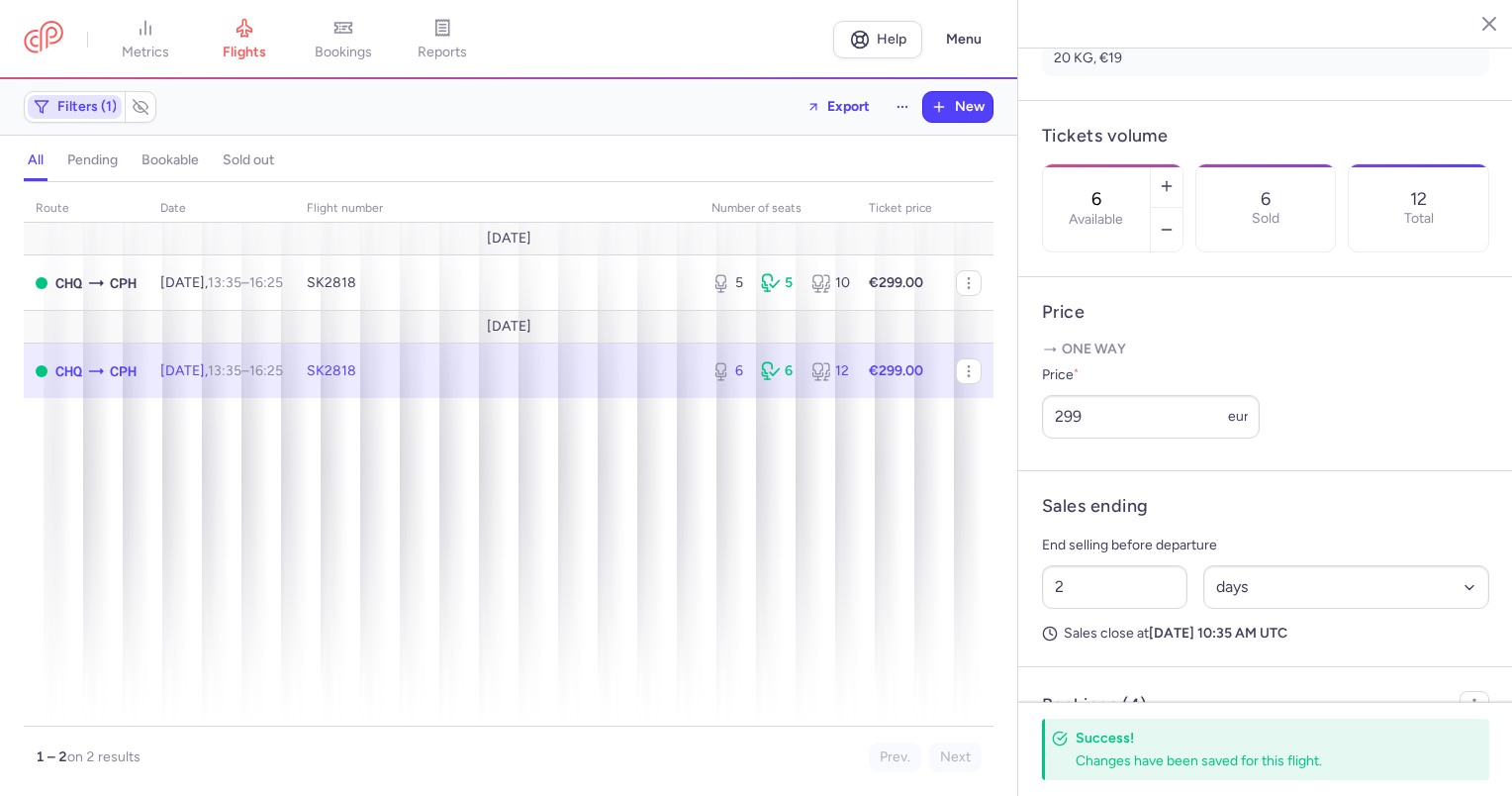 click on "Filters (1)" 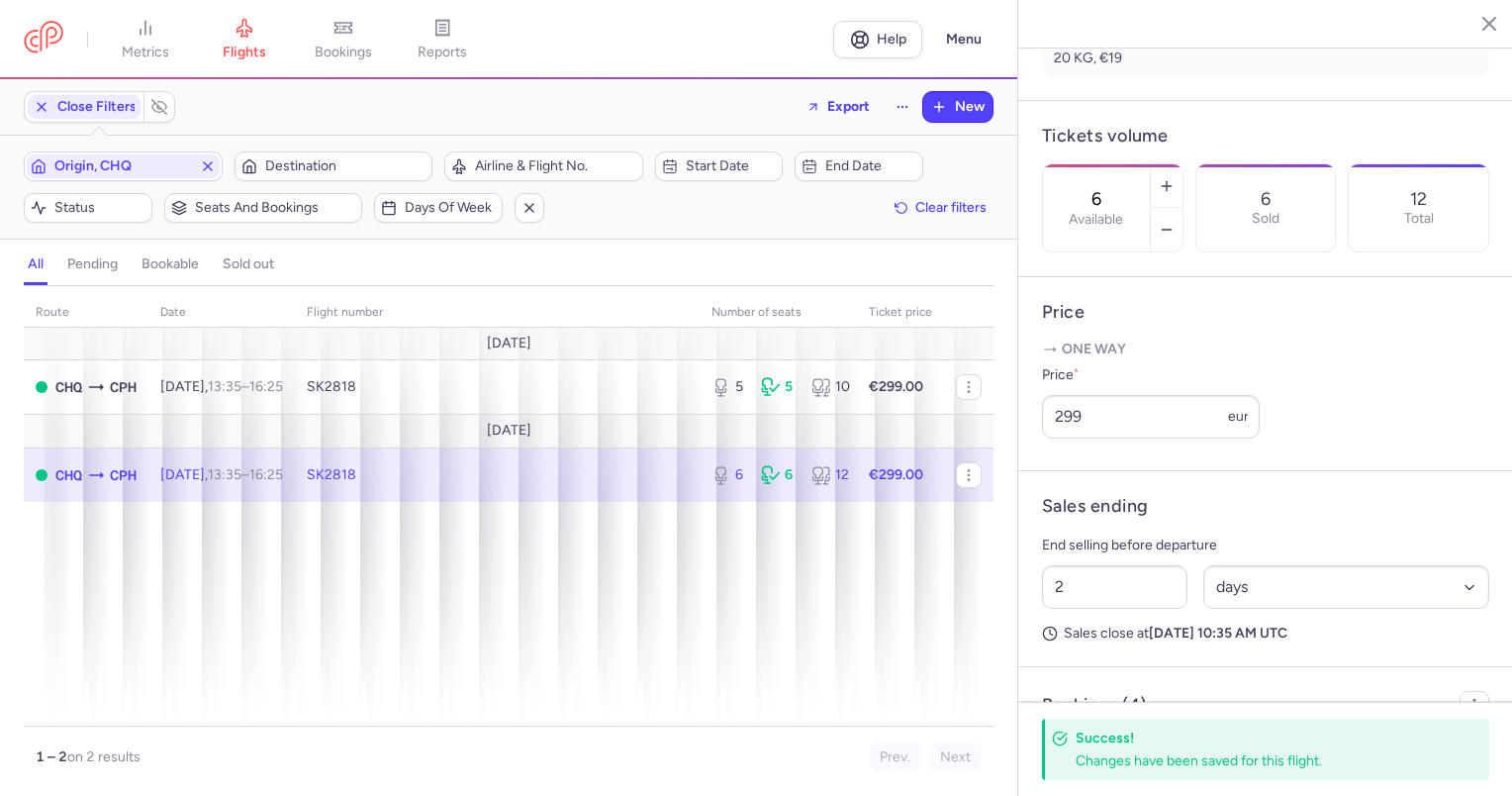 scroll, scrollTop: 0, scrollLeft: 0, axis: both 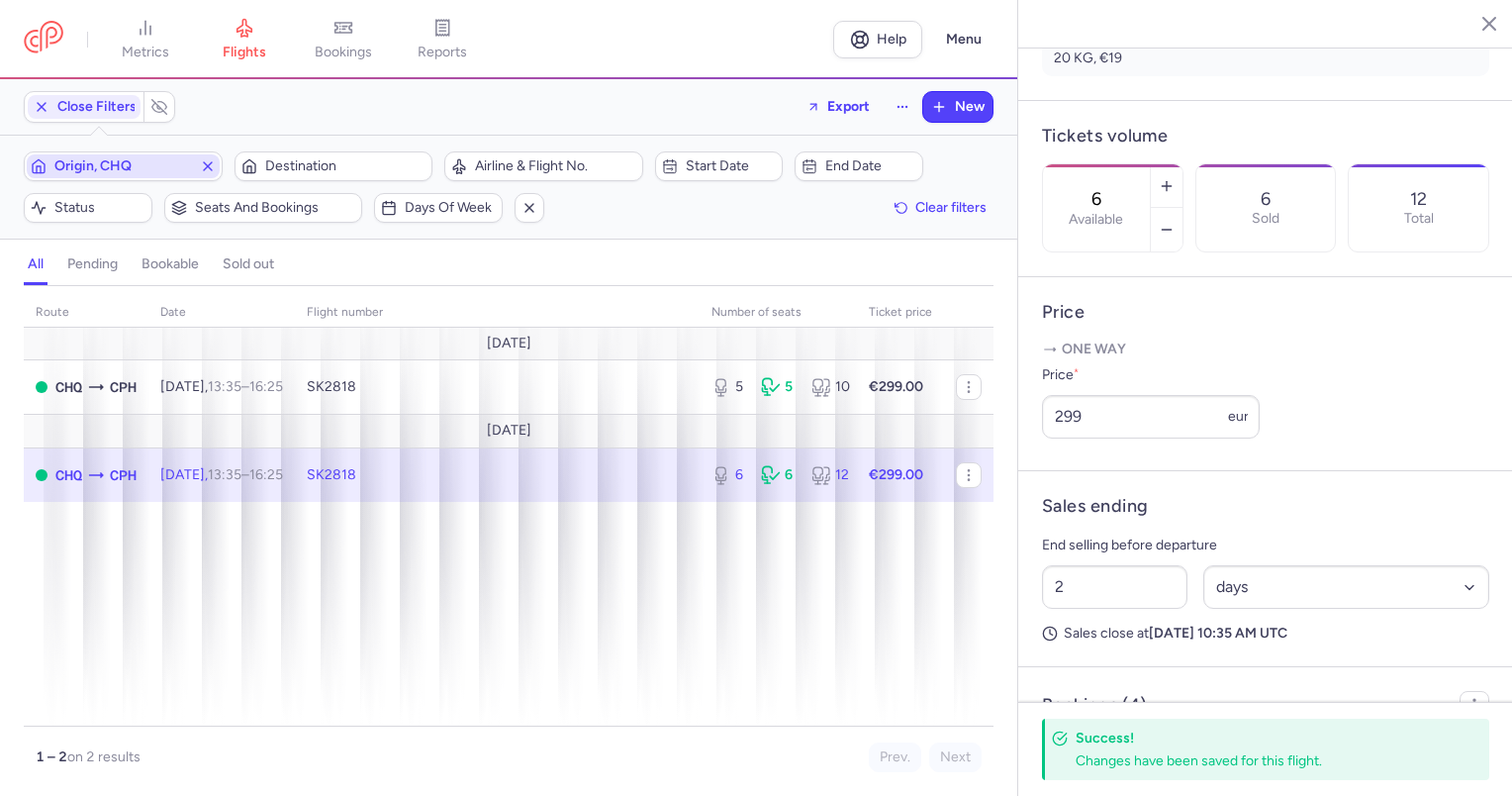 click 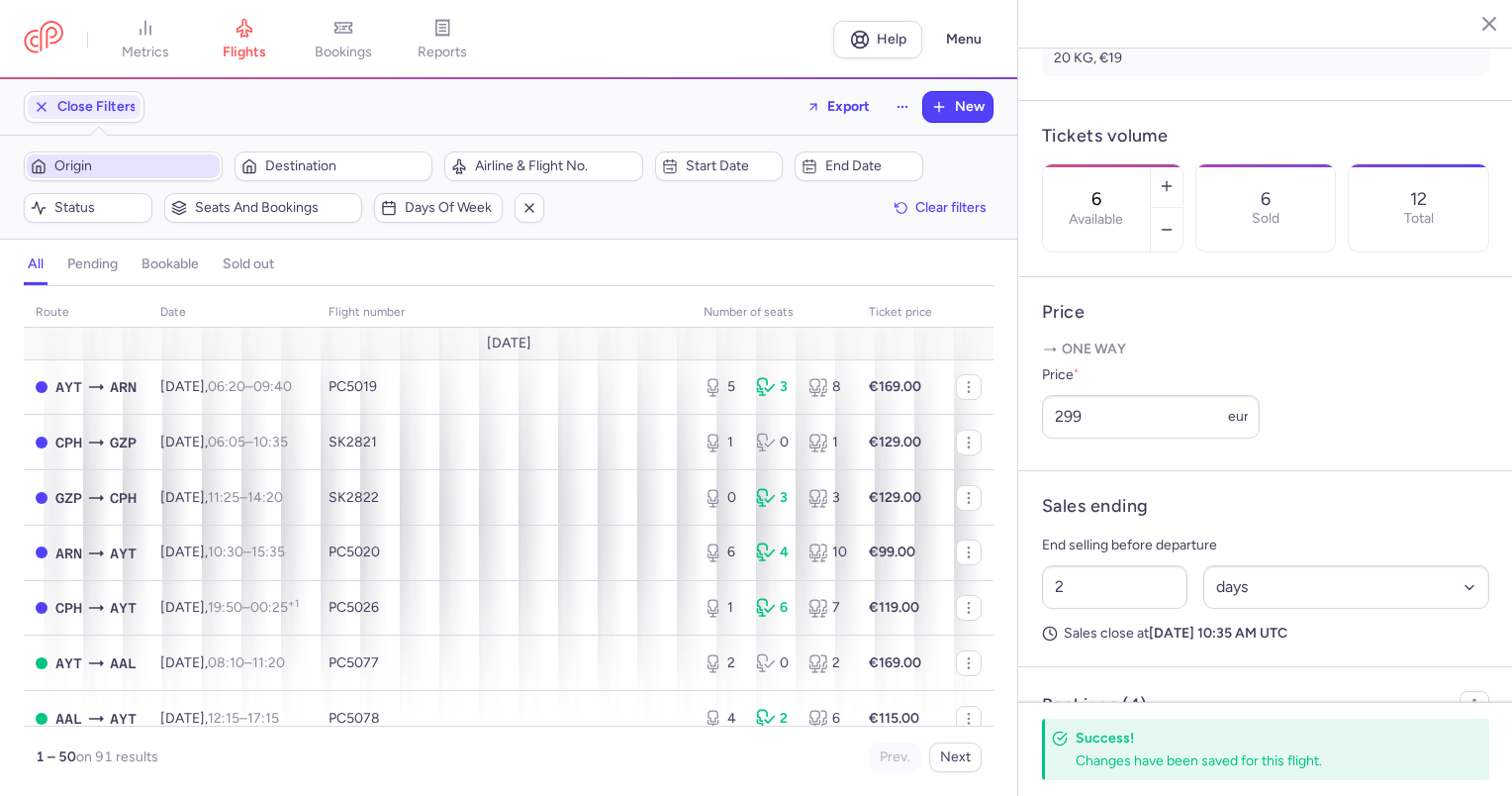 click on "Origin" at bounding box center [135, 166] 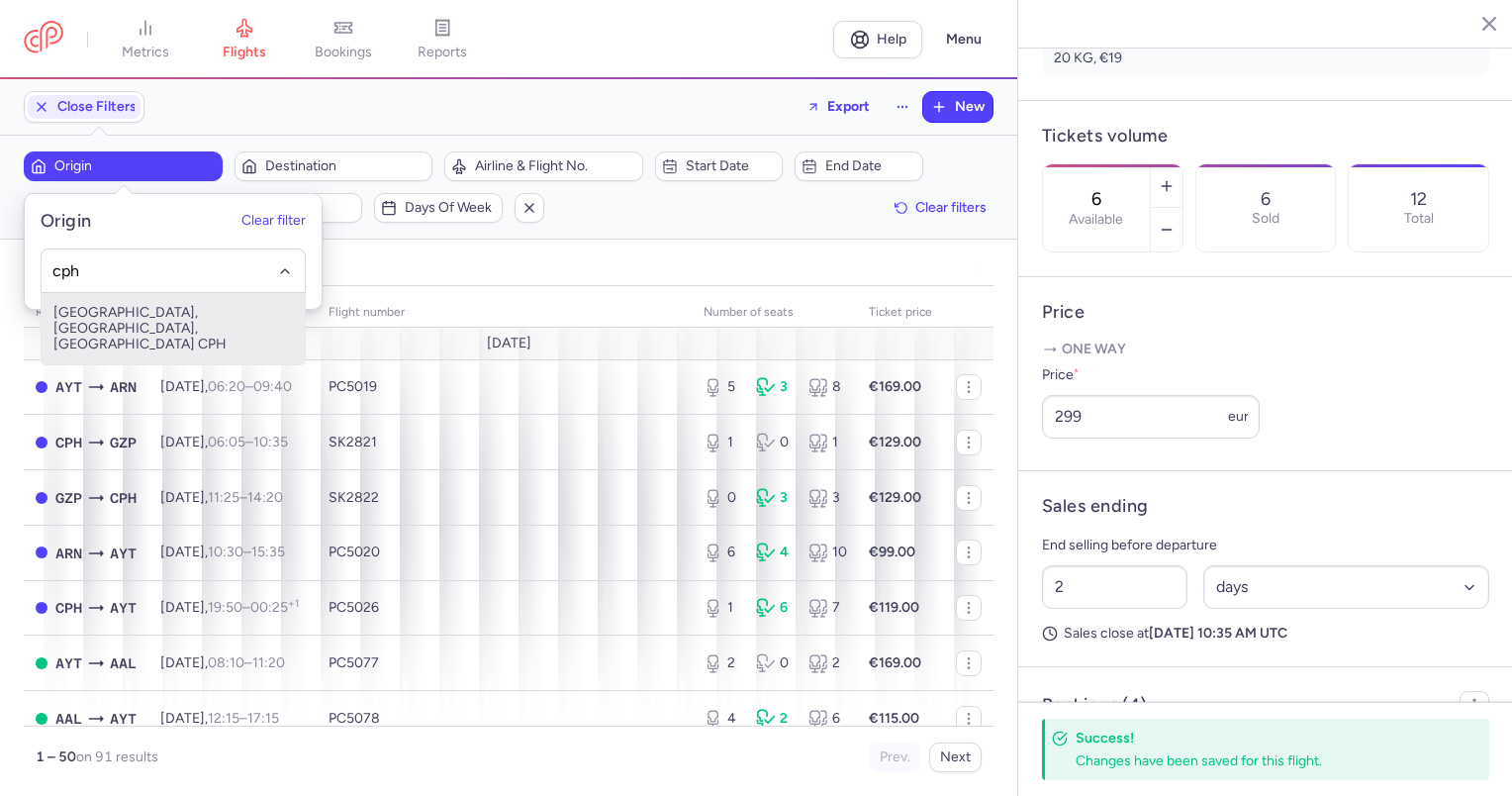 click on "Kastrup, Copenhagen, Denmark CPH" at bounding box center [173, 329] 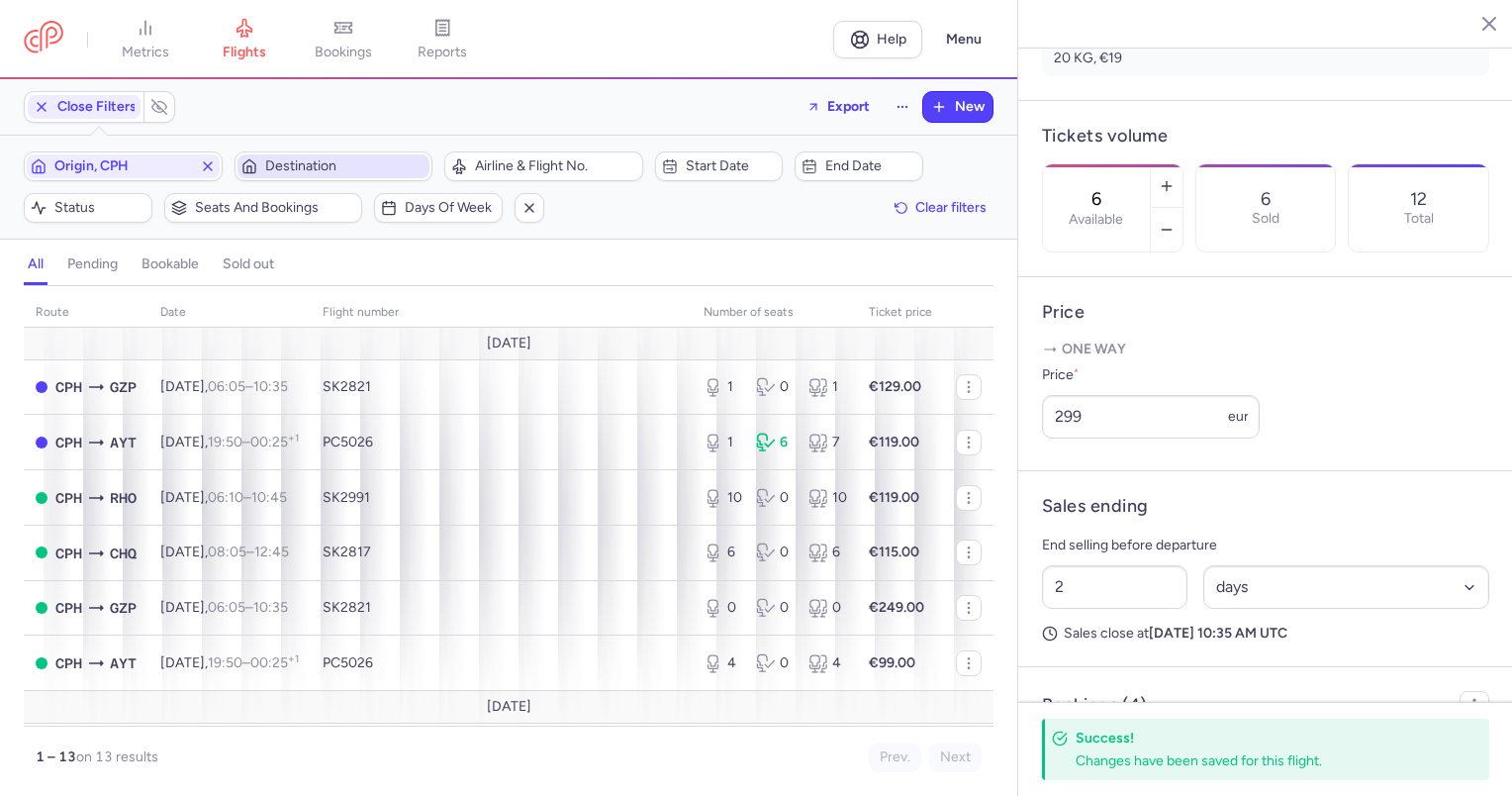 click on "Destination" at bounding box center (345, 166) 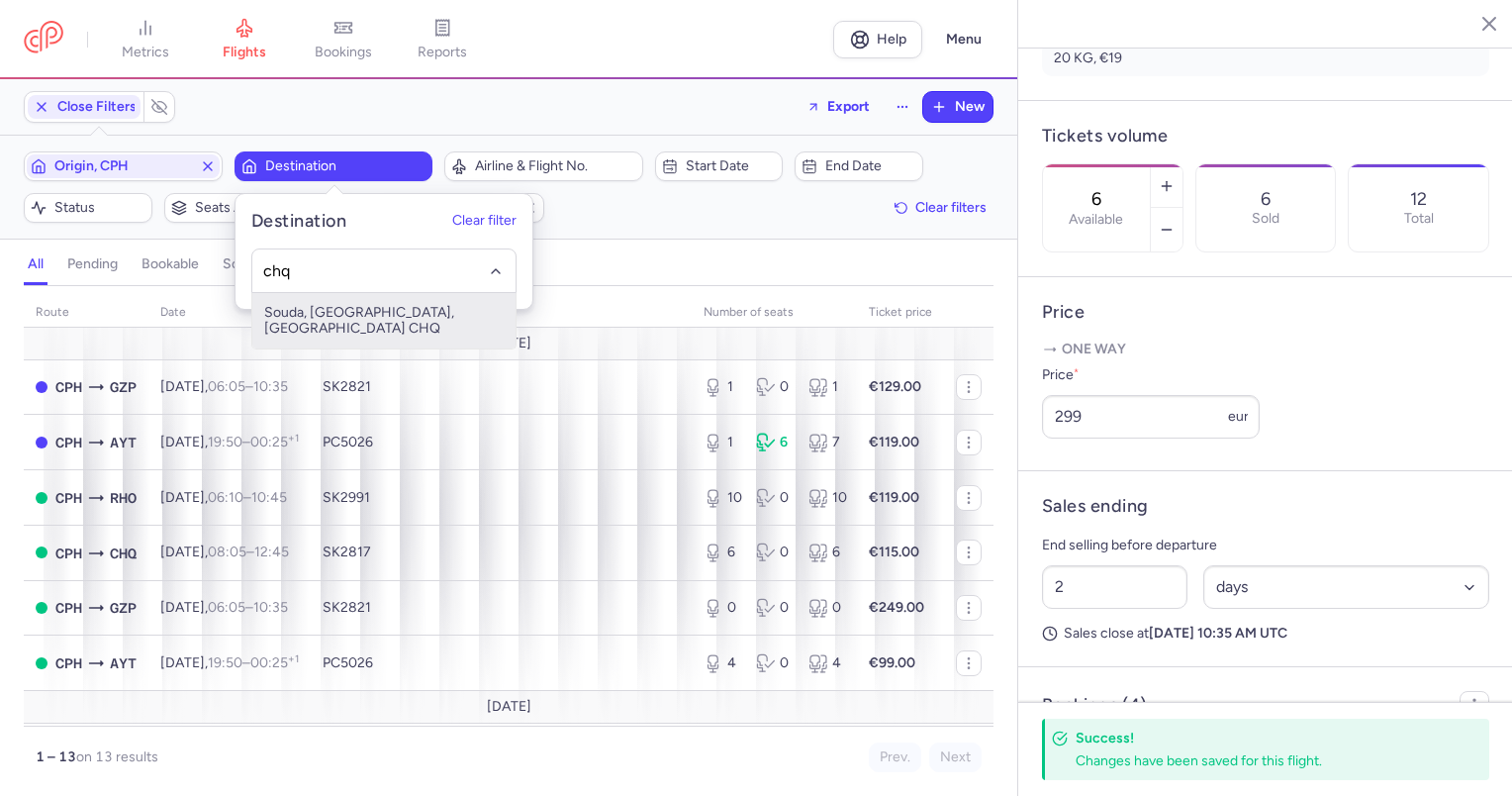 click on "Souda, Chaniá, Greece CHQ" at bounding box center (384, 321) 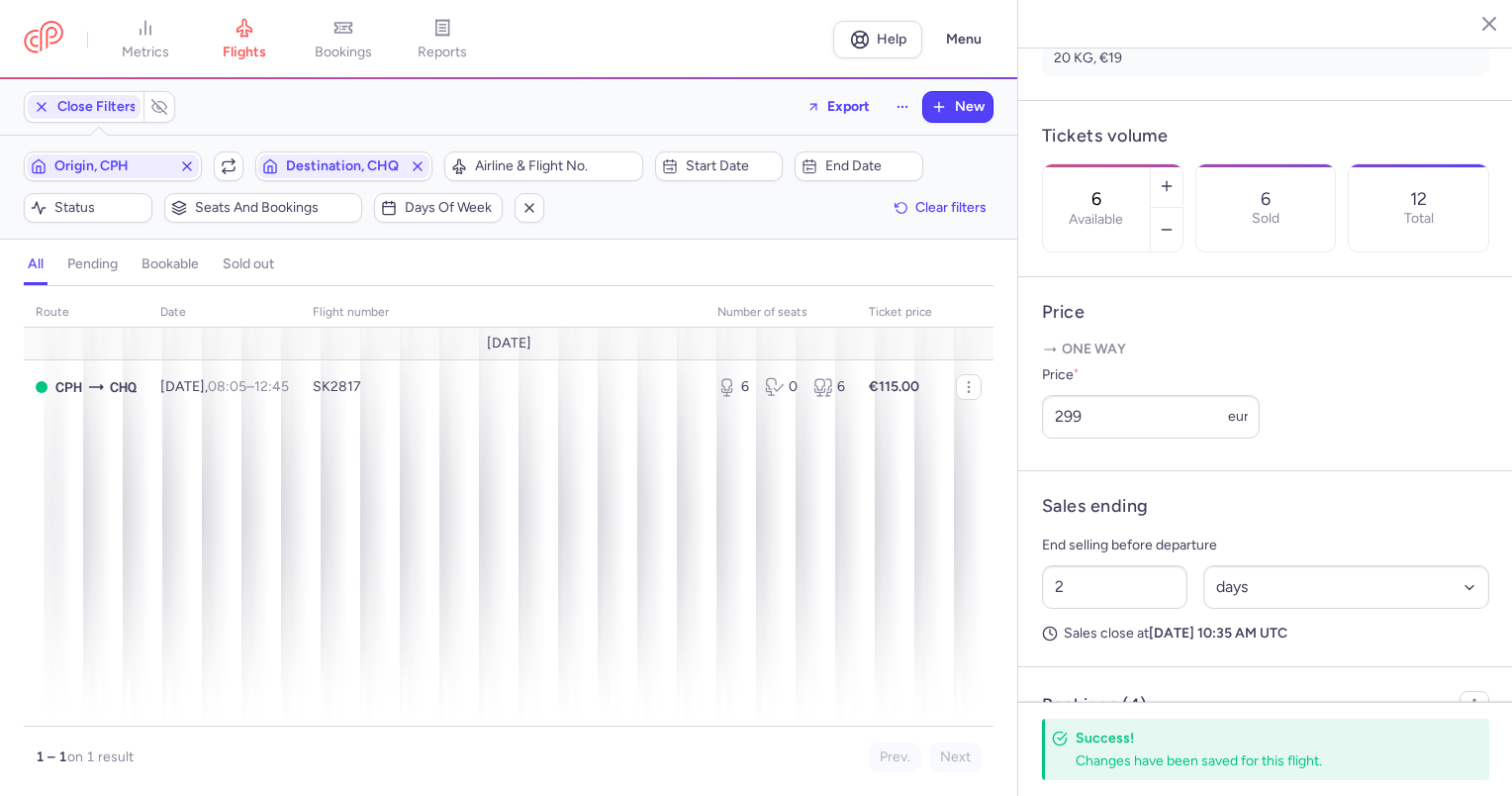 click on "Filters (2) – 1 result  Origin, CPH  Include return  Destination, CHQ  Airline & Flight No.  Start date  End date  Status  Seats and bookings  Days of week  Clear filters" at bounding box center (509, 187) 